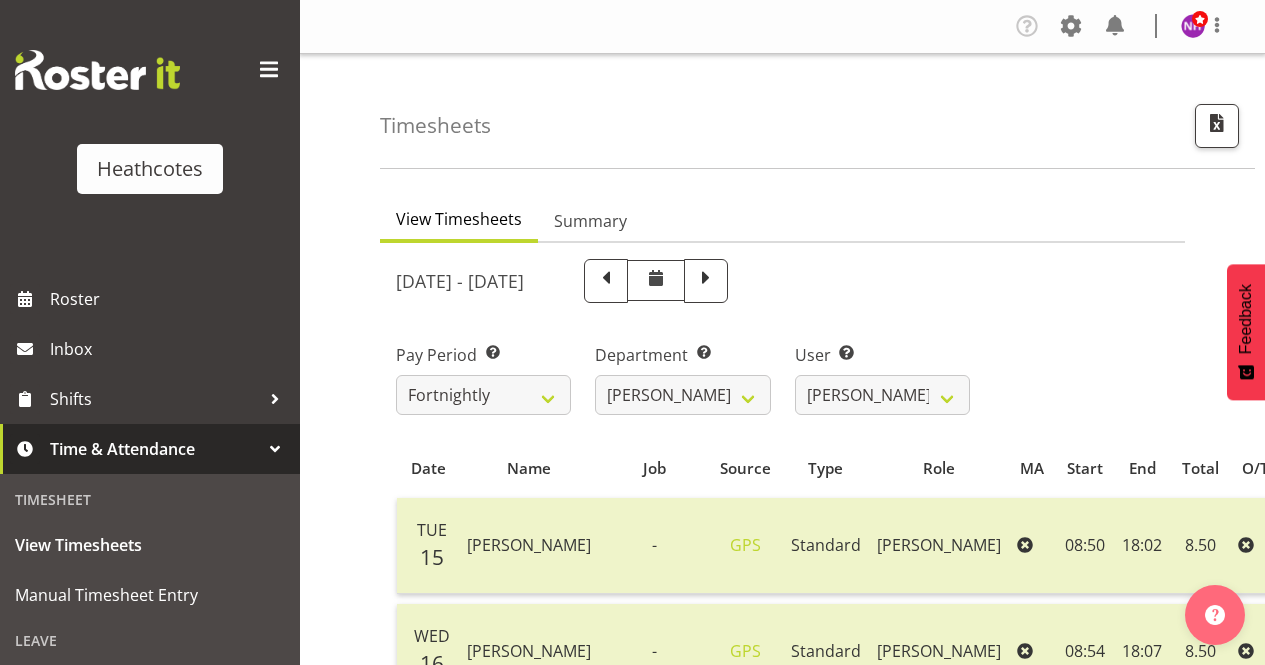 select on "789" 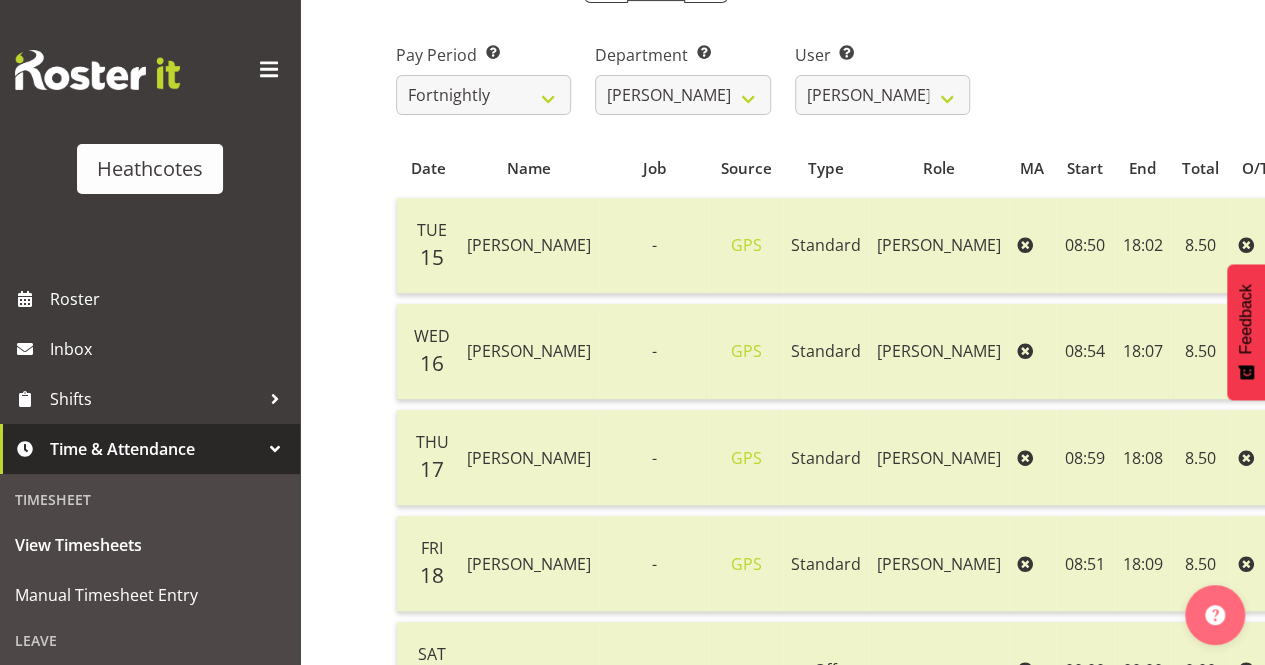 click on "Time & Attendance" at bounding box center [155, 449] 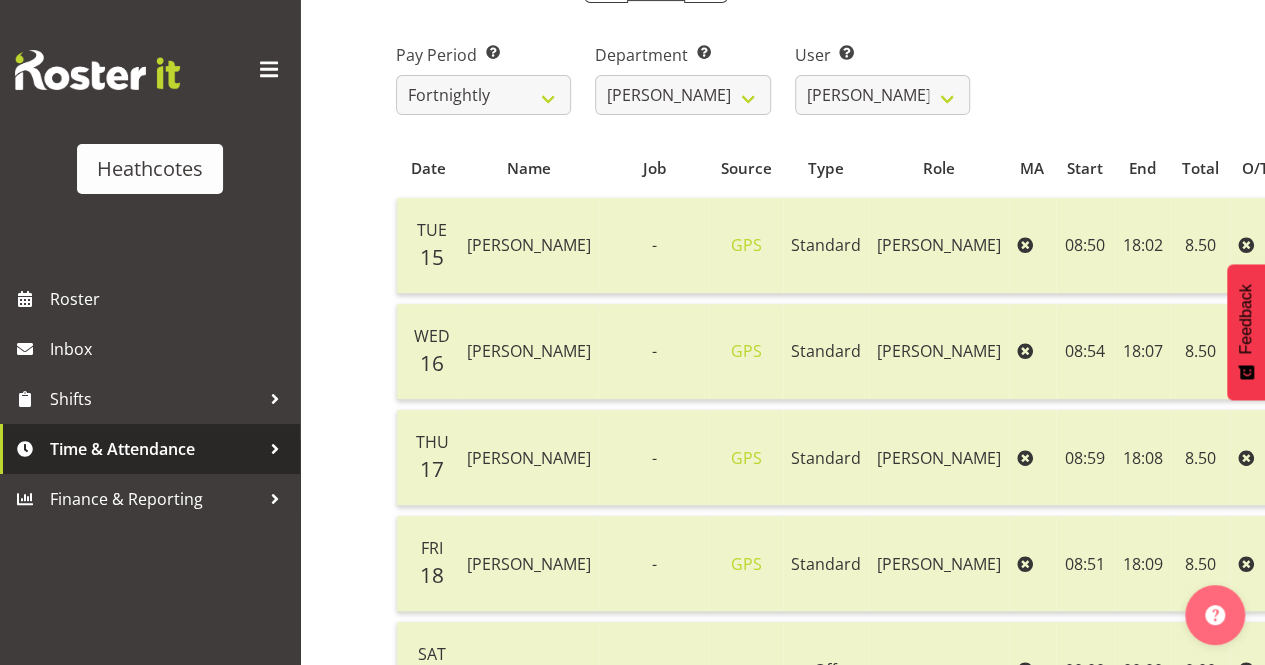 click on "Time & Attendance" at bounding box center [155, 449] 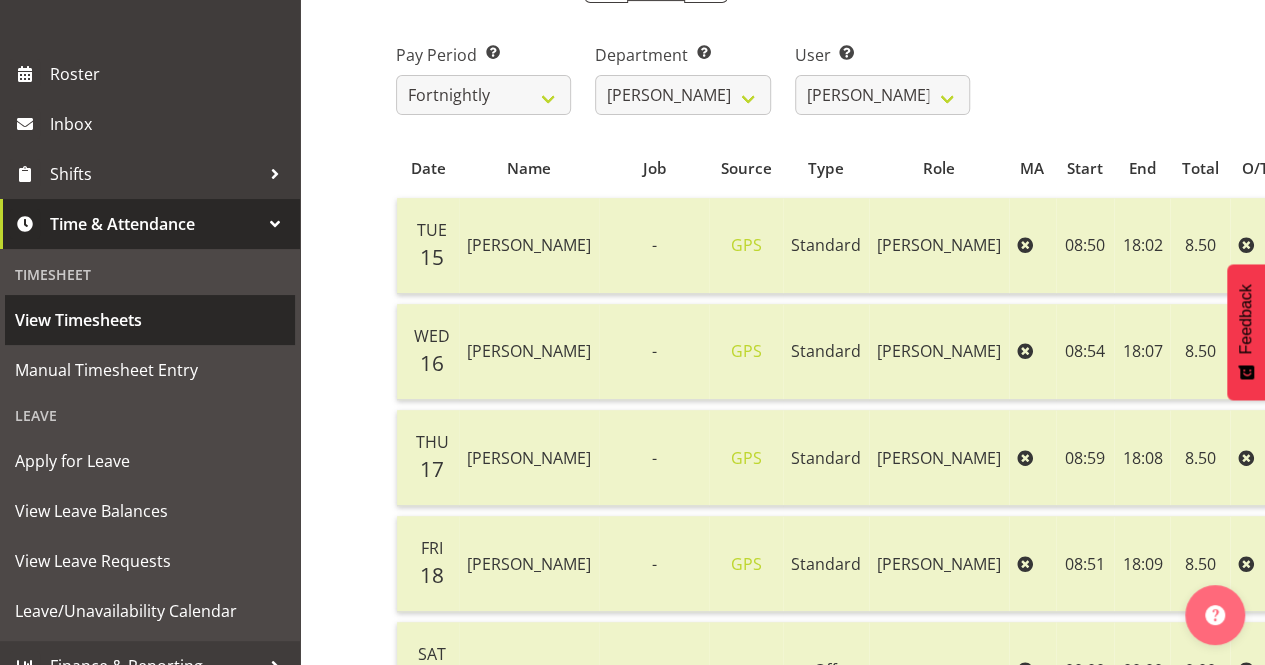 scroll, scrollTop: 250, scrollLeft: 0, axis: vertical 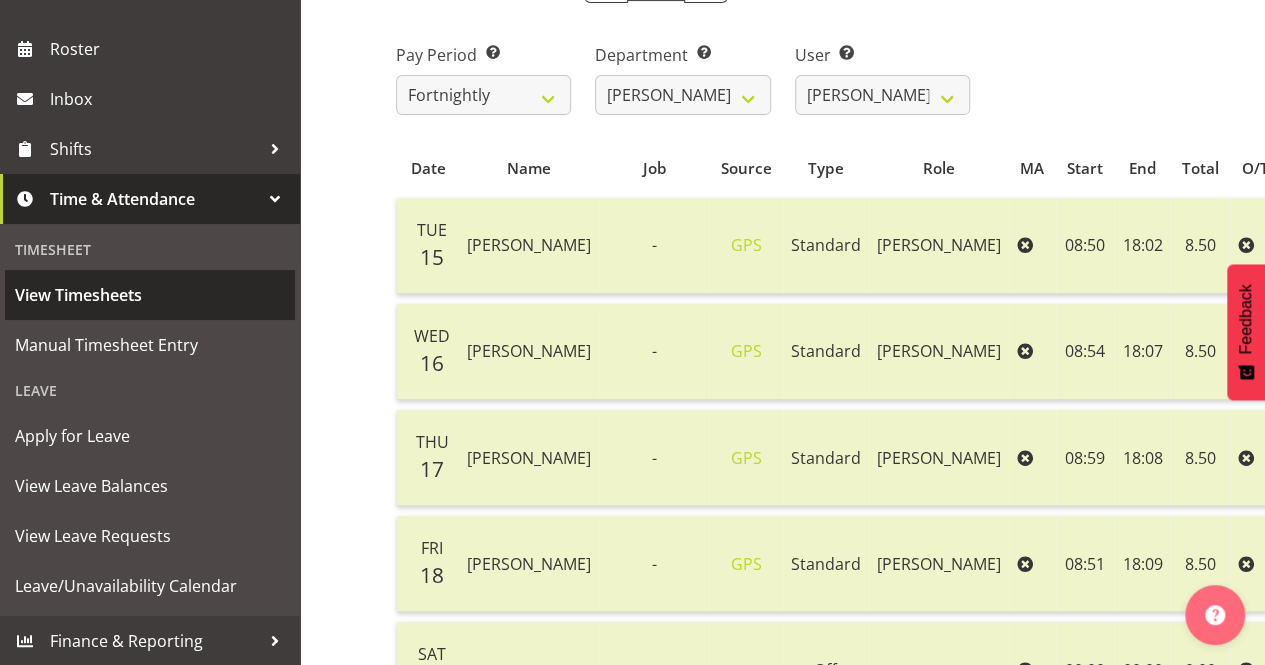 click on "View Timesheets" at bounding box center [150, 295] 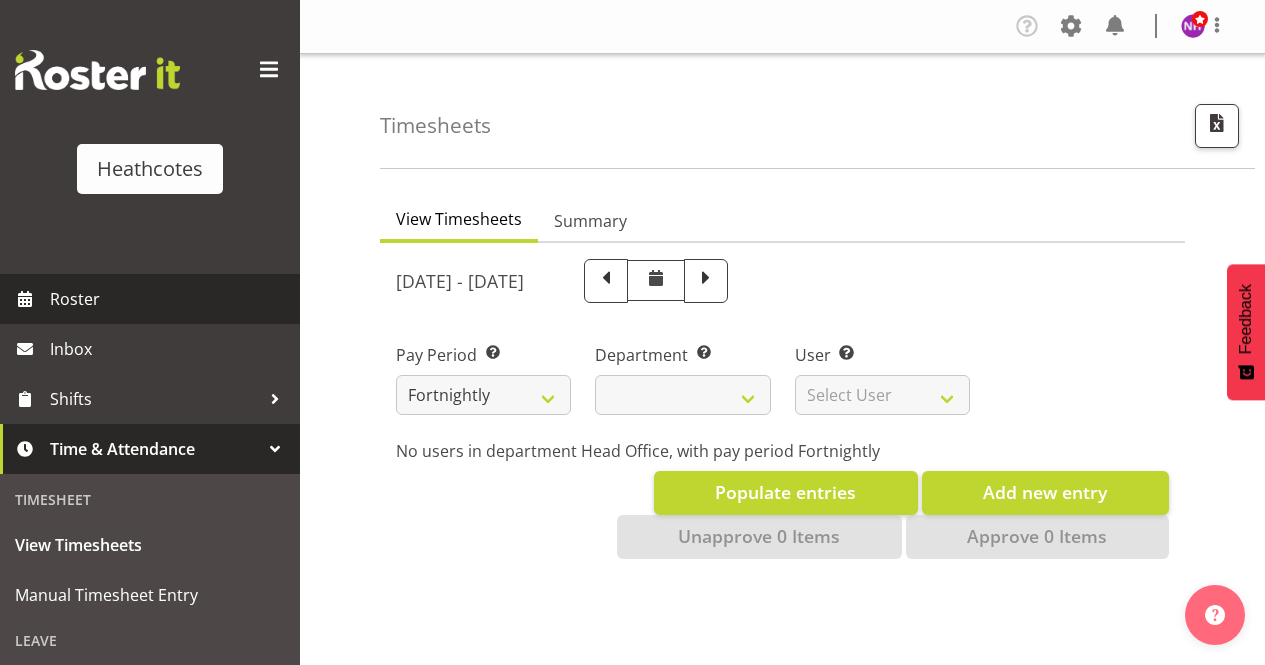 scroll, scrollTop: 0, scrollLeft: 0, axis: both 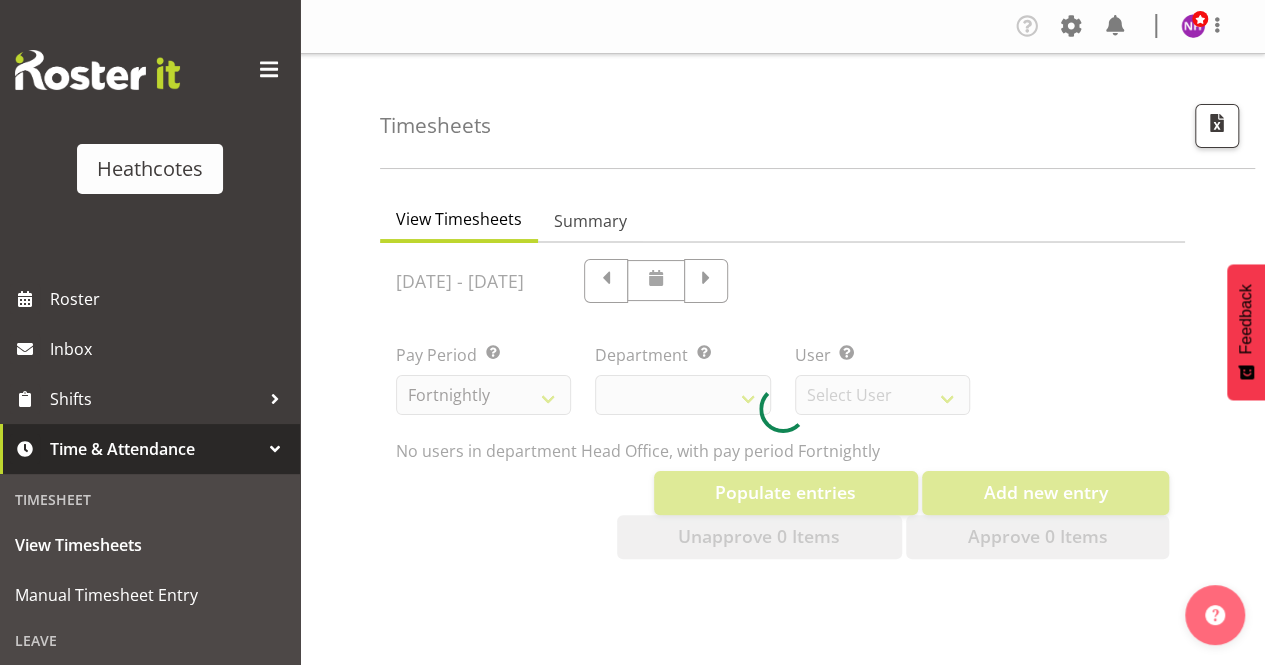 select on "788" 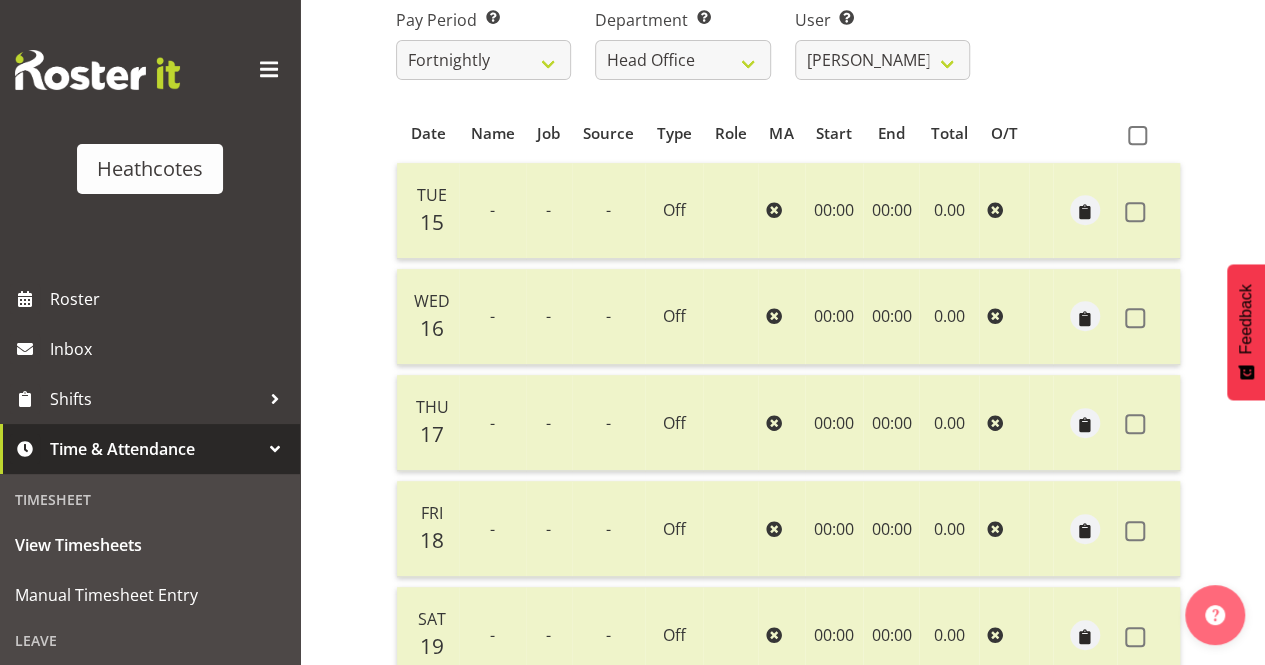 scroll, scrollTop: 166, scrollLeft: 0, axis: vertical 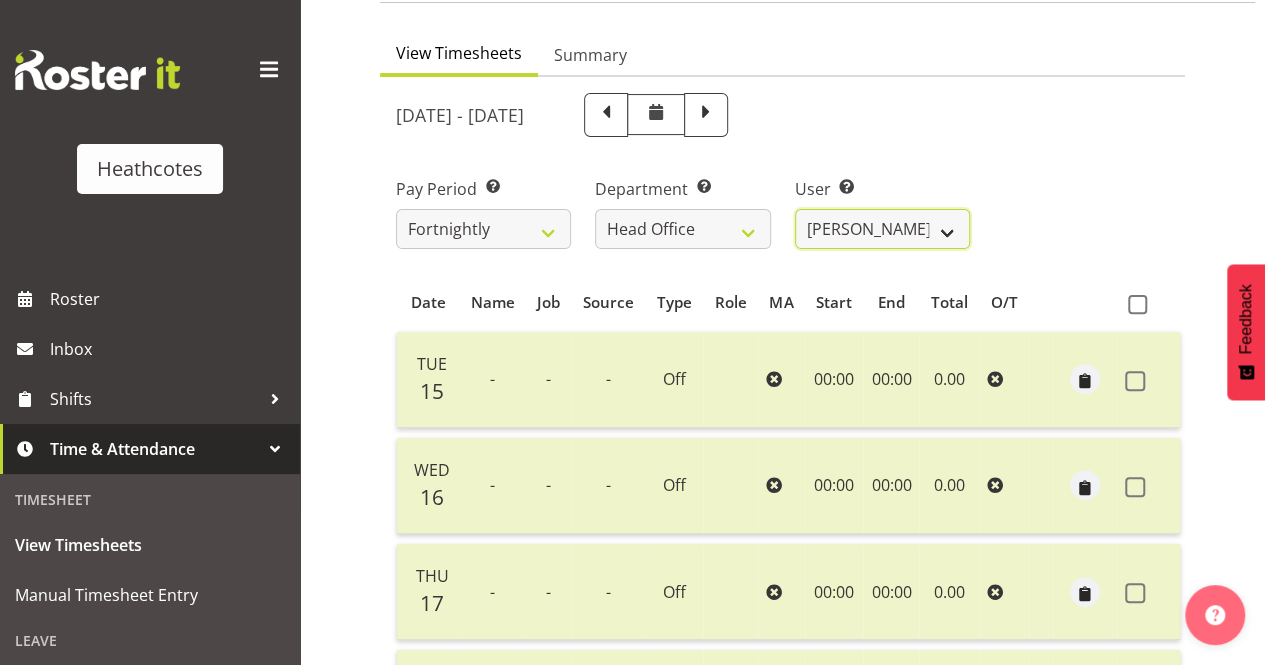 click on "Alan Dunnett
✔
John Heathcote
✔
Nicola Heathcote
❌" at bounding box center (882, 229) 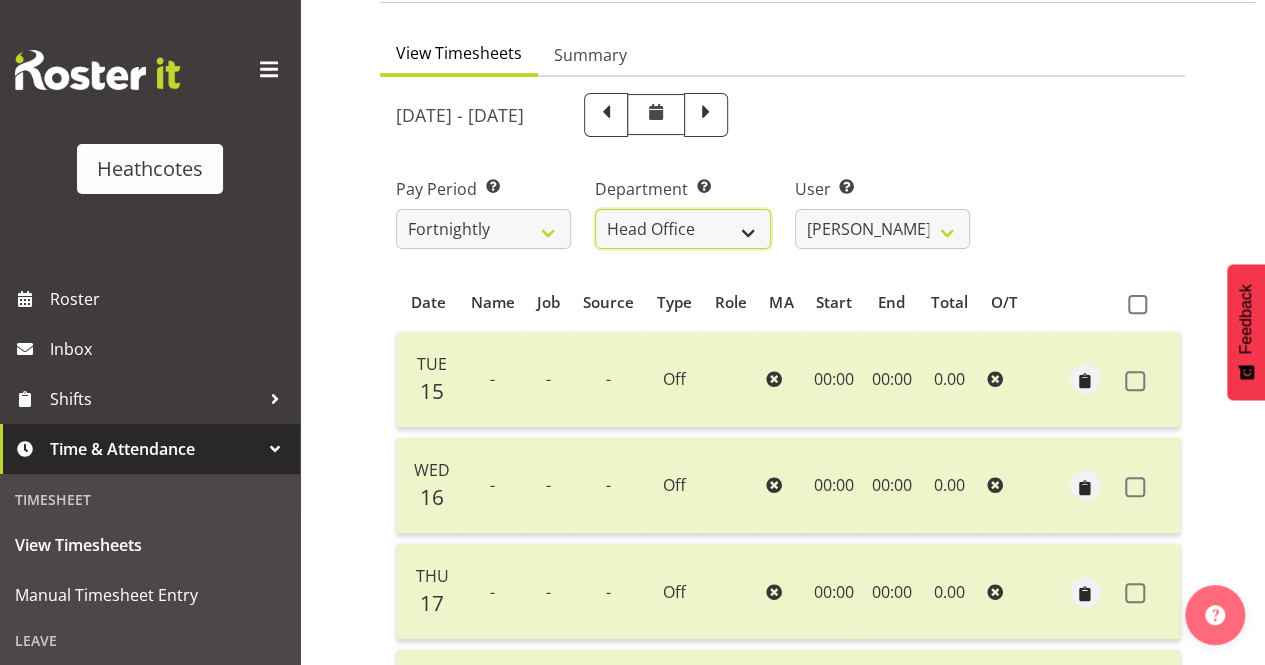 click on "Accounts
Head Office
Te Rapa" at bounding box center [682, 229] 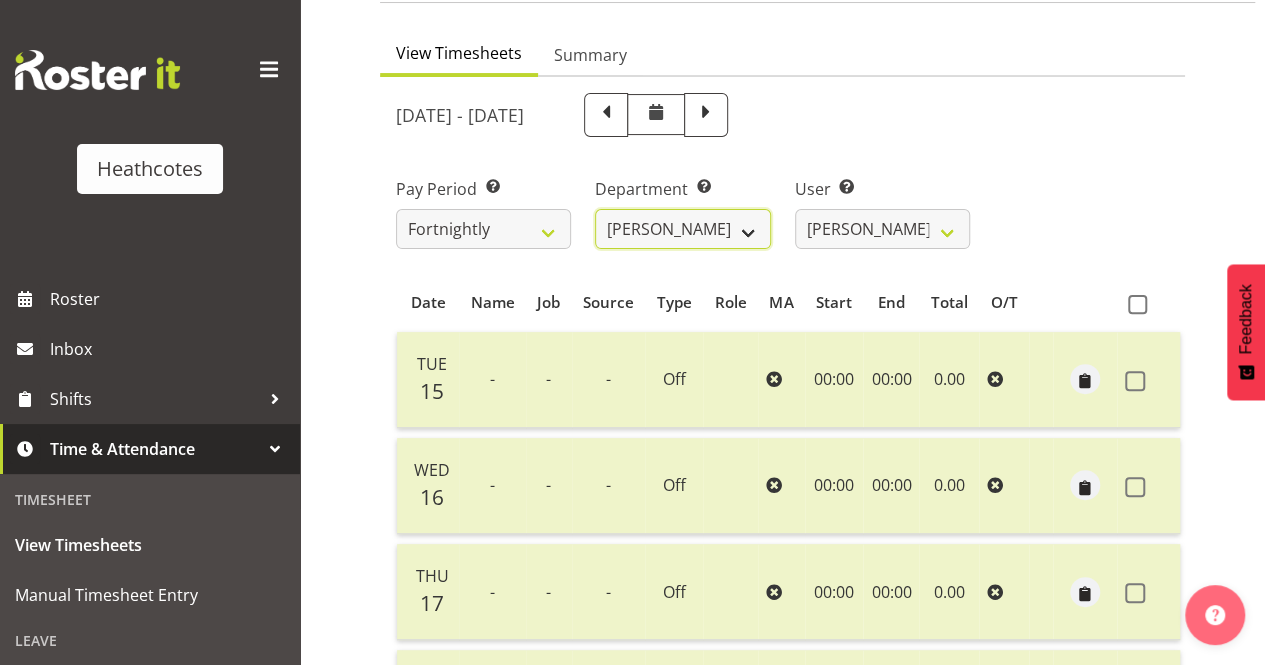 click on "Accounts
Head Office
Te Rapa" at bounding box center [682, 229] 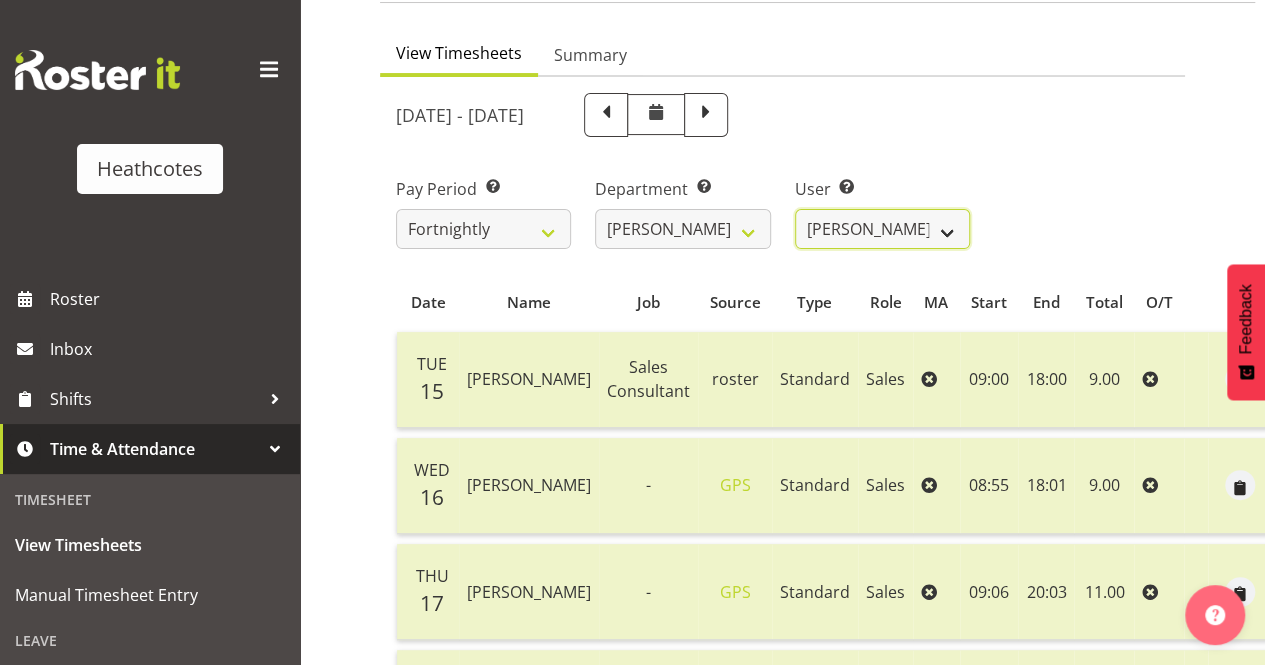 drag, startPoint x: 893, startPoint y: 227, endPoint x: 892, endPoint y: 241, distance: 14.035668 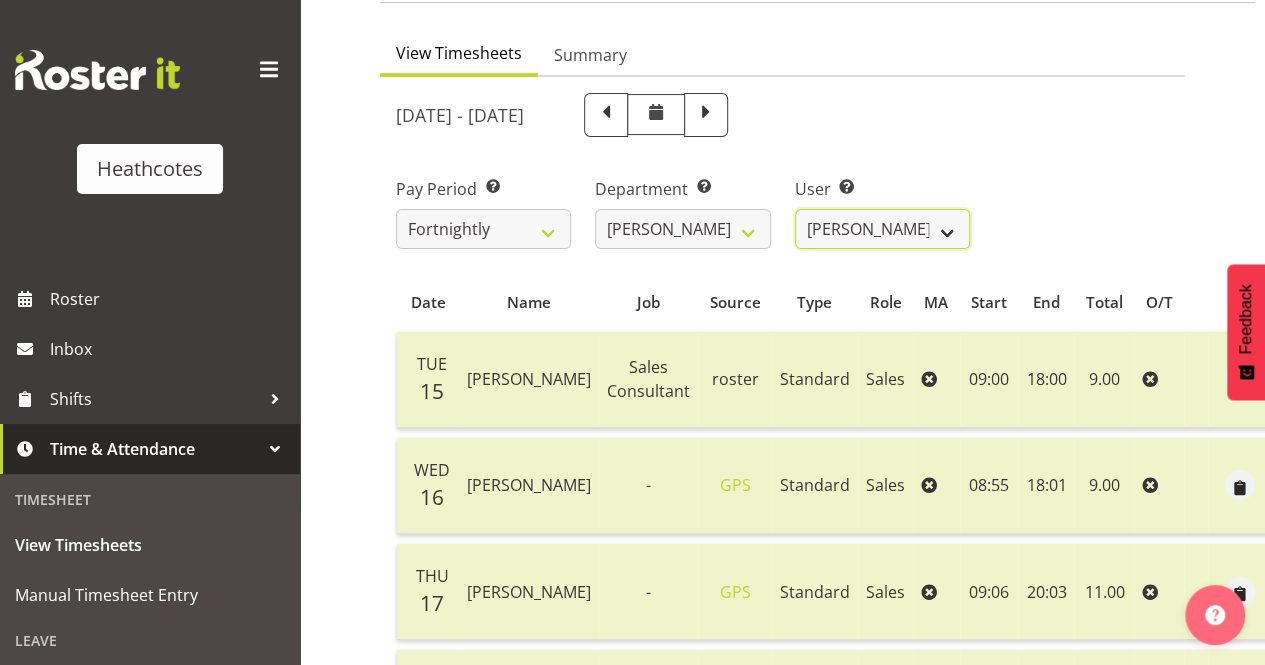 click on "Clifford Millar
✔
Marieka Allan-Jones
✔
Tony Wilcock
✔" at bounding box center (882, 229) 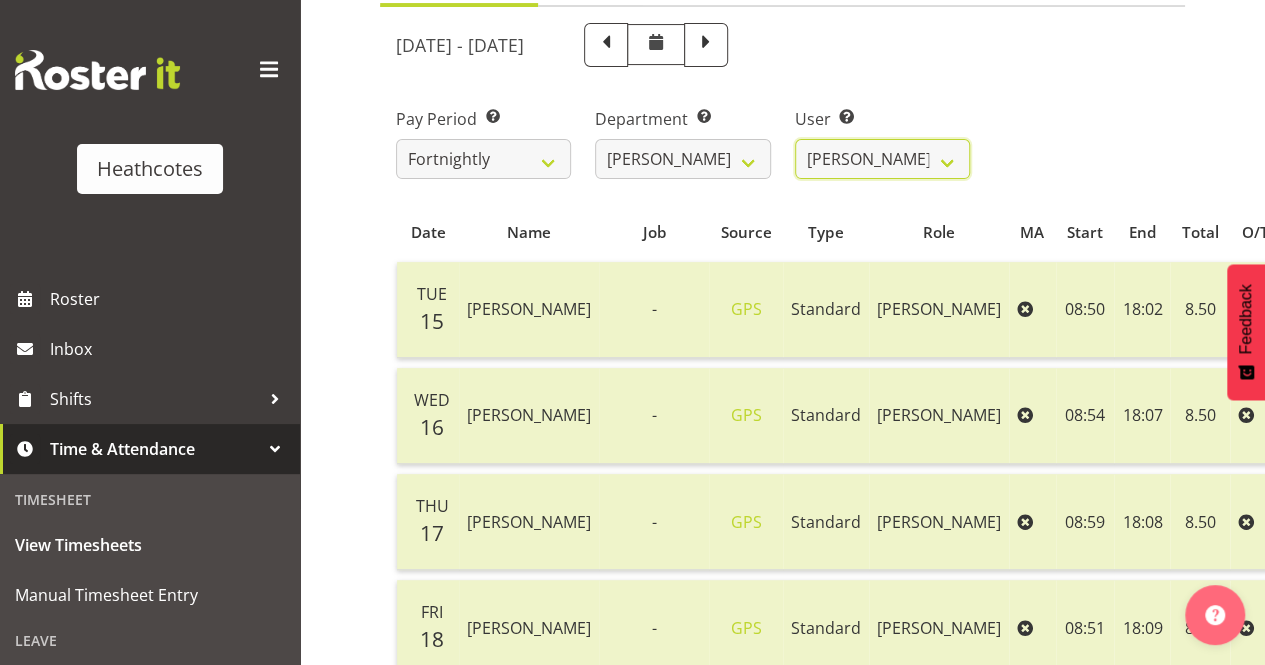 scroll, scrollTop: 166, scrollLeft: 0, axis: vertical 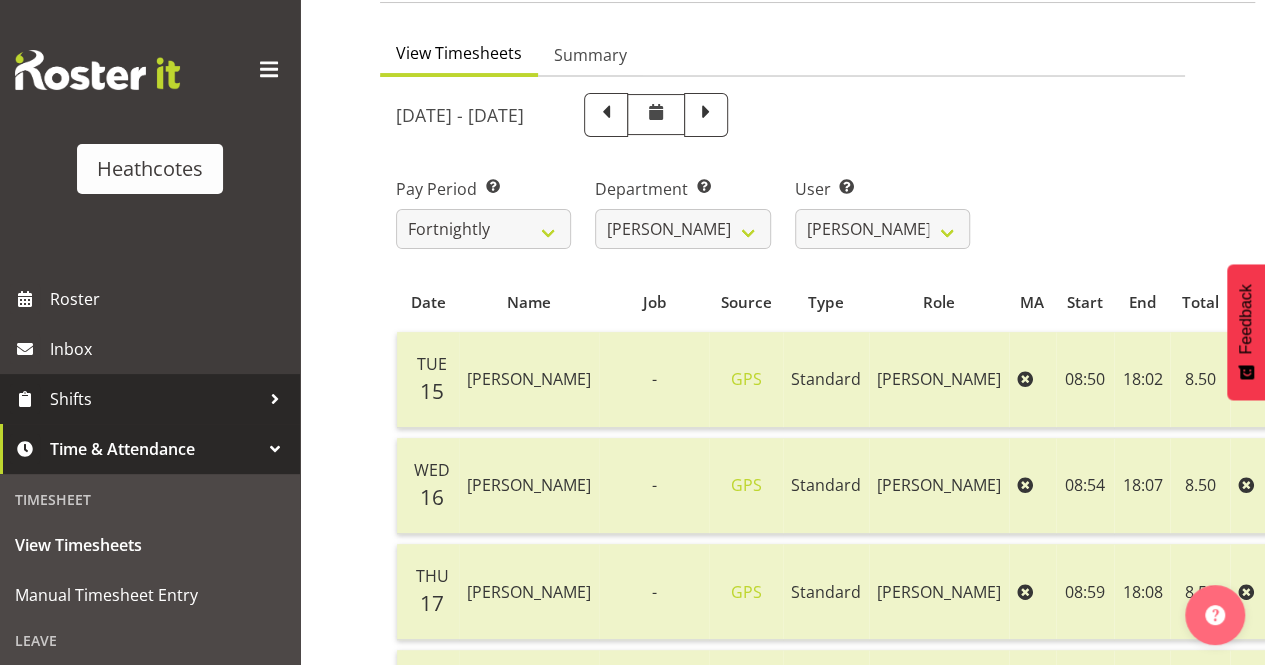 click on "Shifts" at bounding box center [155, 399] 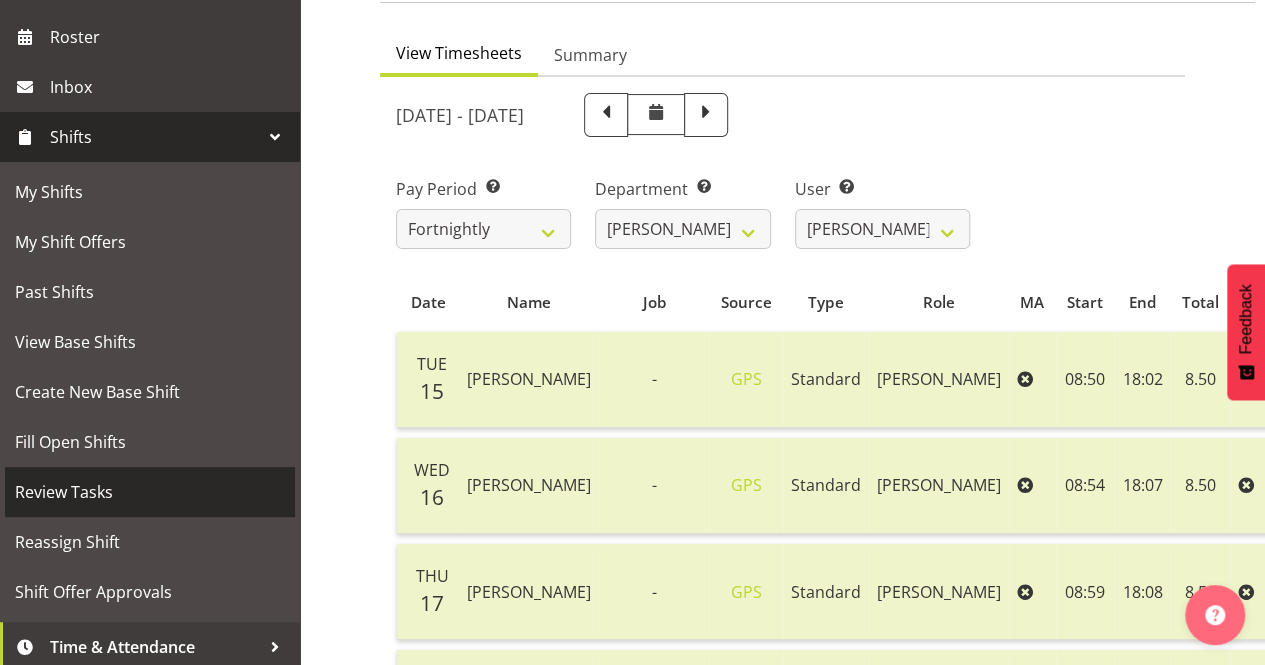 scroll, scrollTop: 318, scrollLeft: 0, axis: vertical 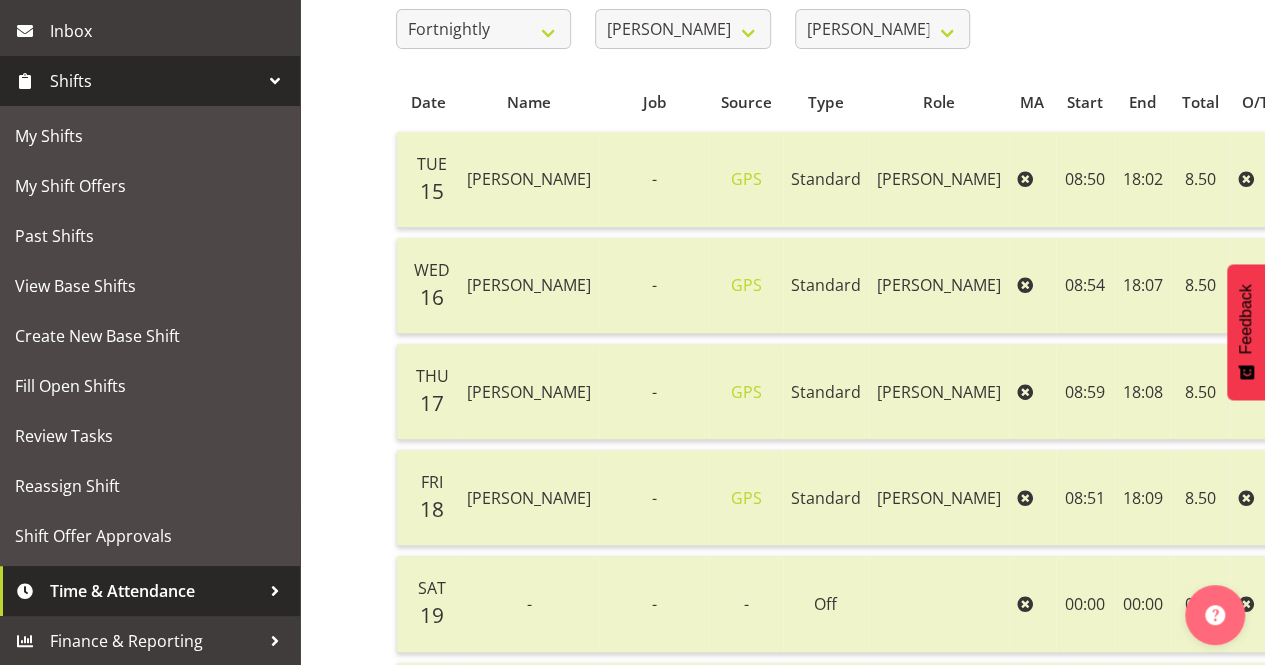 click on "Time & Attendance" at bounding box center [155, 591] 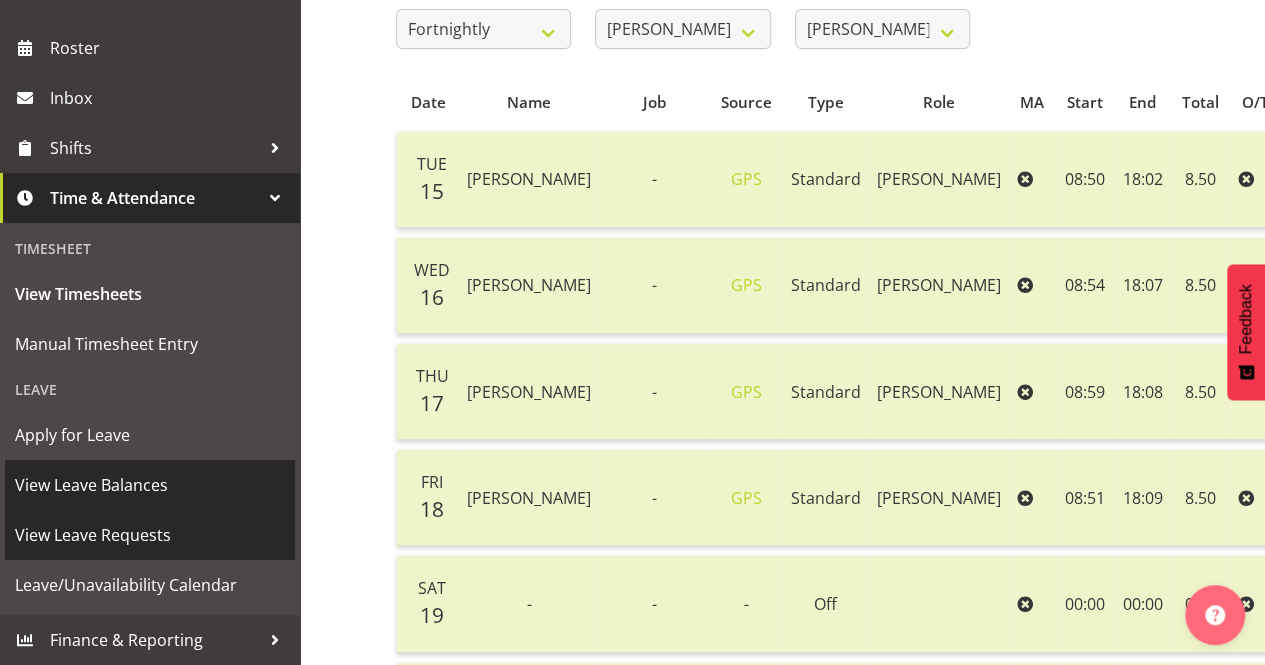scroll, scrollTop: 250, scrollLeft: 0, axis: vertical 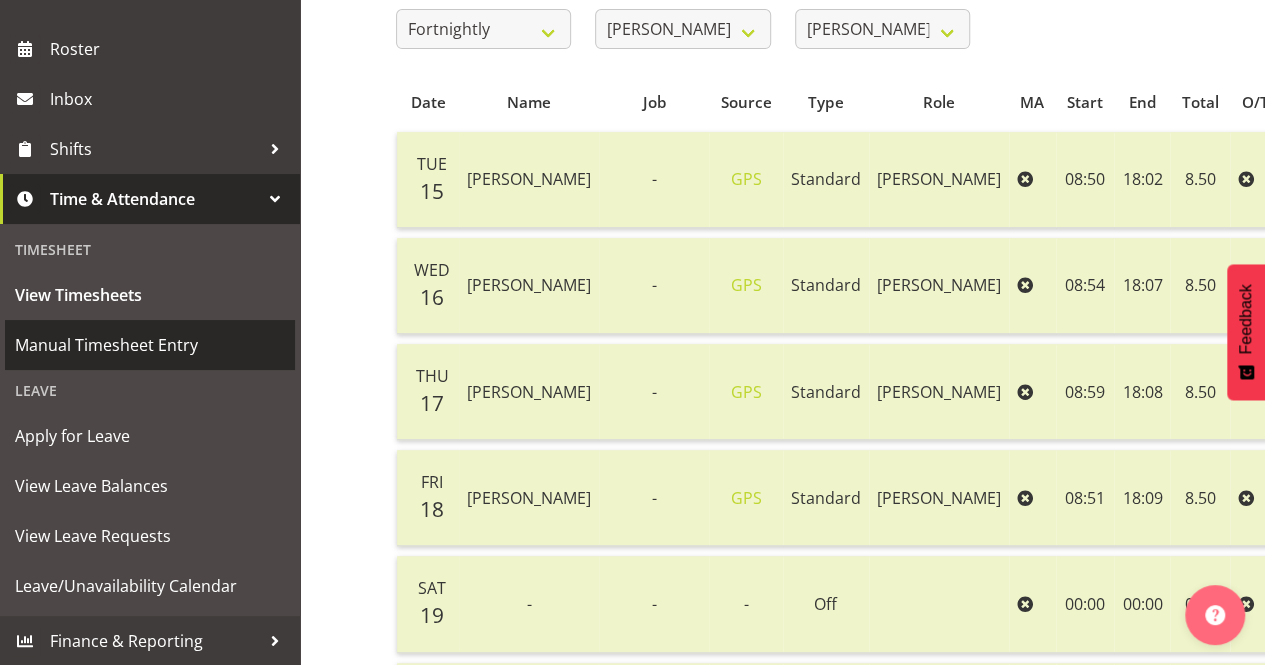 click on "Manual Timesheet Entry" at bounding box center (150, 345) 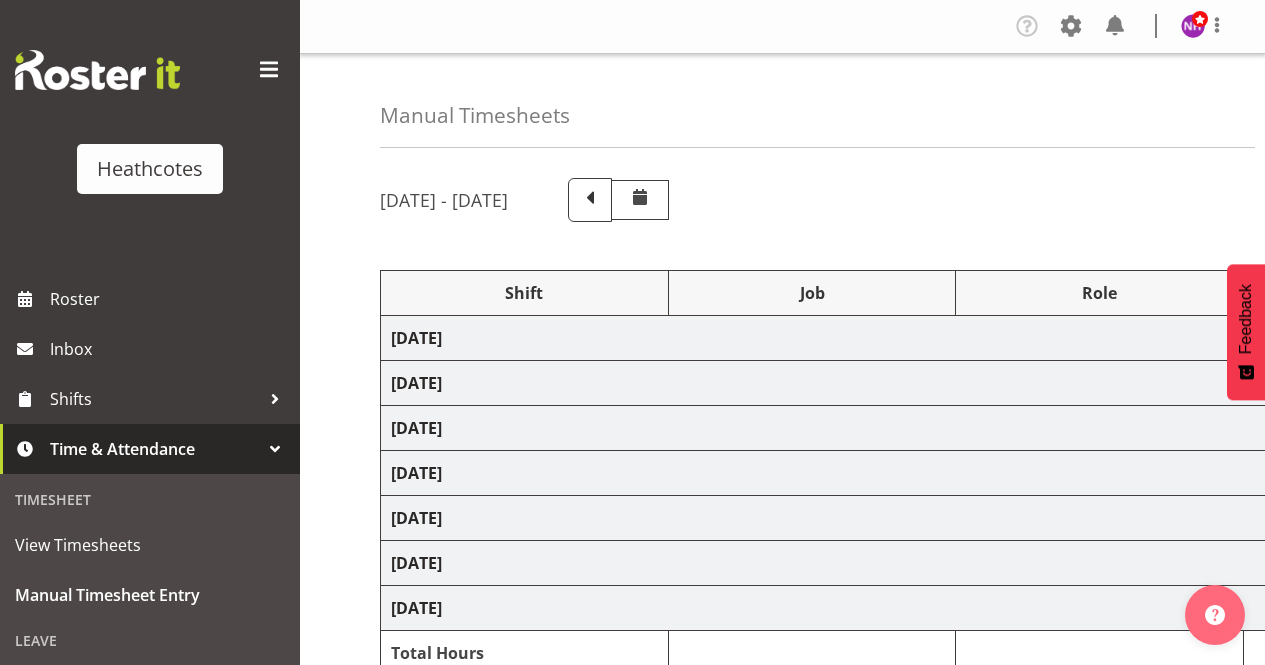 scroll, scrollTop: 0, scrollLeft: 0, axis: both 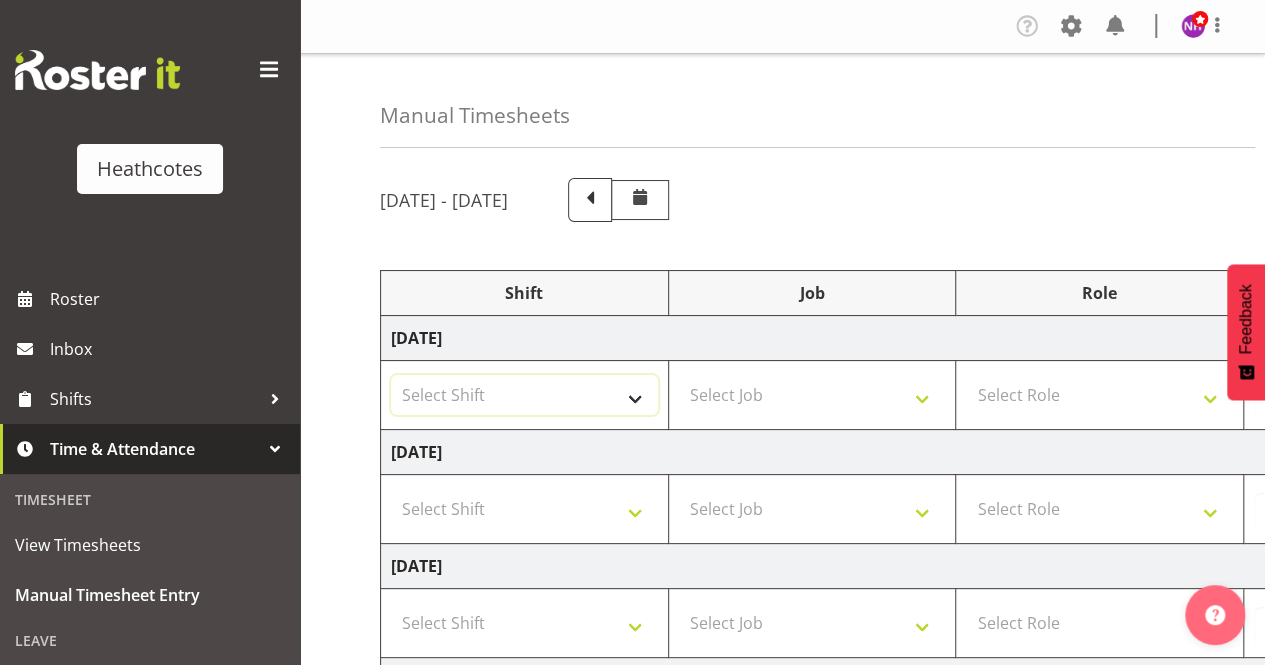 click on "Select Shift  Admin/Sales Admin/Sales Clifford Millar Marieka Allen-Jones Te Rapa Te Rapa" at bounding box center (524, 395) 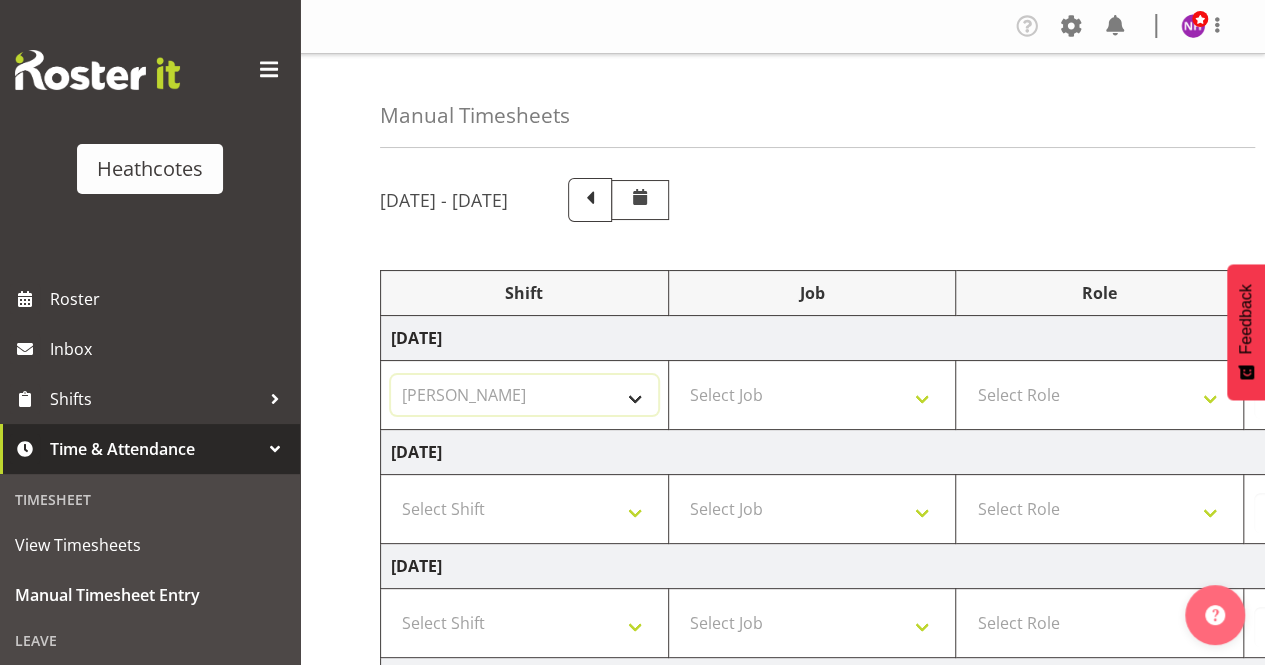 click on "Select Shift  Admin/Sales Admin/Sales Clifford Millar Marieka Allen-Jones Te Rapa Te Rapa" at bounding box center [524, 395] 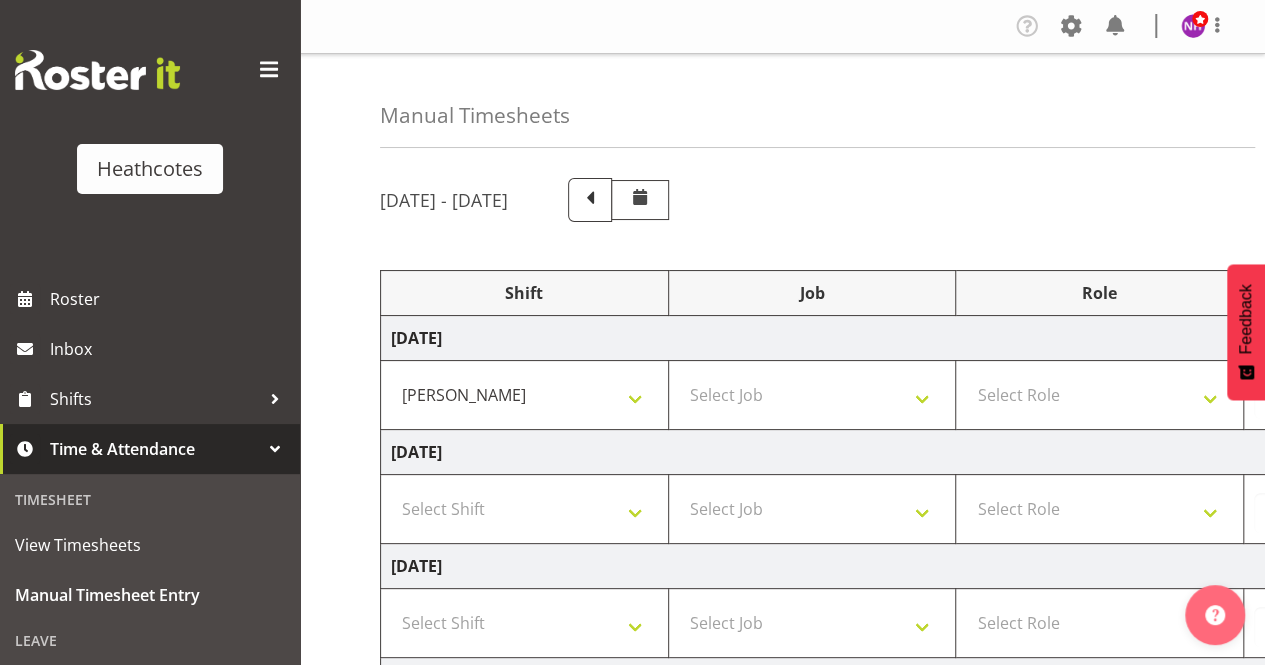 click on "Select Job  Admin/Sales Sales Consultant" at bounding box center [812, 395] 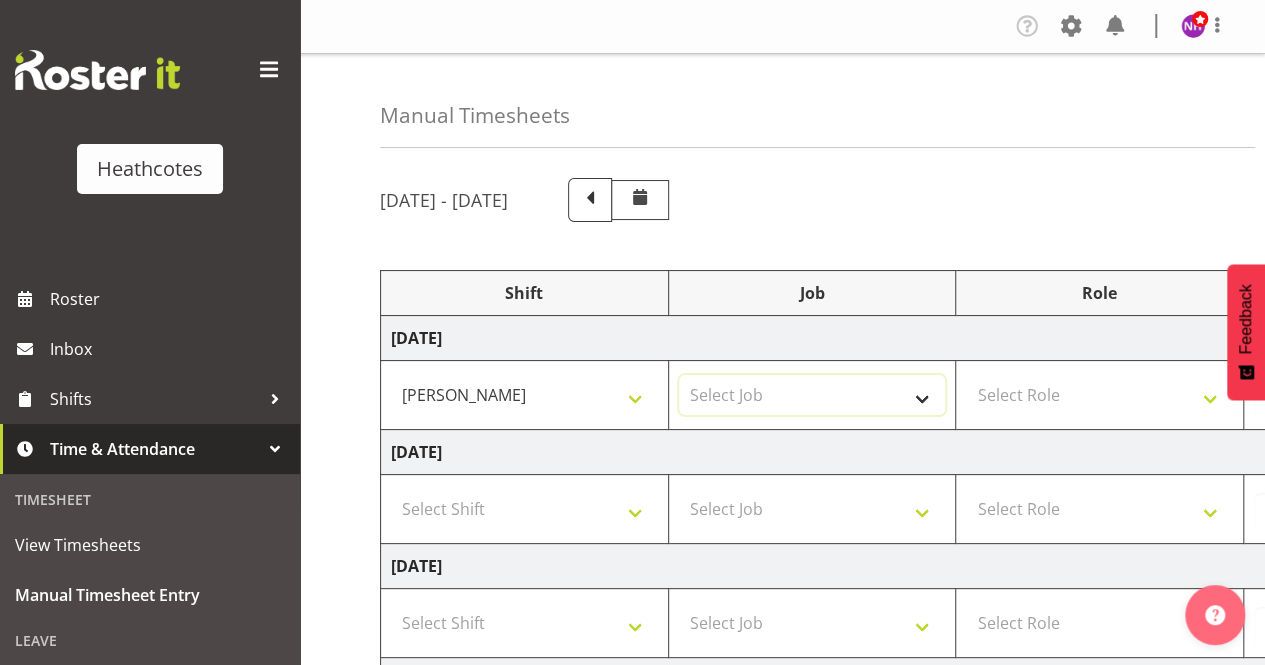click on "Select Job  Admin/Sales Sales Consultant" at bounding box center [812, 395] 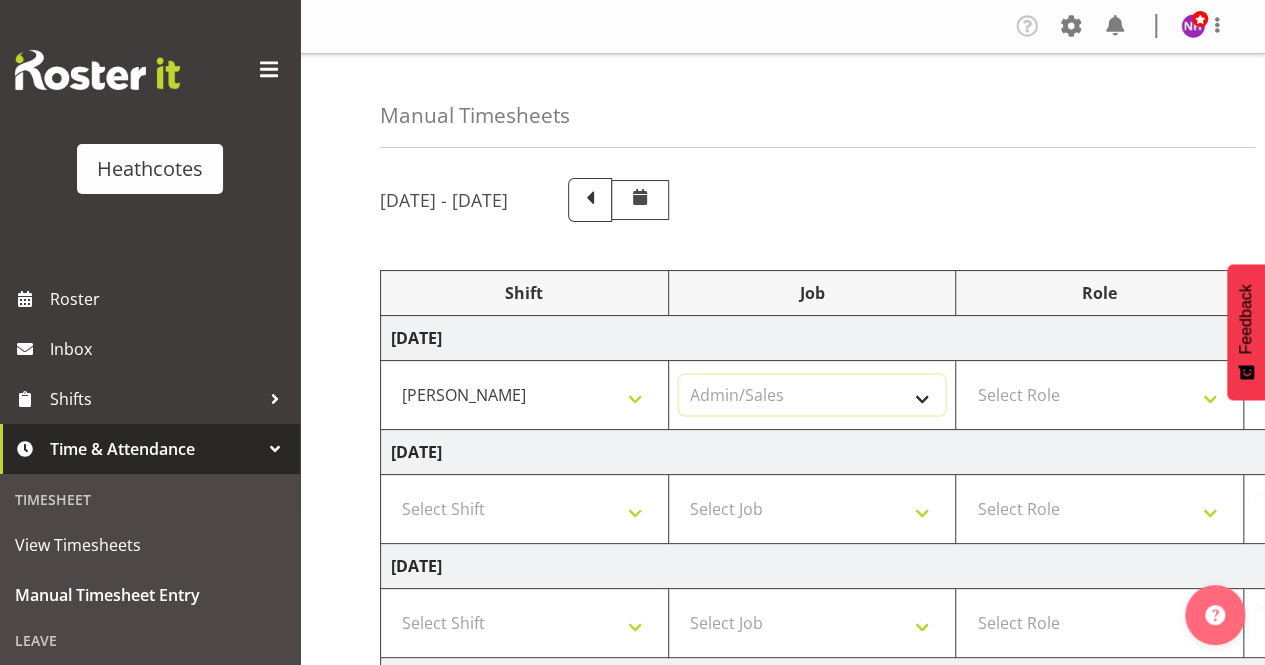 click on "Select Job  Admin/Sales Sales Consultant" at bounding box center [812, 395] 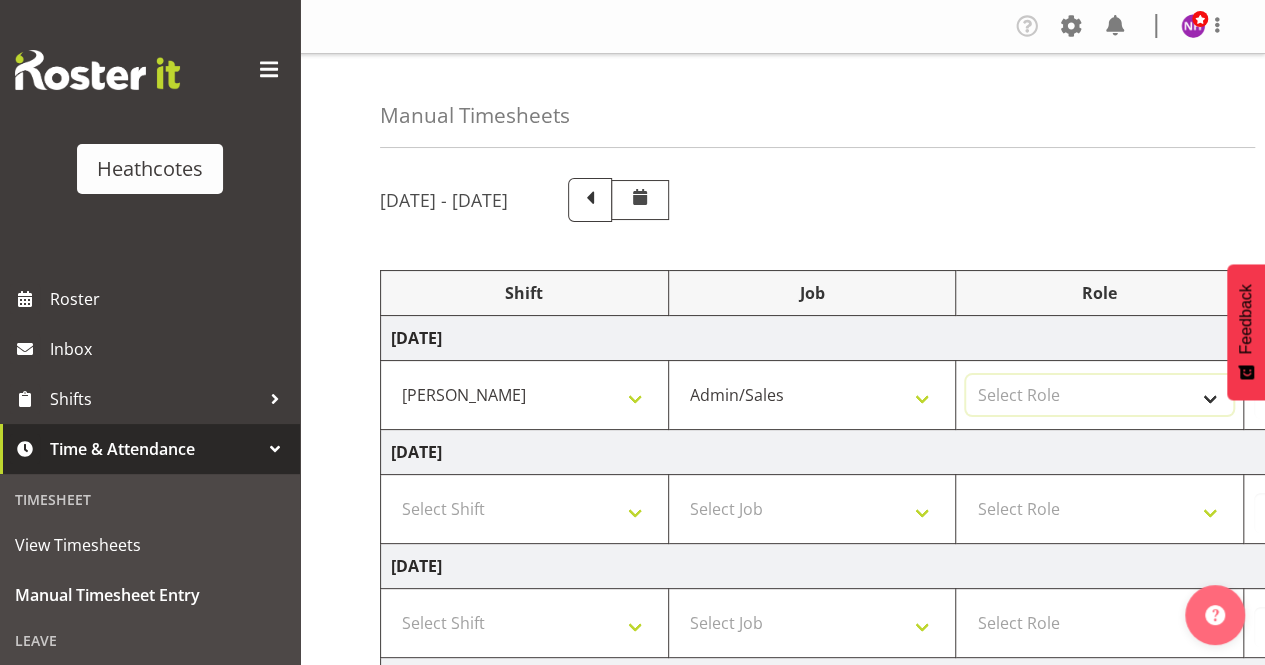 click on "Select Role  Accounts" at bounding box center [1099, 395] 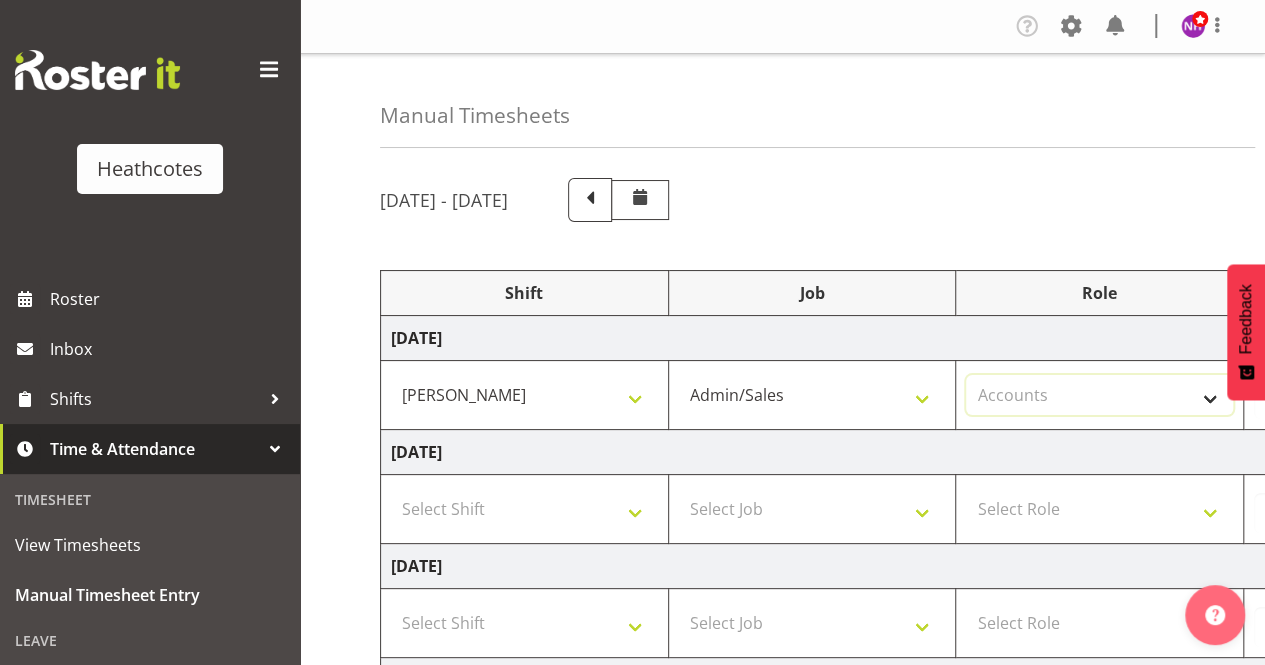 click on "Select Role  Accounts" at bounding box center [1099, 395] 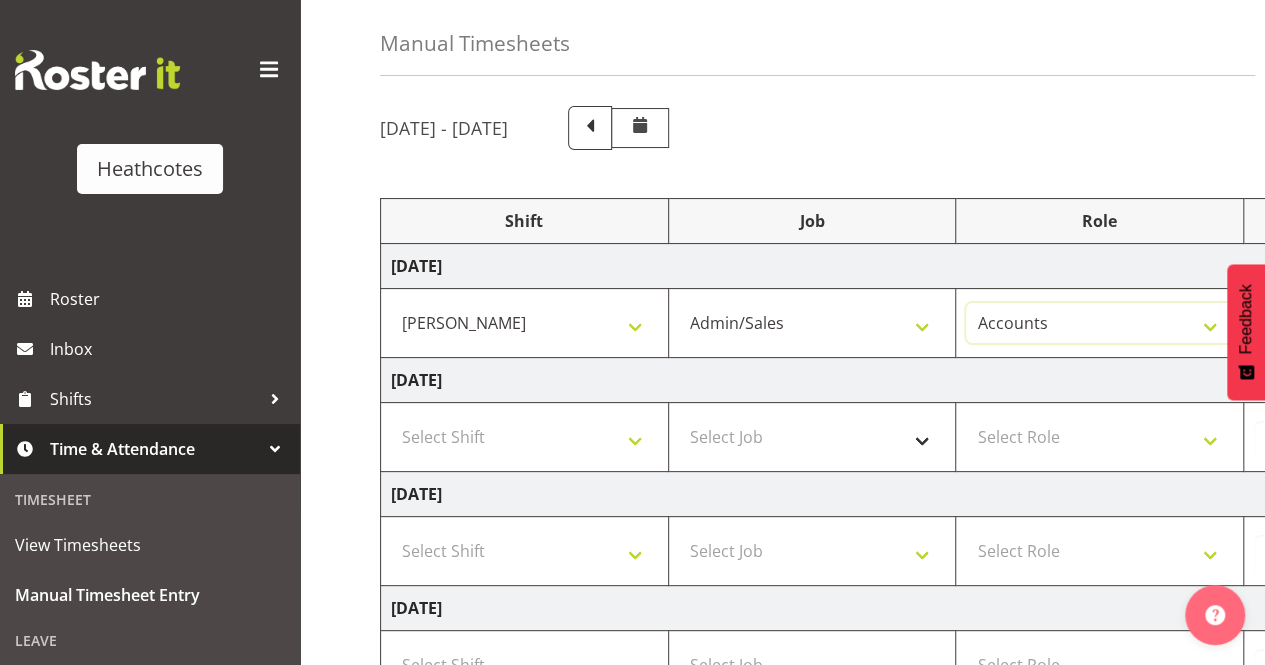 scroll, scrollTop: 0, scrollLeft: 0, axis: both 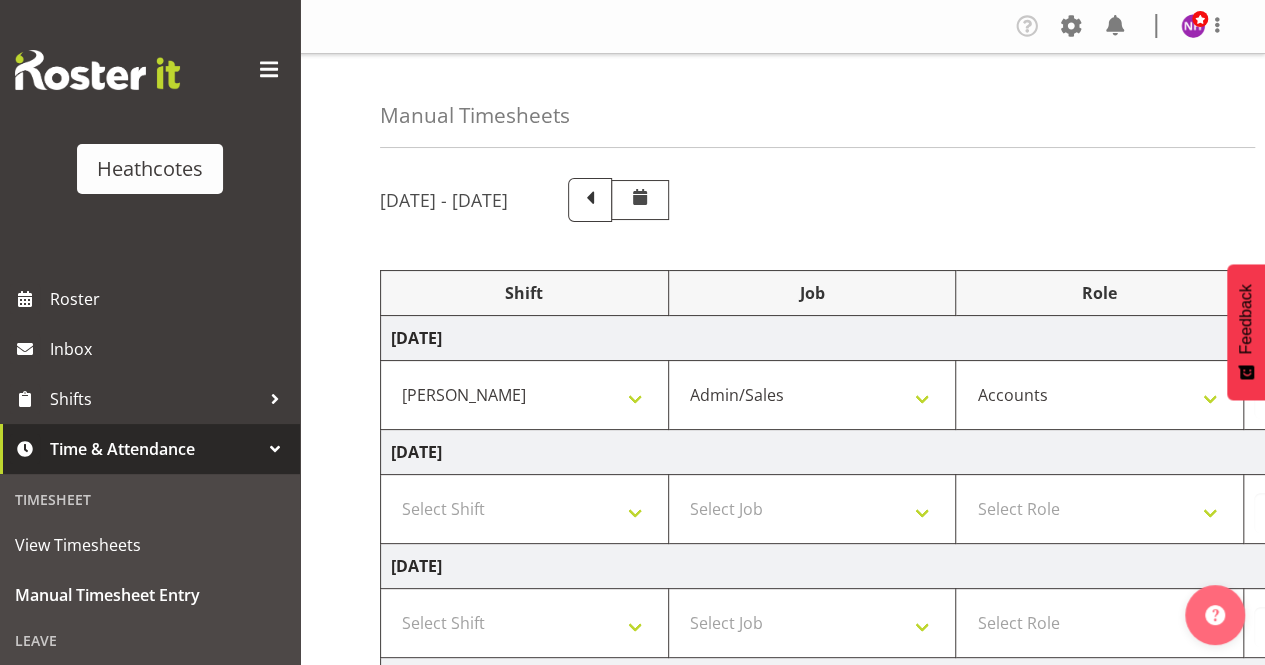 click on "Time & Attendance" at bounding box center (155, 449) 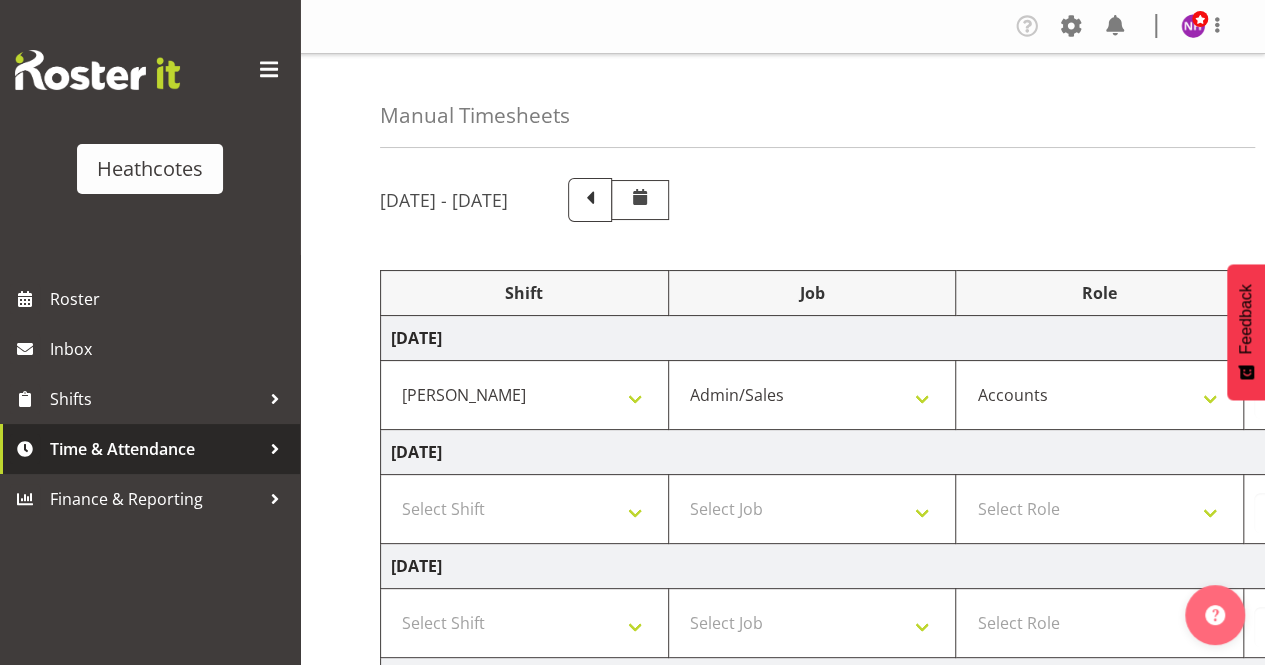 click on "Time & Attendance" at bounding box center [155, 449] 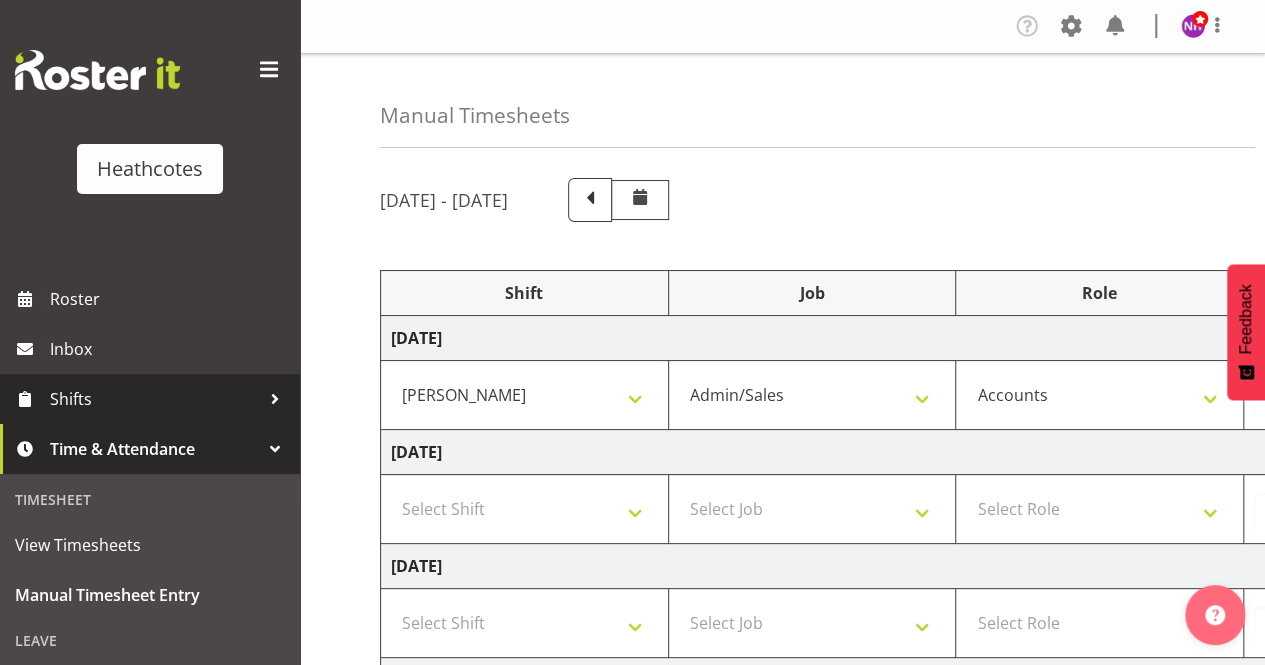 click on "Shifts" at bounding box center [150, 399] 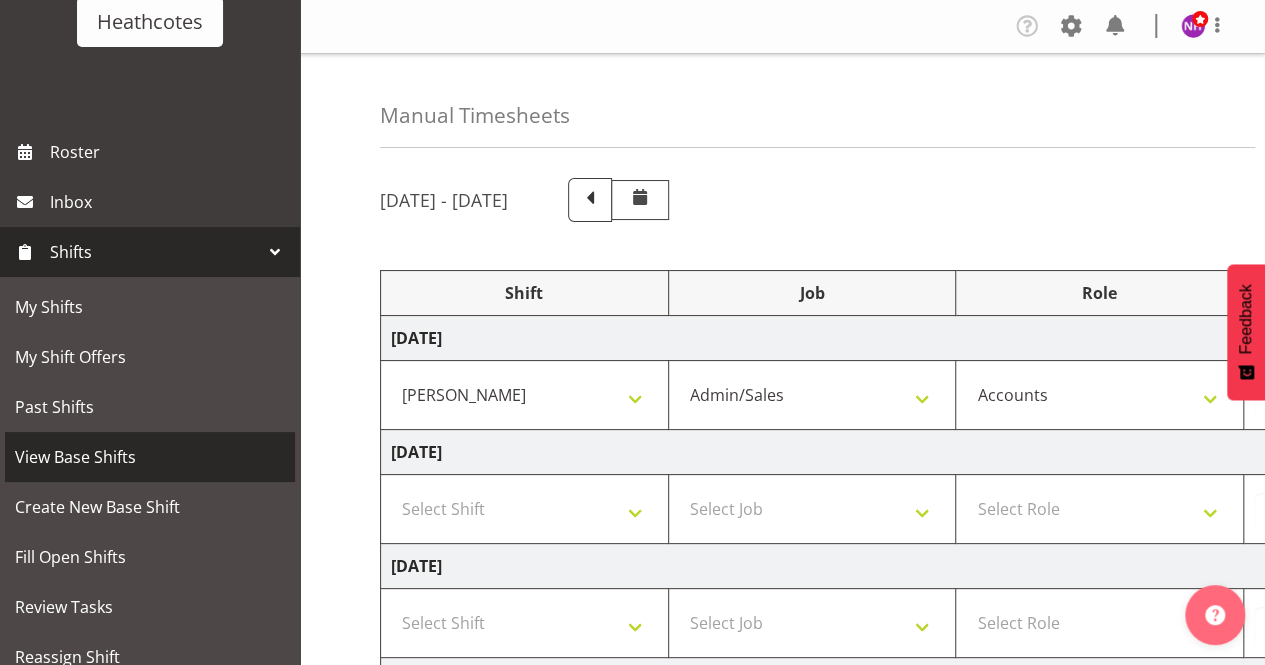 scroll, scrollTop: 318, scrollLeft: 0, axis: vertical 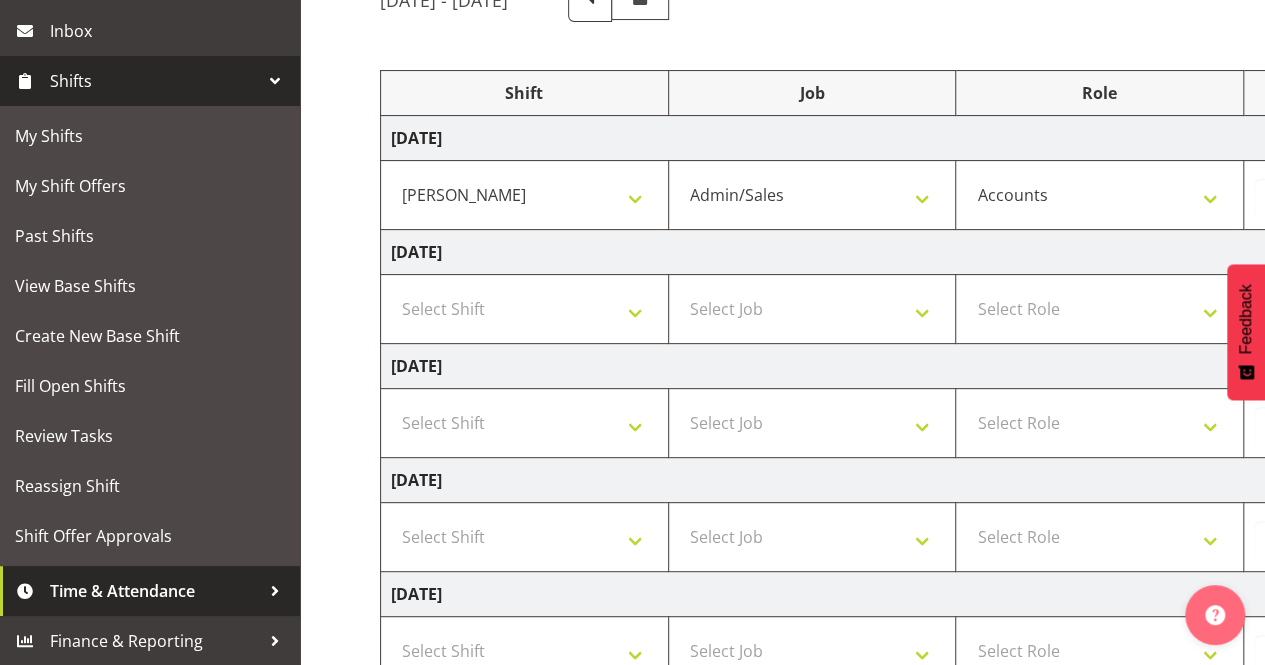 click on "Time & Attendance" at bounding box center [155, 591] 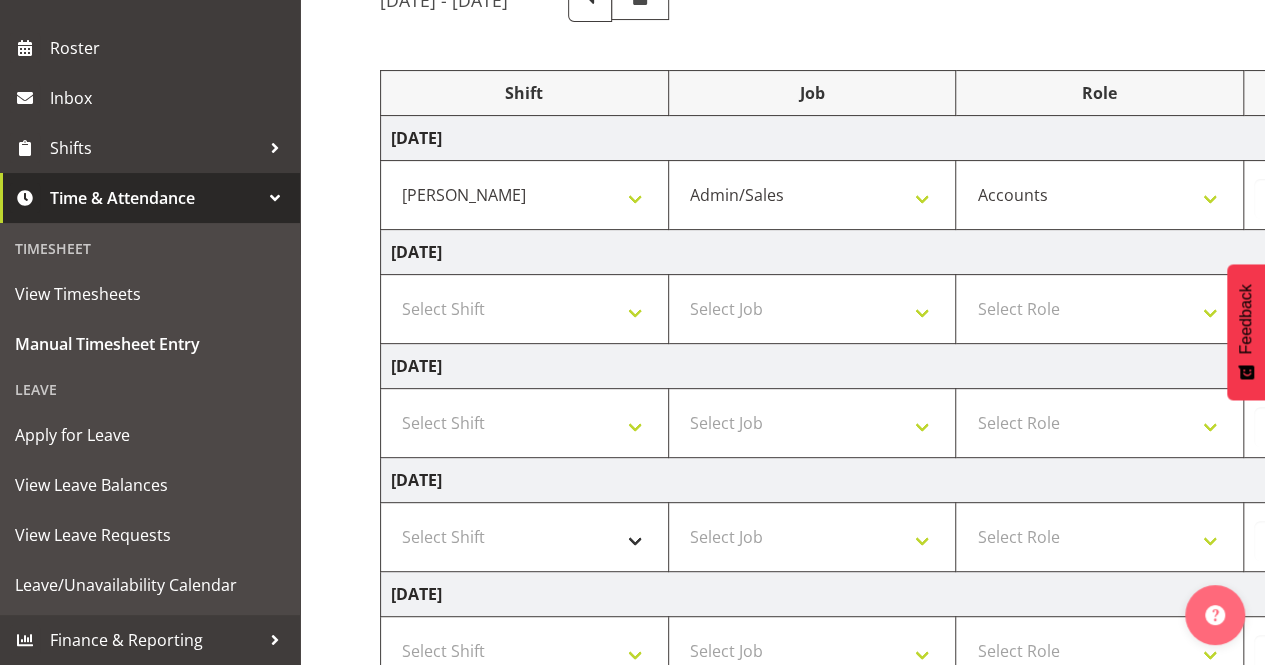 scroll, scrollTop: 250, scrollLeft: 0, axis: vertical 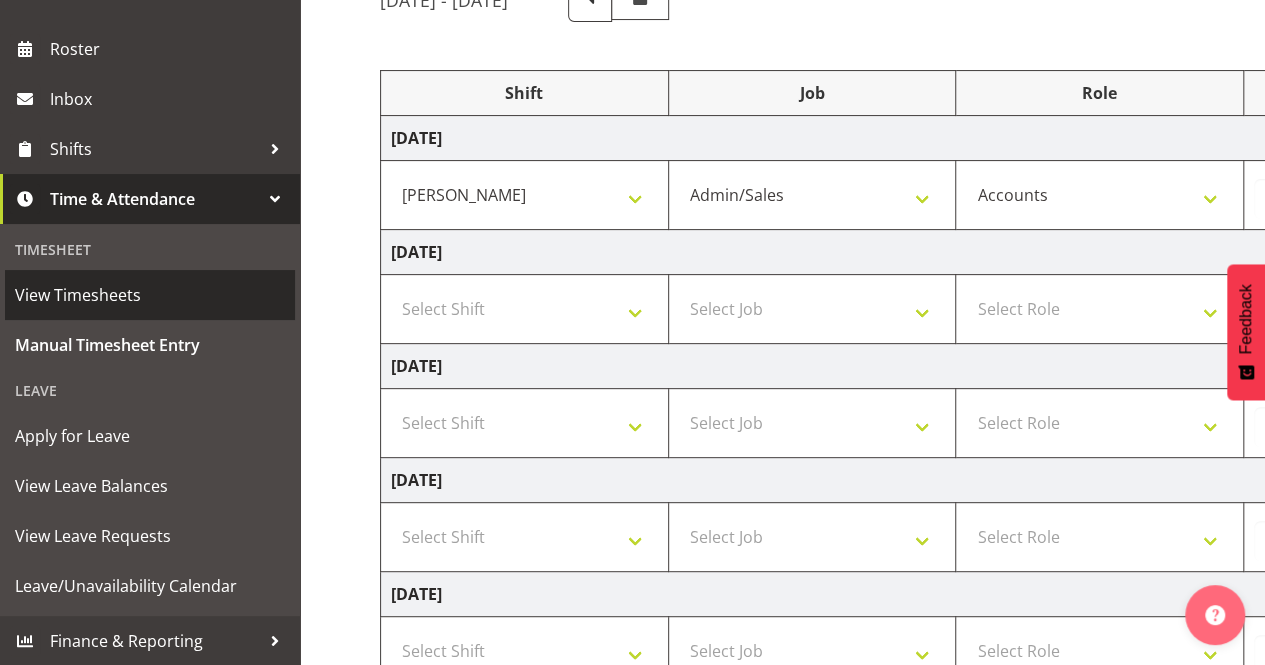 click on "View Timesheets" at bounding box center (150, 295) 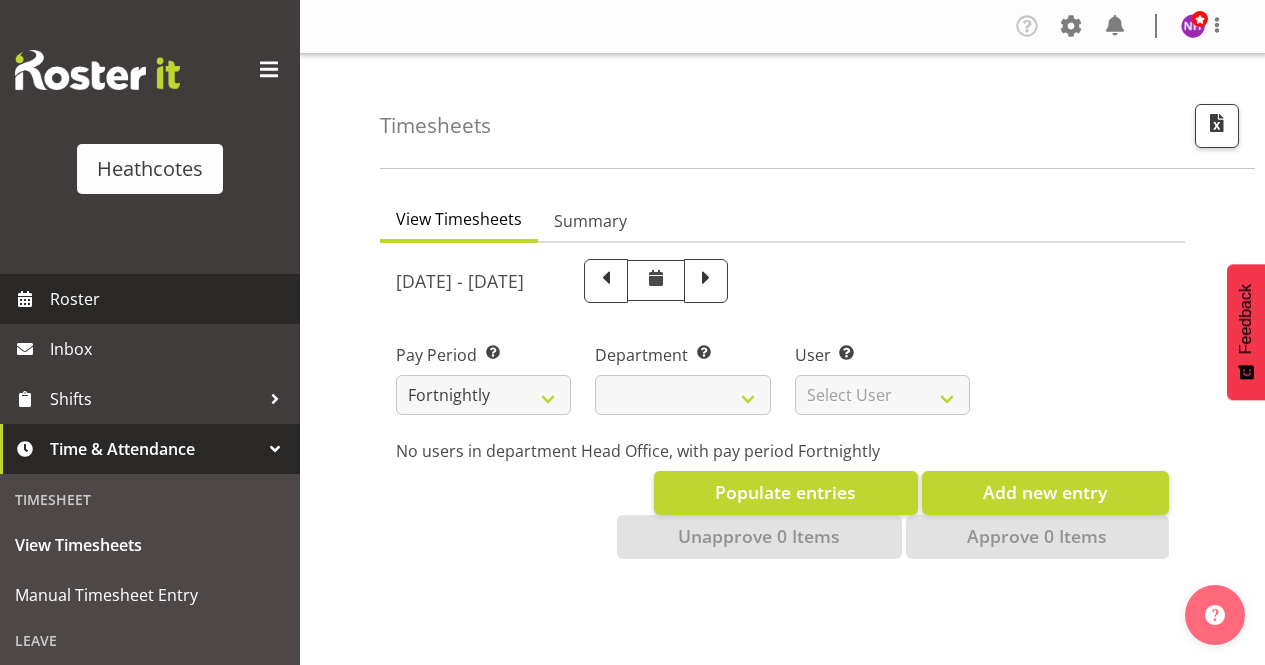 scroll, scrollTop: 0, scrollLeft: 0, axis: both 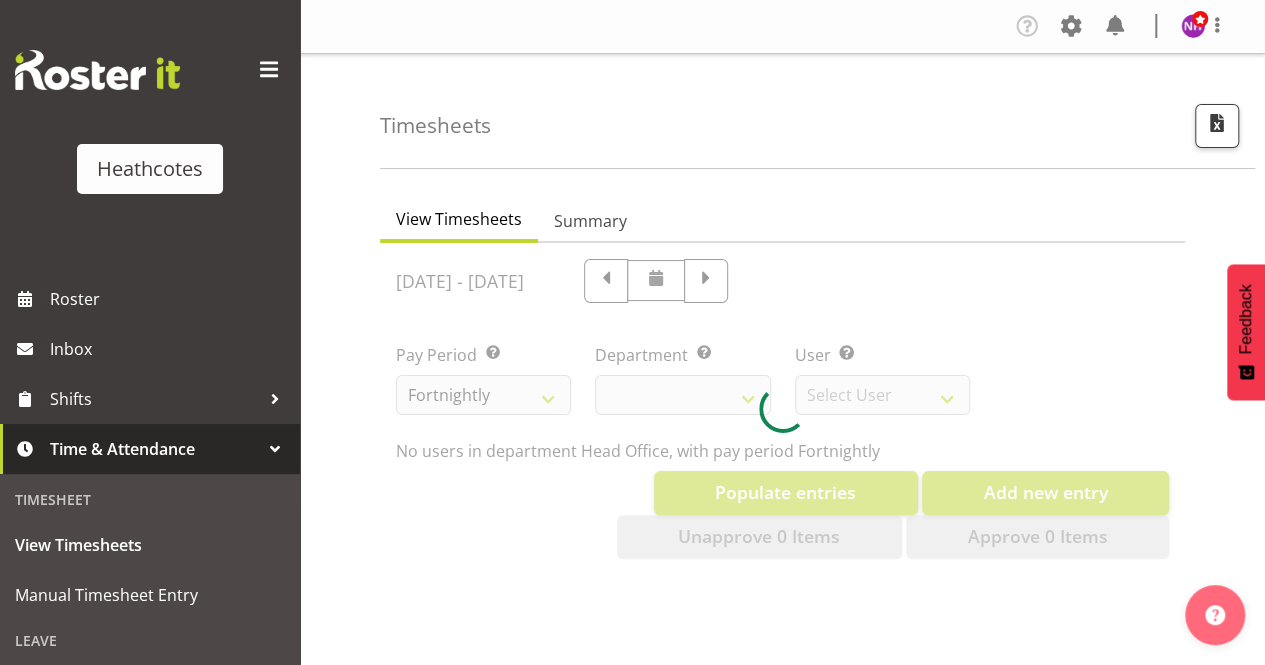 select on "788" 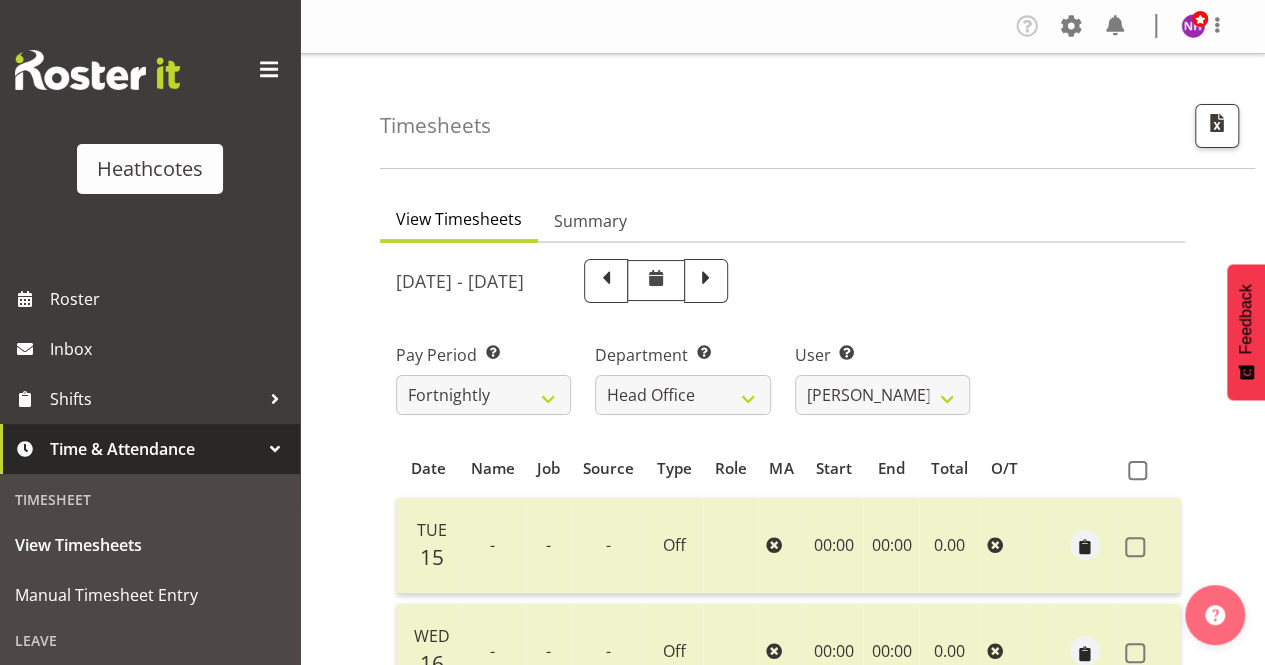 click on "July 15th - July 21st 2025           Pay Period
Select which pay period you would like to view.   Fortnightly
Department
Select which department you would like to view.
Accounts
Head Office
Te Rapa
User
Select user. Note: This is filtered down by the previous two drop-down items.
Alan Dunnett
✔
John Heathcote
✔
Nicola Heathcote
❌                                    Date   Name   Job   Source   Type   Role   MA   Start   End   Total   O/T        Tue   15
-
-
-
Wed   16" at bounding box center (782, 818) 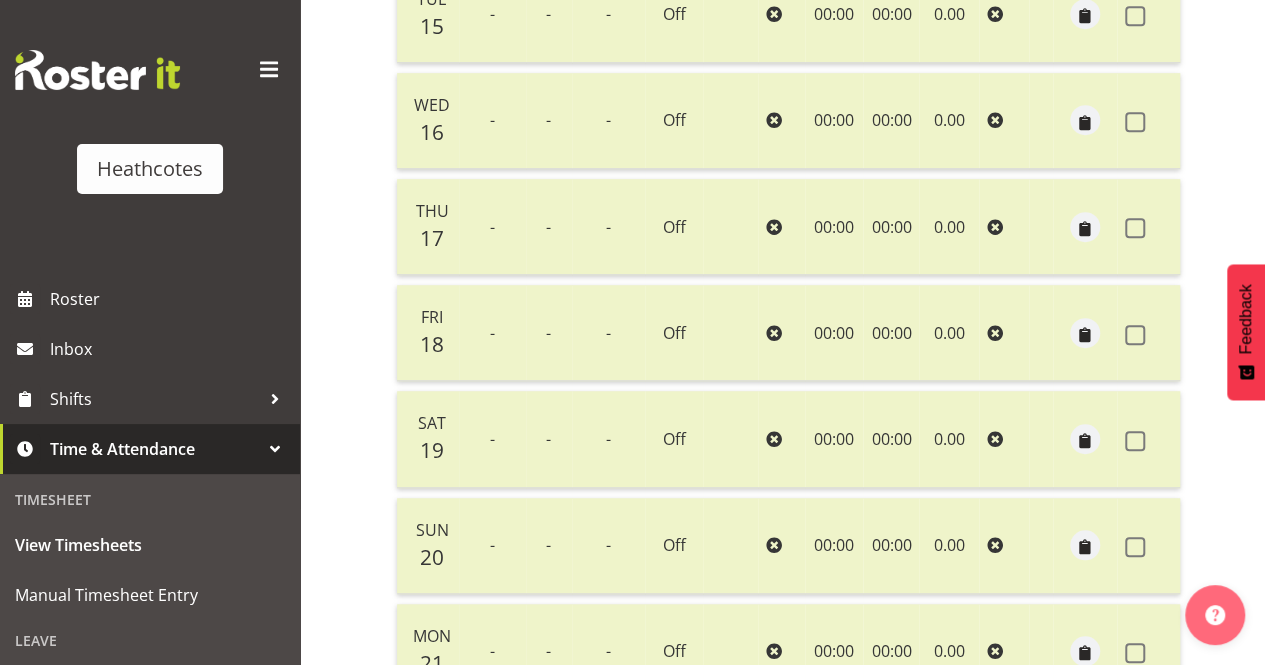 scroll, scrollTop: 366, scrollLeft: 0, axis: vertical 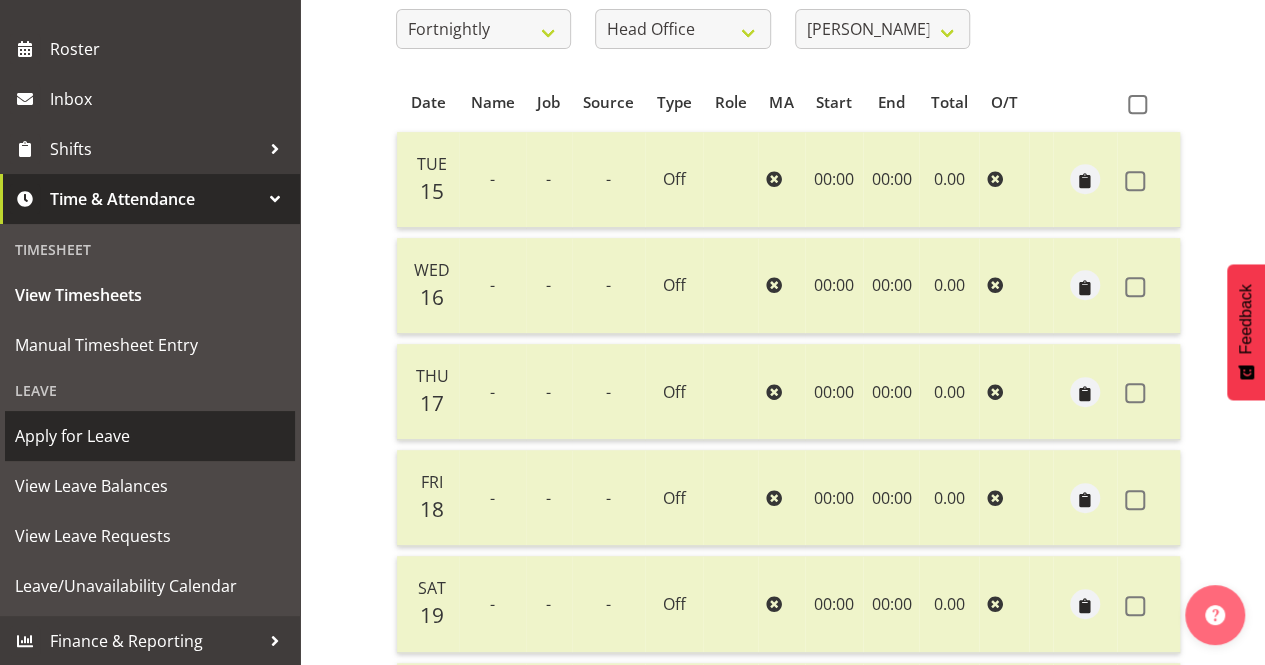 click on "Apply for Leave" at bounding box center (150, 436) 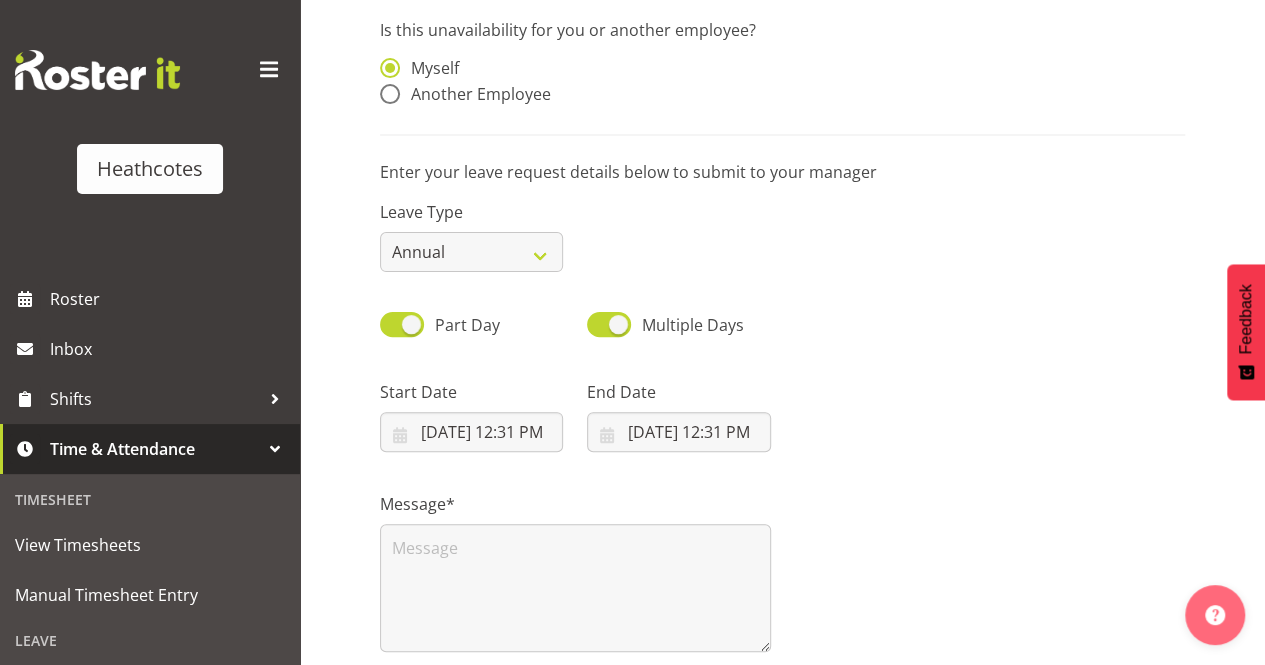 scroll, scrollTop: 300, scrollLeft: 0, axis: vertical 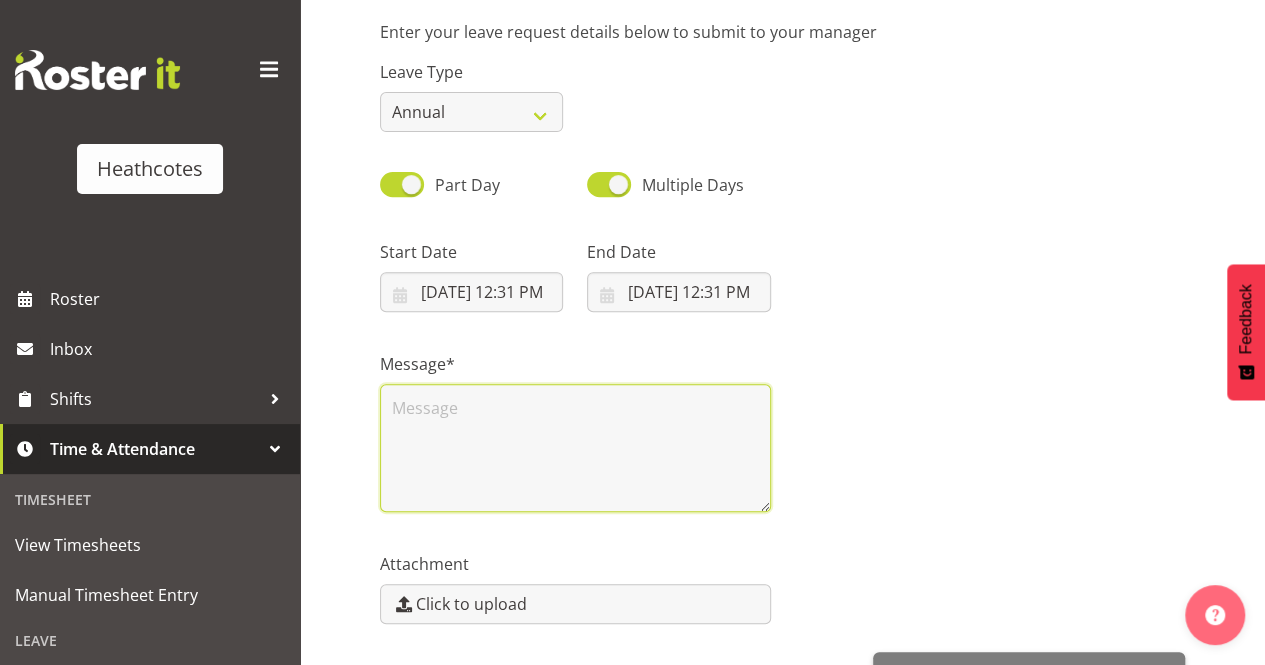click at bounding box center [575, 448] 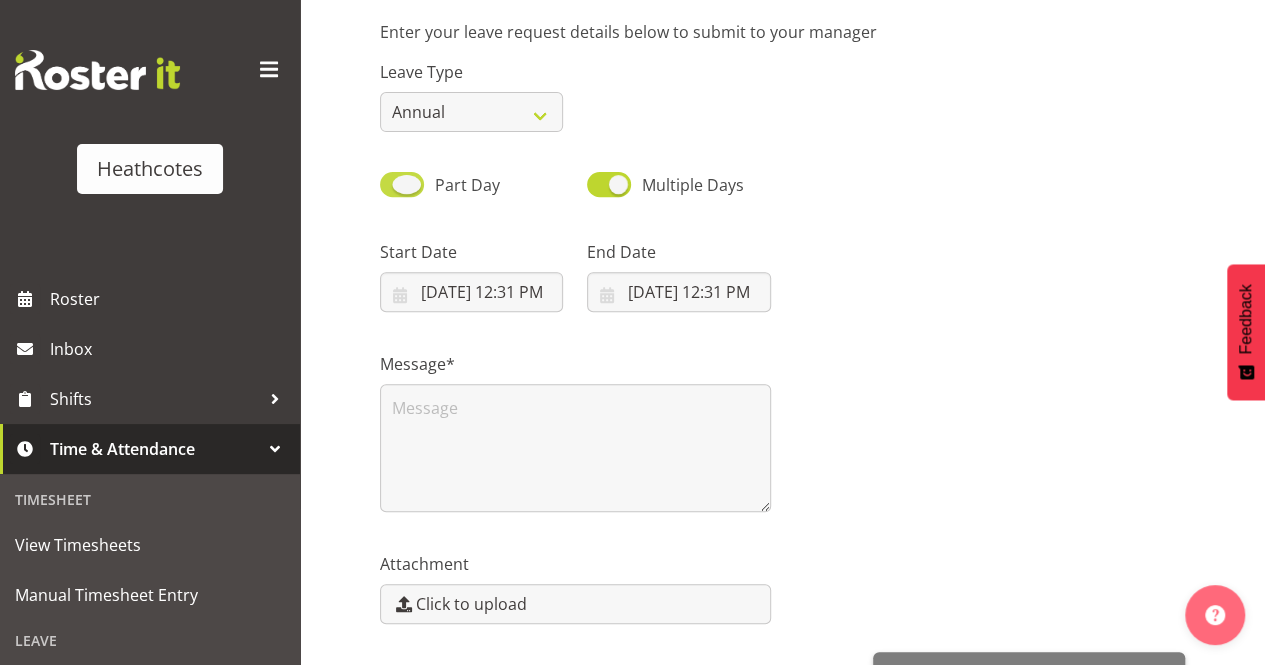 click at bounding box center (402, 184) 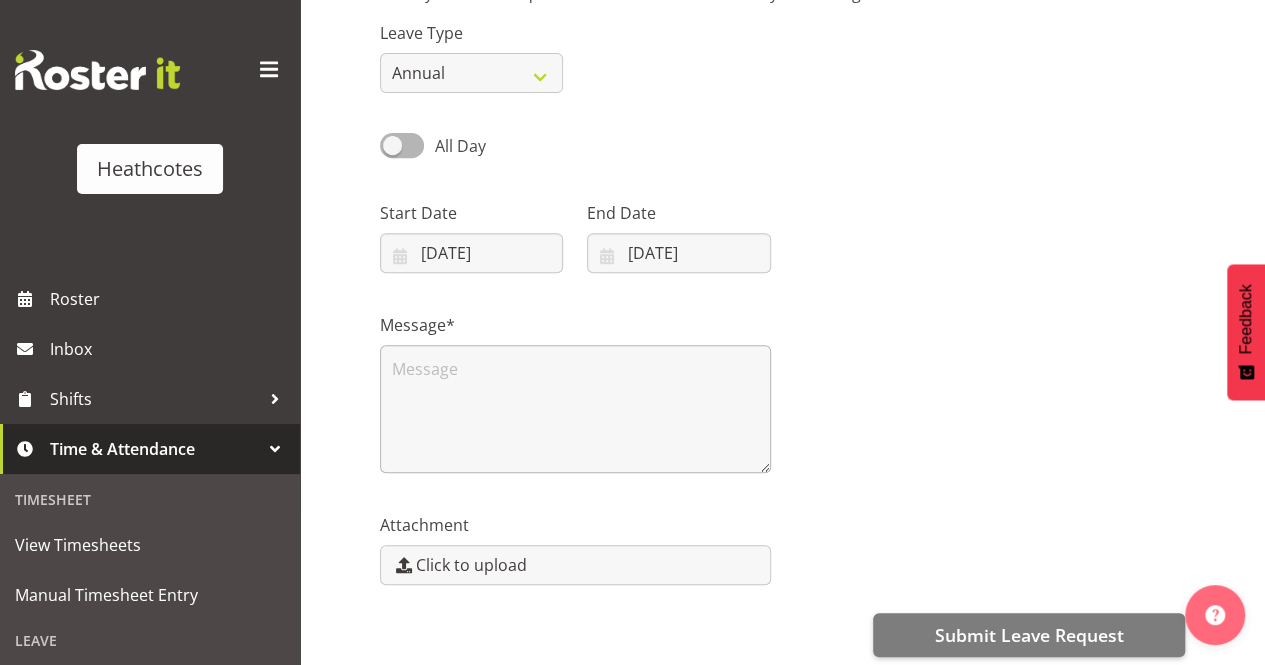 scroll, scrollTop: 360, scrollLeft: 0, axis: vertical 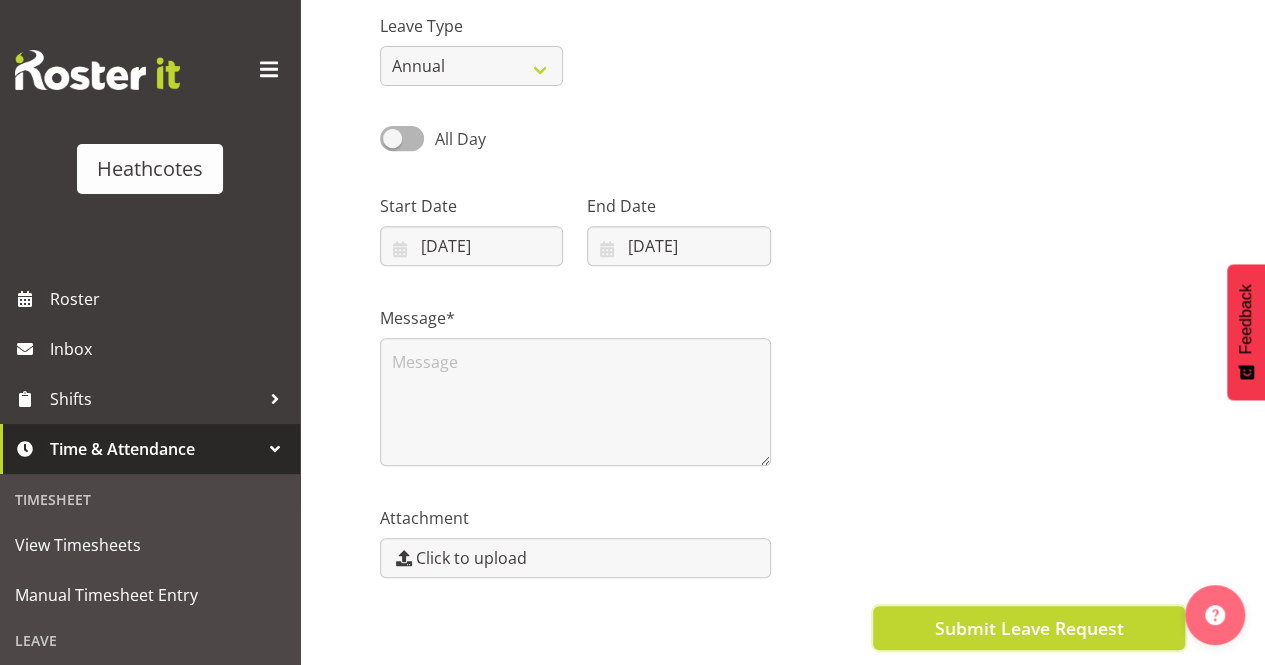 click on "Submit Leave Request" at bounding box center [1028, 628] 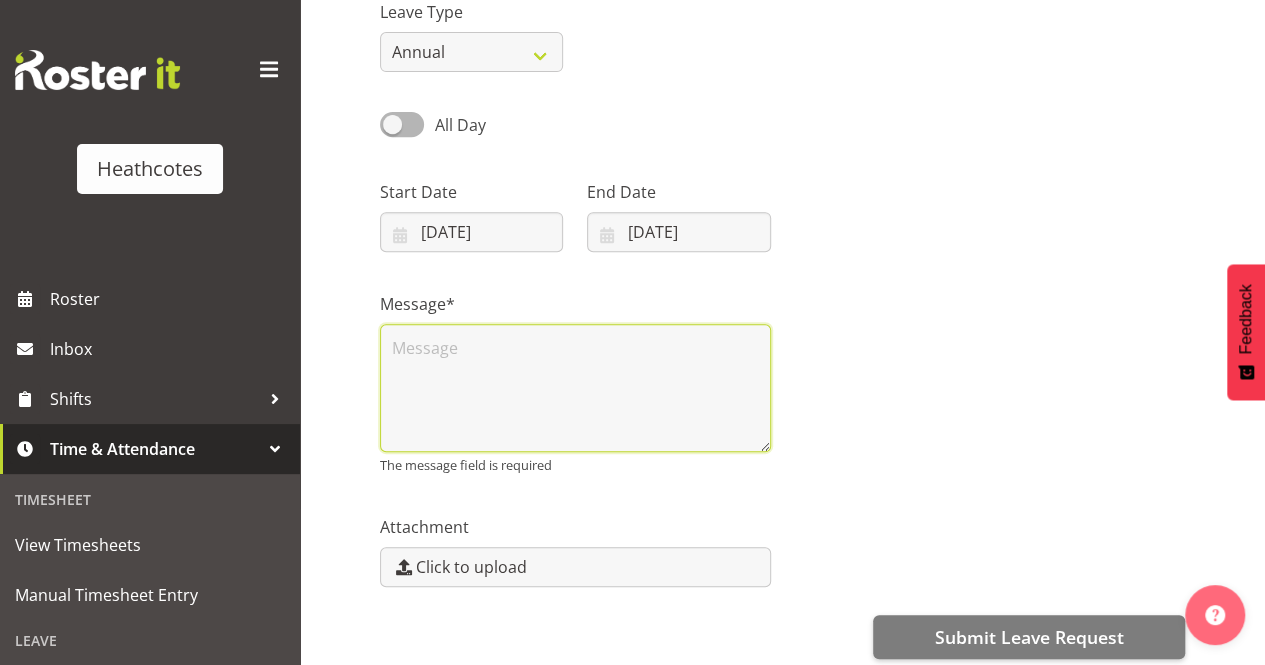 click at bounding box center (575, 388) 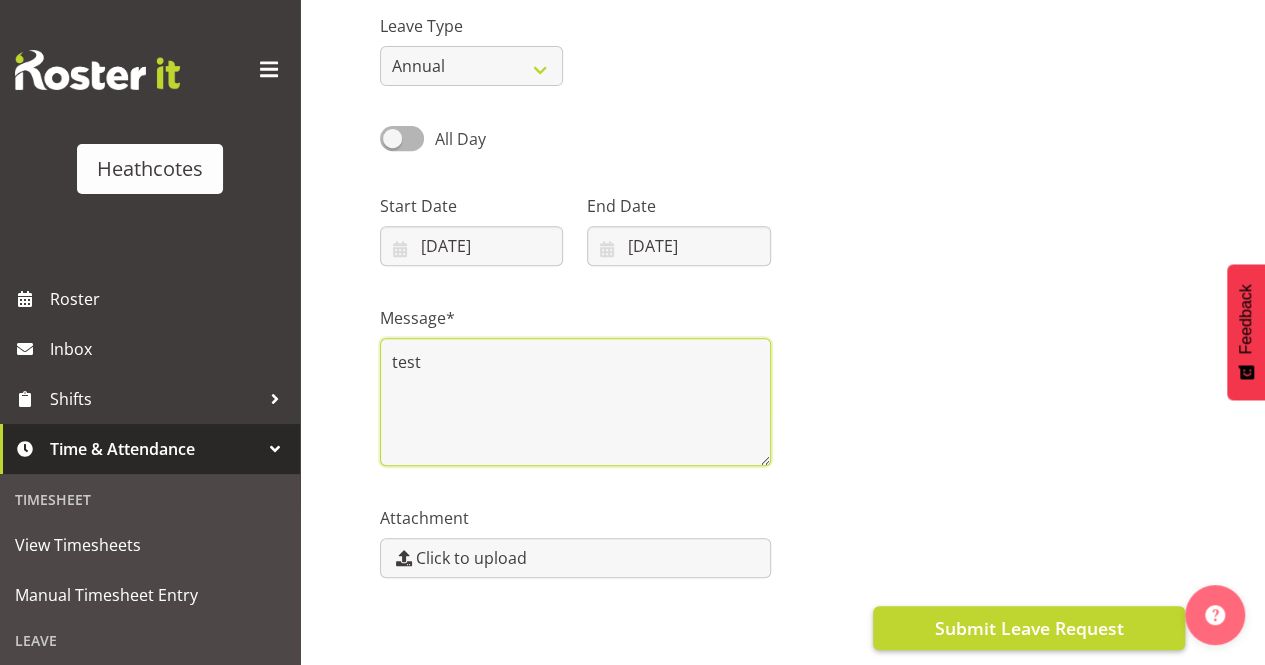 type on "test" 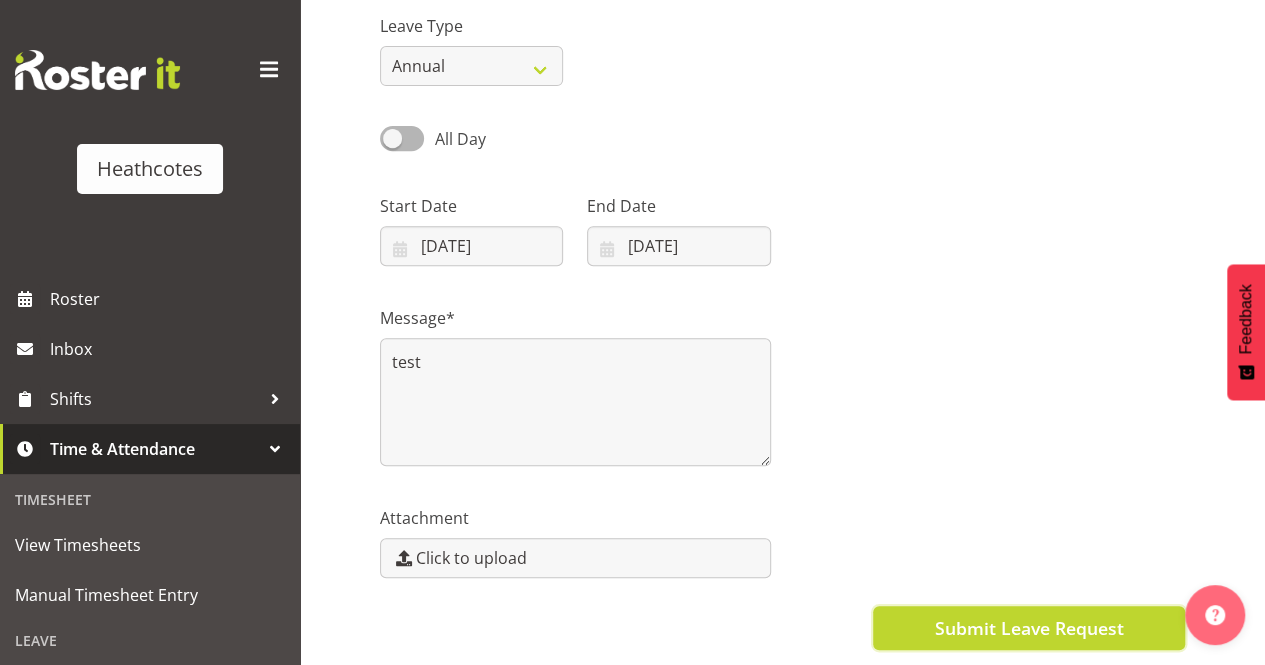 click on "Submit Leave Request" at bounding box center [1029, 628] 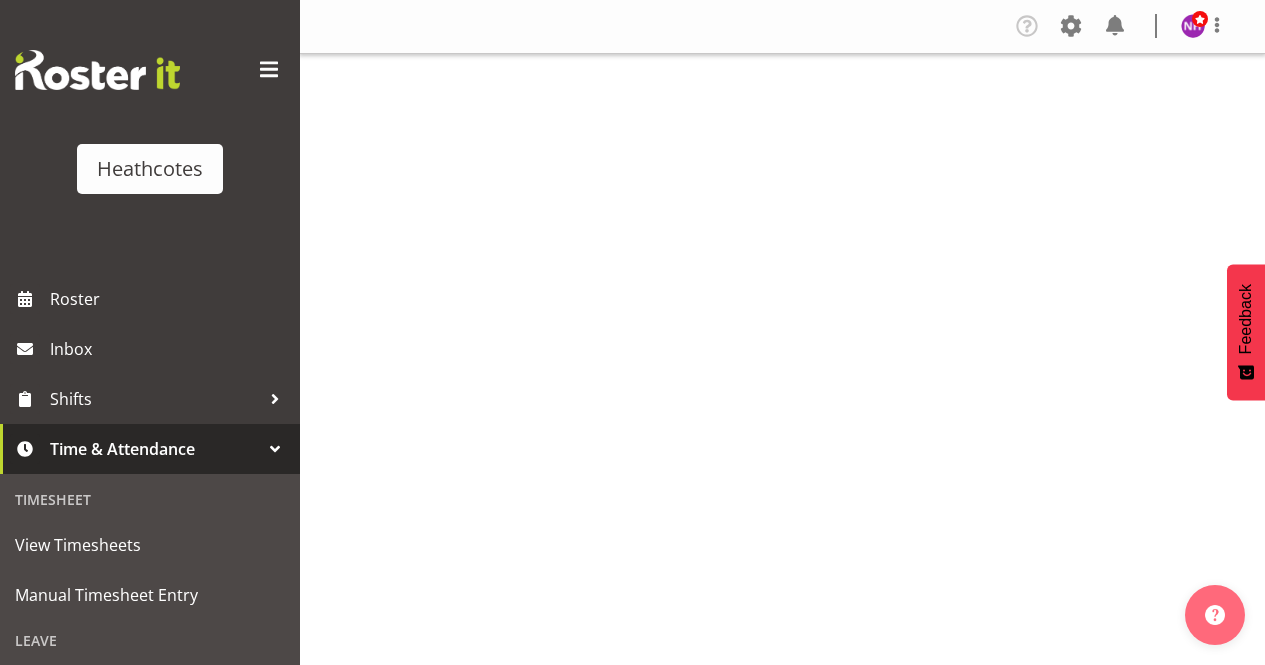 scroll, scrollTop: 0, scrollLeft: 0, axis: both 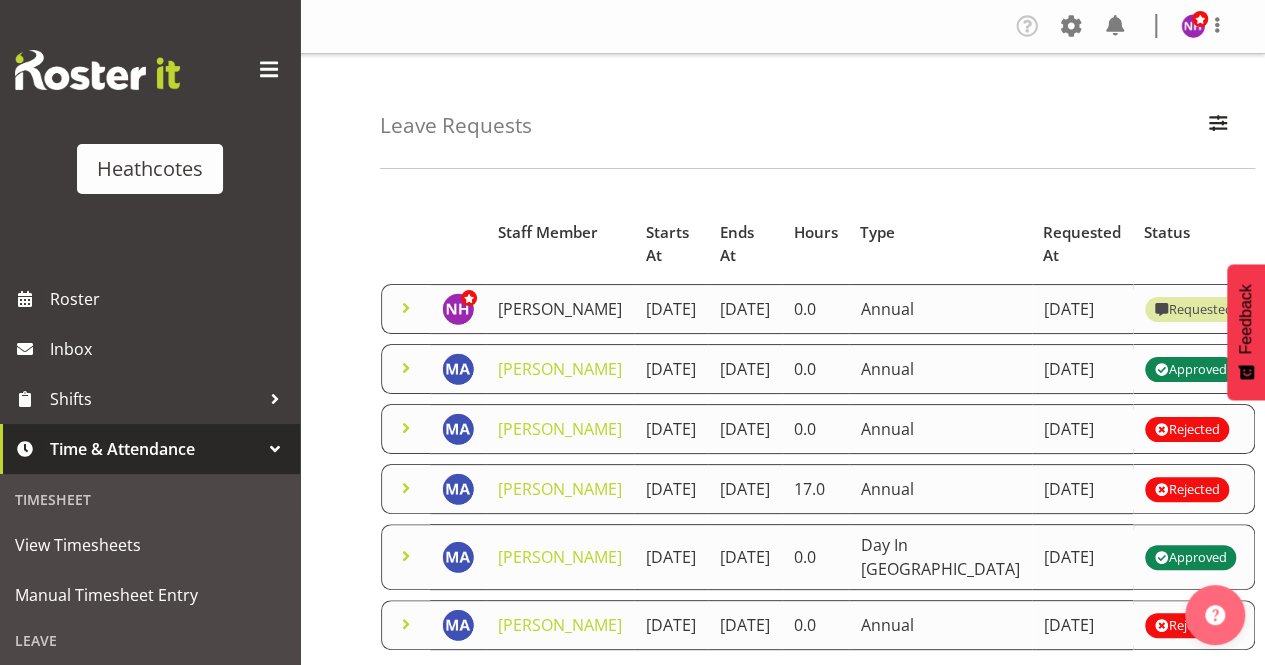 click on "[PERSON_NAME]" at bounding box center [560, 309] 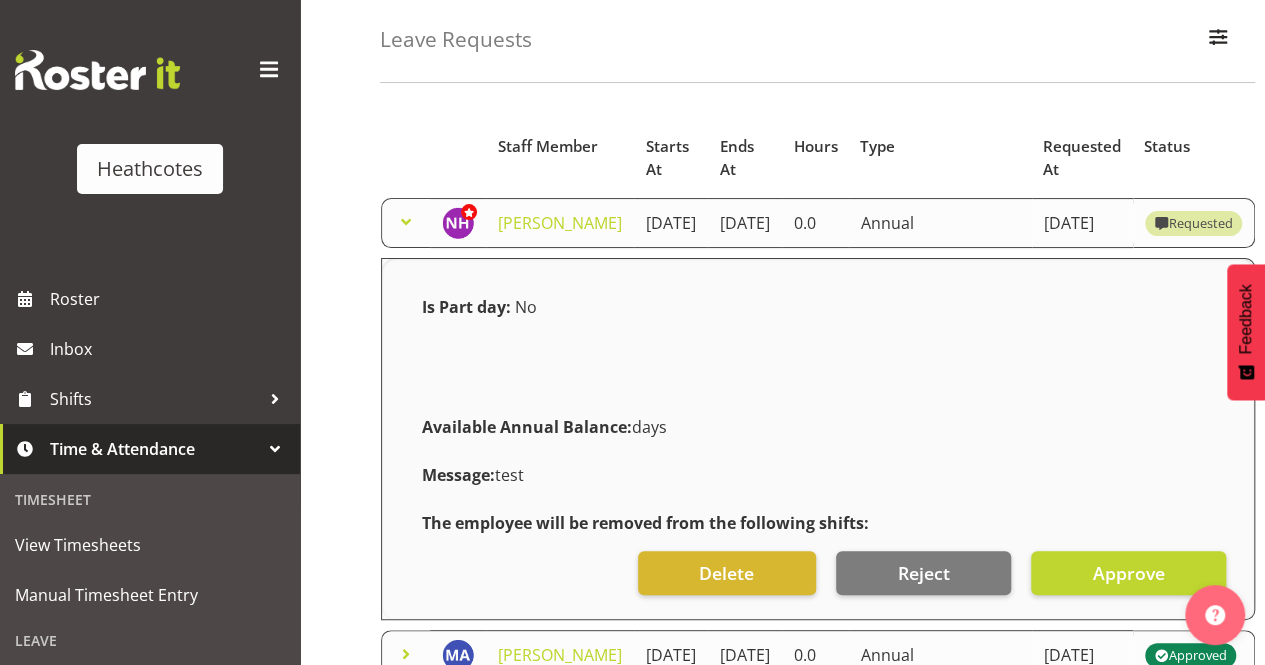 scroll, scrollTop: 200, scrollLeft: 0, axis: vertical 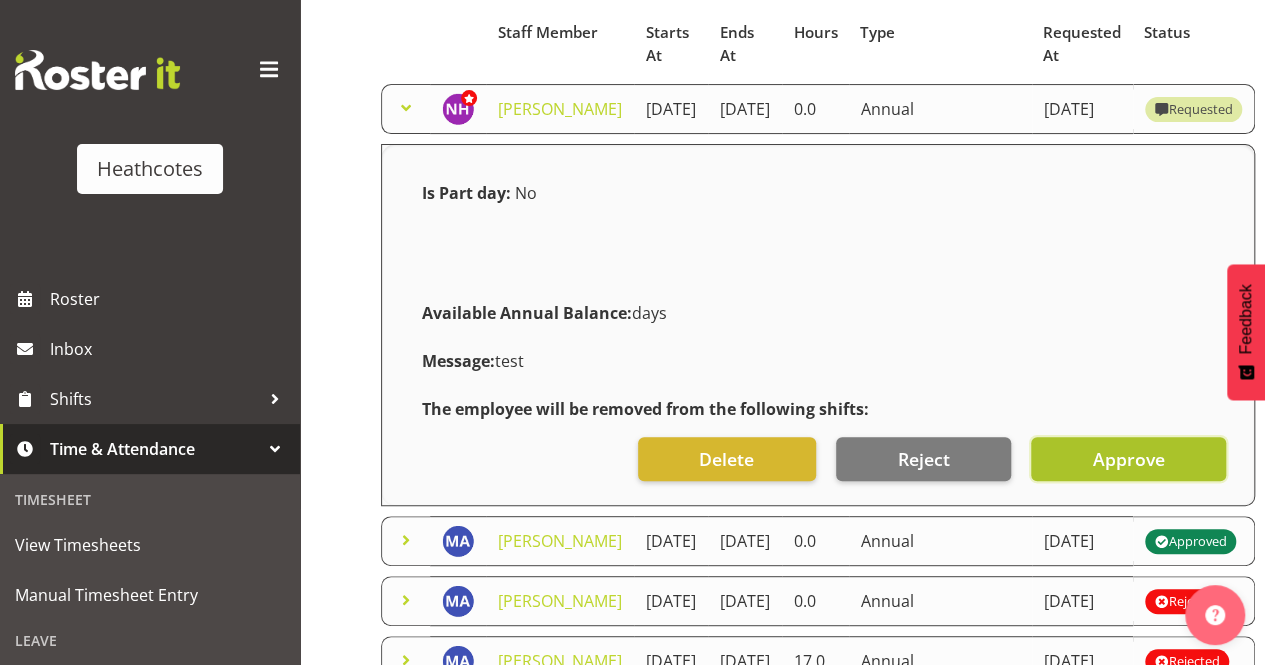 click on "Approve" at bounding box center [1129, 459] 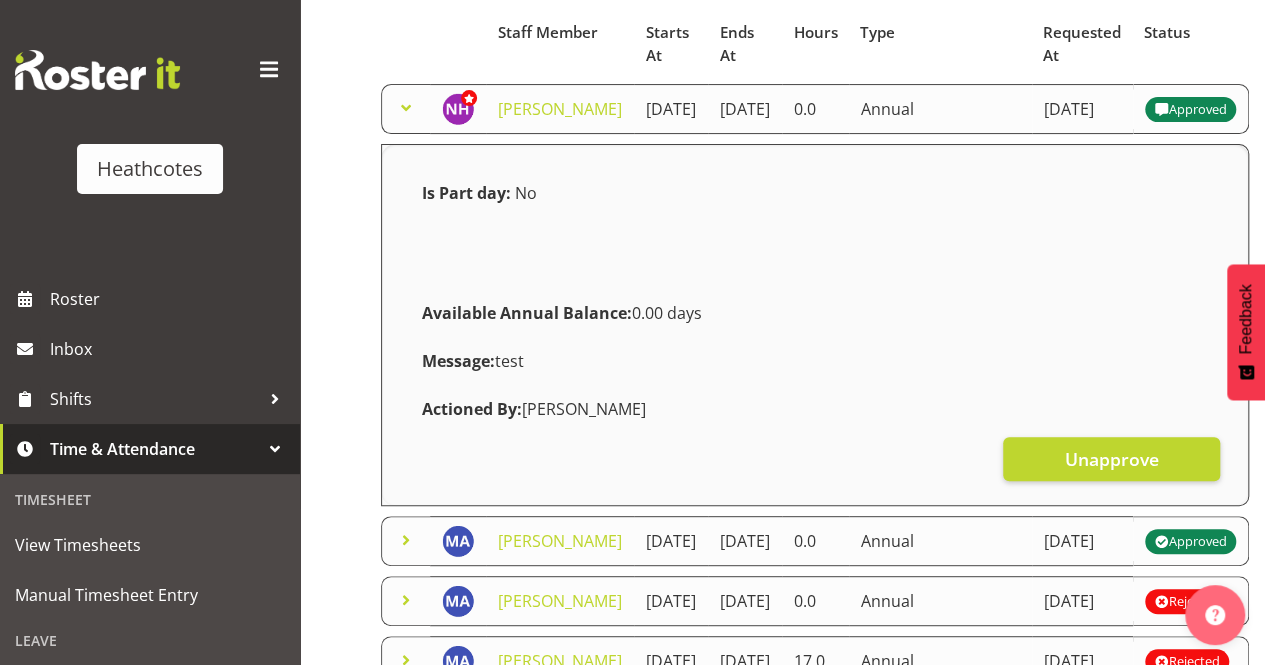 click on "Time & Attendance" at bounding box center [155, 449] 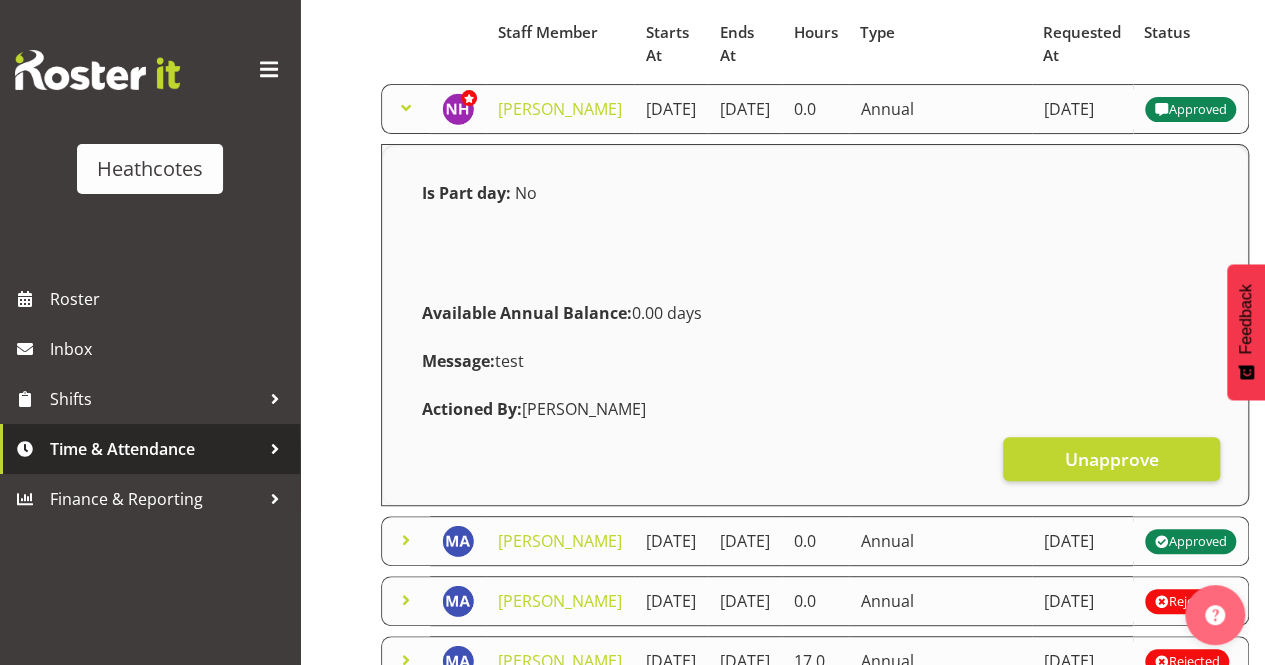 click on "Time & Attendance" at bounding box center (155, 449) 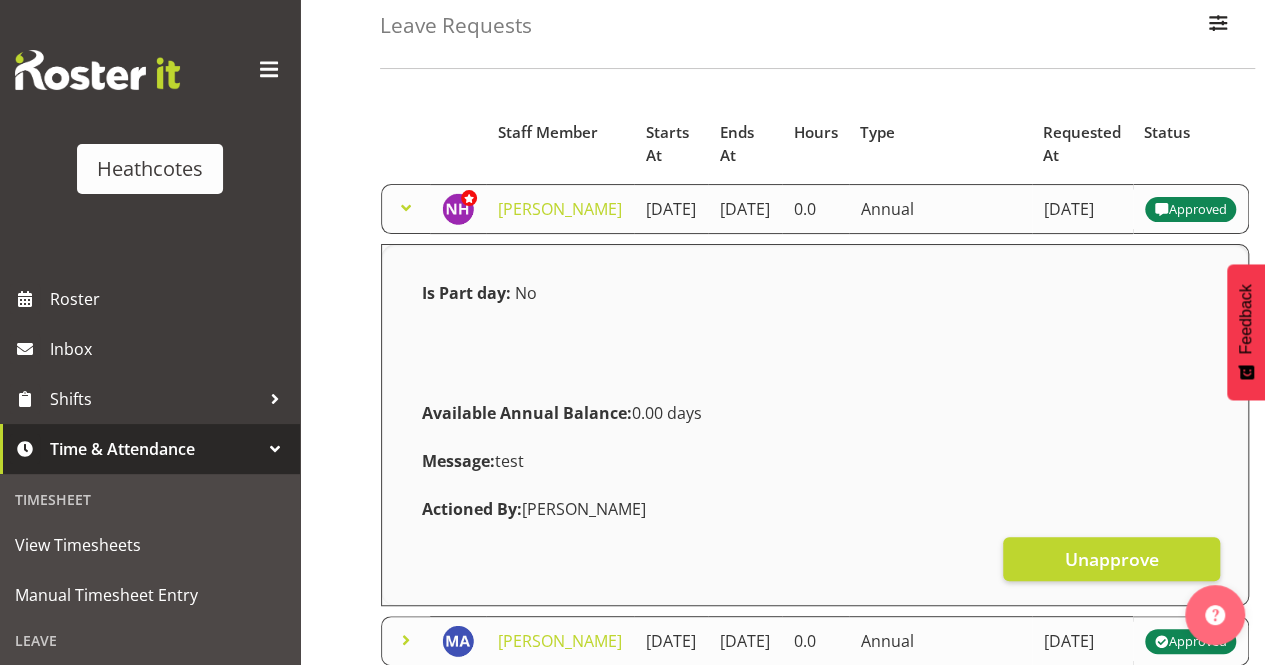 scroll, scrollTop: 0, scrollLeft: 0, axis: both 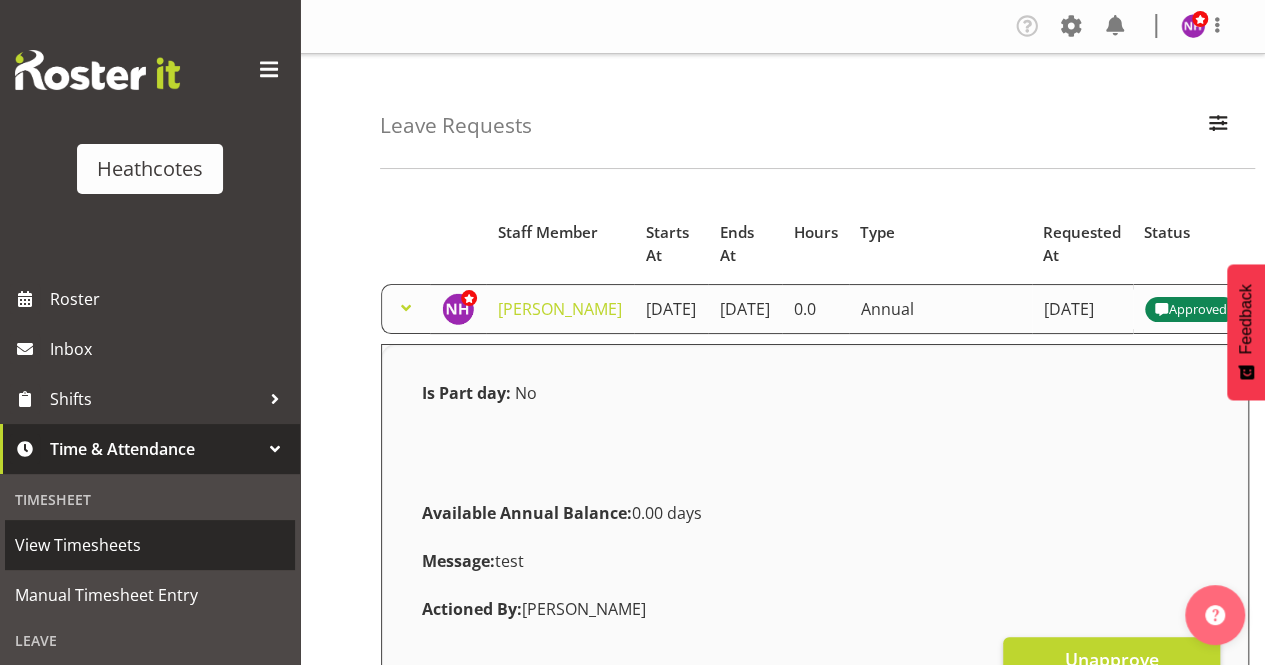 click on "View Timesheets" at bounding box center [150, 545] 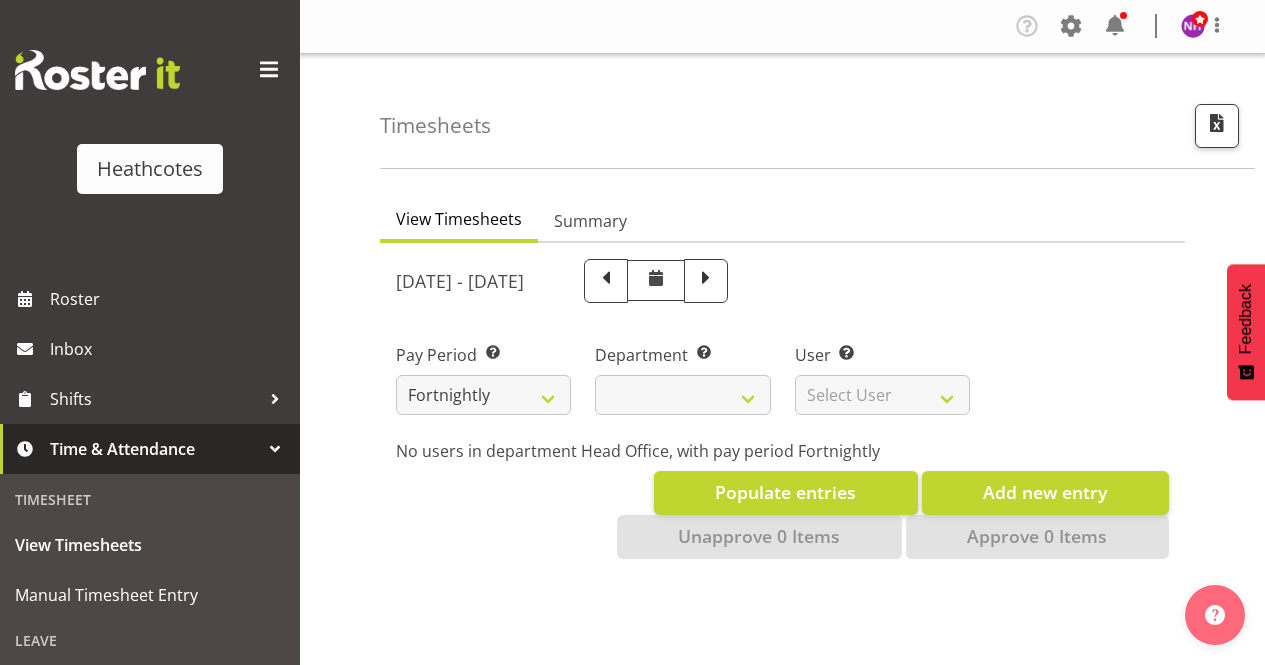 scroll, scrollTop: 0, scrollLeft: 0, axis: both 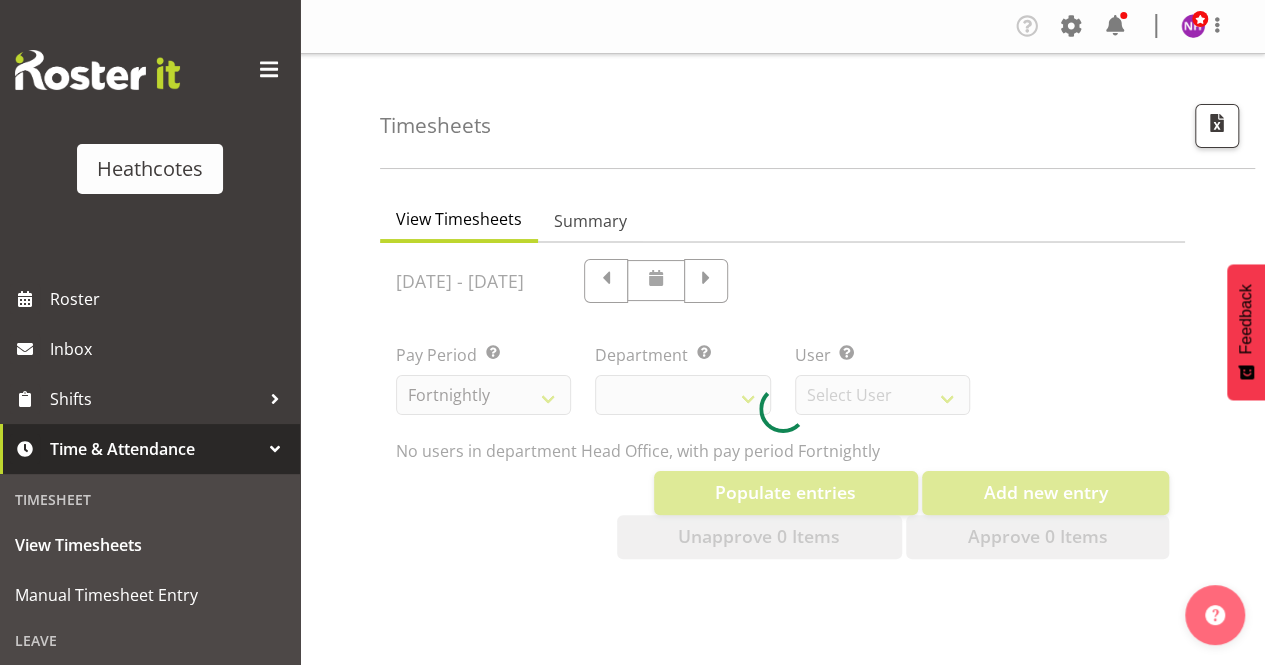select on "788" 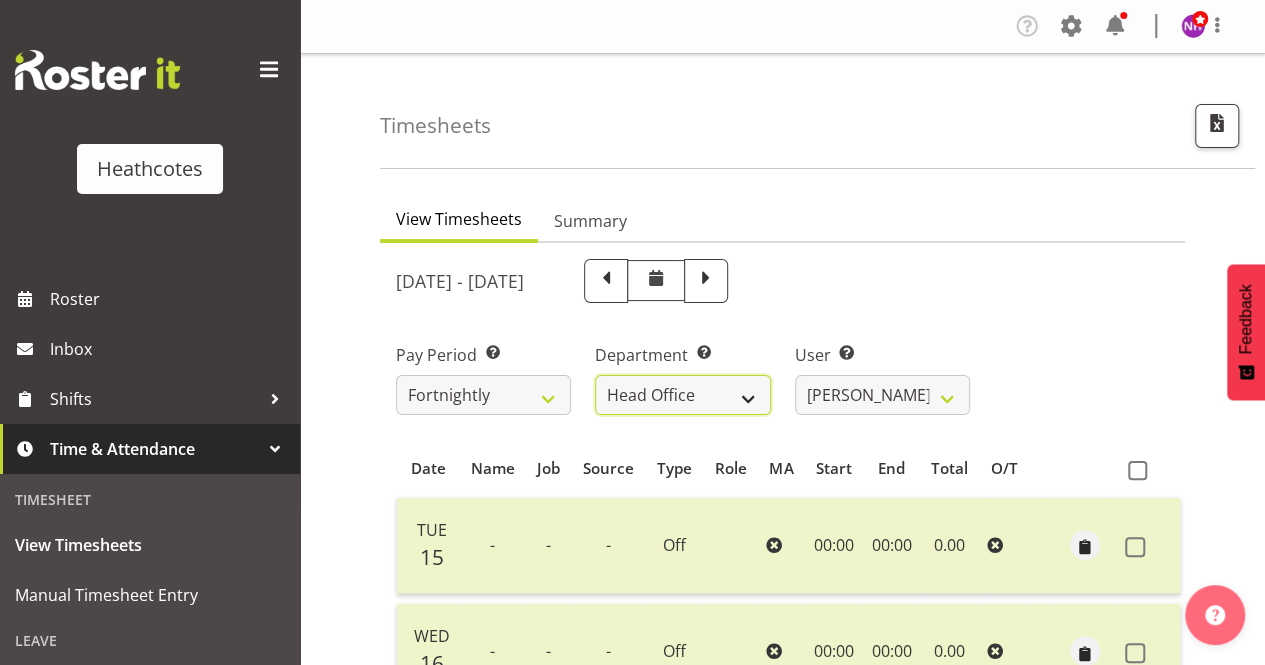 click on "Accounts
Head Office
[PERSON_NAME]" at bounding box center (682, 395) 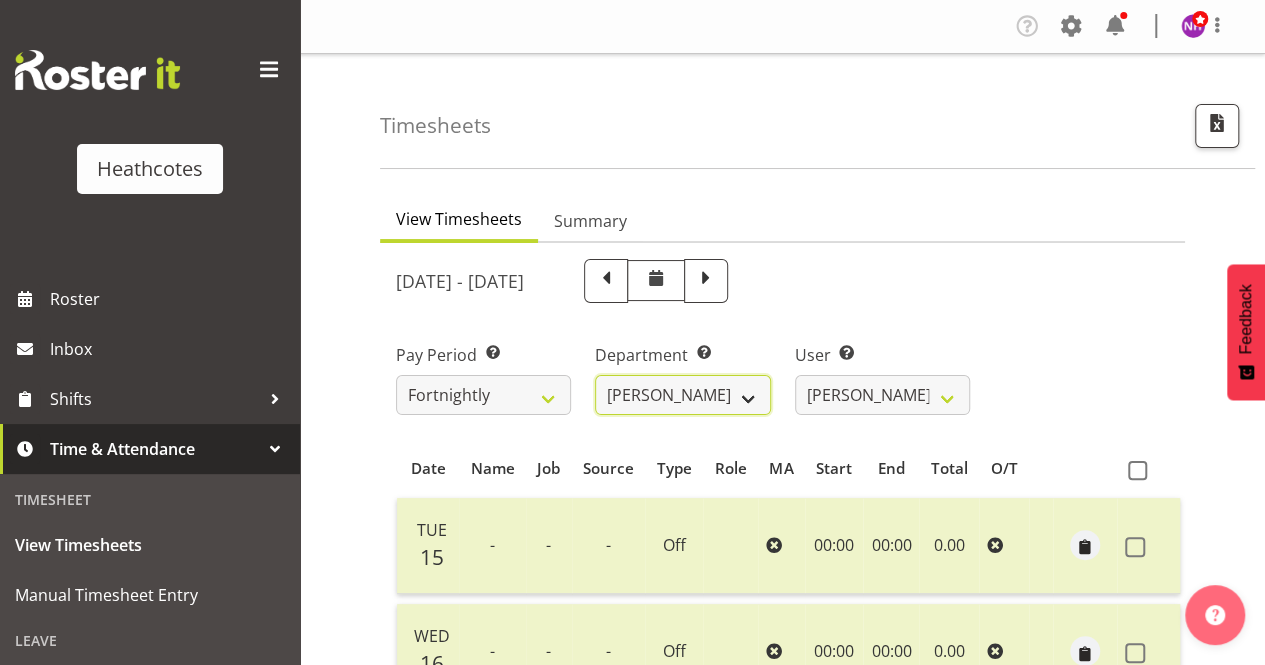 click on "Accounts
Head Office
[PERSON_NAME]" at bounding box center [682, 395] 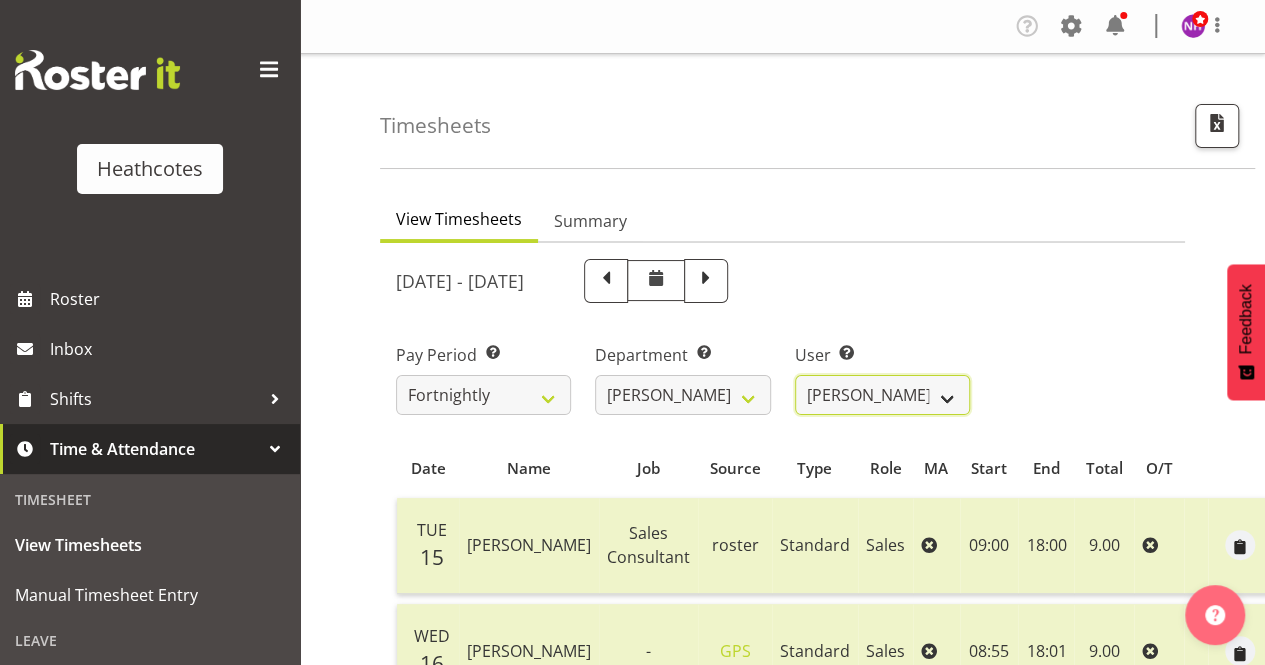 click on "[PERSON_NAME]
✔
[PERSON_NAME]
✔
[PERSON_NAME]
✔" at bounding box center (882, 395) 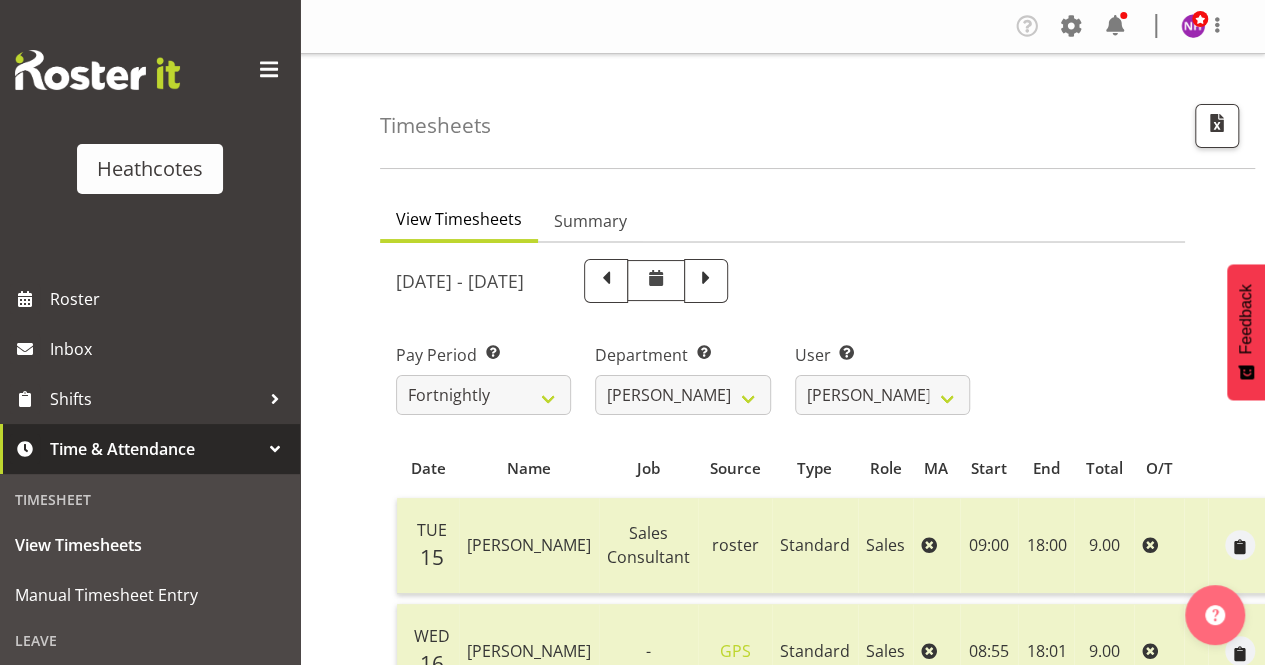 click on "July 15th - July 21st 2025           Pay Period
Select which pay period you would like to view.   Fortnightly
Department
Select which department you would like to view.
Accounts
Head Office
Te Rapa
User
Select user. Note: This is filtered down by the previous two drop-down items.
Clifford Millar
✔
Marieka Allan-Jones
✔
Tony Wilcock
✔                                    Date   Name   Job   Source   Type   Role   MA   Start   End   Total   O/T        Tue   15
Te Rapa
Sales Consultant
roster
09:00" at bounding box center (782, 818) 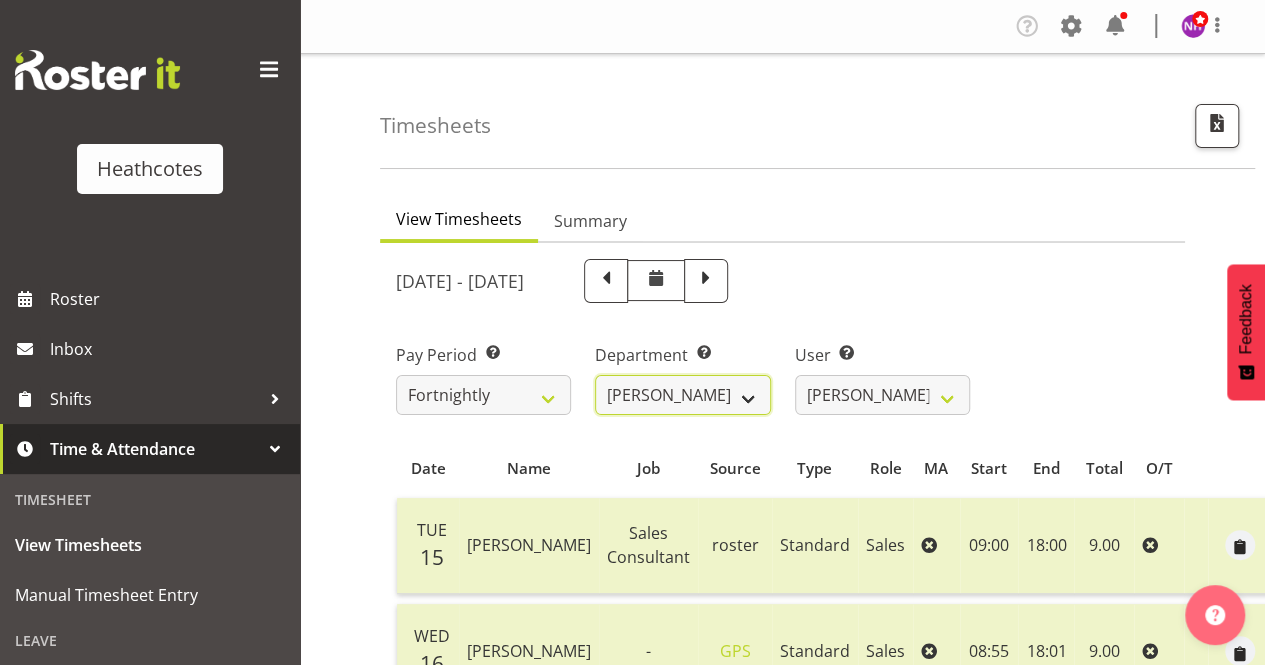click on "Accounts
Head Office
Te Rapa" at bounding box center (682, 395) 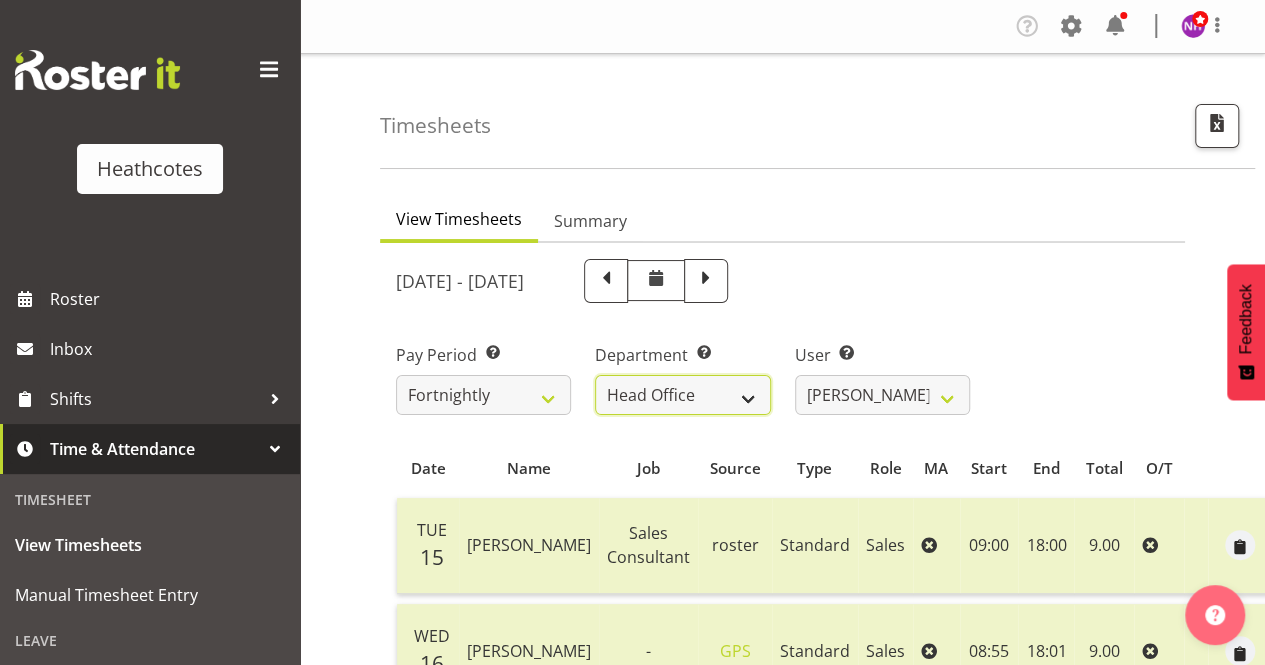 click on "Accounts
Head Office
Te Rapa" at bounding box center [682, 395] 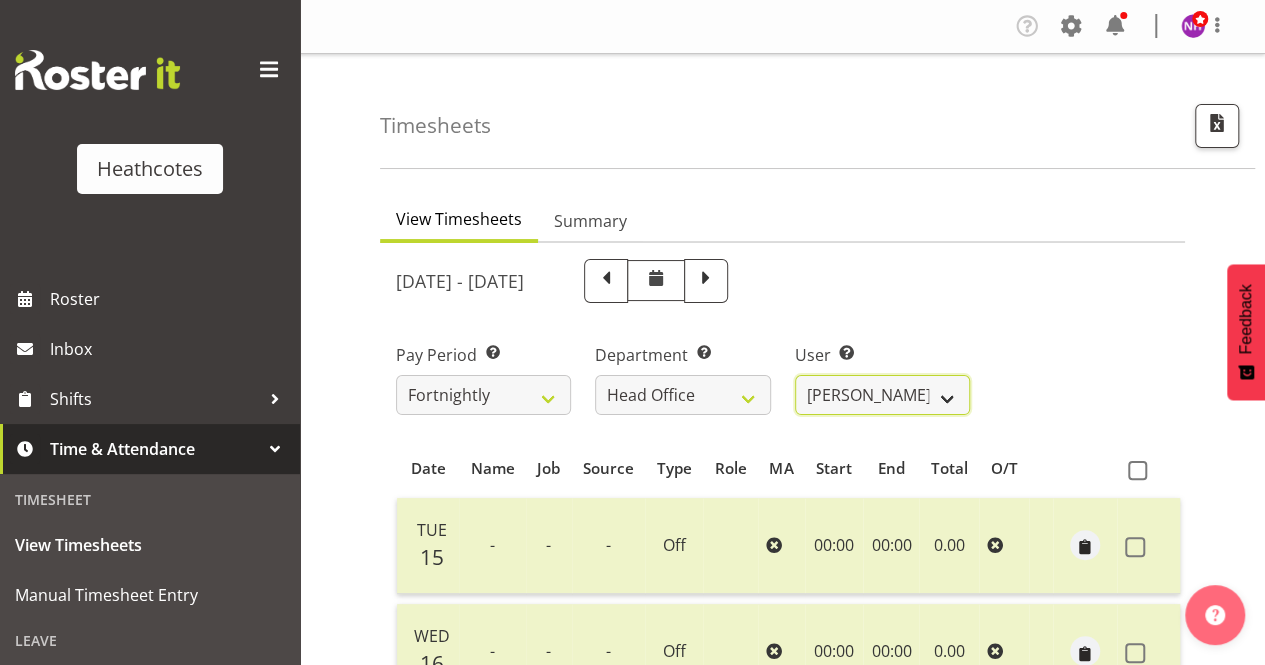 click on "Alan Dunnett
✔
John Heathcote
✔
Nicola Heathcote
❌" at bounding box center [882, 395] 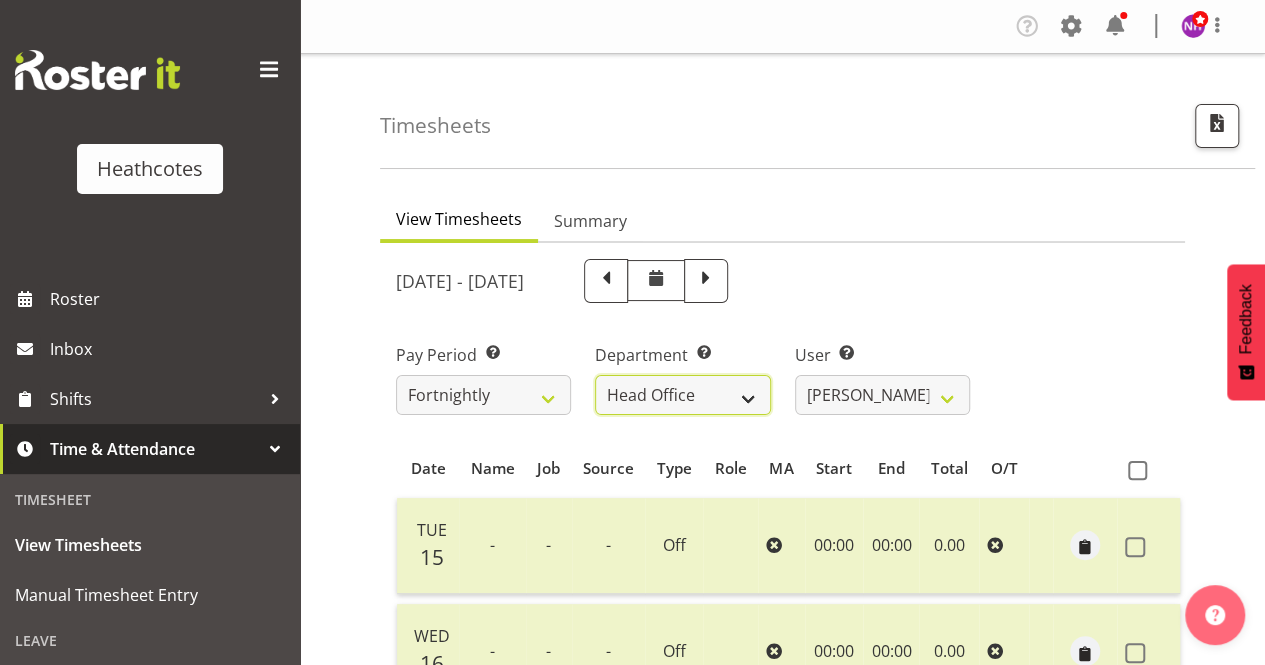 click on "Accounts
Head Office
Te Rapa" at bounding box center [682, 395] 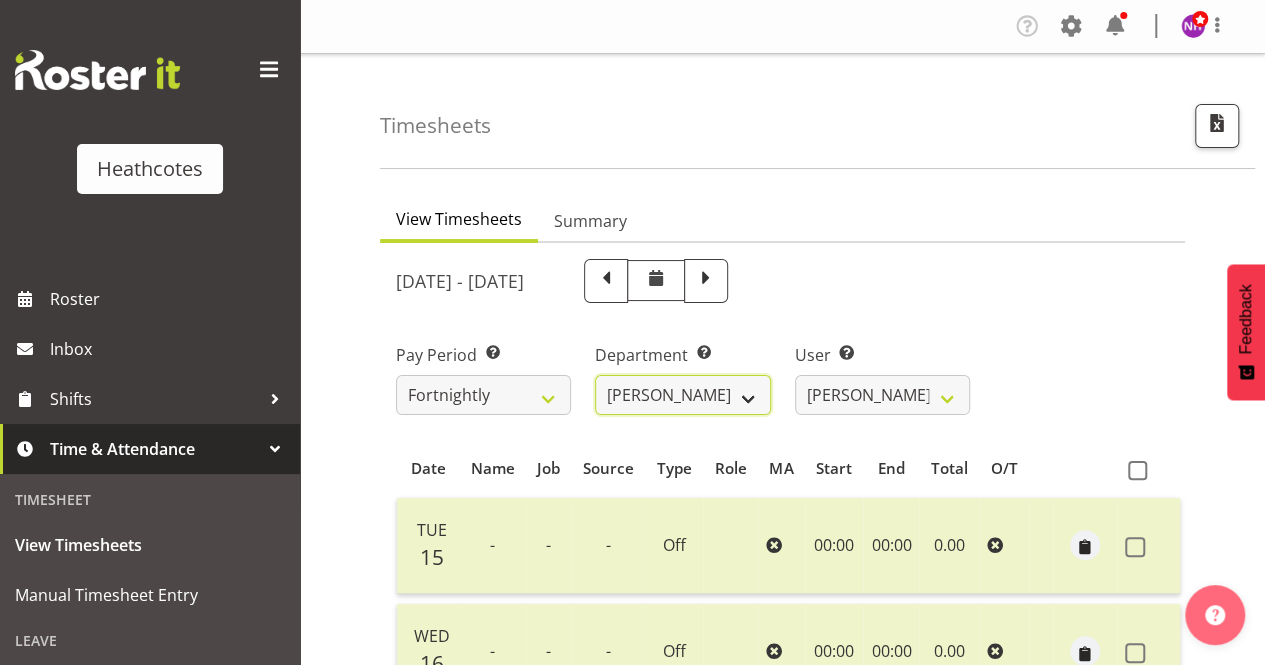 click on "Accounts
Head Office
Te Rapa" at bounding box center (682, 395) 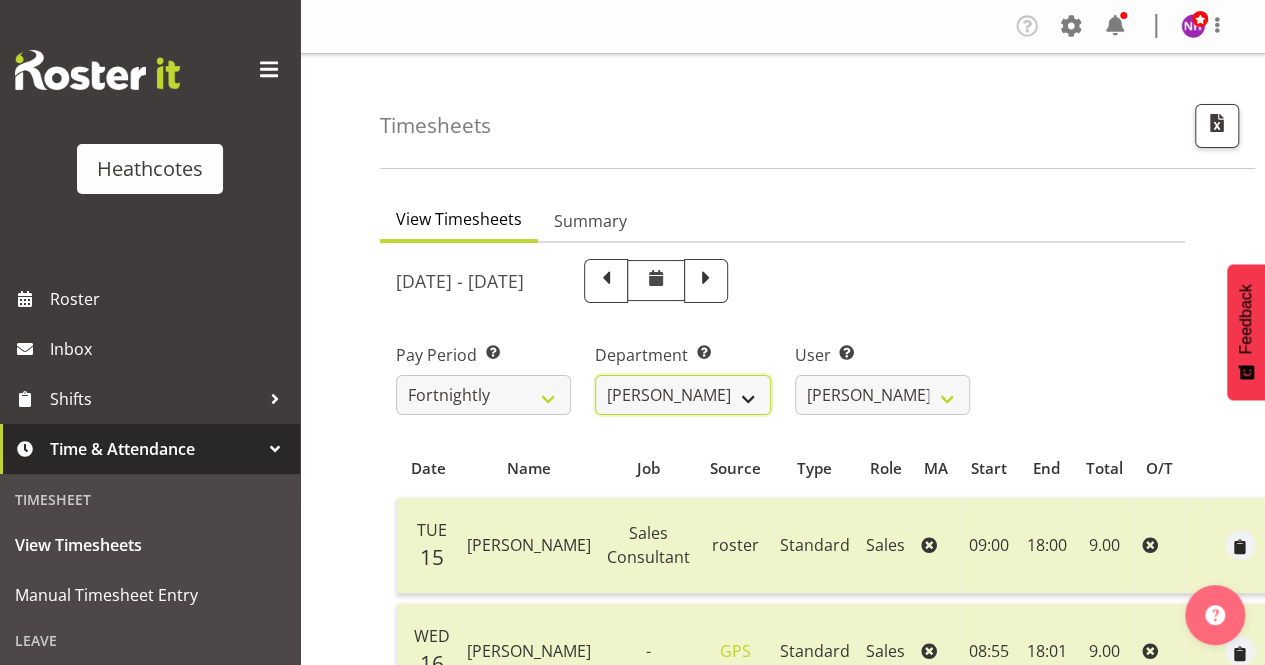 click on "Accounts
Head Office
Te Rapa" at bounding box center [682, 395] 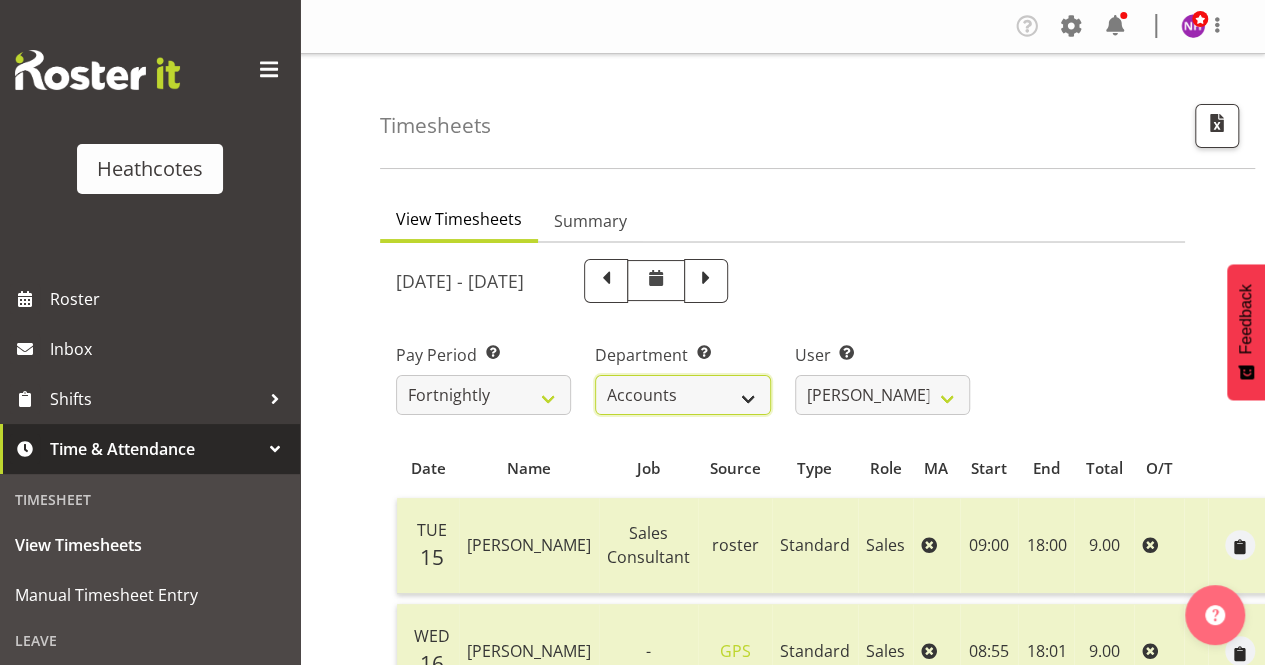 click on "Accounts
Head Office
Te Rapa" at bounding box center [682, 395] 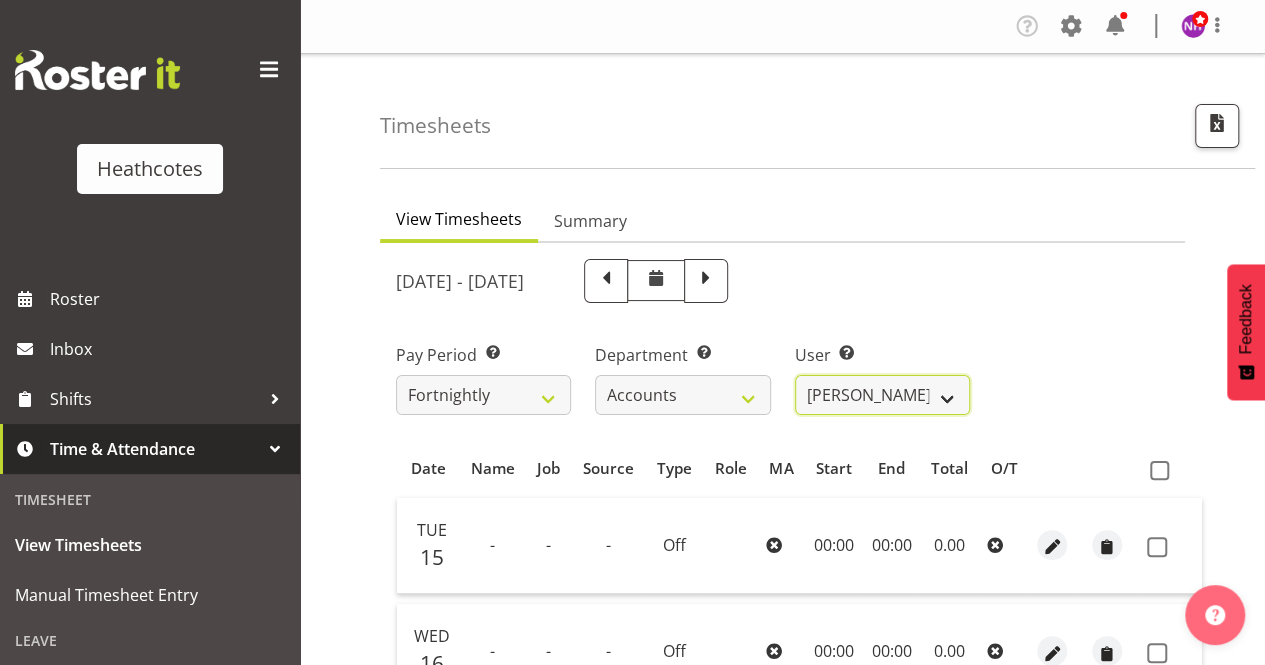 click on "Gemma Wilshier
❌
Kacy Dickson
❌
Roopam Verma
❌
Tanu Punjabi
❌
Tracey De Kock
❌" at bounding box center [882, 395] 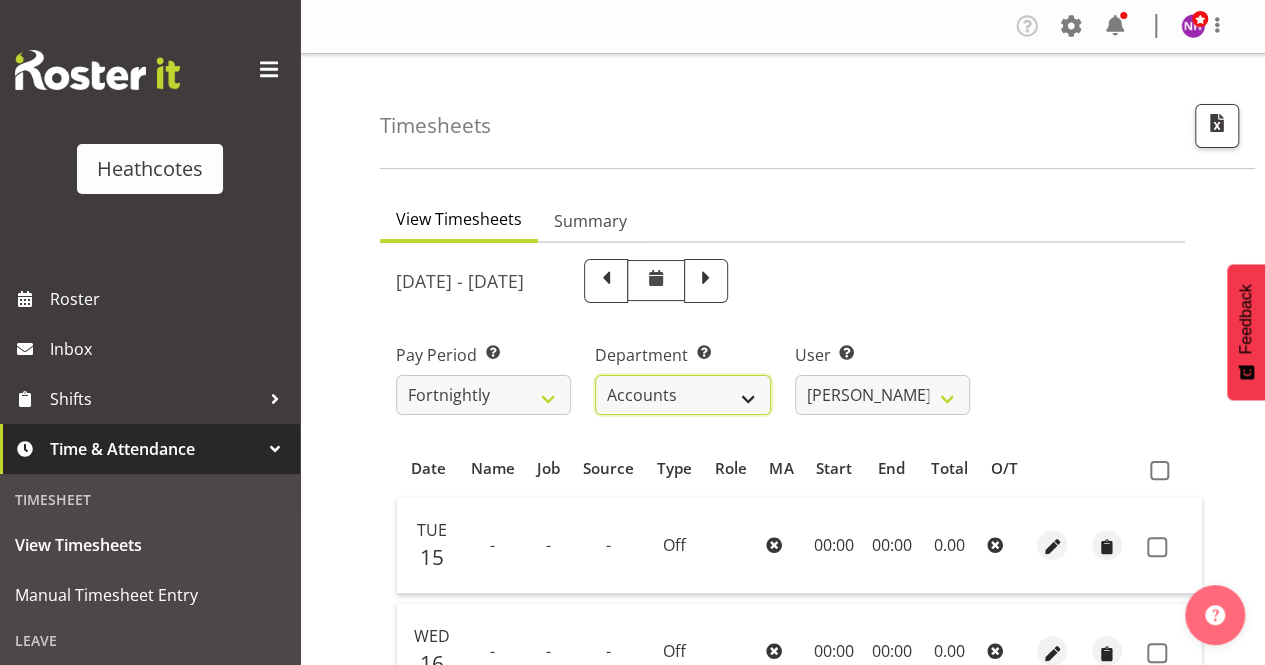 click on "Accounts
Head Office
Te Rapa" at bounding box center [682, 395] 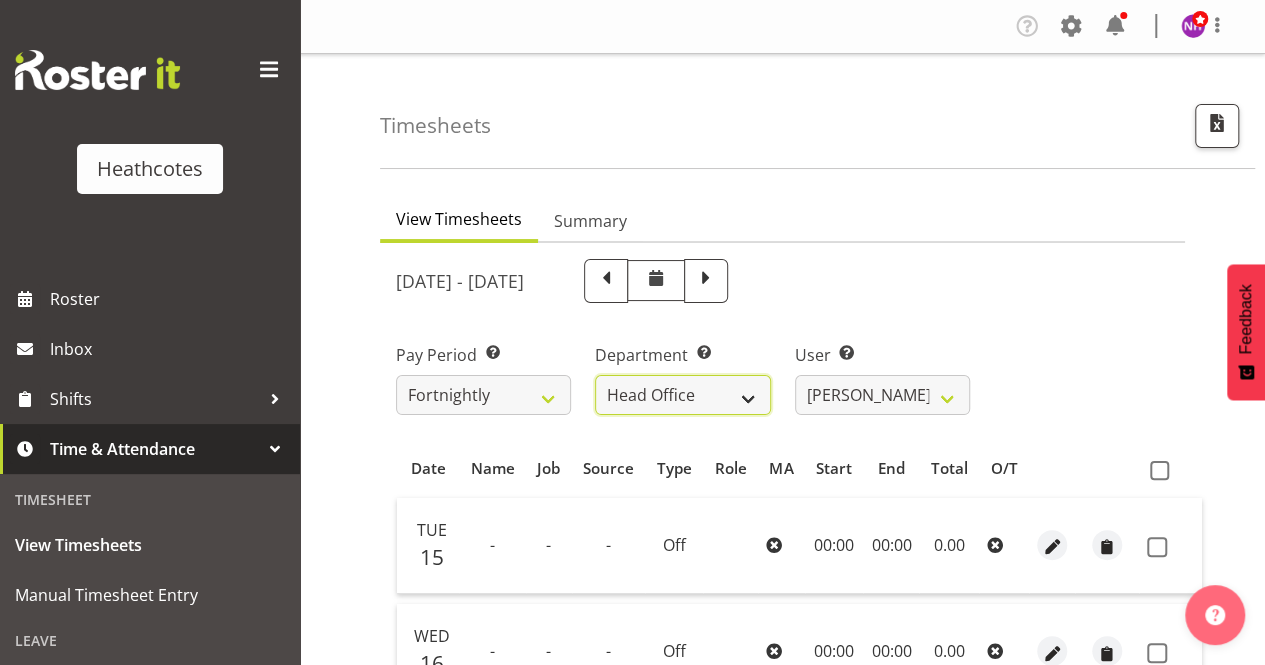 click on "Accounts
Head Office
Te Rapa" at bounding box center [682, 395] 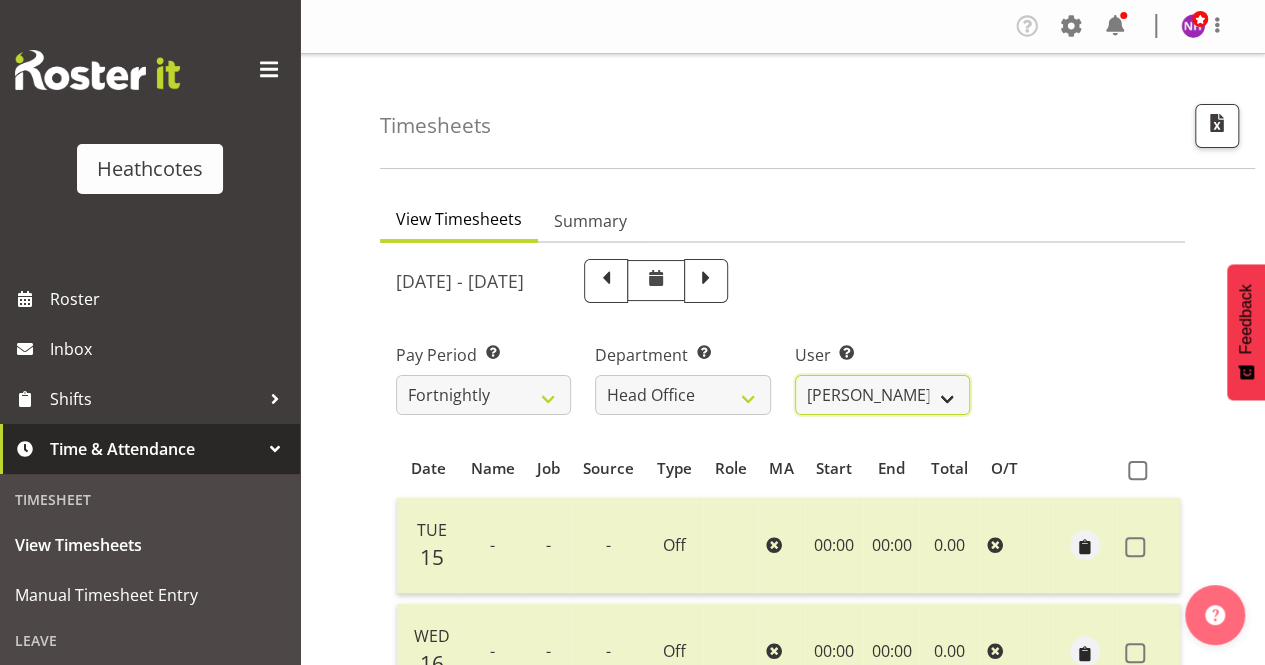 click on "Alan Dunnett
✔
John Heathcote
✔
Nicola Heathcote
❌" at bounding box center [882, 395] 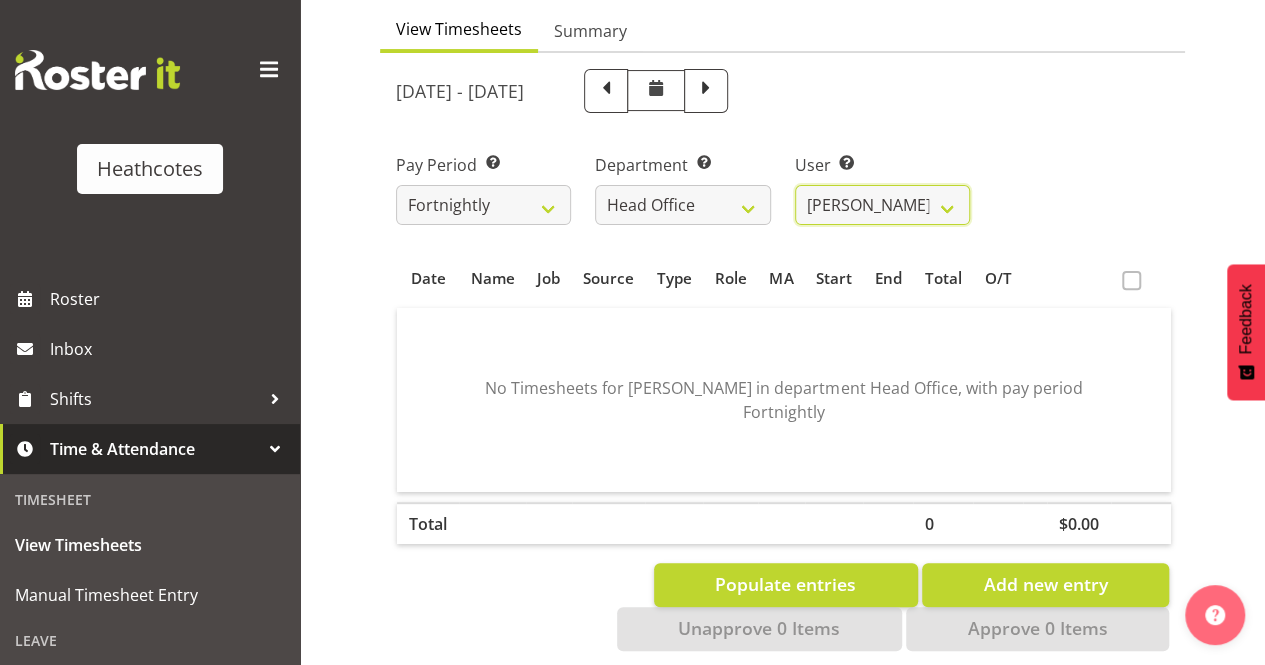 scroll, scrollTop: 232, scrollLeft: 0, axis: vertical 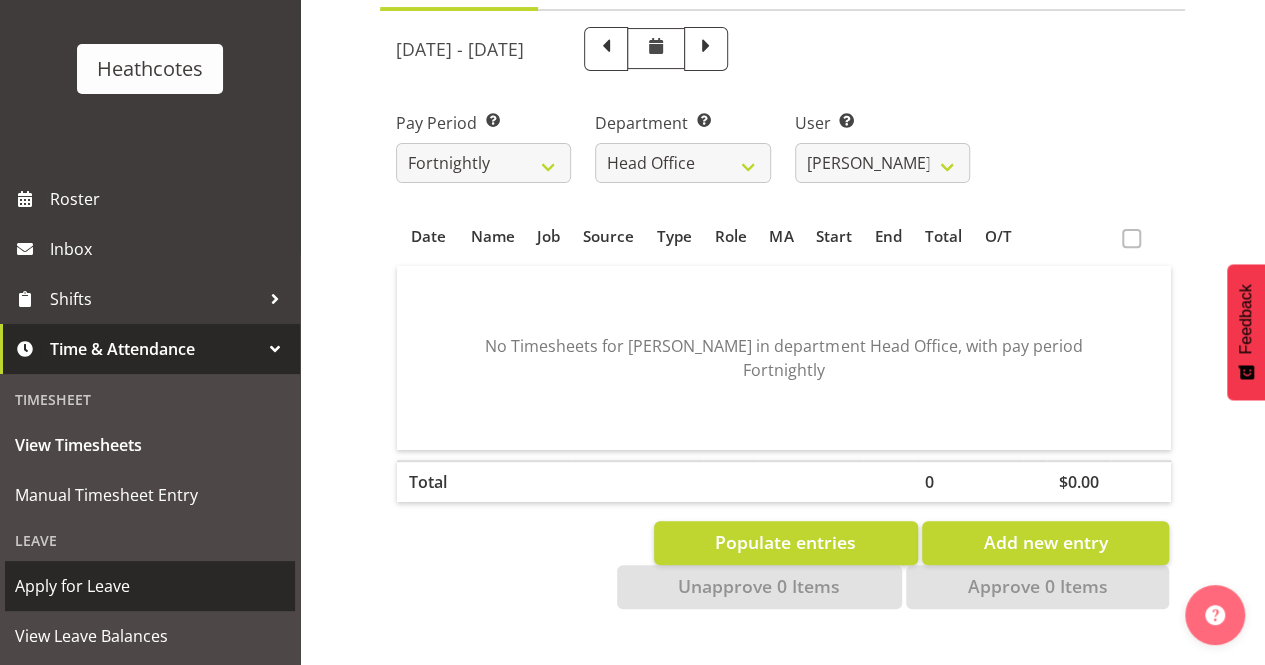 click on "Apply for Leave" at bounding box center (150, 586) 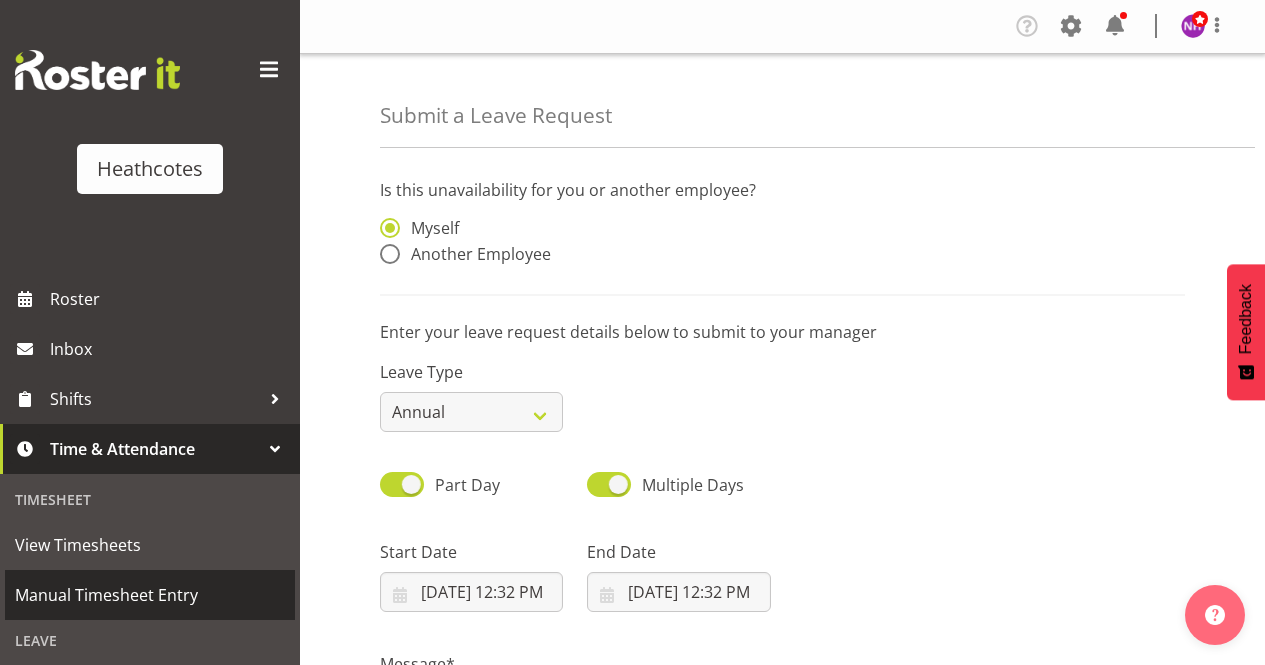 scroll, scrollTop: 0, scrollLeft: 0, axis: both 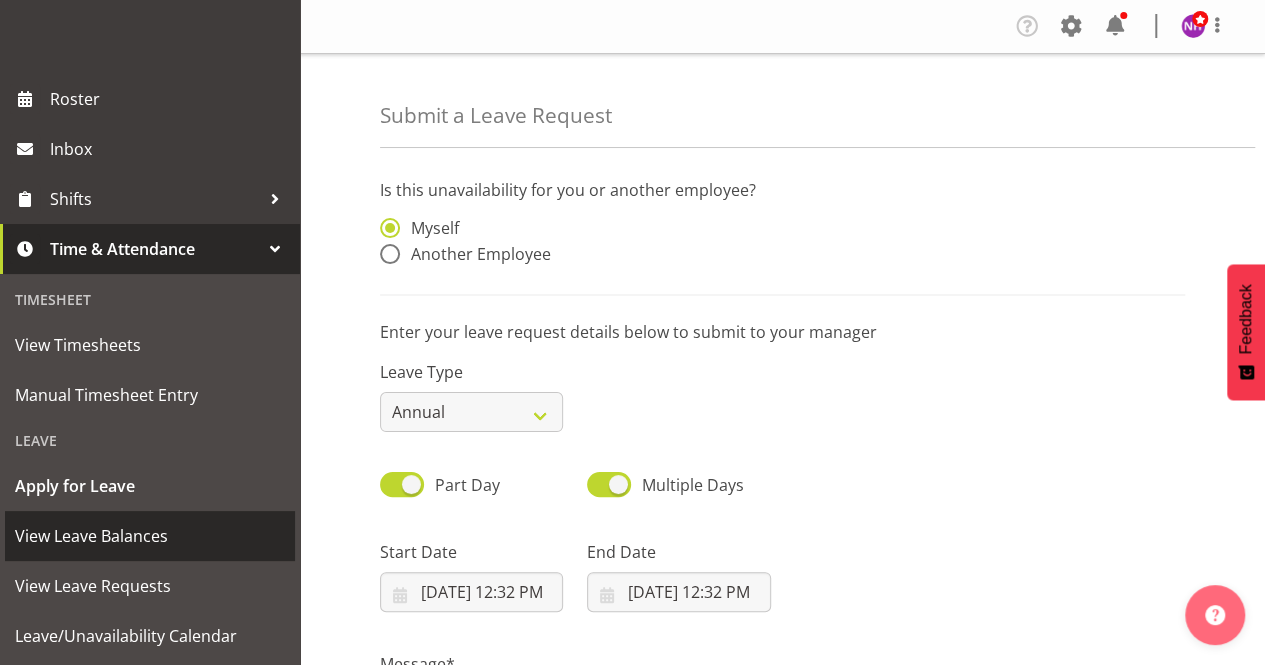 click on "View Leave Balances" at bounding box center [150, 536] 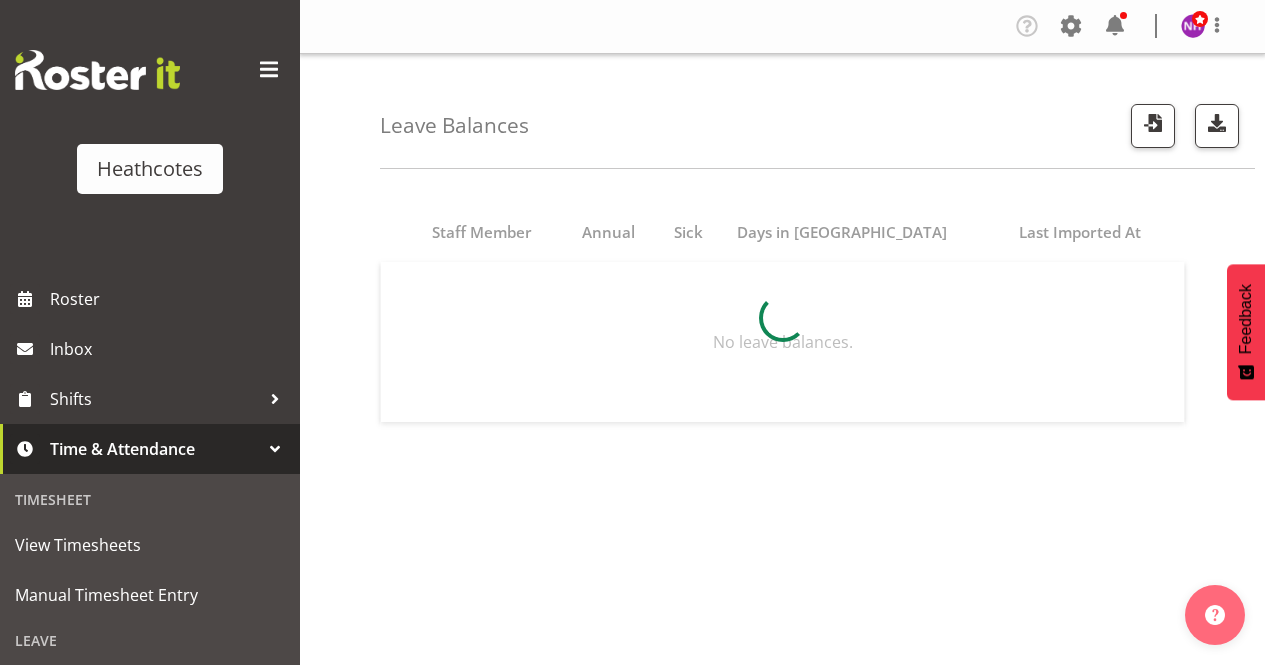 scroll, scrollTop: 0, scrollLeft: 0, axis: both 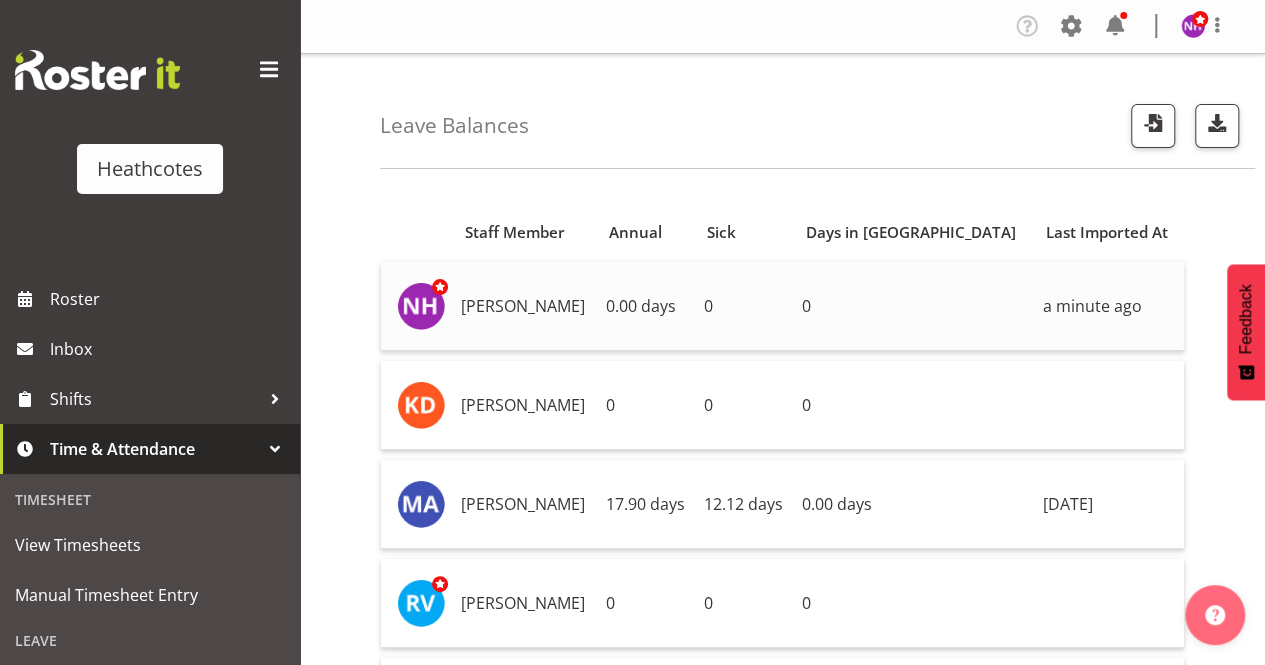 click on "[PERSON_NAME]" at bounding box center (525, 306) 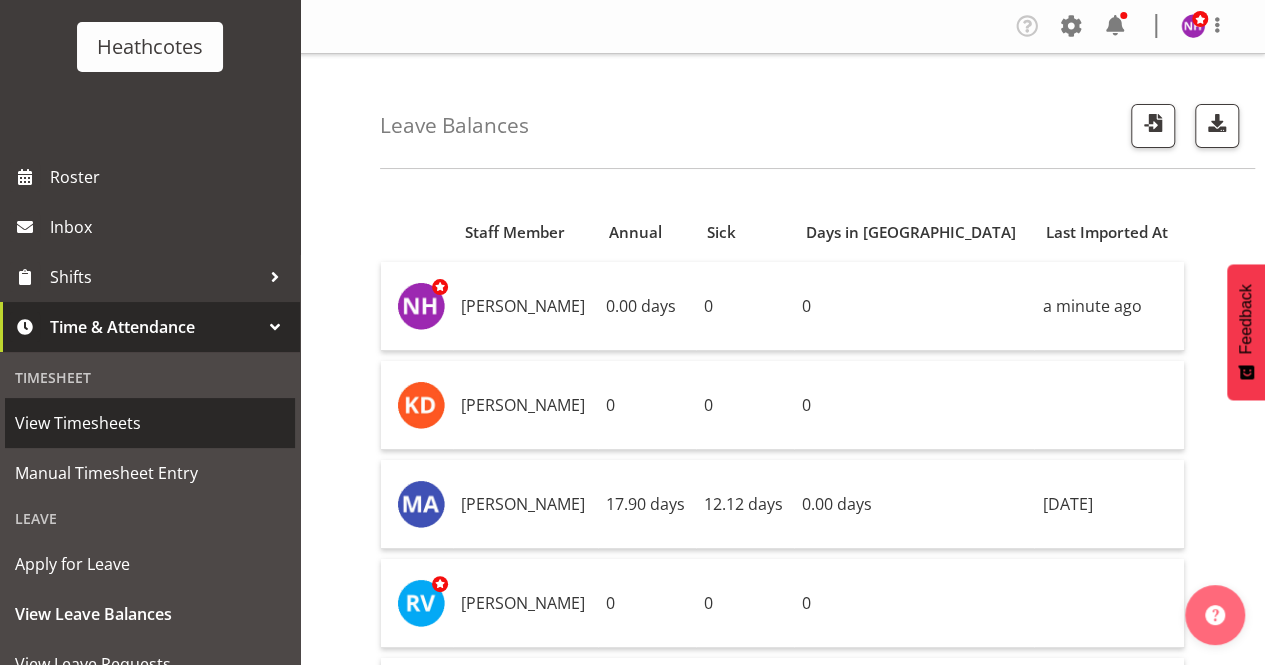 scroll, scrollTop: 250, scrollLeft: 0, axis: vertical 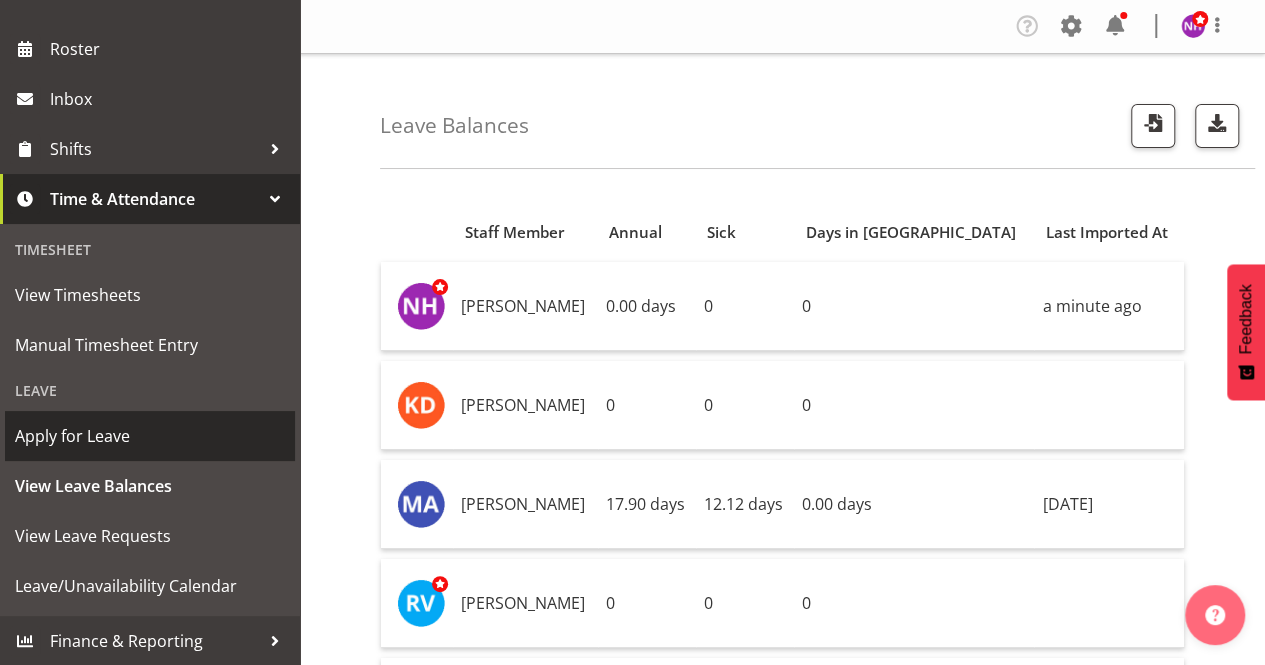 click on "Apply for Leave" at bounding box center (150, 436) 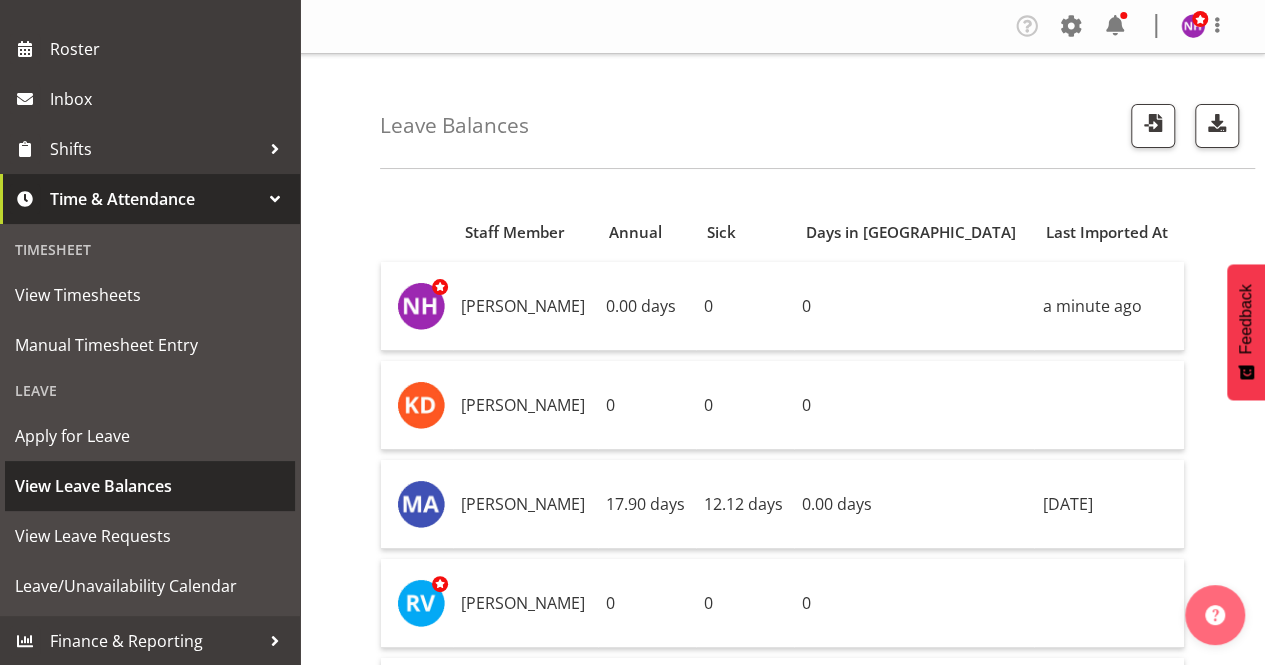click on "View Leave Balances" at bounding box center (150, 486) 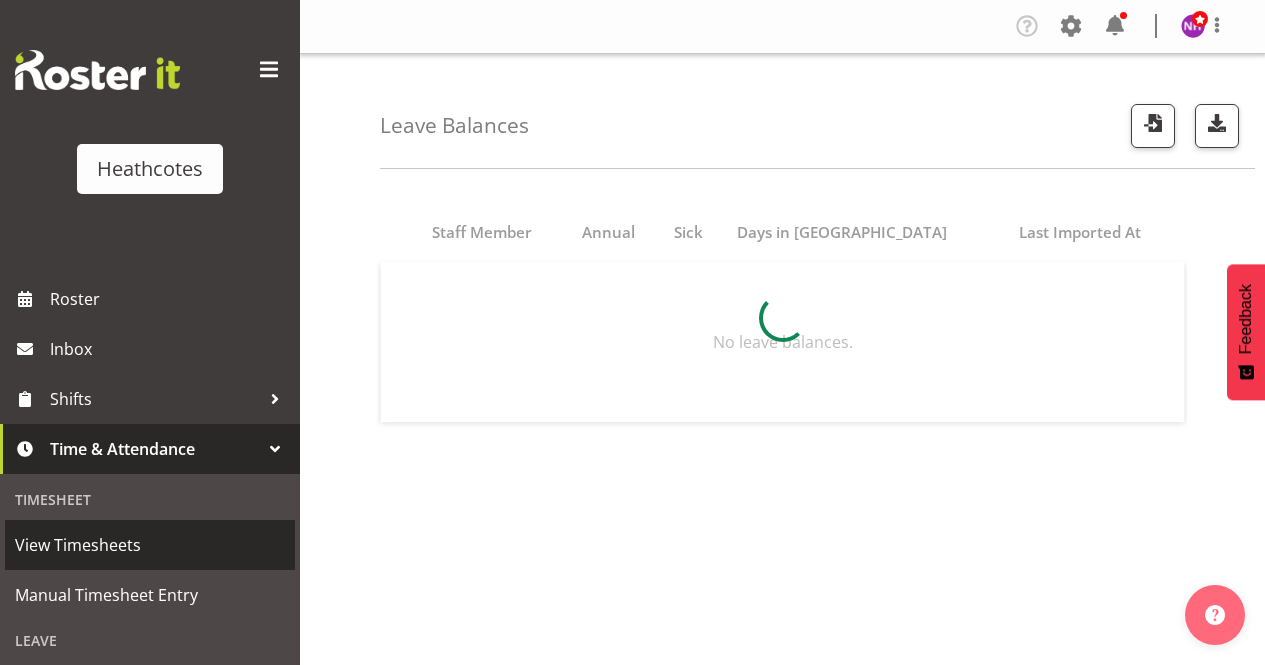 scroll, scrollTop: 0, scrollLeft: 0, axis: both 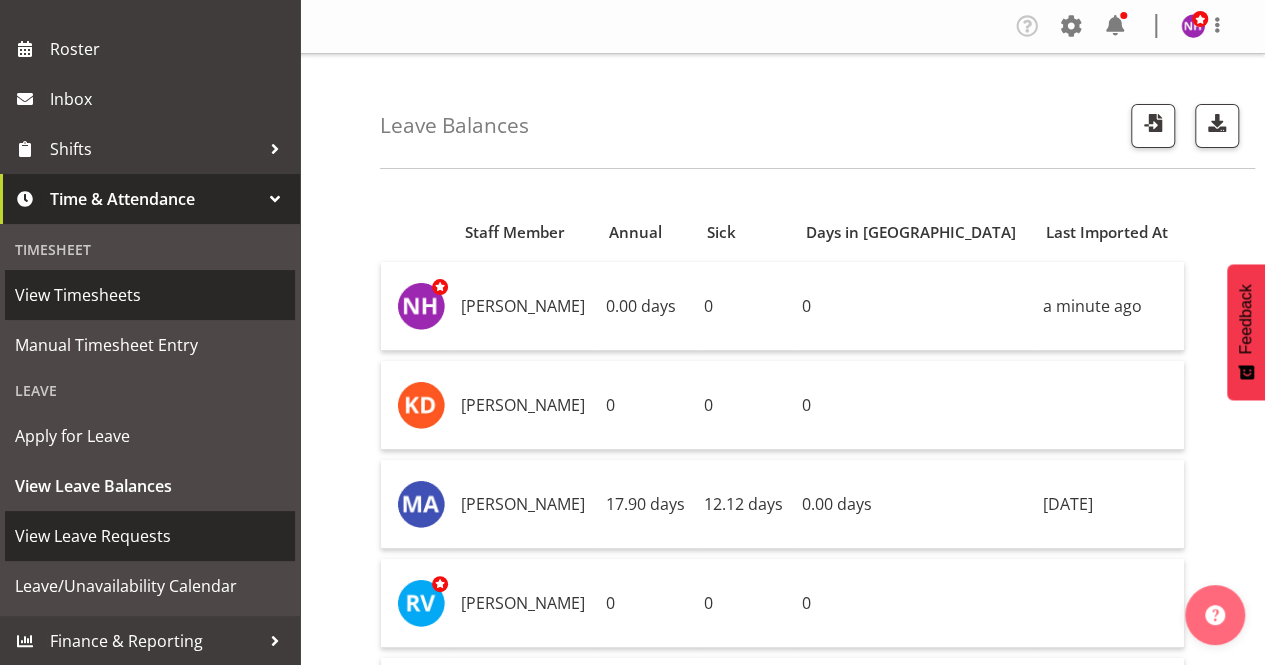 click on "View Leave Requests" at bounding box center [150, 536] 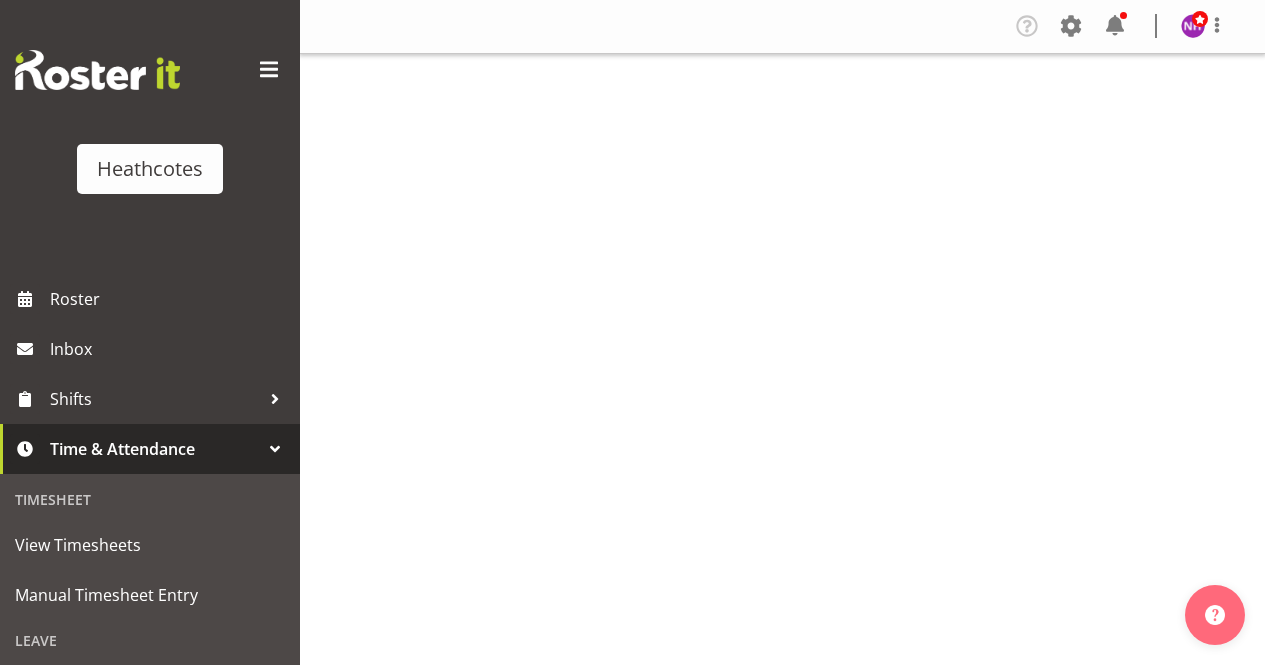 scroll, scrollTop: 0, scrollLeft: 0, axis: both 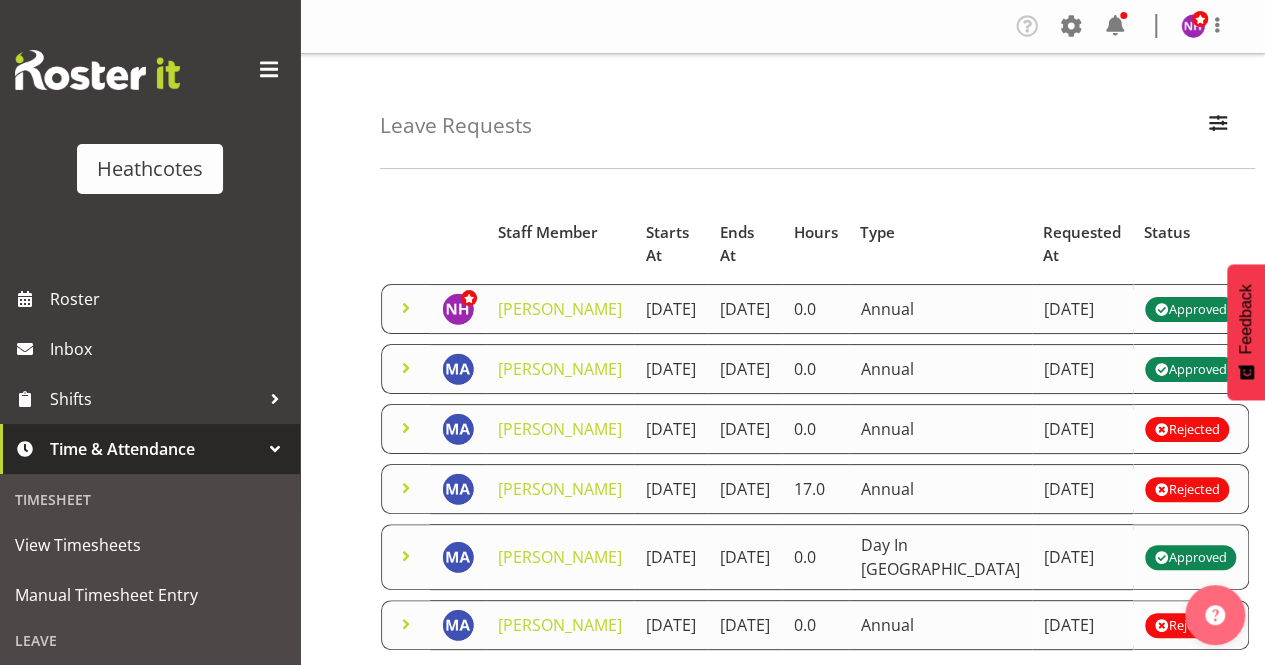 click on "Approved" at bounding box center (1190, 309) 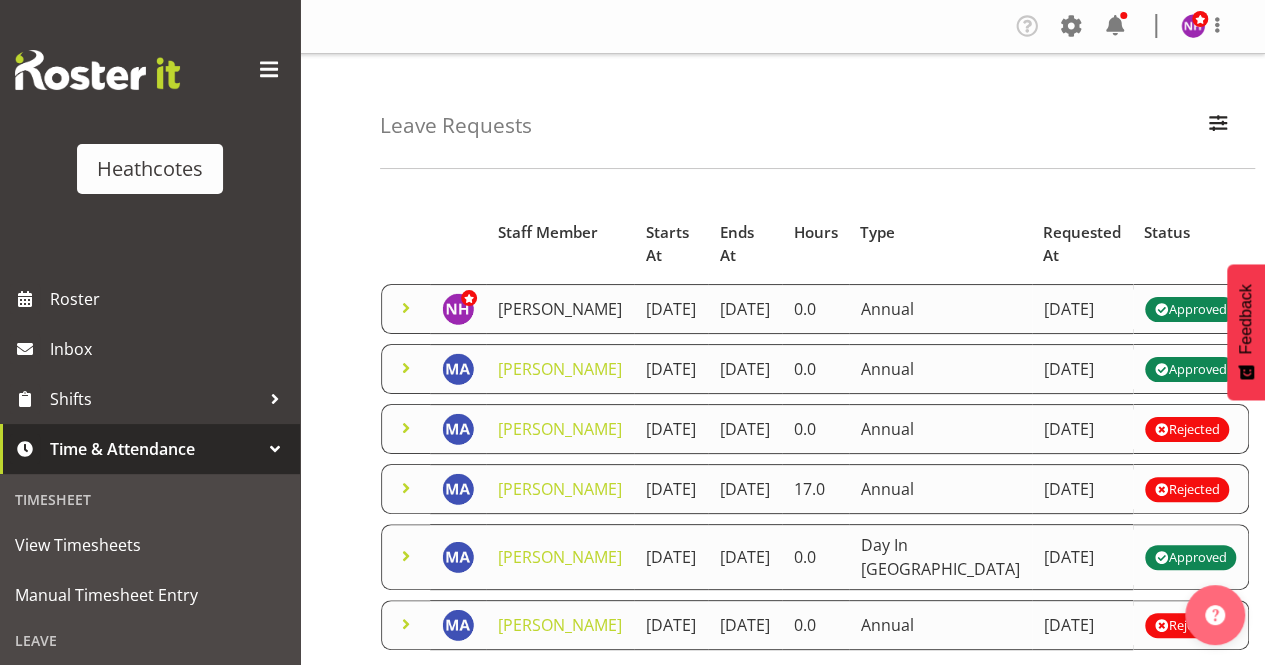 click on "[PERSON_NAME]" at bounding box center (560, 309) 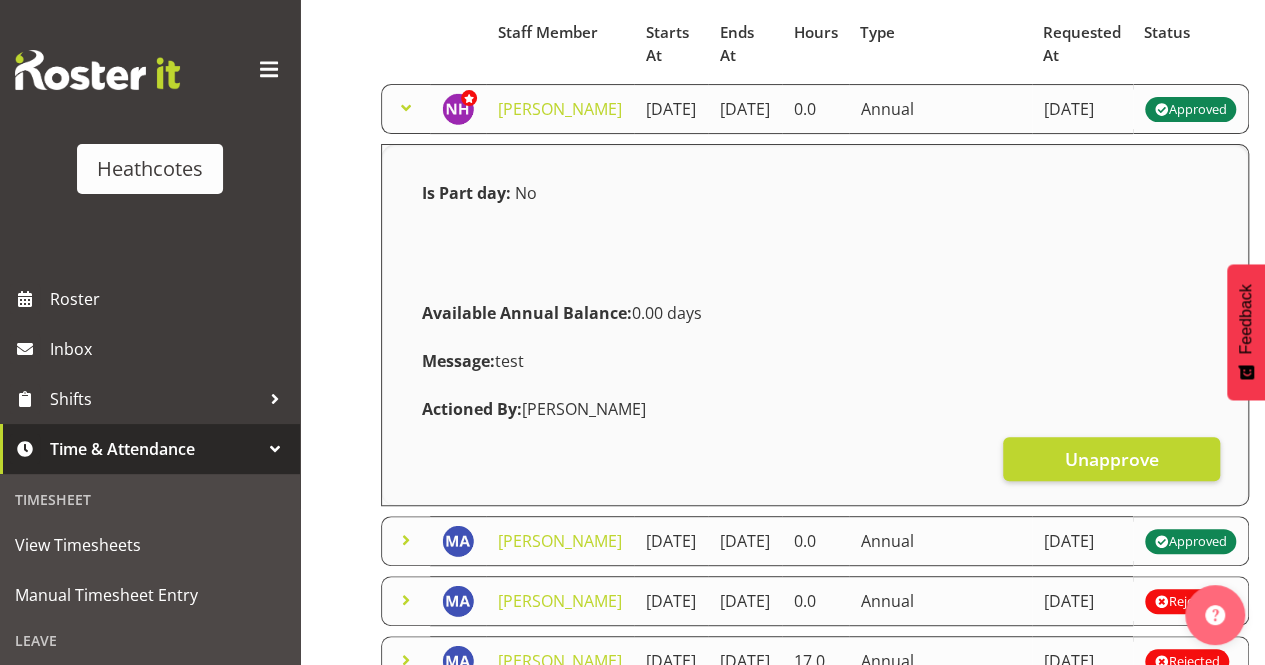scroll, scrollTop: 0, scrollLeft: 0, axis: both 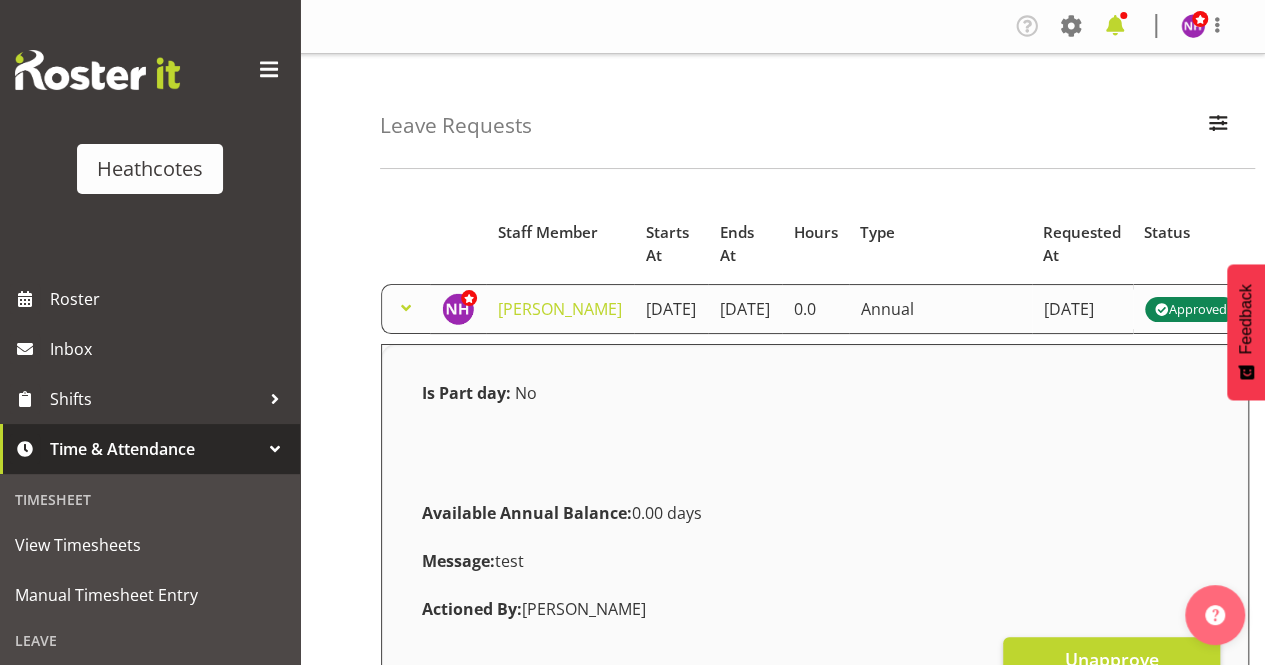 click at bounding box center [1115, 26] 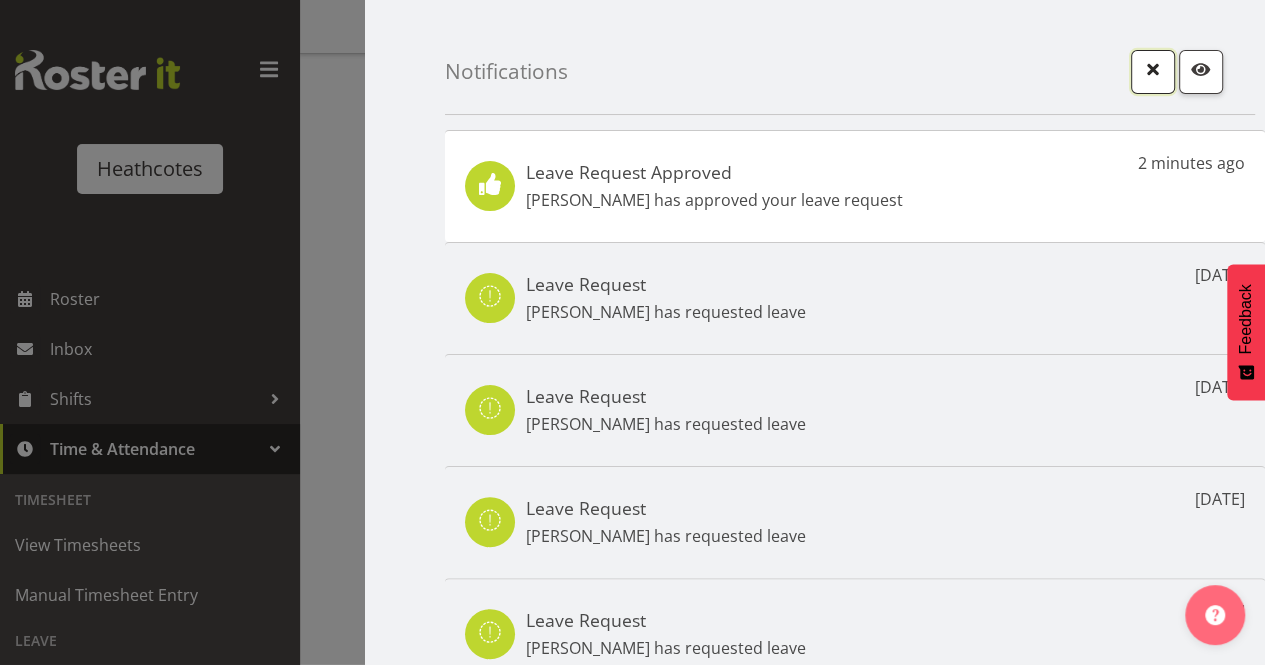 click at bounding box center (1153, 69) 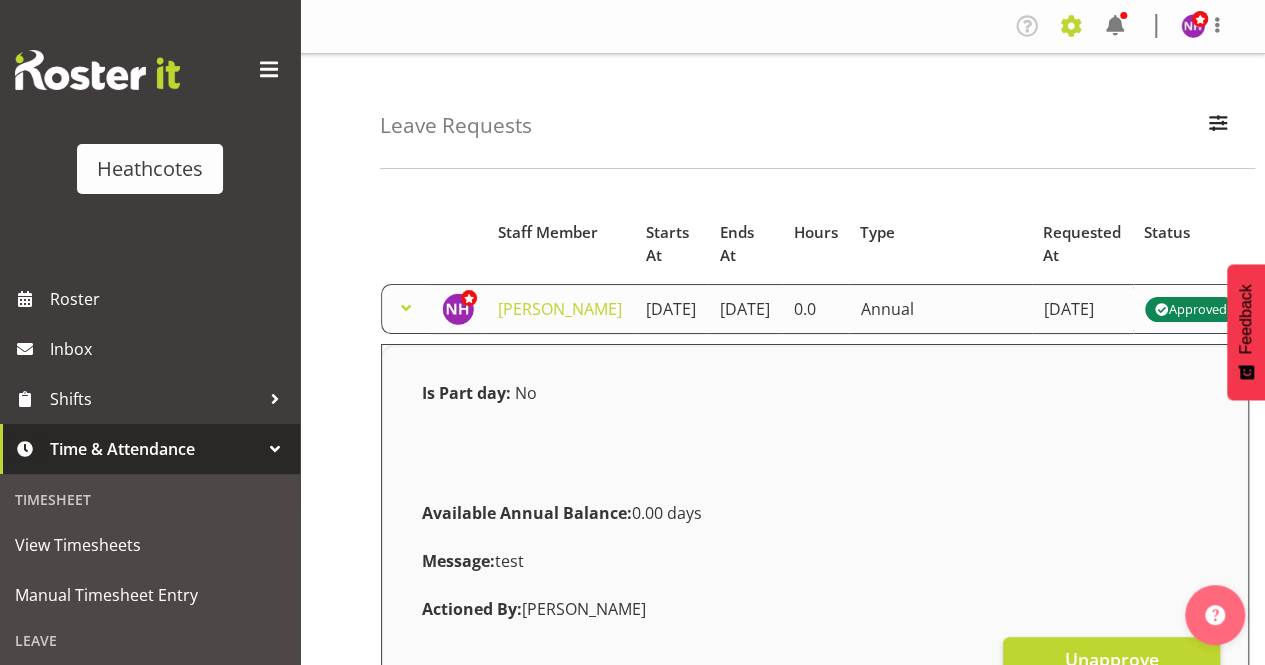 click at bounding box center (1071, 26) 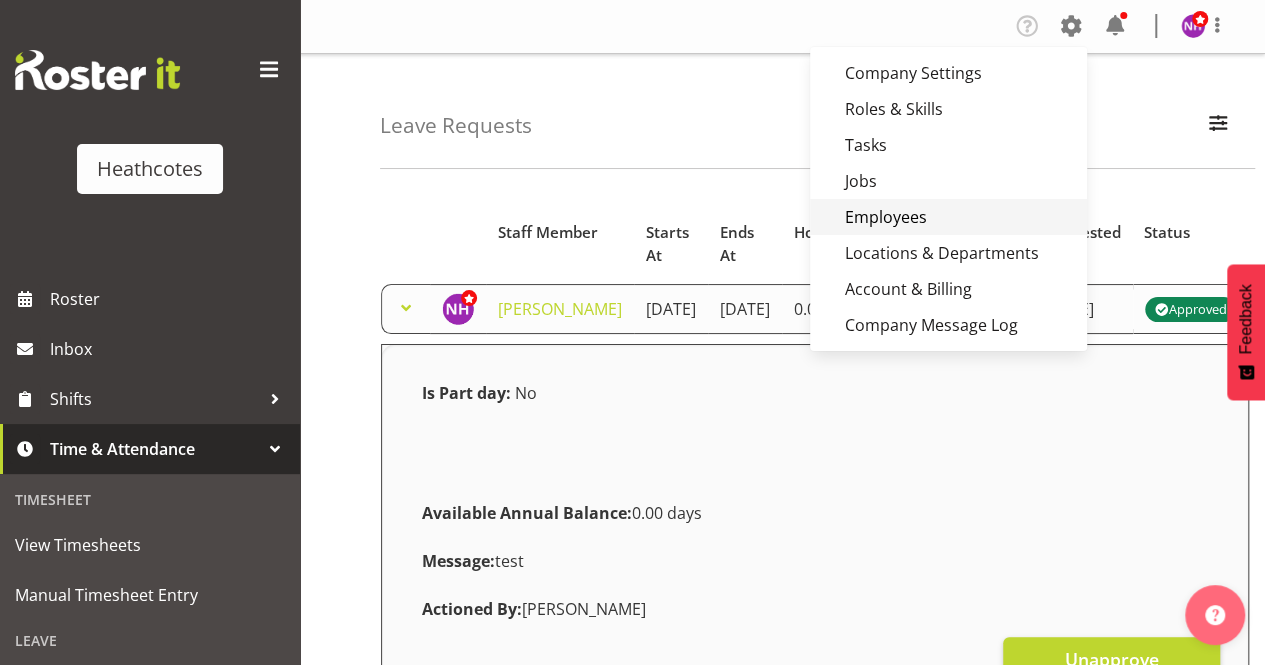 click on "Employees" at bounding box center (948, 217) 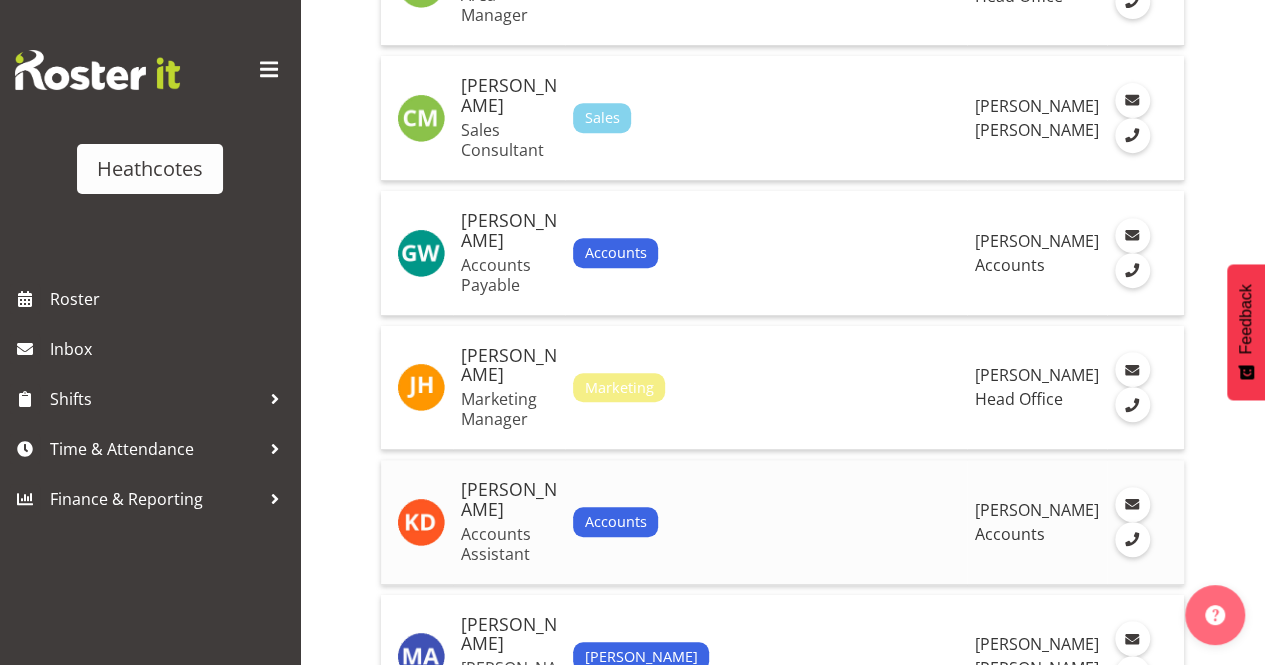 scroll, scrollTop: 500, scrollLeft: 0, axis: vertical 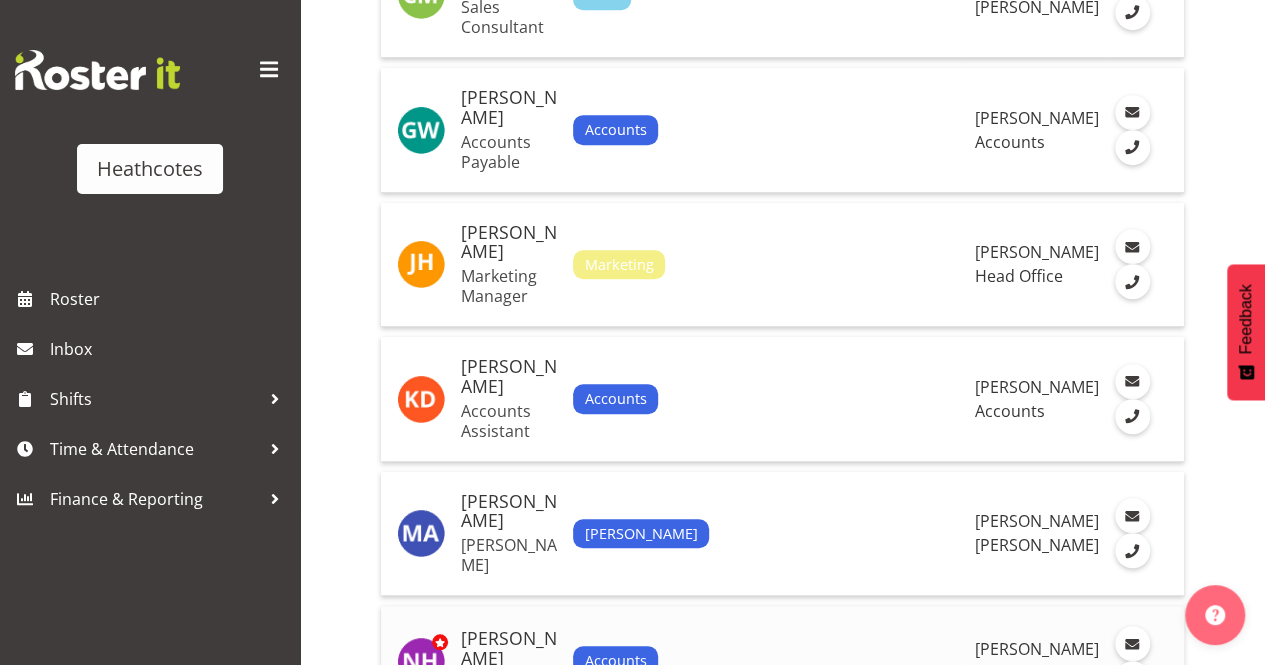 click on "[PERSON_NAME]   Payroll" at bounding box center (509, 661) 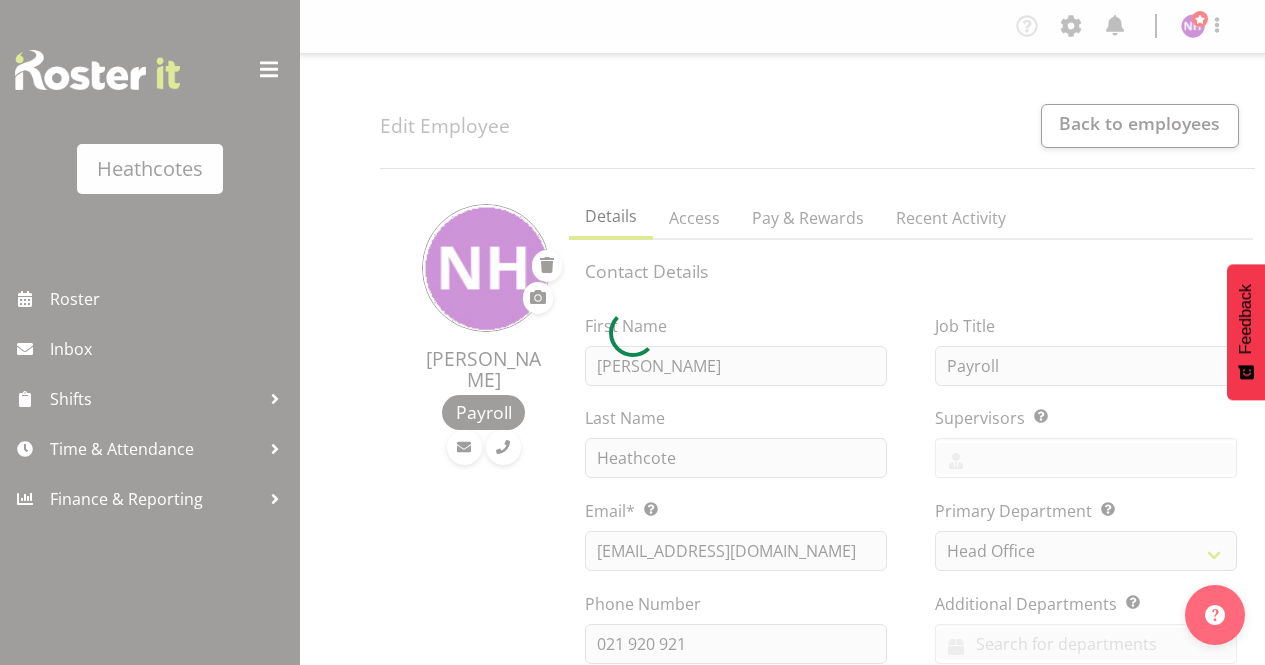 select on "788" 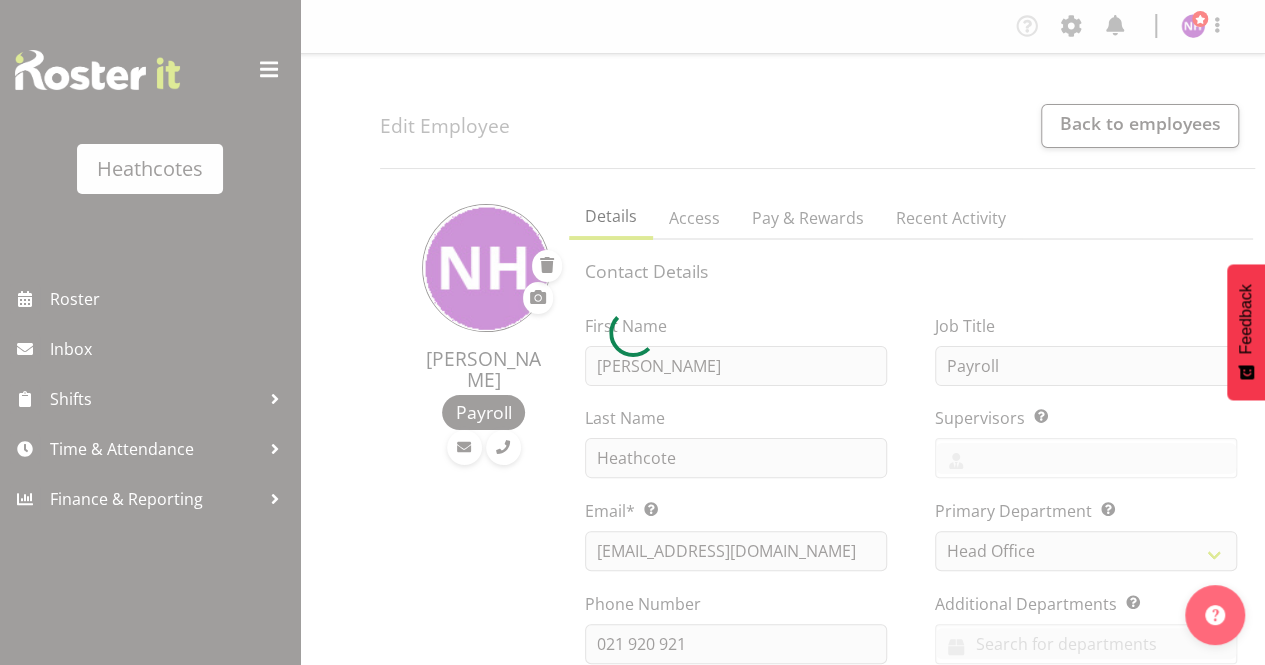 select on "admin" 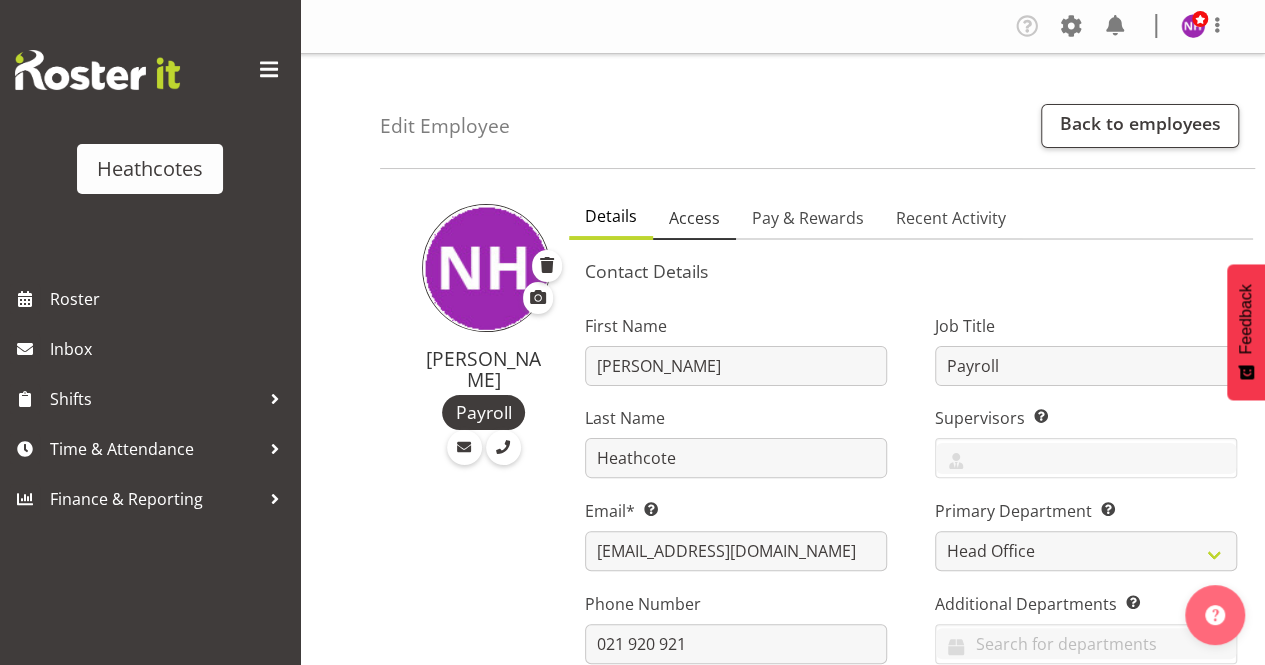 click on "Access" at bounding box center [694, 218] 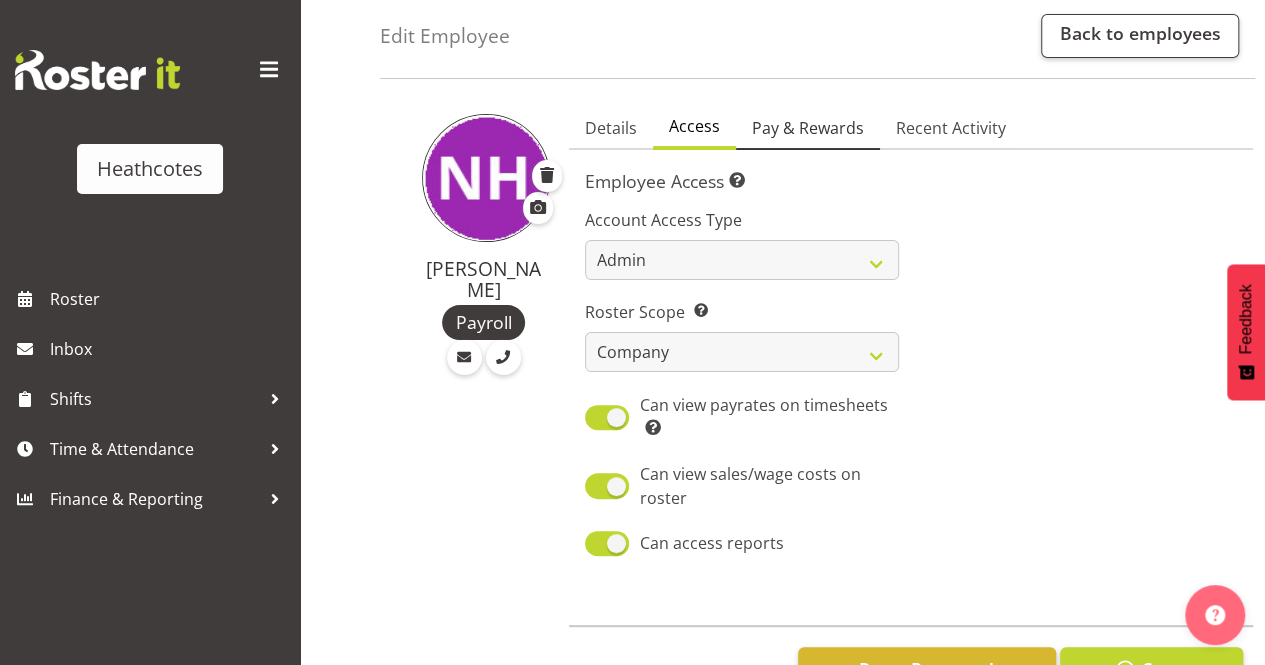 scroll, scrollTop: 0, scrollLeft: 0, axis: both 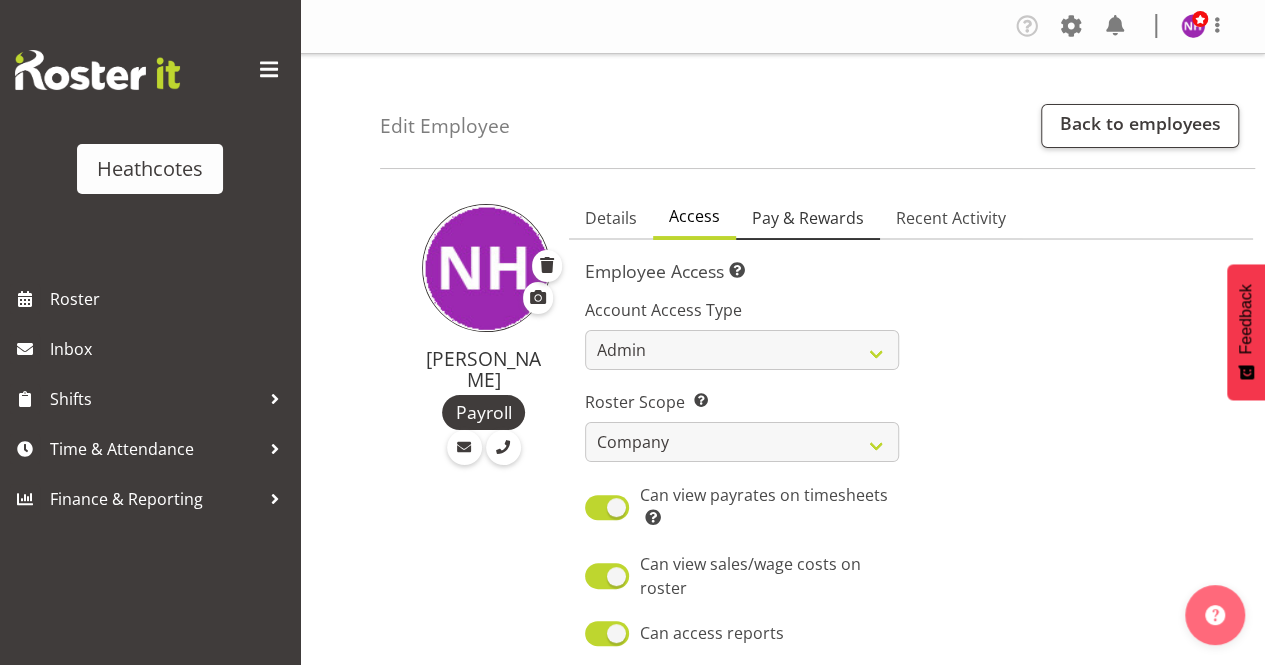 drag, startPoint x: 792, startPoint y: 213, endPoint x: 810, endPoint y: 265, distance: 55.027267 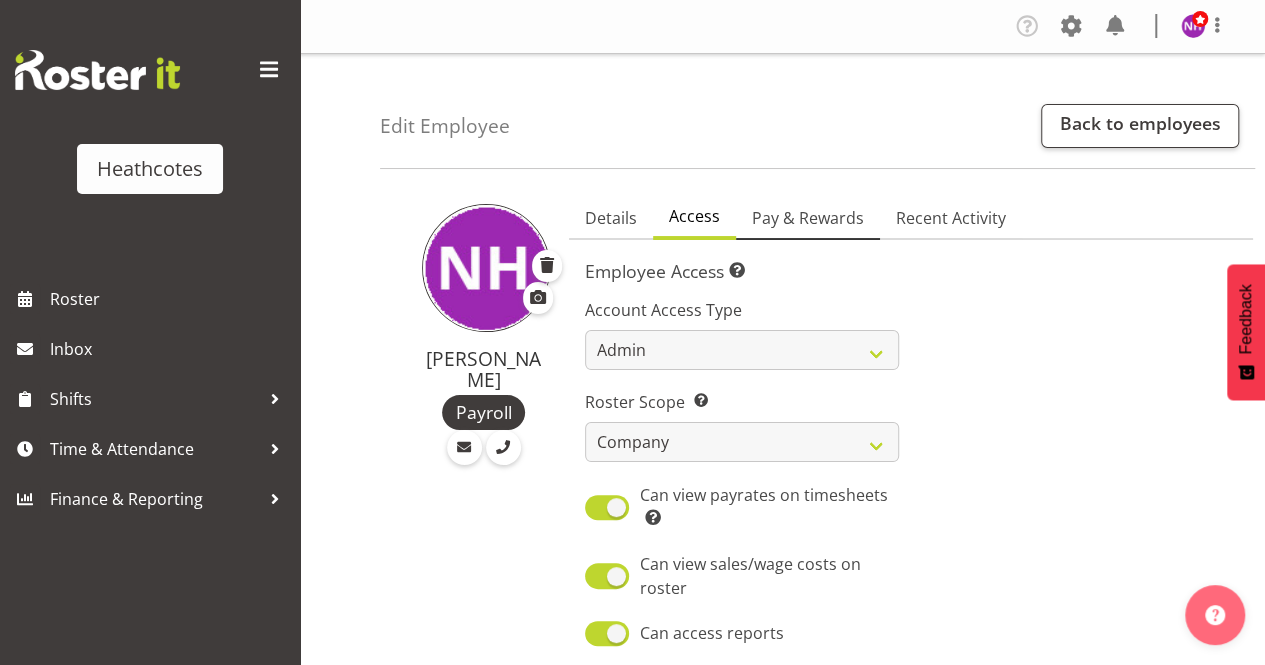 click on "Pay & Rewards" at bounding box center [808, 218] 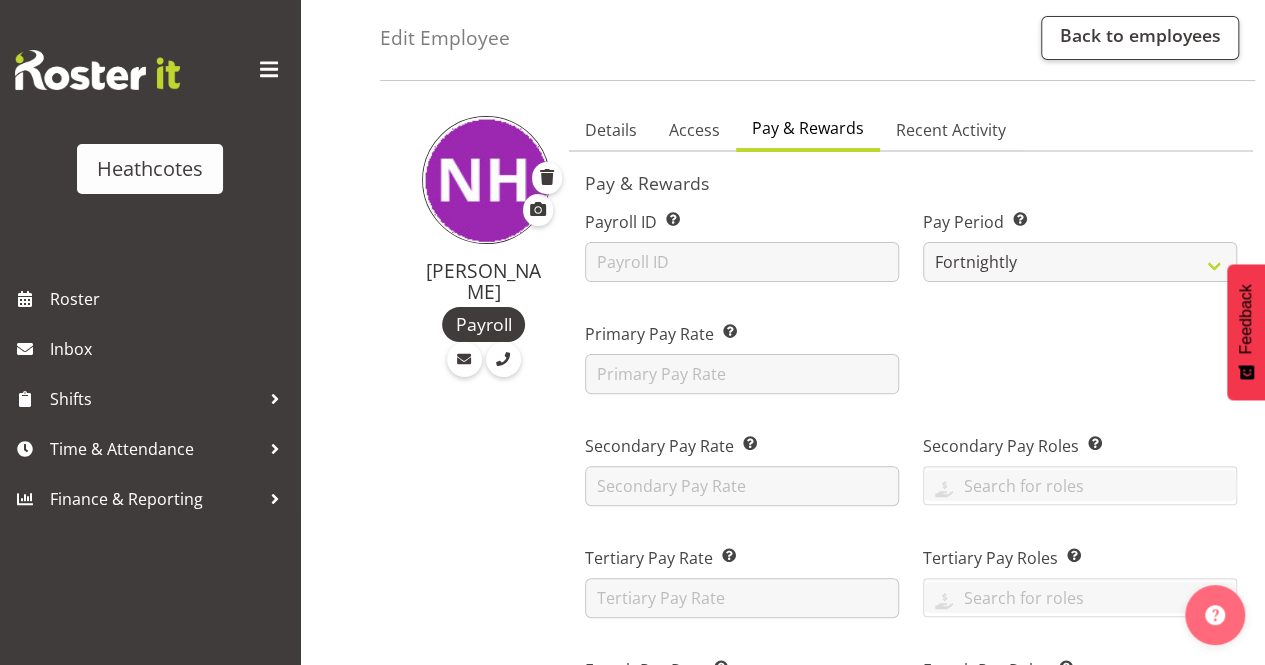 scroll, scrollTop: 0, scrollLeft: 0, axis: both 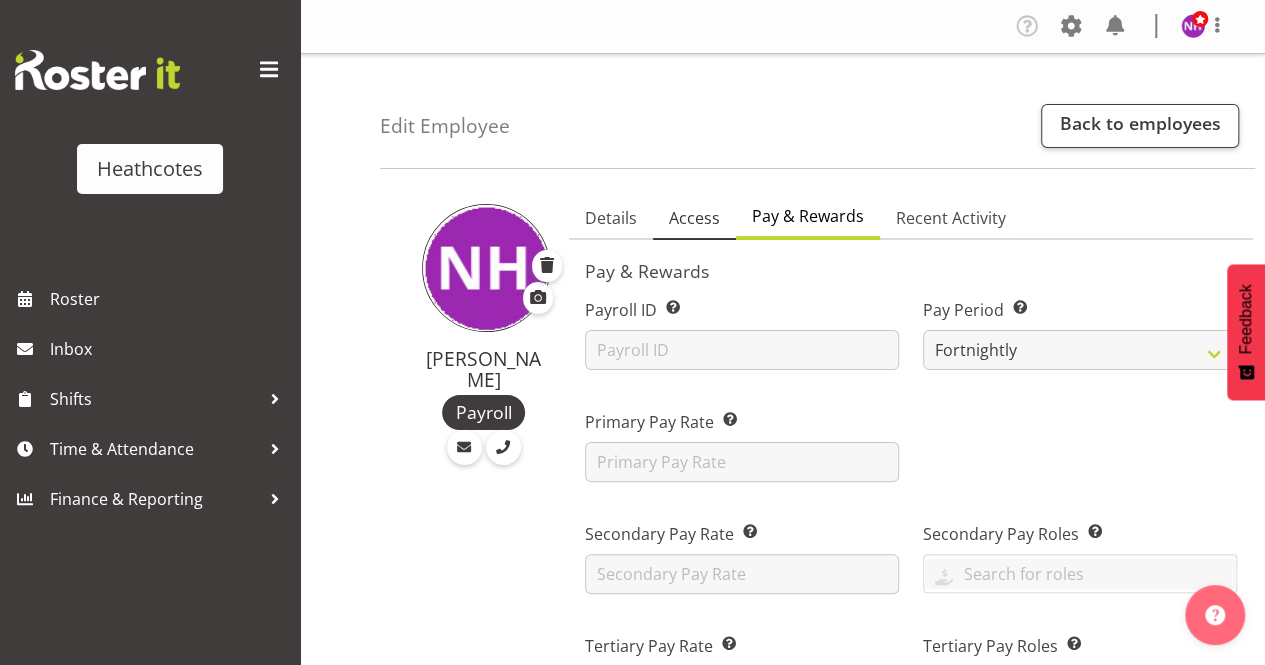 click on "Access" at bounding box center [694, 218] 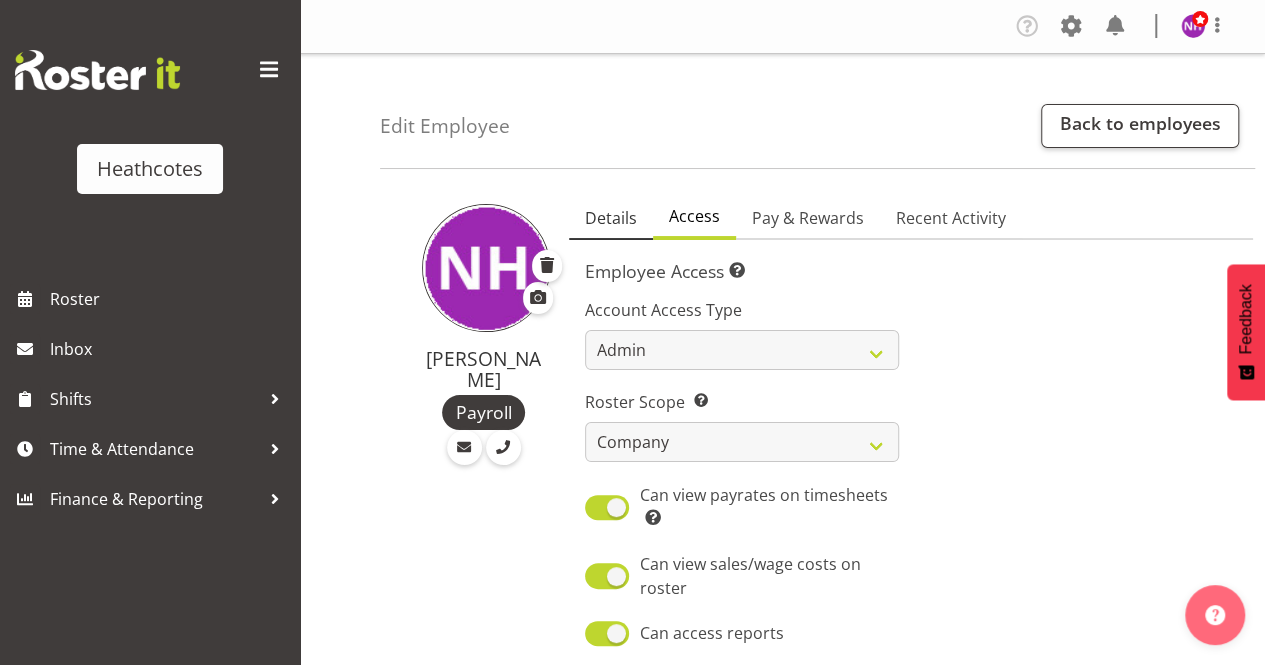 click on "Details" at bounding box center [611, 218] 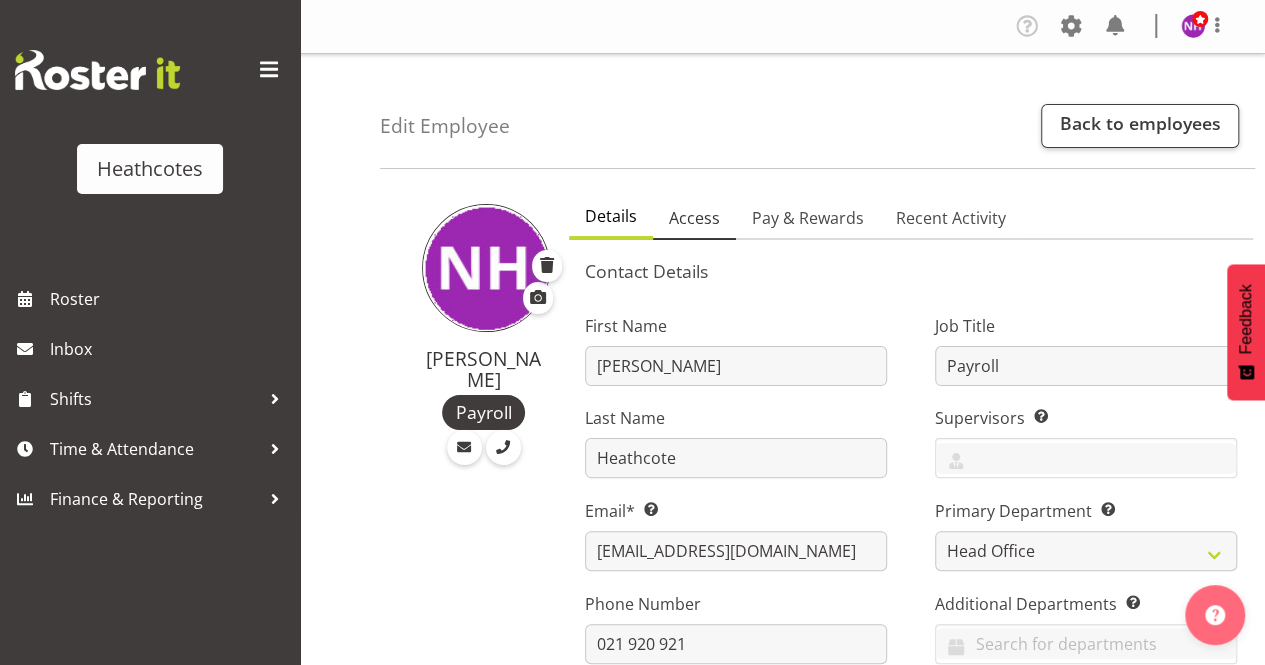 click on "Access" at bounding box center (694, 218) 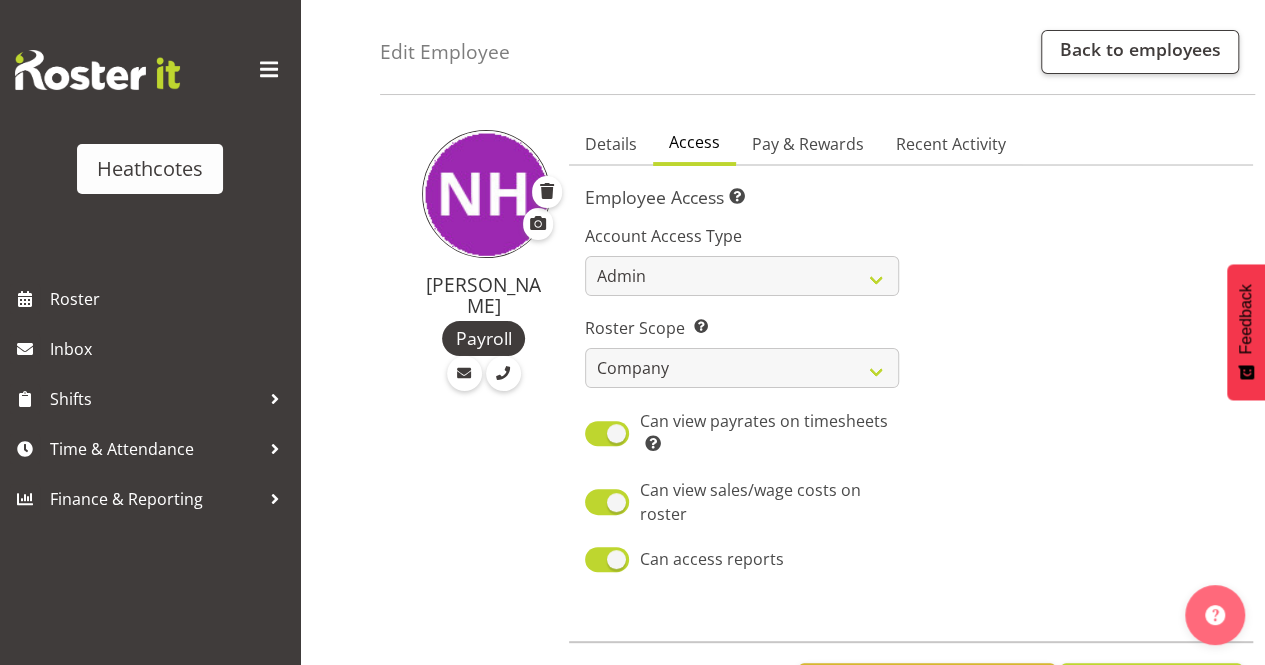 scroll, scrollTop: 0, scrollLeft: 0, axis: both 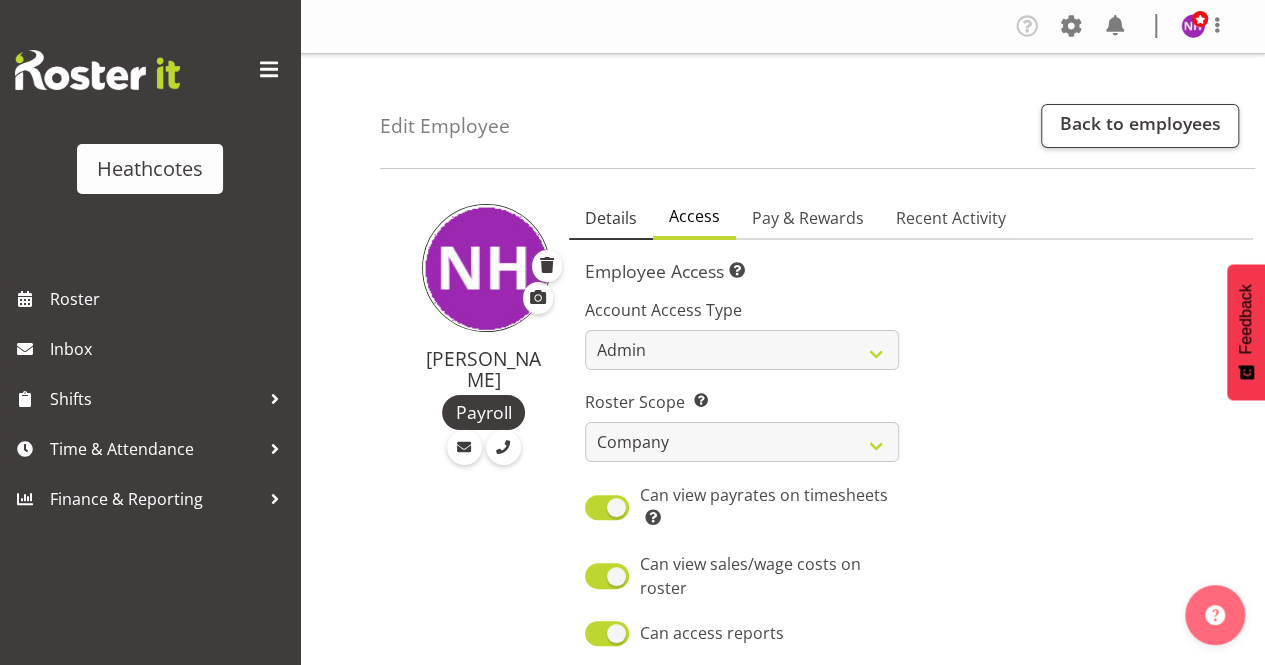 click on "Details" at bounding box center (611, 219) 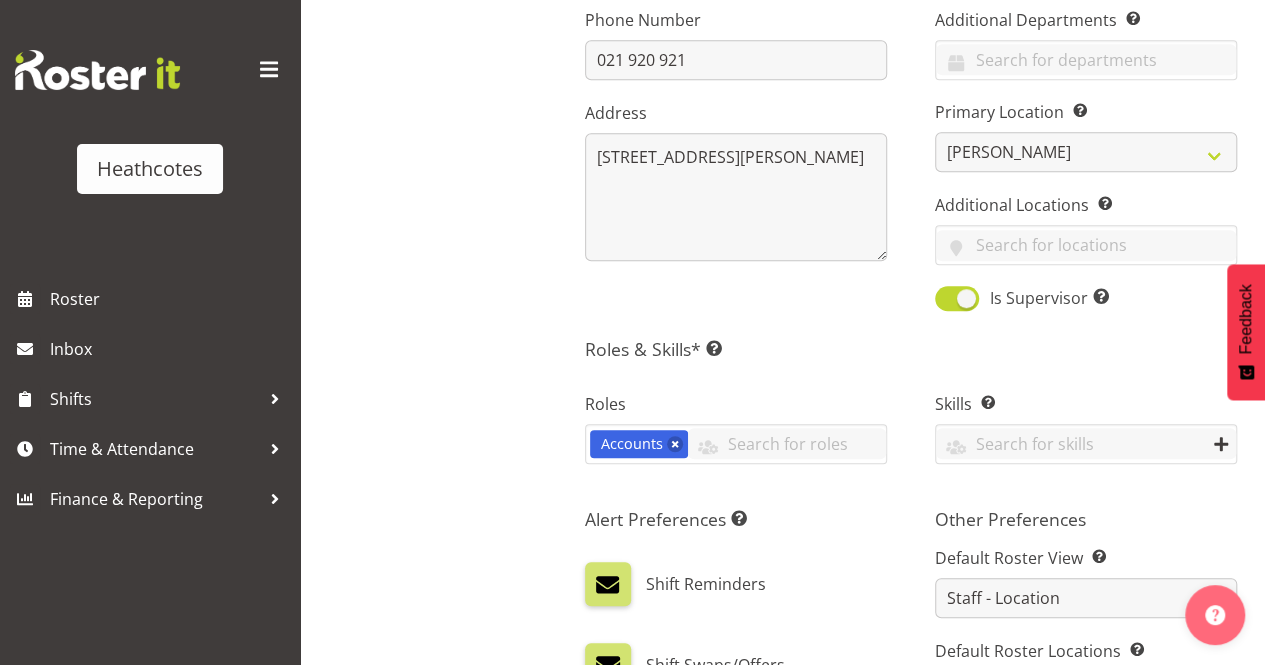 scroll, scrollTop: 184, scrollLeft: 0, axis: vertical 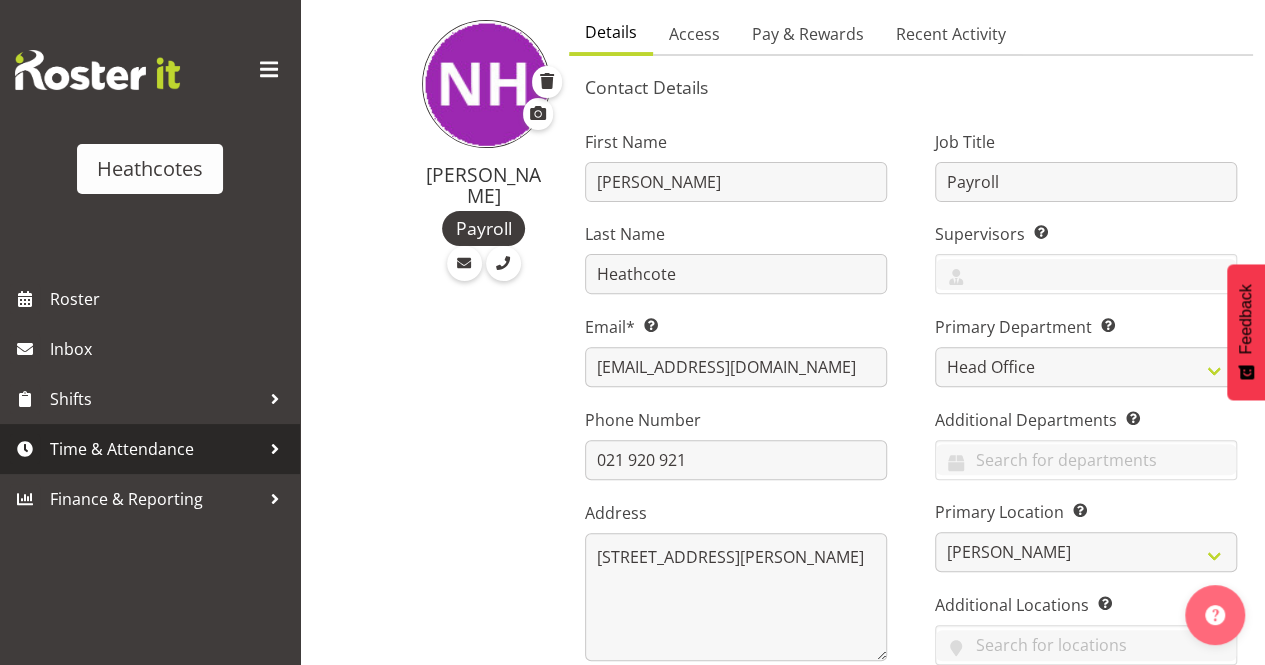 click on "Time & Attendance" at bounding box center [155, 449] 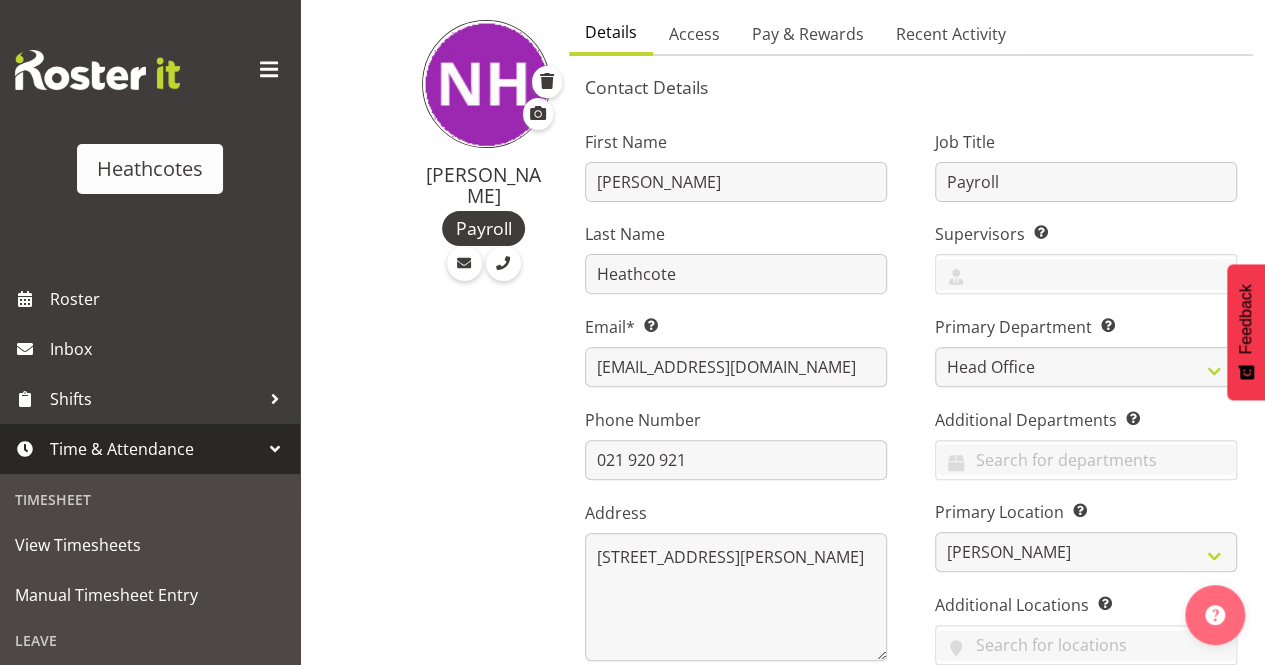 scroll, scrollTop: 200, scrollLeft: 0, axis: vertical 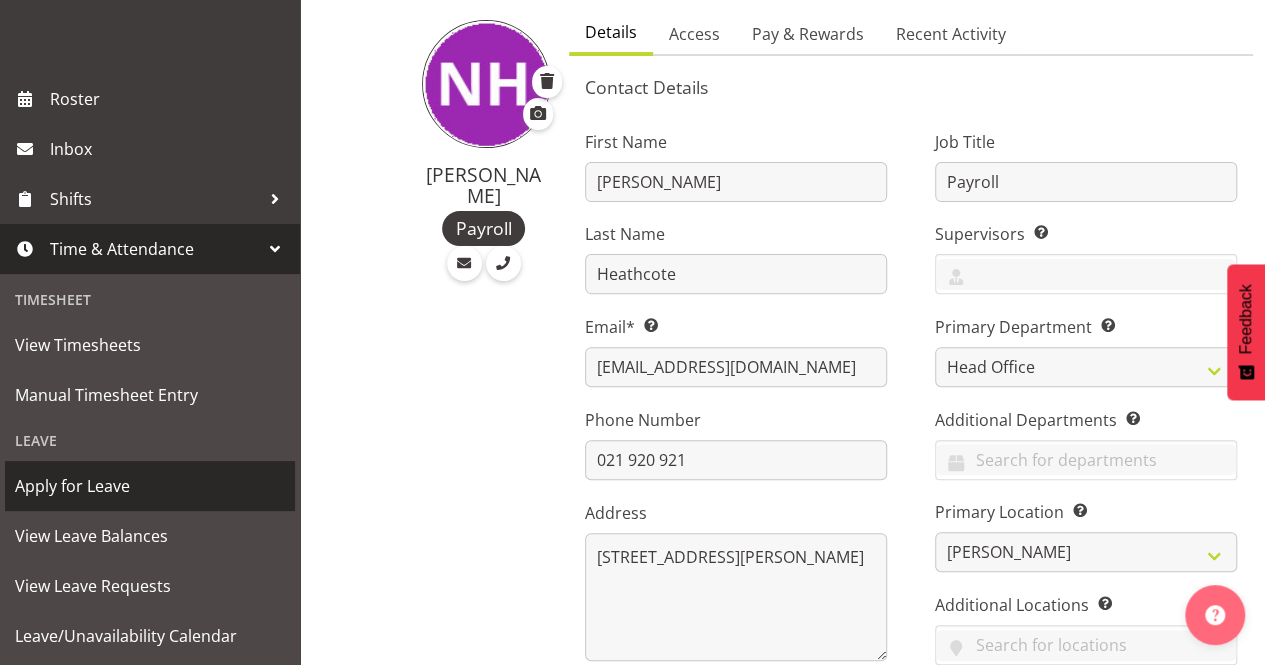 click on "Apply for Leave" at bounding box center [150, 486] 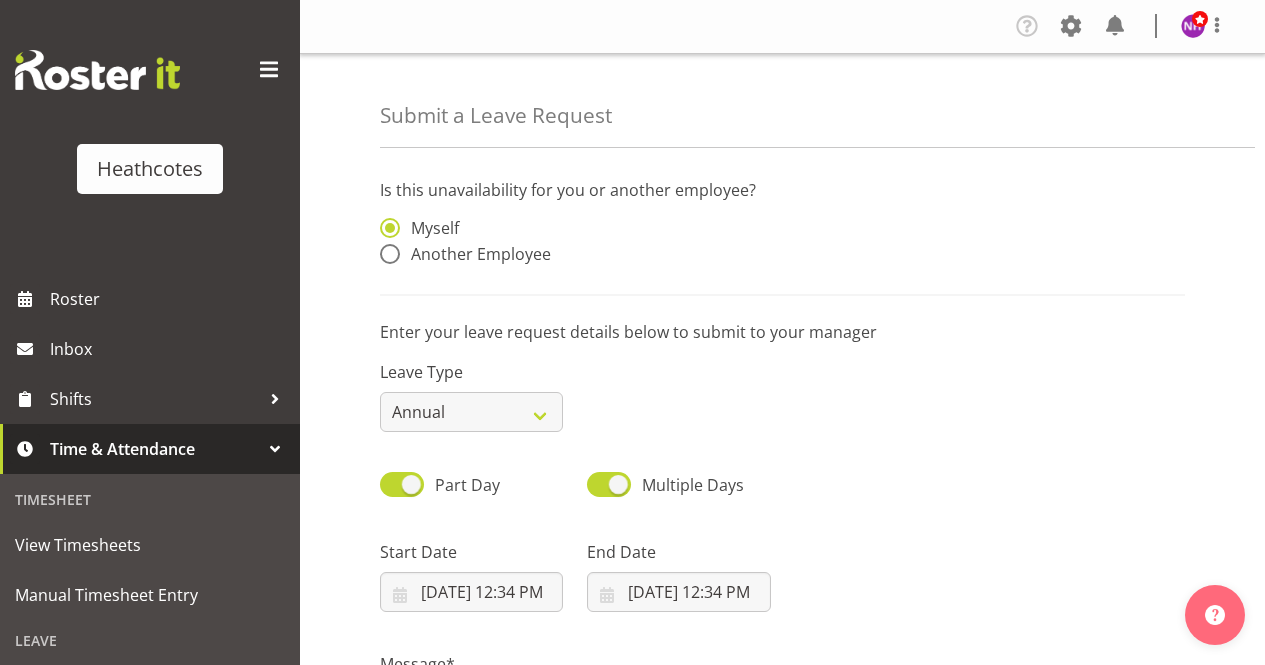 scroll, scrollTop: 0, scrollLeft: 0, axis: both 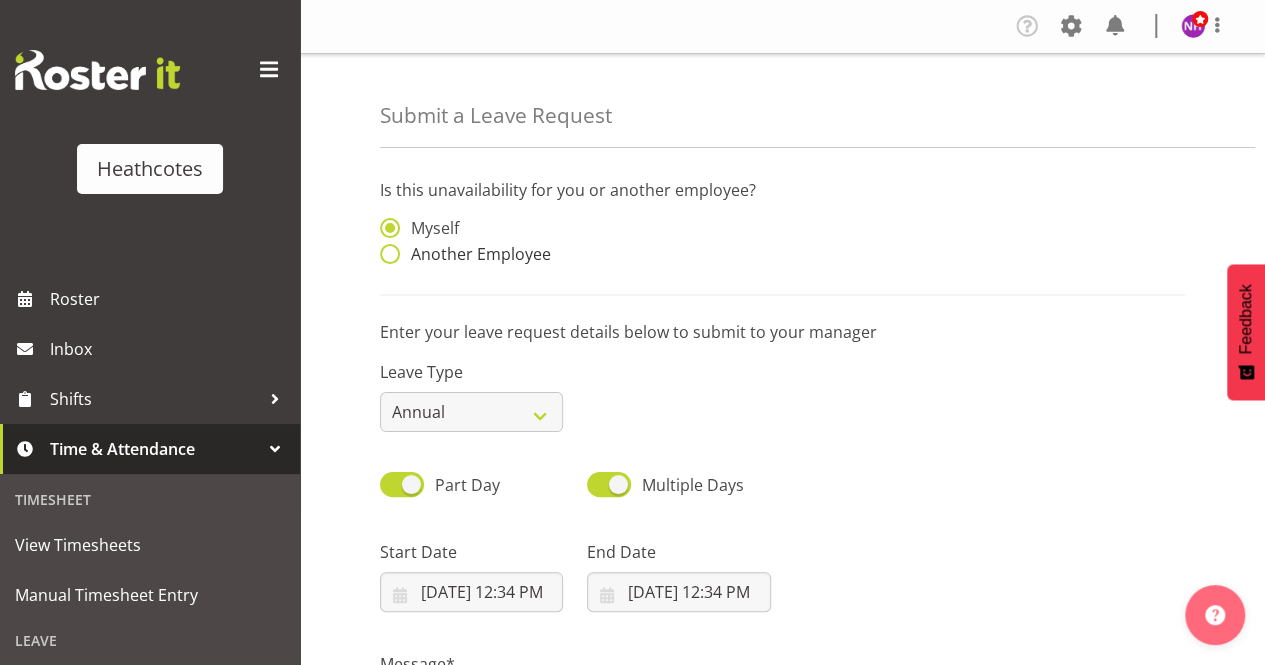 click on "Another Employee" at bounding box center [475, 254] 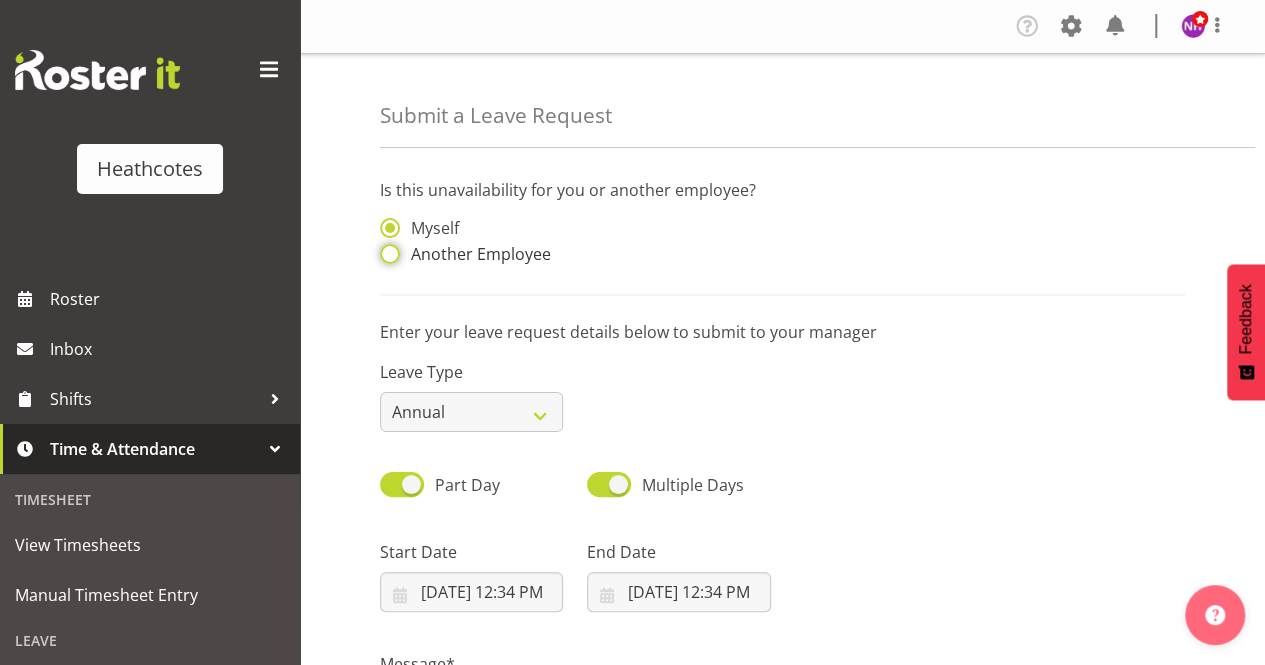 click on "Another Employee" at bounding box center (386, 254) 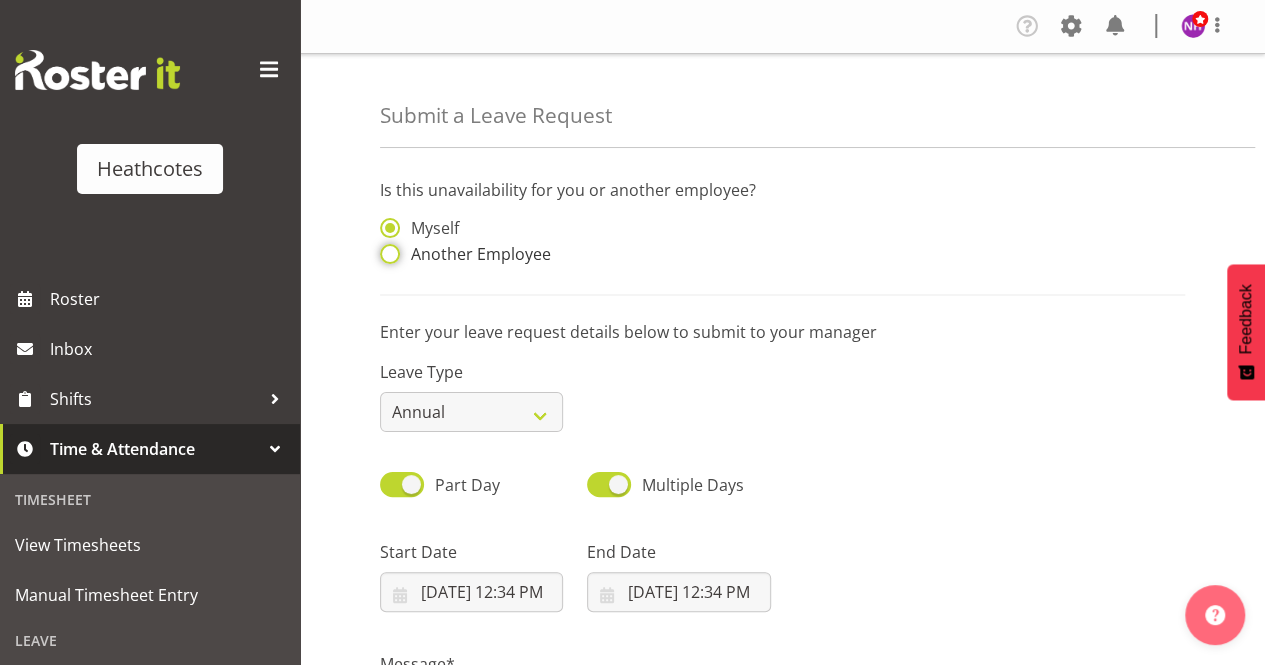 radio on "true" 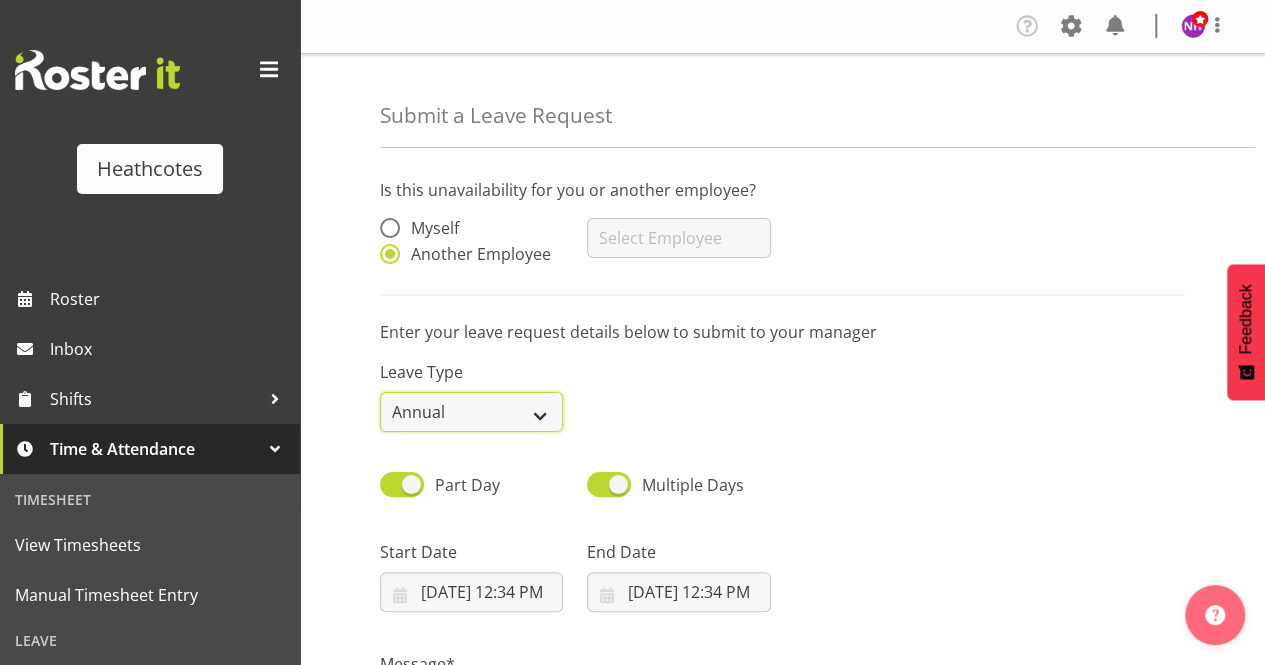 click on "Annual Sick Leave Without Pay Bereavement Parental Jury Service Day In Lieu   Other" at bounding box center [471, 412] 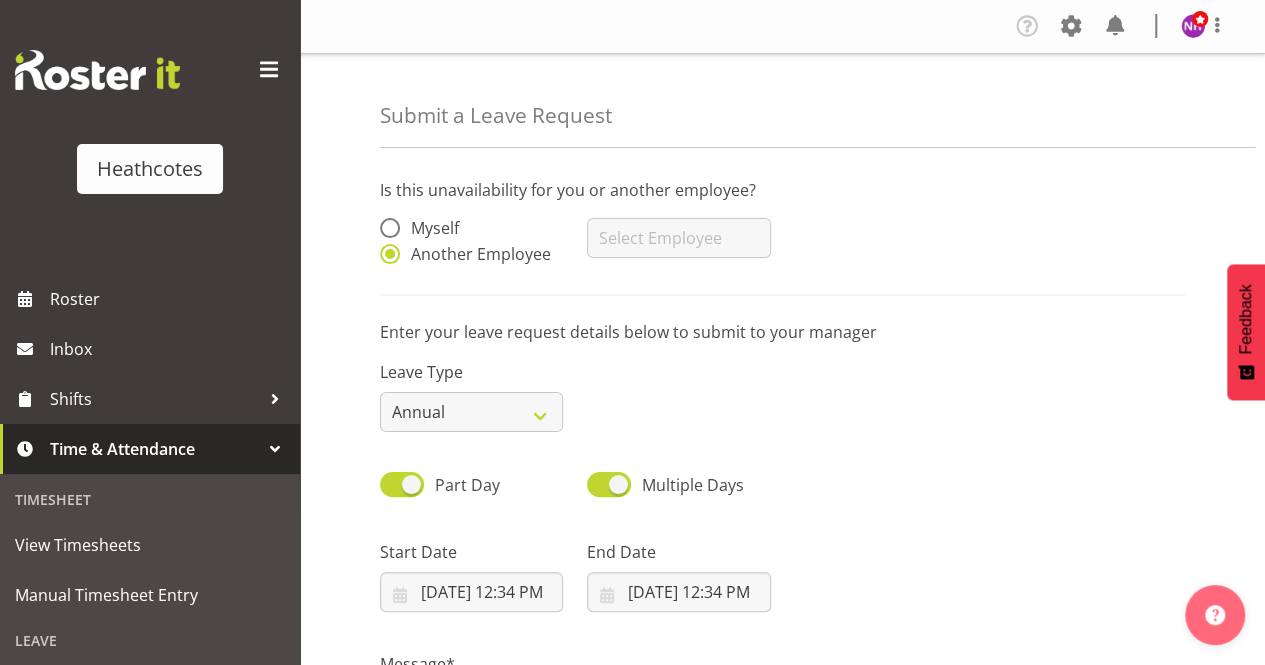 drag, startPoint x: 718, startPoint y: 333, endPoint x: 710, endPoint y: 270, distance: 63.505905 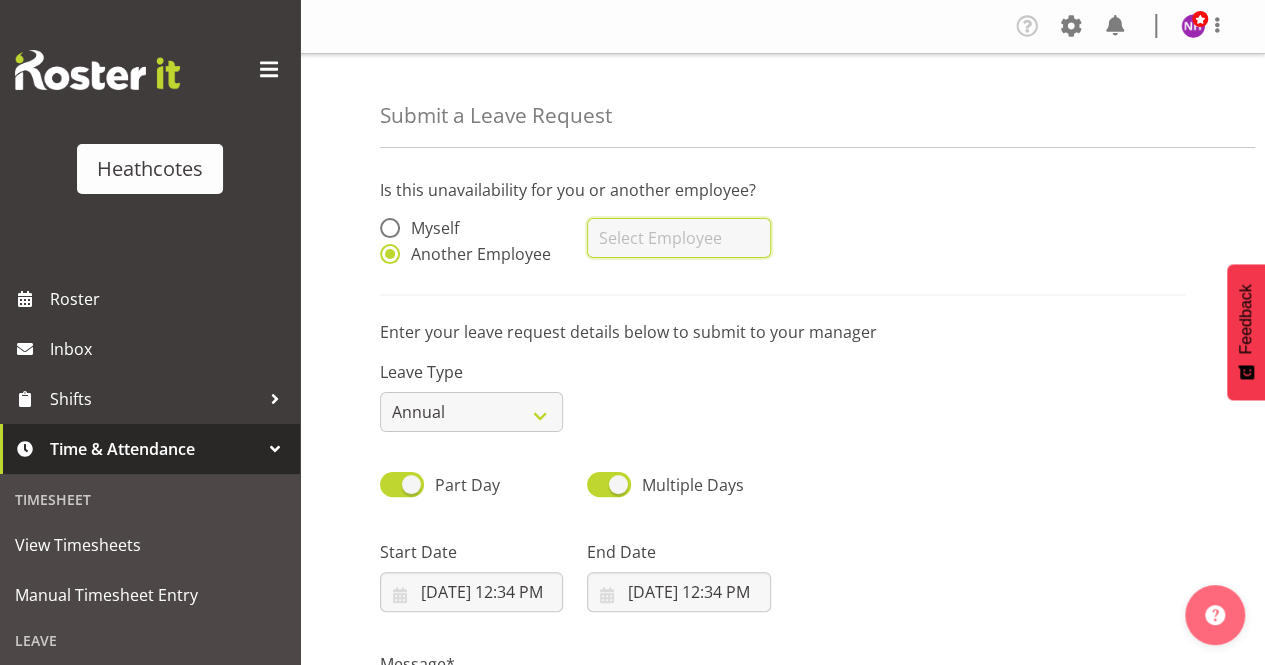 click at bounding box center [678, 238] 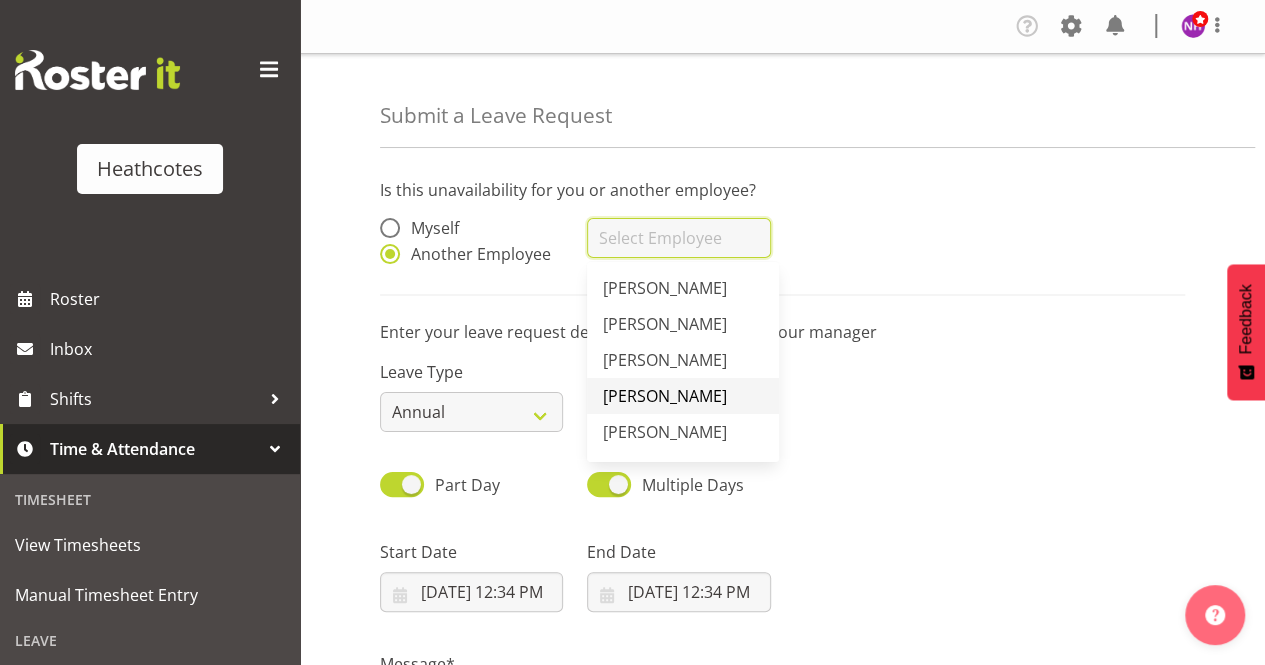 scroll, scrollTop: 100, scrollLeft: 0, axis: vertical 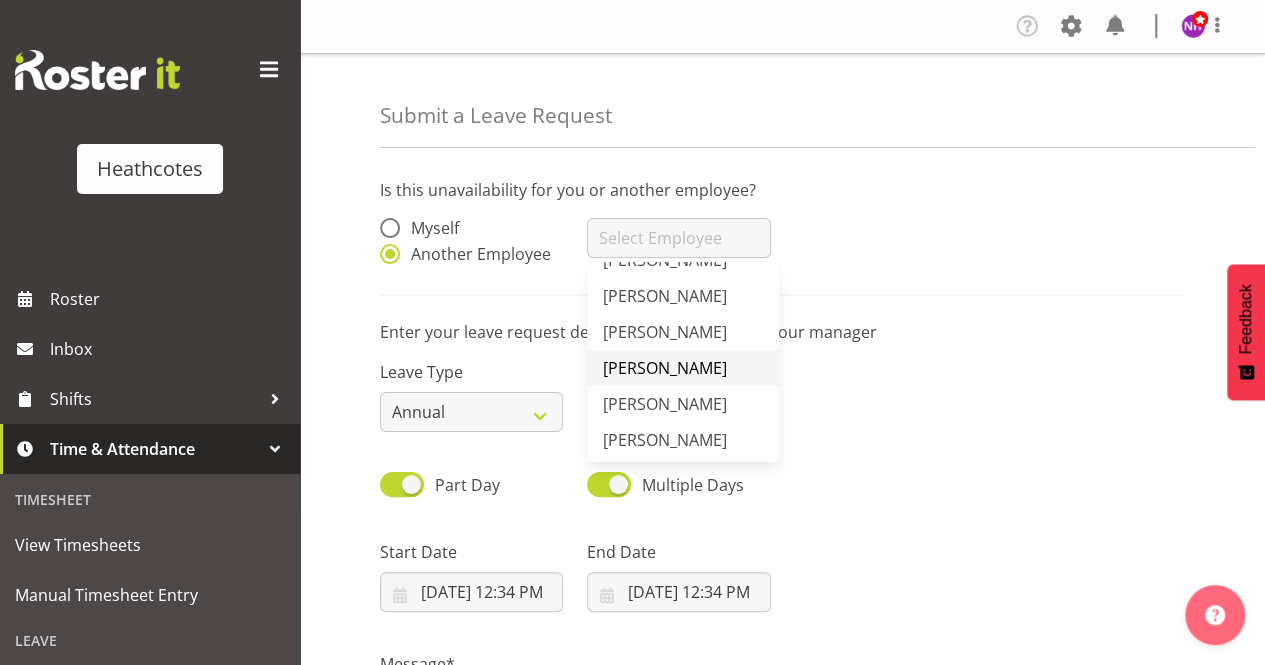 click on "[PERSON_NAME]" at bounding box center (665, 368) 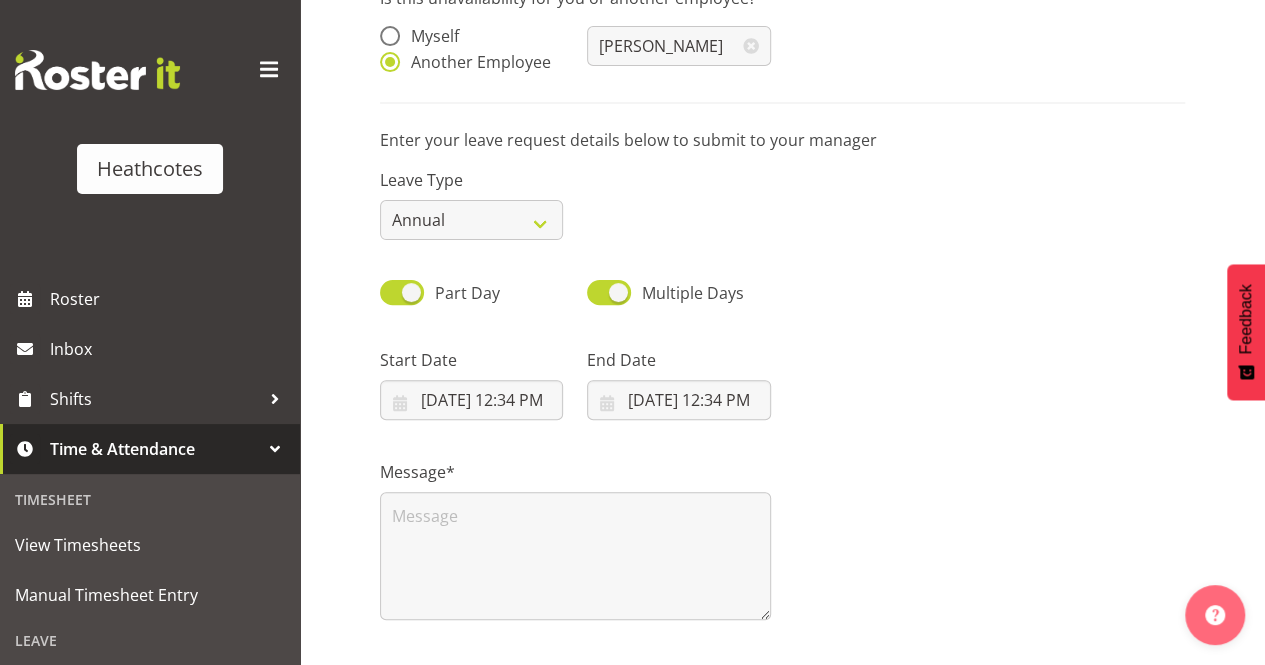 scroll, scrollTop: 200, scrollLeft: 0, axis: vertical 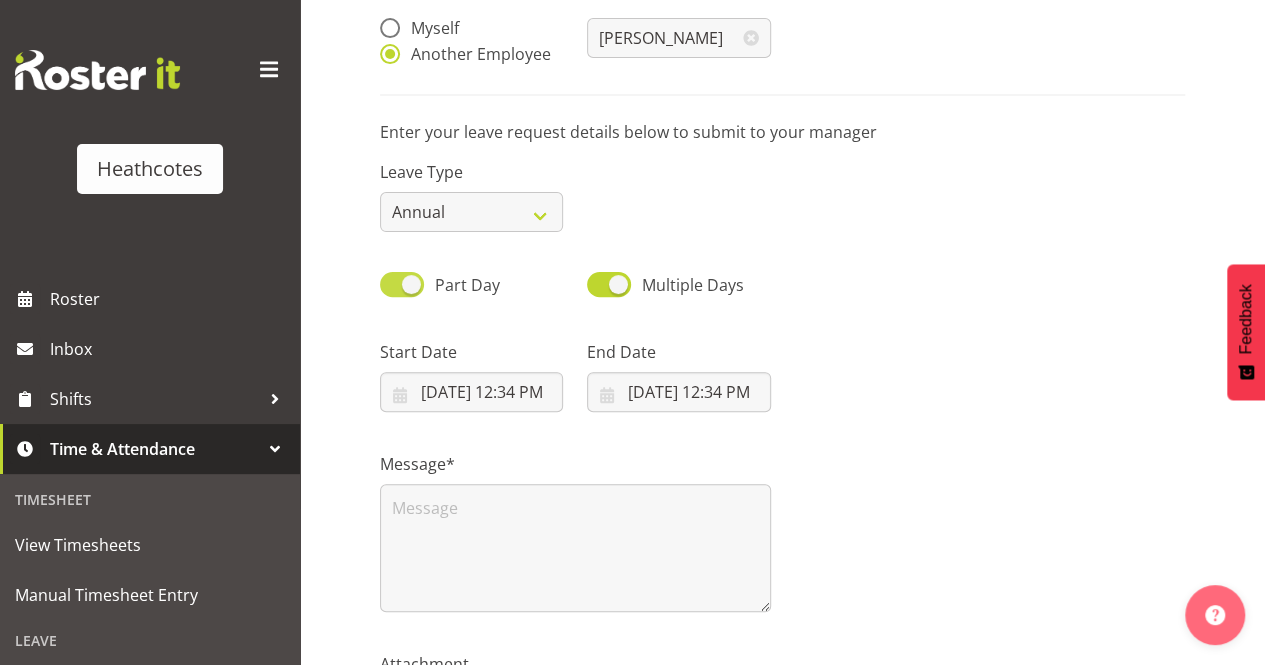 click on "Part Day" at bounding box center [467, 285] 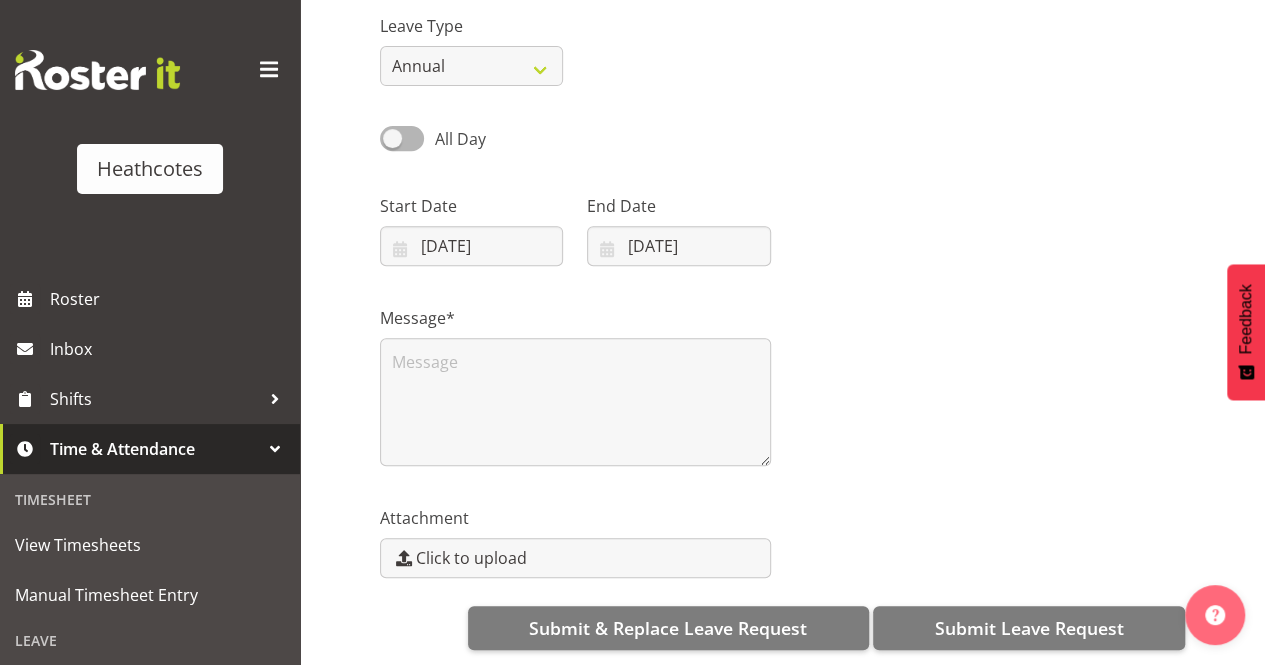 scroll, scrollTop: 360, scrollLeft: 0, axis: vertical 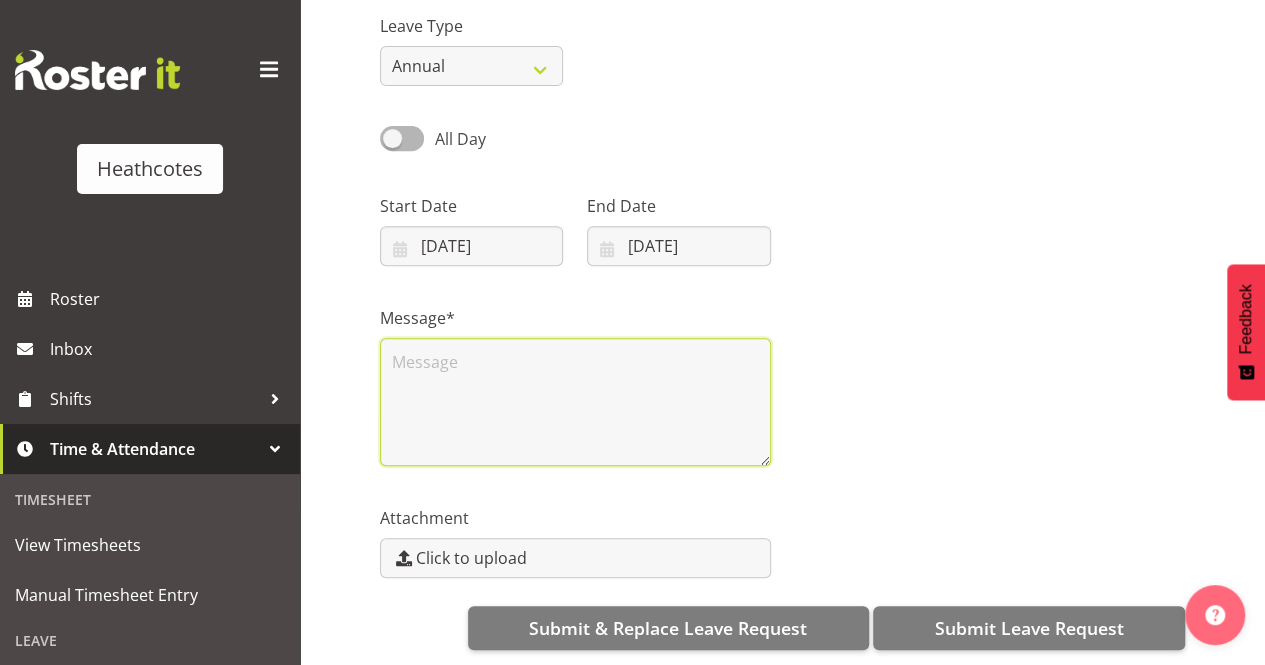 click at bounding box center (575, 402) 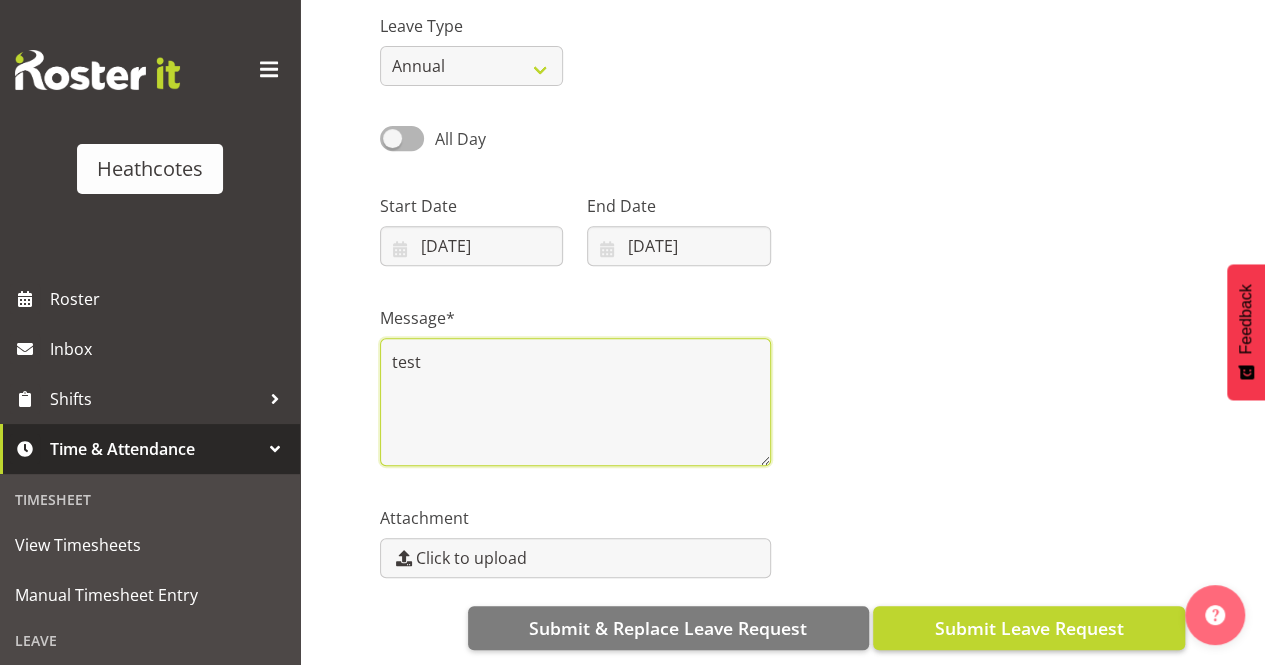 type on "test" 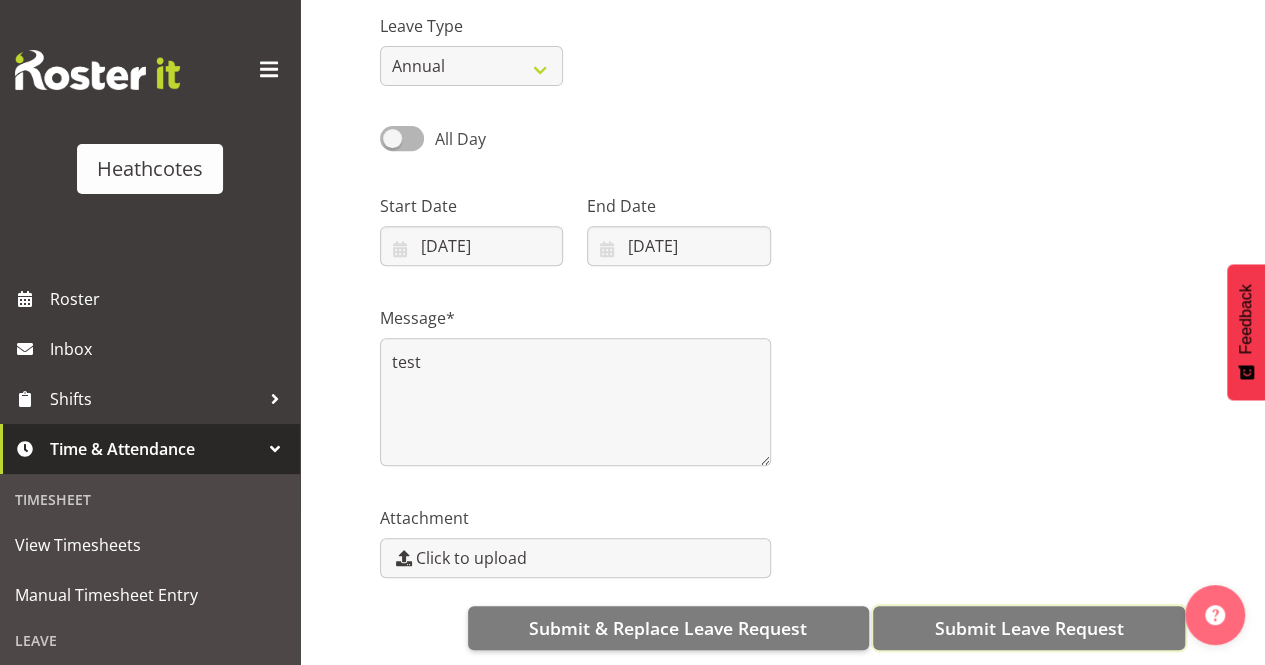 click on "Submit Leave Request" at bounding box center (1028, 628) 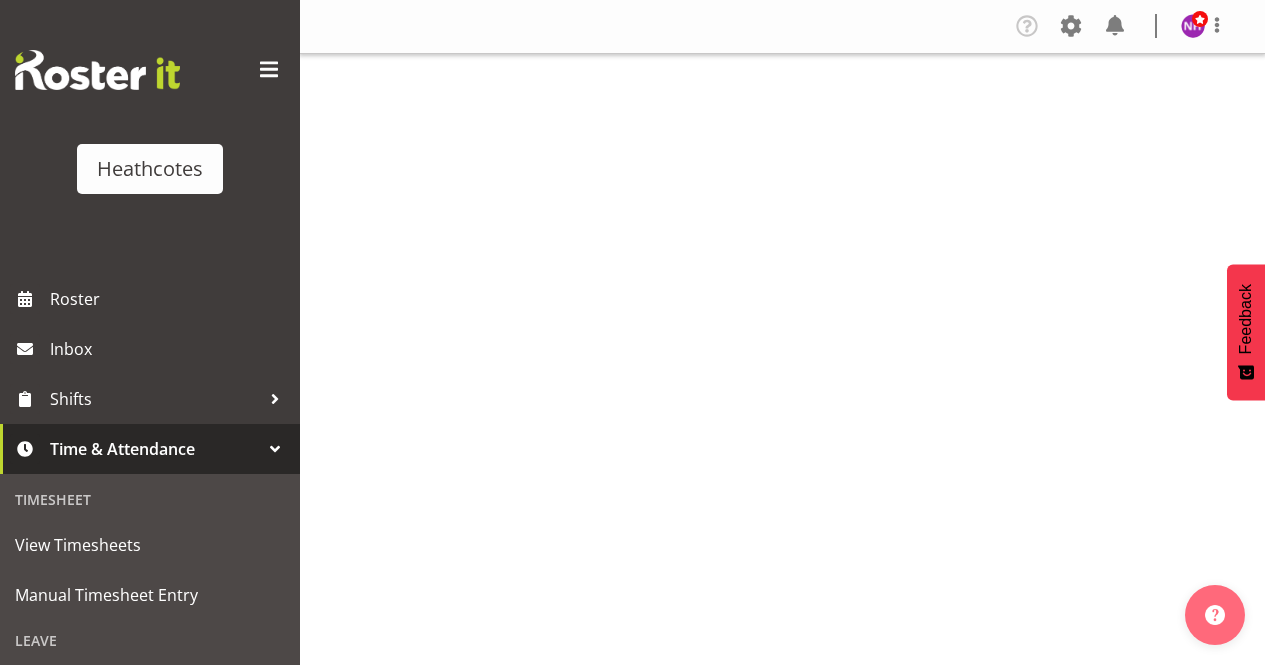 scroll, scrollTop: 0, scrollLeft: 0, axis: both 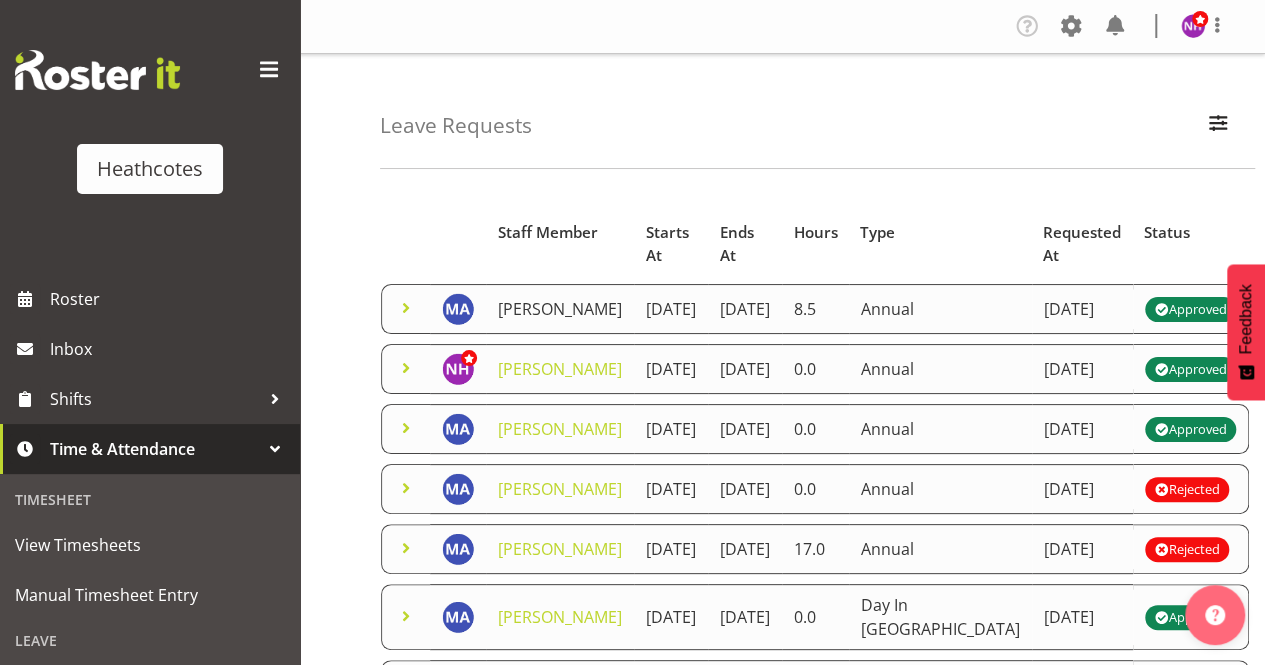 click on "[PERSON_NAME]" at bounding box center (560, 309) 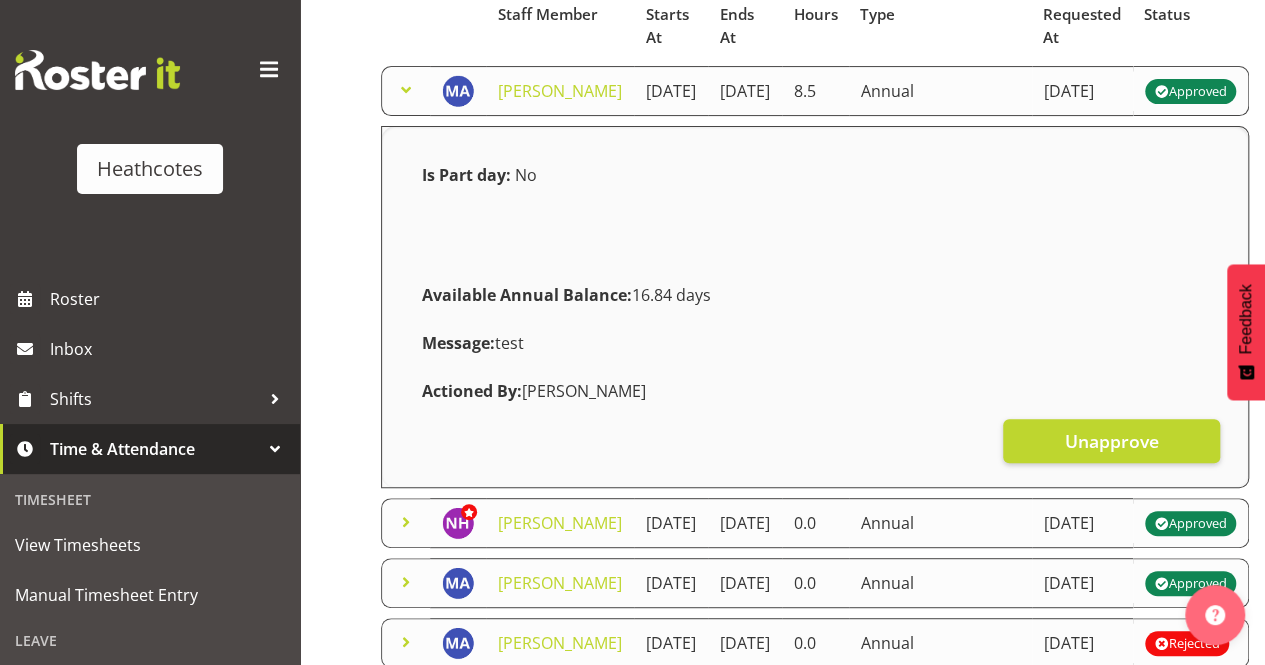 scroll, scrollTop: 300, scrollLeft: 0, axis: vertical 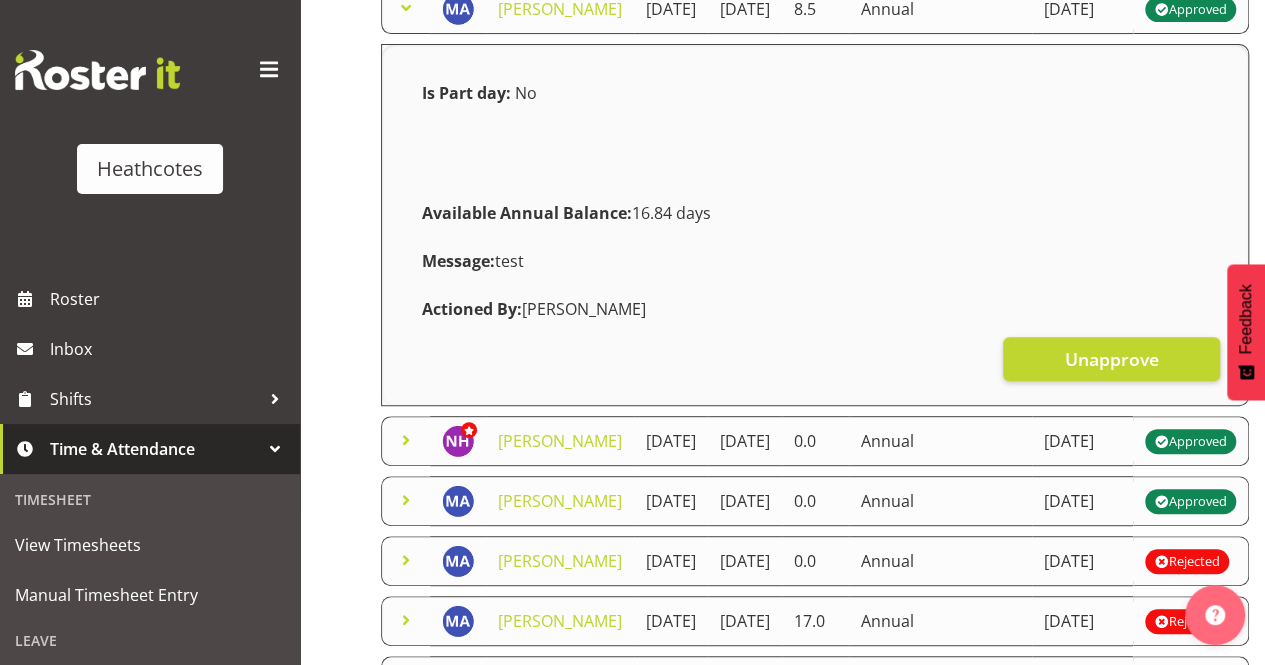 click on "Time & Attendance" at bounding box center (155, 449) 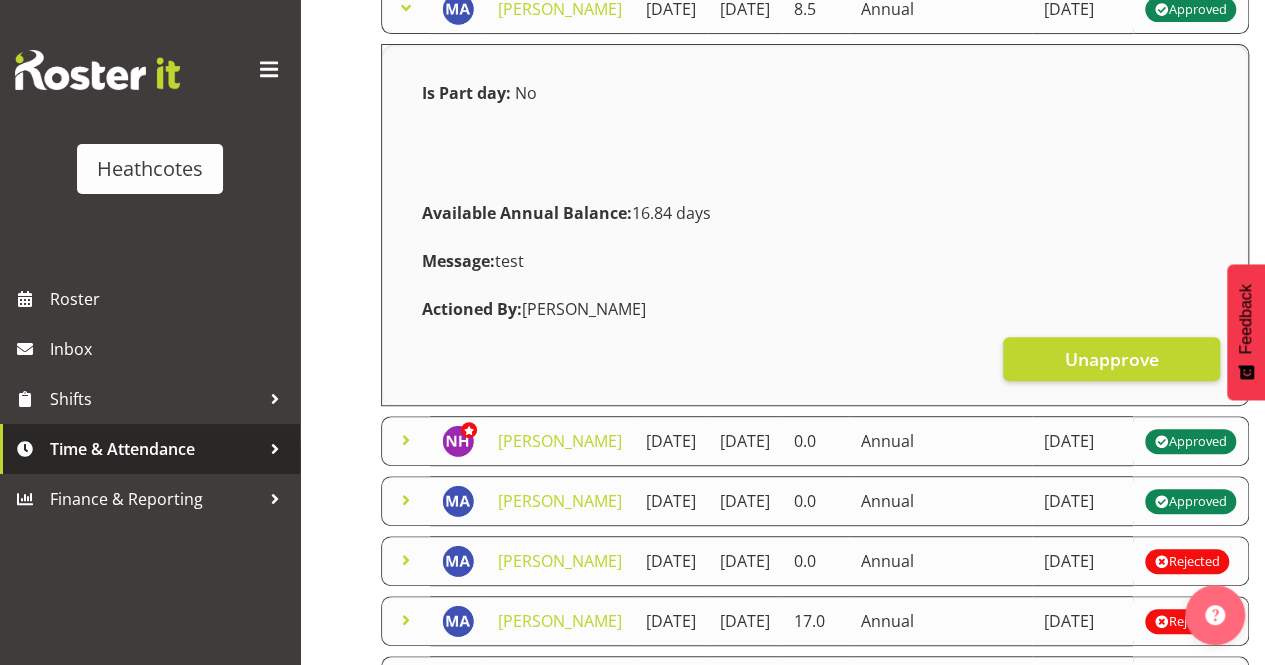 drag, startPoint x: 212, startPoint y: 441, endPoint x: 242, endPoint y: 451, distance: 31.622776 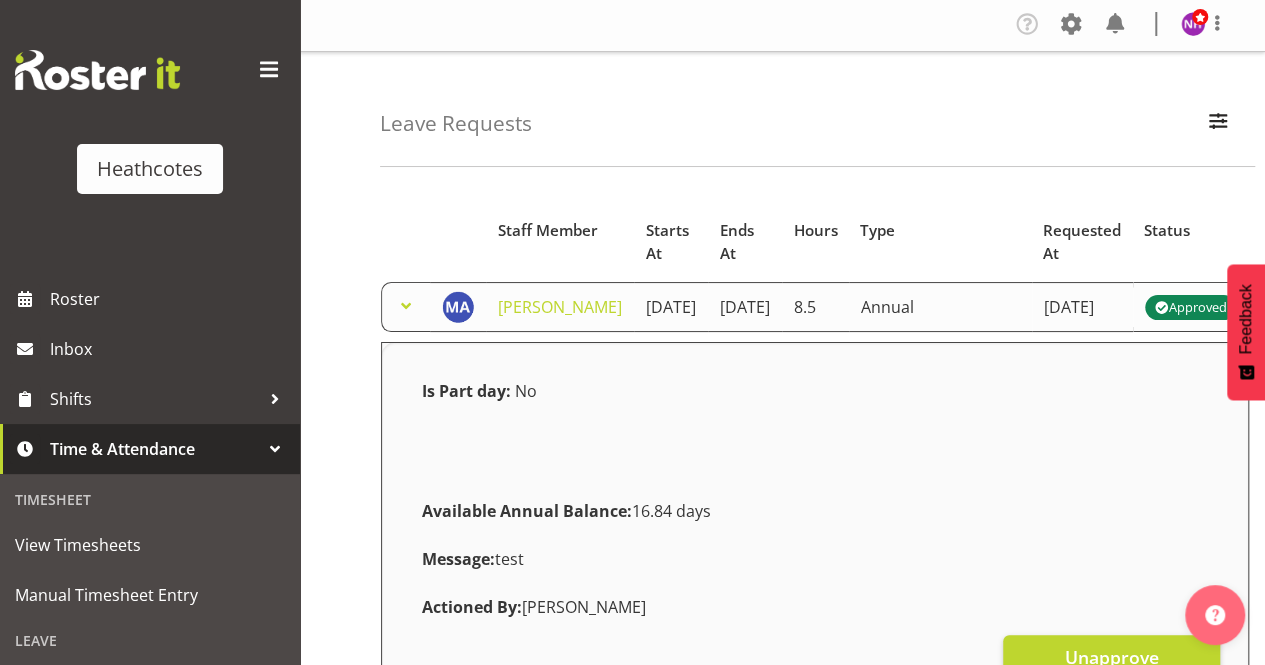 scroll, scrollTop: 0, scrollLeft: 0, axis: both 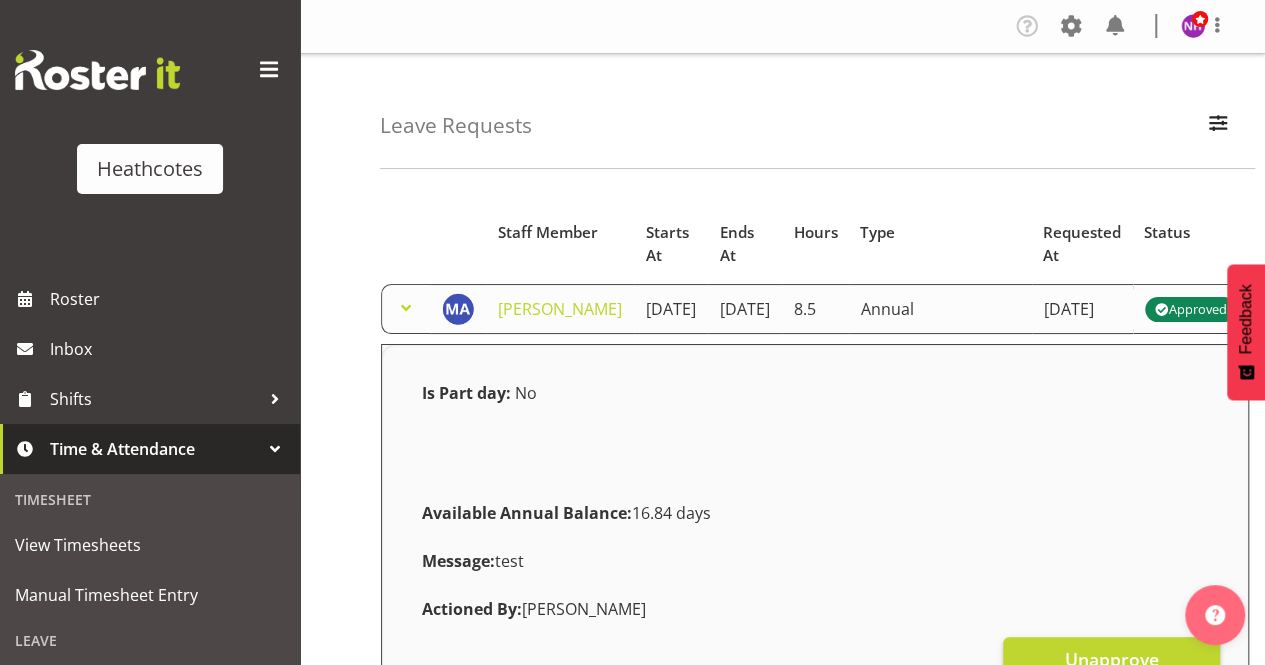 drag, startPoint x: 751, startPoint y: 519, endPoint x: 634, endPoint y: 539, distance: 118.69709 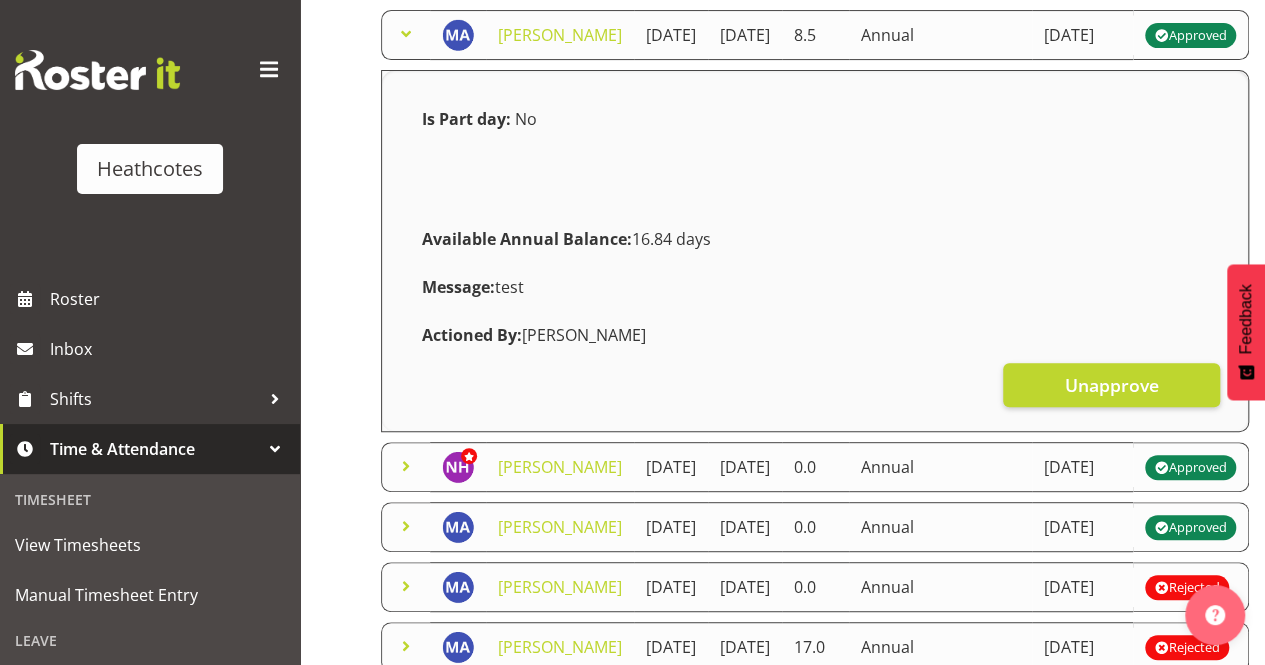 scroll, scrollTop: 400, scrollLeft: 0, axis: vertical 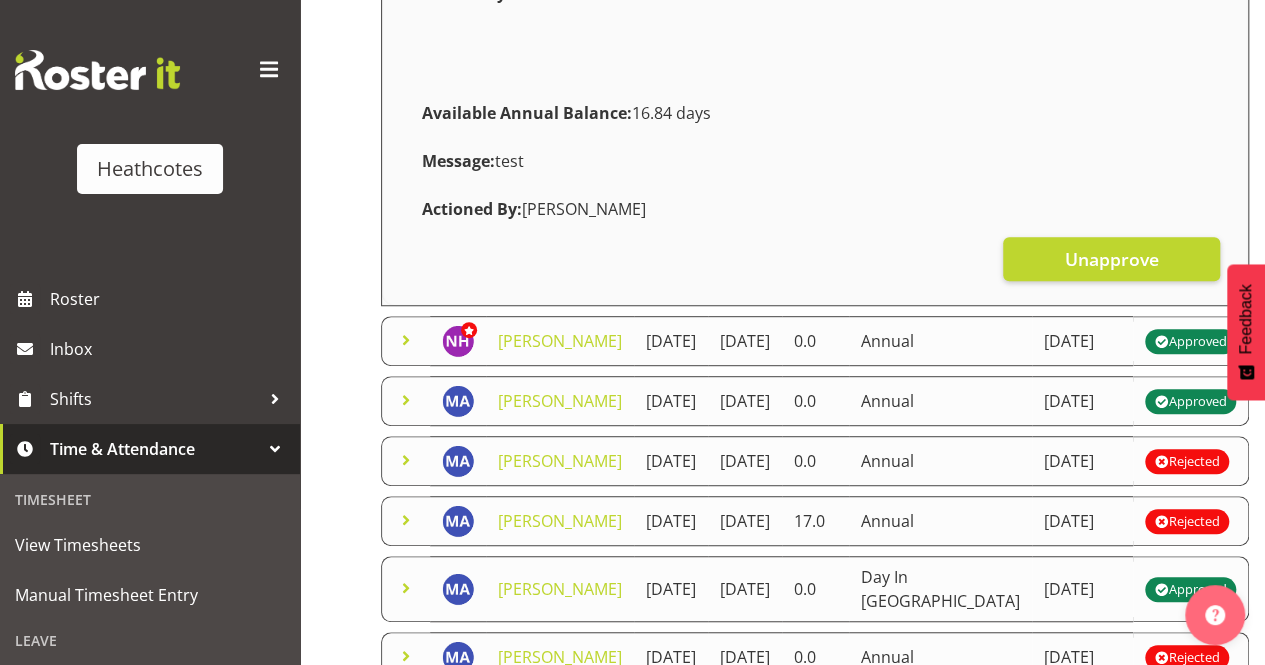 click on "Available Annual Balance:
16.84 days" at bounding box center [815, 113] 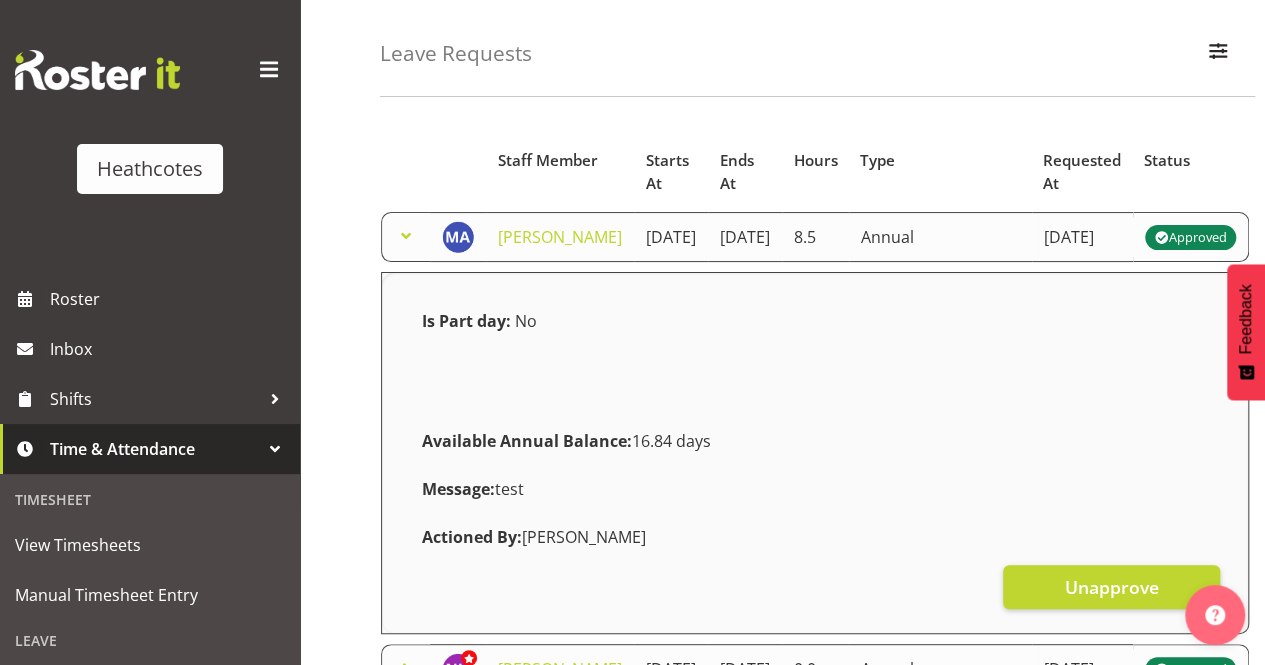 scroll, scrollTop: 0, scrollLeft: 0, axis: both 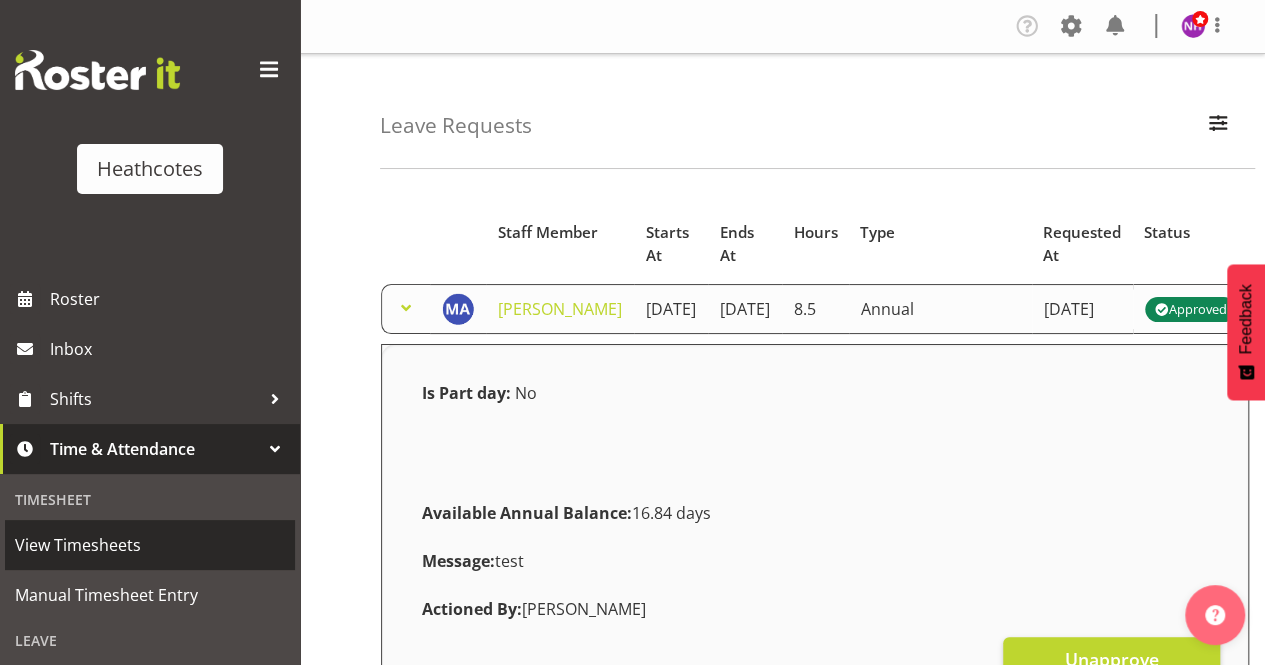 click on "View Timesheets" at bounding box center [150, 545] 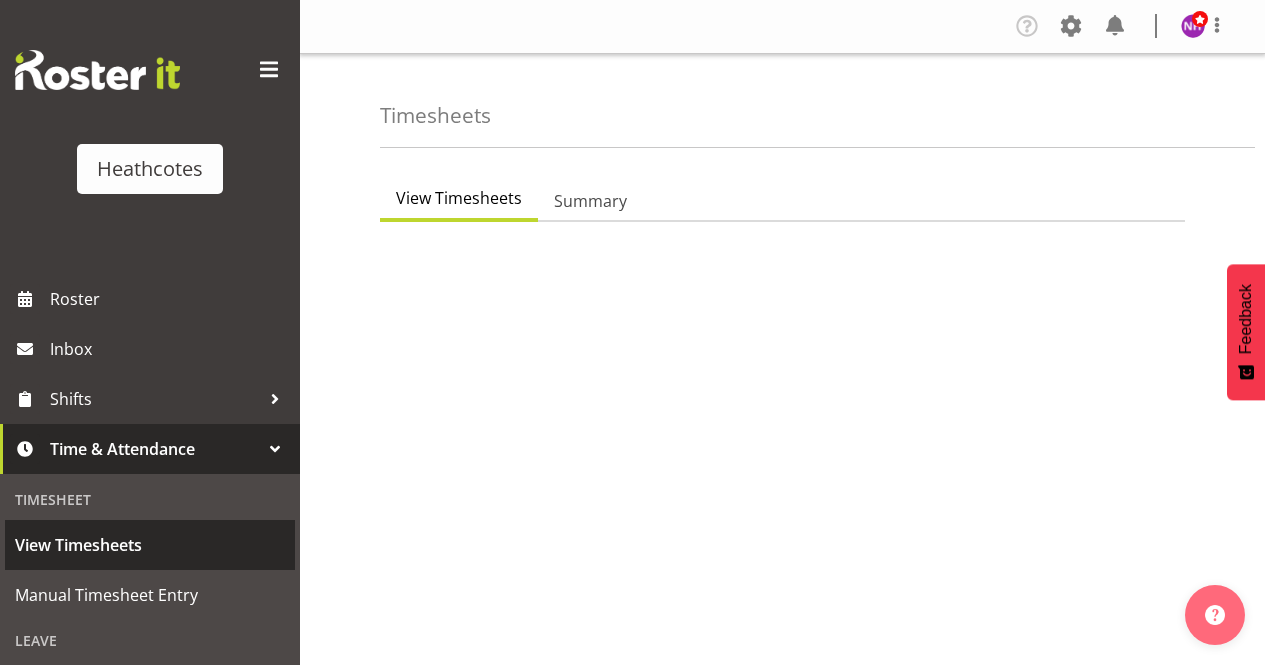 scroll, scrollTop: 0, scrollLeft: 0, axis: both 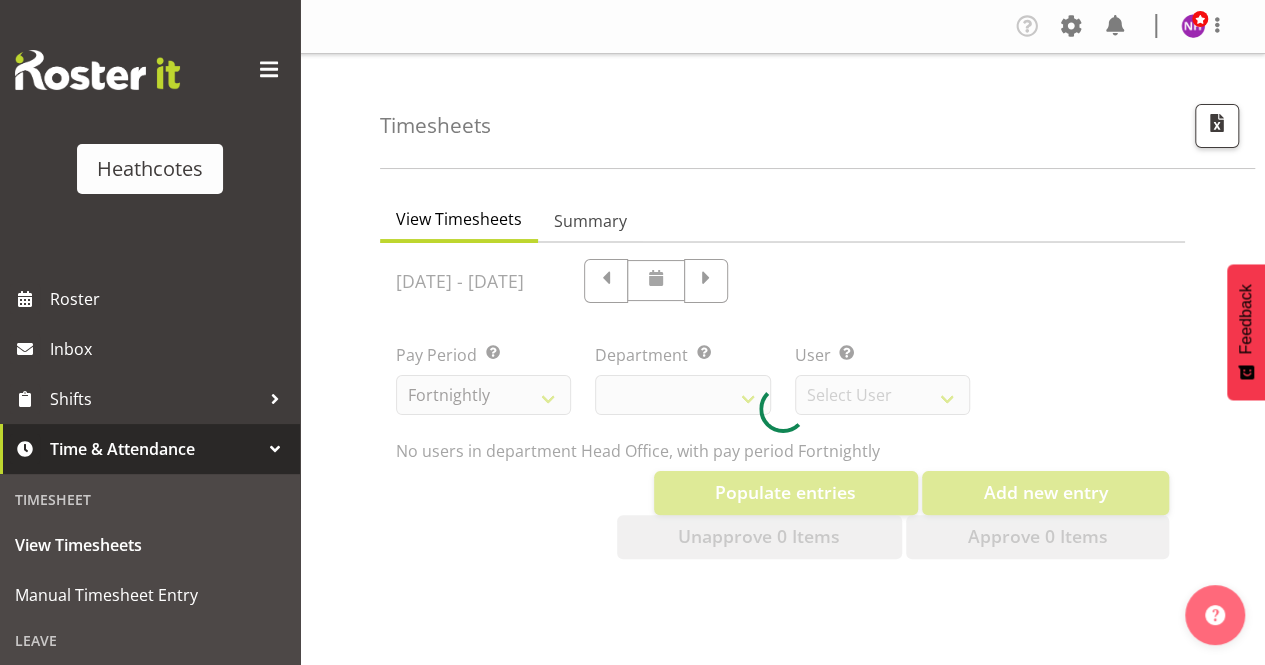 select on "788" 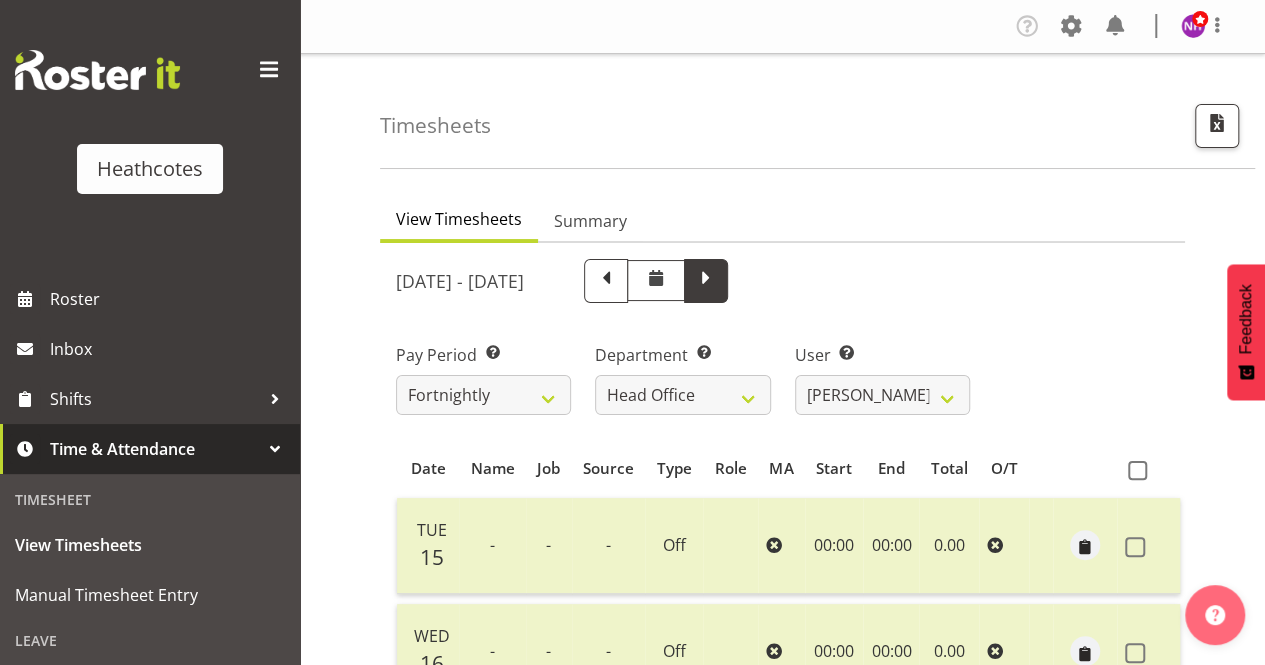 click at bounding box center (706, 281) 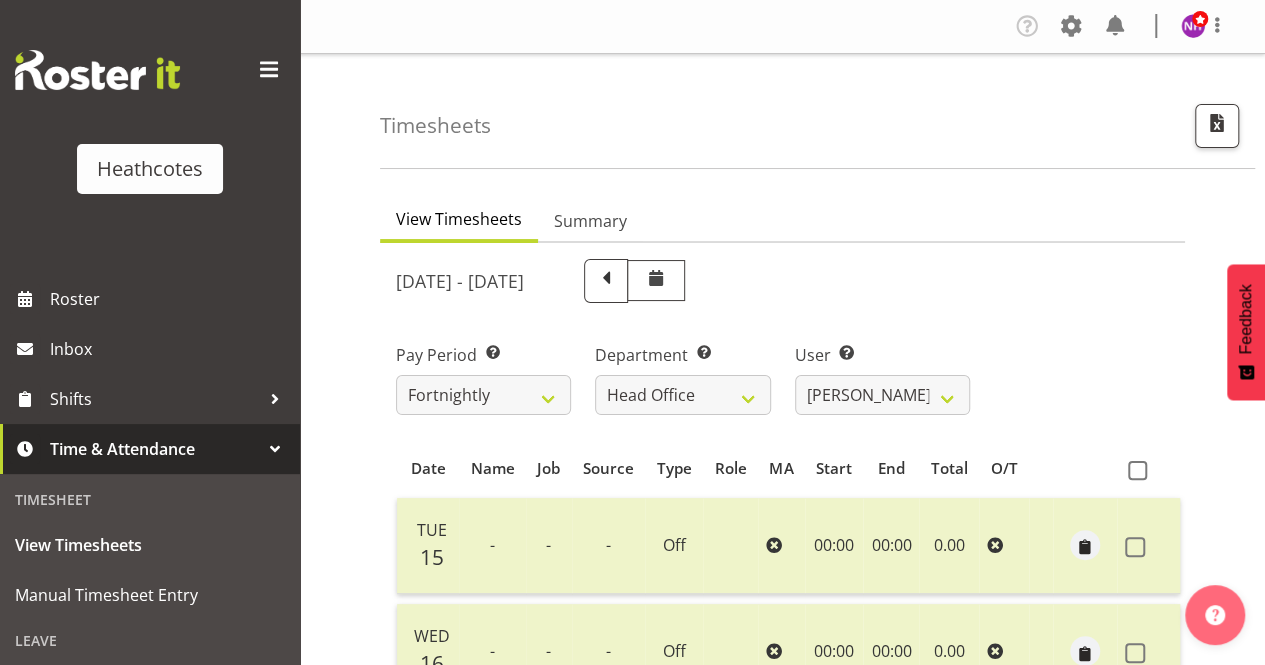 select 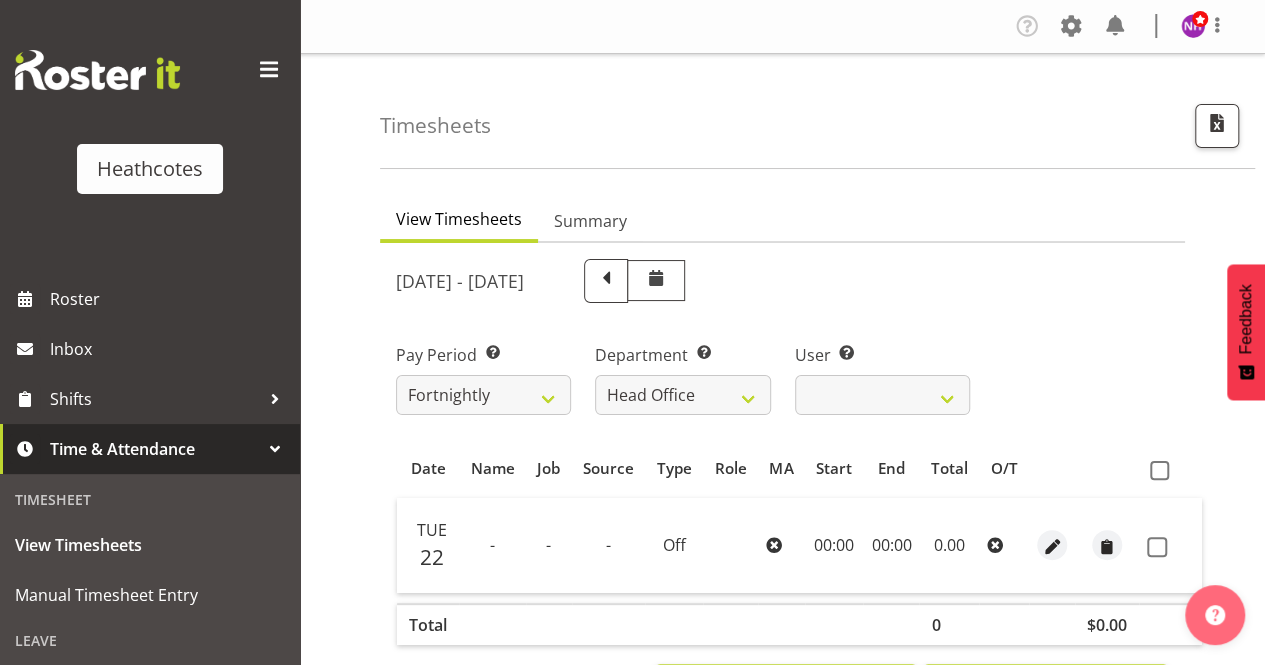scroll, scrollTop: 100, scrollLeft: 0, axis: vertical 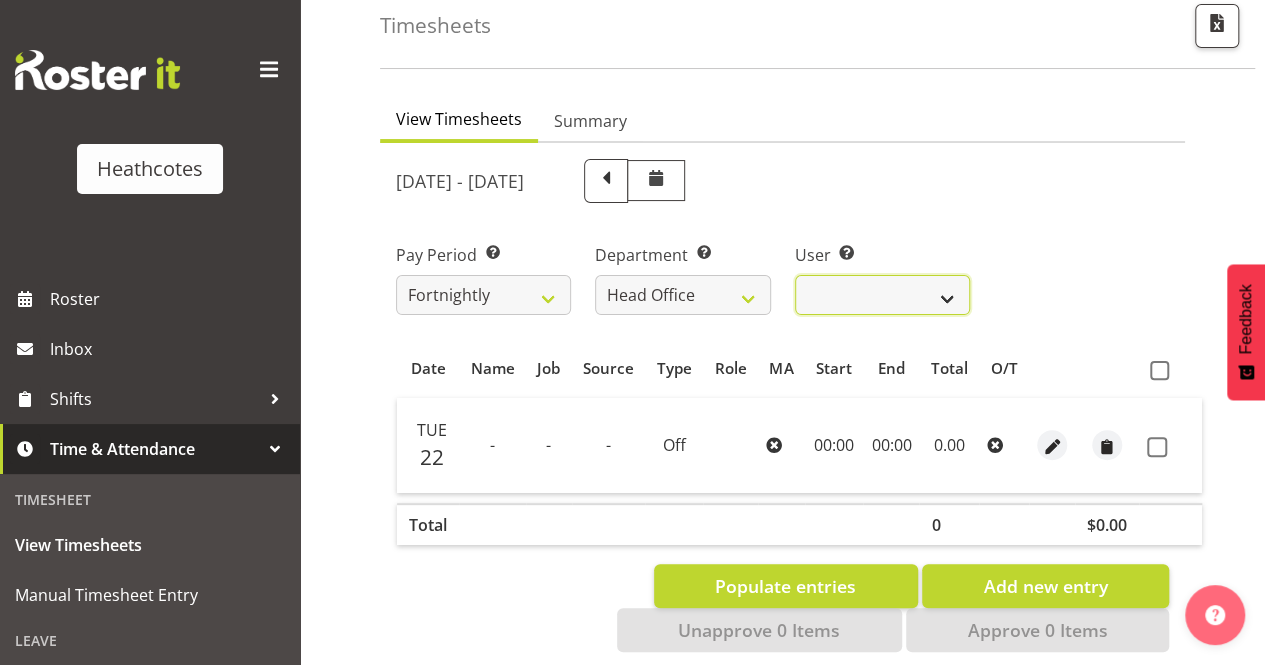 click on "[PERSON_NAME]
❌
[PERSON_NAME]
❌
[PERSON_NAME]
❌" at bounding box center (882, 295) 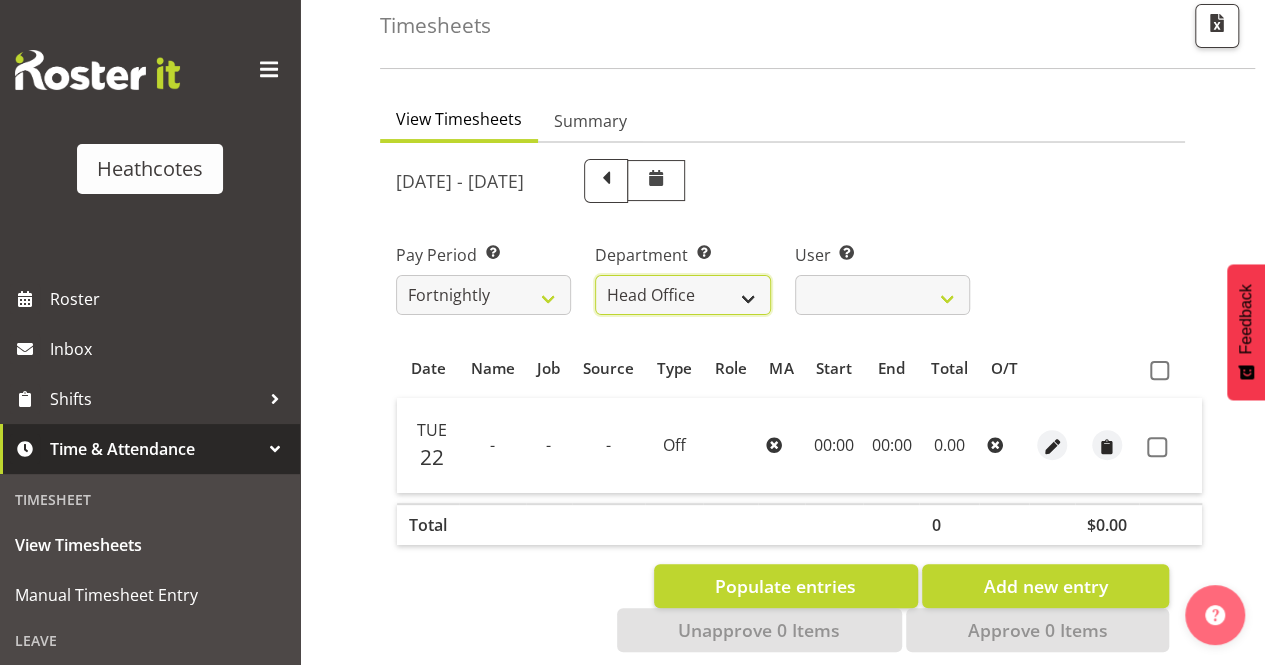 click on "Accounts
Head Office
[PERSON_NAME]" at bounding box center [682, 295] 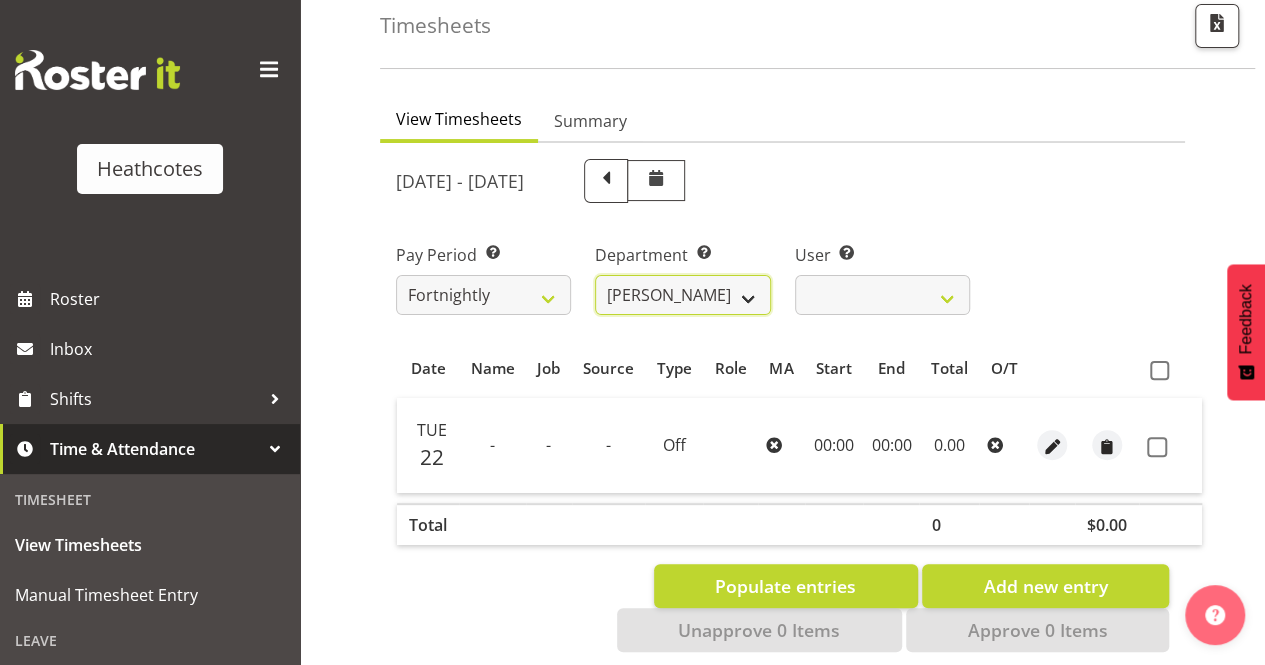 click on "Accounts
Head Office
[PERSON_NAME]" at bounding box center [682, 295] 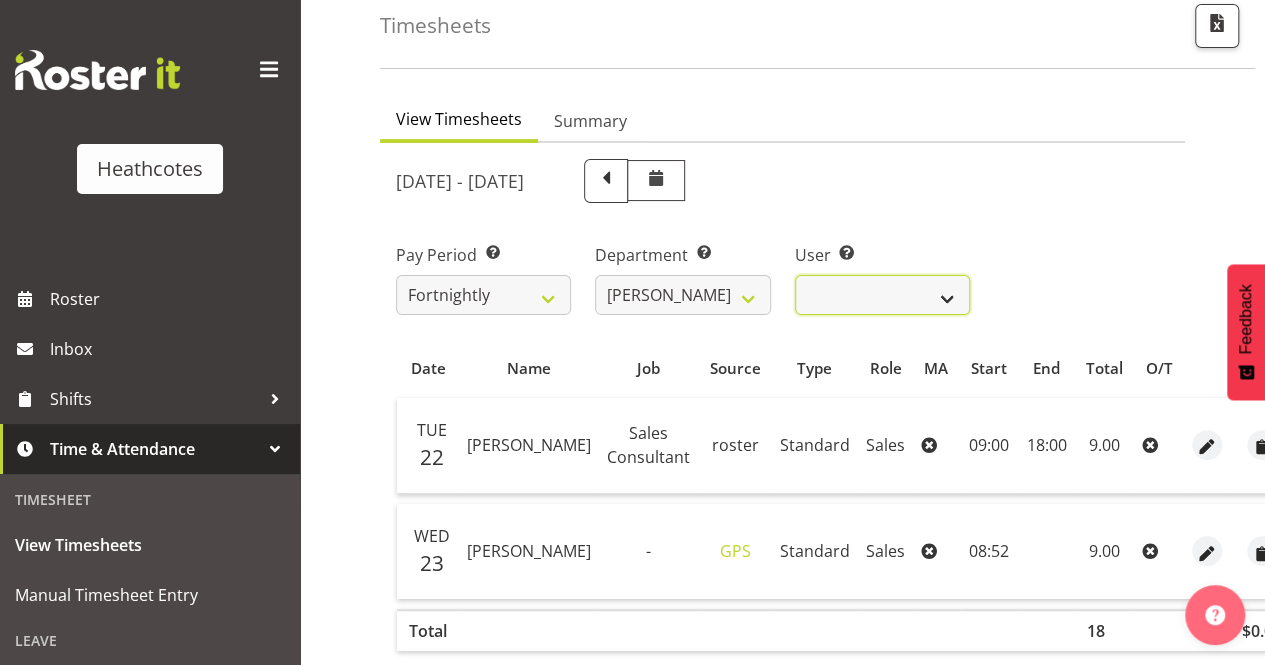 click on "[PERSON_NAME]
❌
[PERSON_NAME]
❌
[PERSON_NAME]
❌" at bounding box center [882, 295] 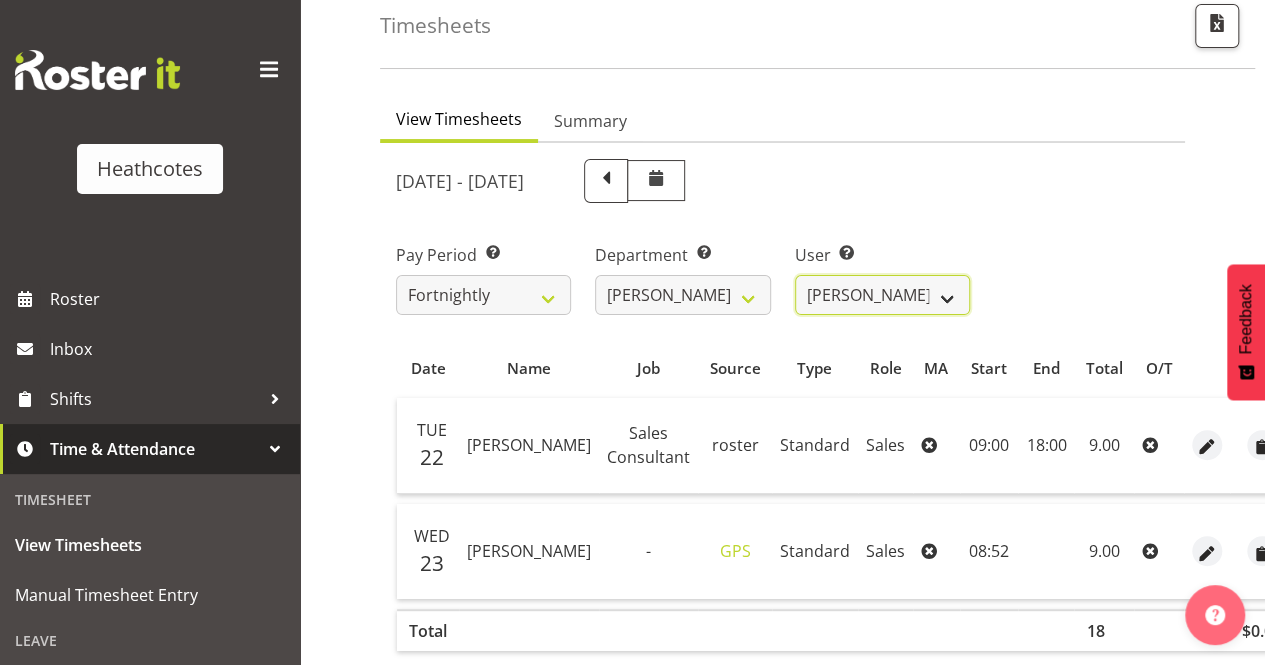 click on "[PERSON_NAME]
❌
[PERSON_NAME]
❌
[PERSON_NAME]
❌" at bounding box center (882, 295) 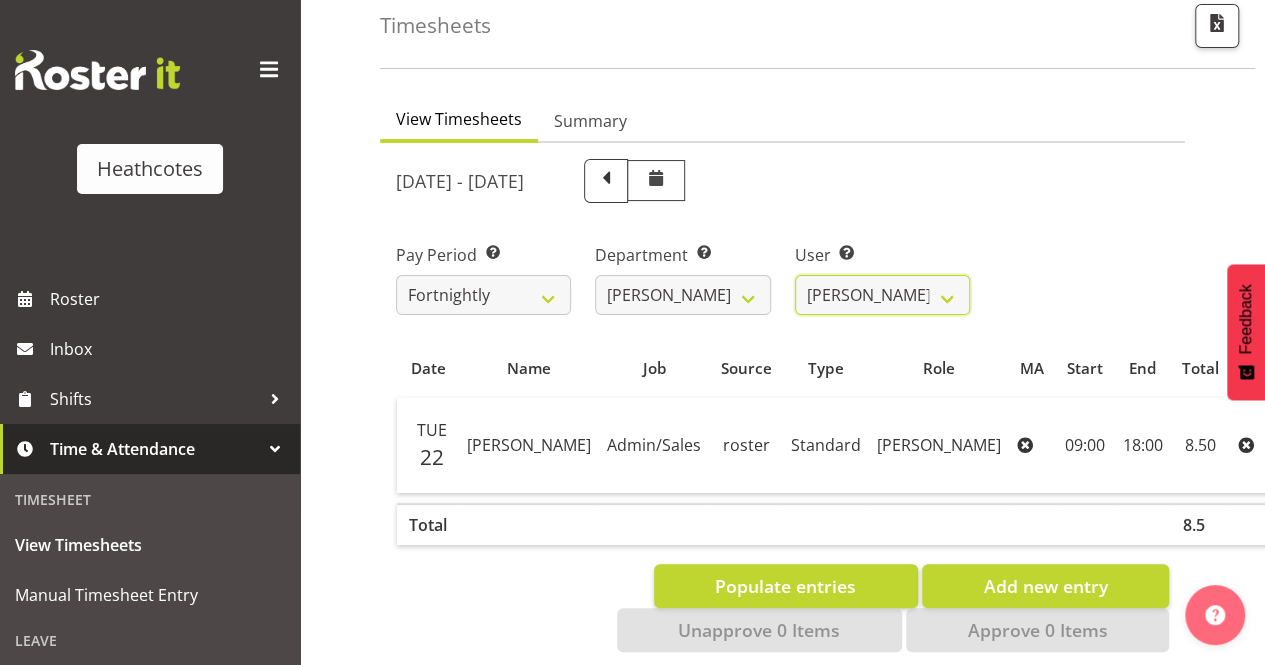 scroll, scrollTop: 200, scrollLeft: 0, axis: vertical 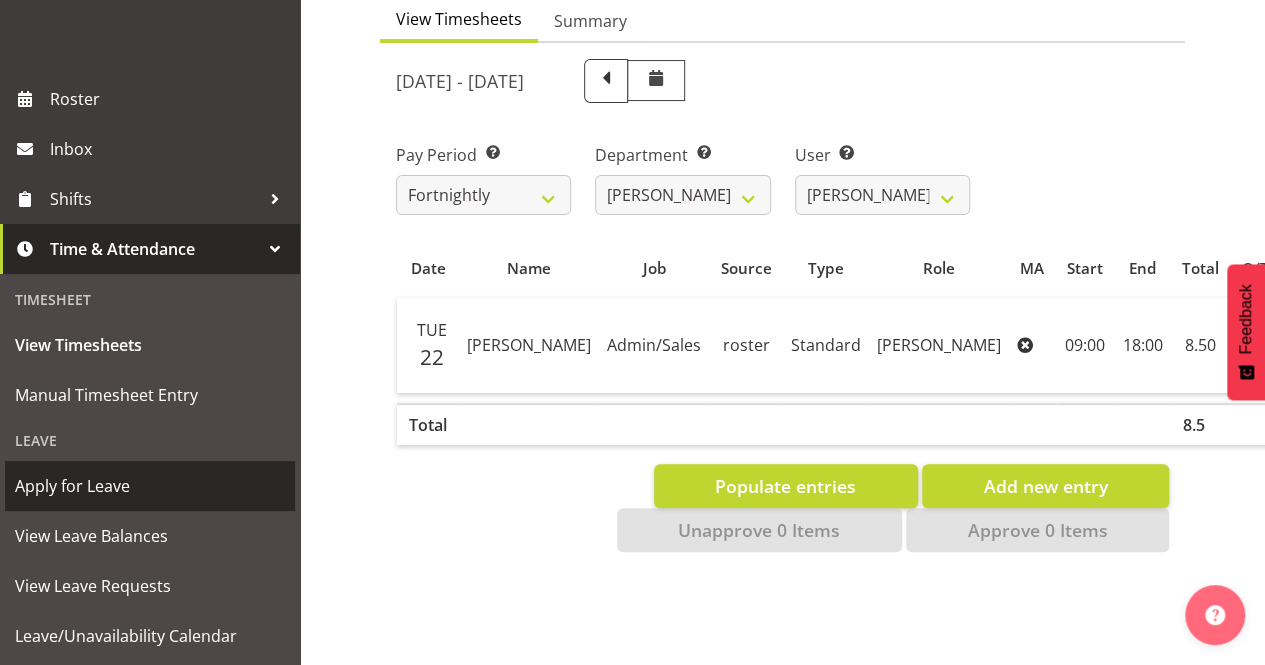 click on "Apply for Leave" at bounding box center (150, 486) 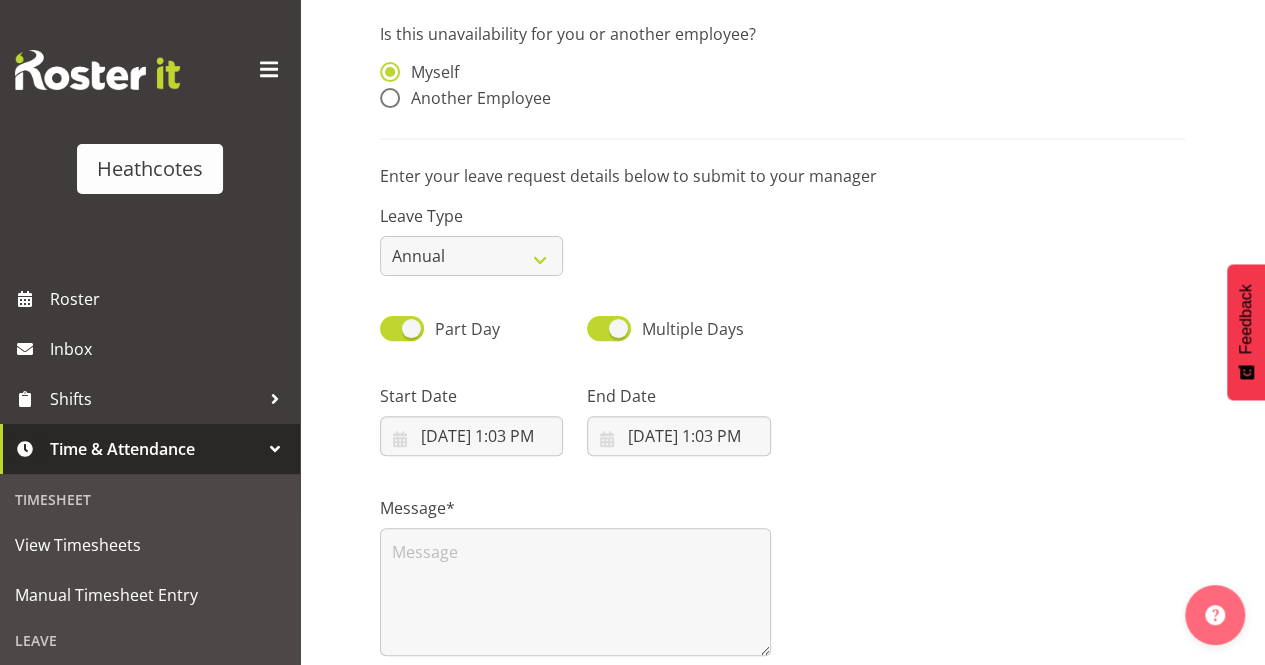 scroll, scrollTop: 200, scrollLeft: 0, axis: vertical 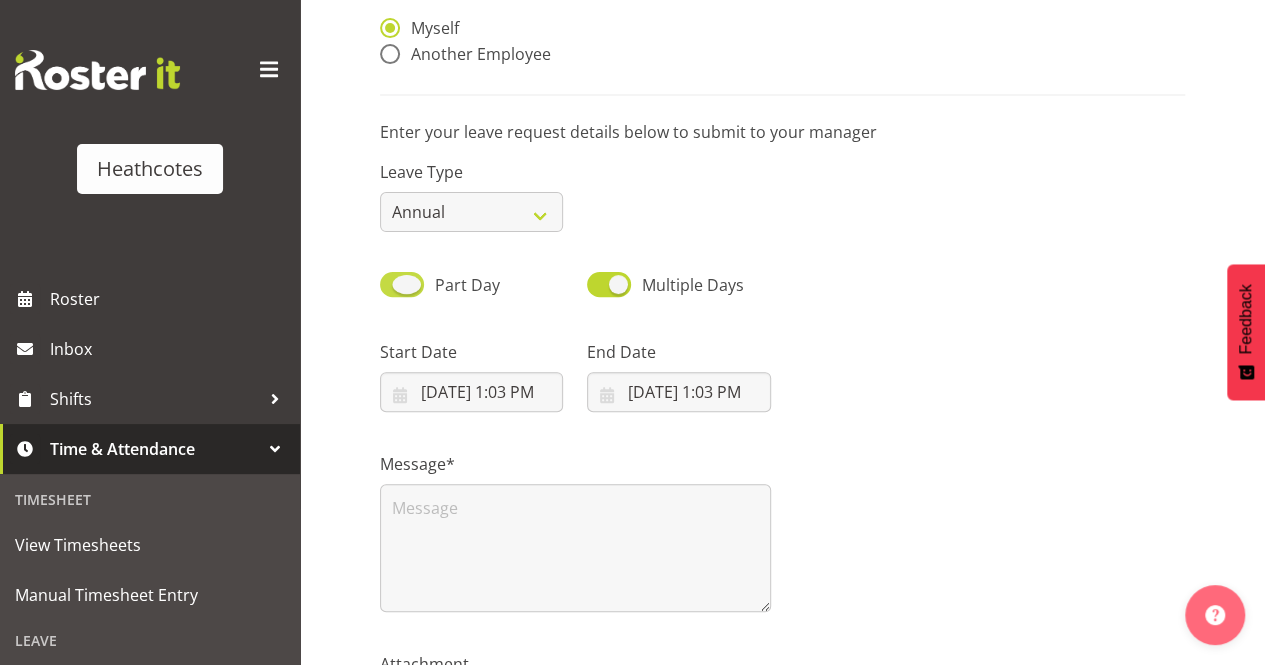 click at bounding box center (402, 284) 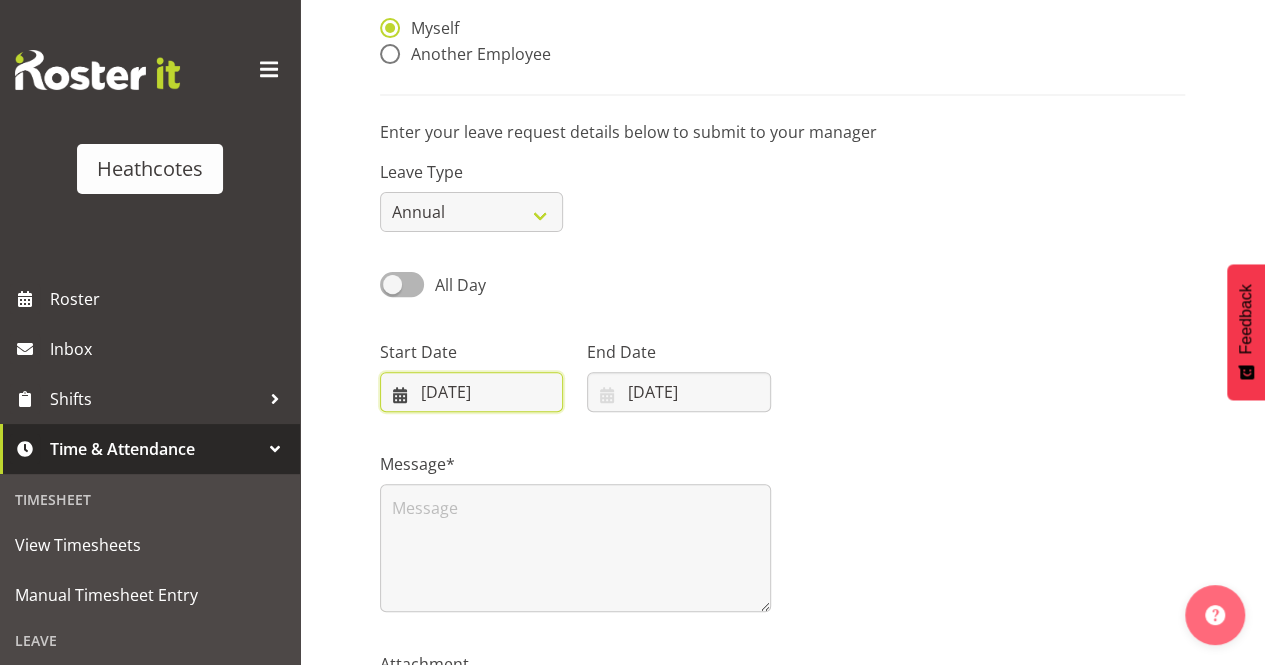 click on "23/07/2025" at bounding box center [471, 392] 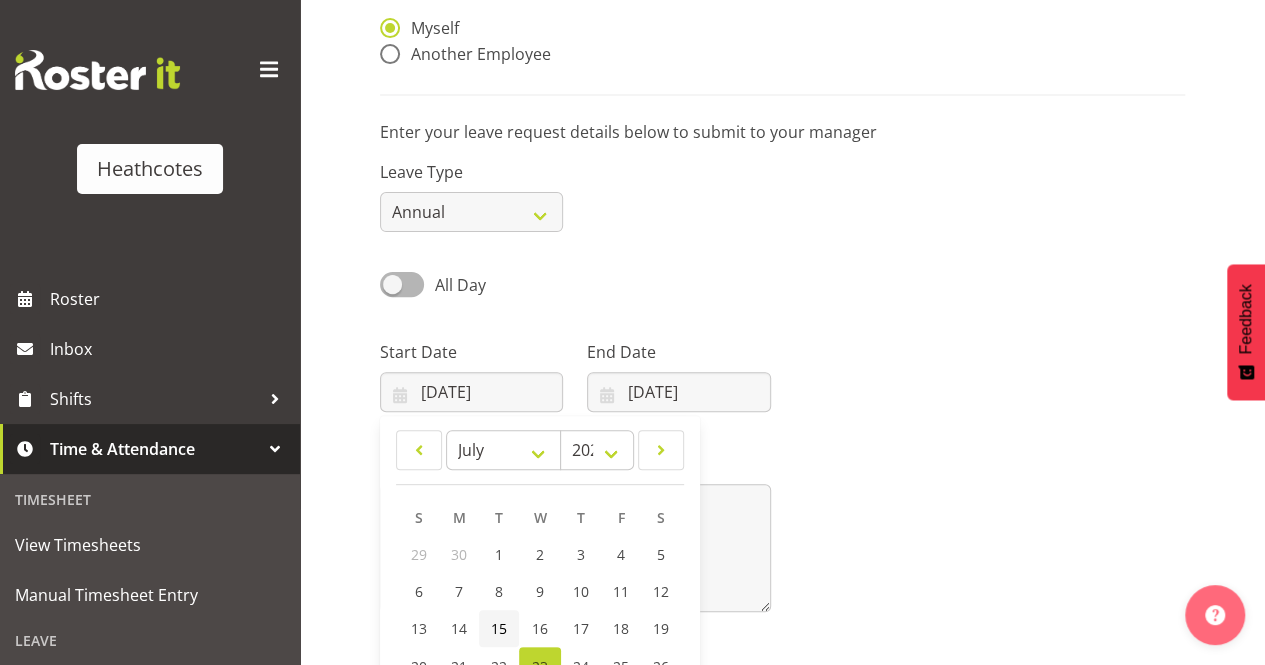 click on "15" at bounding box center [499, 628] 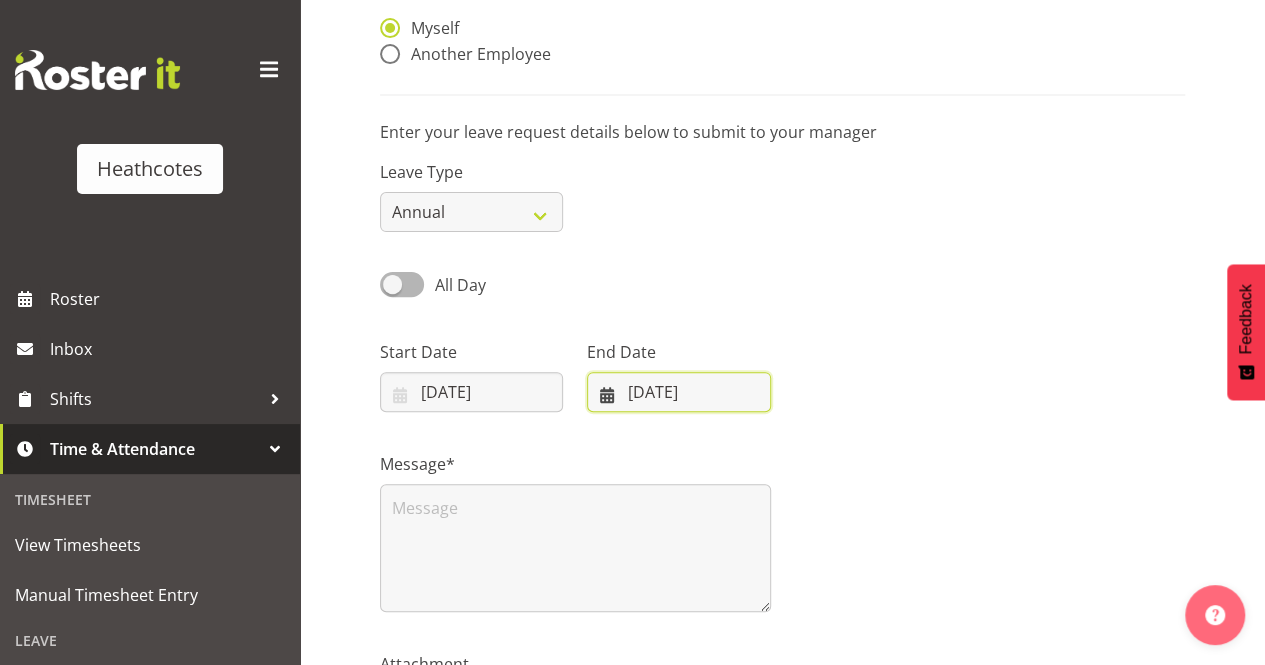 click on "23/07/2025" at bounding box center [678, 392] 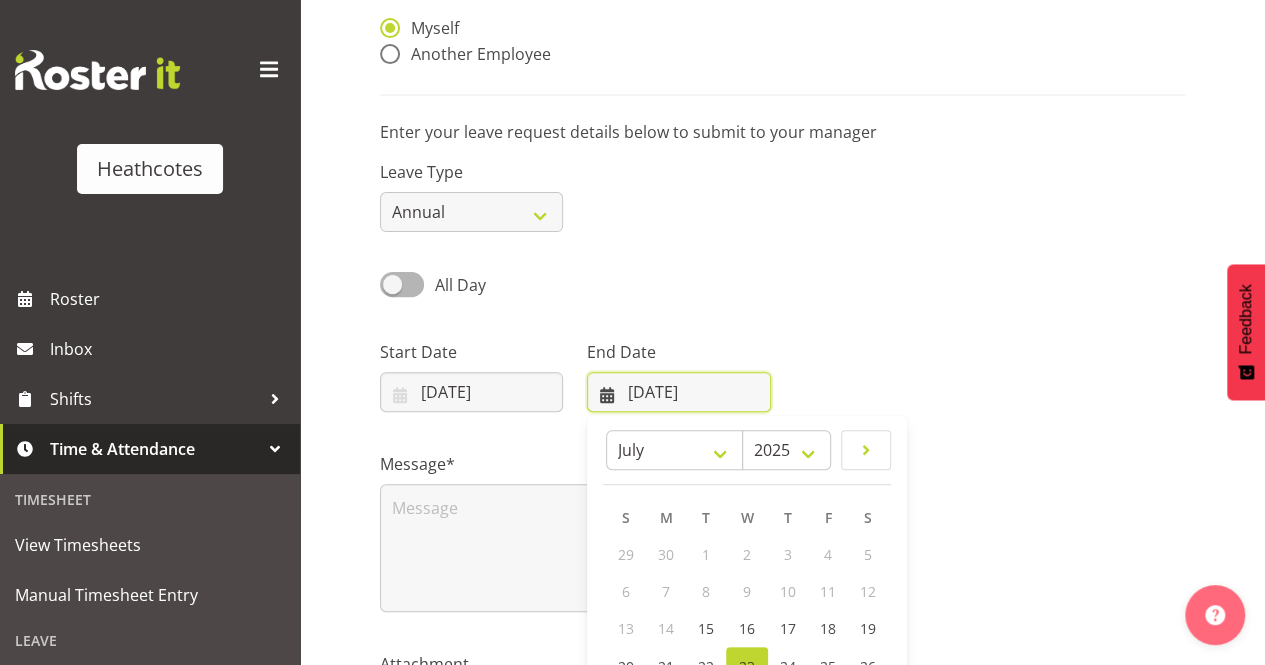 click on "23/07/2025" at bounding box center (678, 392) 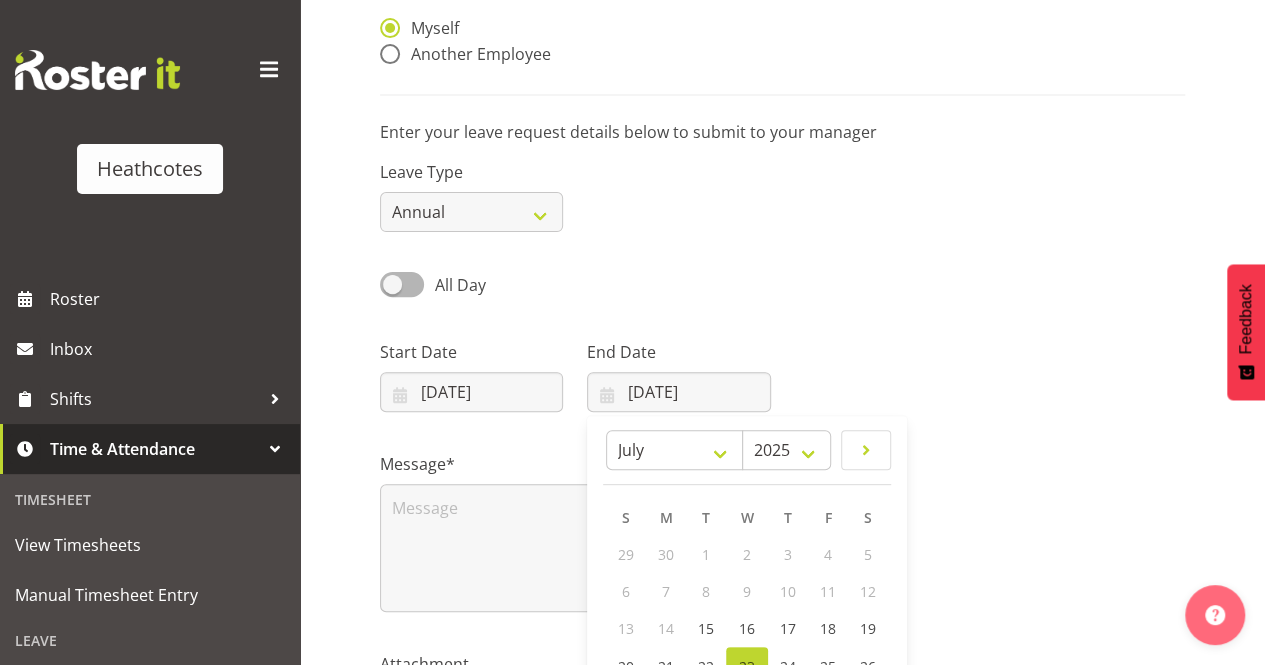 click on "All Day" at bounding box center [471, 286] 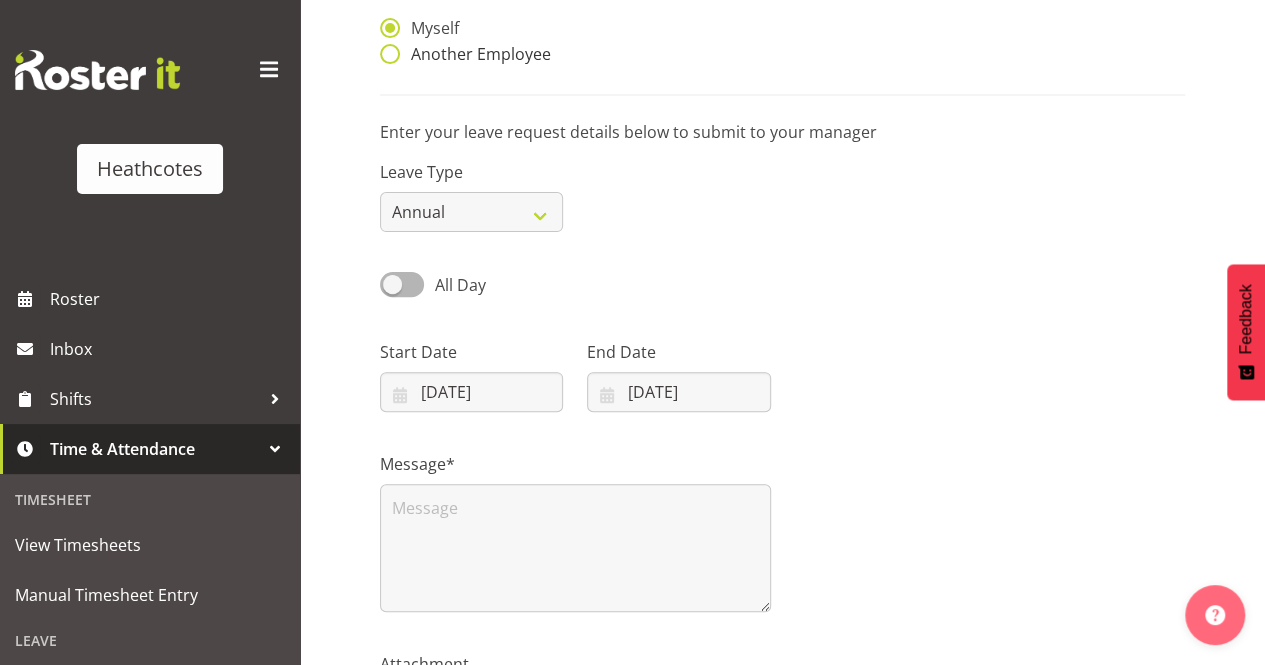 click on "Another Employee" at bounding box center (475, 54) 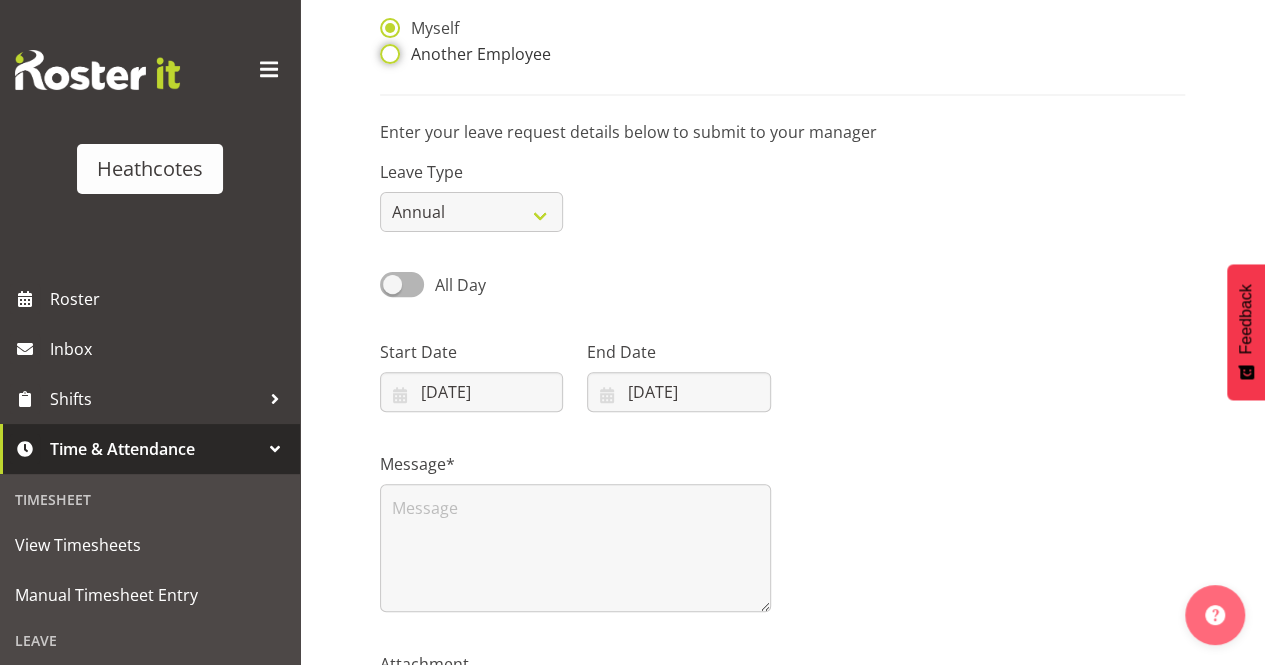 click on "Another Employee" at bounding box center [386, 54] 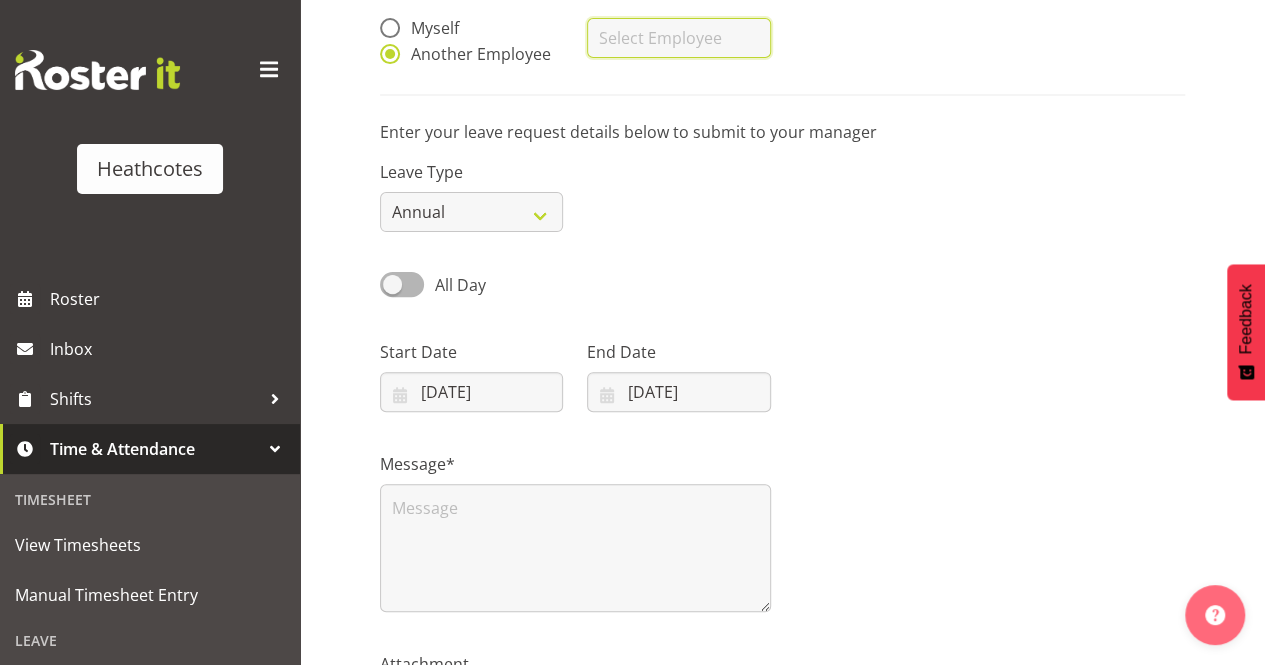 click at bounding box center [678, 38] 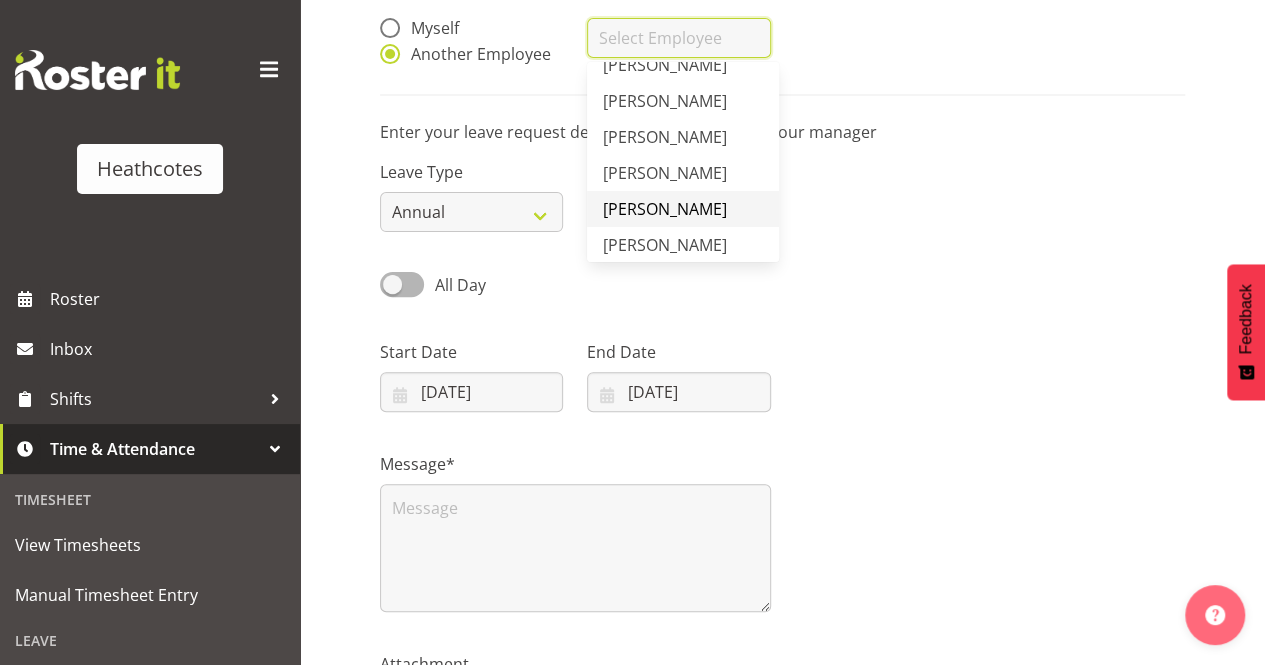 scroll, scrollTop: 100, scrollLeft: 0, axis: vertical 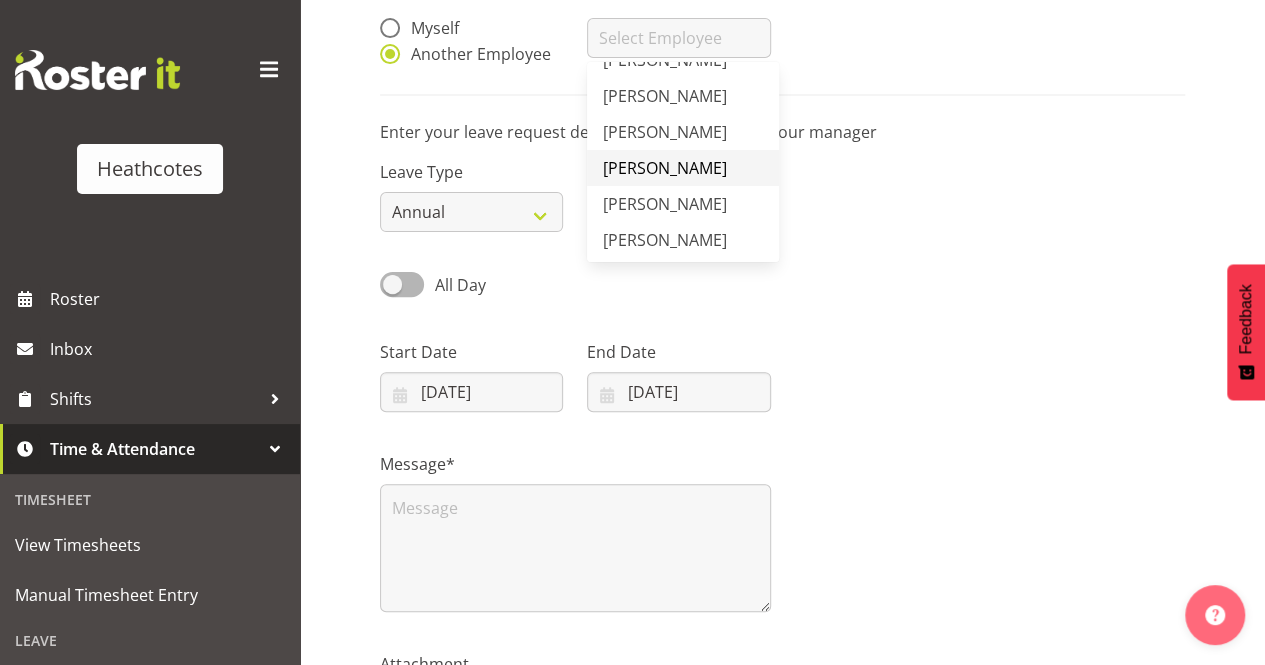click on "[PERSON_NAME]" at bounding box center [665, 168] 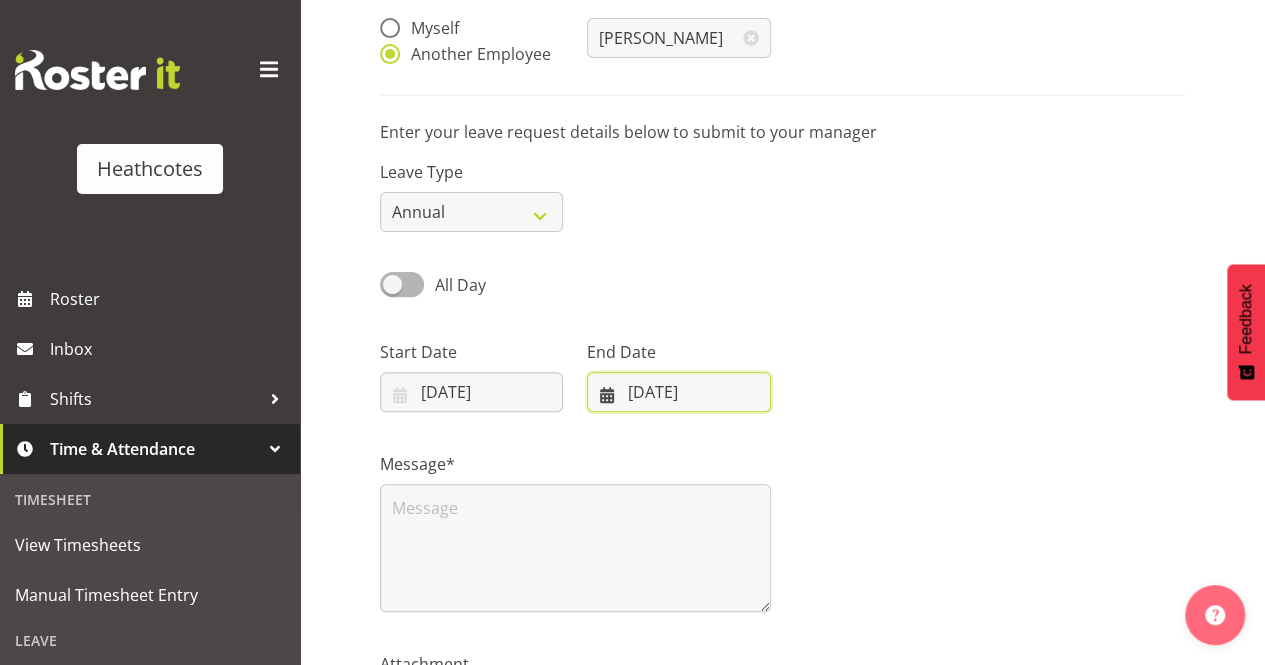click on "23/07/2025" at bounding box center [678, 392] 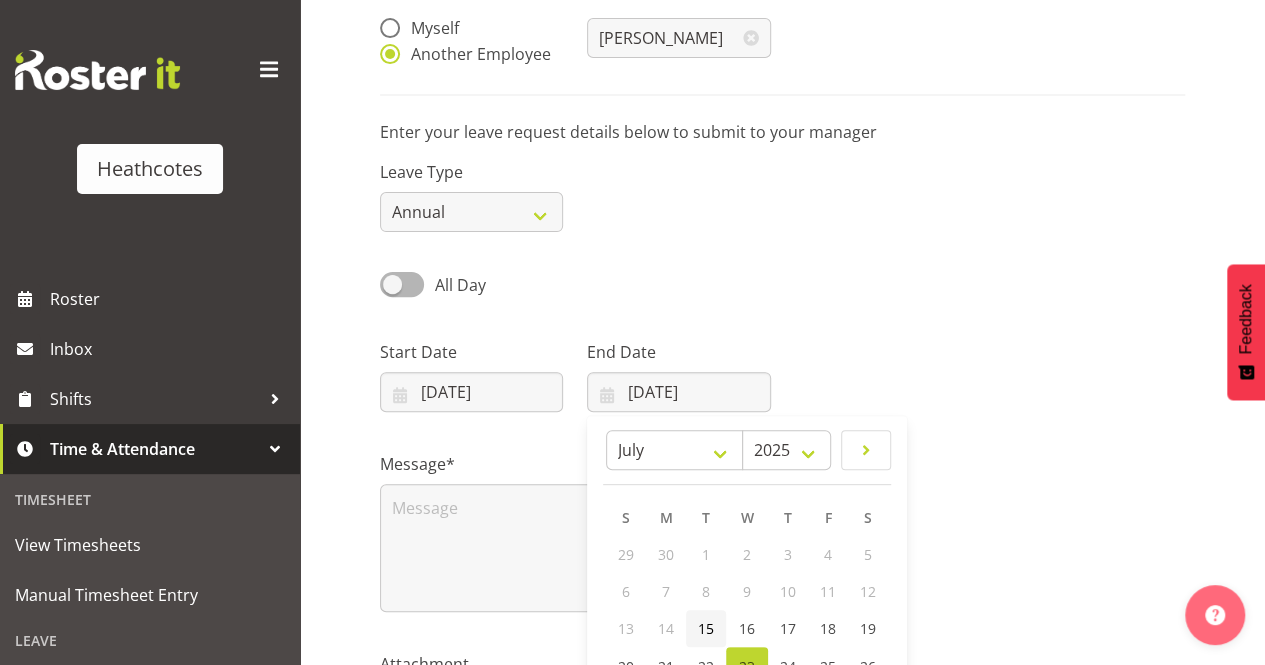 click on "15" at bounding box center (706, 628) 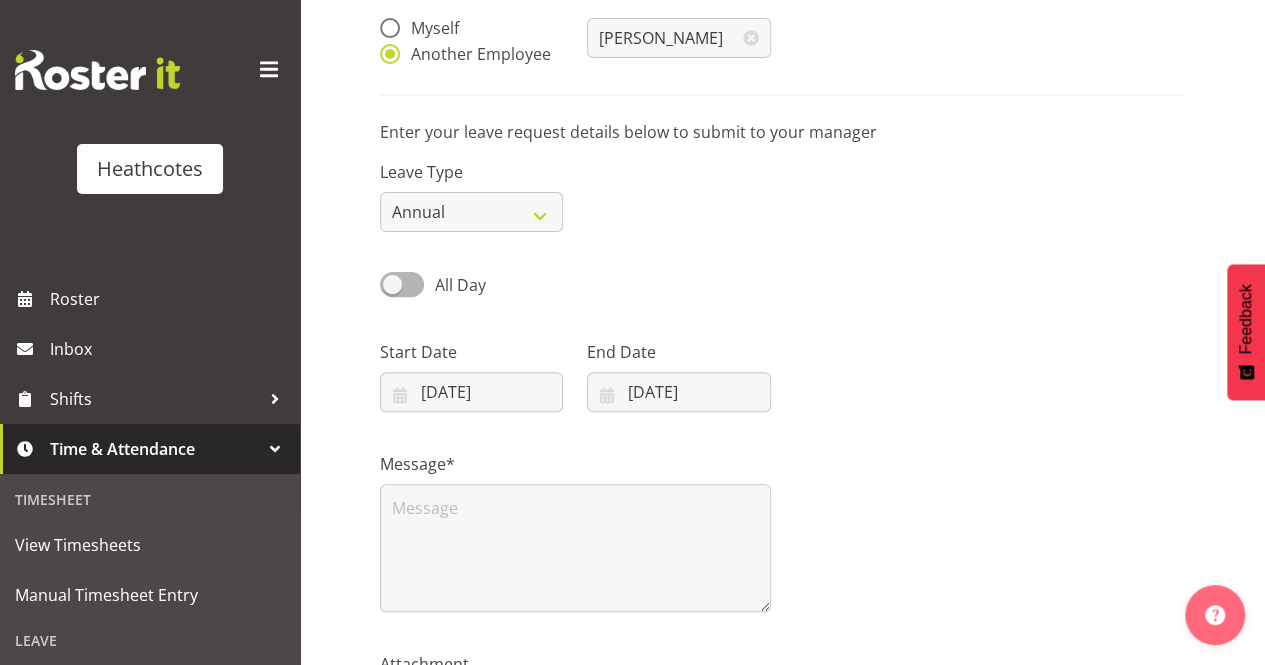 click on "Message*" at bounding box center (575, 524) 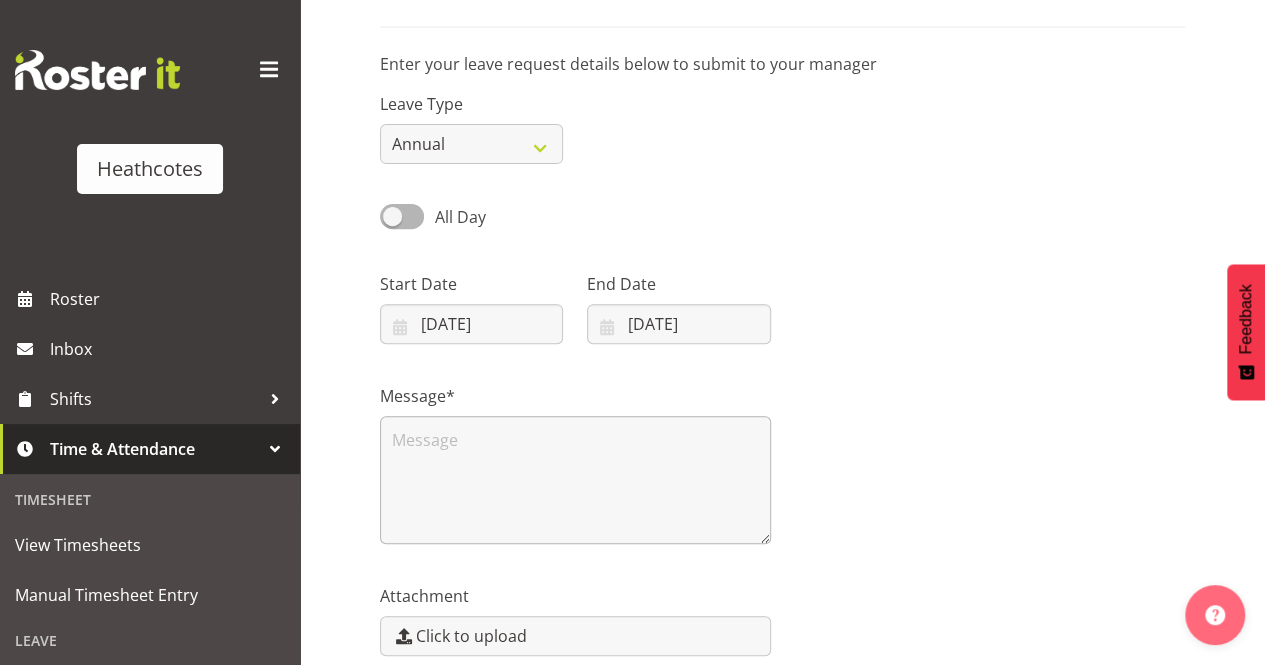 scroll, scrollTop: 300, scrollLeft: 0, axis: vertical 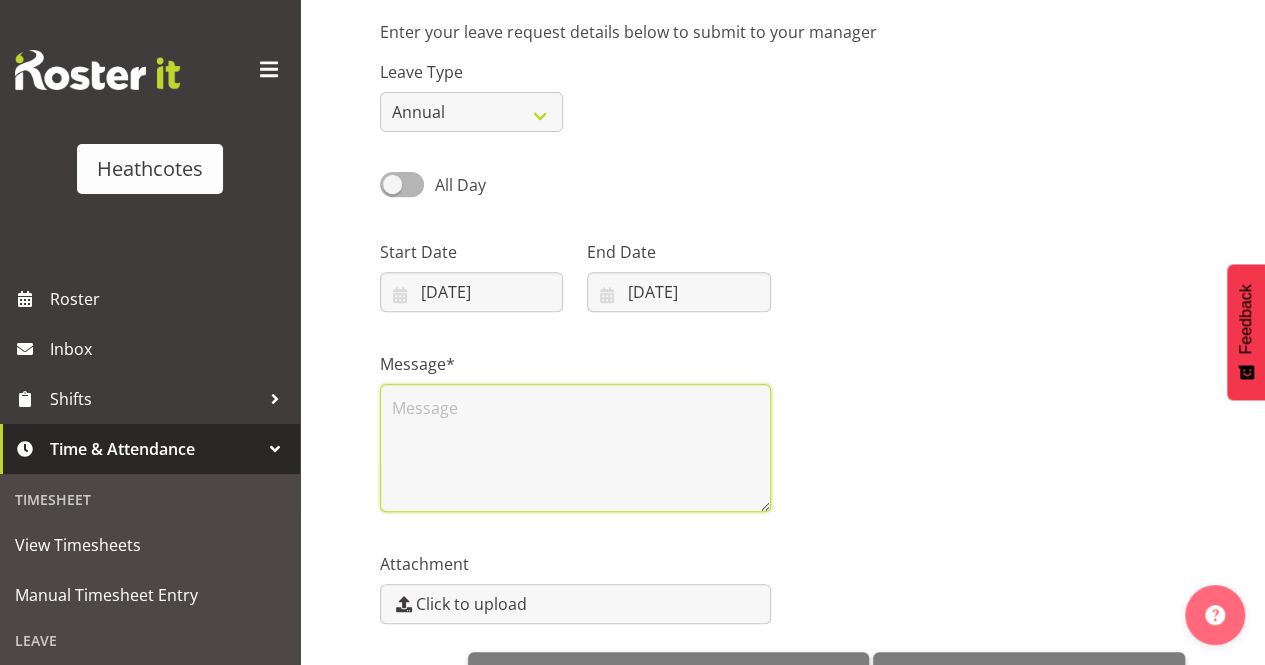 click at bounding box center (575, 448) 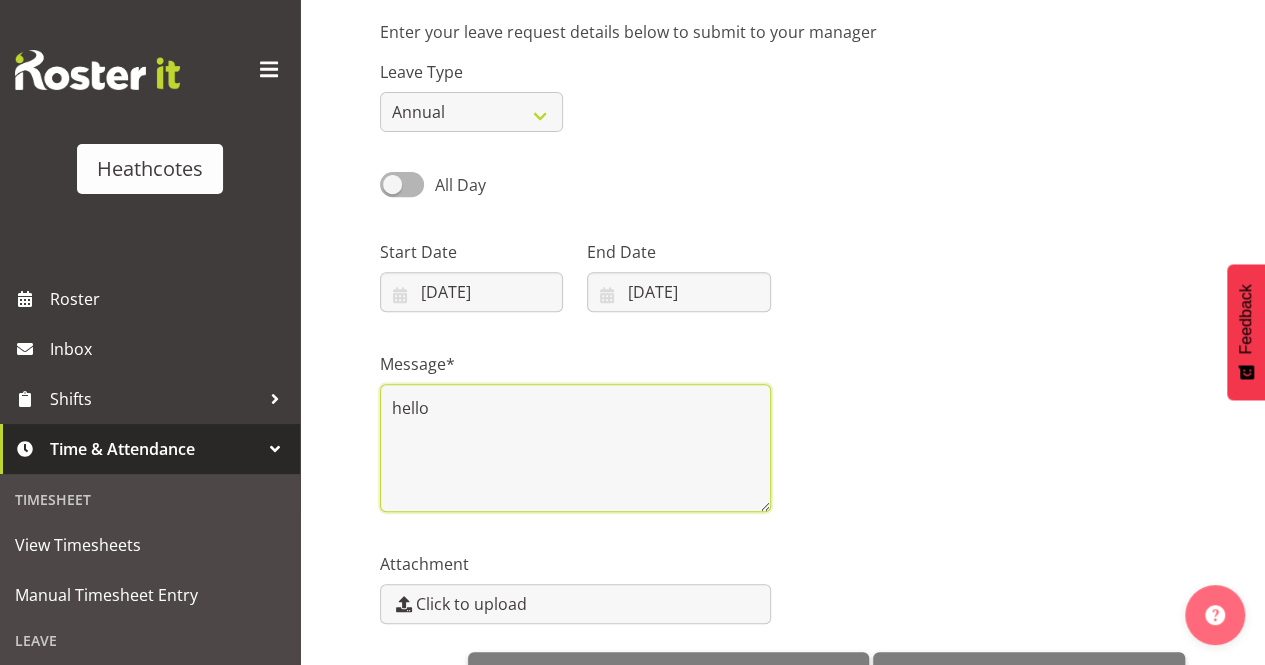 type on "hello" 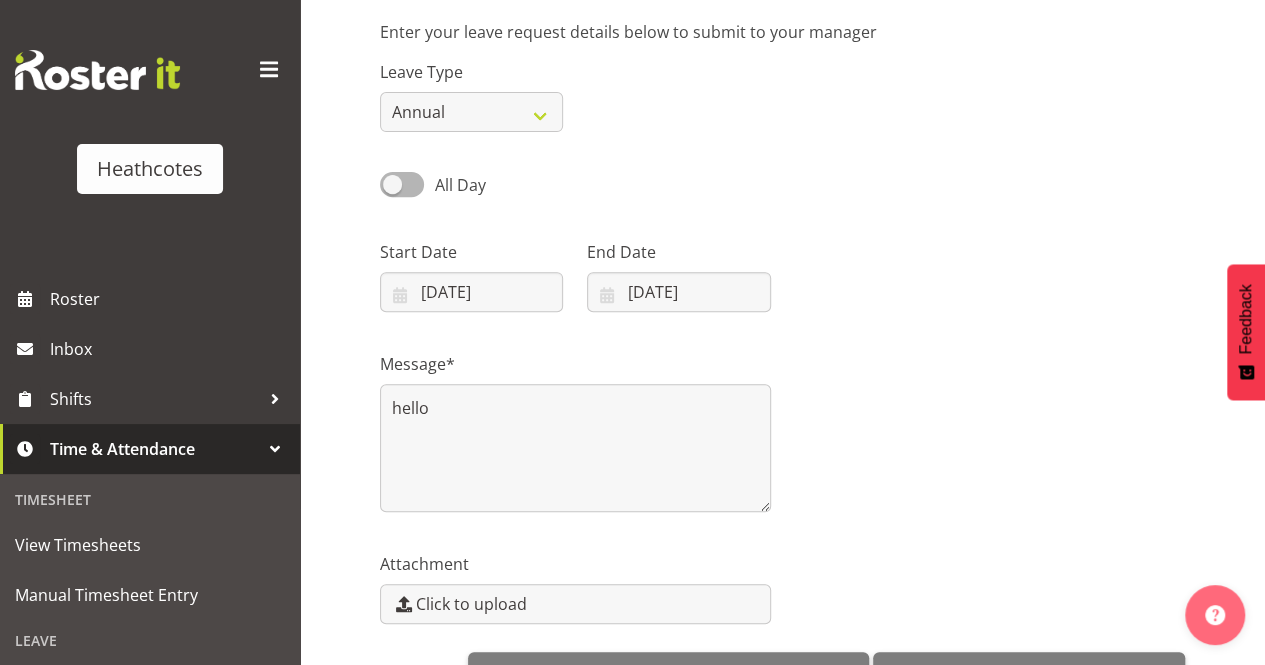 click at bounding box center (990, 268) 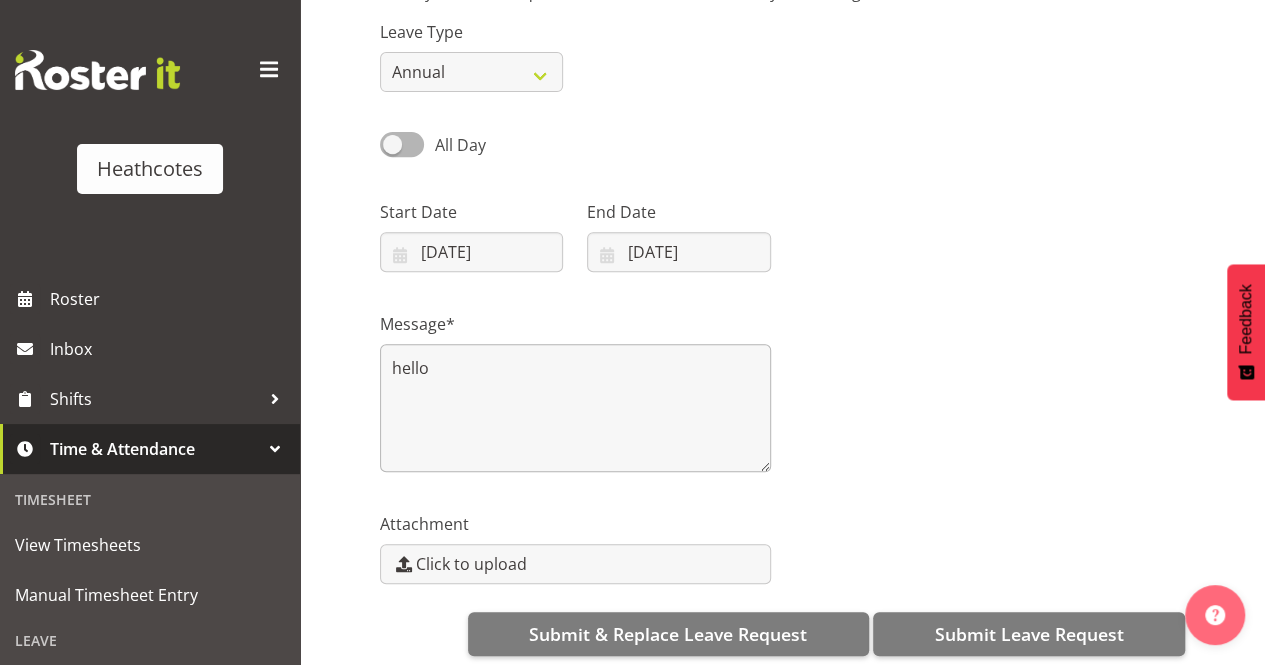 scroll, scrollTop: 360, scrollLeft: 0, axis: vertical 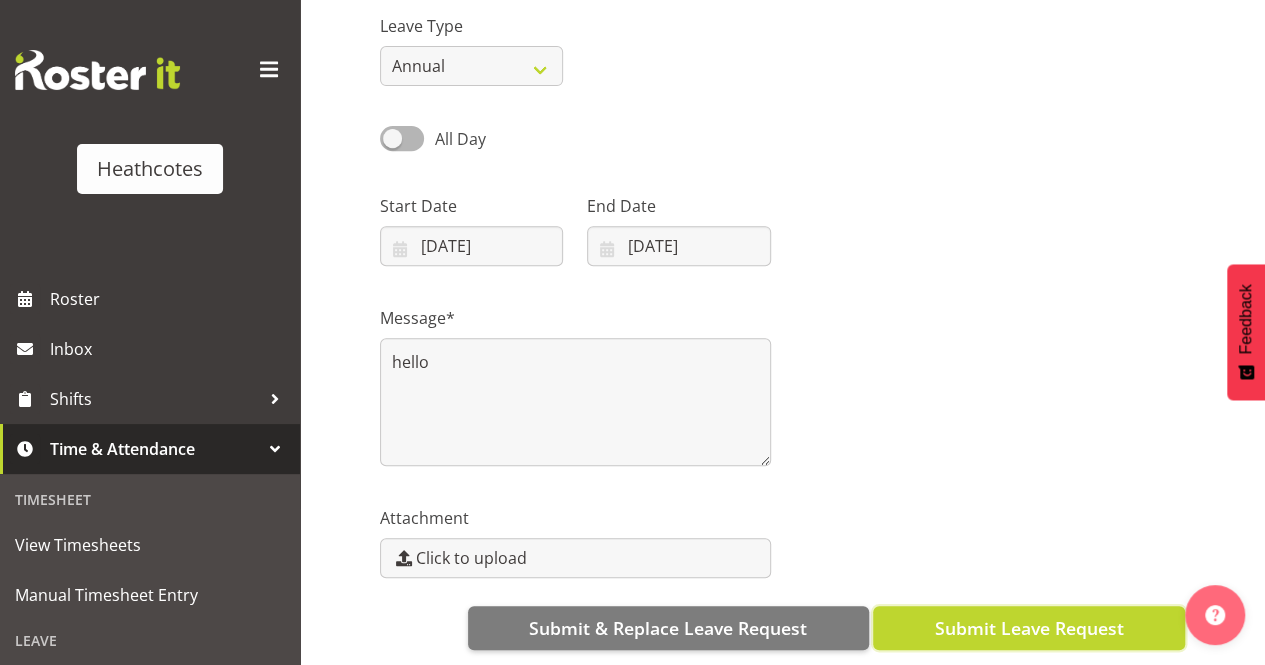click on "Submit Leave Request" at bounding box center [1028, 628] 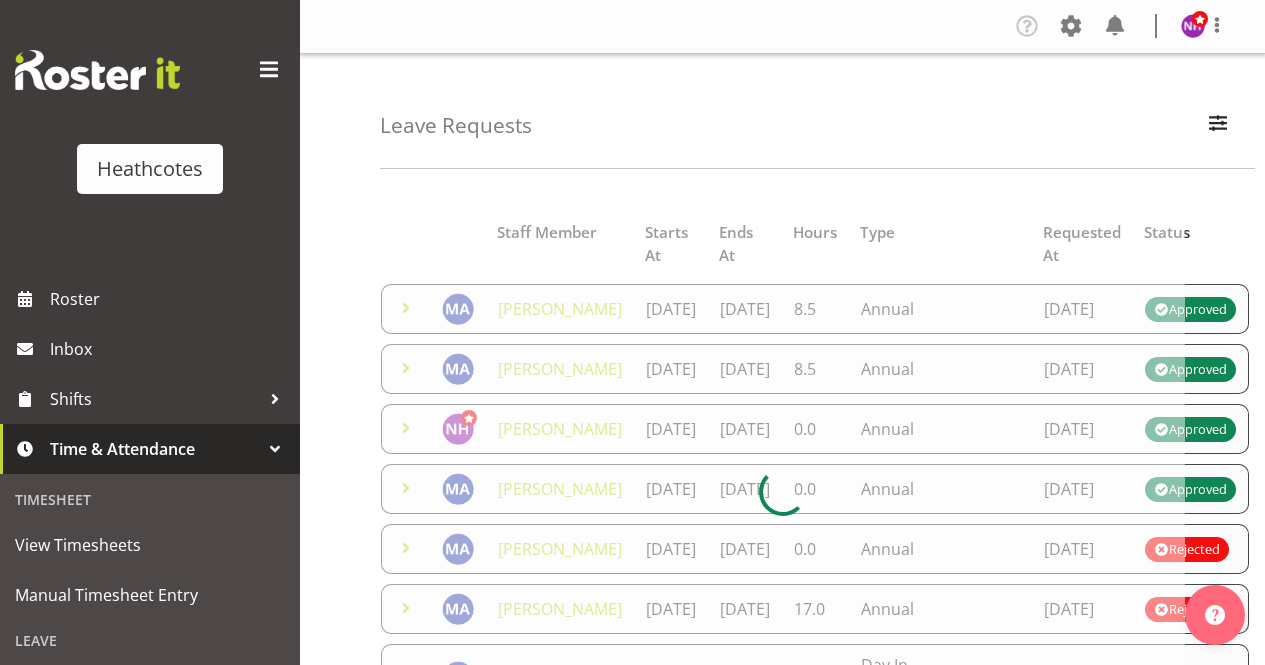 scroll, scrollTop: 0, scrollLeft: 0, axis: both 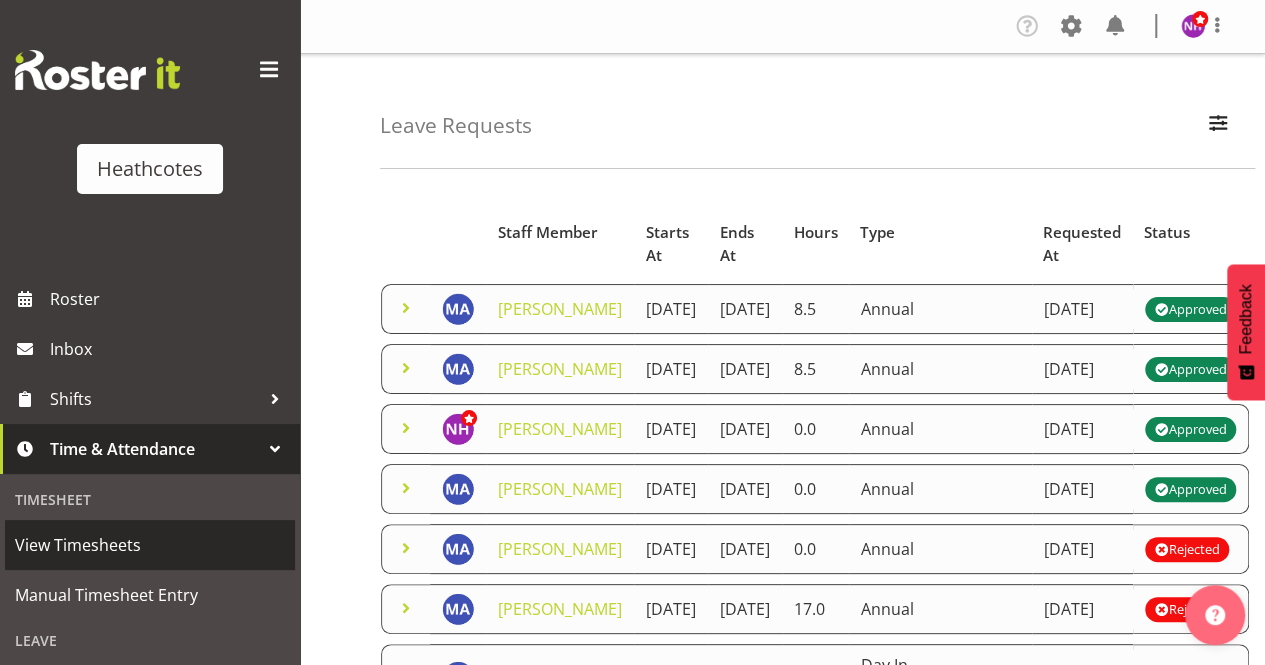 click on "View Timesheets" at bounding box center [150, 545] 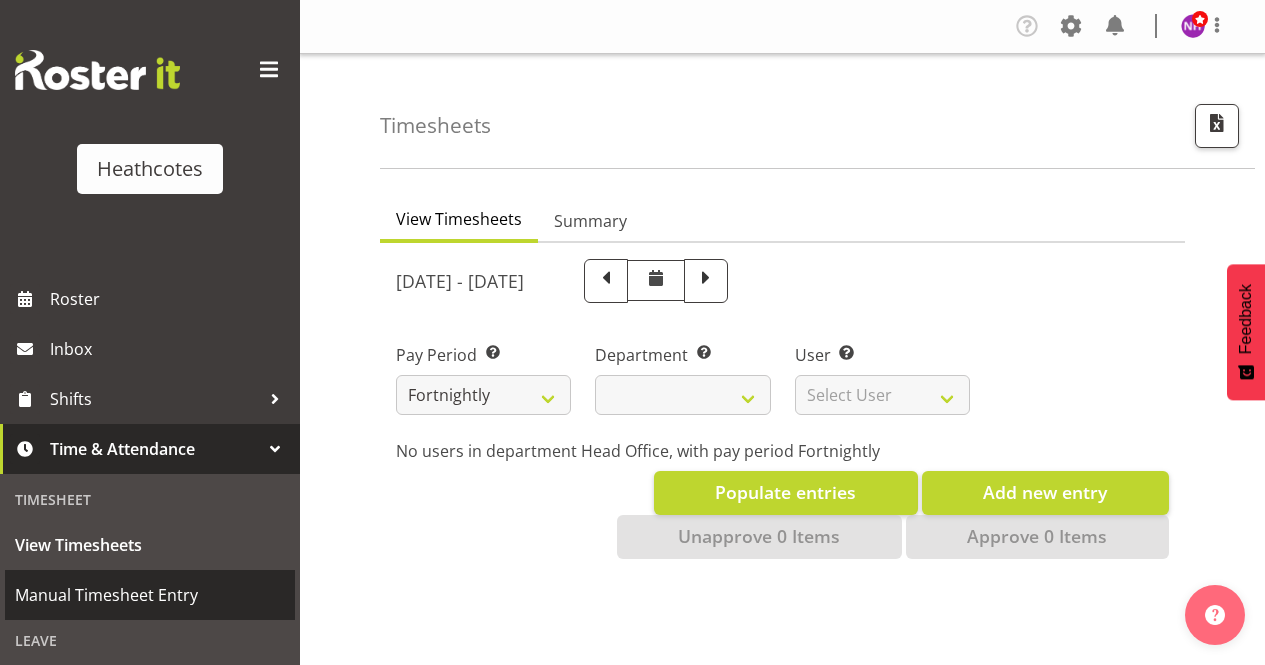 scroll, scrollTop: 0, scrollLeft: 0, axis: both 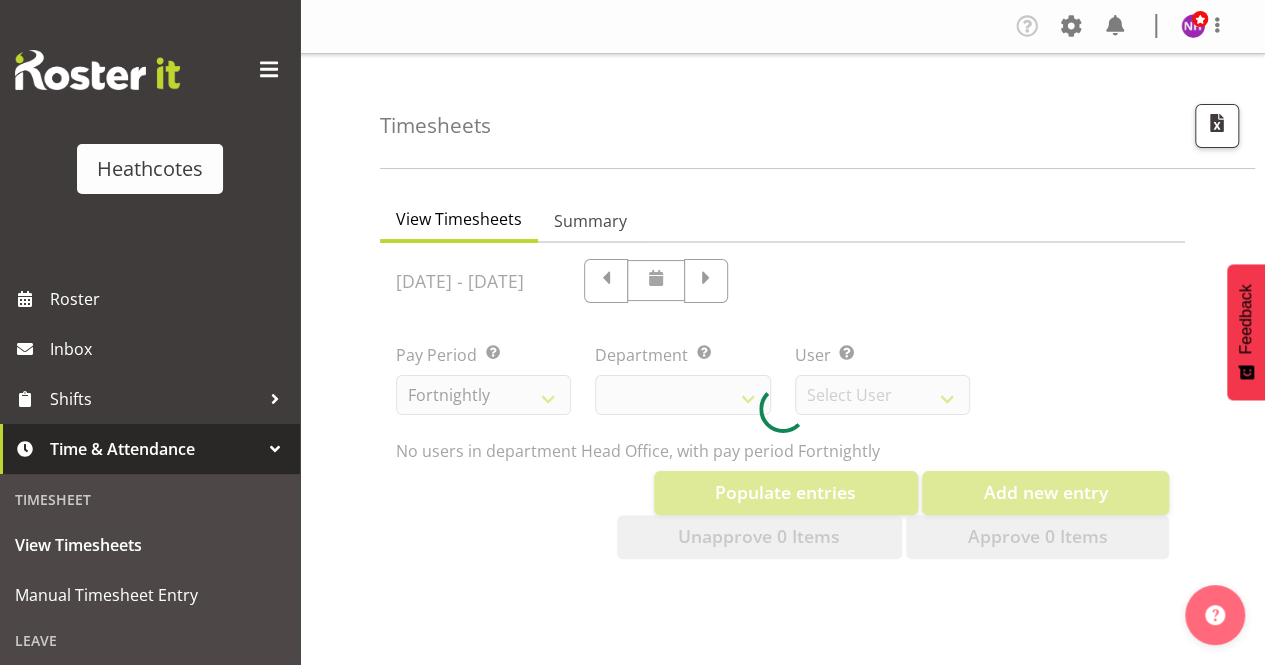 select on "788" 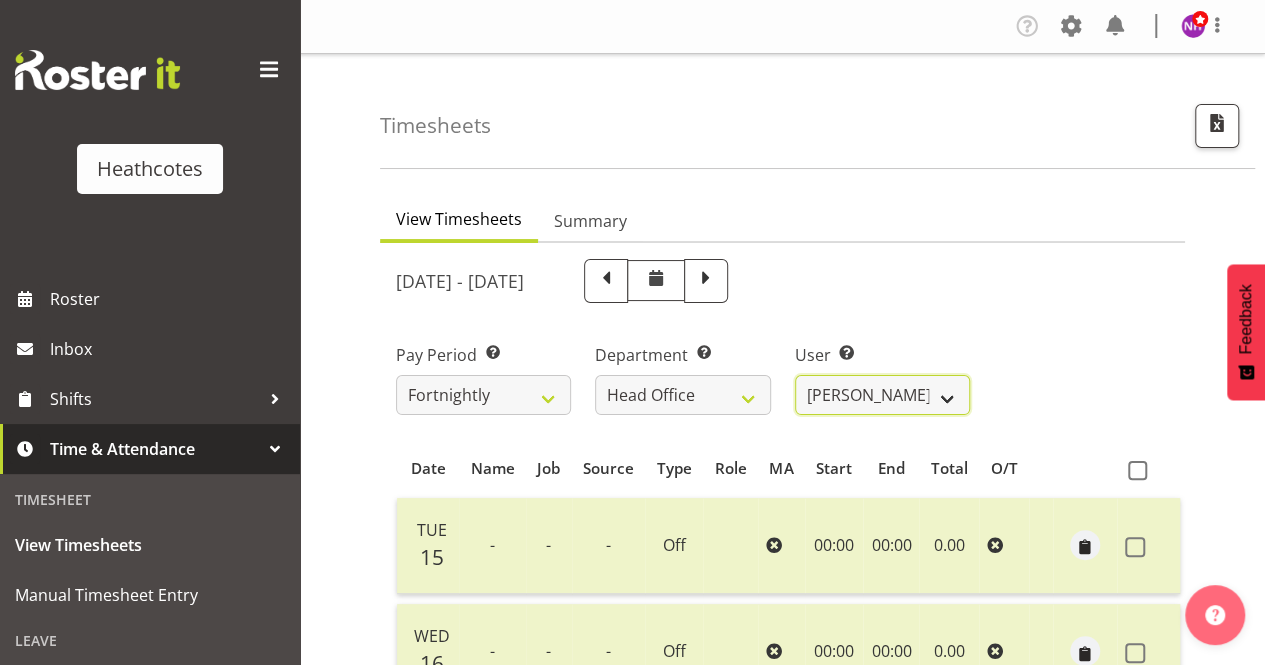 click on "[PERSON_NAME]
✔
[PERSON_NAME]
✔
[PERSON_NAME]
❌" at bounding box center (882, 395) 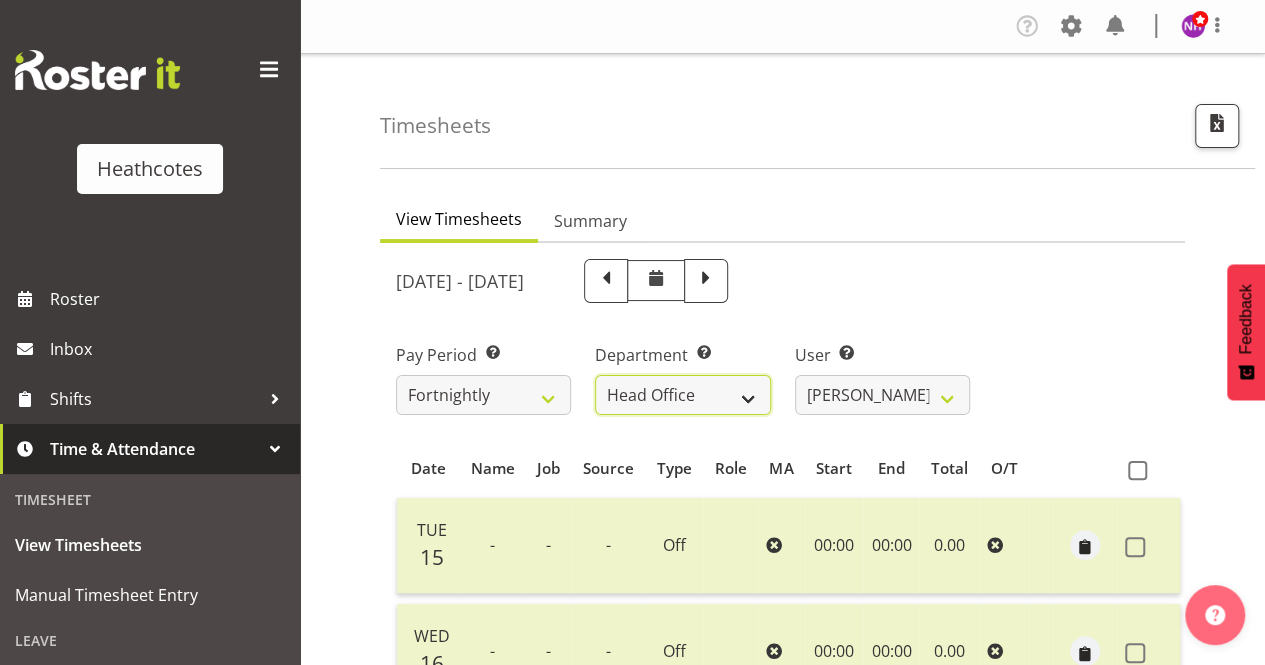 click on "Accounts
Head Office
[PERSON_NAME]" at bounding box center [682, 395] 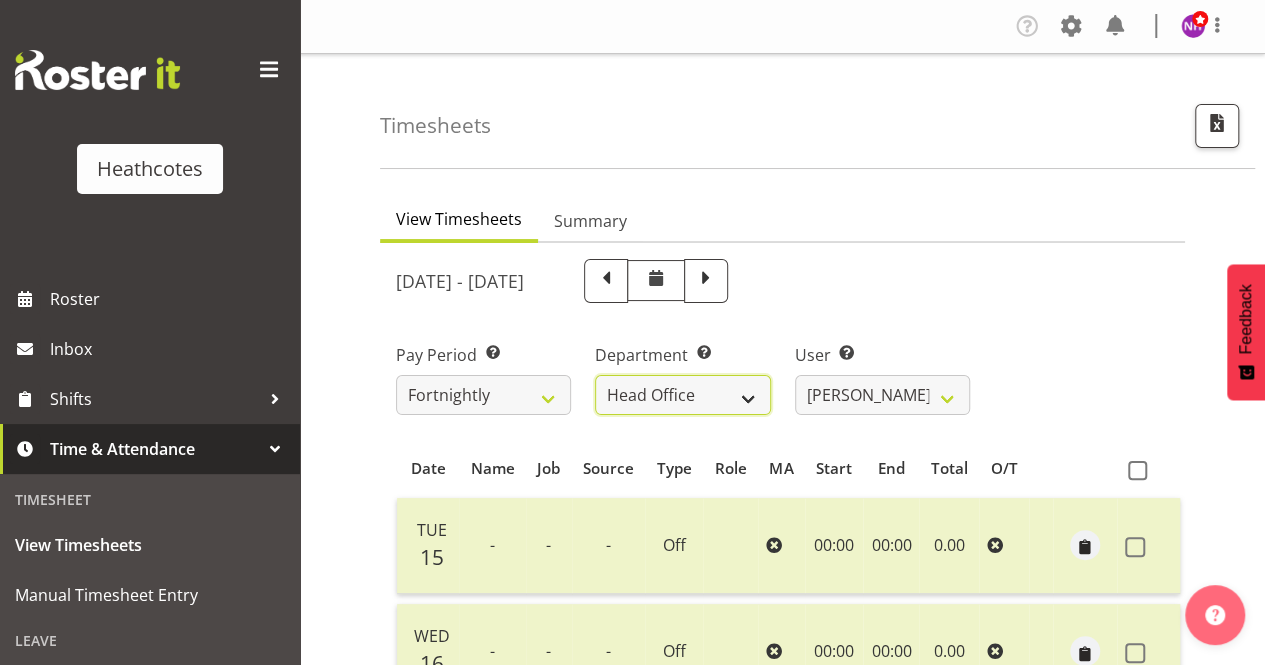 select on "789" 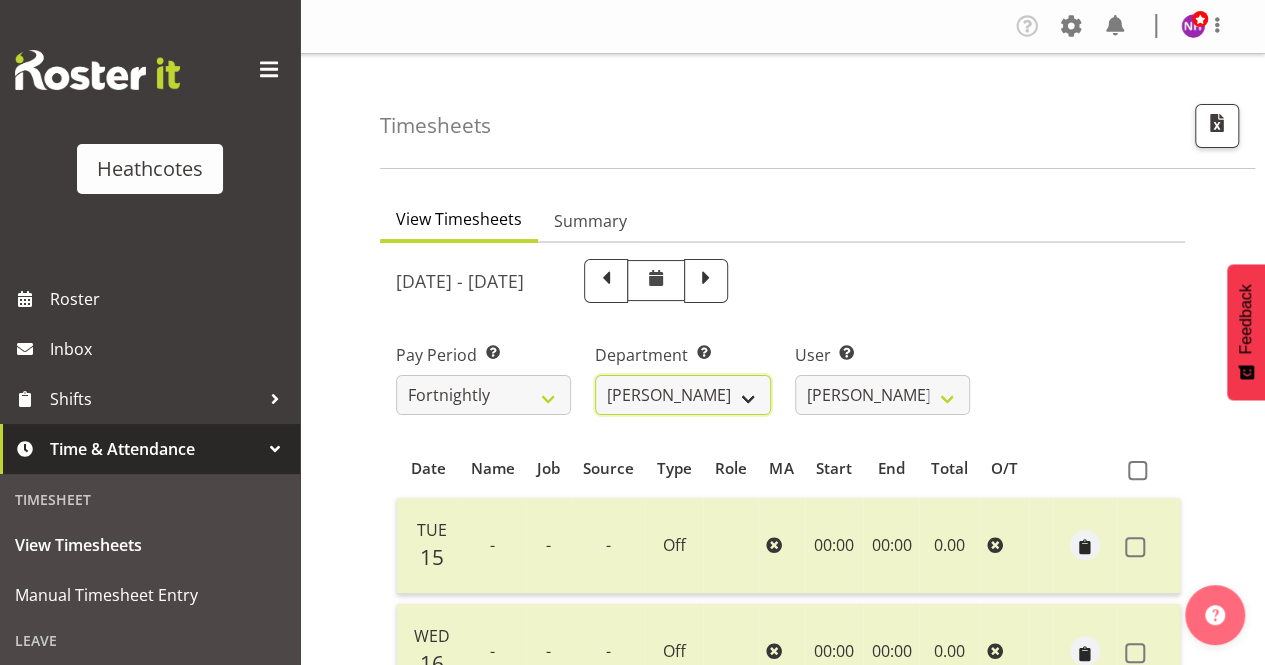 click on "Accounts
Head Office
[PERSON_NAME]" at bounding box center (682, 395) 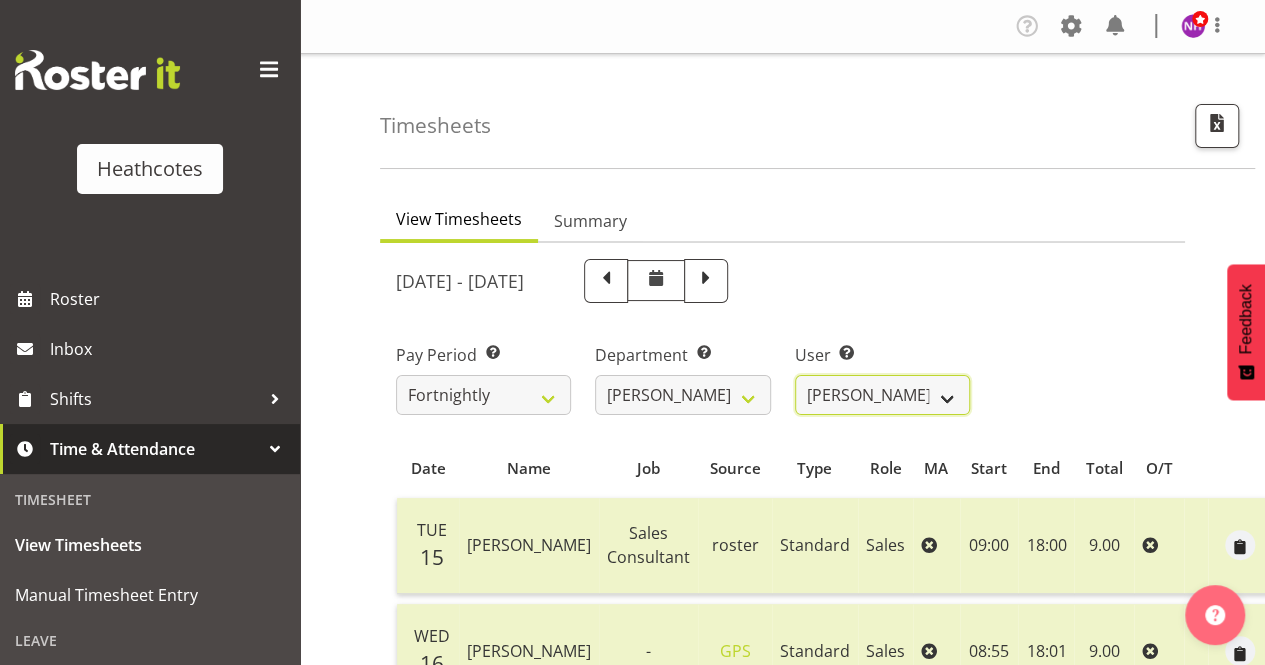 click on "Clifford Millar
✔
Marieka Allan-Jones
✔
Tony Wilcock
✔" at bounding box center [882, 395] 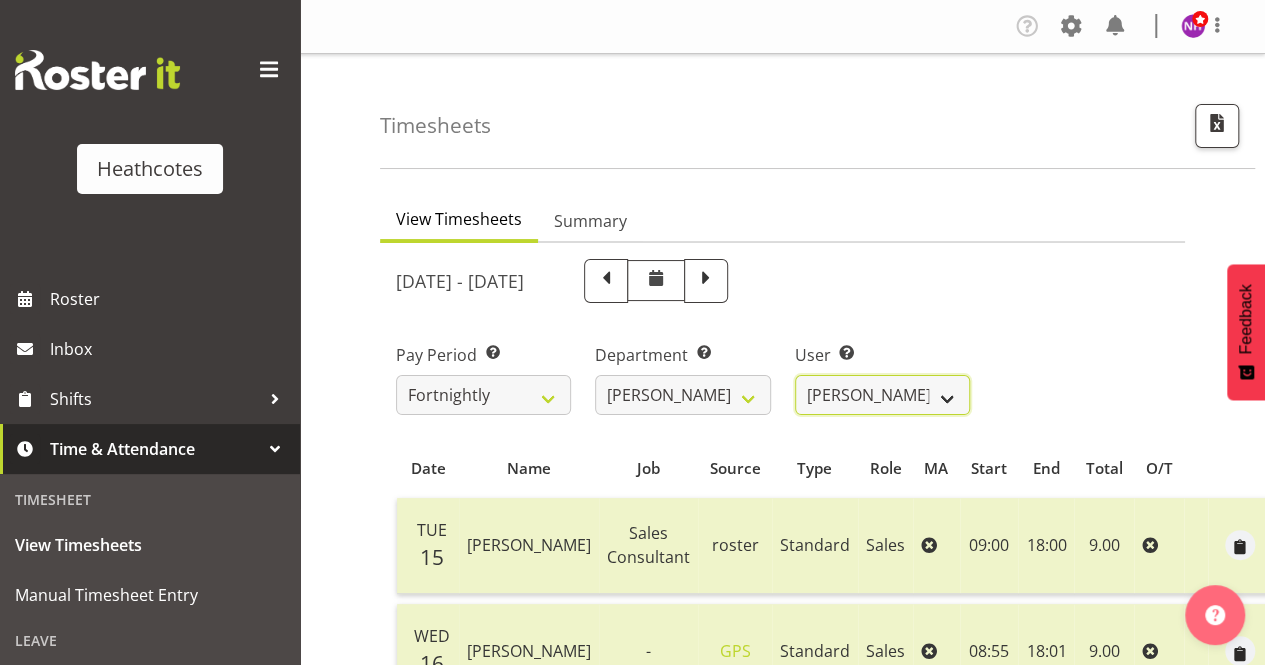 select on "9050" 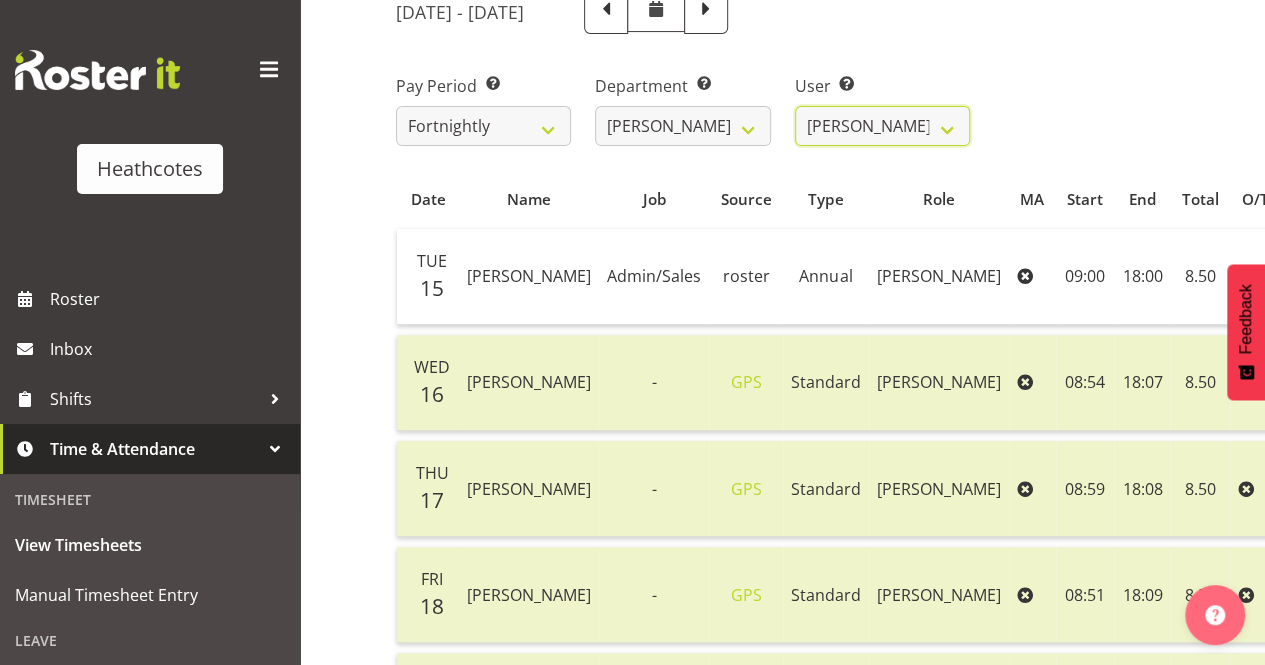 scroll, scrollTop: 300, scrollLeft: 0, axis: vertical 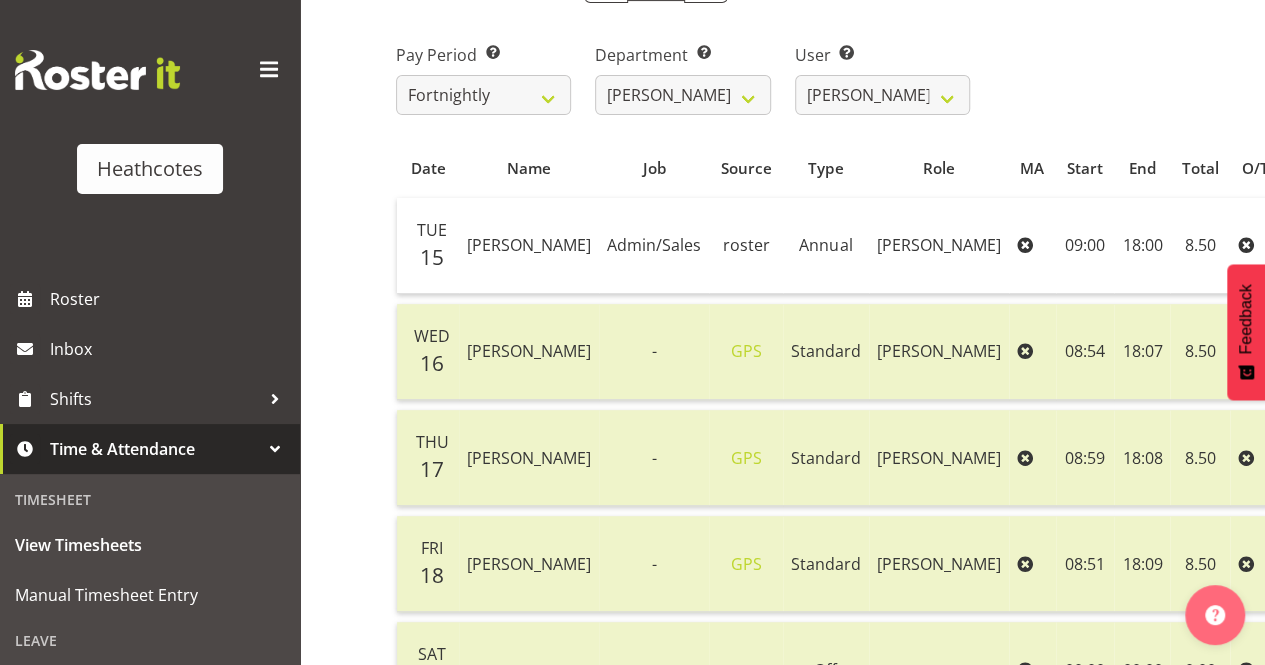 click at bounding box center [1408, 247] 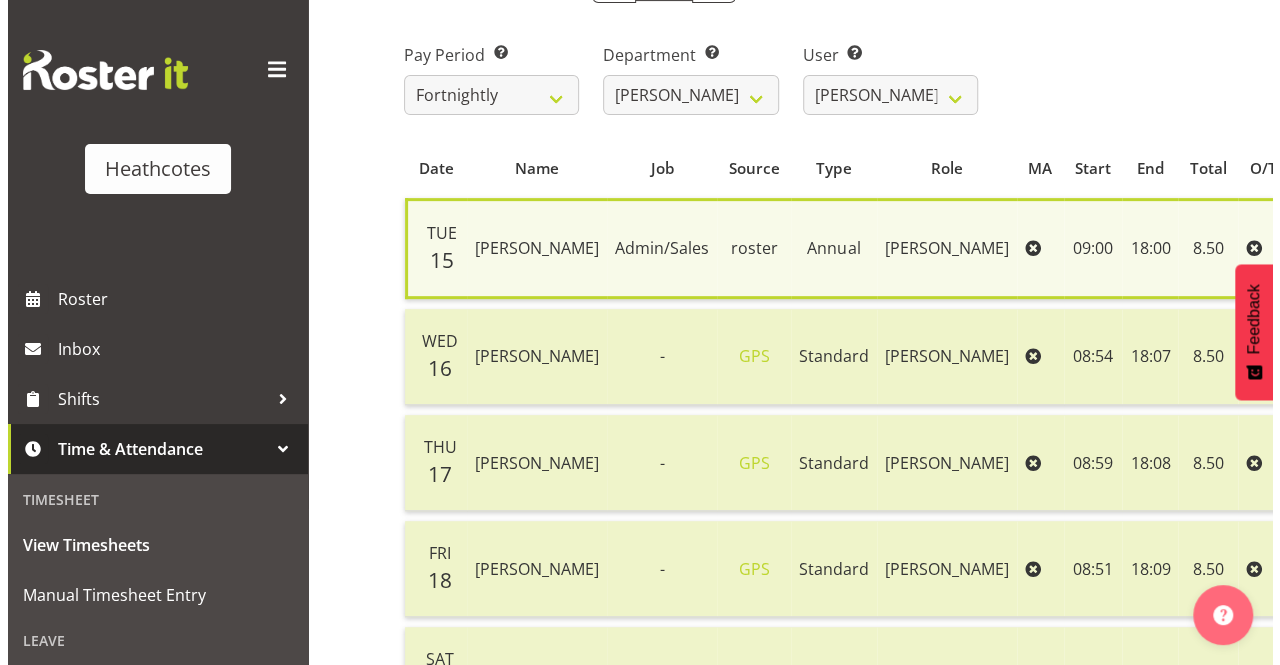 scroll, scrollTop: 0, scrollLeft: 0, axis: both 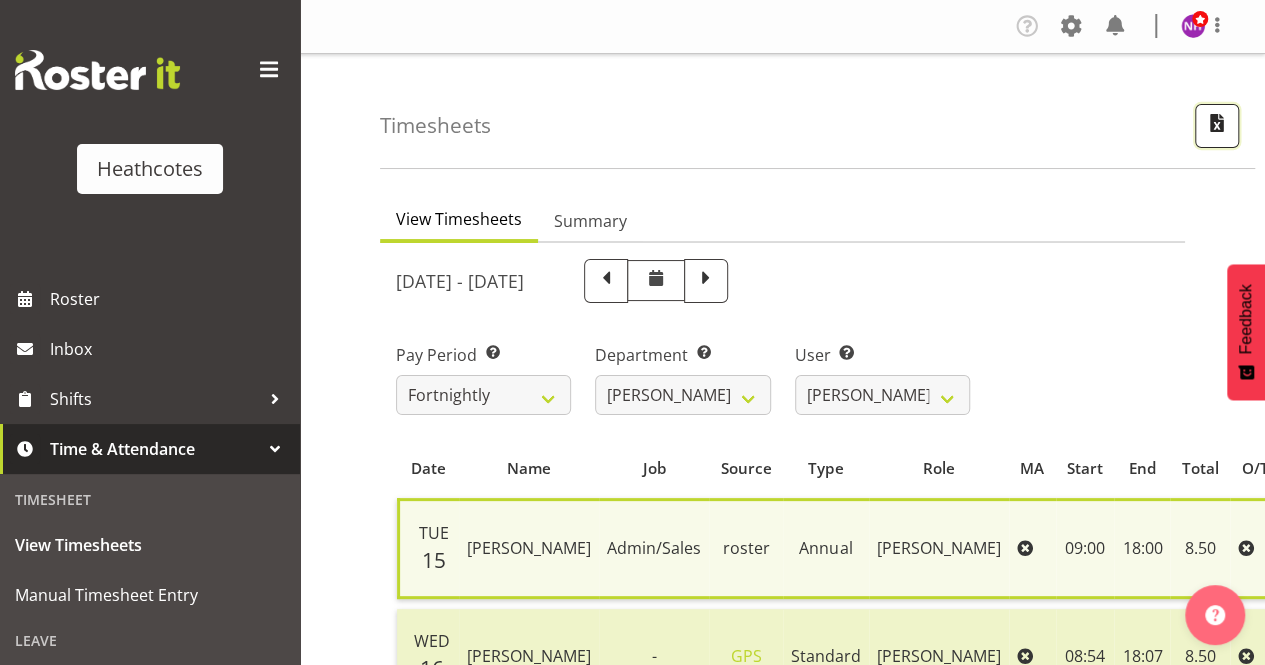 click at bounding box center [1217, 123] 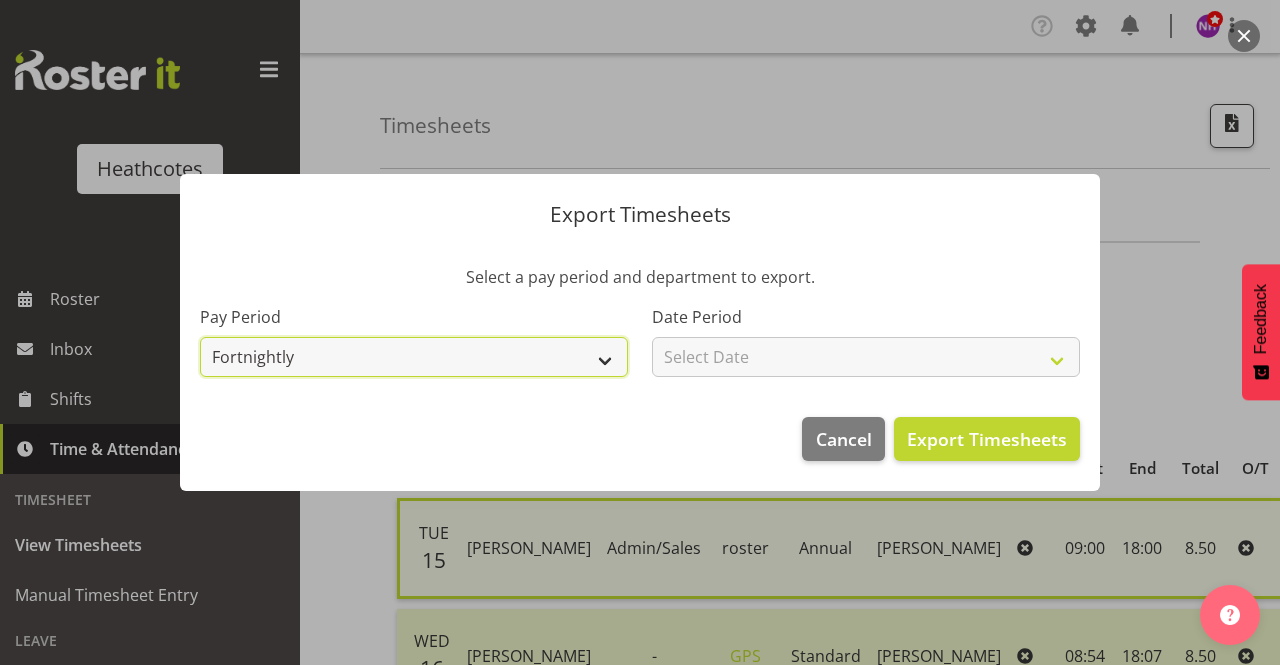 click on "Fortnightly" at bounding box center (414, 357) 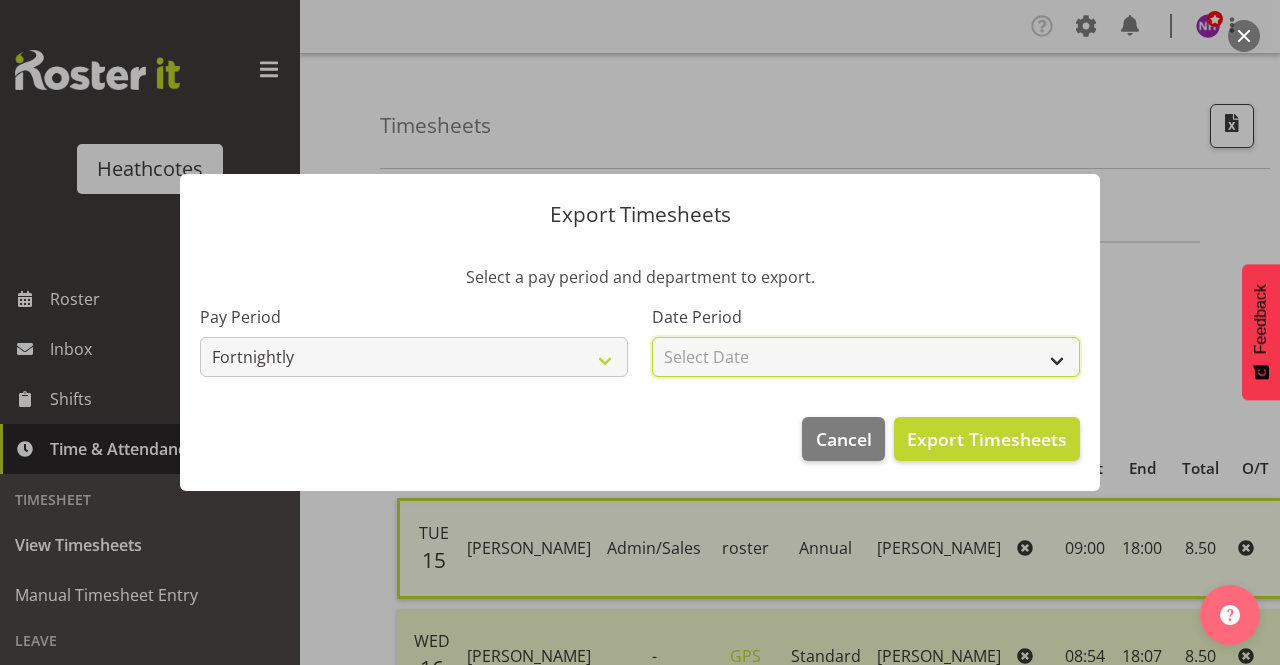 click on "Select Date  Fortnight starting 15/07/2025 Fortnight starting 01/07/2025 Fortnight starting 17/06/2025 Fortnight starting 03/06/2025 Fortnight starting 20/05/2025 Fortnight starting 06/05/2025 Fortnight starting 22/04/2025 Fortnight starting 08/04/2025 Fortnight starting 25/03/2025 Fortnight starting 11/03/2025" at bounding box center (866, 357) 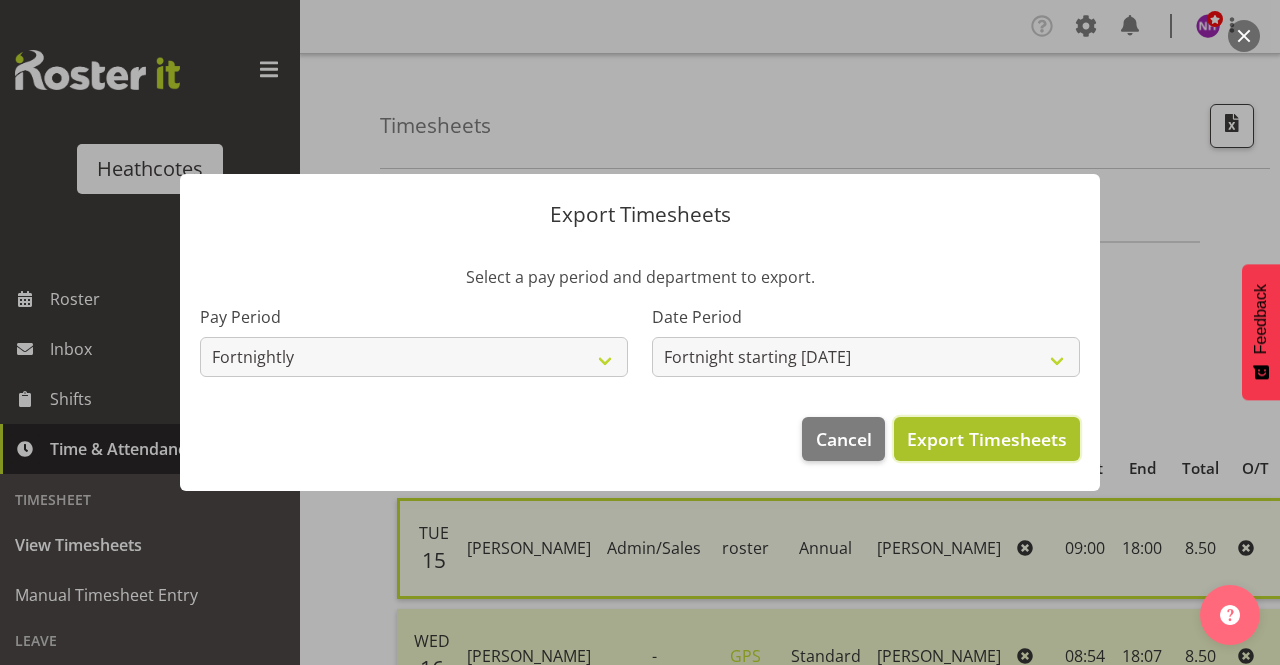 click on "Export Timesheets" at bounding box center (987, 439) 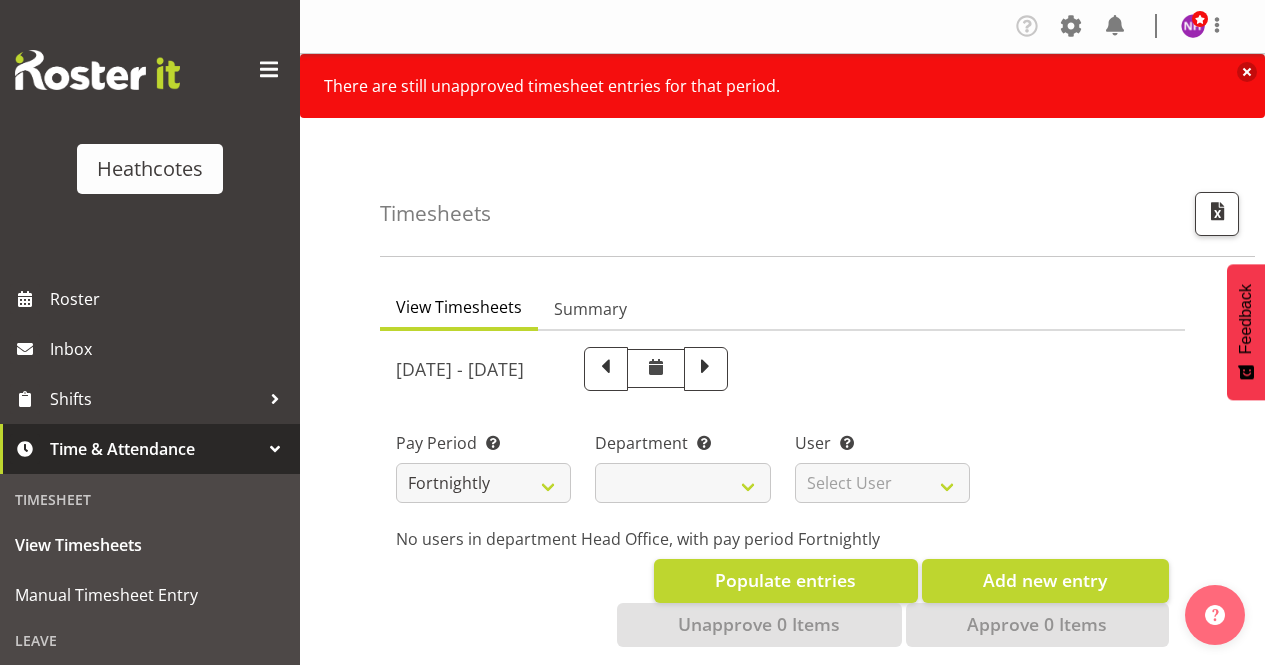 scroll, scrollTop: 0, scrollLeft: 0, axis: both 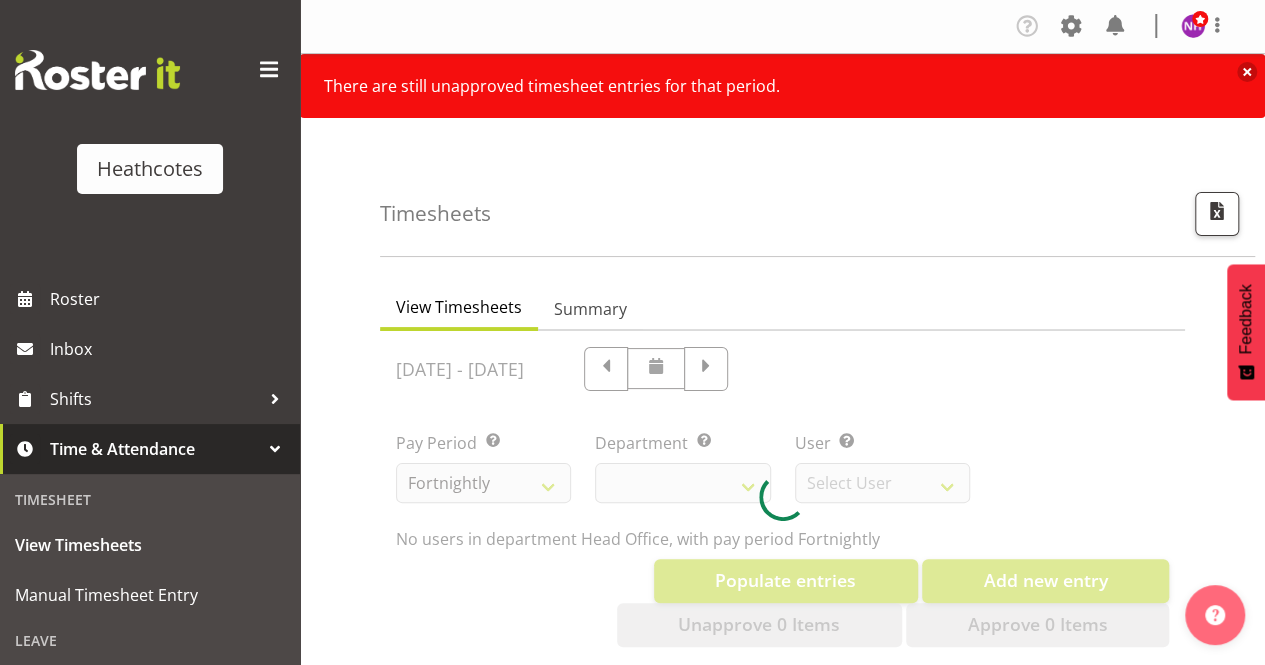 select on "788" 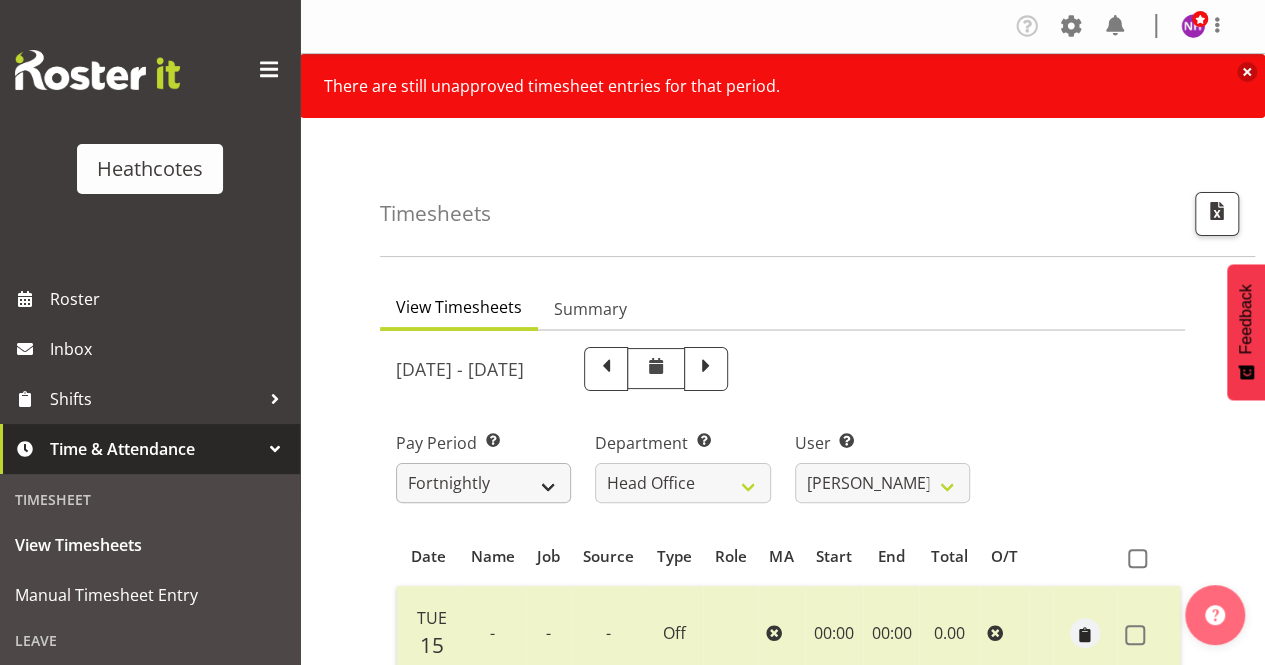 scroll, scrollTop: 300, scrollLeft: 0, axis: vertical 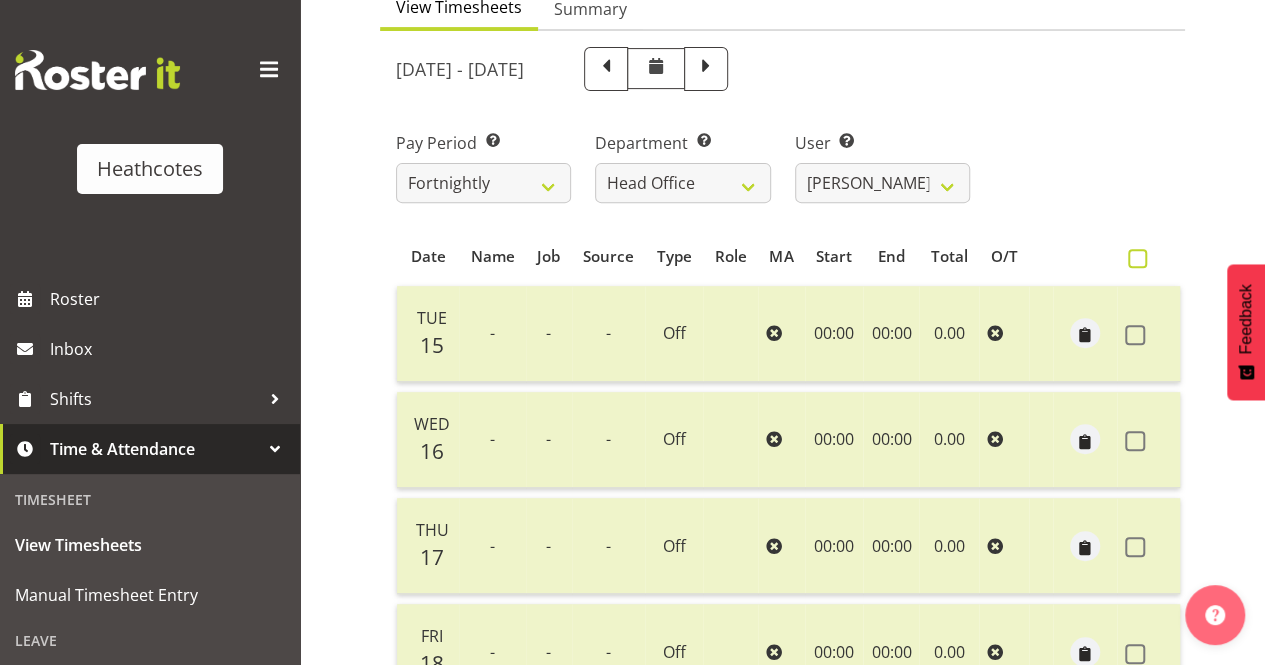click at bounding box center (1137, 258) 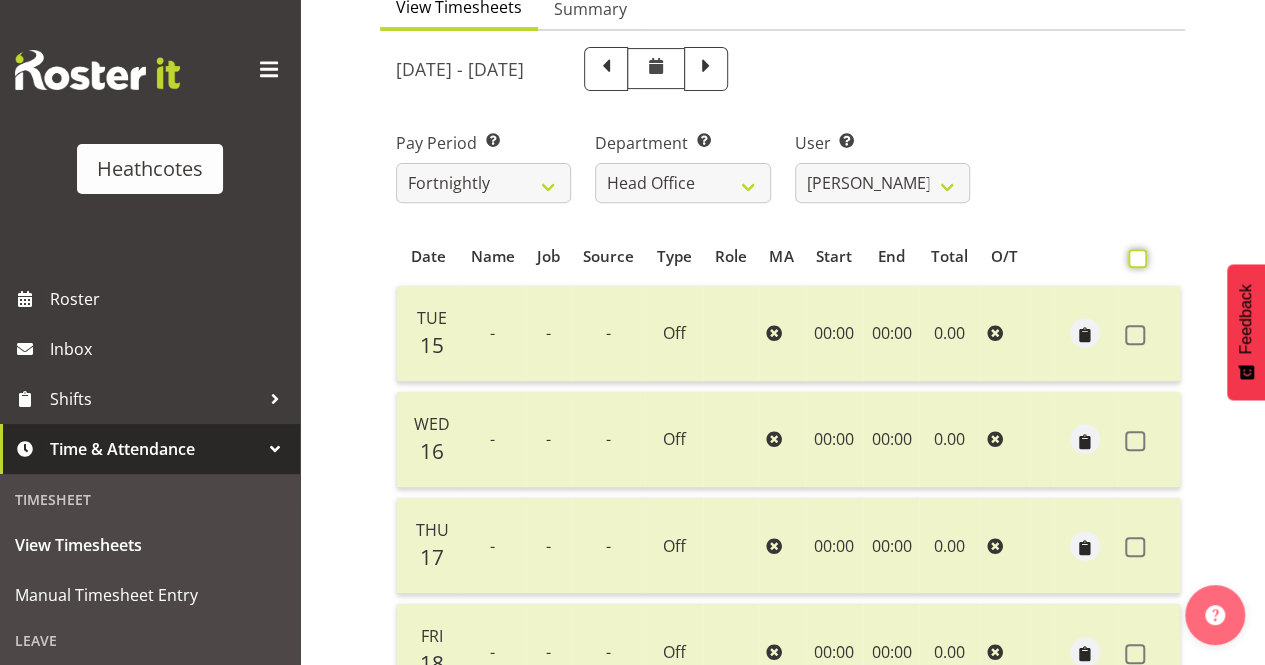 click at bounding box center (1134, 258) 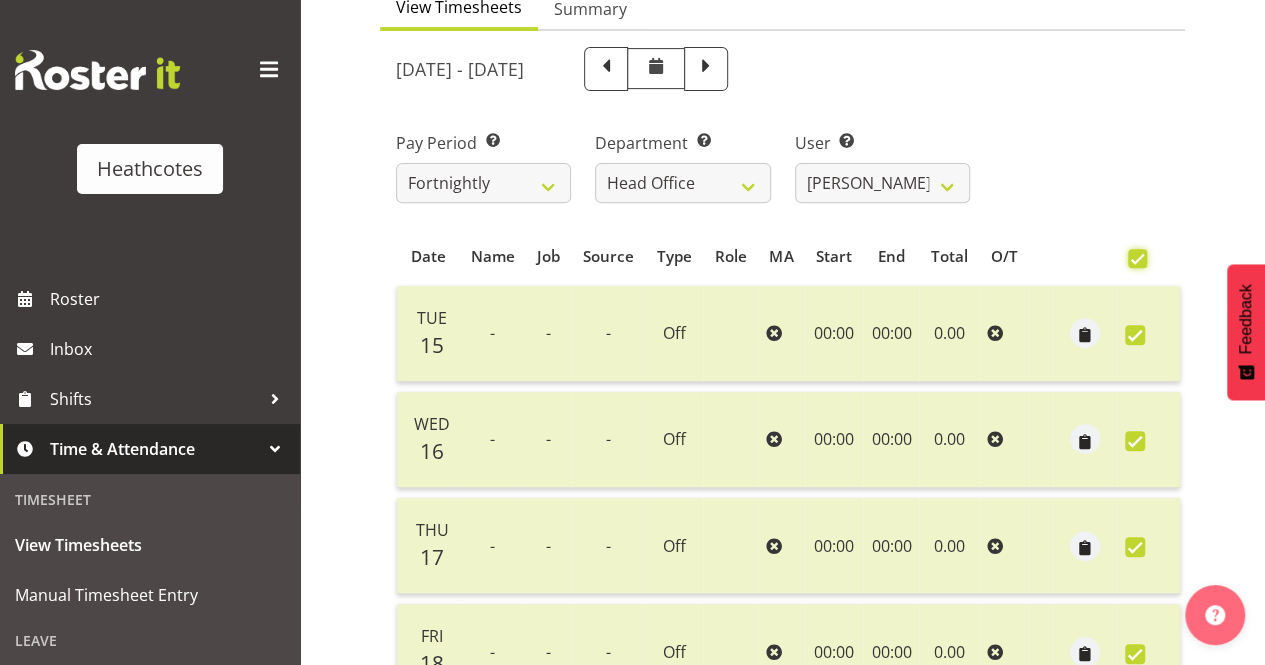 checkbox on "true" 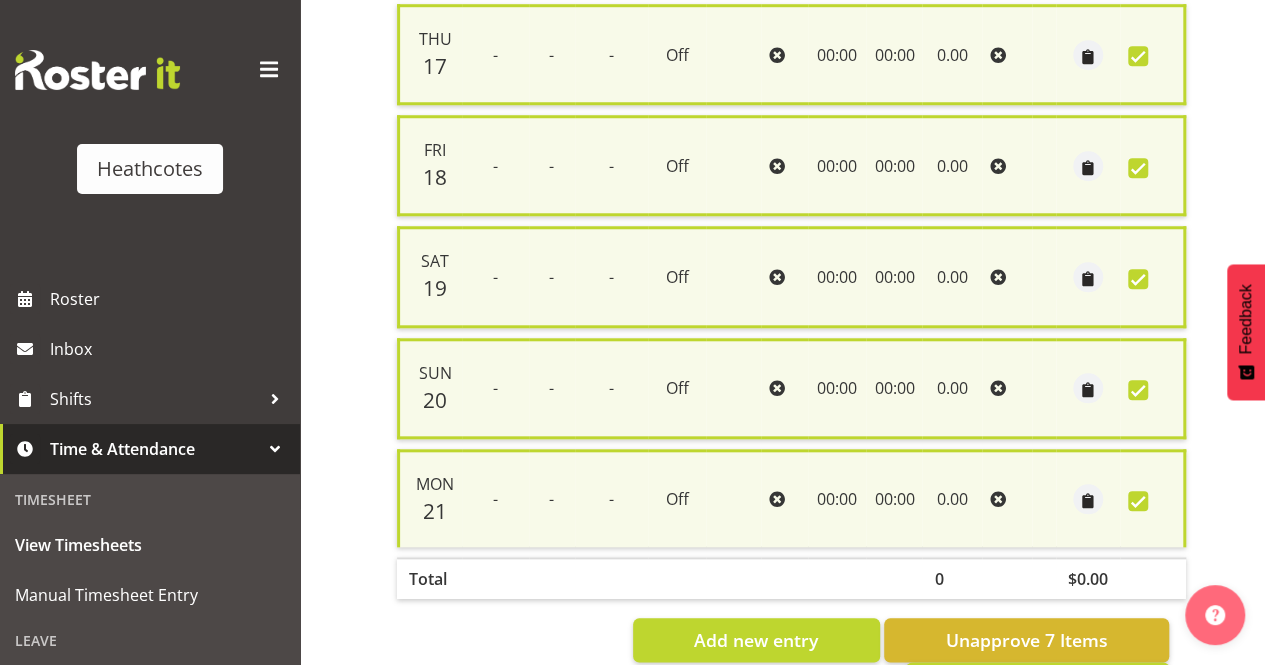 scroll, scrollTop: 885, scrollLeft: 0, axis: vertical 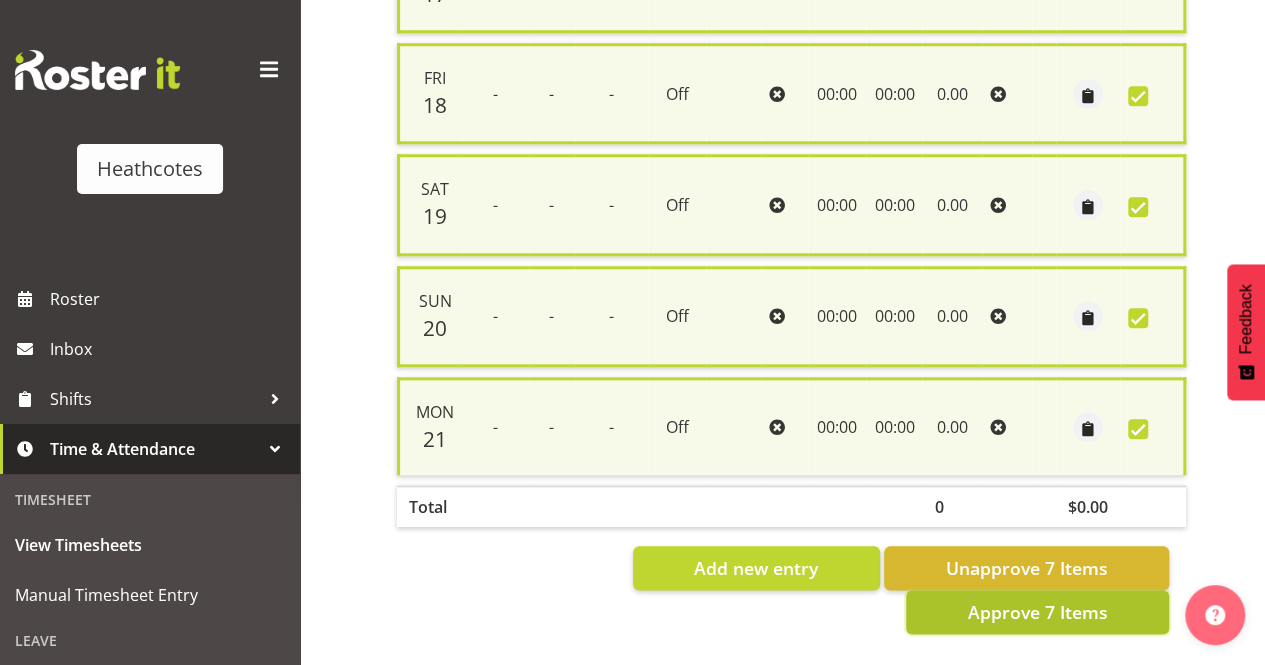 click on "Approve 7 Items" at bounding box center [1037, 612] 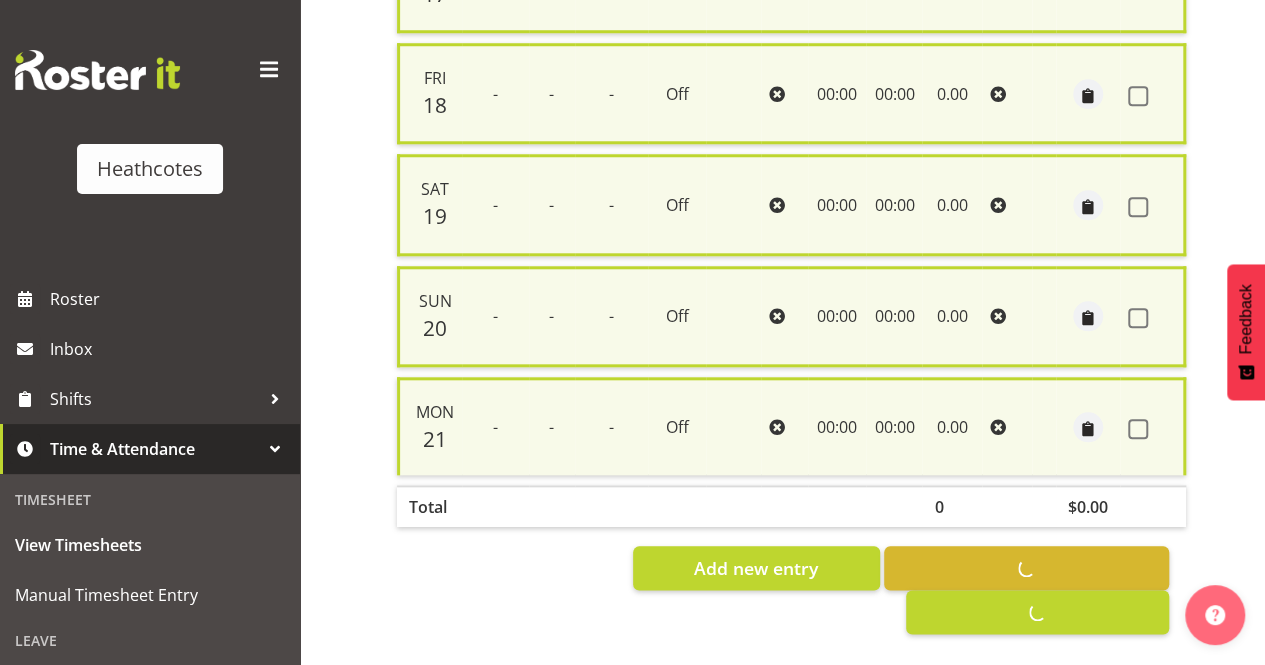 checkbox on "false" 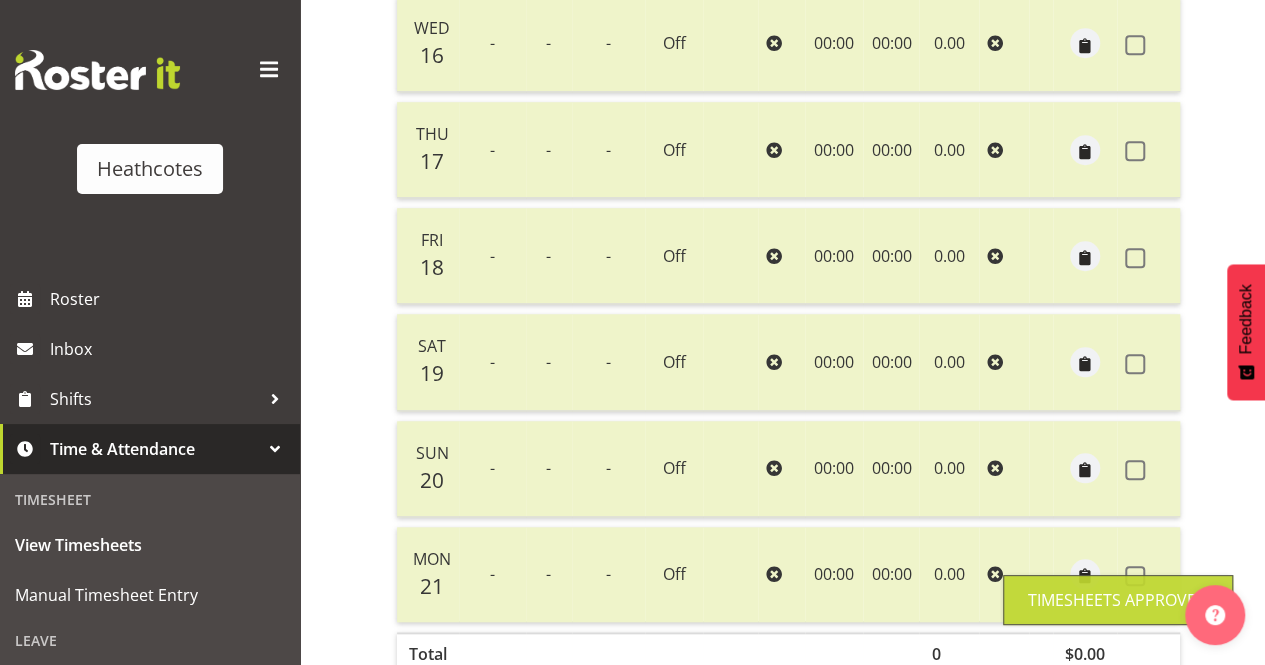 scroll, scrollTop: 454, scrollLeft: 0, axis: vertical 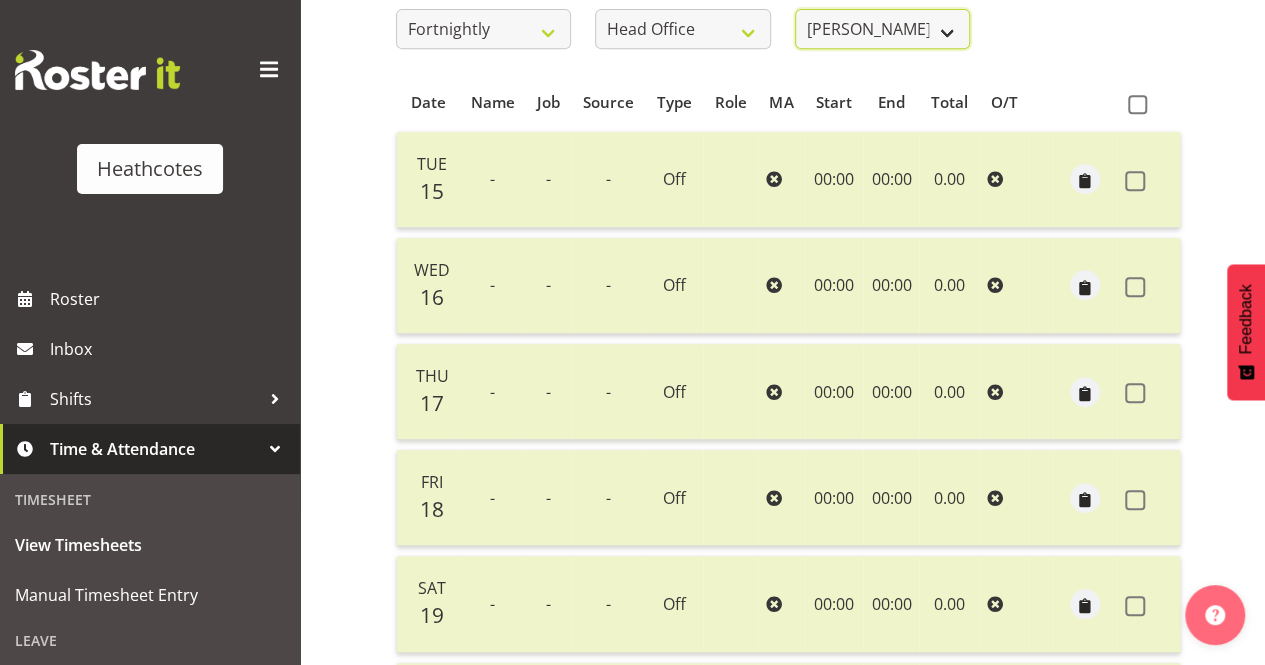 click on "Alan Dunnett
✔
John Heathcote
✔
Nicola Heathcote
❌" at bounding box center (882, 29) 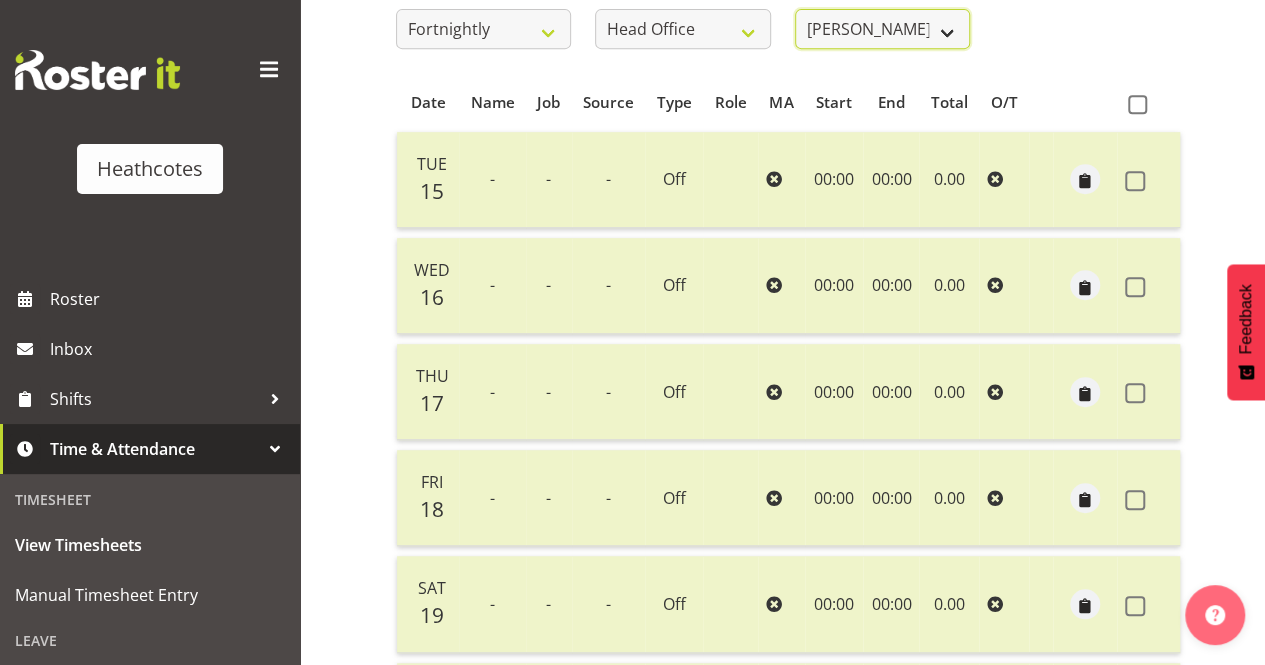 click on "Alan Dunnett
✔
John Heathcote
✔
Nicola Heathcote
❌" at bounding box center [882, 29] 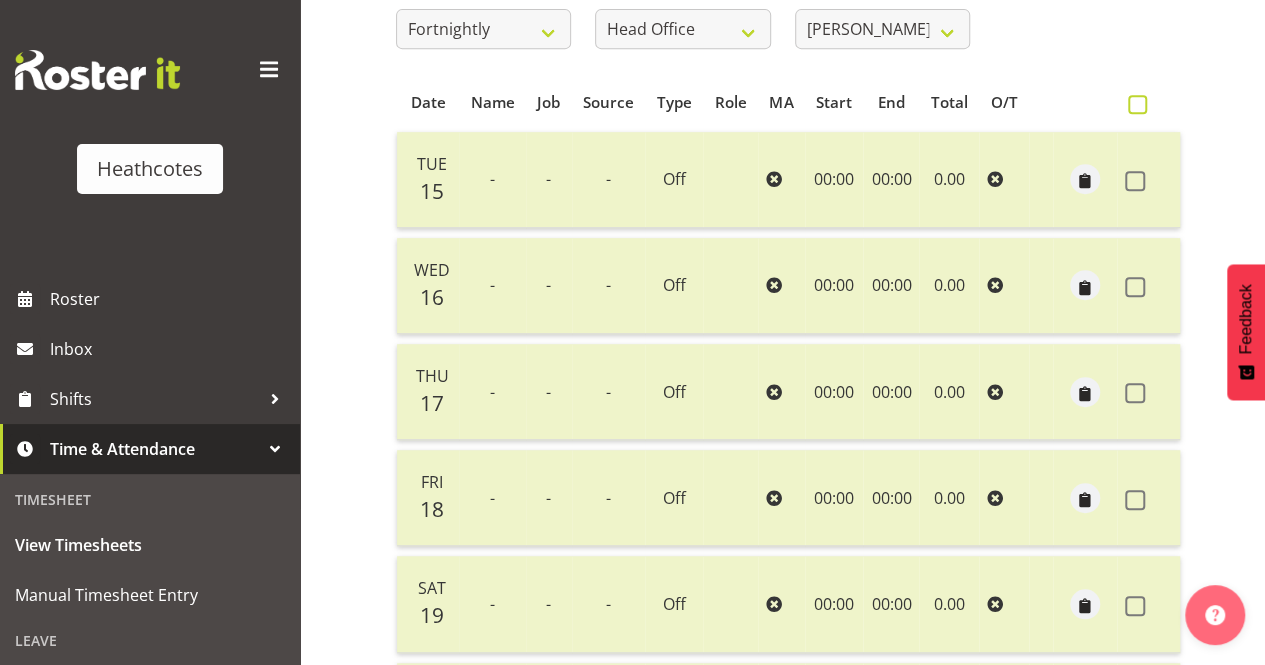 click at bounding box center [1137, 104] 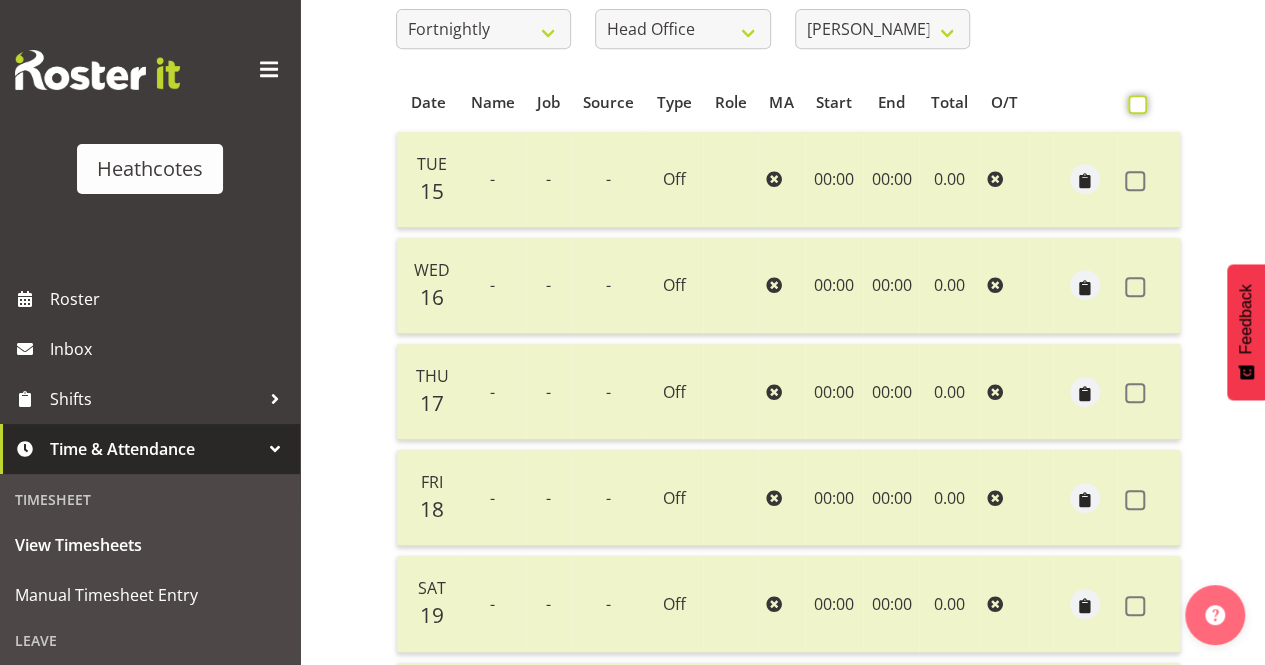 click at bounding box center [1134, 104] 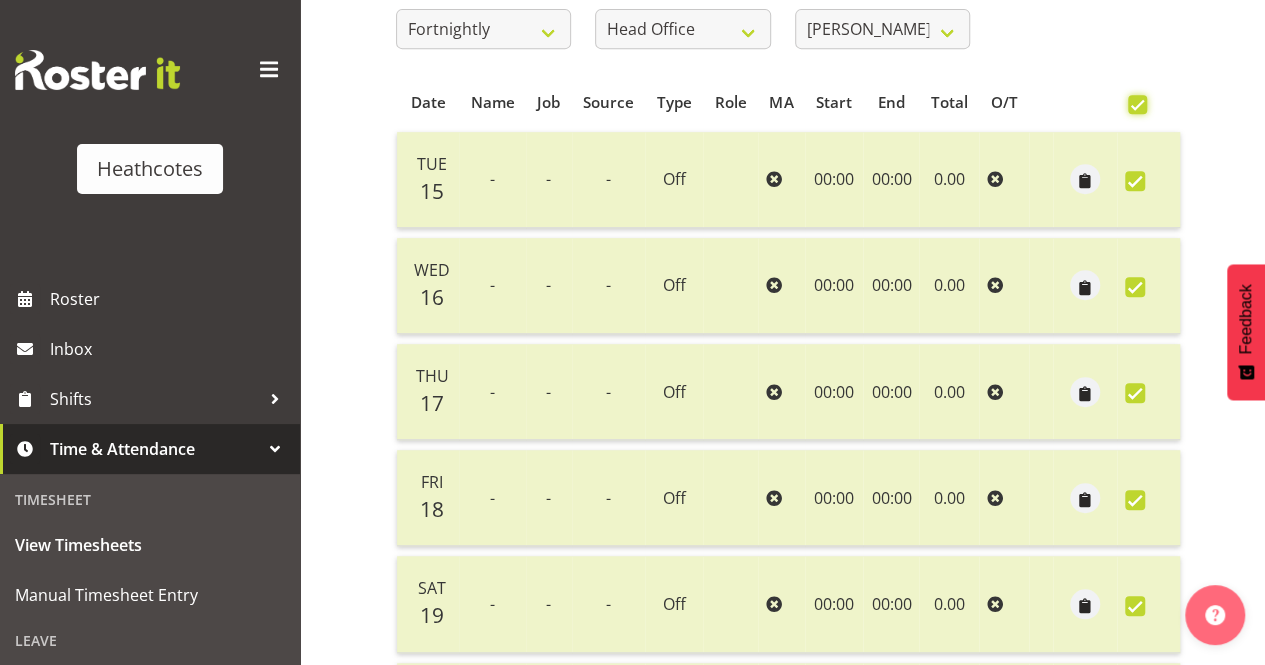 checkbox on "true" 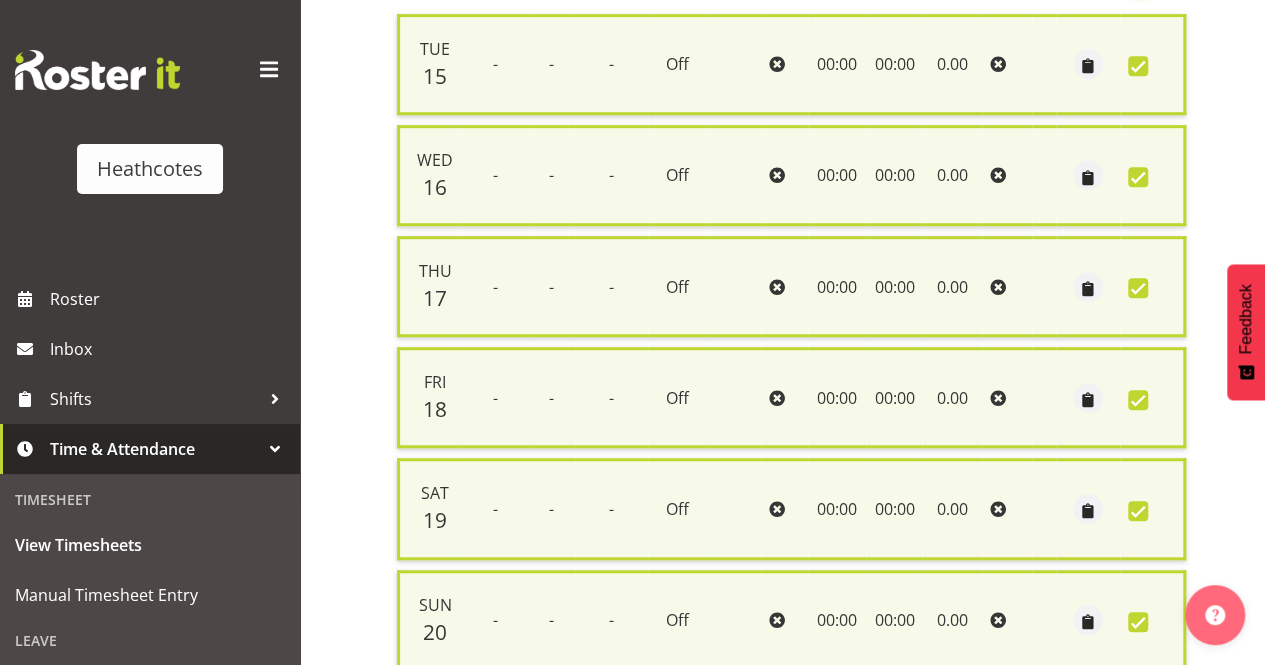 scroll, scrollTop: 854, scrollLeft: 0, axis: vertical 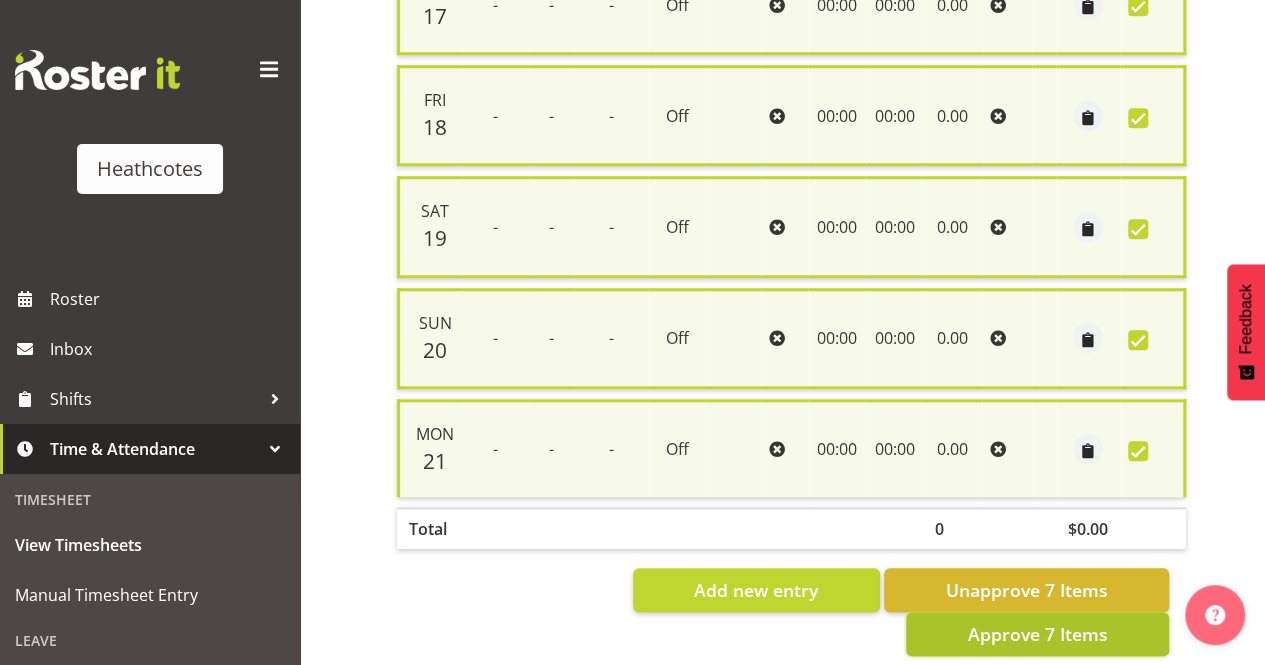 click on "Approve 7 Items" at bounding box center [1037, 634] 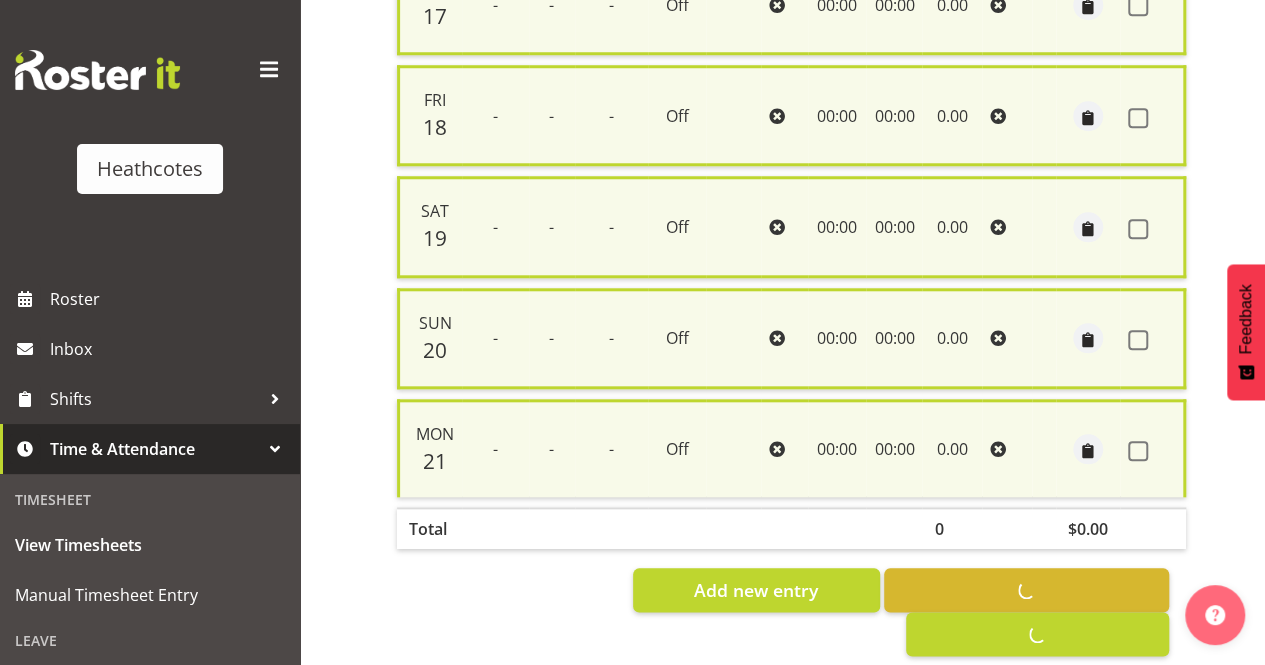 checkbox on "false" 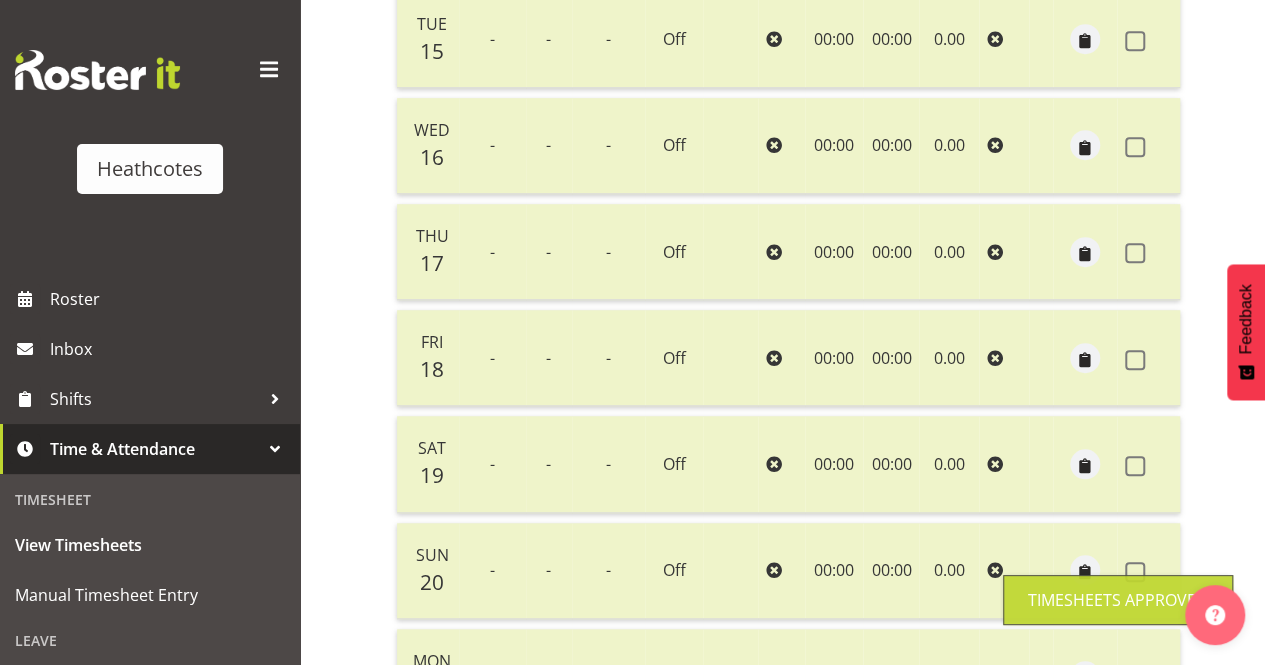 scroll, scrollTop: 442, scrollLeft: 0, axis: vertical 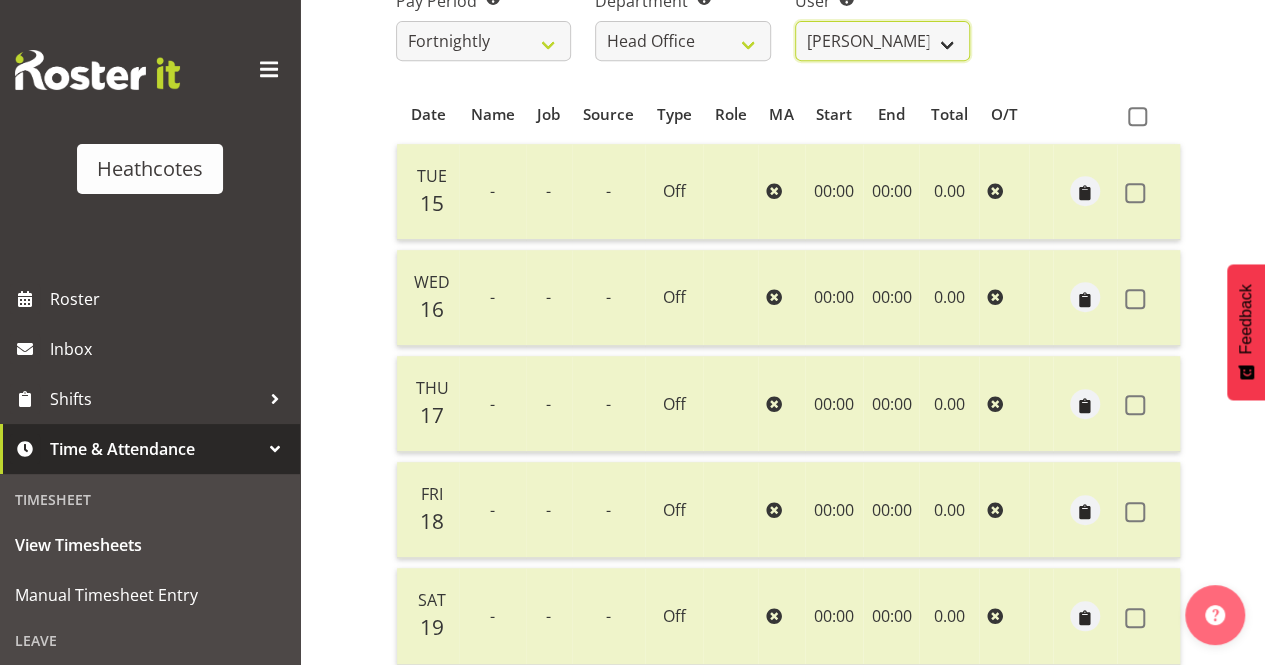 drag, startPoint x: 846, startPoint y: 39, endPoint x: 842, endPoint y: 49, distance: 10.770329 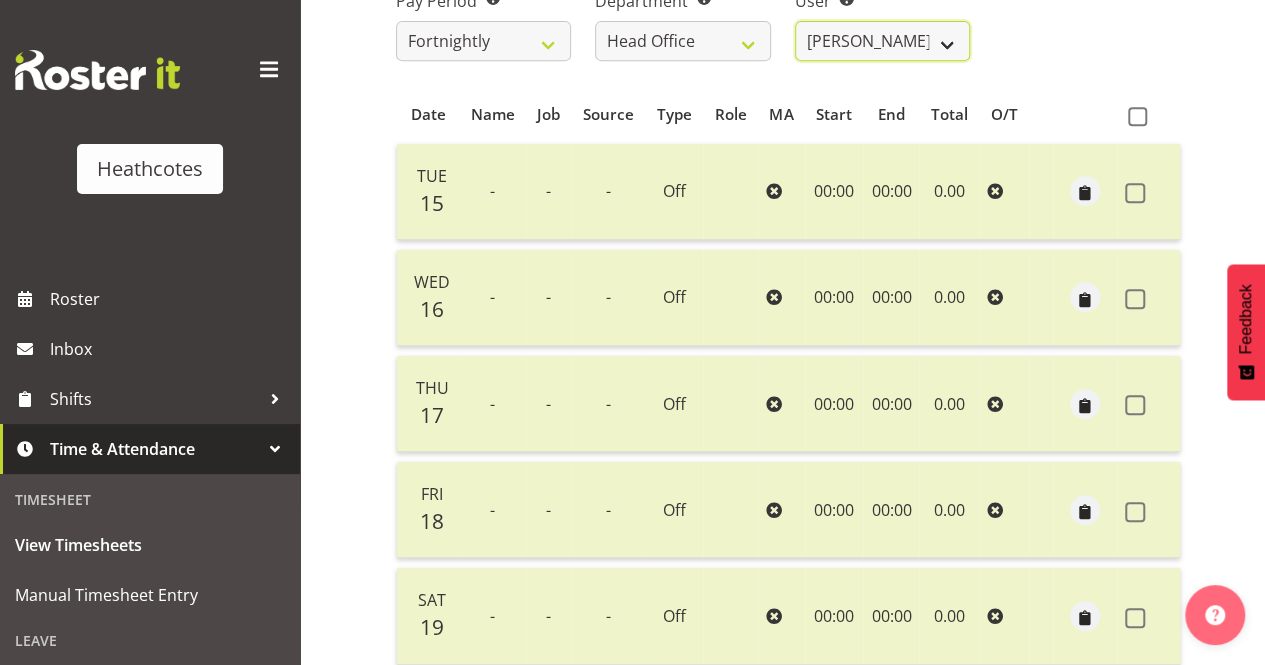 click on "[PERSON_NAME]
✔
[PERSON_NAME]
✔
[PERSON_NAME]
❌" at bounding box center (882, 41) 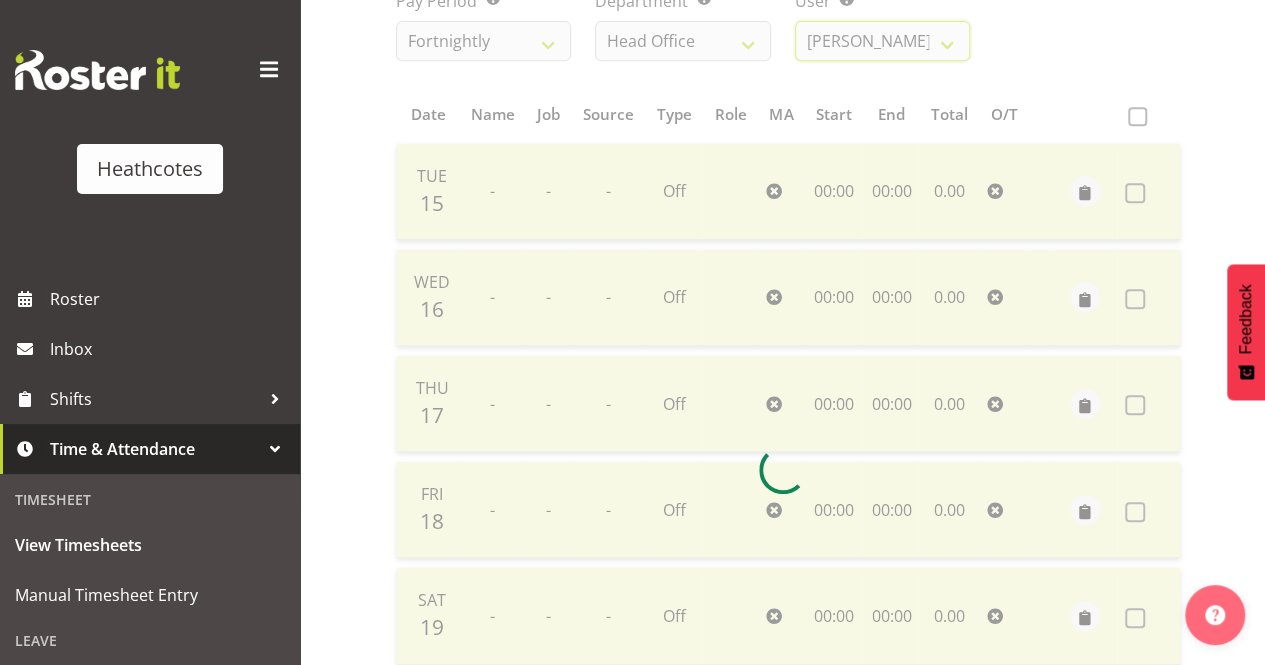 scroll, scrollTop: 420, scrollLeft: 0, axis: vertical 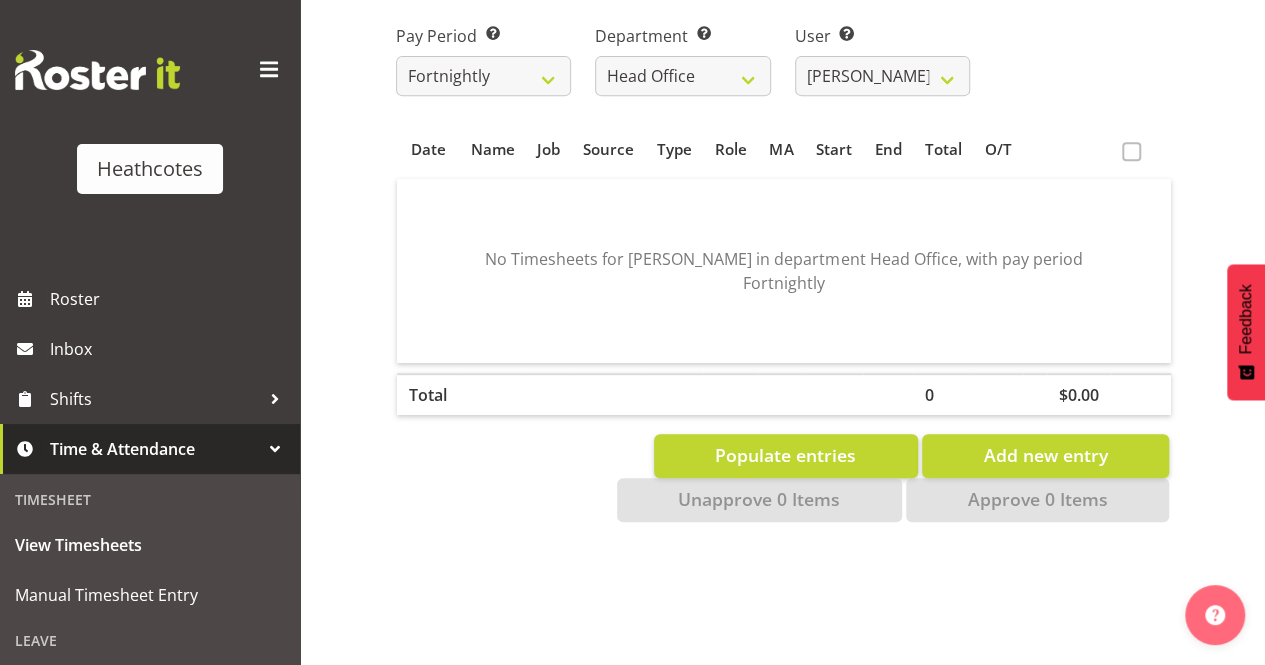 click at bounding box center [1131, 151] 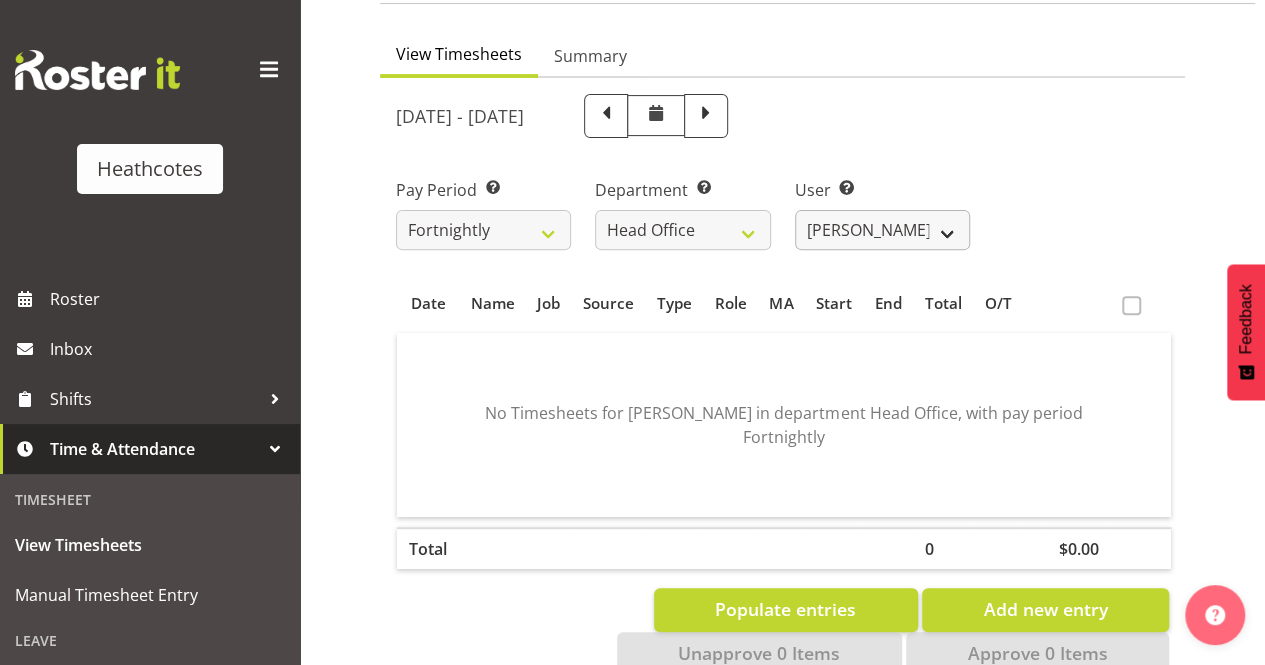 scroll, scrollTop: 120, scrollLeft: 0, axis: vertical 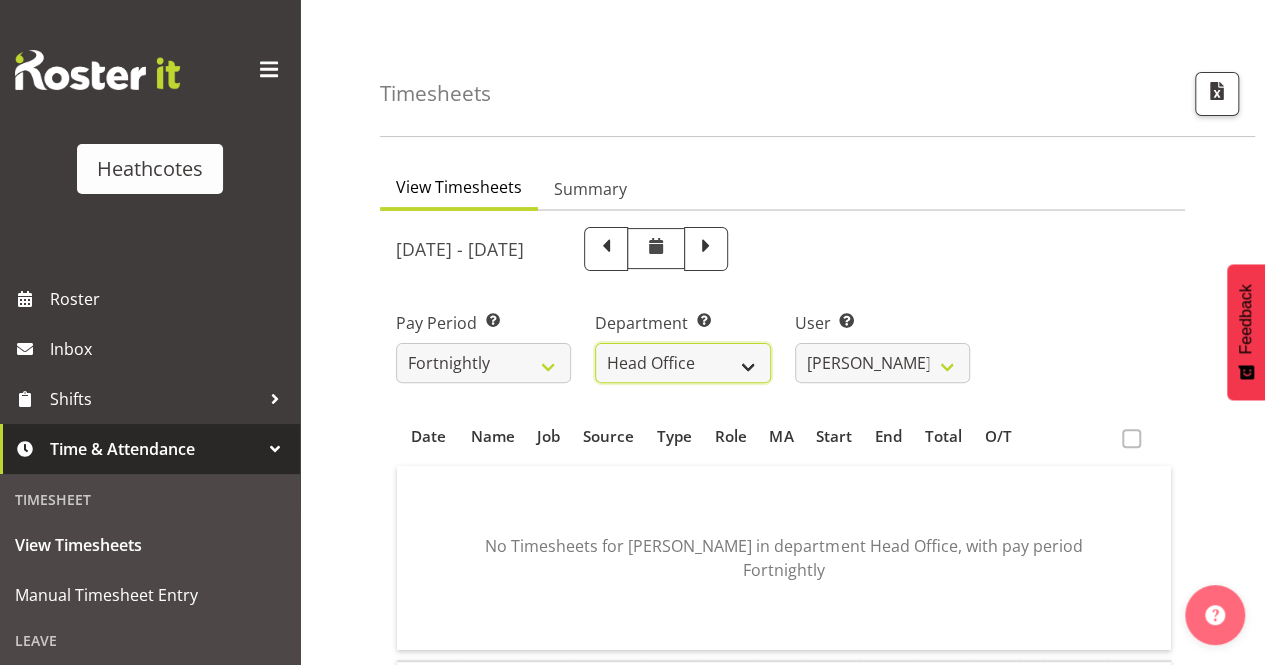 click on "Accounts
Head Office
[PERSON_NAME]" at bounding box center [682, 363] 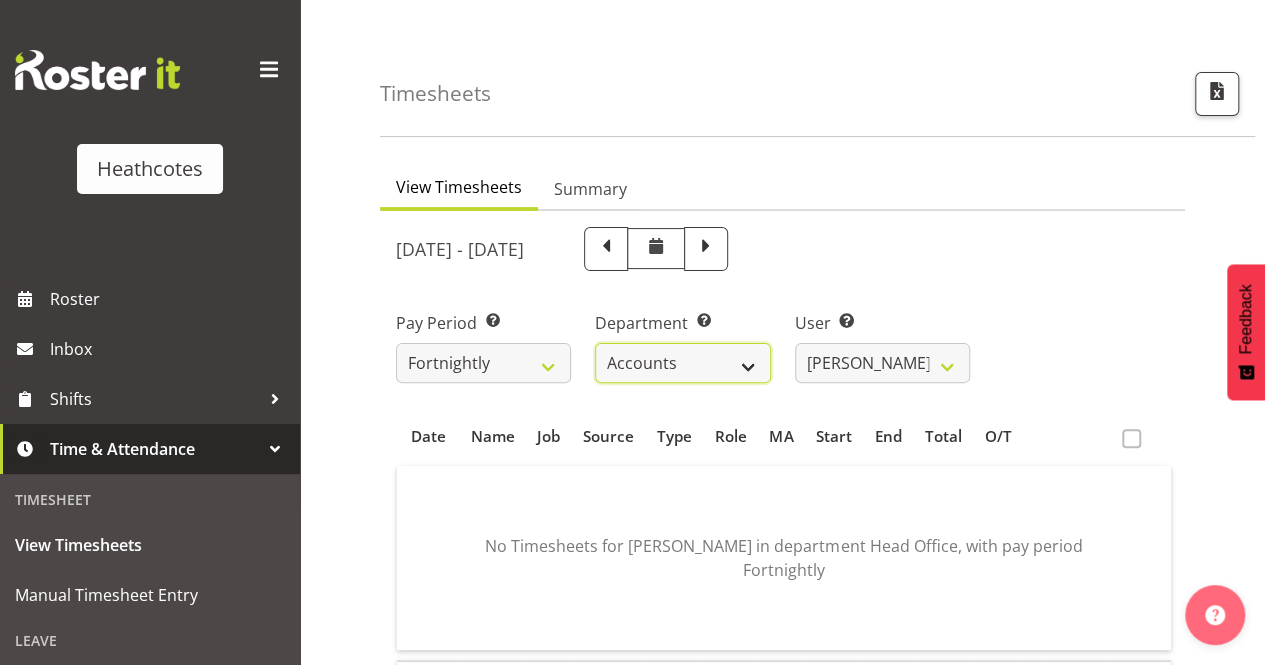 click on "Accounts
Head Office
[PERSON_NAME]" at bounding box center (682, 363) 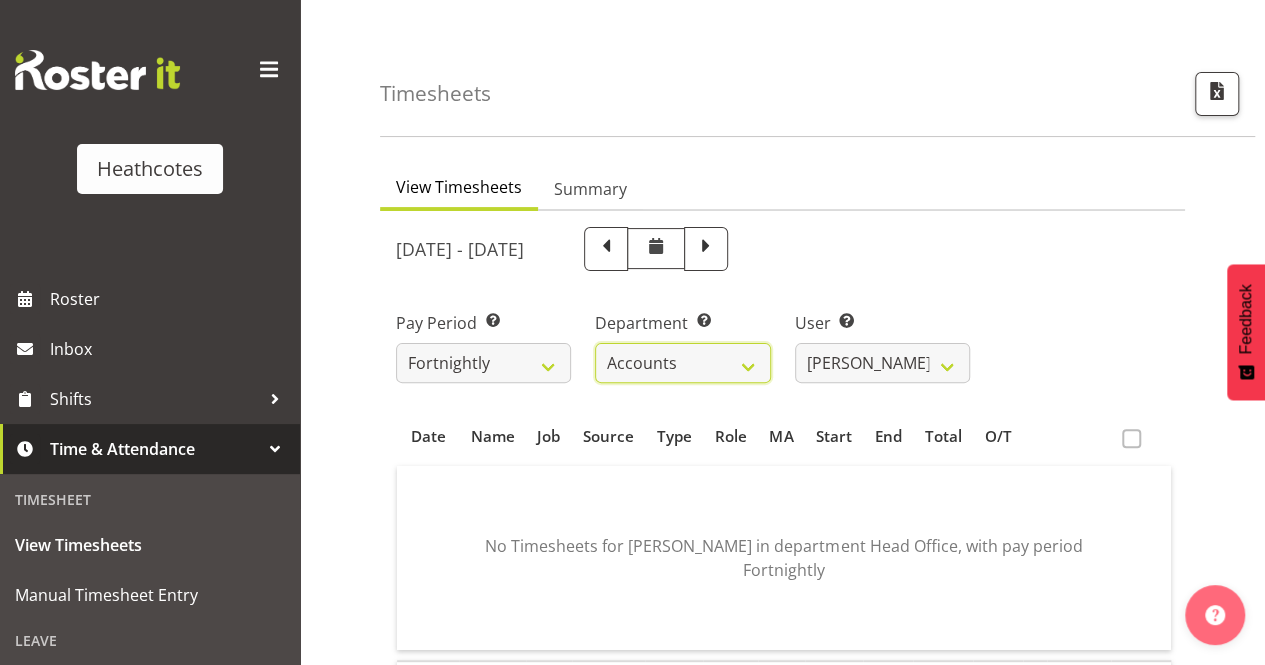 select on "11381" 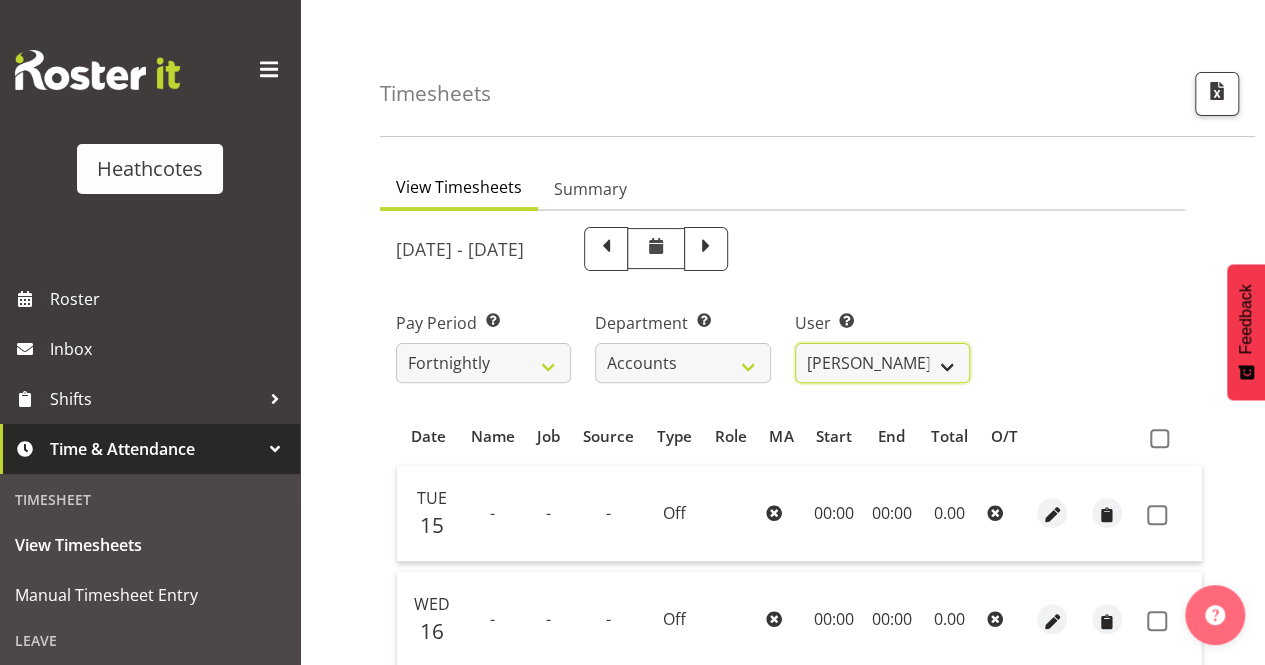 click on "Gemma Wilshier
❌
Kacy Dickson
❌
Roopam Verma
❌
Tanu Punjabi
❌
Tracey De Kock
❌" at bounding box center [882, 363] 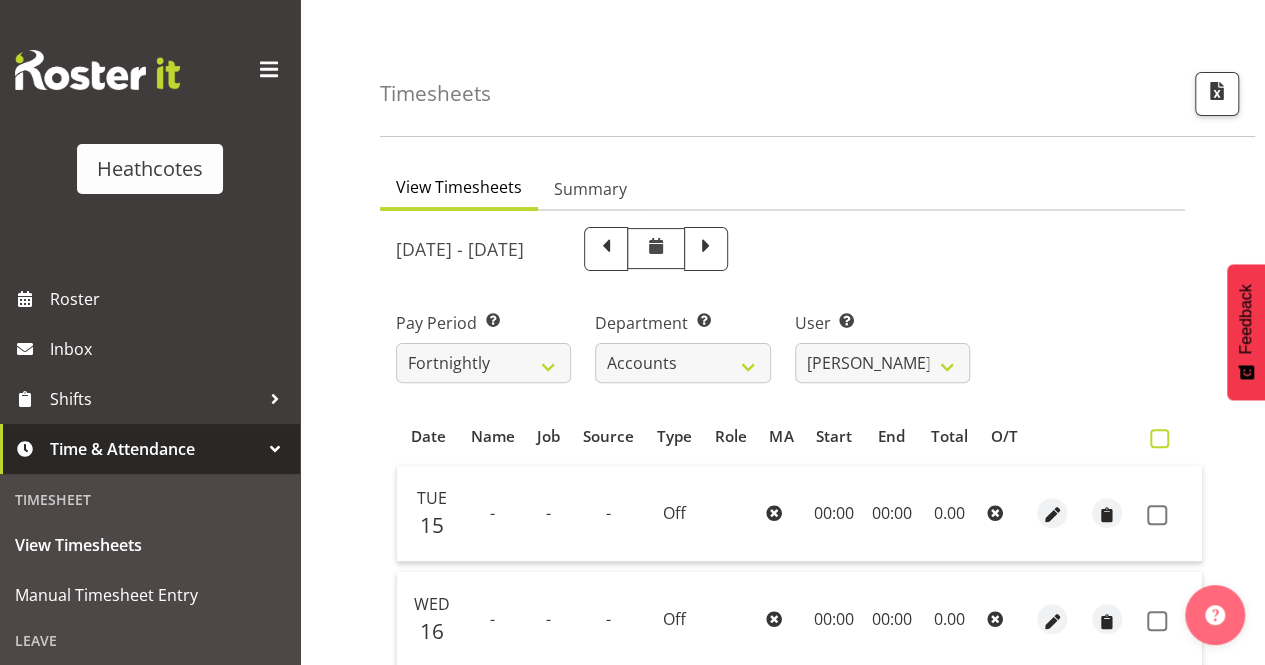 click at bounding box center (1159, 438) 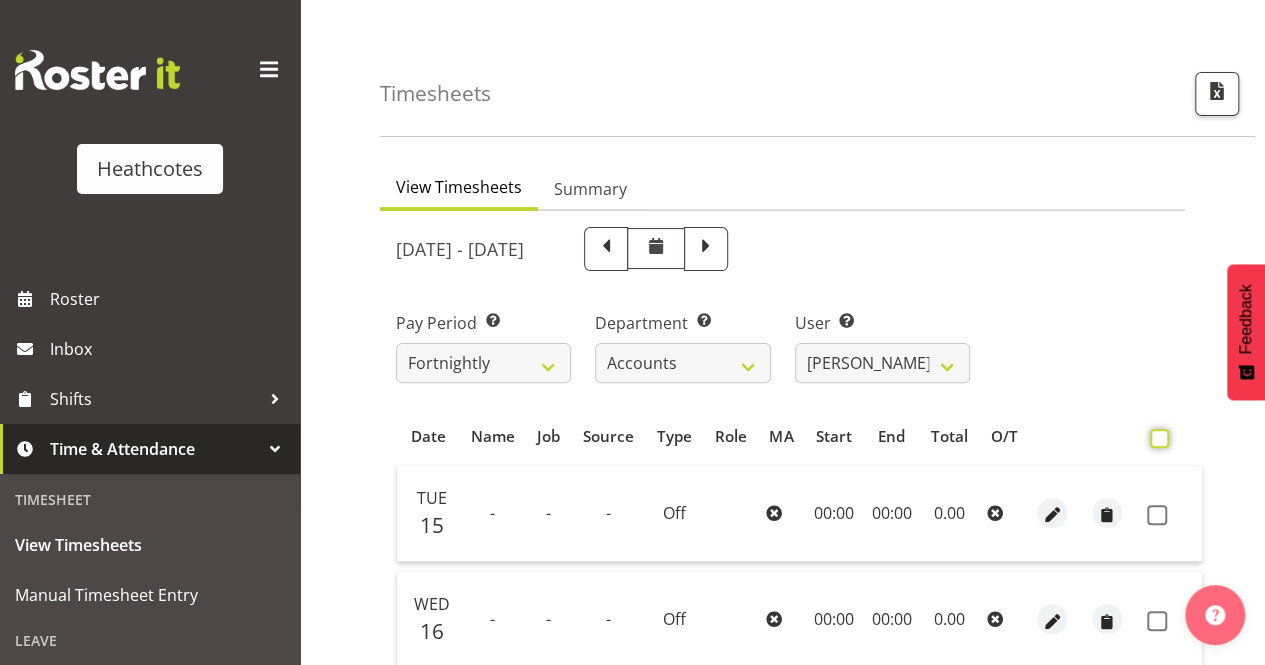 click at bounding box center [1156, 438] 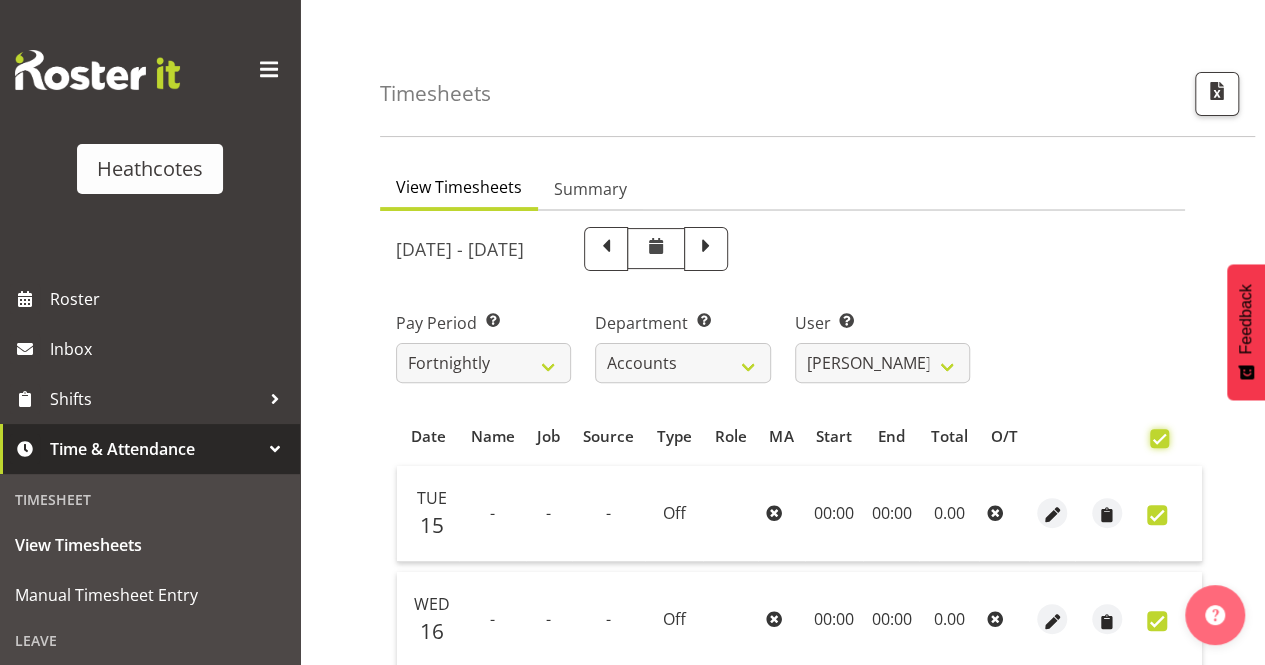 checkbox on "true" 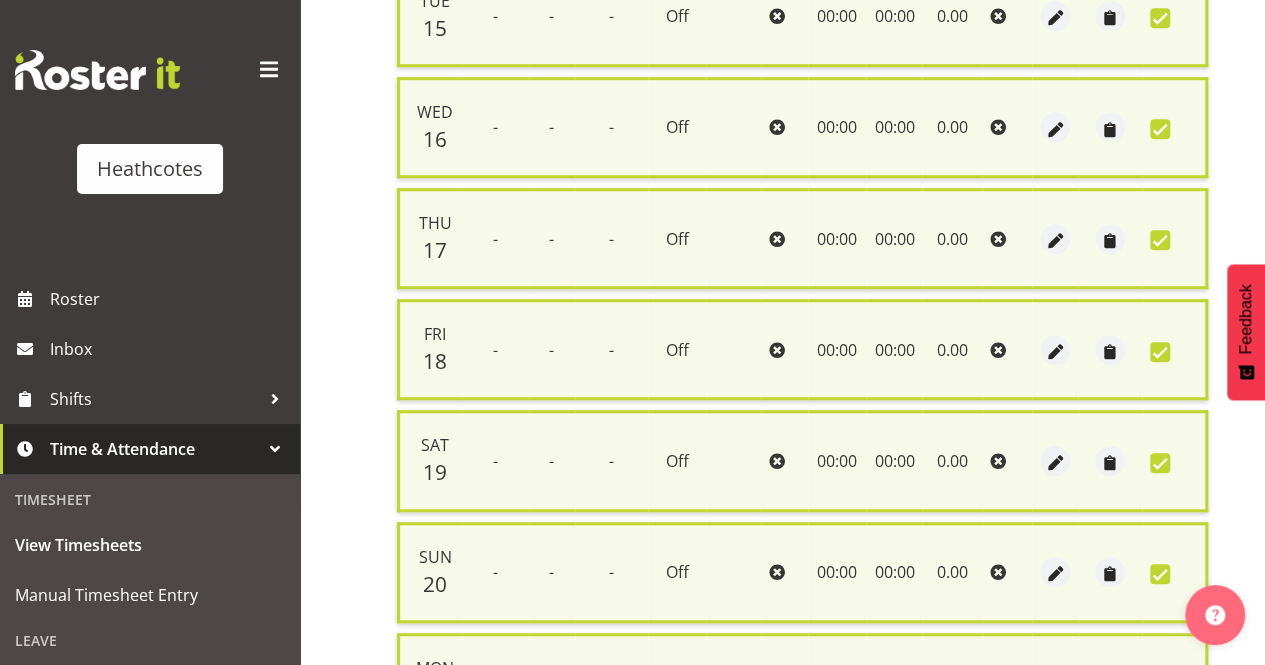 scroll, scrollTop: 885, scrollLeft: 0, axis: vertical 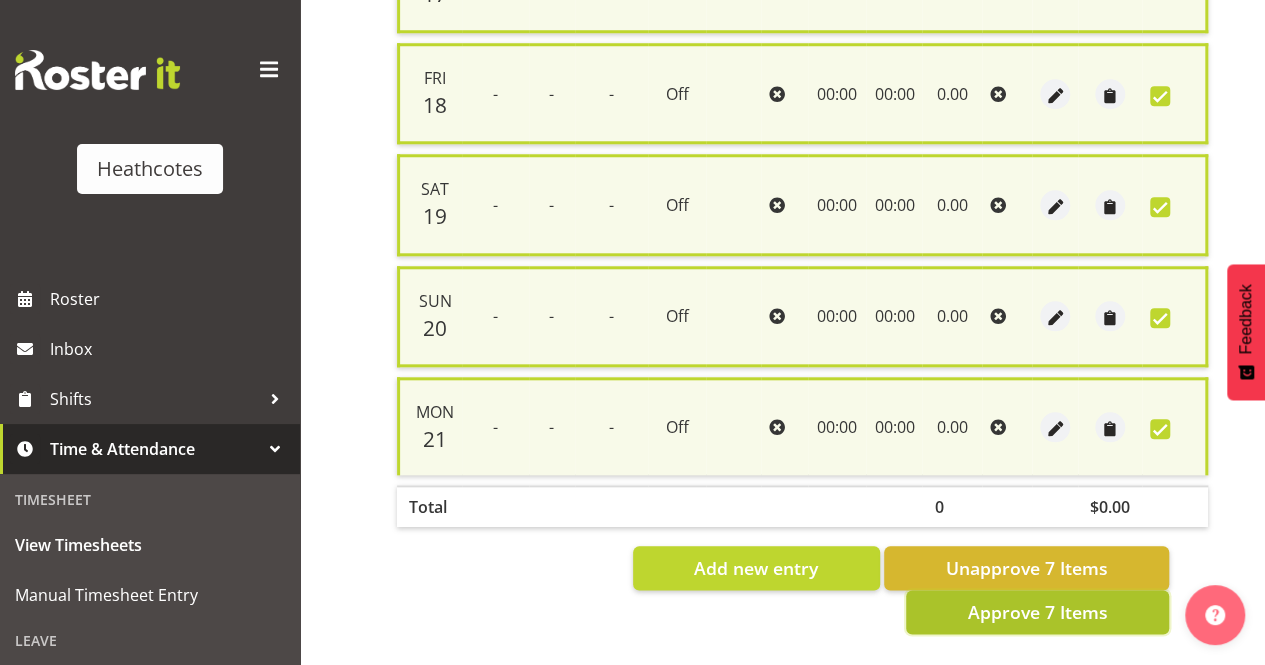 click on "Approve 7 Items" at bounding box center [1037, 612] 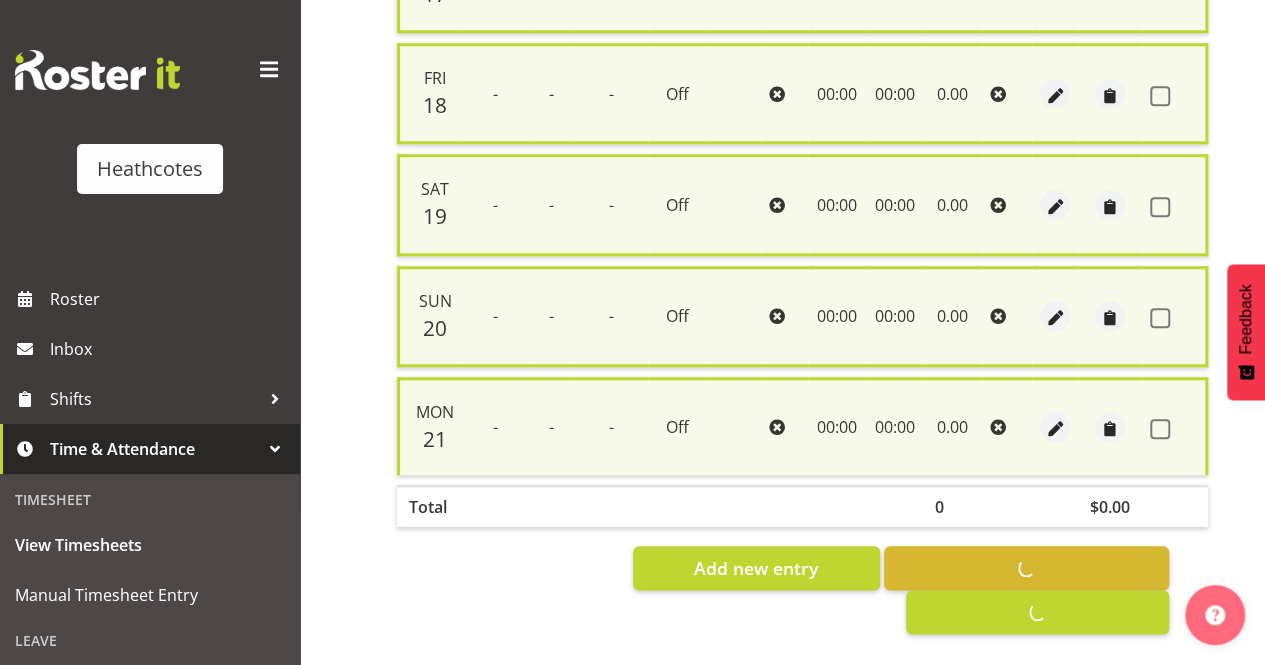 checkbox on "false" 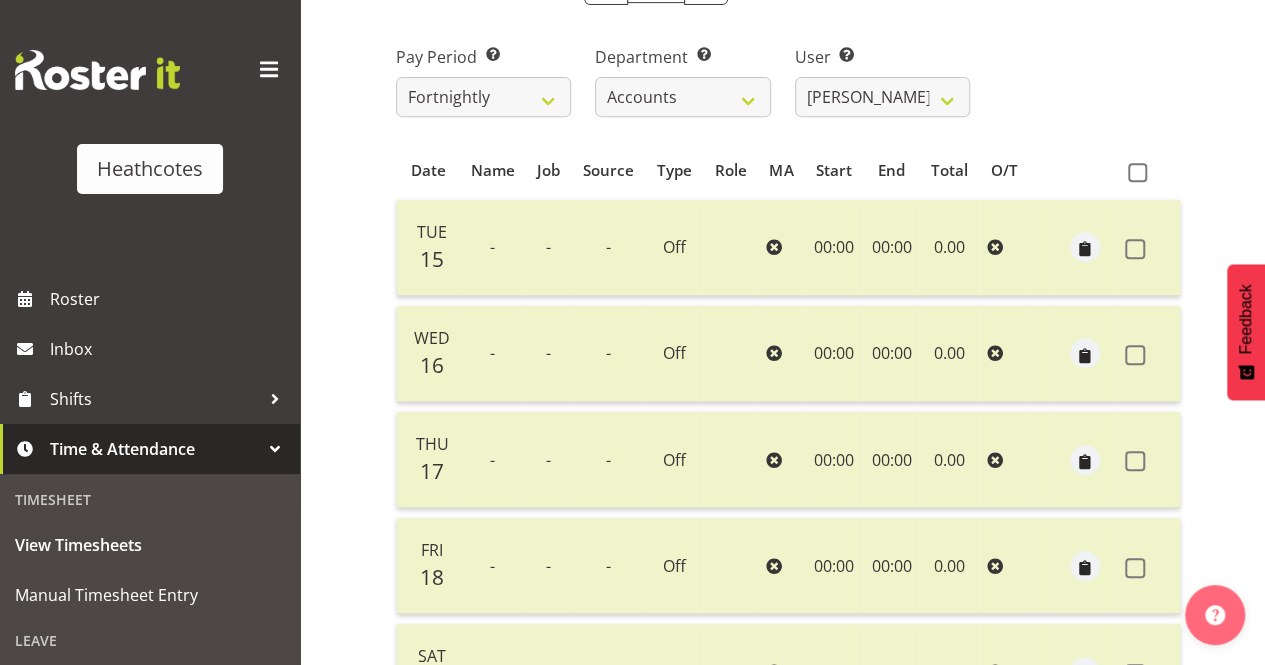 scroll, scrollTop: 354, scrollLeft: 0, axis: vertical 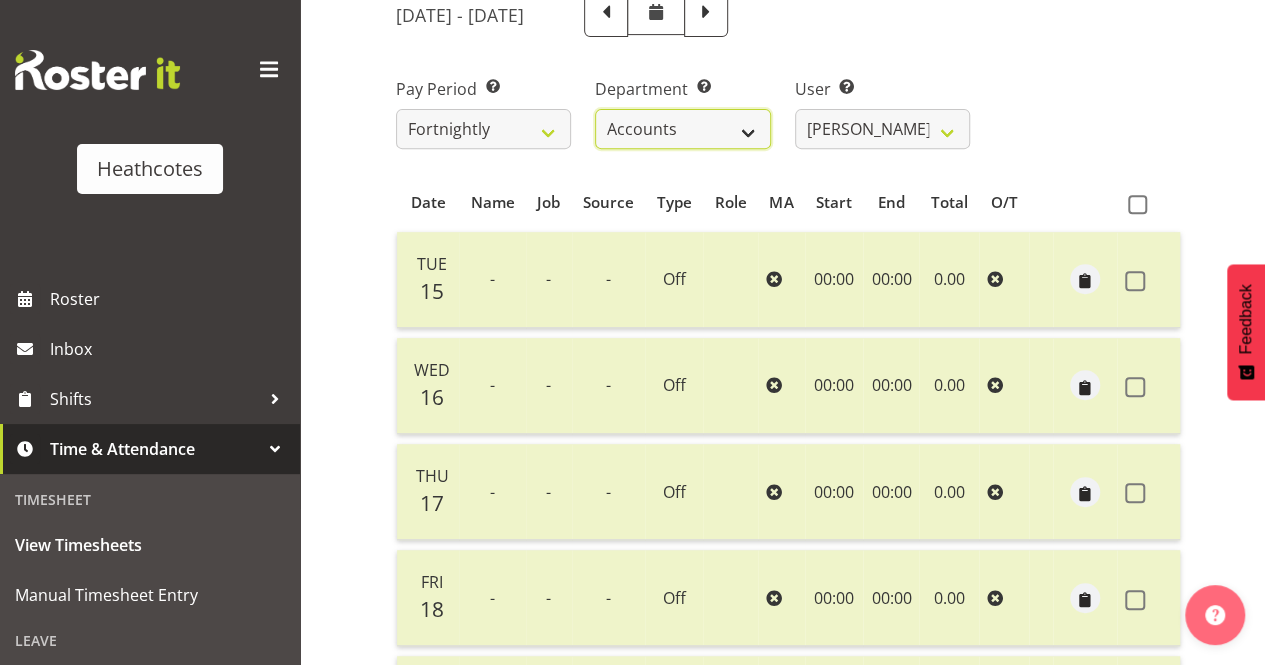 click on "Accounts
Head Office
Te Rapa" at bounding box center [682, 129] 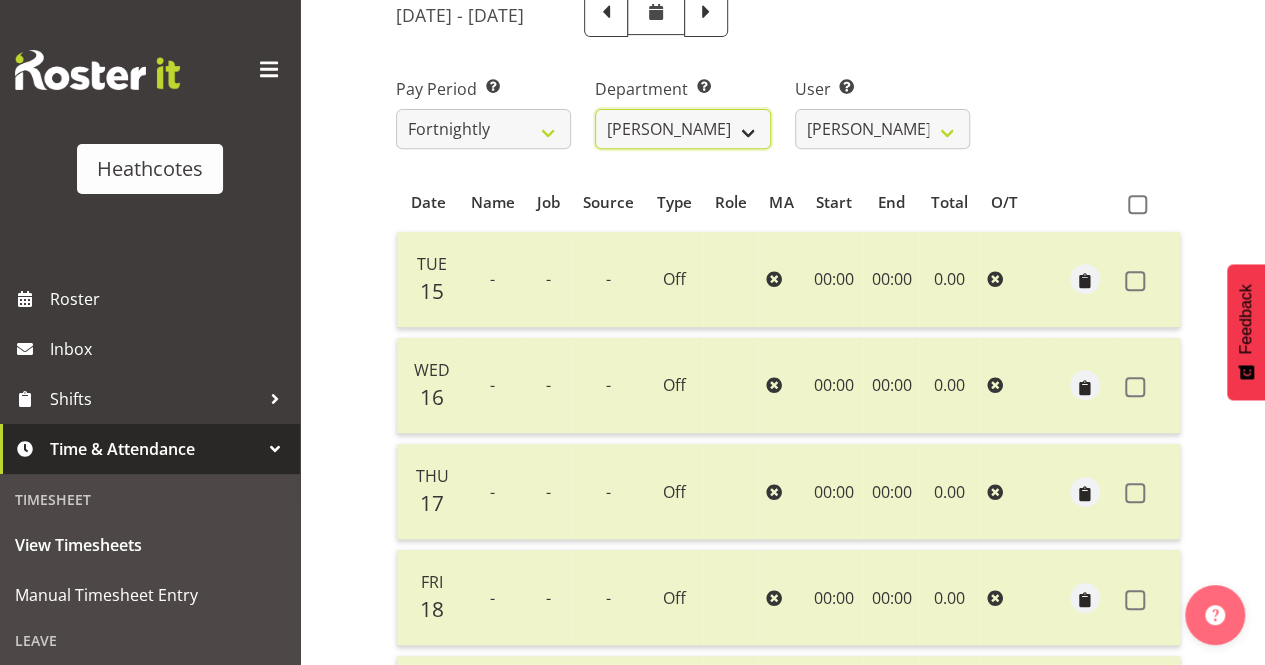 click on "Accounts
Head Office
Te Rapa" at bounding box center [682, 129] 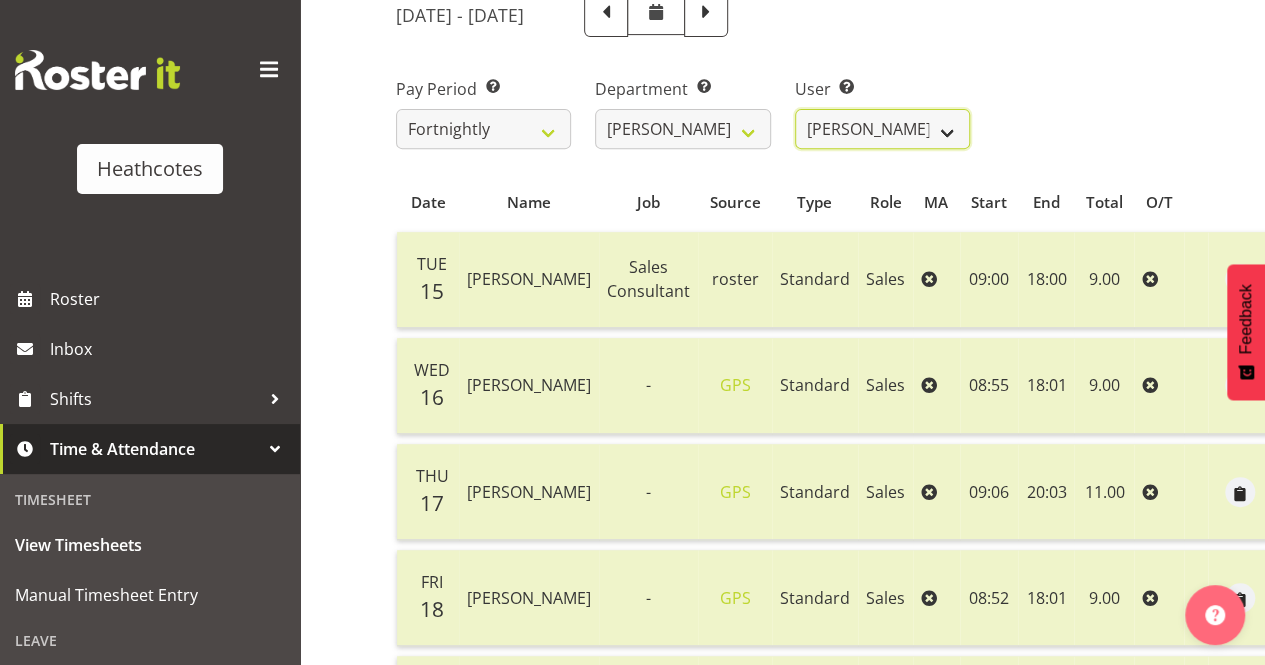 click on "Clifford Millar
✔
Marieka Allan-Jones
❌
Tony Wilcock
✔" at bounding box center [882, 129] 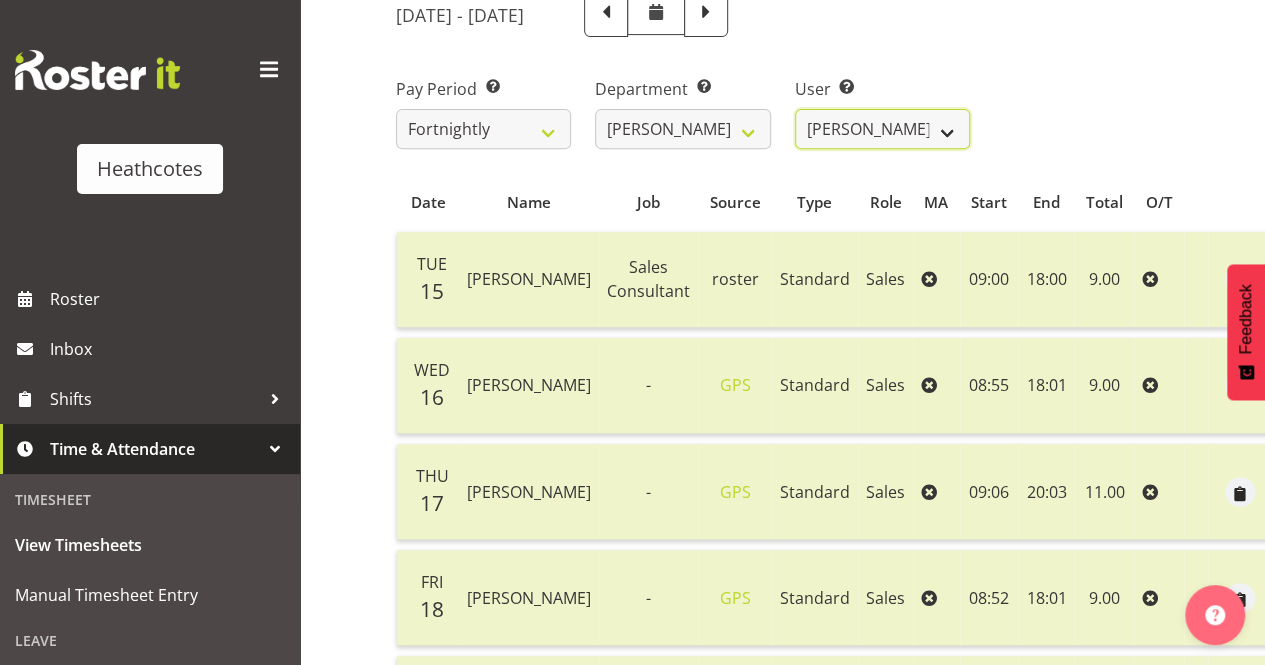 click on "Clifford Millar
✔
Marieka Allan-Jones
❌
Tony Wilcock
✔" at bounding box center (882, 129) 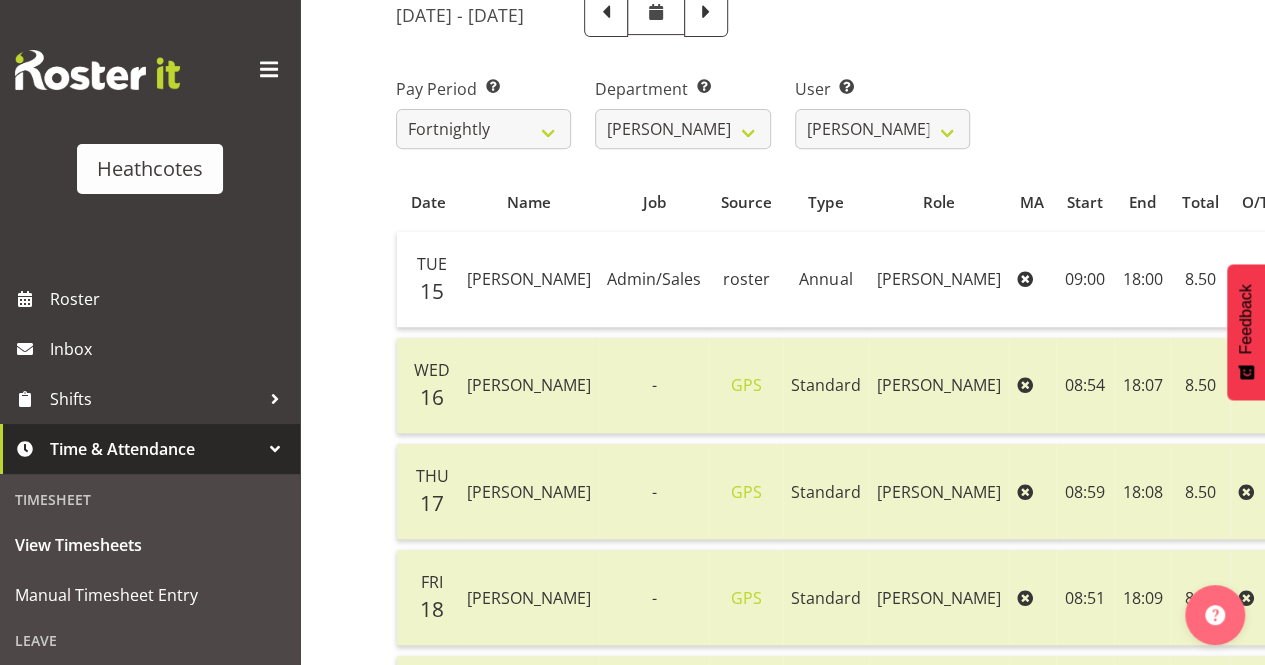 click at bounding box center [1410, 204] 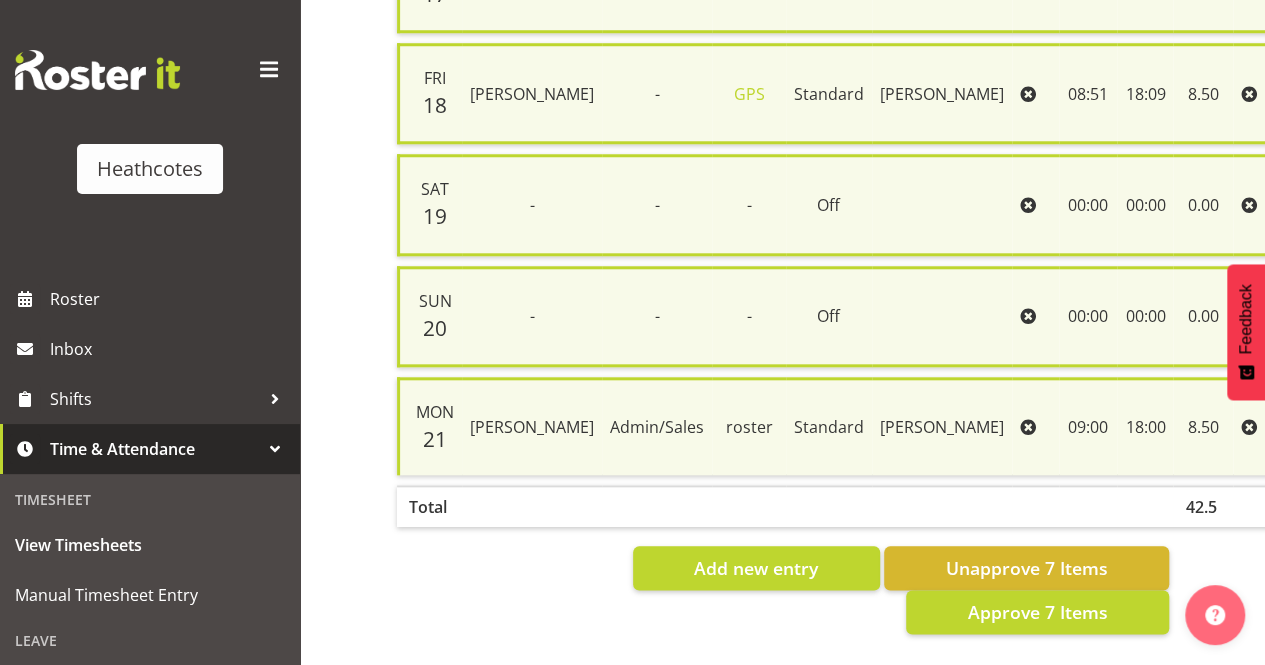 scroll, scrollTop: 969, scrollLeft: 0, axis: vertical 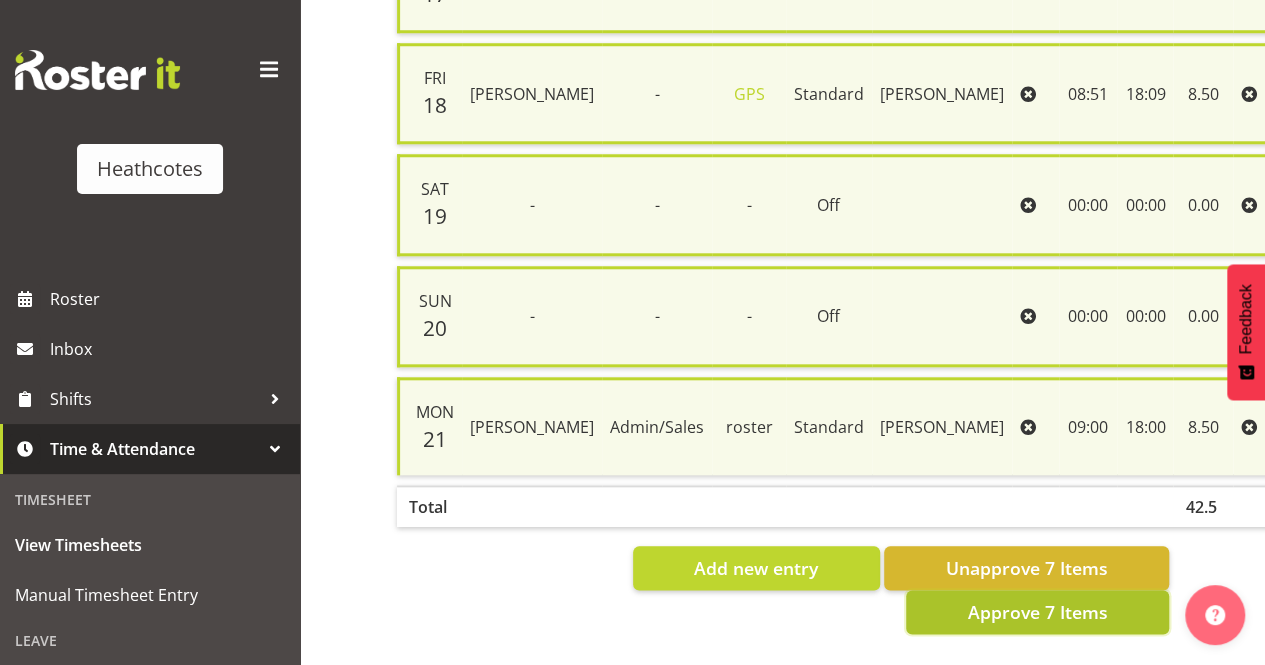 click on "Approve 7 Items" at bounding box center [1037, 612] 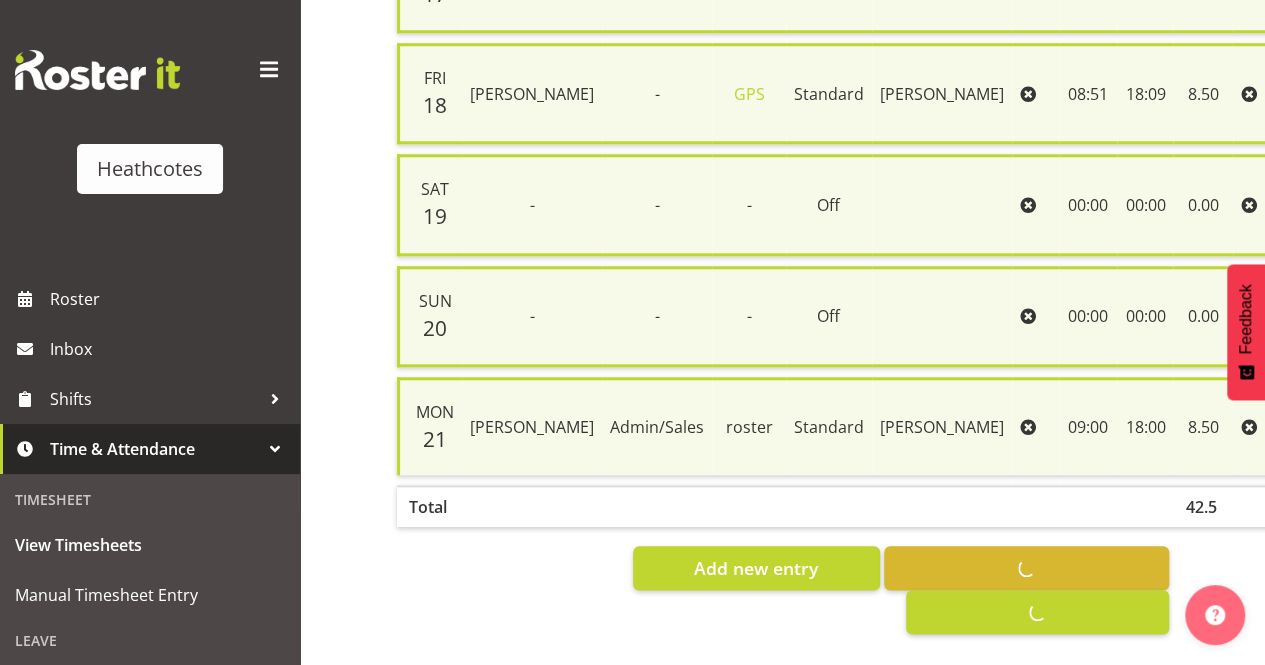 checkbox on "false" 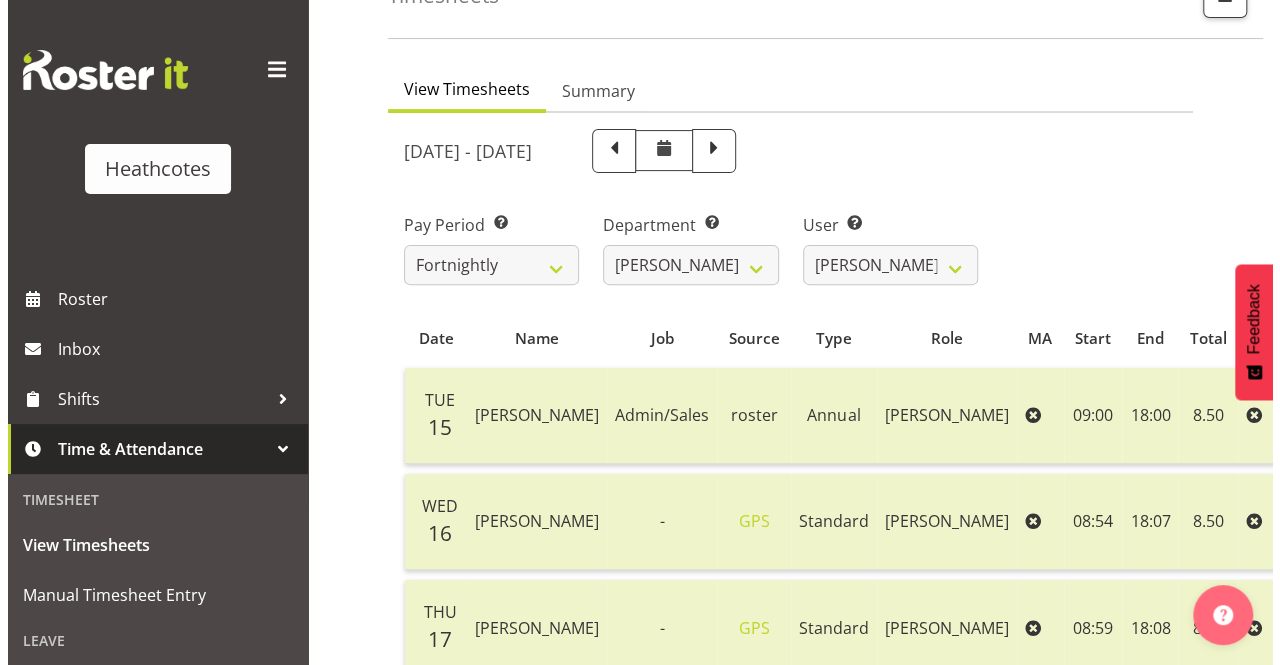 scroll, scrollTop: 138, scrollLeft: 0, axis: vertical 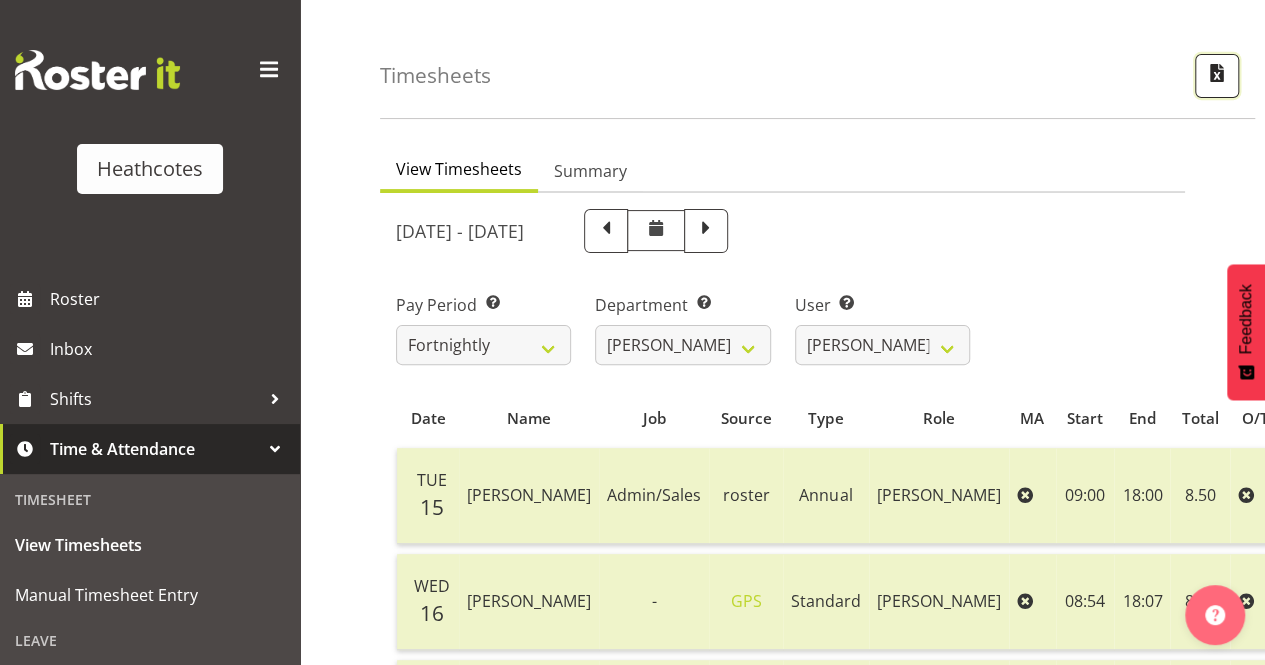 click at bounding box center (1217, 73) 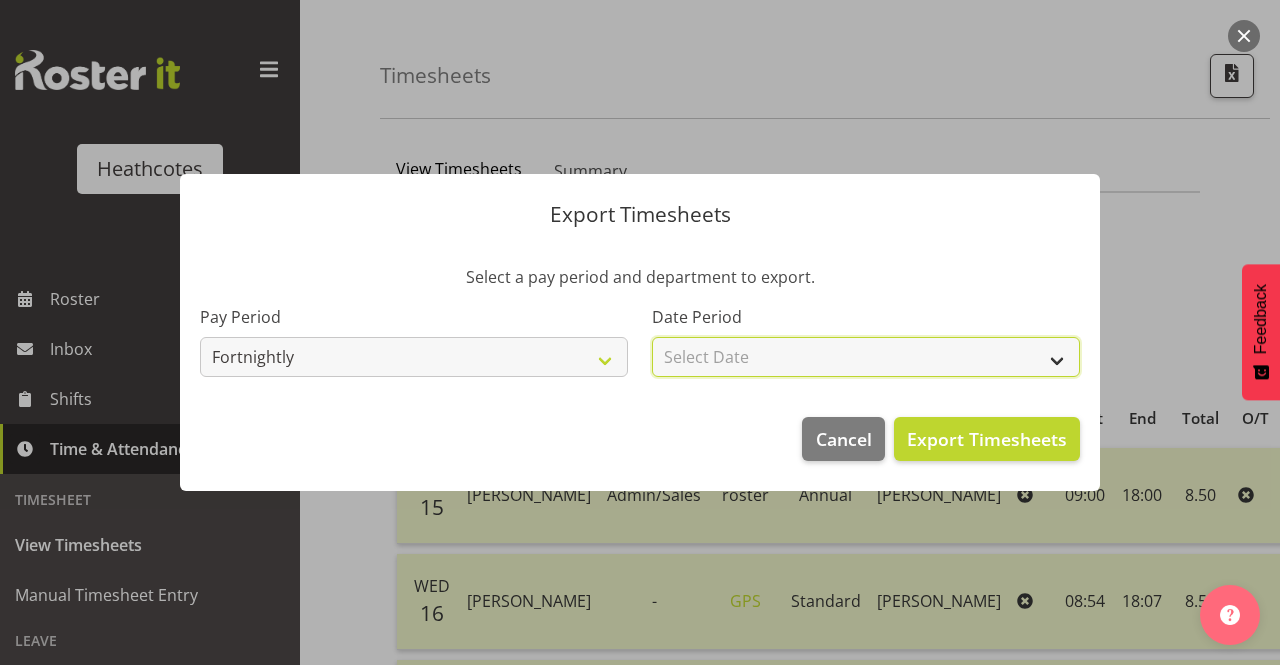 click on "Select Date  Fortnight starting [DATE] Fortnight starting [DATE] Fortnight starting [DATE] Fortnight starting [DATE] Fortnight starting [DATE] Fortnight starting [DATE] Fortnight starting [DATE] Fortnight starting [DATE] Fortnight starting [DATE] Fortnight starting [DATE]" at bounding box center (866, 357) 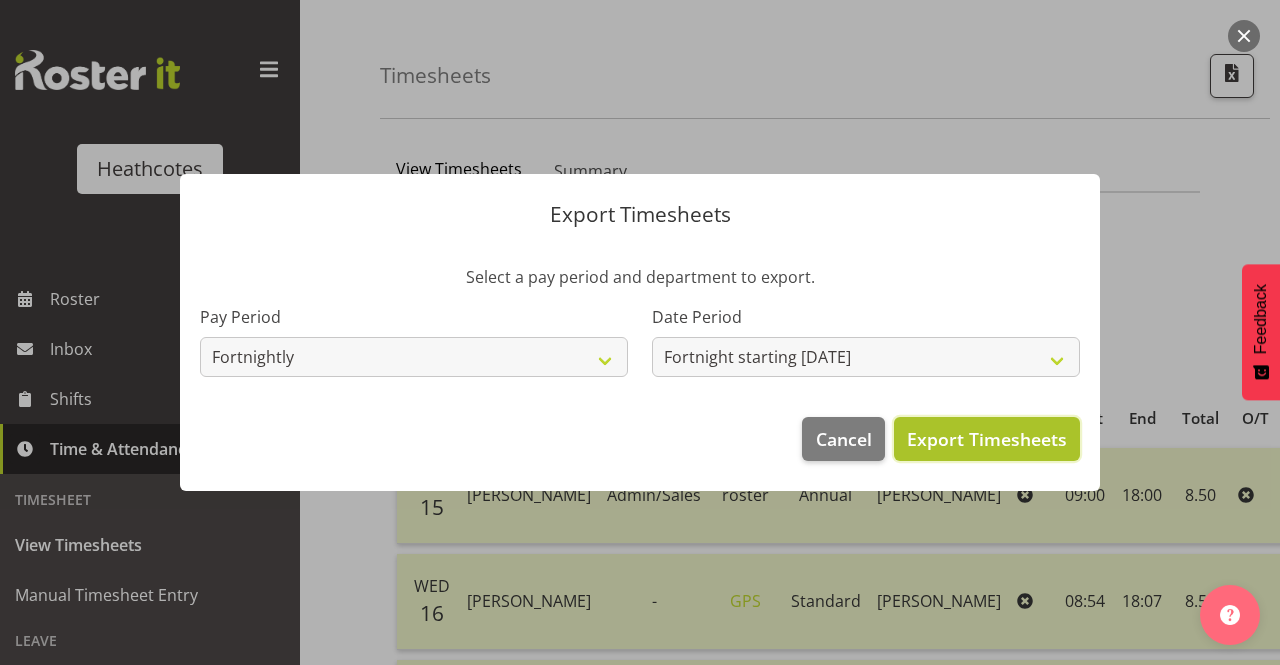 click on "Export Timesheets" at bounding box center [987, 439] 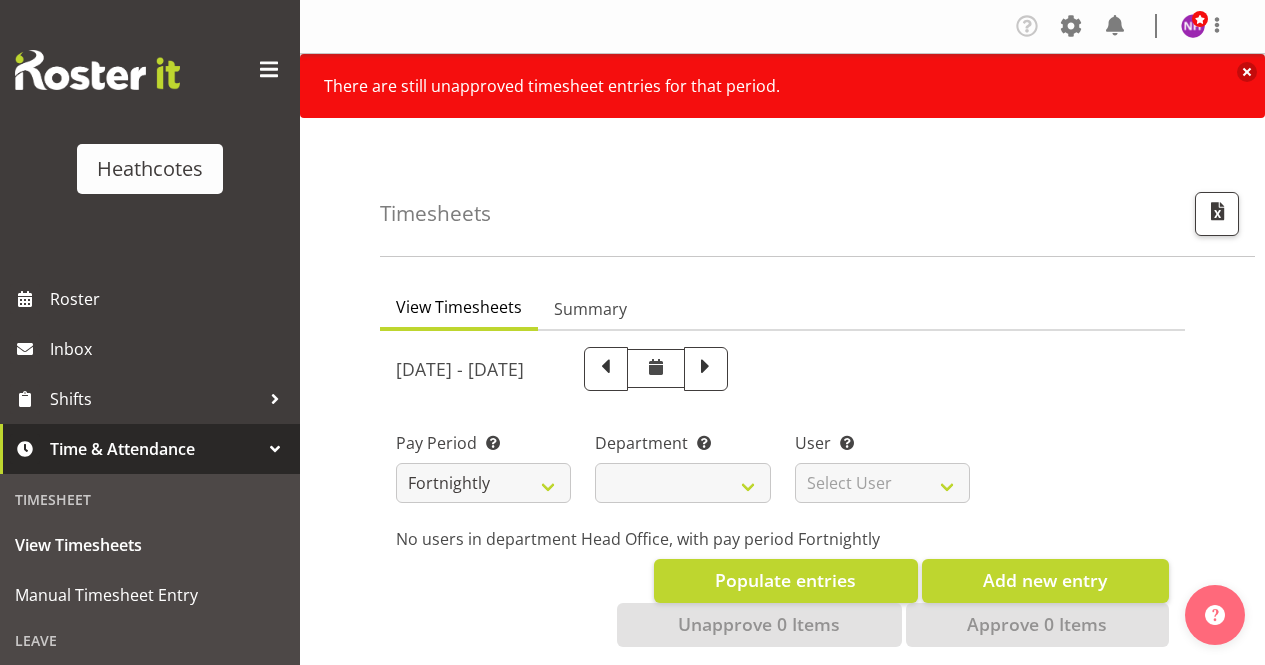 scroll, scrollTop: 0, scrollLeft: 0, axis: both 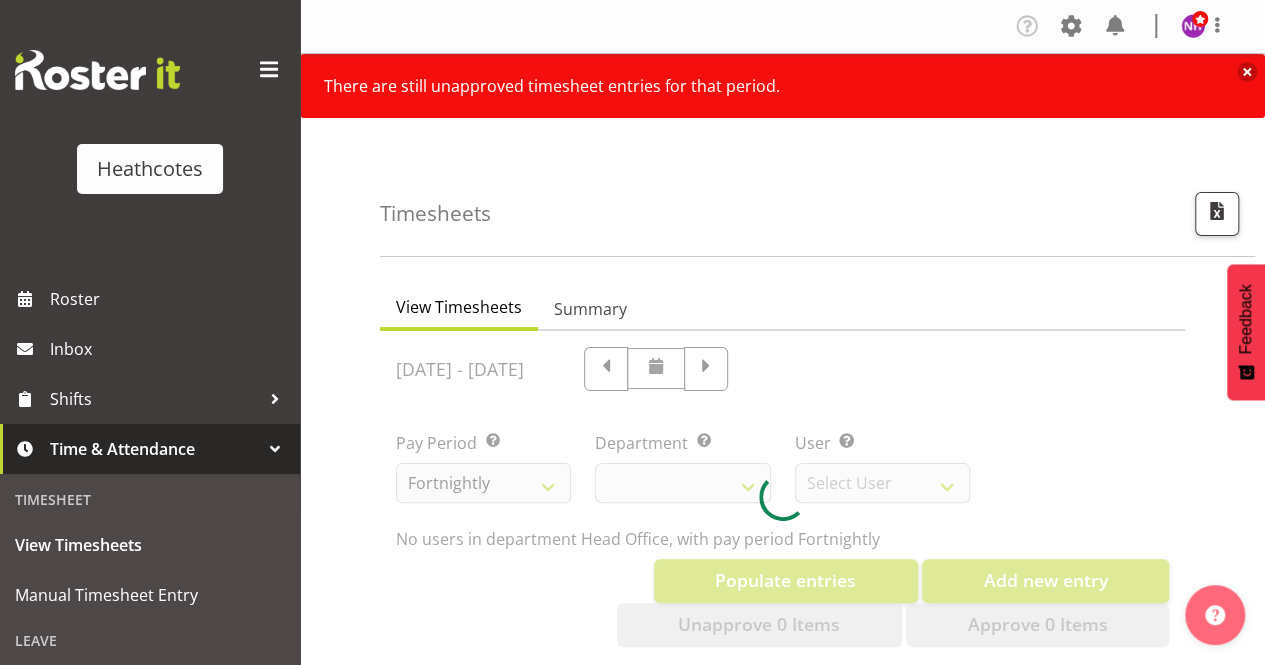 select on "788" 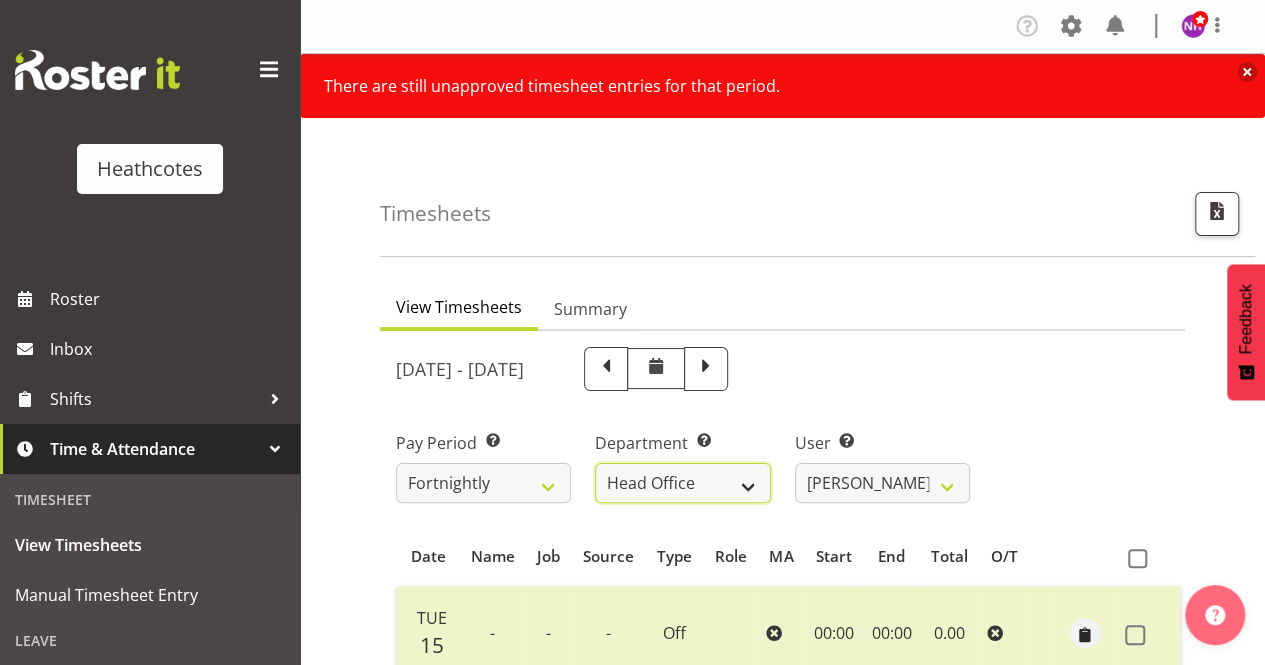click on "Accounts
Head Office
[PERSON_NAME]" at bounding box center [682, 483] 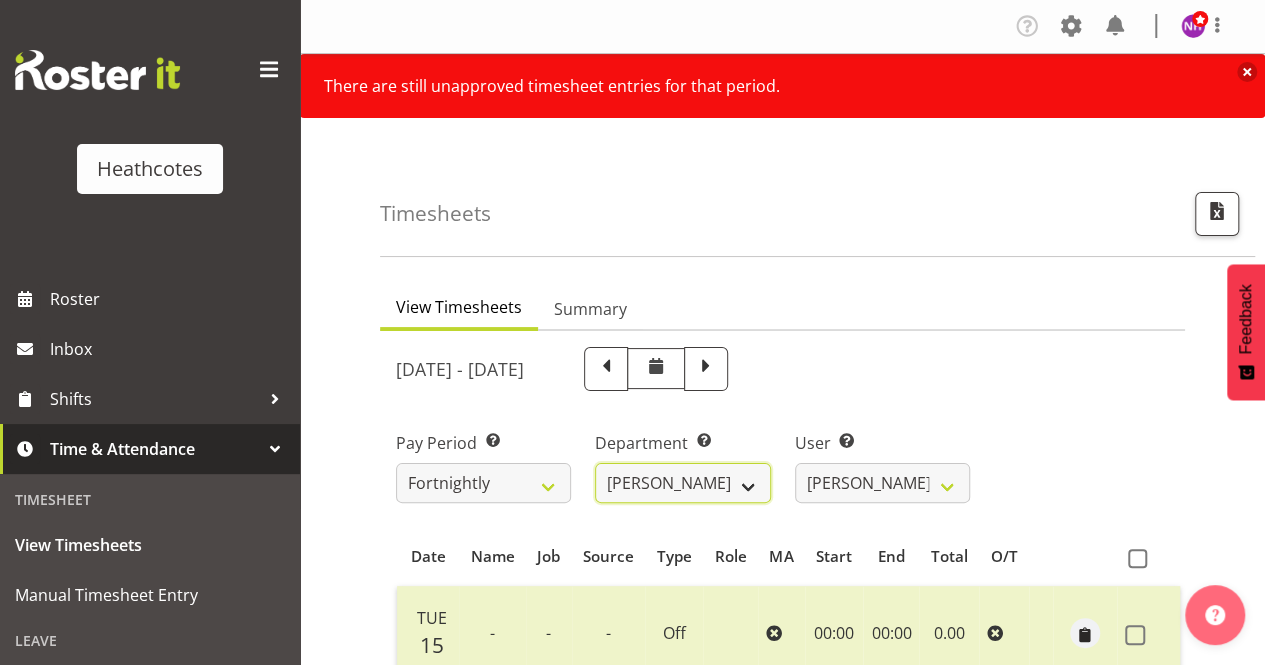 click on "Accounts
Head Office
[PERSON_NAME]" at bounding box center (682, 483) 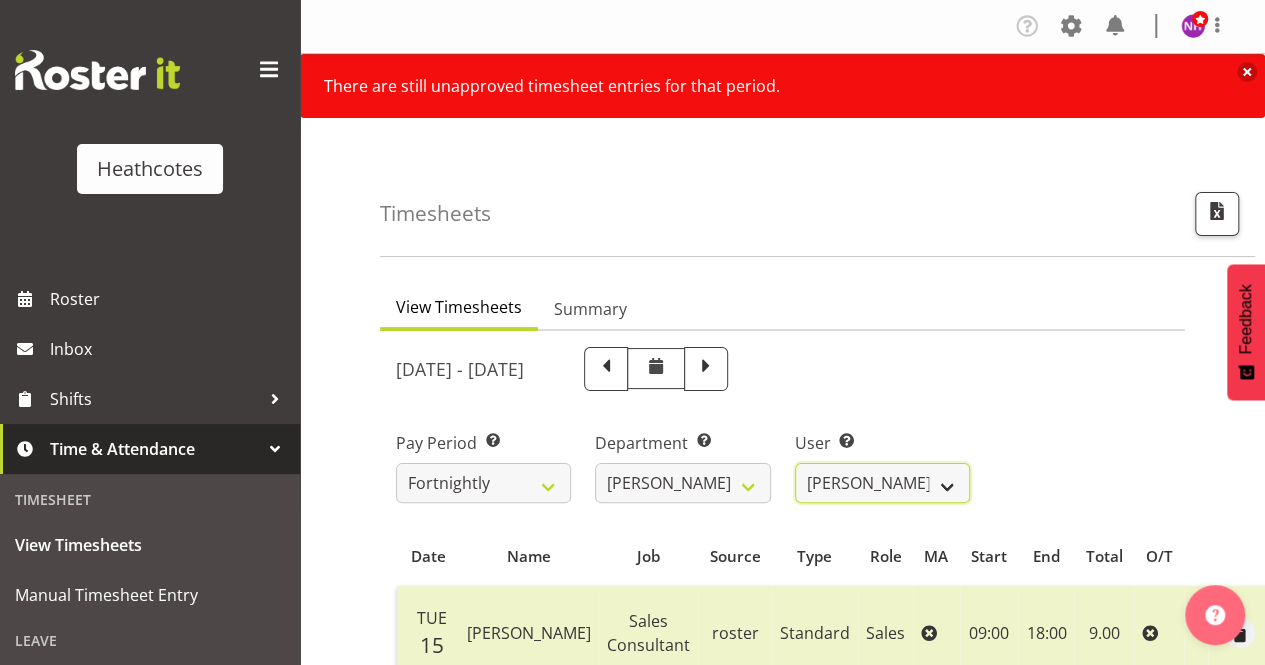 click on "[PERSON_NAME]
✔
[PERSON_NAME]
✔
[PERSON_NAME]
✔" at bounding box center [882, 483] 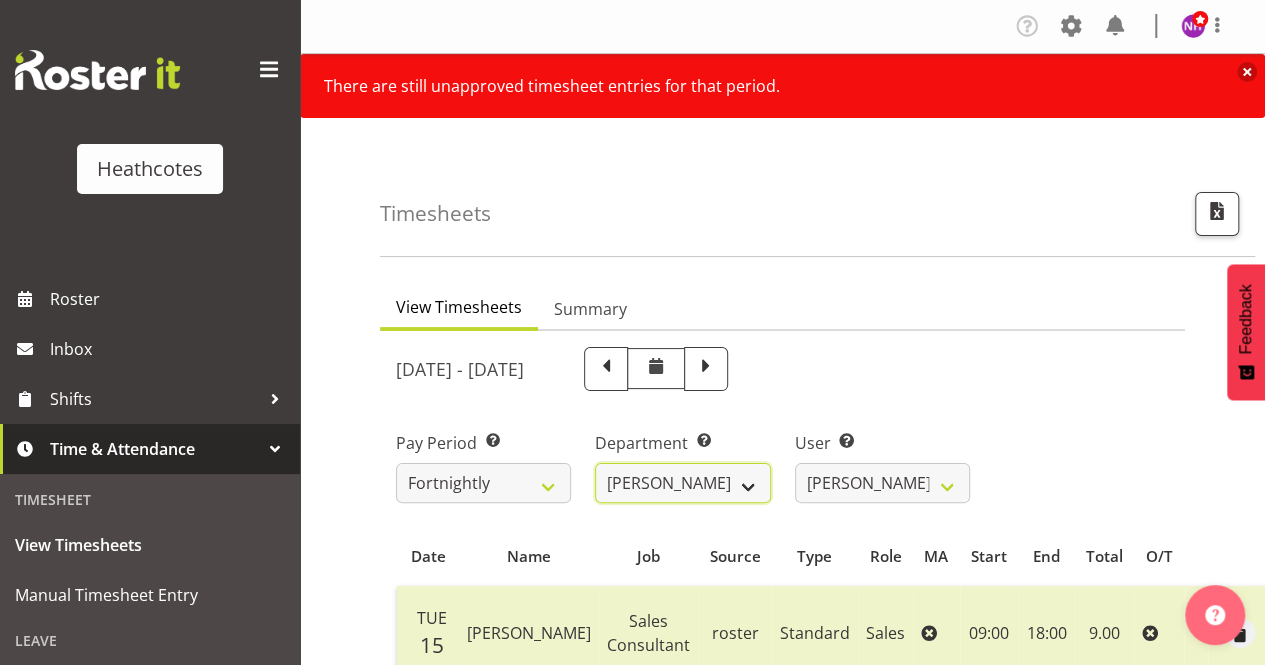 click on "Accounts
Head Office
[PERSON_NAME]" at bounding box center [682, 483] 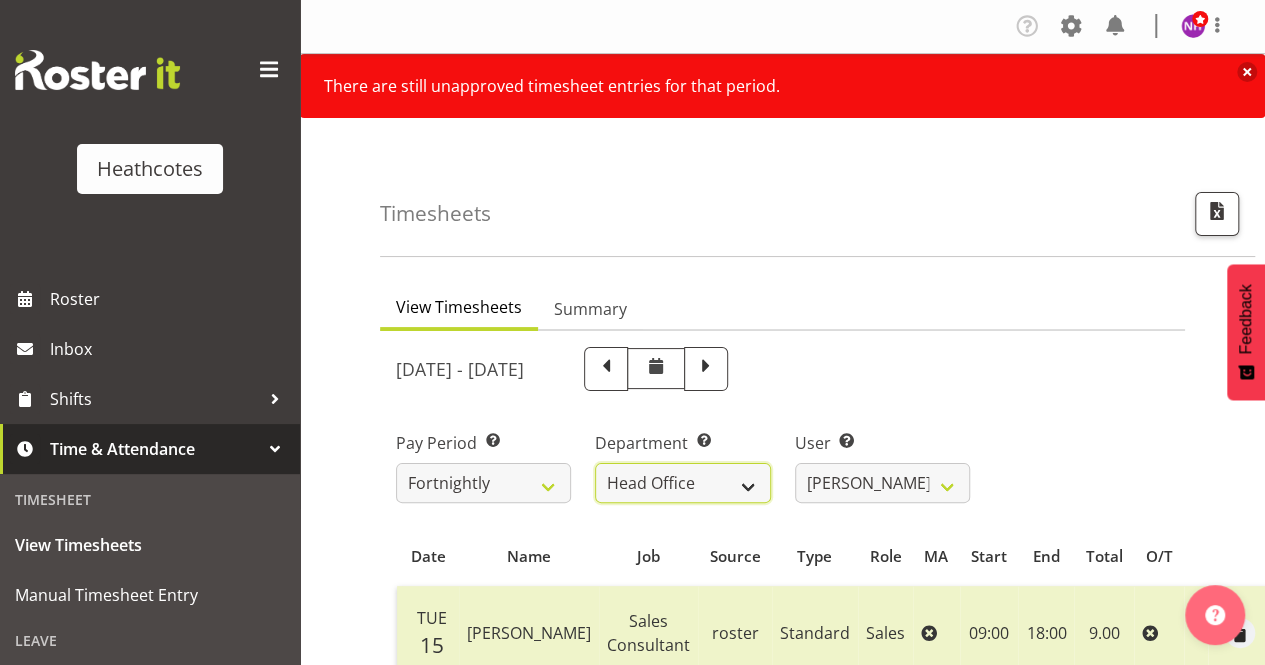 click on "Accounts
Head Office
[PERSON_NAME]" at bounding box center (682, 483) 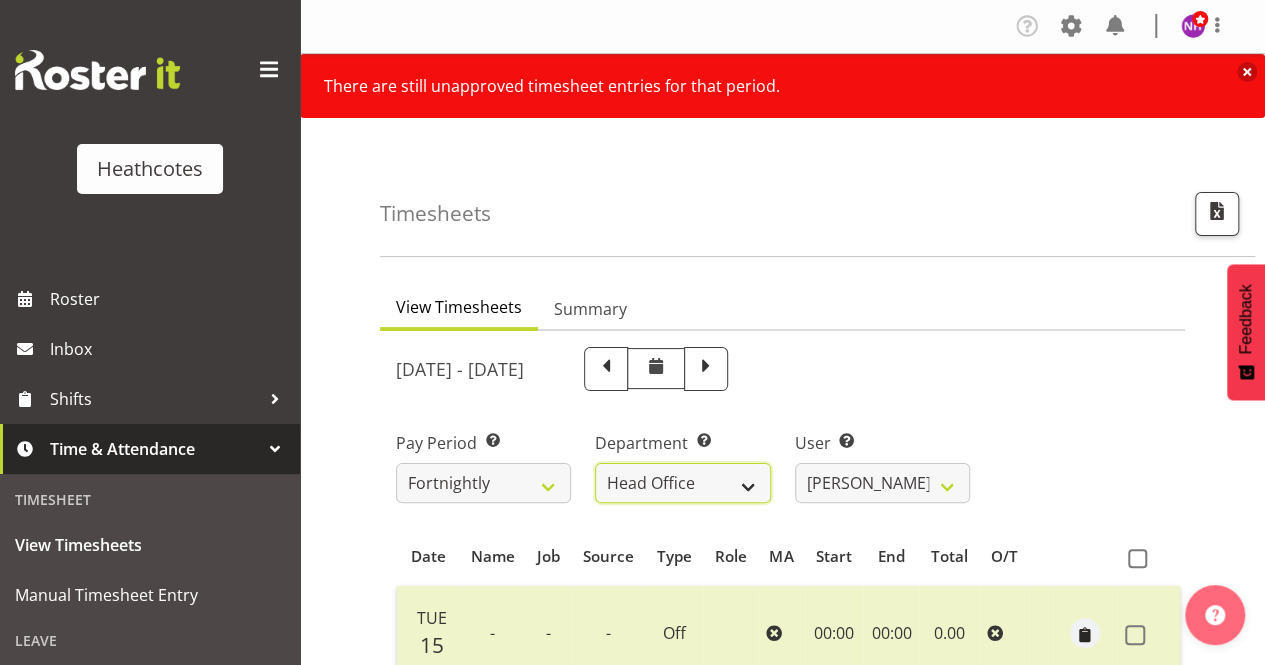 click on "Accounts
Head Office
[PERSON_NAME]" at bounding box center [682, 483] 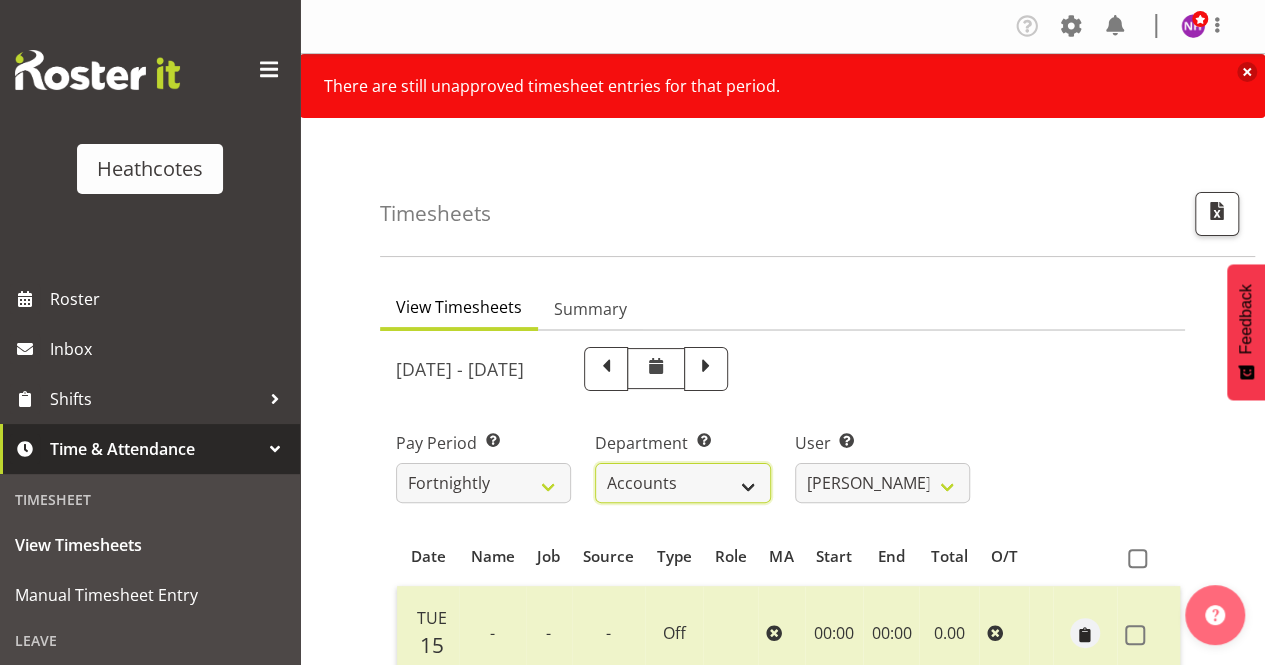 click on "Accounts
Head Office
[PERSON_NAME]" at bounding box center [682, 483] 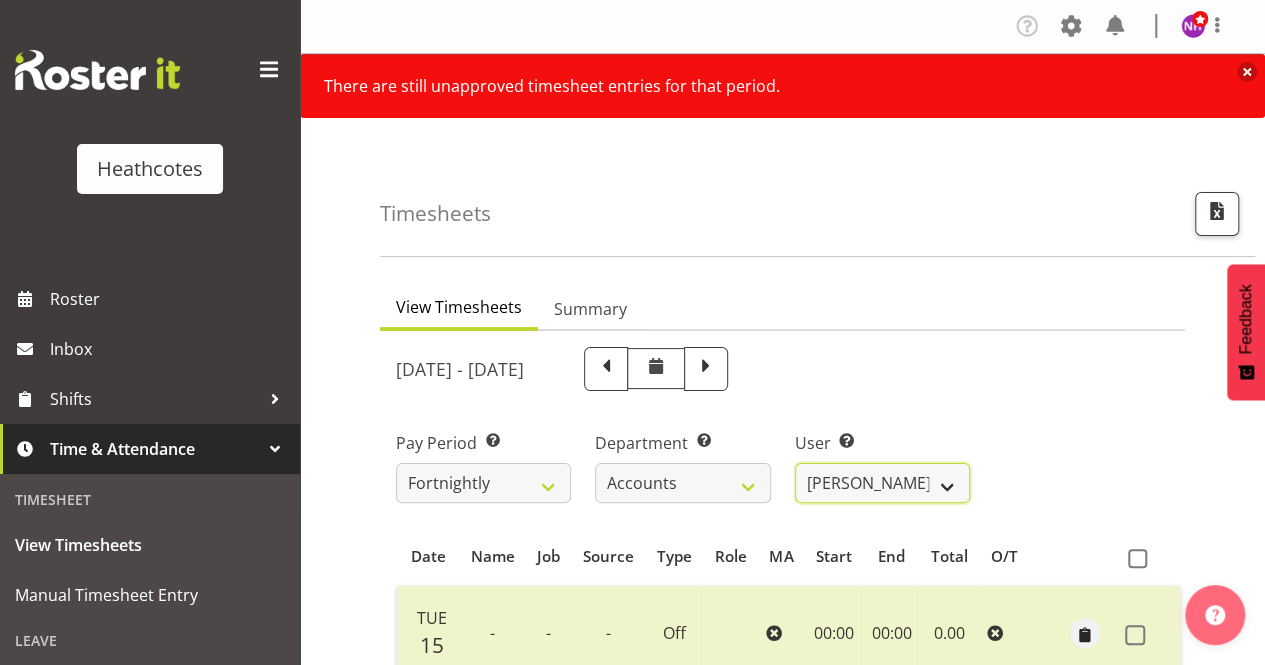 click on "Gemma Wilshier
✔
Kacy Dickson
❌
Roopam Verma
❌
Tanu Punjabi
❌
Tracey De Kock
❌" at bounding box center [882, 483] 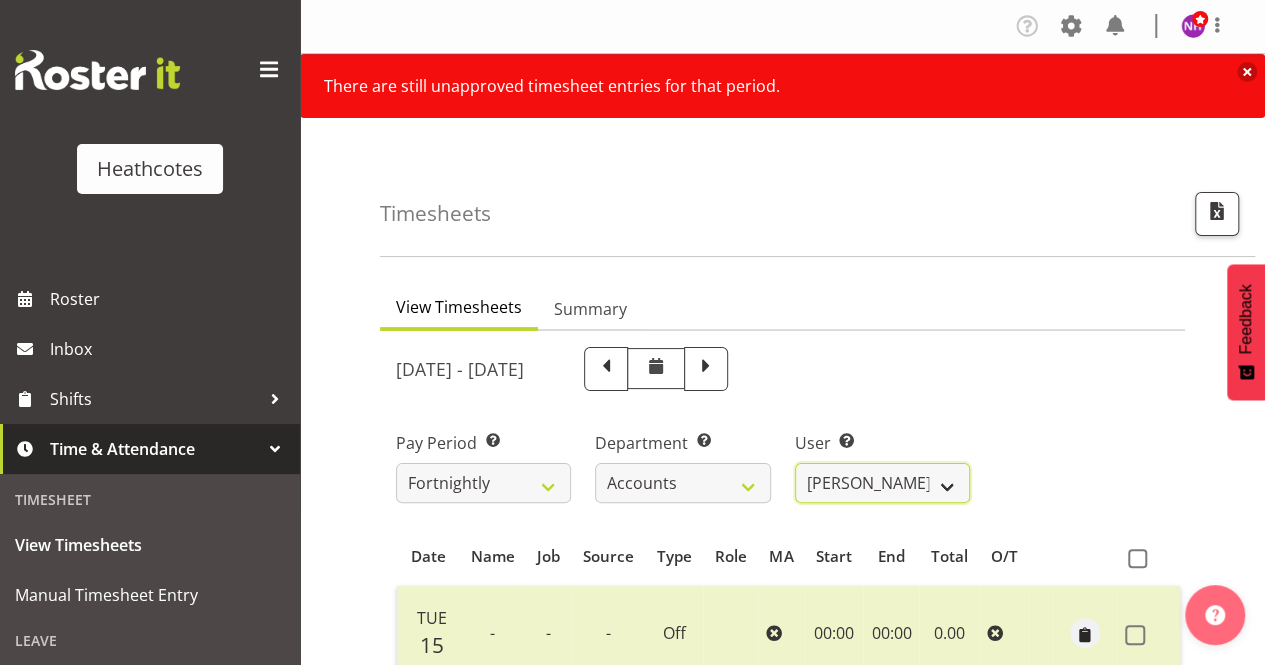 click on "Gemma Wilshier
✔
Kacy Dickson
❌
Roopam Verma
❌
Tanu Punjabi
❌
Tracey De Kock
❌" at bounding box center [882, 483] 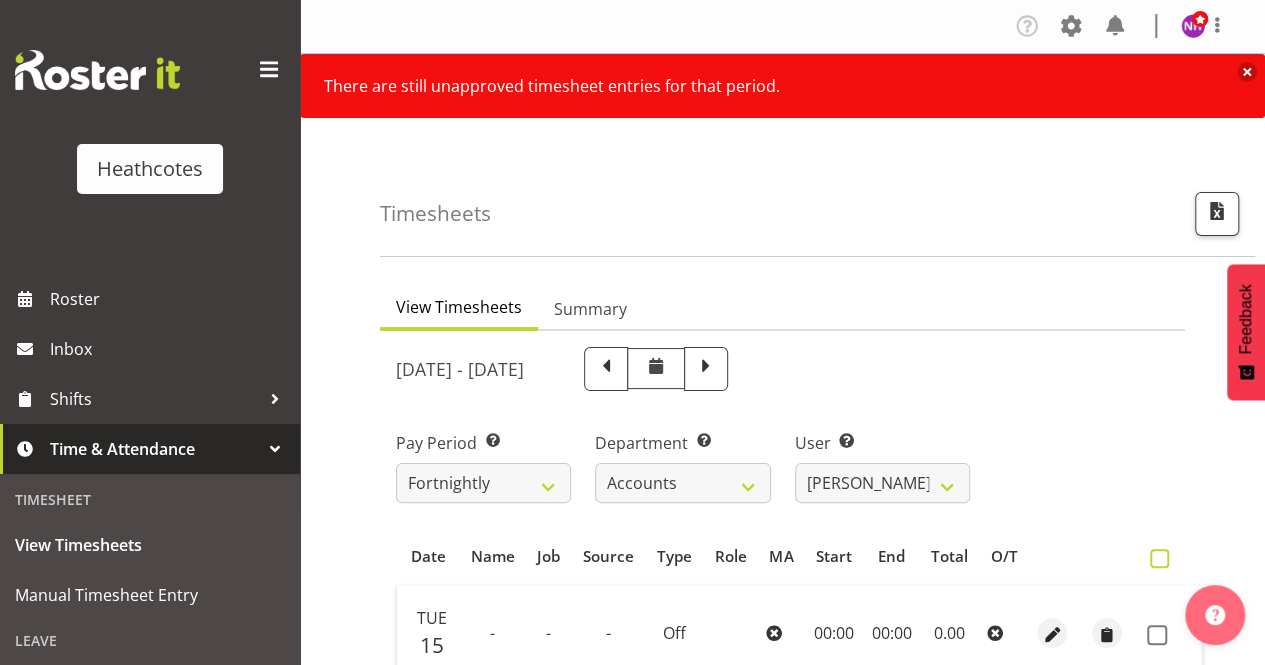 click at bounding box center (1159, 558) 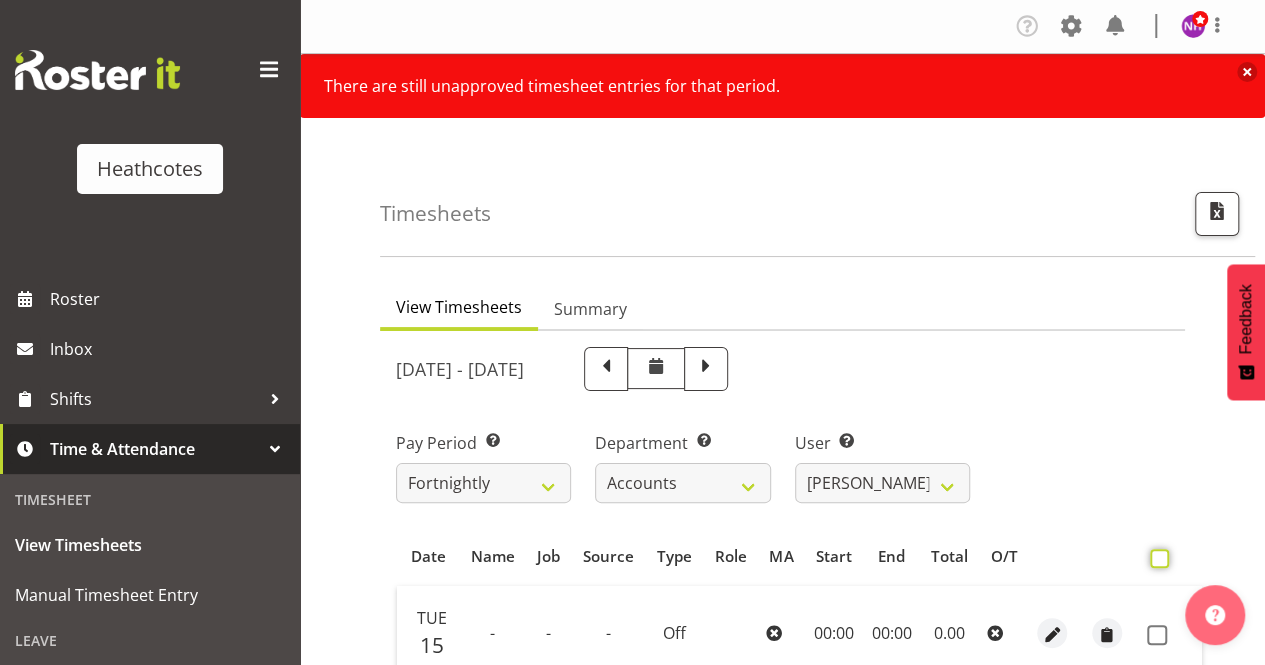 click at bounding box center [1156, 558] 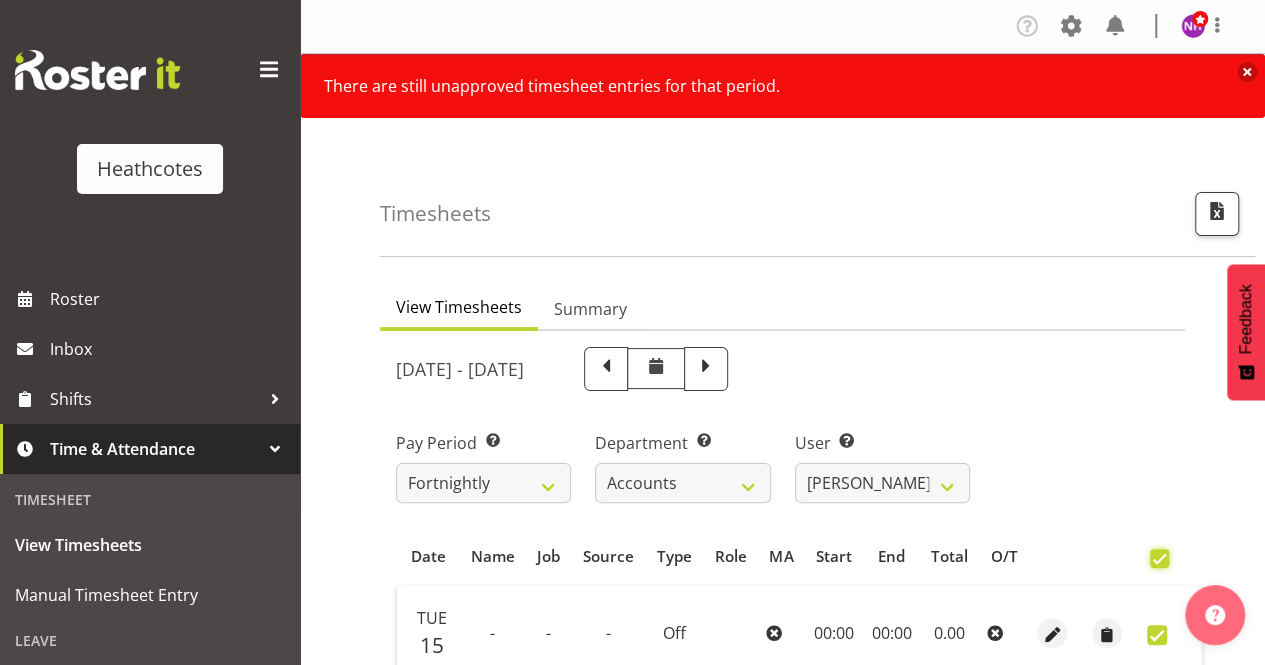 checkbox on "true" 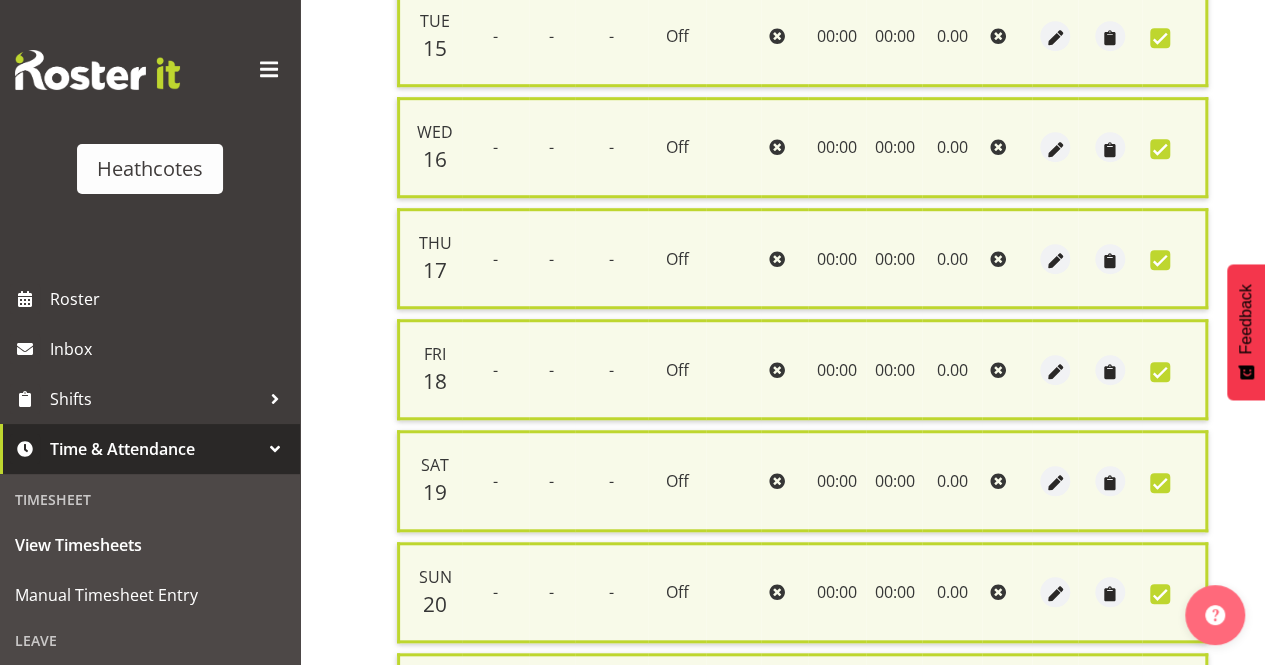 scroll, scrollTop: 885, scrollLeft: 0, axis: vertical 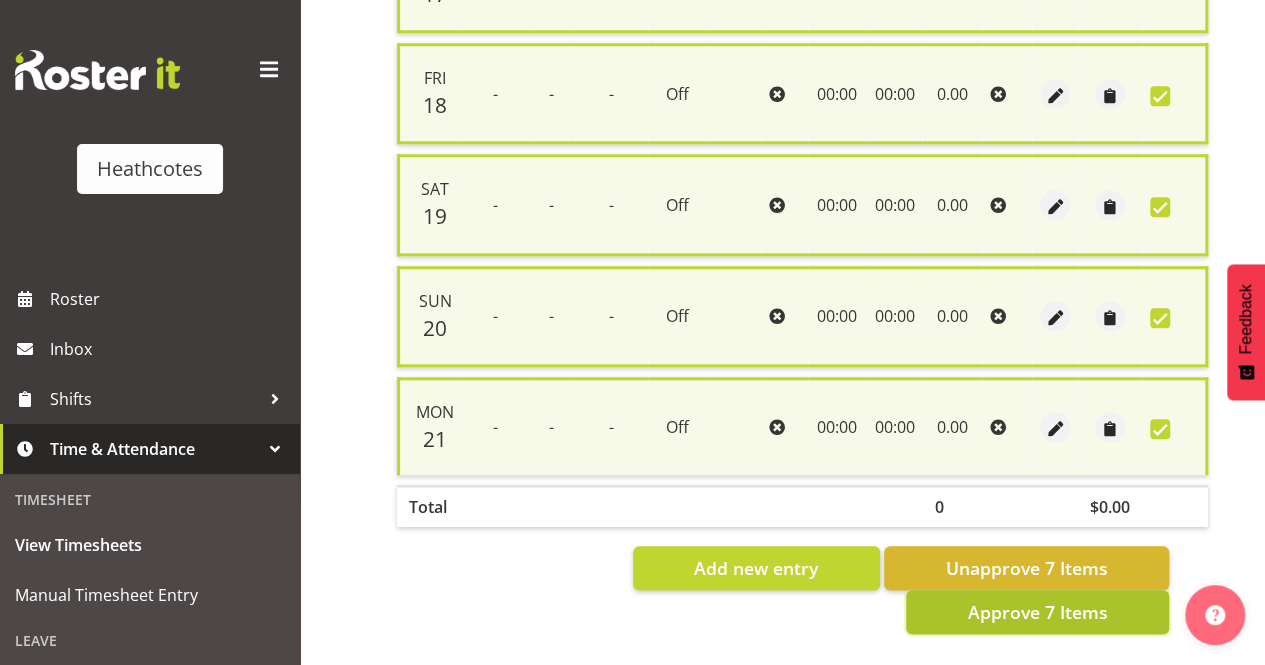 click on "Approve 7 Items" at bounding box center (1037, 612) 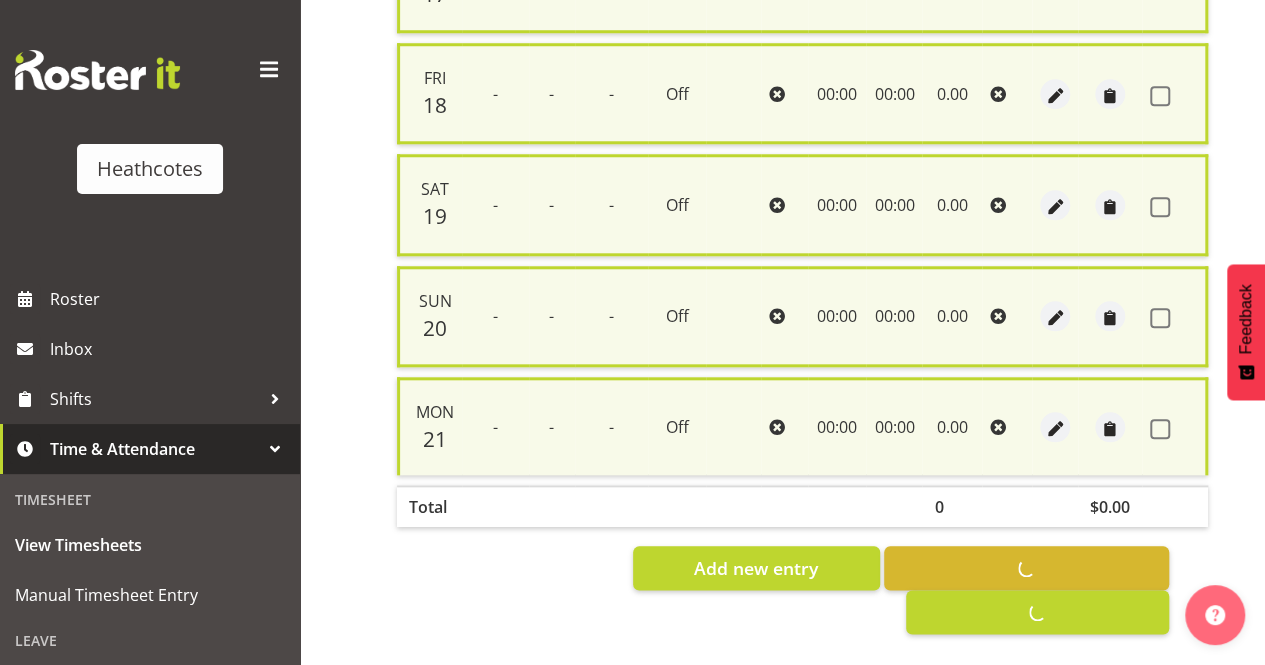 checkbox on "false" 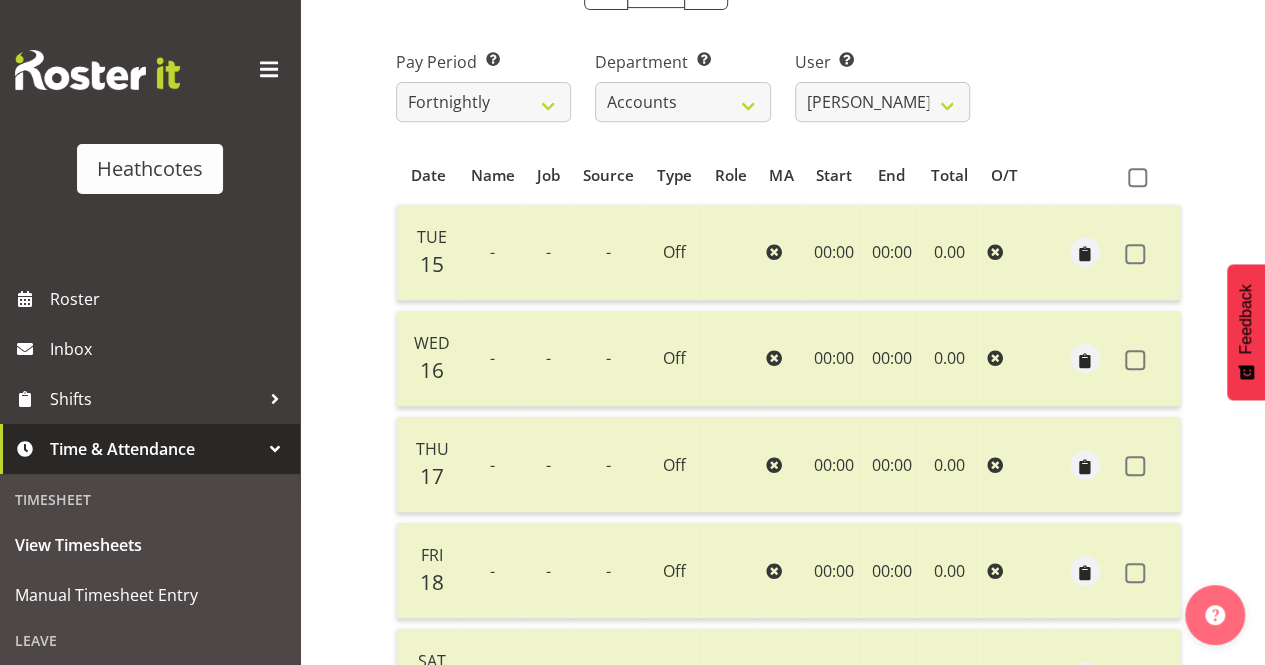 scroll, scrollTop: 354, scrollLeft: 0, axis: vertical 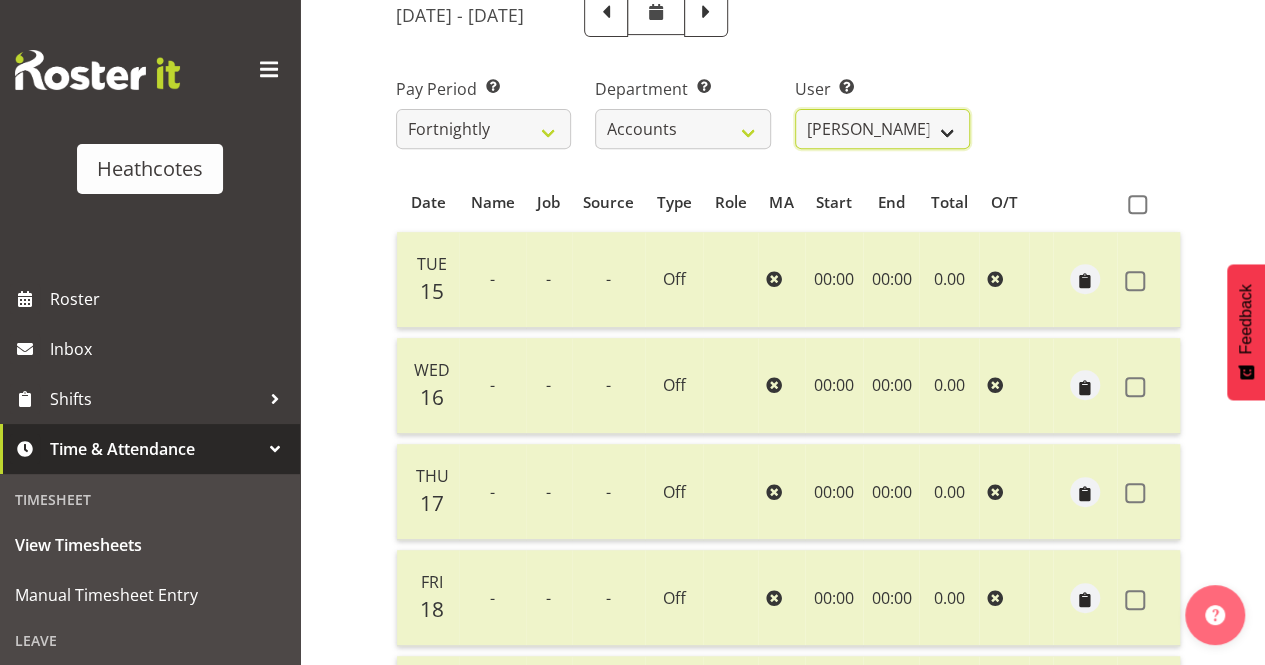 click on "Gemma Wilshier
✔
Kacy Dickson
✔
Roopam Verma
❌
Tanu Punjabi
❌
Tracey De Kock
❌" at bounding box center [882, 129] 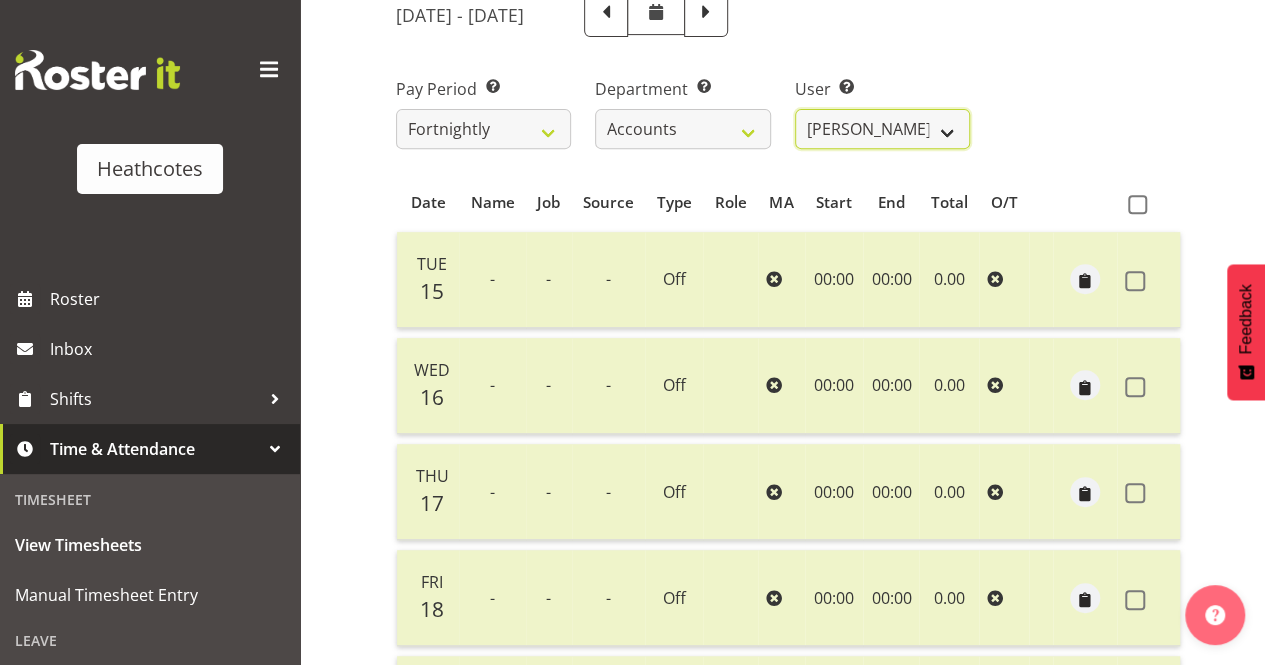click on "Gemma Wilshier
✔
Kacy Dickson
✔
Roopam Verma
❌
Tanu Punjabi
❌
Tracey De Kock
❌" at bounding box center [882, 129] 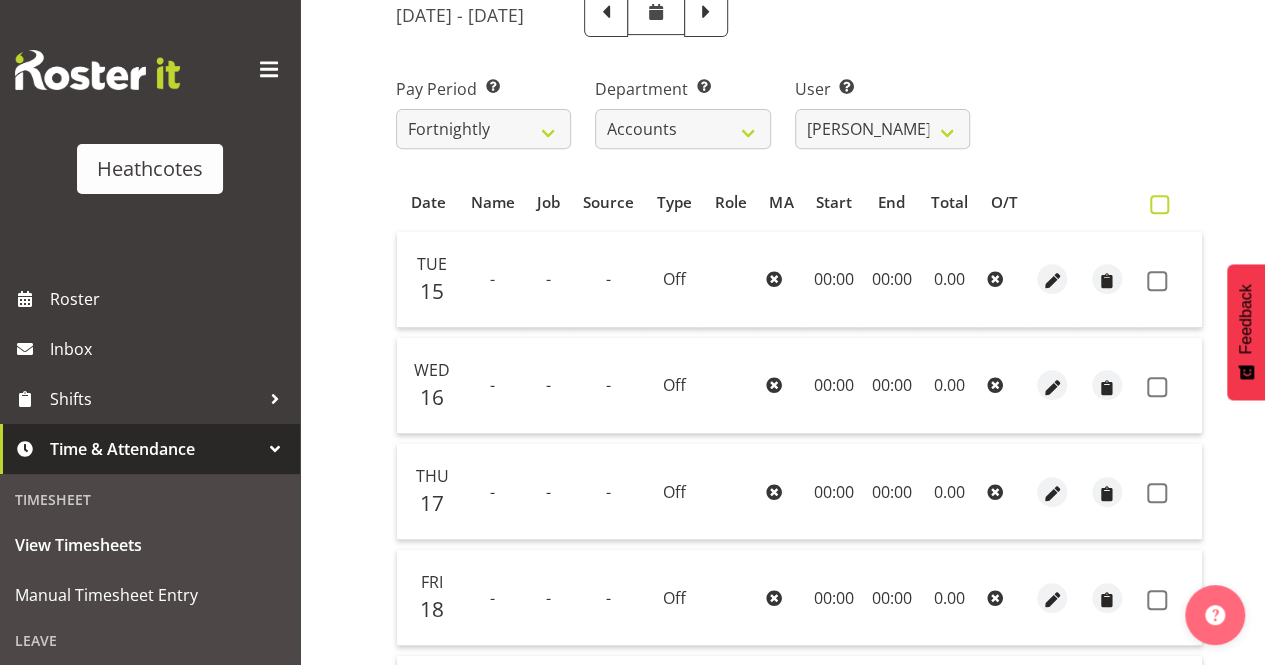 click at bounding box center (1159, 204) 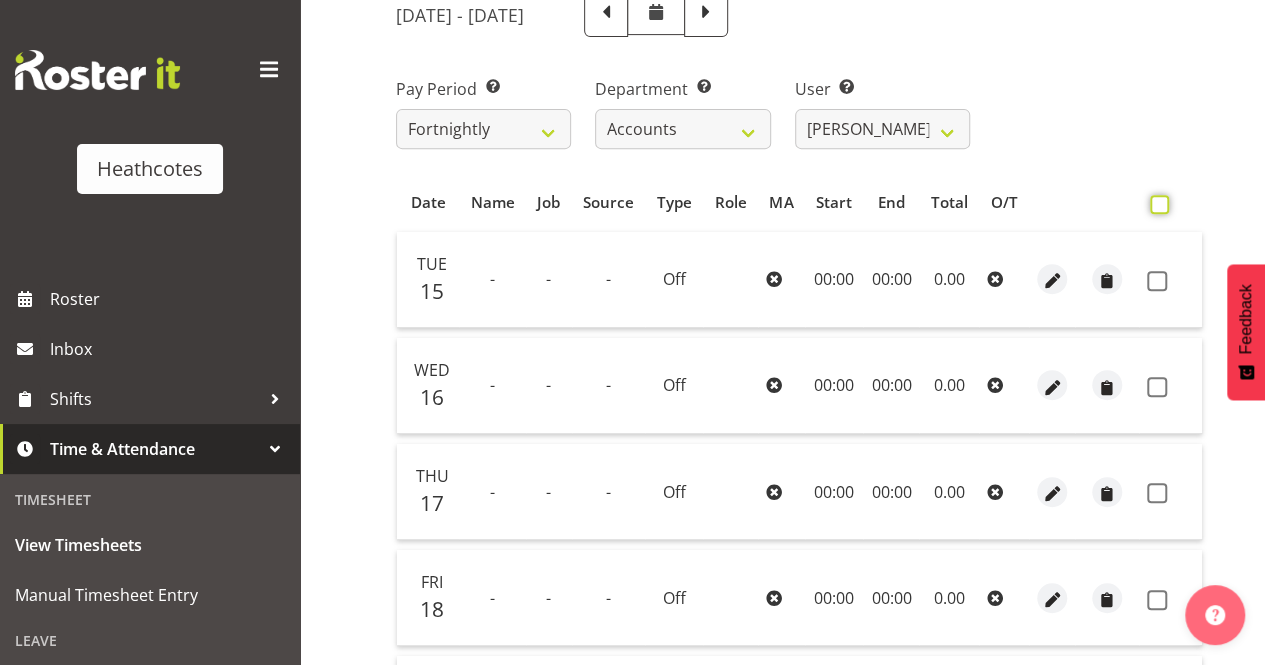 click at bounding box center (1156, 204) 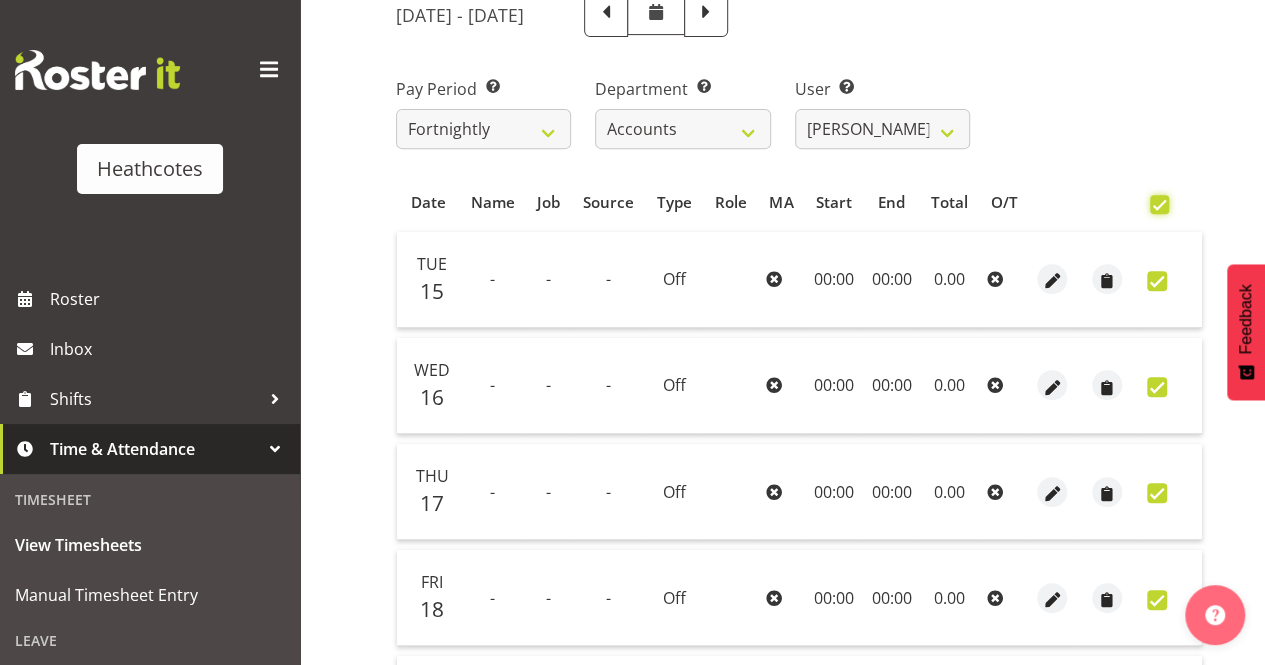 checkbox on "true" 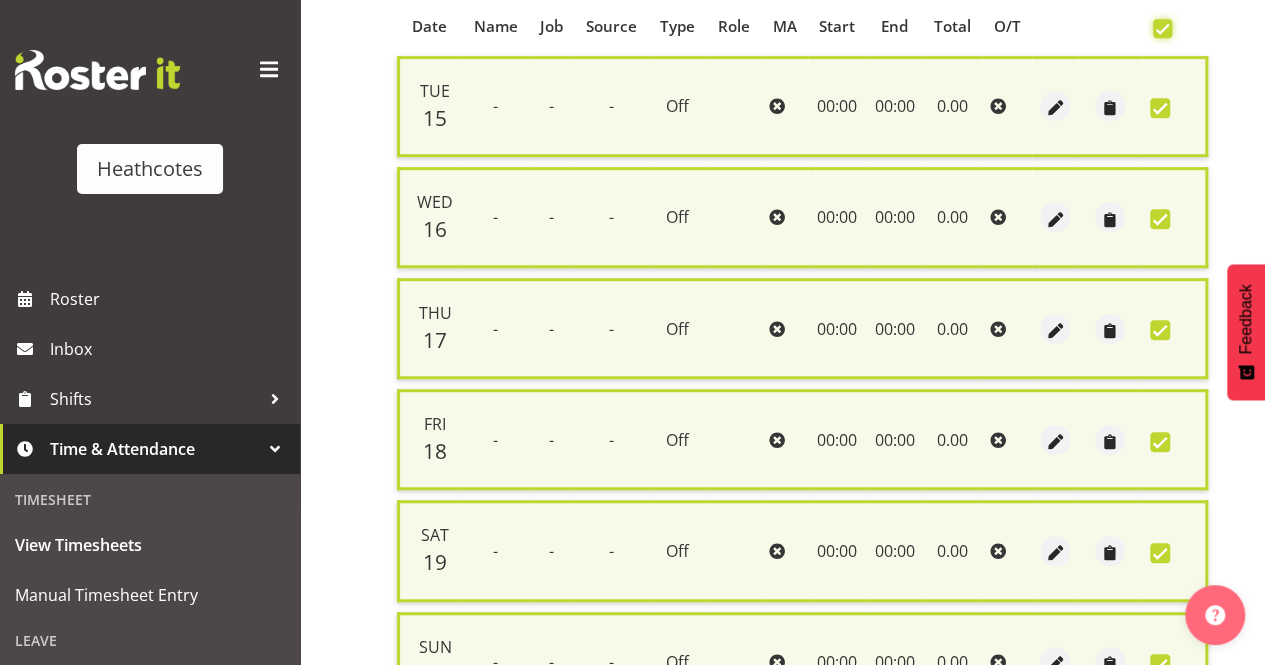 scroll, scrollTop: 854, scrollLeft: 0, axis: vertical 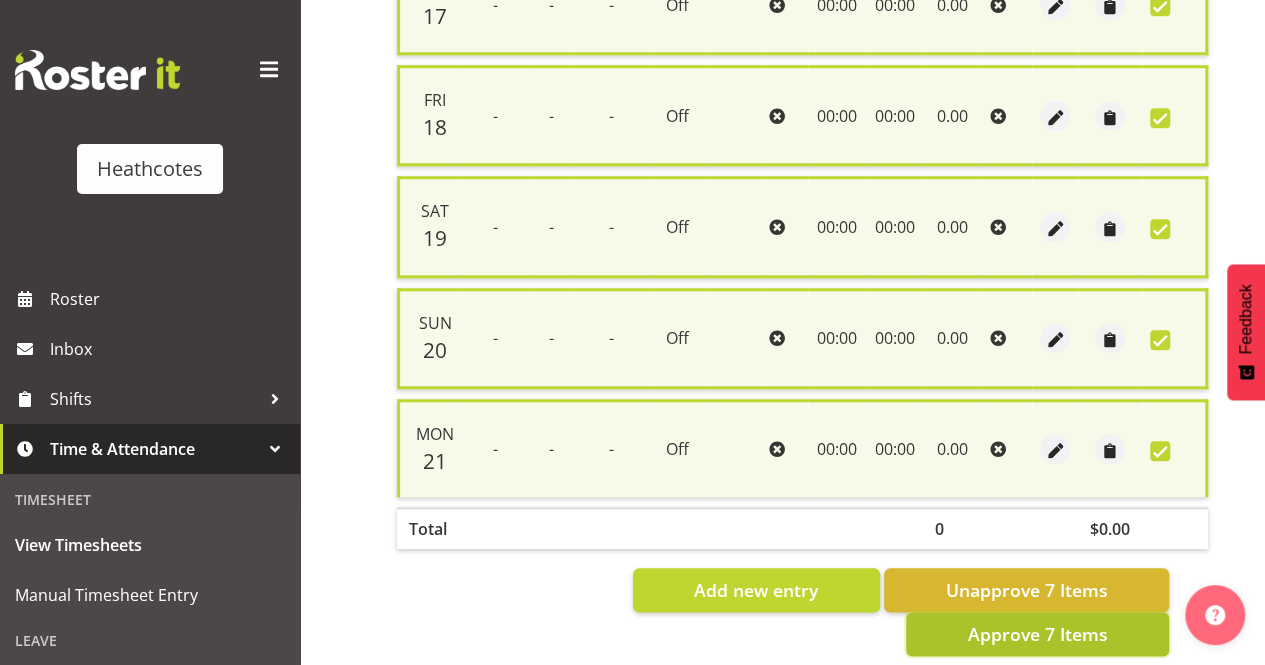click on "Approve 7 Items" at bounding box center [1037, 634] 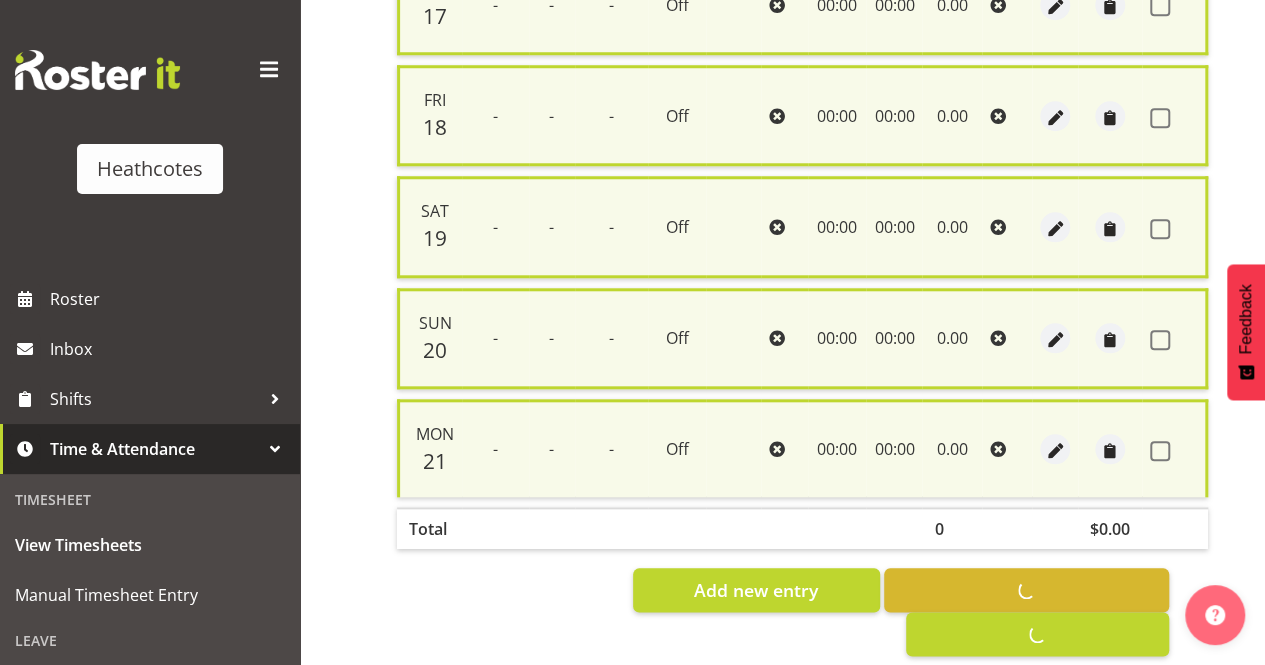 checkbox on "false" 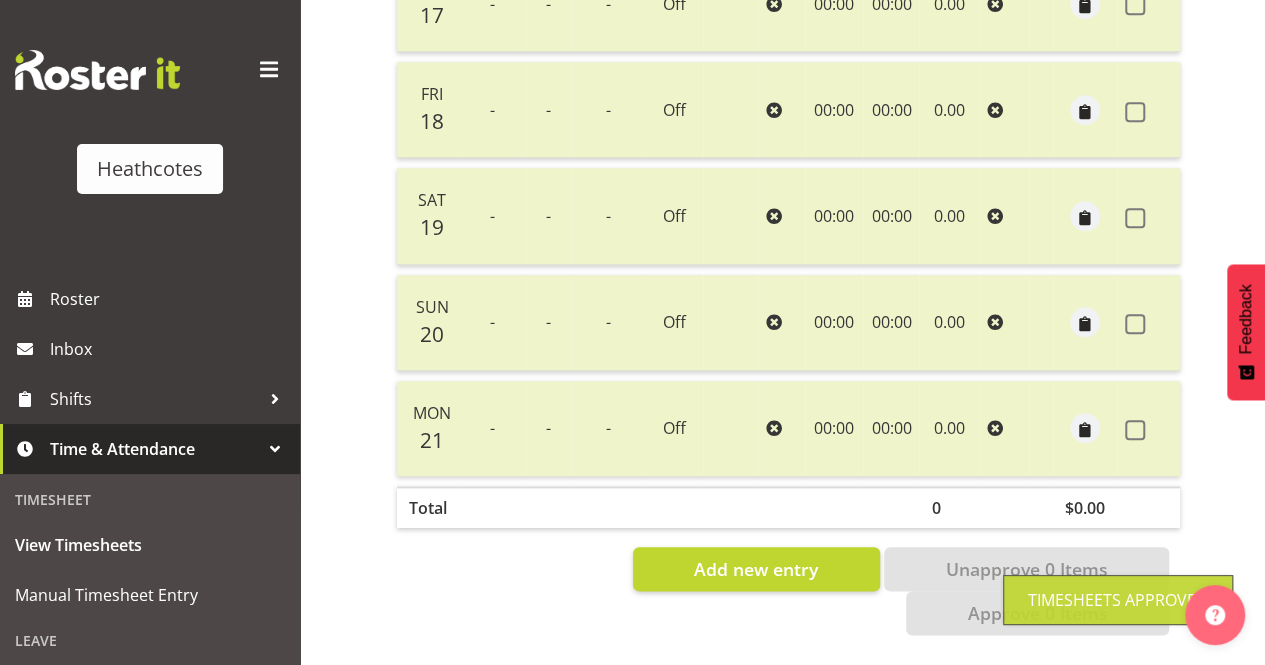 scroll, scrollTop: 442, scrollLeft: 0, axis: vertical 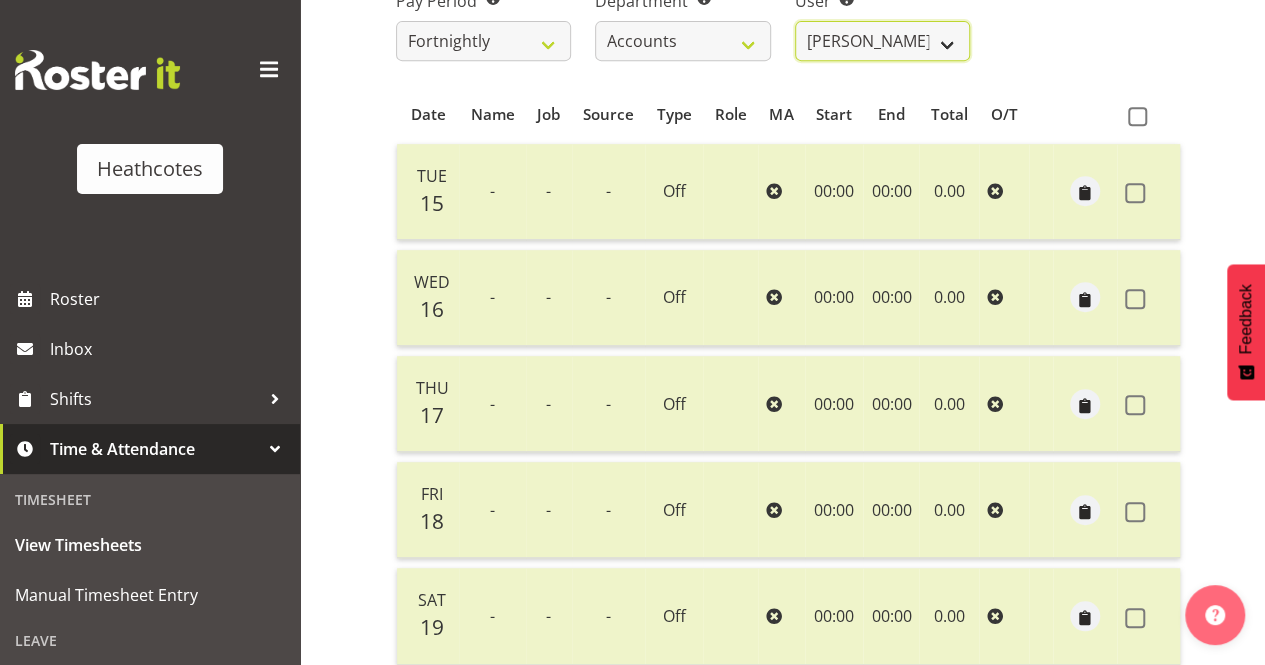 click on "Gemma Wilshier
✔
Kacy Dickson
✔
Roopam Verma
✔
Tanu Punjabi
❌
Tracey De Kock
❌" at bounding box center [882, 41] 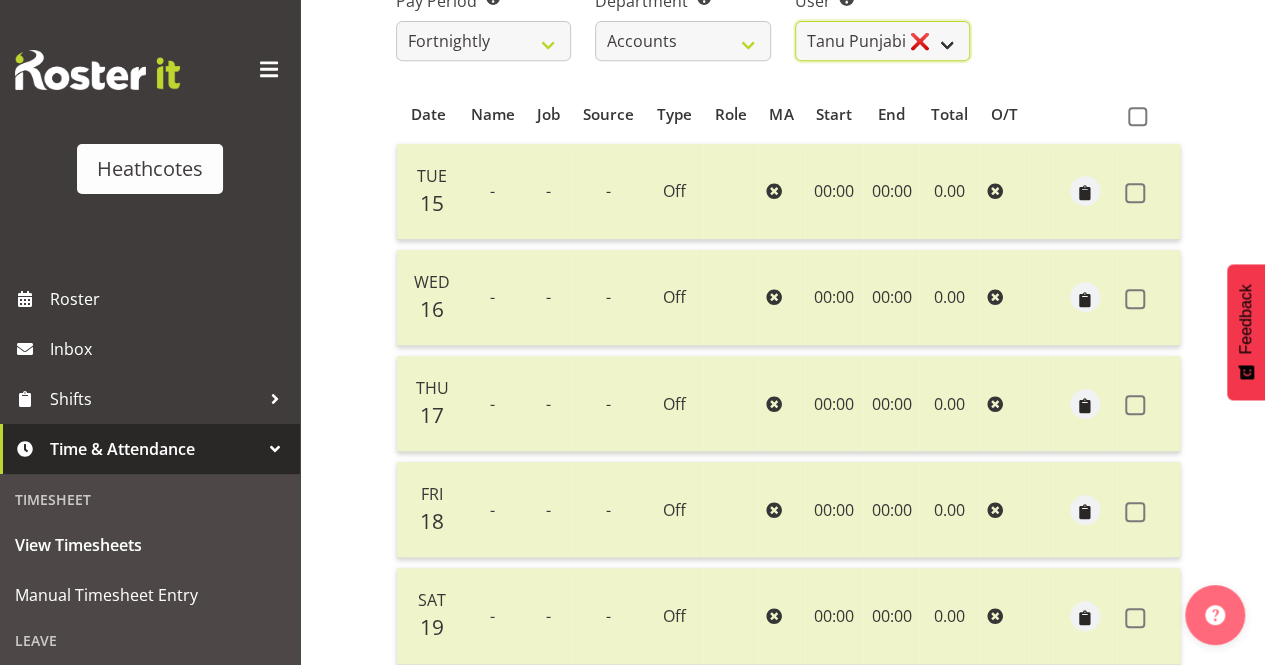 click on "Gemma Wilshier
✔
Kacy Dickson
✔
Roopam Verma
✔
Tanu Punjabi
❌
Tracey De Kock
❌" at bounding box center [882, 41] 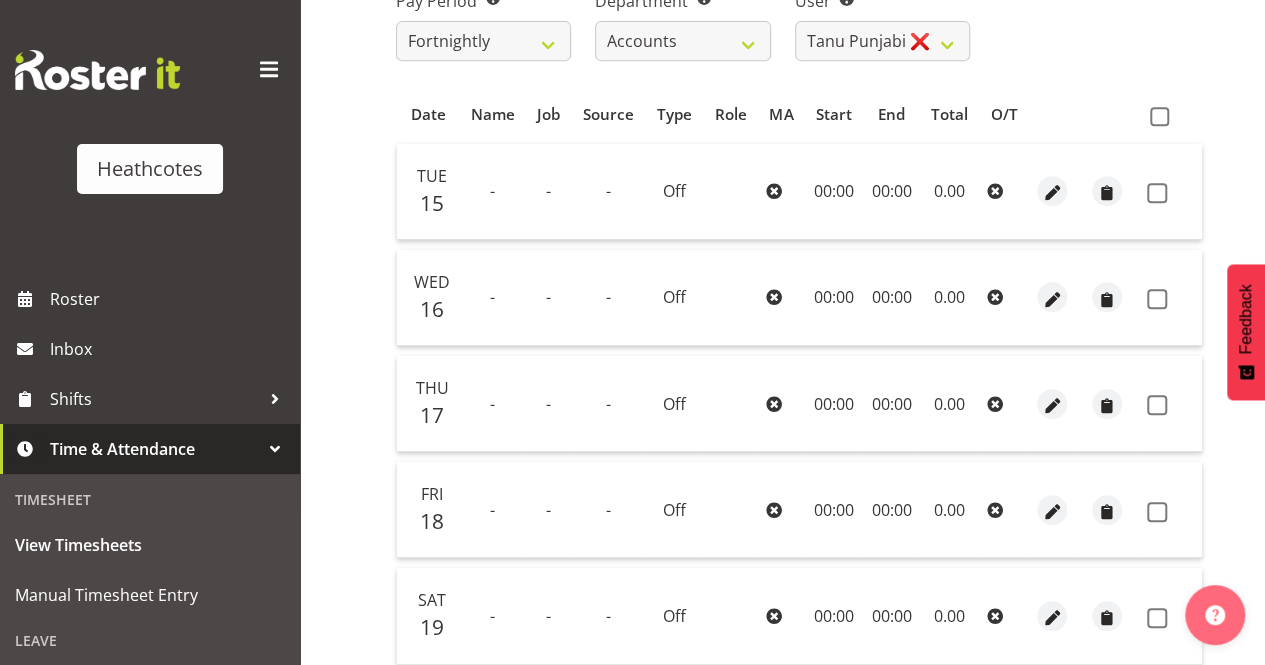 click at bounding box center (1159, 116) 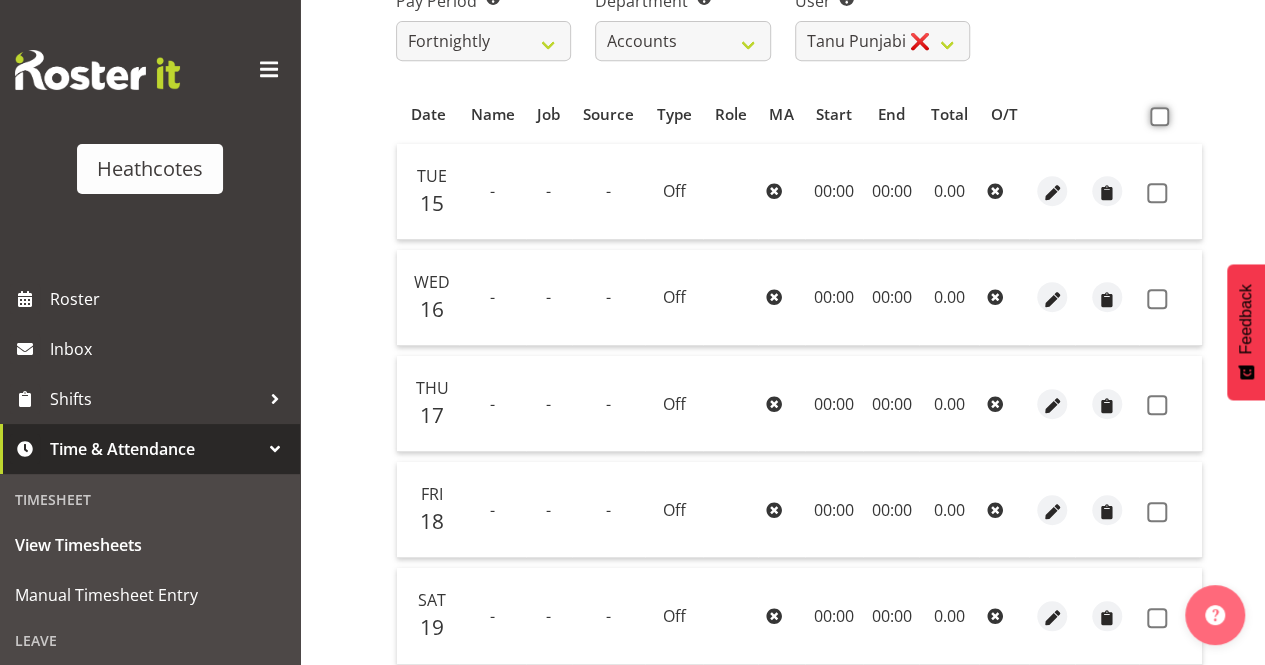 click at bounding box center [1156, 116] 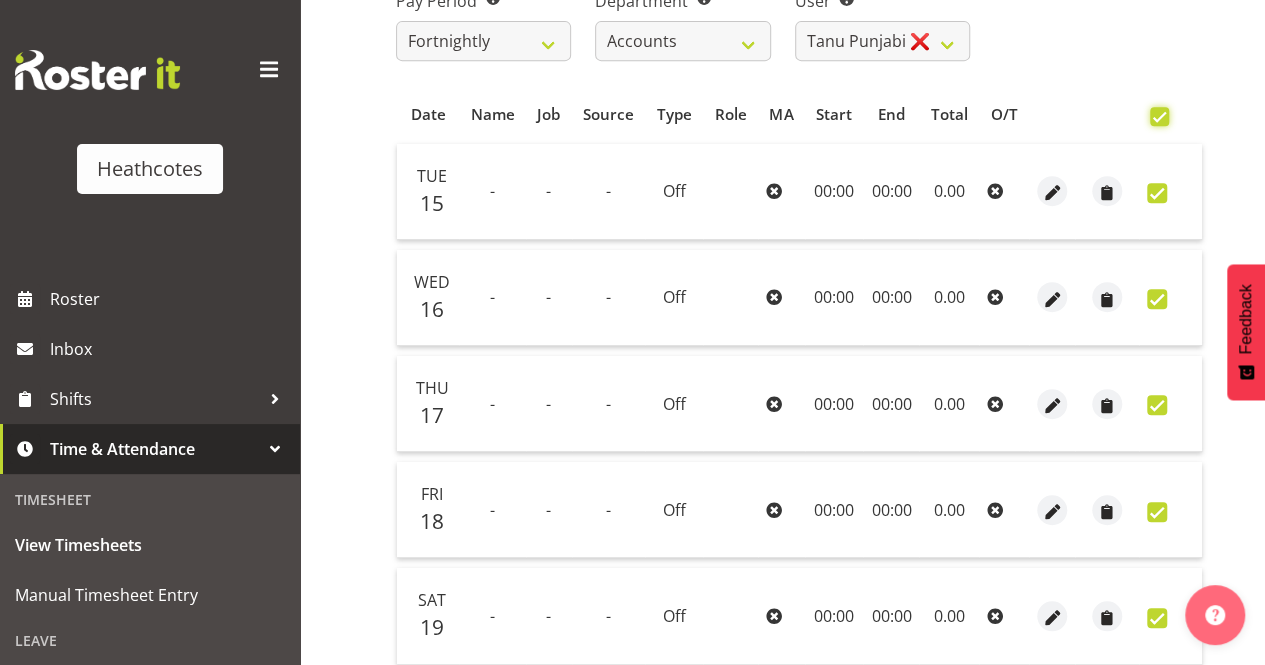checkbox on "true" 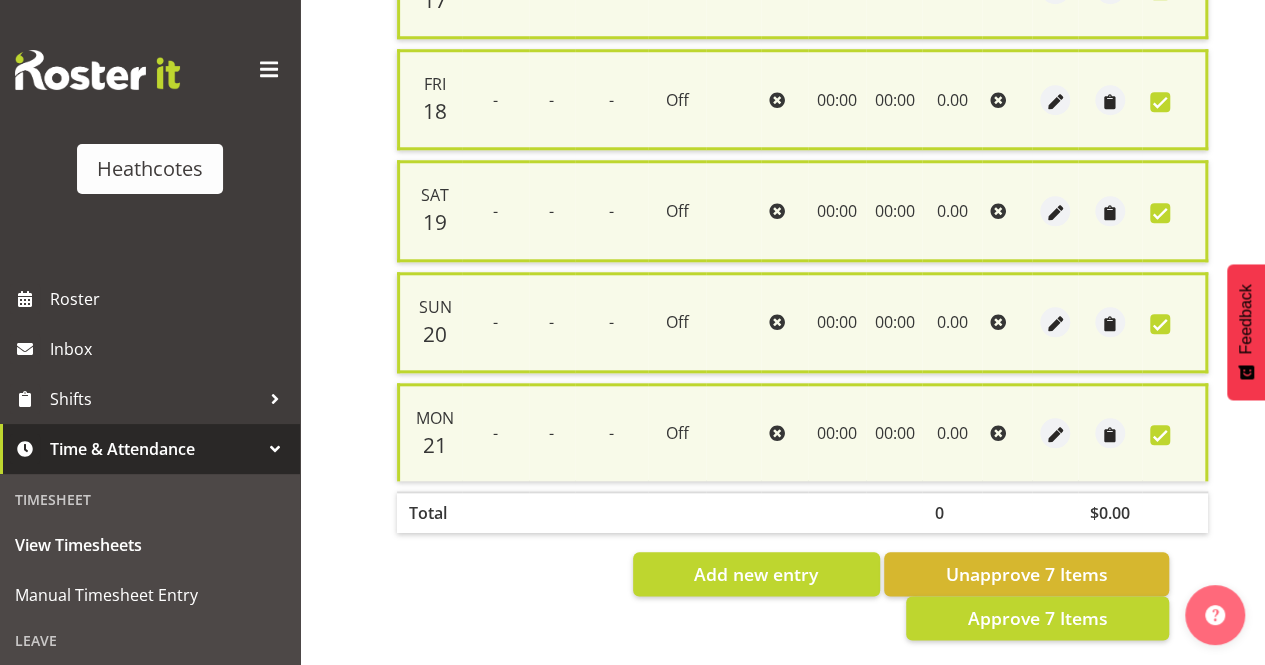 scroll, scrollTop: 885, scrollLeft: 0, axis: vertical 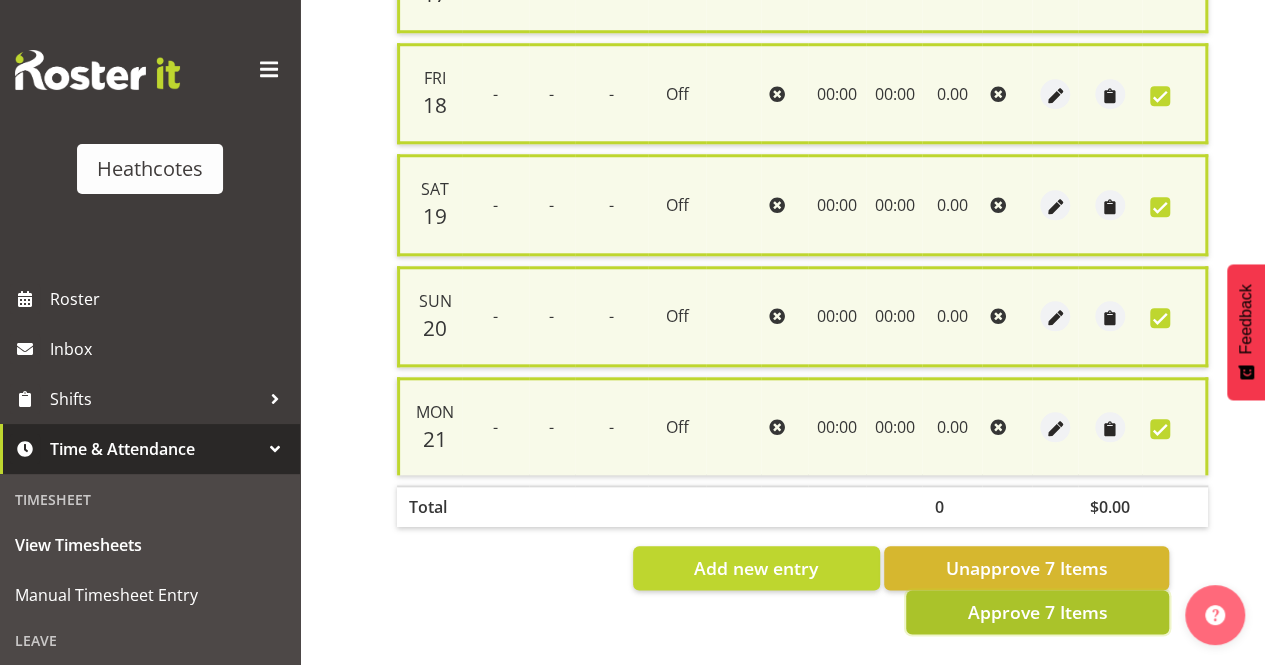 click on "Approve 7 Items" at bounding box center [1037, 612] 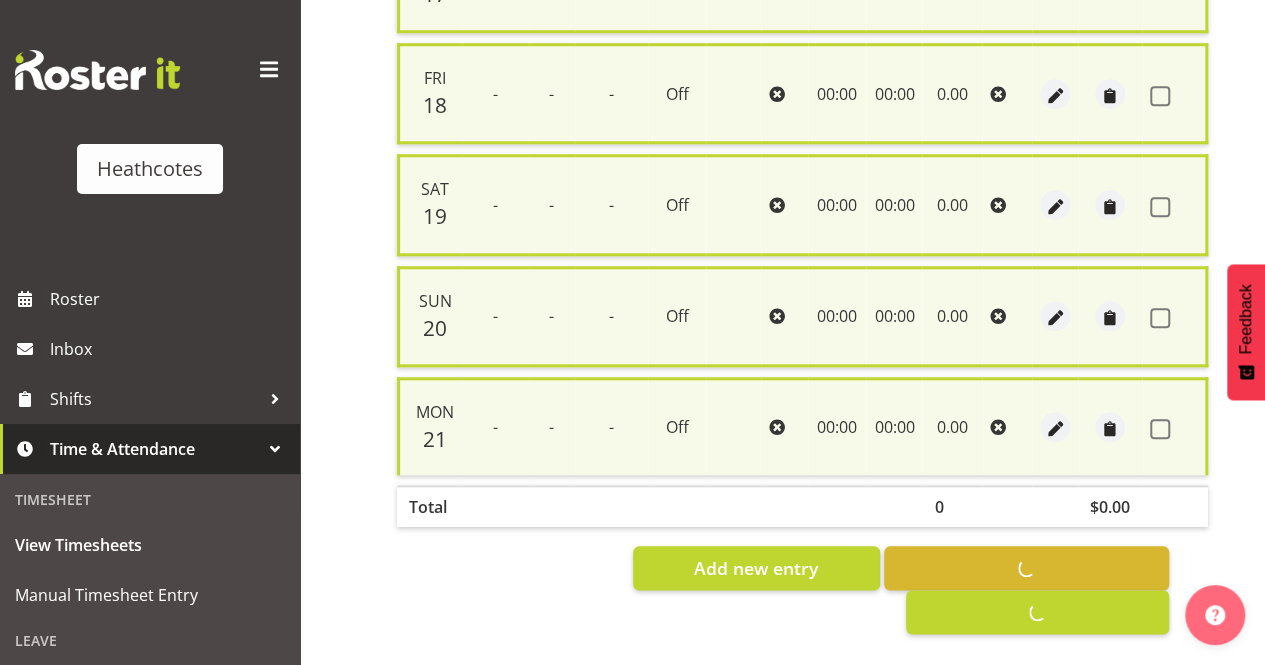 checkbox on "false" 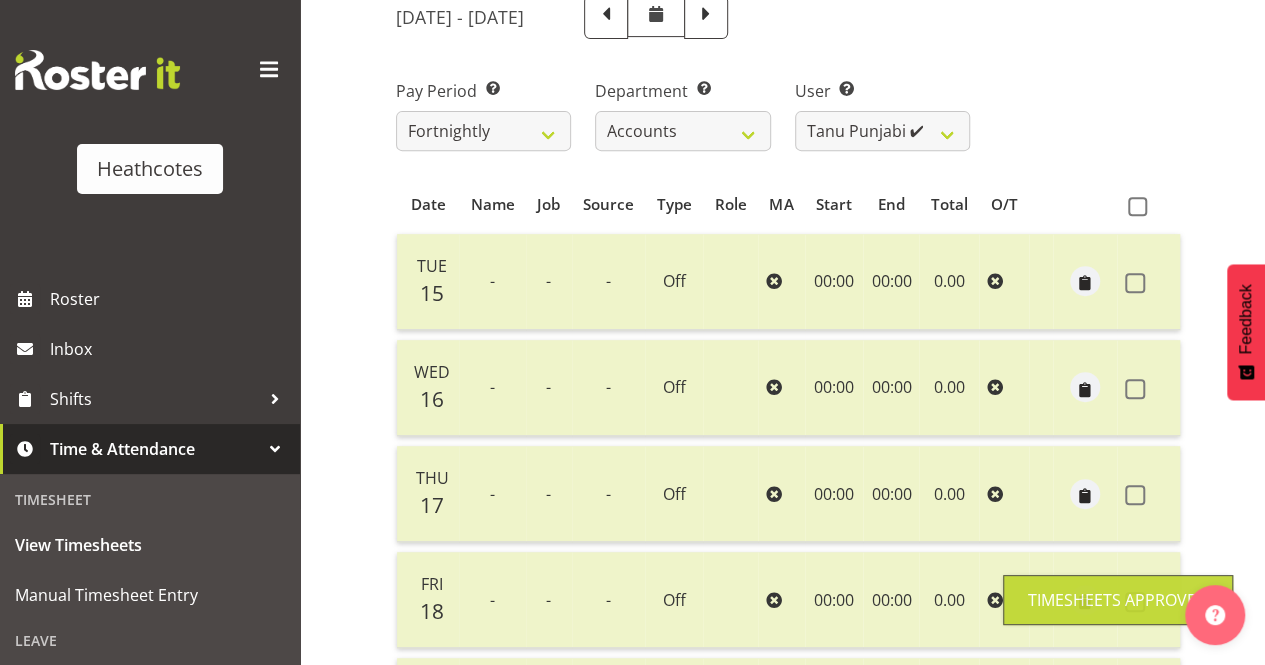 scroll, scrollTop: 254, scrollLeft: 0, axis: vertical 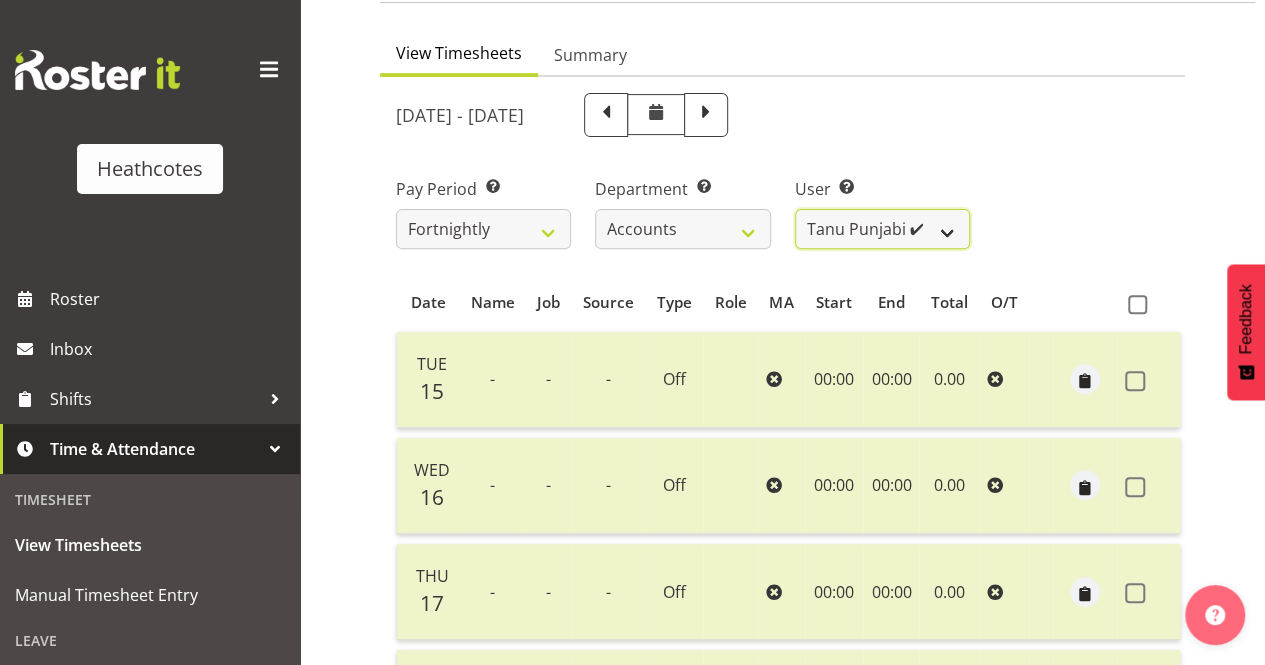 click on "Gemma Wilshier
✔
Kacy Dickson
✔
Roopam Verma
✔
Tanu Punjabi
✔
Tracey De Kock
❌" at bounding box center [882, 229] 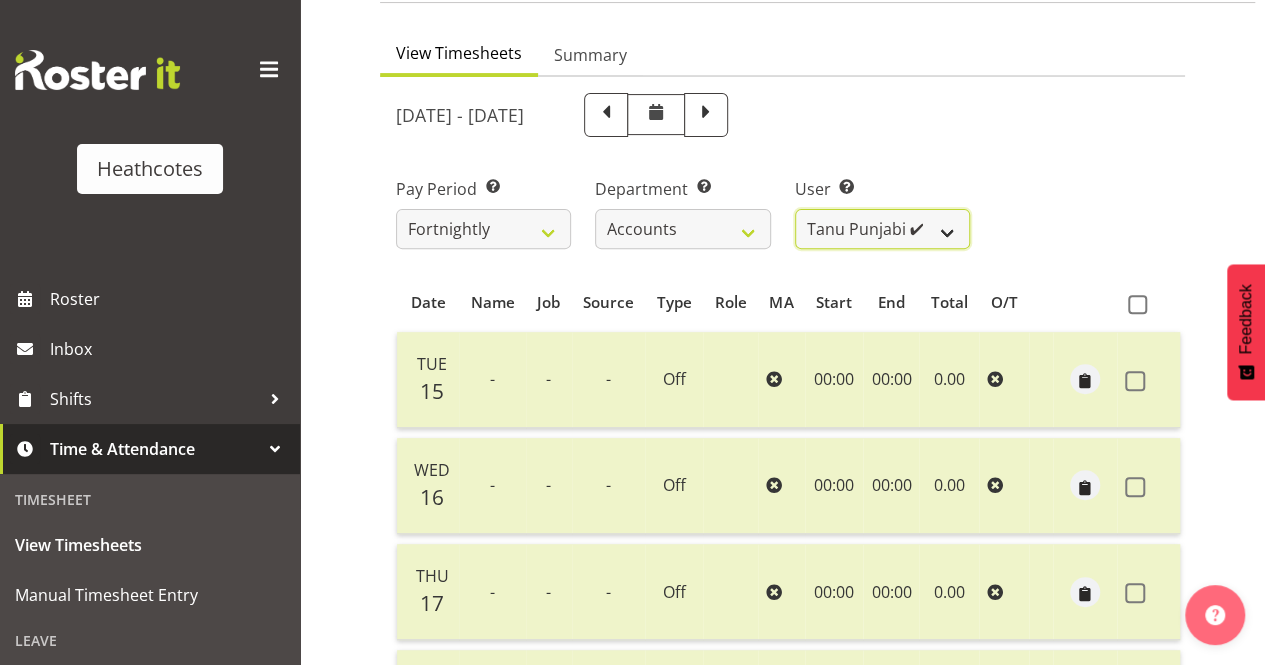 select on "11383" 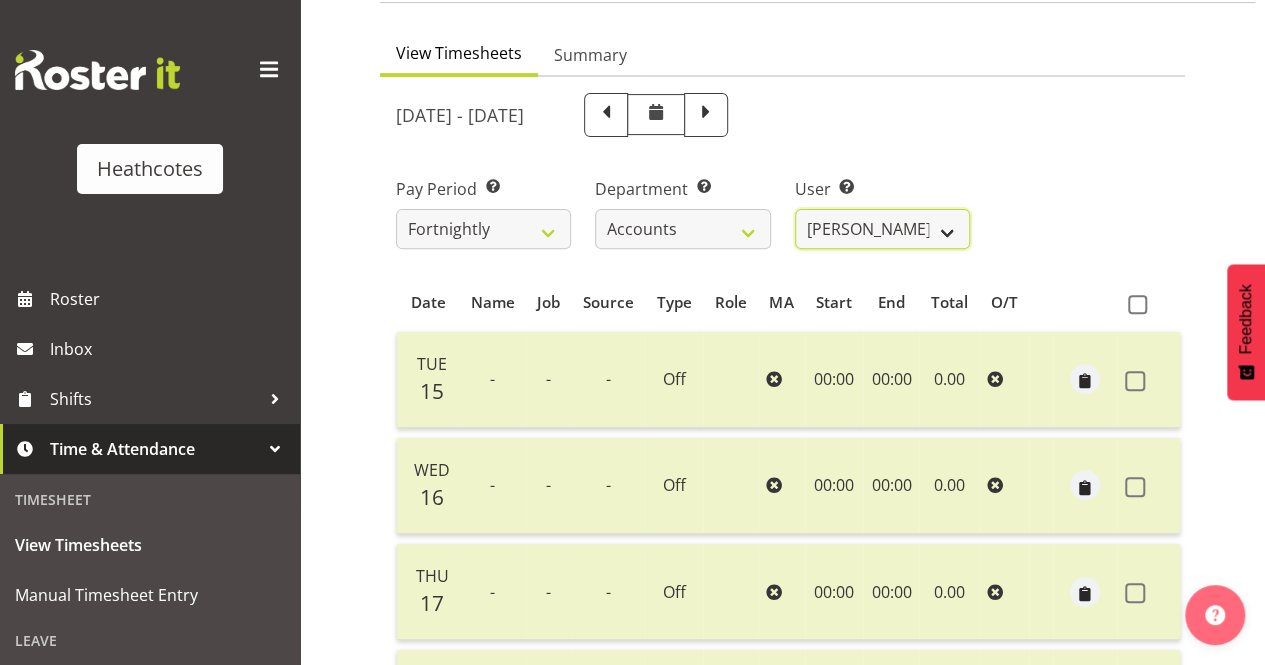 click on "Gemma Wilshier
✔
Kacy Dickson
✔
Roopam Verma
✔
Tanu Punjabi
✔
Tracey De Kock
❌" at bounding box center [882, 229] 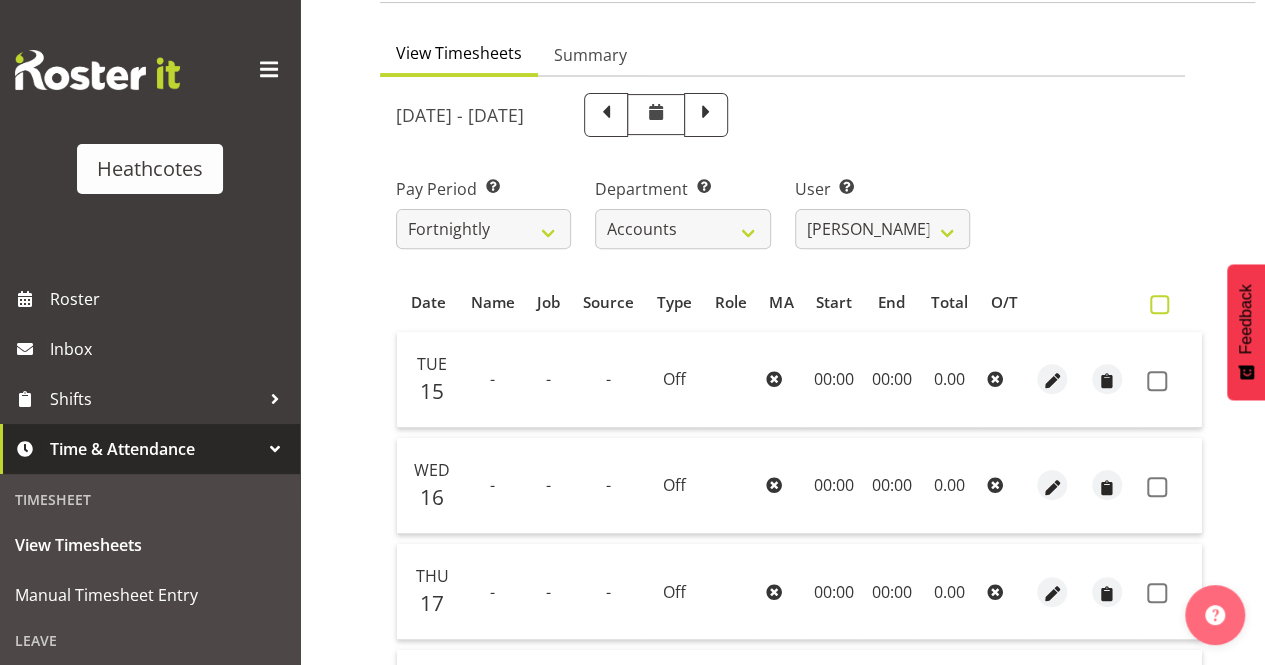 click at bounding box center [1159, 304] 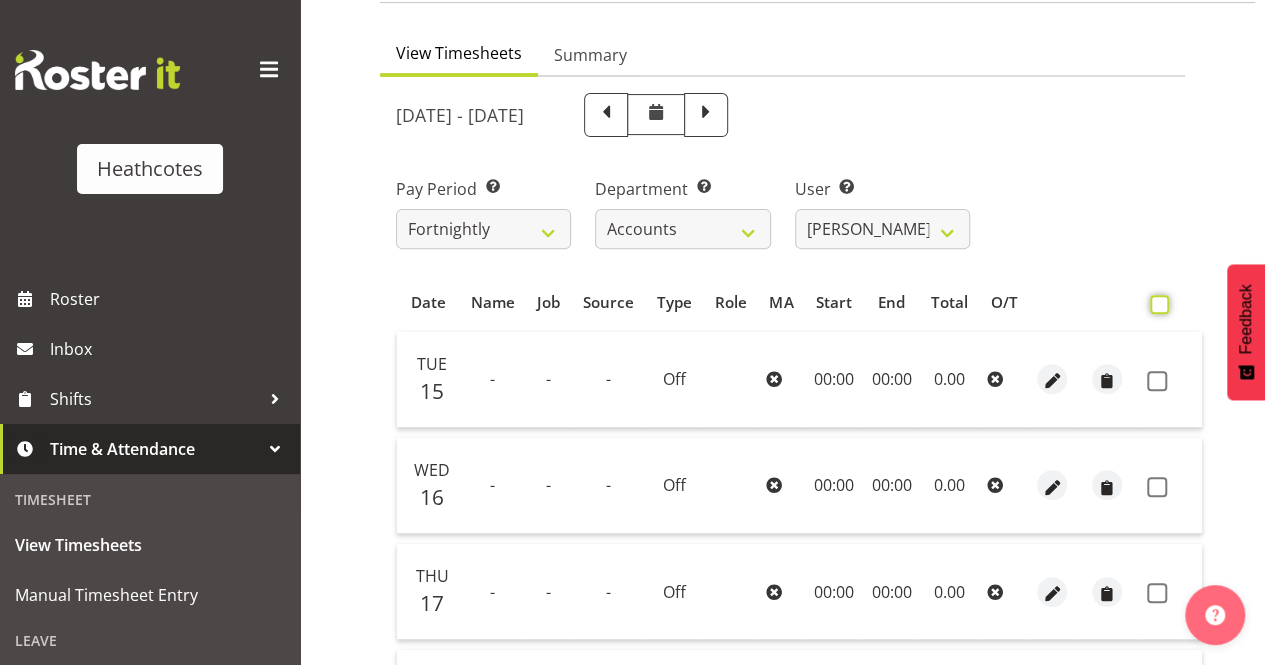 click at bounding box center (1156, 304) 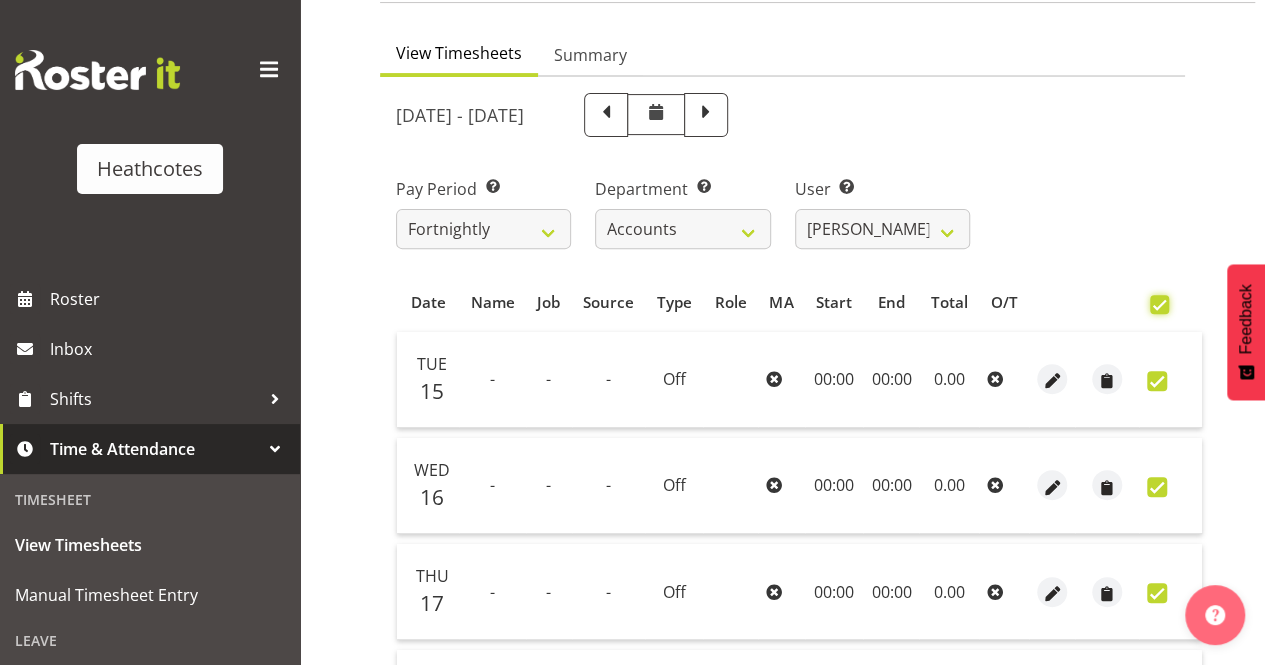 checkbox on "true" 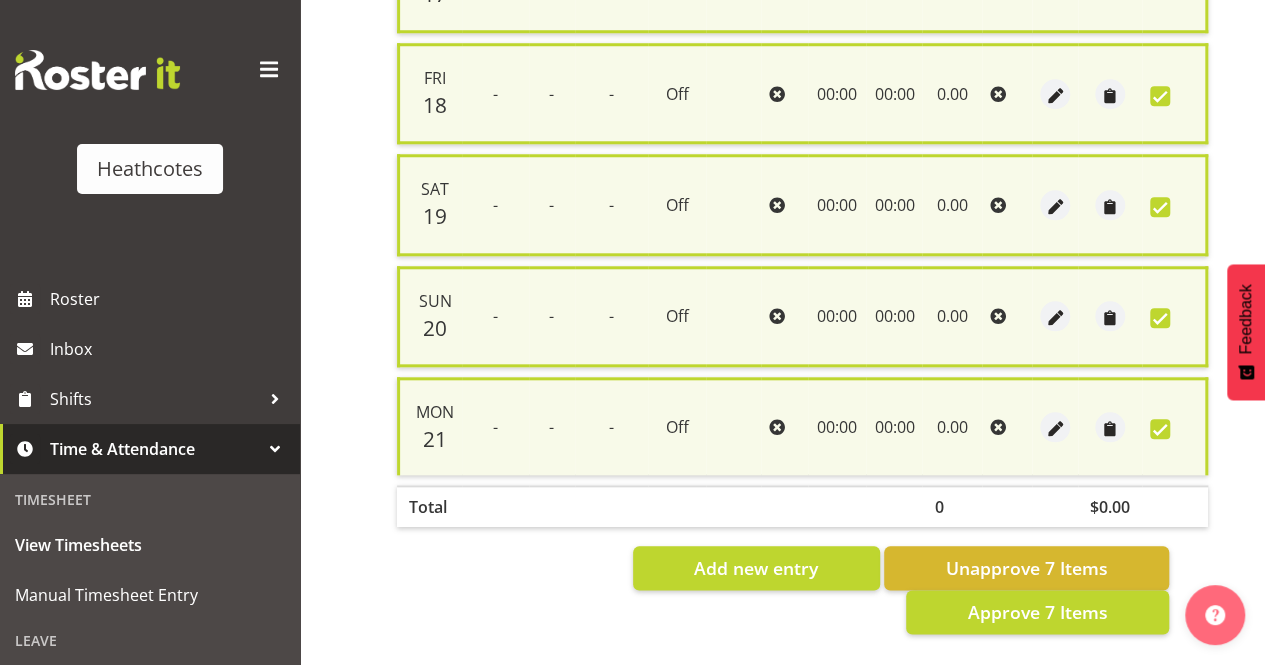 scroll, scrollTop: 885, scrollLeft: 0, axis: vertical 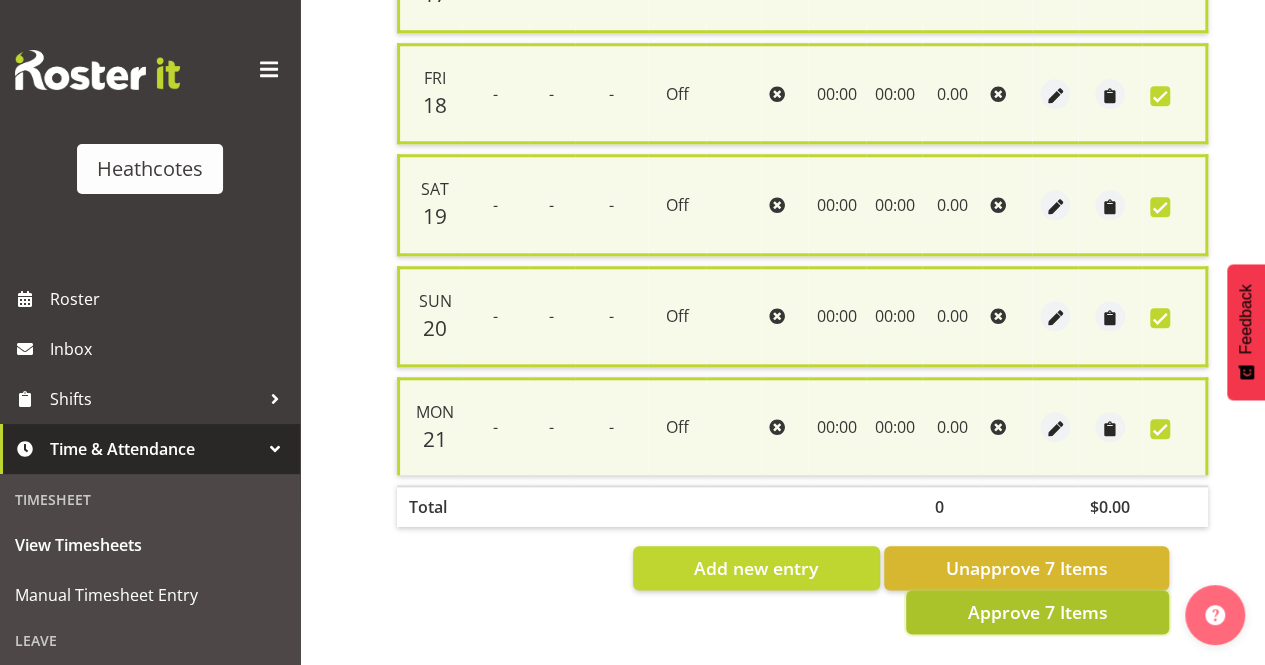 drag, startPoint x: 1074, startPoint y: 588, endPoint x: 1081, endPoint y: 613, distance: 25.96151 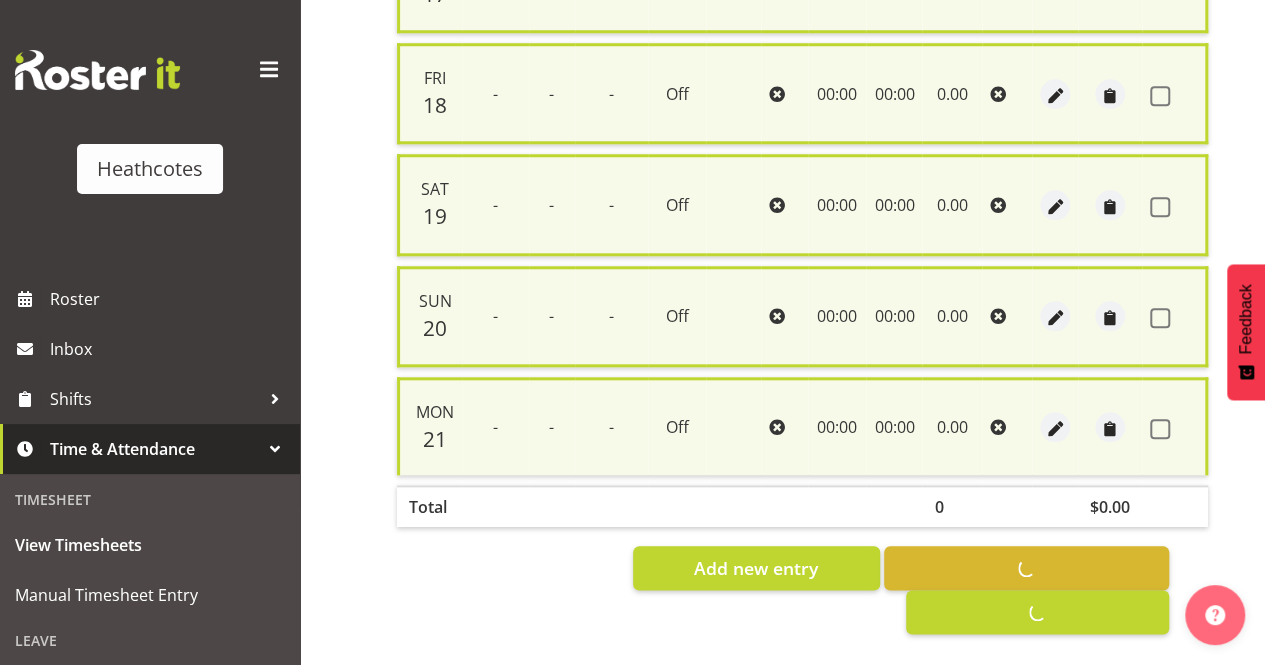 checkbox on "false" 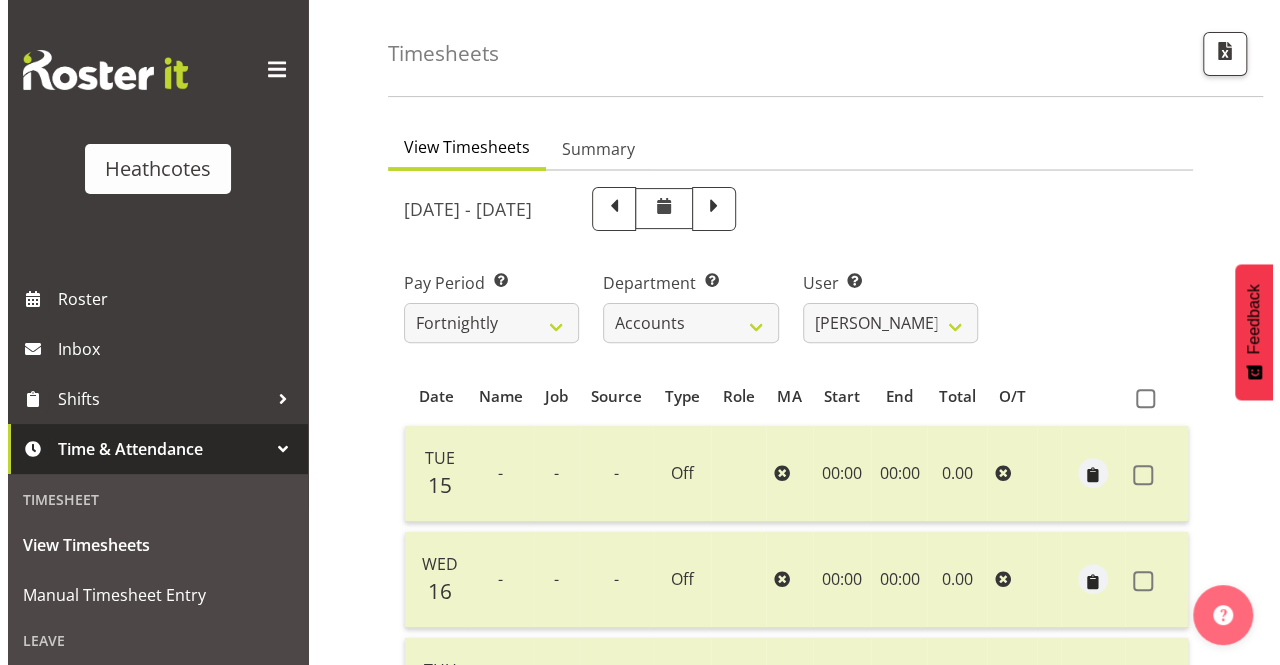 scroll, scrollTop: 154, scrollLeft: 0, axis: vertical 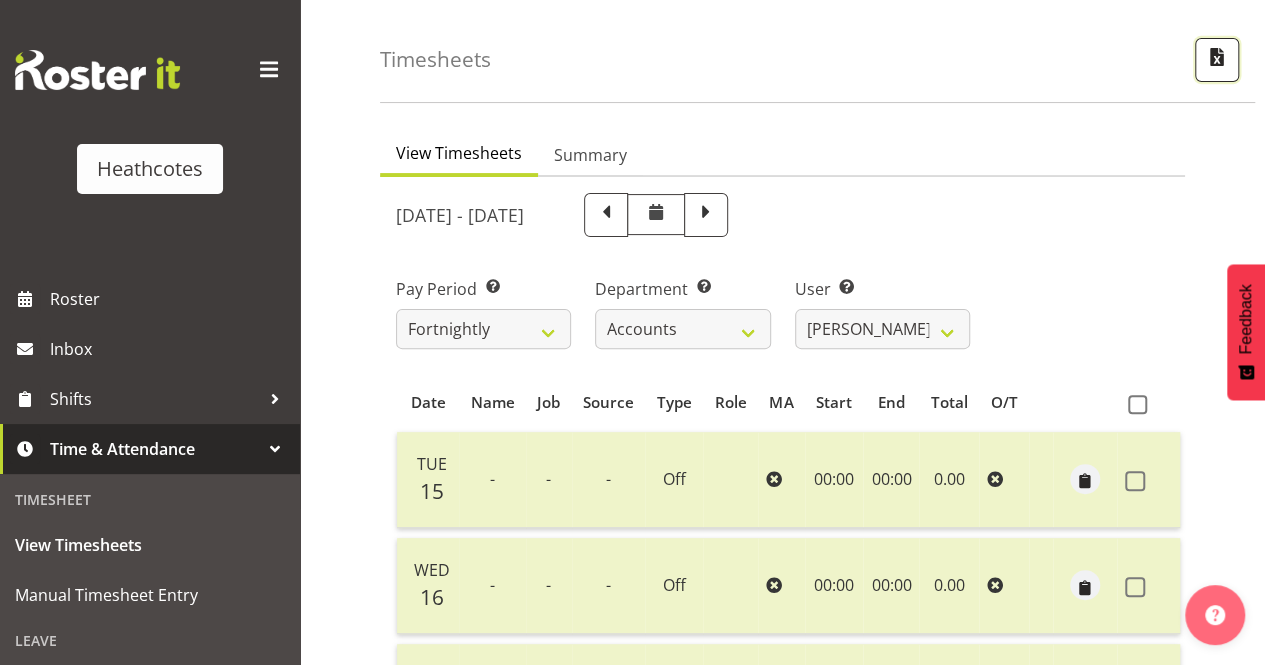 click at bounding box center [1217, 57] 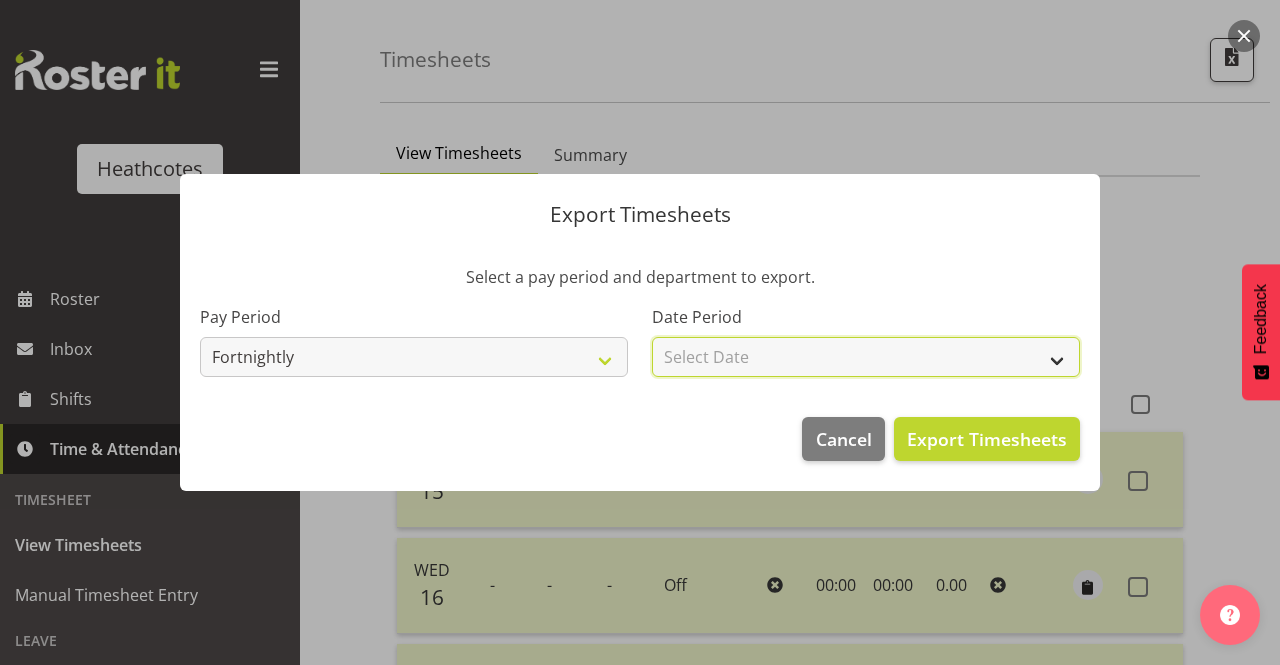 click on "Select Date  Fortnight starting [DATE] Fortnight starting [DATE] Fortnight starting [DATE] Fortnight starting [DATE] Fortnight starting [DATE] Fortnight starting [DATE] Fortnight starting [DATE] Fortnight starting [DATE] Fortnight starting [DATE] Fortnight starting [DATE]" at bounding box center (866, 357) 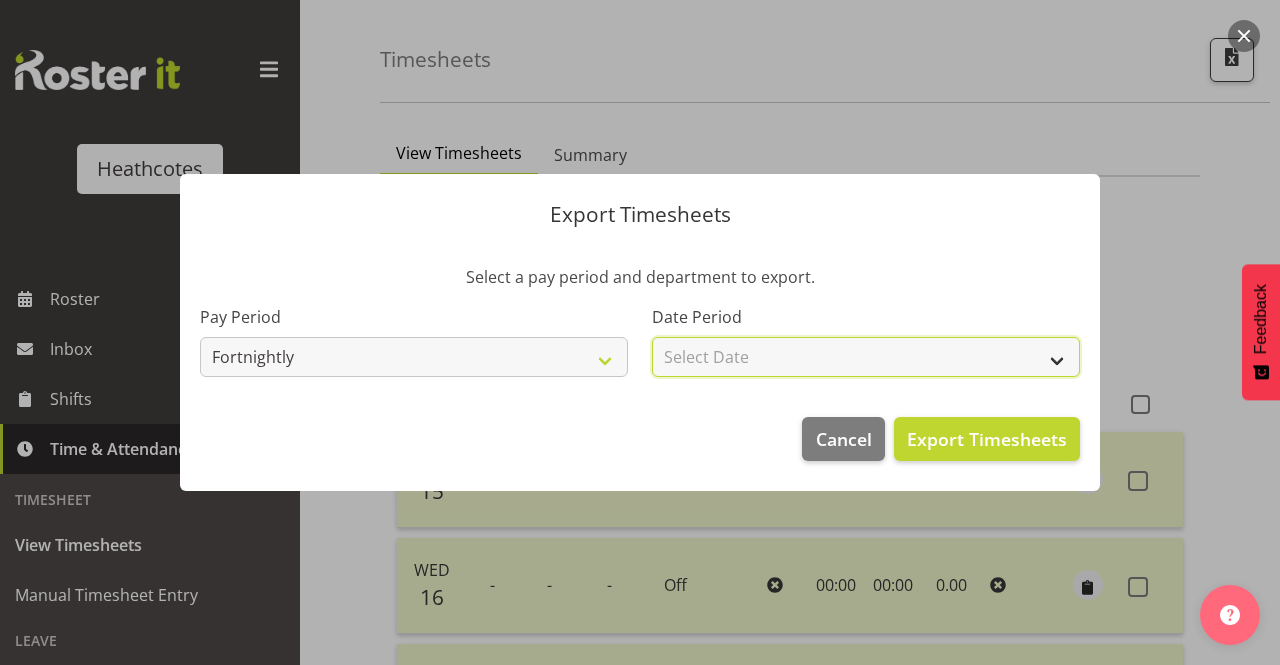 select on "[DATE]" 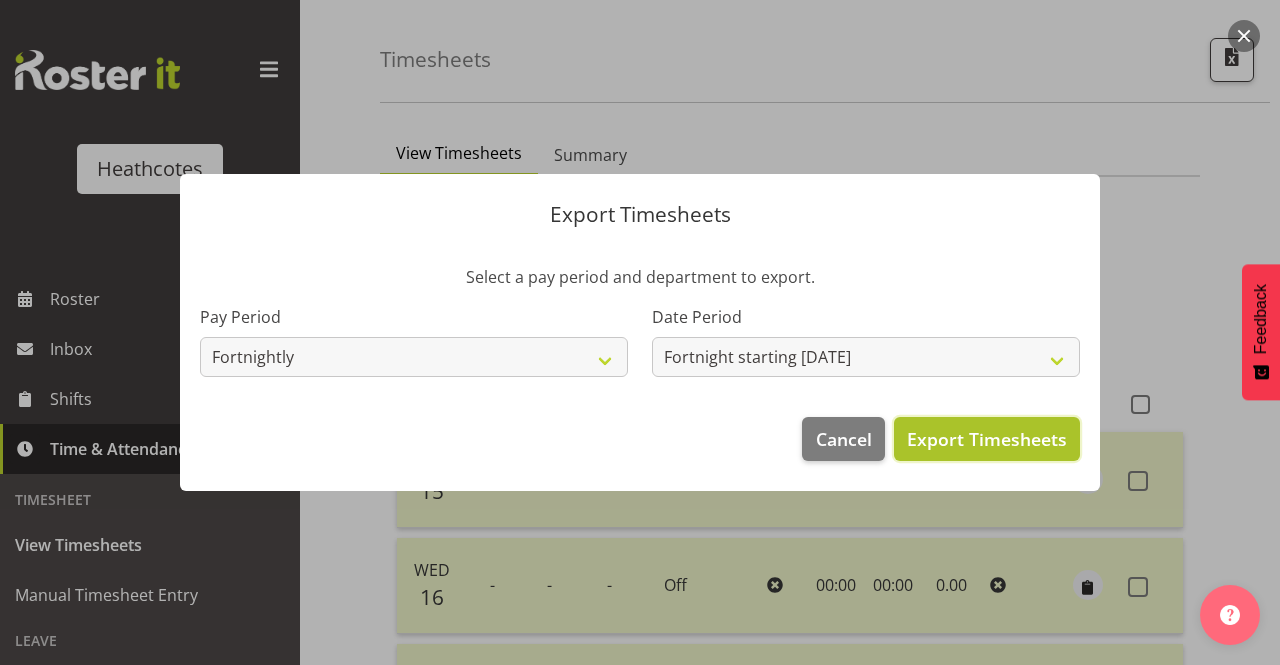 click on "Export Timesheets" at bounding box center [987, 439] 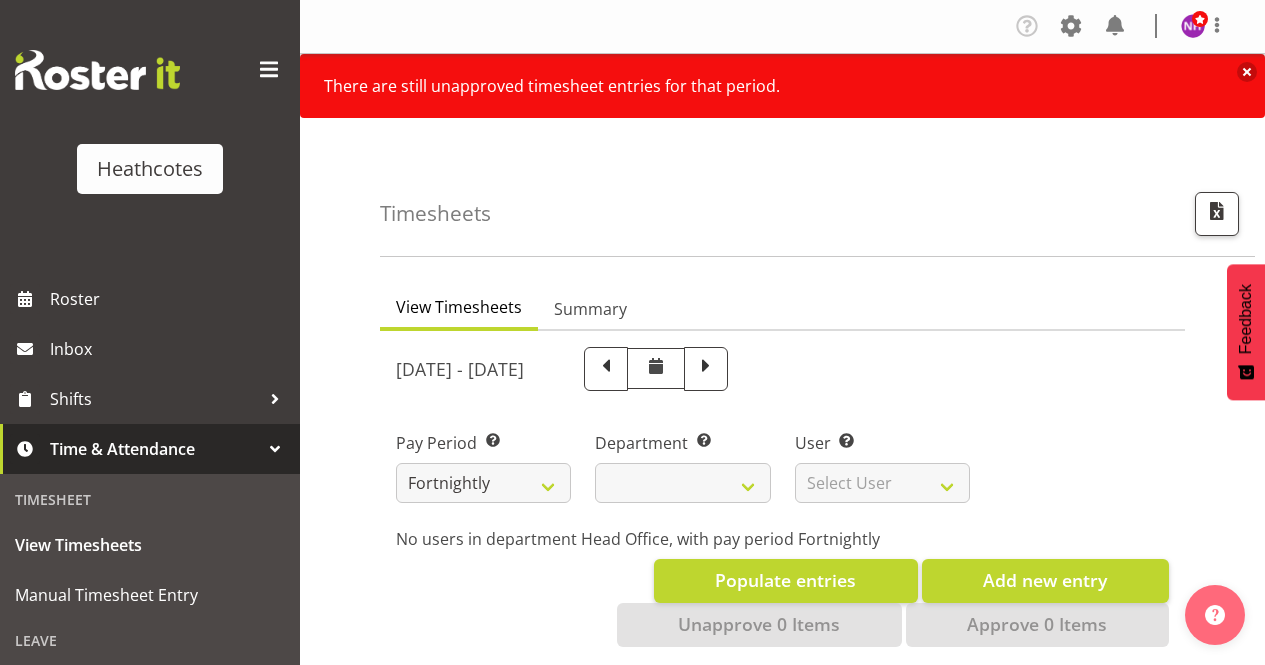scroll, scrollTop: 0, scrollLeft: 0, axis: both 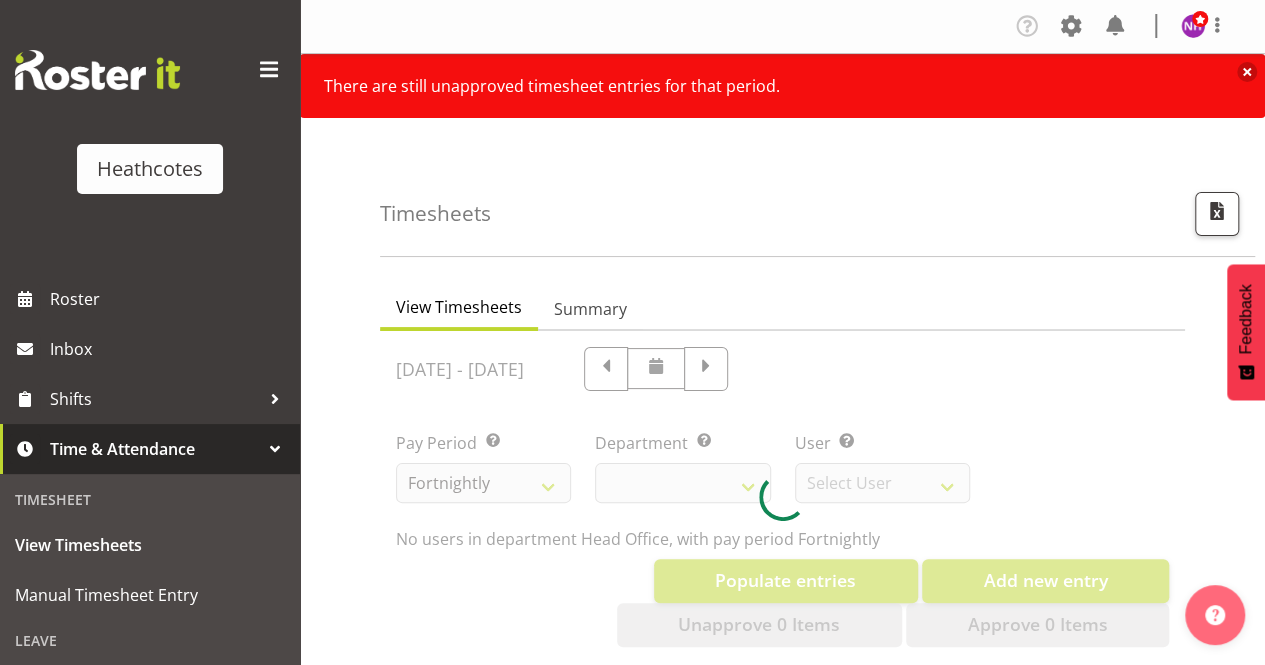 select on "788" 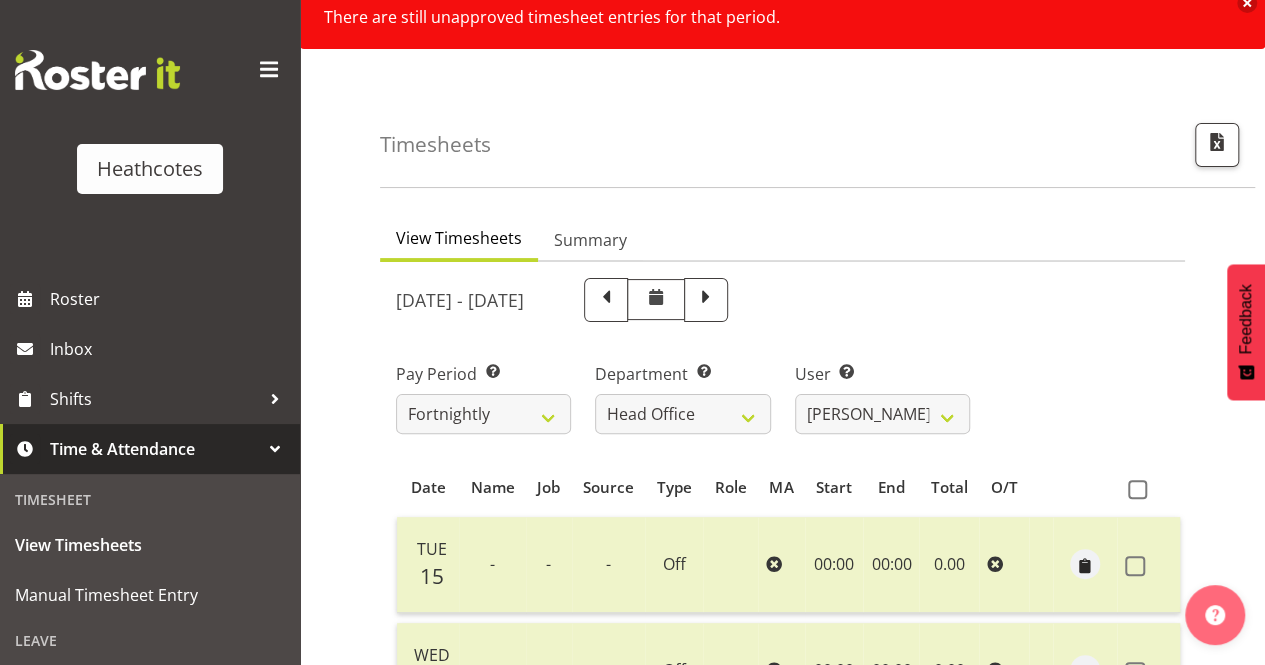 scroll, scrollTop: 100, scrollLeft: 0, axis: vertical 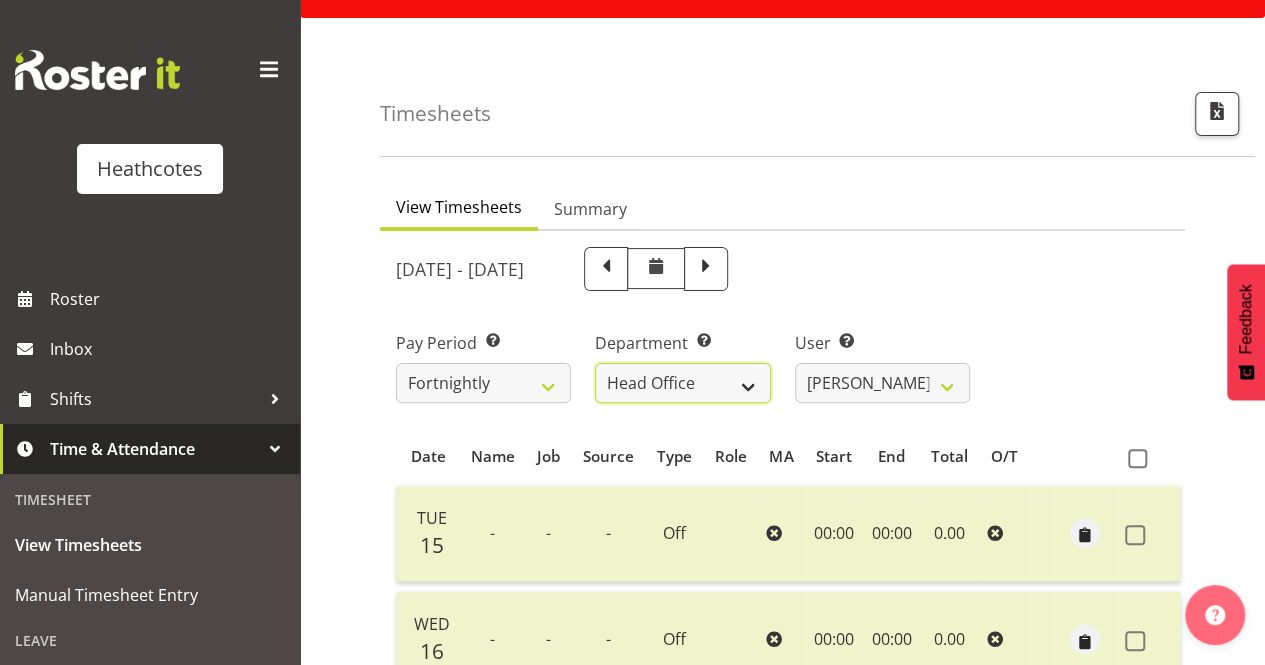 click on "Accounts
Head Office
[PERSON_NAME]" at bounding box center (682, 383) 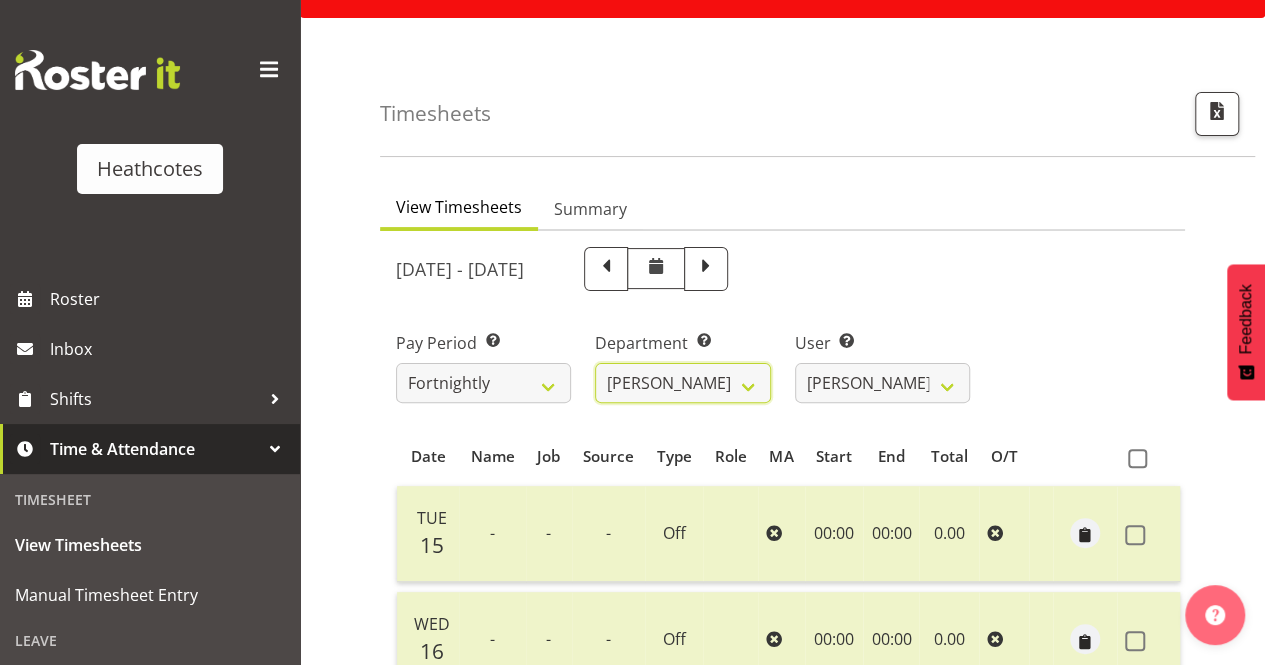 click on "Accounts
Head Office
[PERSON_NAME]" at bounding box center [682, 383] 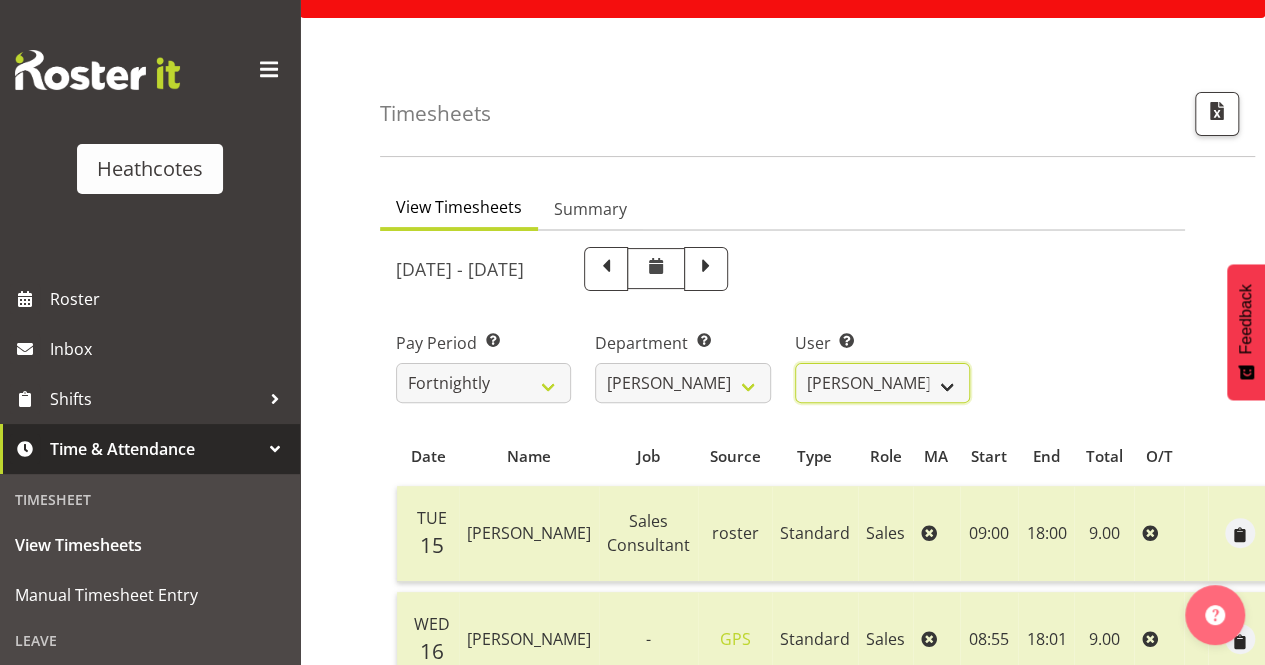 click on "[PERSON_NAME]
✔
[PERSON_NAME]
✔
[PERSON_NAME]
✔" at bounding box center [882, 383] 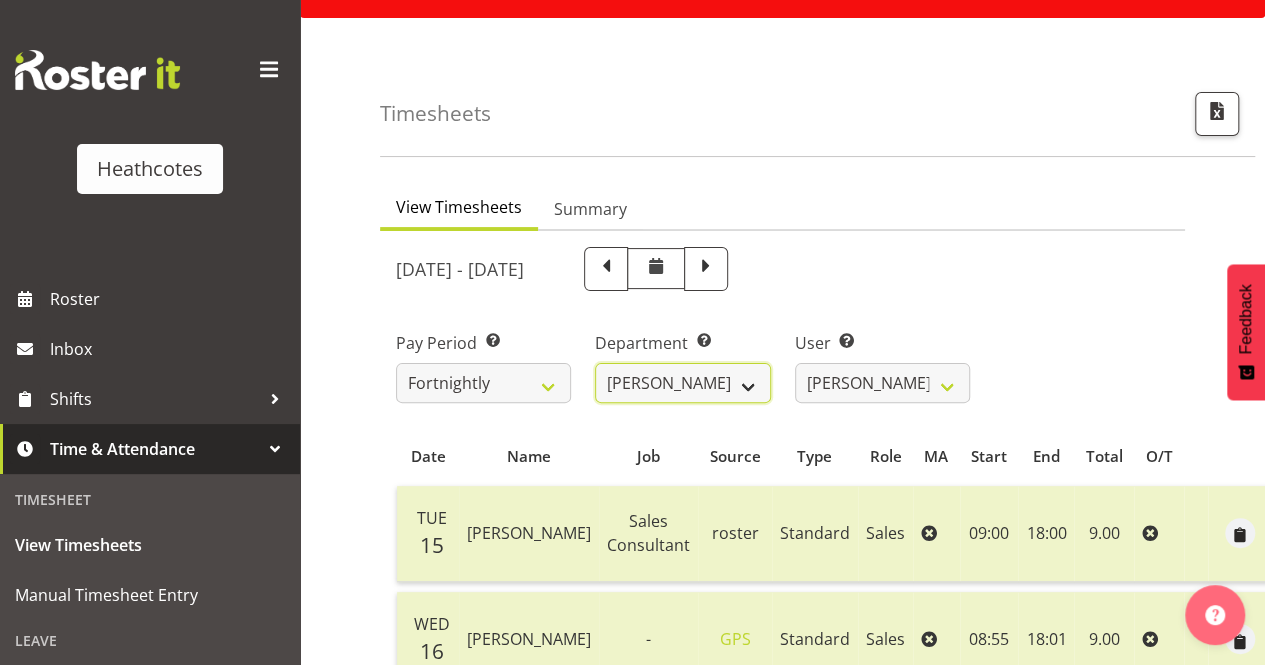 click on "Accounts
Head Office
[PERSON_NAME]" at bounding box center [682, 383] 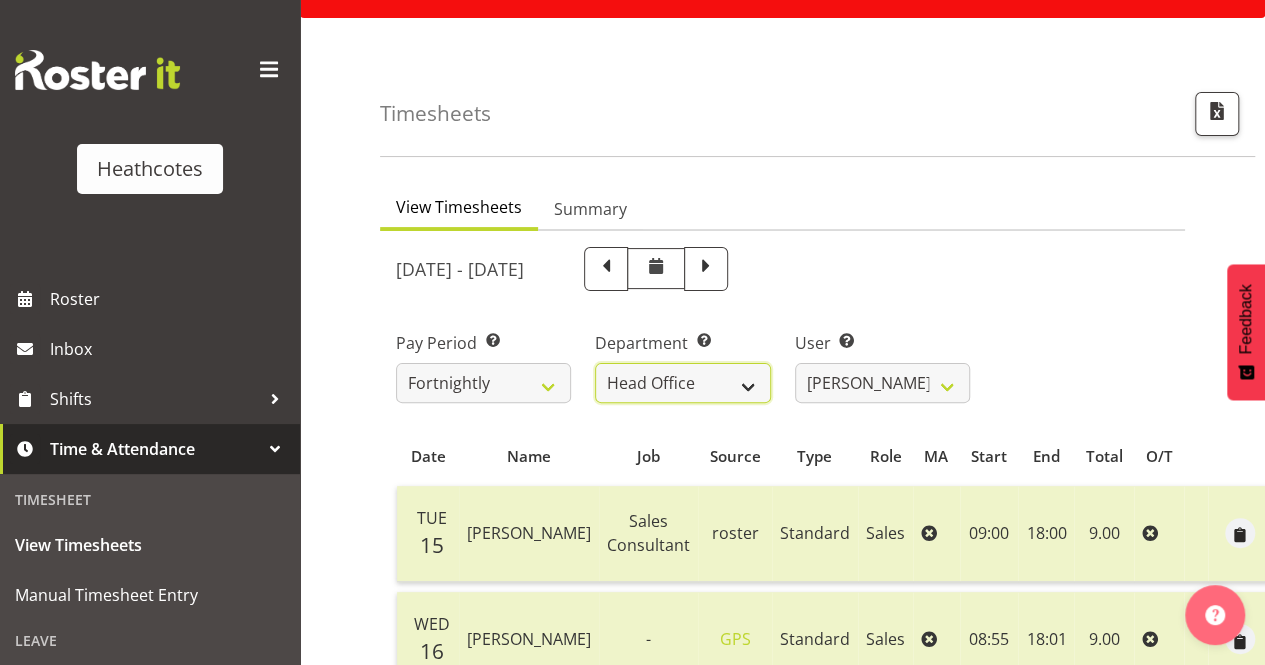 click on "Accounts
Head Office
[PERSON_NAME]" at bounding box center [682, 383] 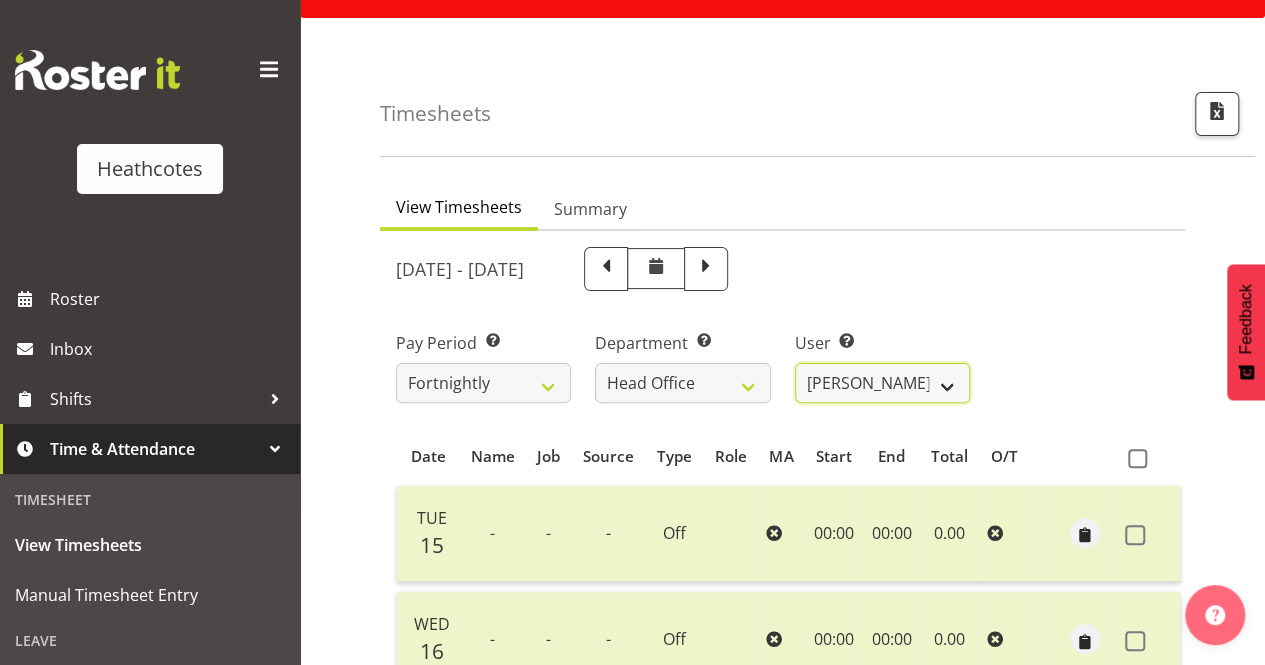 click on "Alan Dunnett
✔
John Heathcote
✔
Nicola Heathcote
❌" at bounding box center [882, 383] 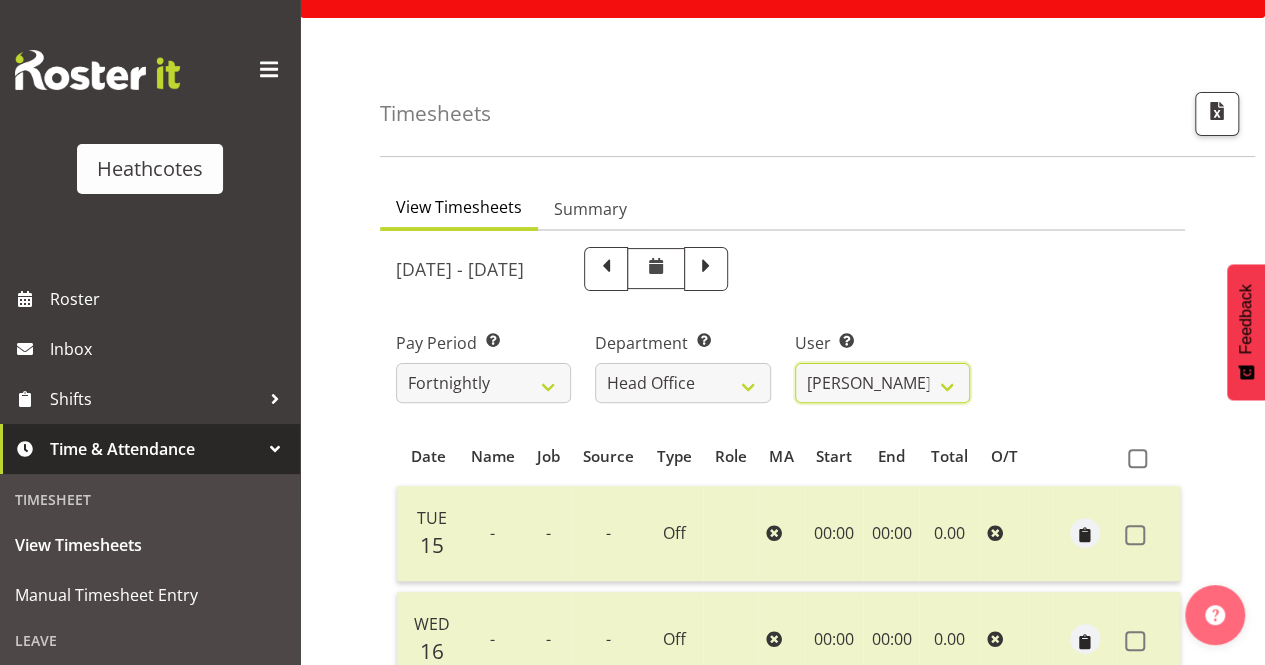 select on "9026" 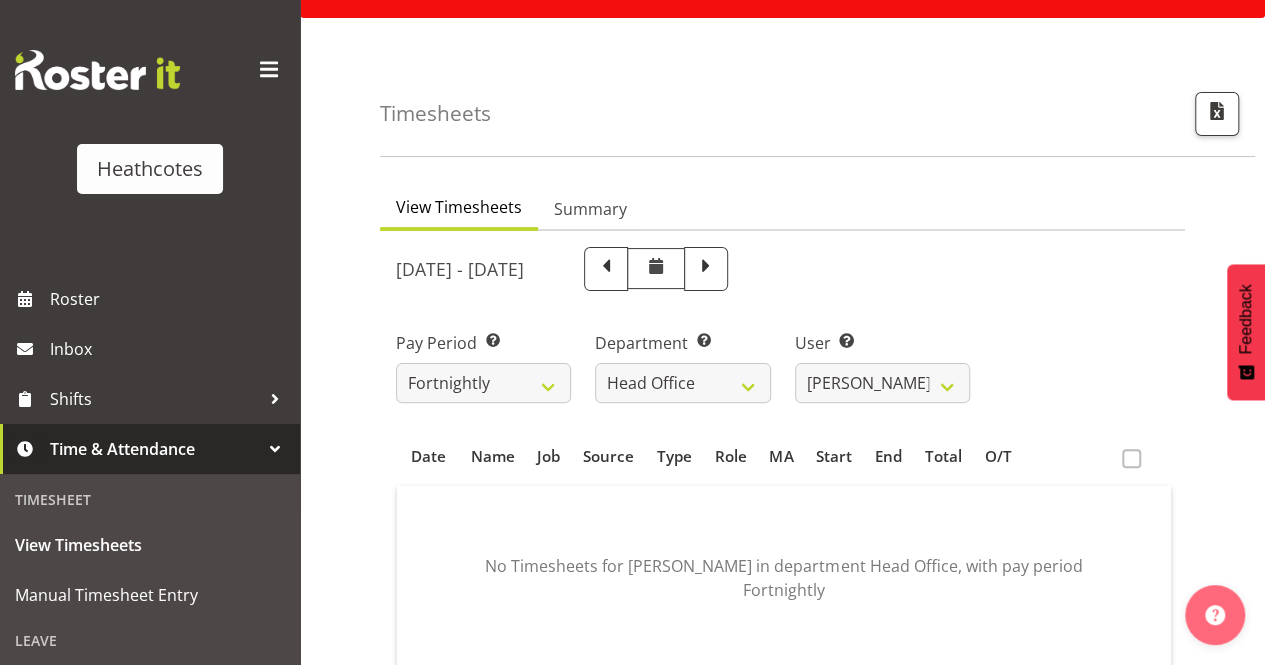 click at bounding box center (1141, 457) 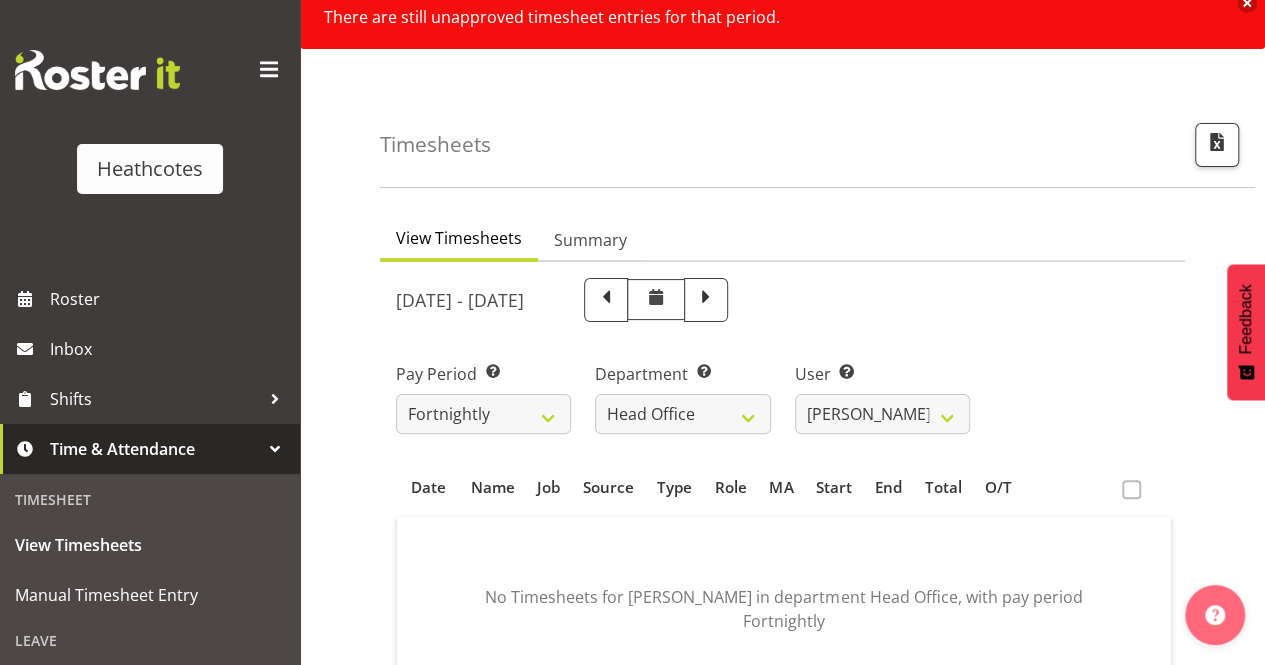 scroll, scrollTop: 100, scrollLeft: 0, axis: vertical 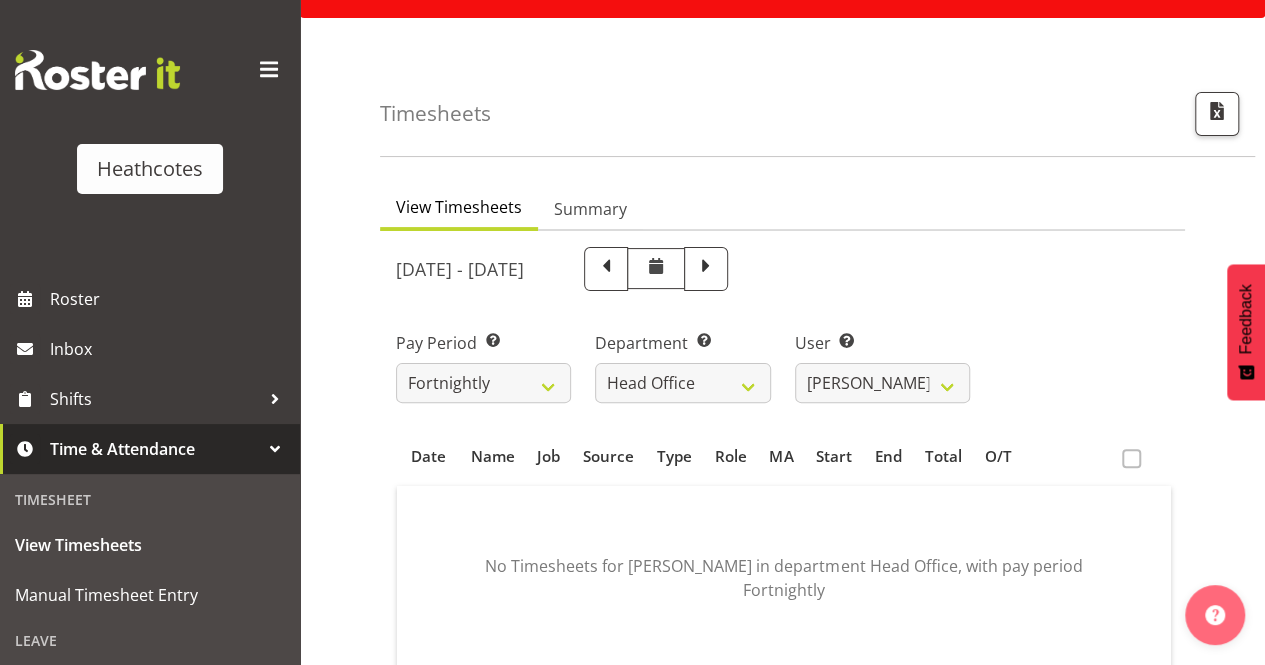 click at bounding box center [1131, 458] 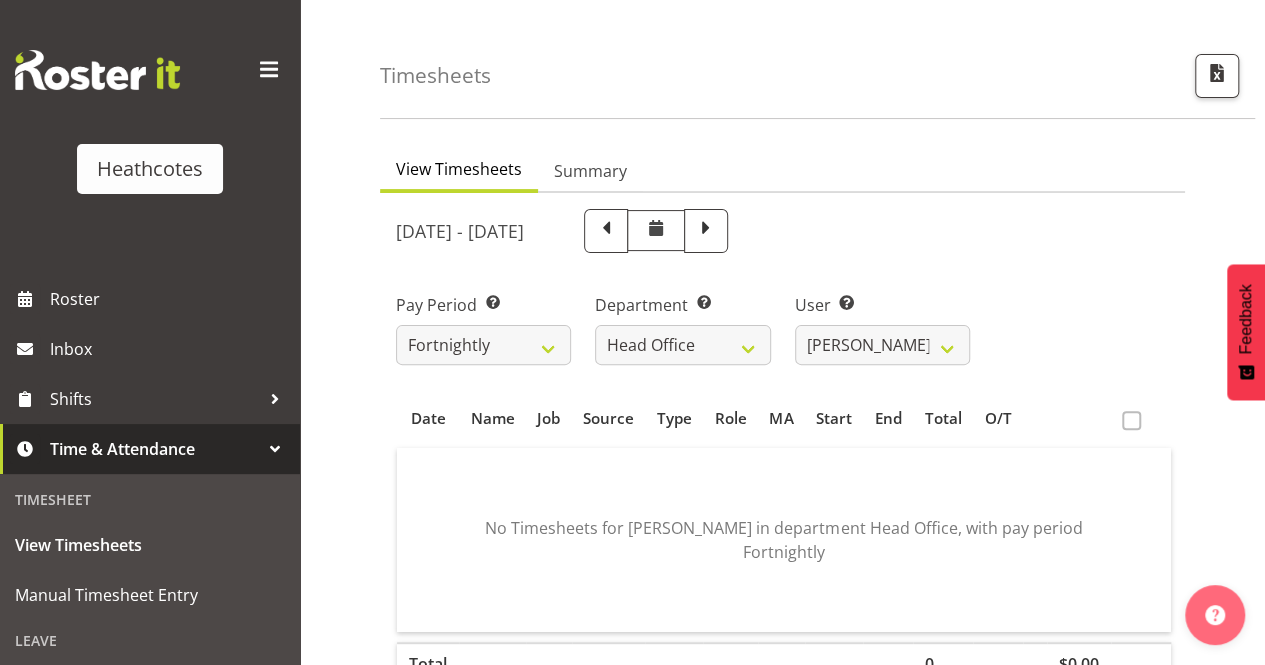 scroll, scrollTop: 100, scrollLeft: 0, axis: vertical 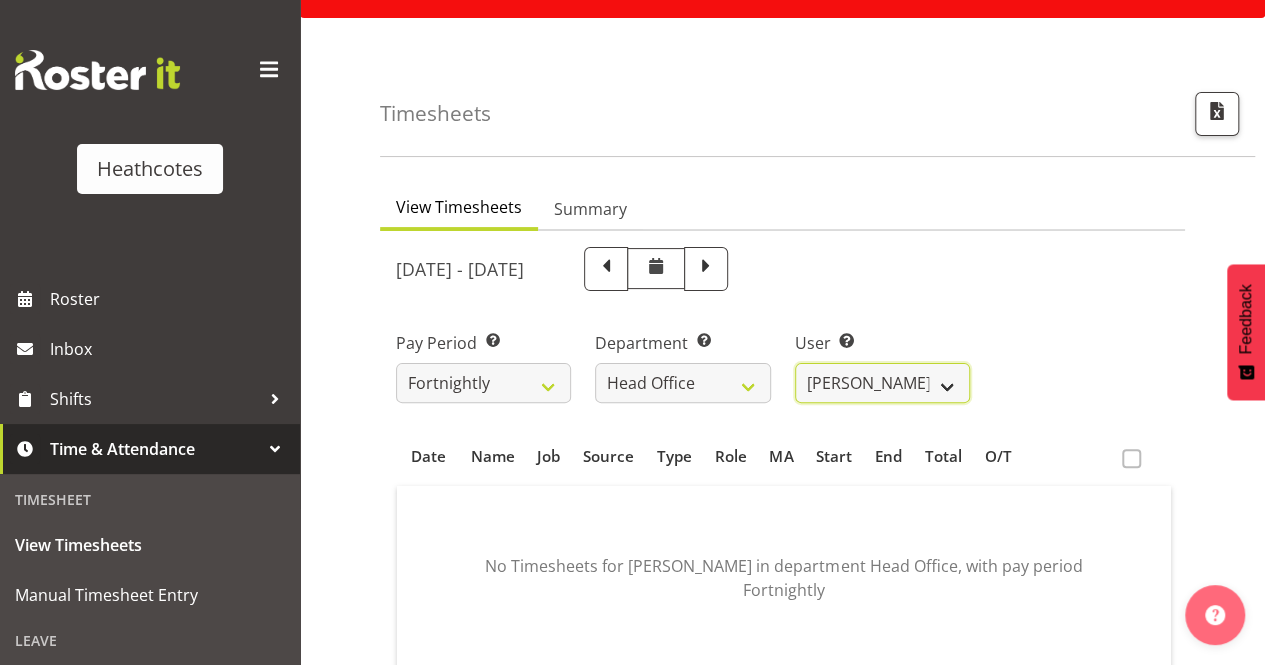 click on "[PERSON_NAME]
✔
[PERSON_NAME]
✔
[PERSON_NAME]
❌" at bounding box center [882, 383] 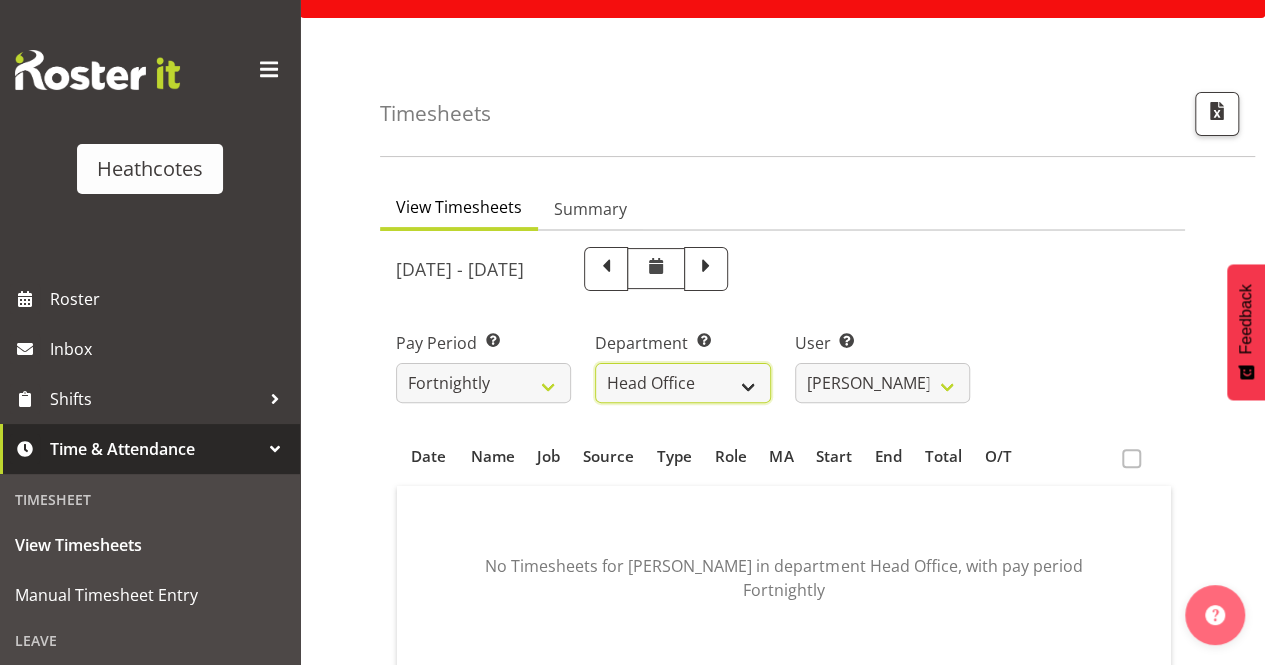 click on "Accounts
Head Office
[PERSON_NAME]" at bounding box center [682, 383] 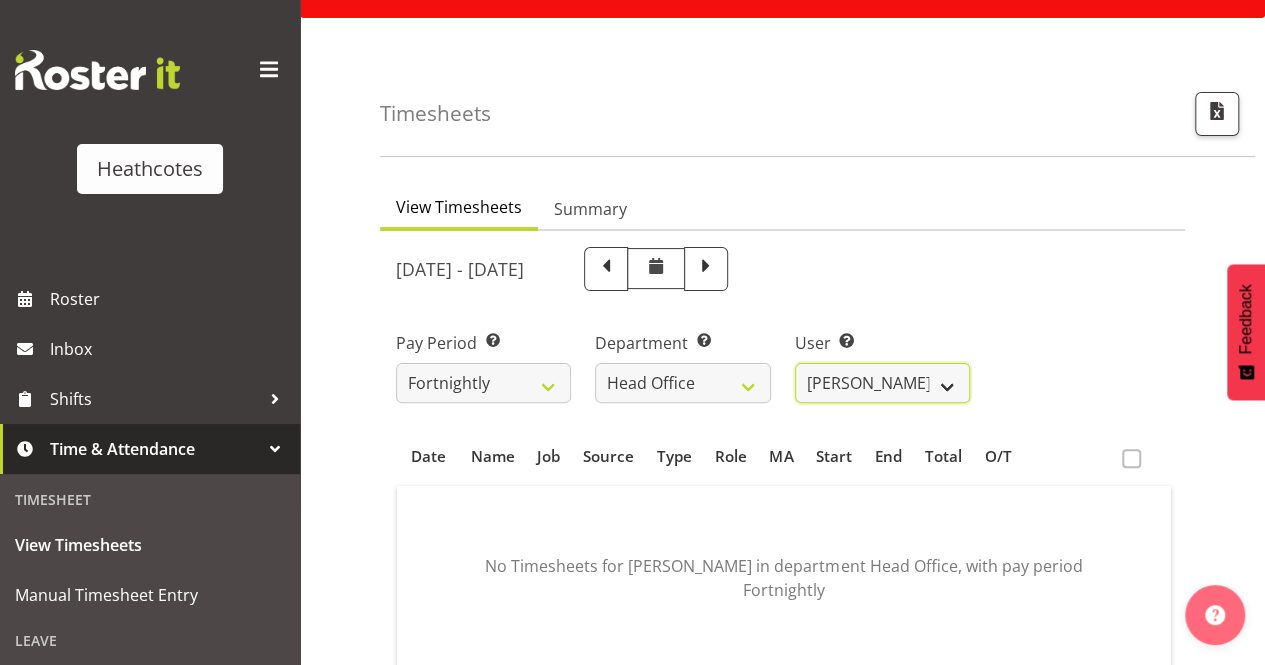 click on "[PERSON_NAME]
✔
[PERSON_NAME]
✔
[PERSON_NAME]
❌" at bounding box center [882, 383] 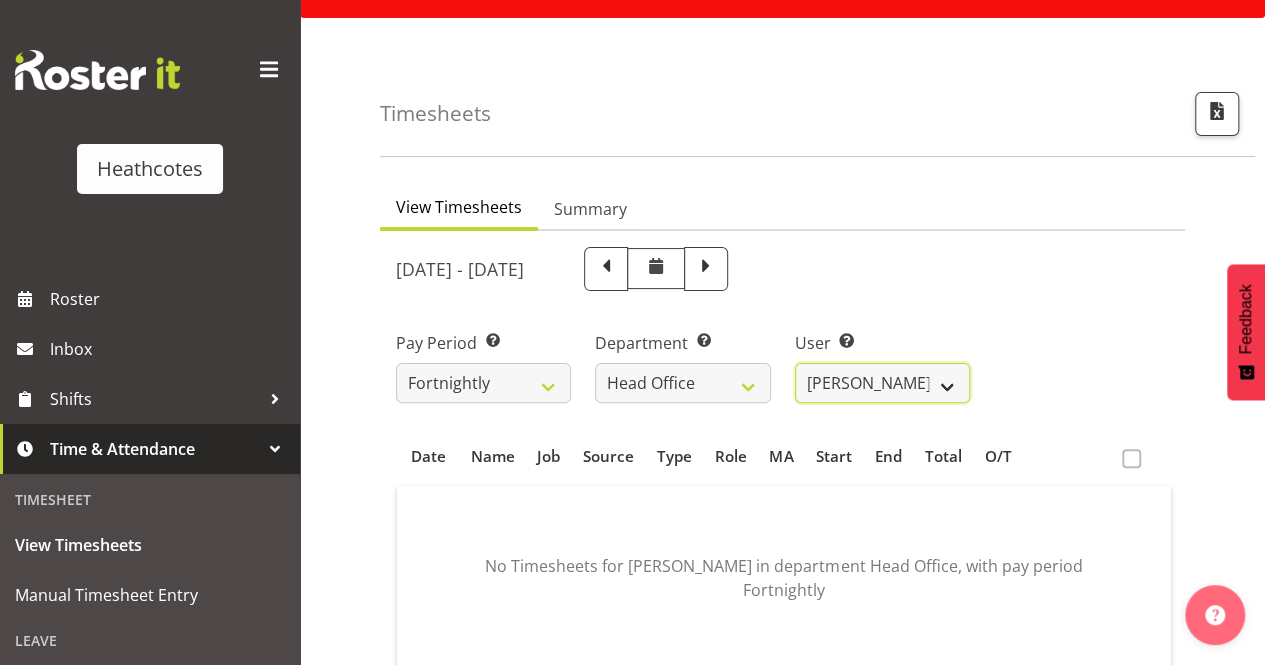 click on "[PERSON_NAME]
✔
[PERSON_NAME]
✔
[PERSON_NAME]
❌" at bounding box center (882, 383) 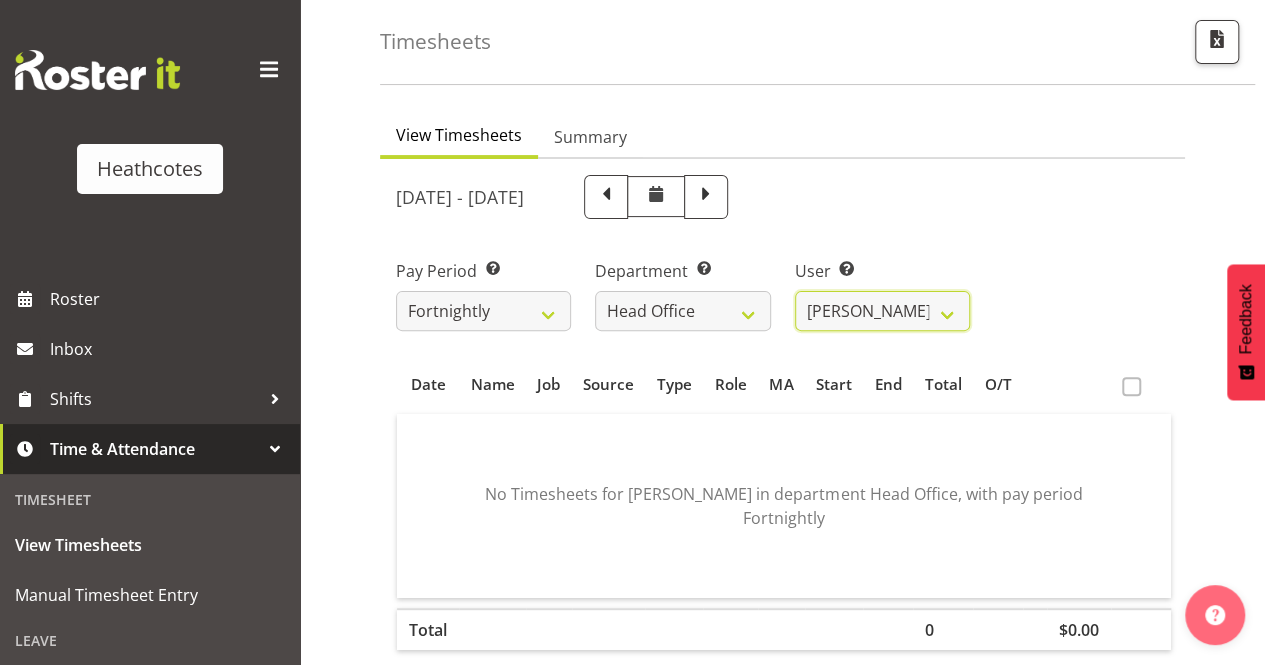 scroll, scrollTop: 200, scrollLeft: 0, axis: vertical 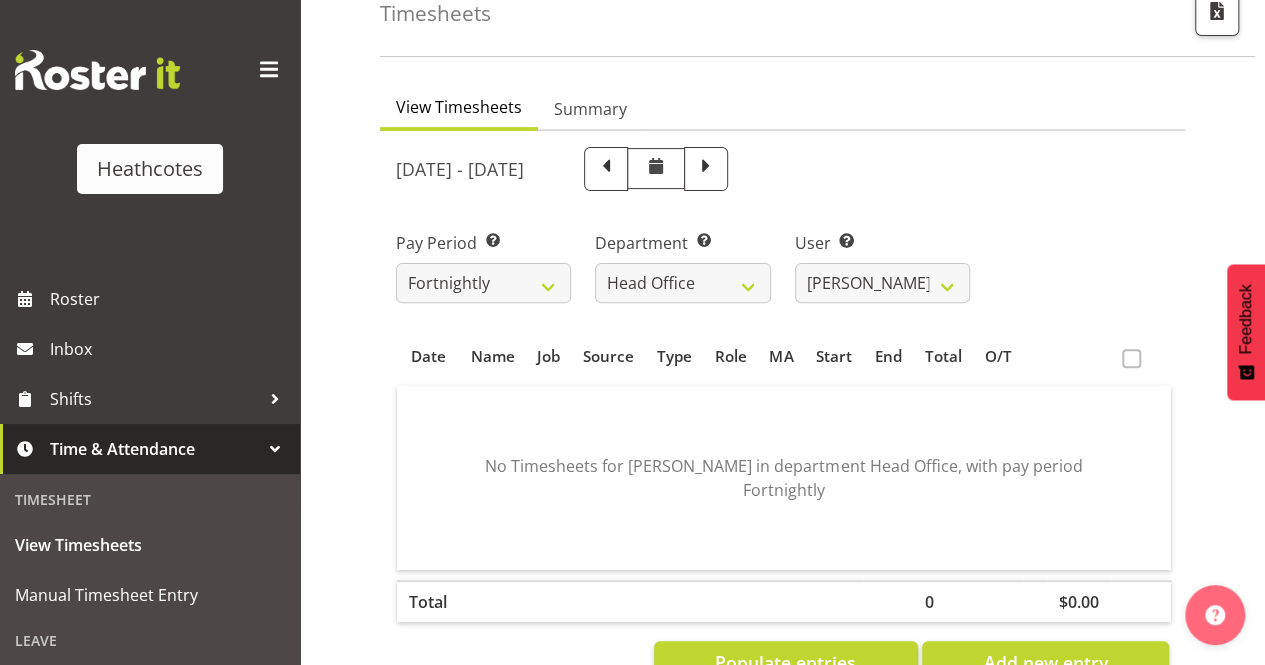click at bounding box center (1131, 358) 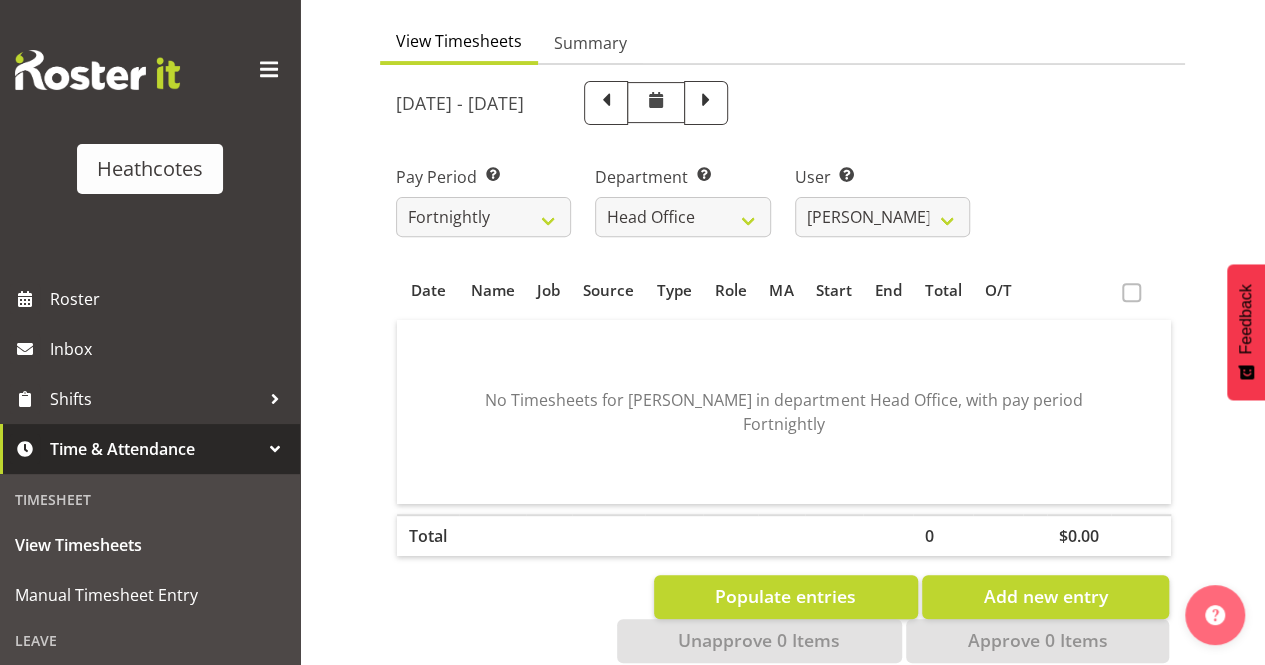 scroll, scrollTop: 300, scrollLeft: 0, axis: vertical 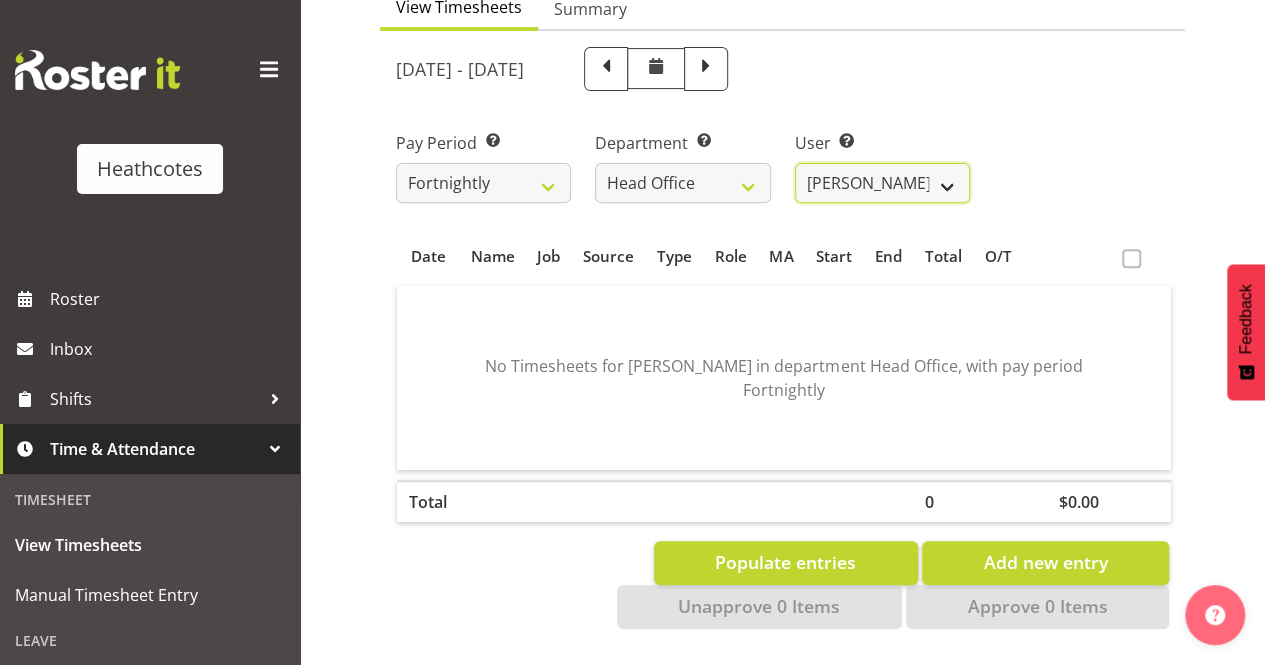 click on "[PERSON_NAME]
✔
[PERSON_NAME]
✔
[PERSON_NAME]
❌" at bounding box center (882, 183) 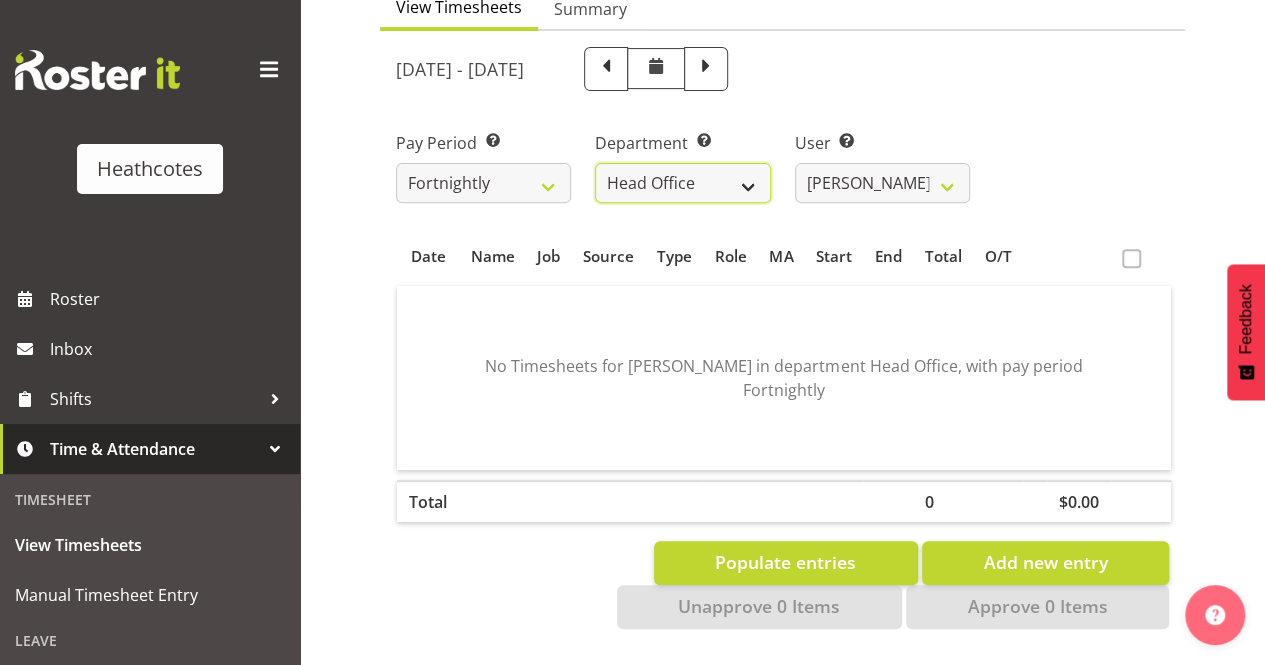 click on "Accounts
Head Office
[PERSON_NAME]" at bounding box center [682, 183] 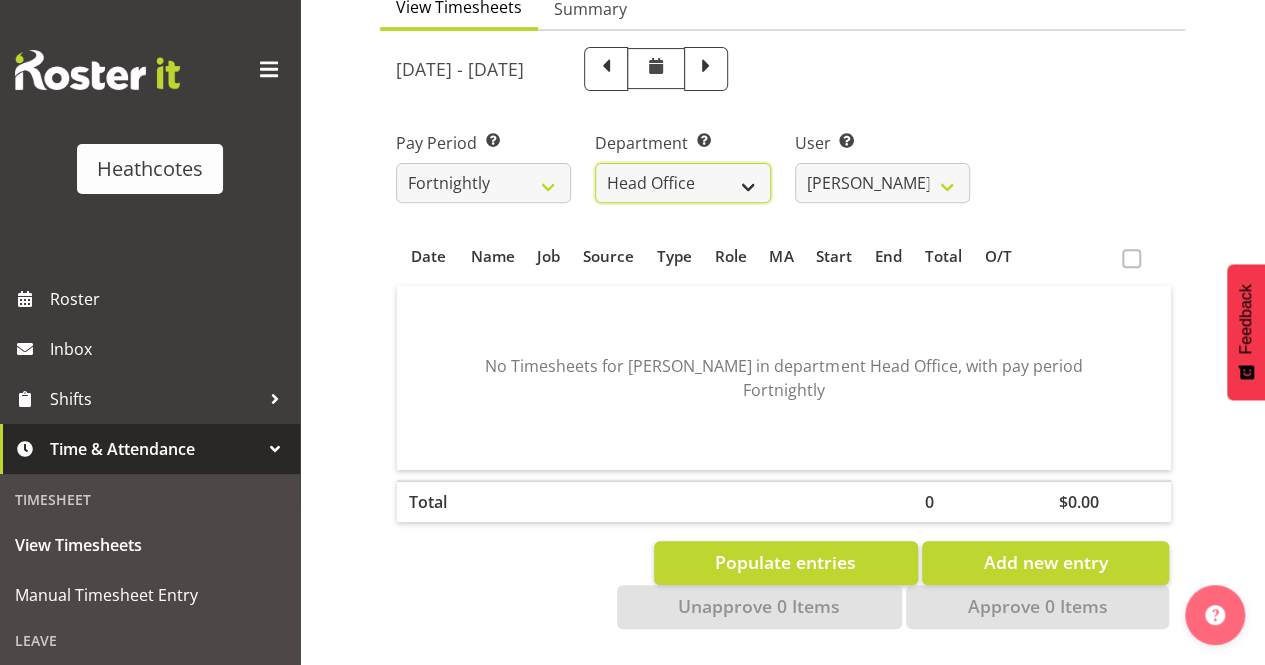 select on "789" 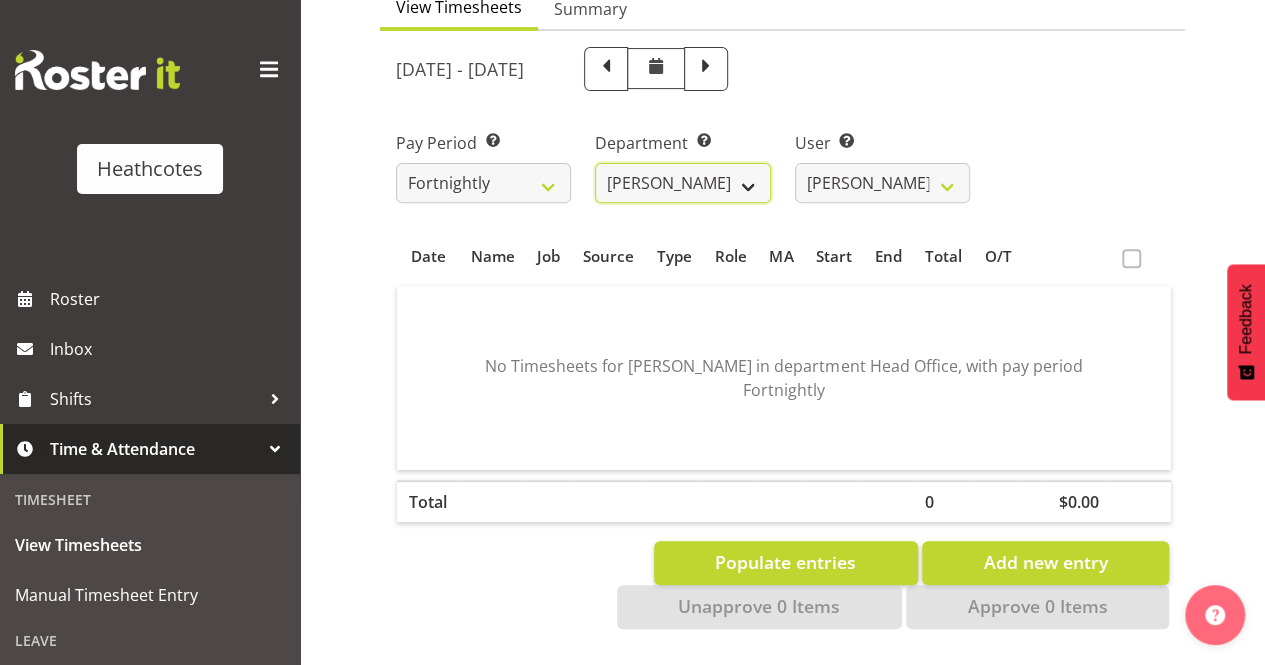 click on "Accounts
Head Office
[PERSON_NAME]" at bounding box center [682, 183] 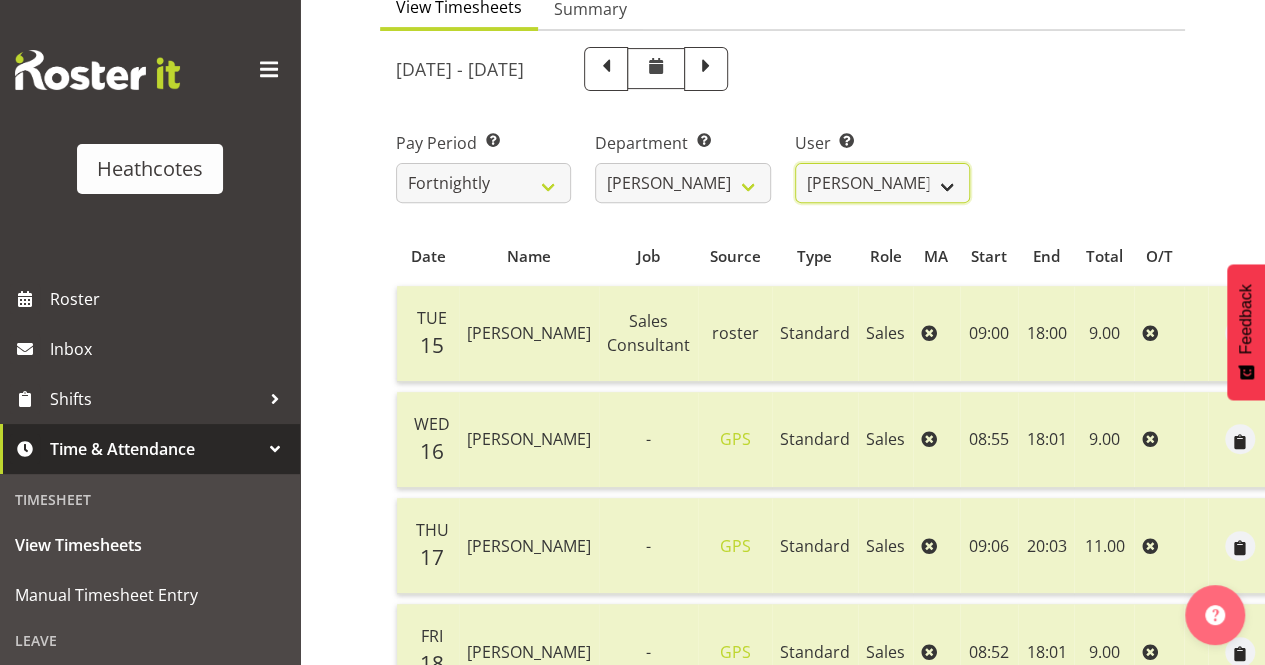 click on "Clifford Millar
✔
Marieka Allan-Jones
✔
Tony Wilcock
✔" at bounding box center [882, 183] 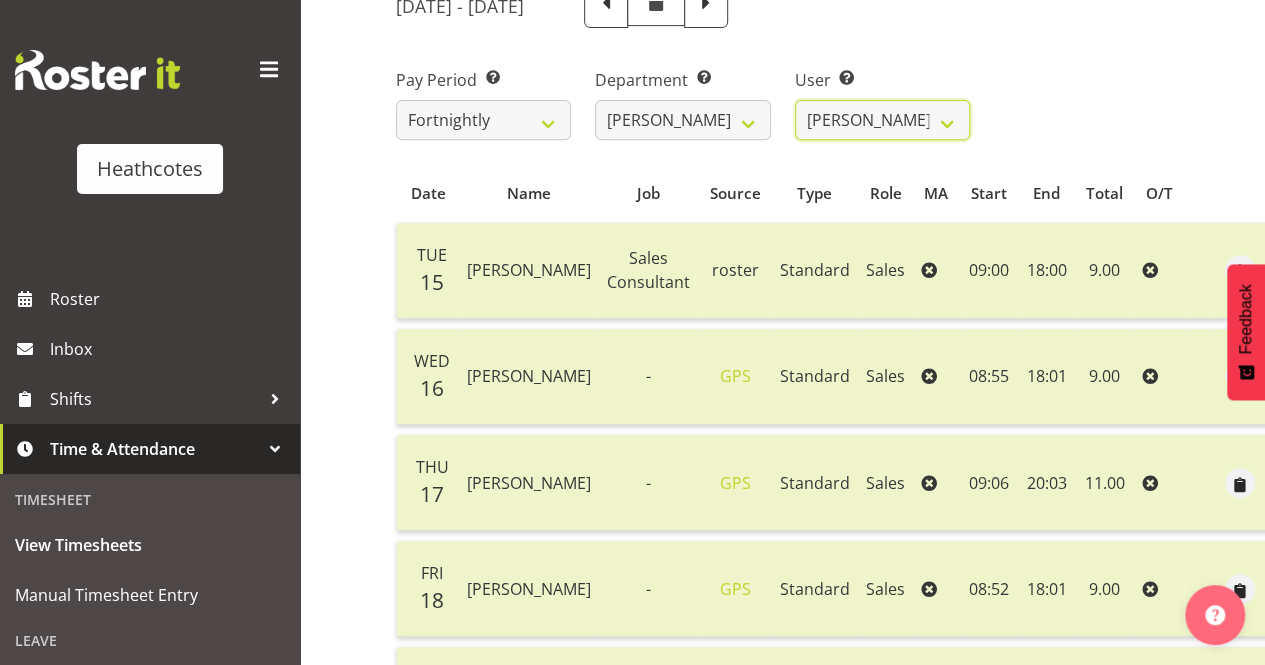 scroll, scrollTop: 254, scrollLeft: 0, axis: vertical 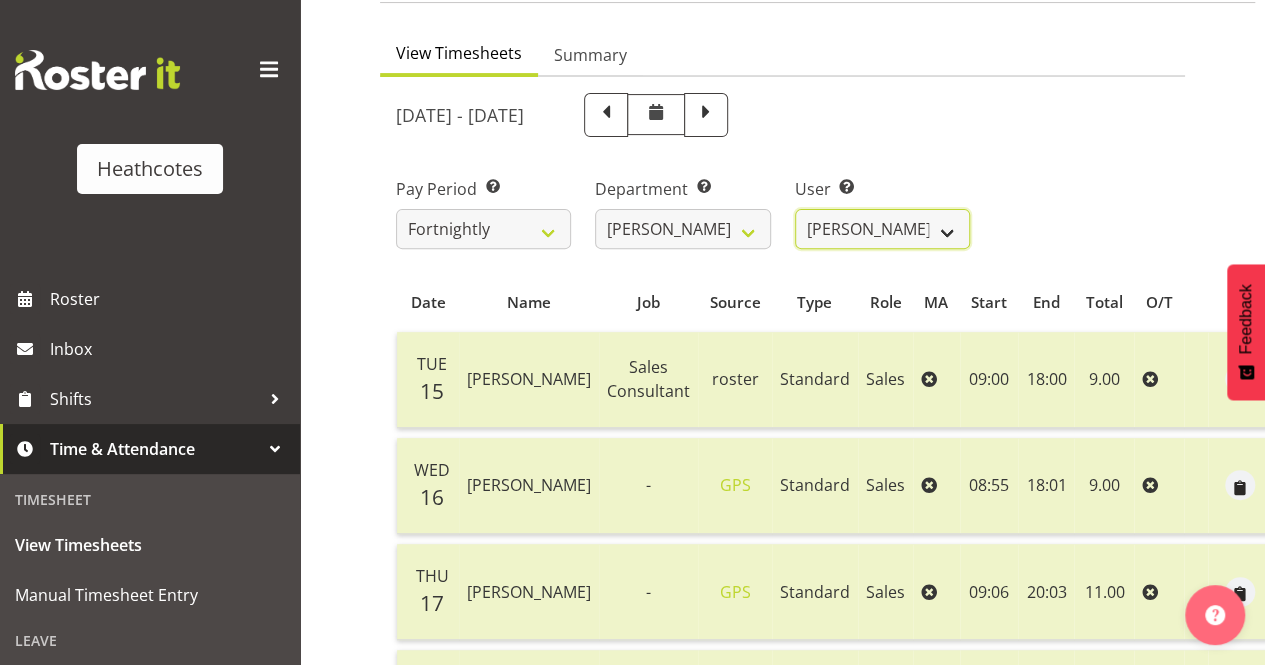 click on "Clifford Millar
✔
Marieka Allan-Jones
✔
Tony Wilcock
✔" at bounding box center [882, 229] 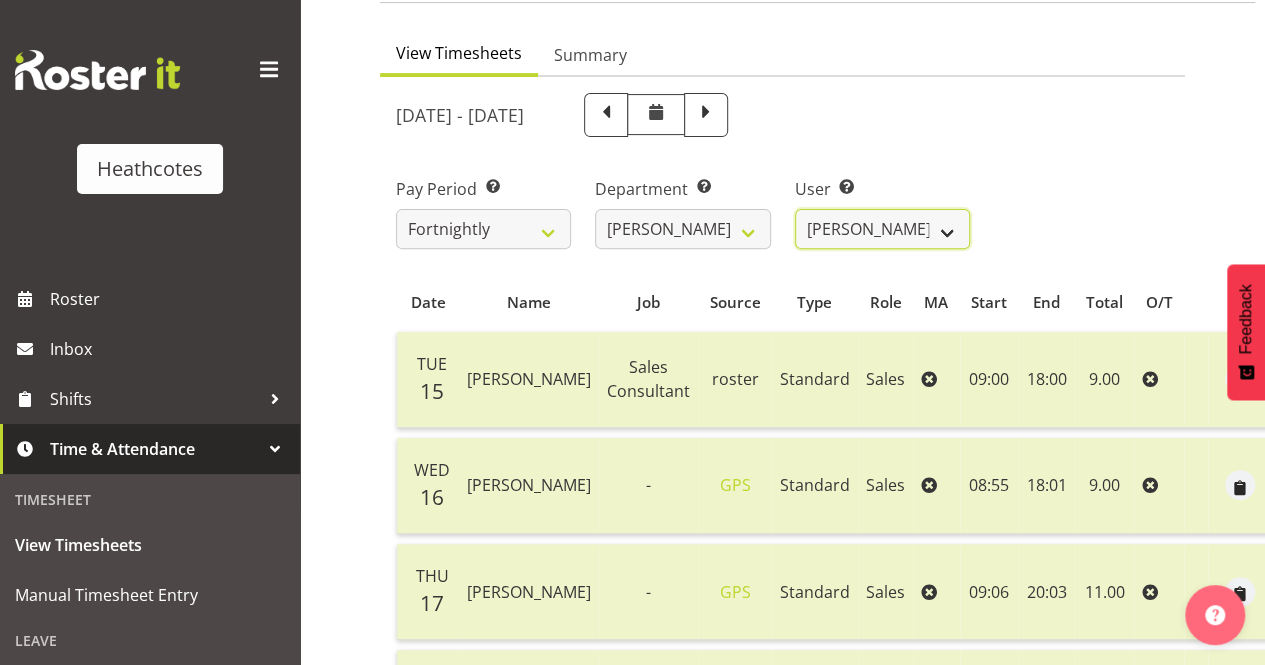 click on "Clifford Millar
✔
Marieka Allan-Jones
✔
Tony Wilcock
✔" at bounding box center [882, 229] 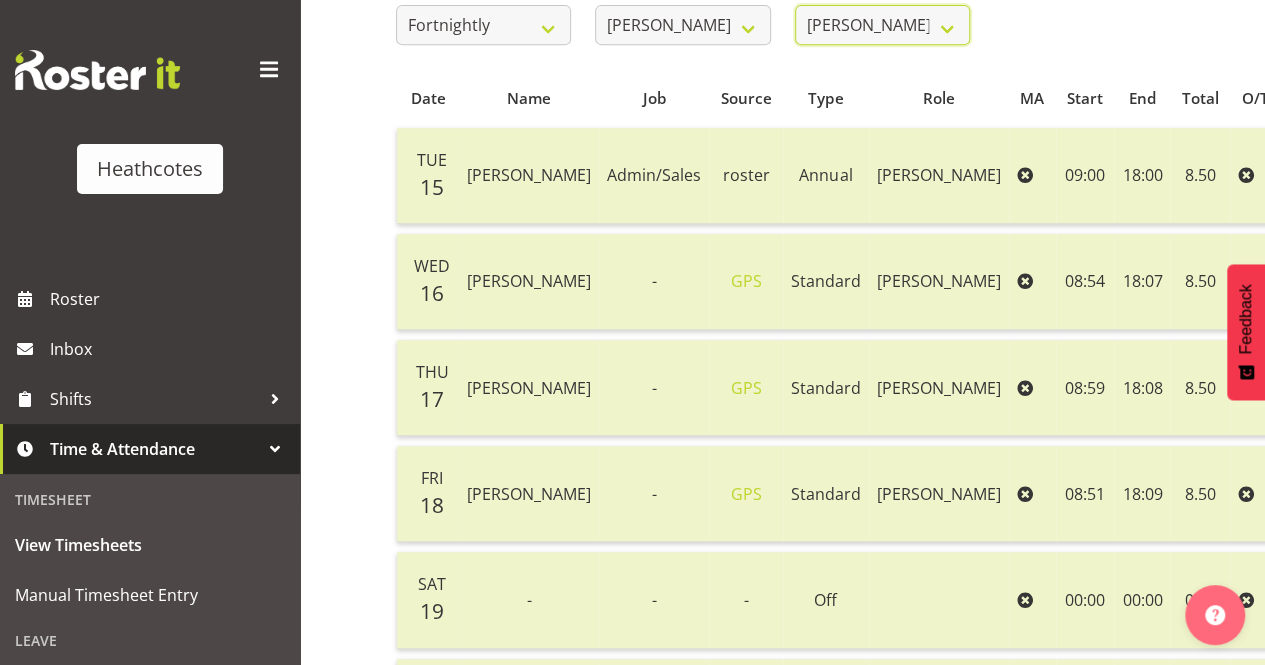 scroll, scrollTop: 338, scrollLeft: 0, axis: vertical 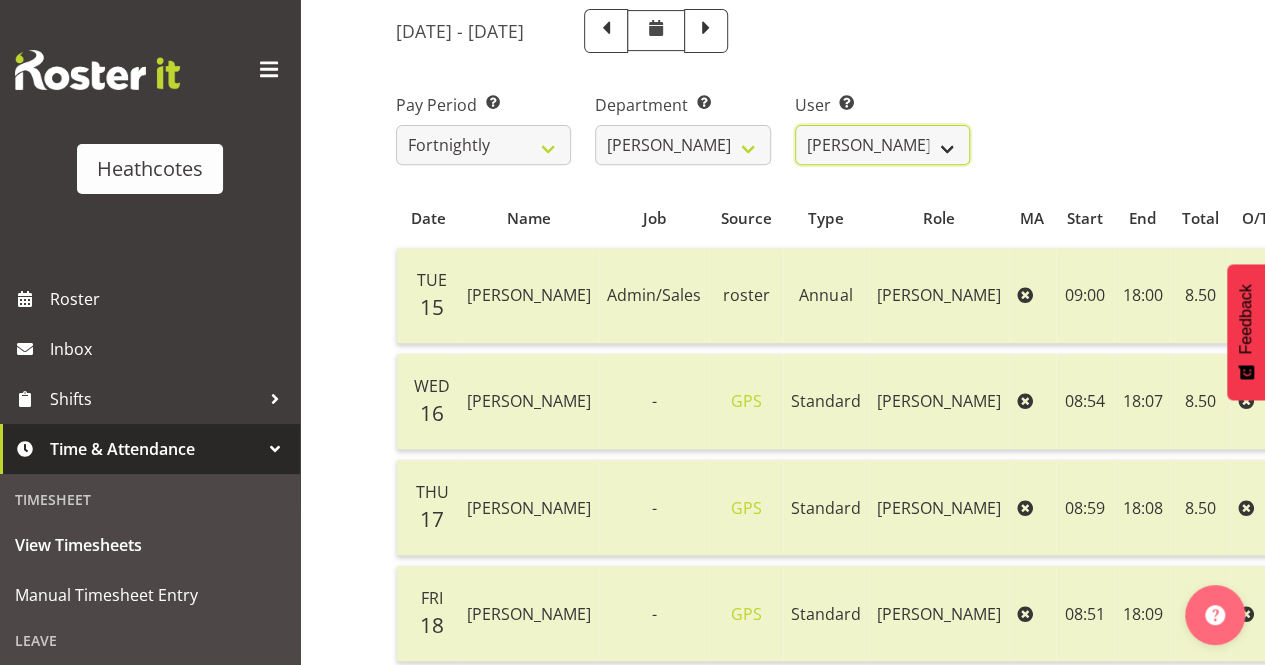 click on "Clifford Millar
✔
Marieka Allan-Jones
✔
Tony Wilcock
✔" at bounding box center [882, 145] 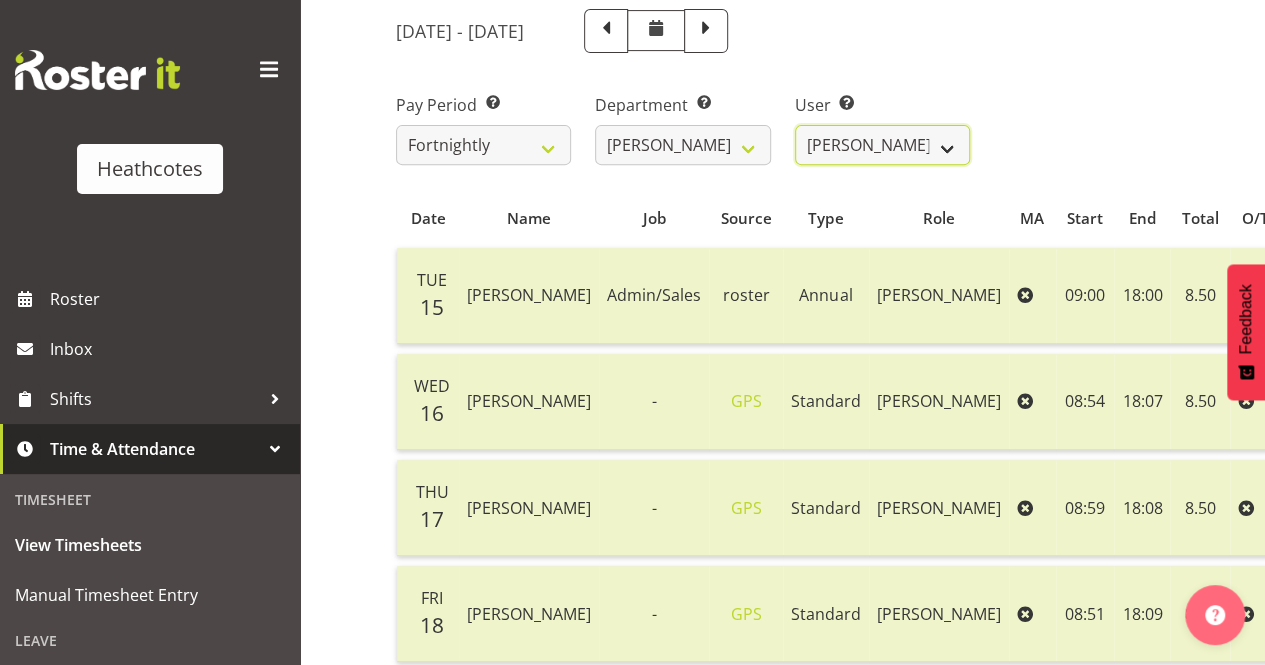 click on "Clifford Millar
✔
Marieka Allan-Jones
✔
Tony Wilcock
✔" at bounding box center [882, 145] 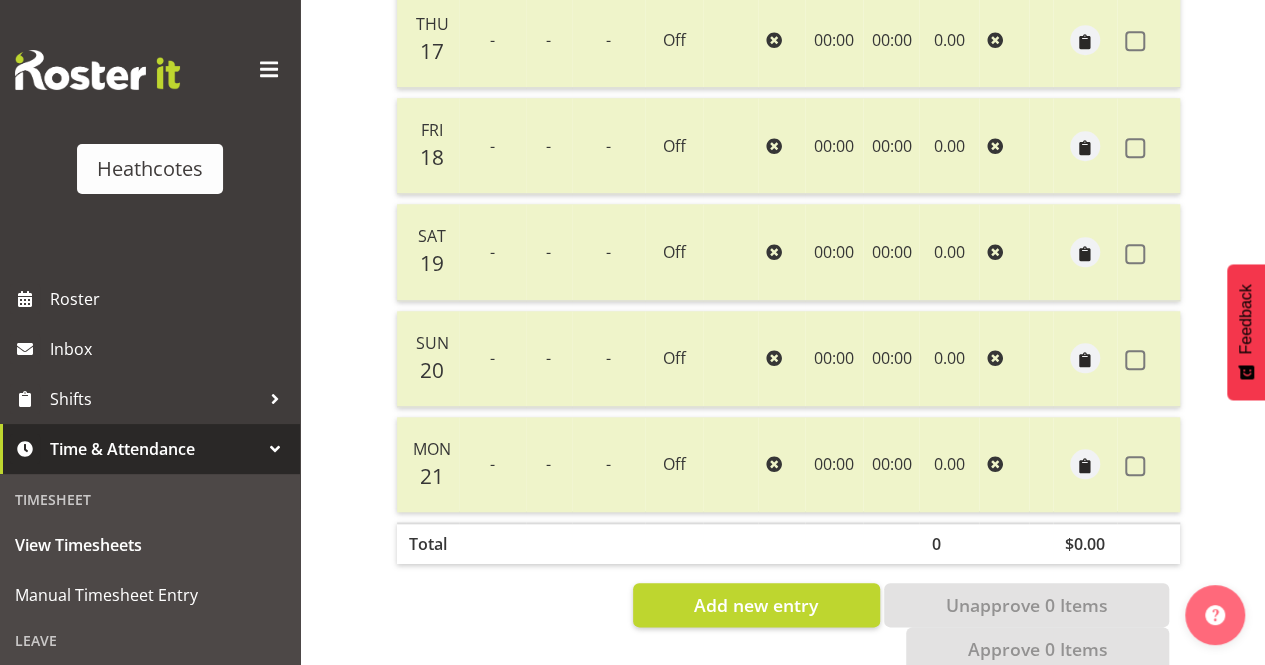 scroll, scrollTop: 854, scrollLeft: 0, axis: vertical 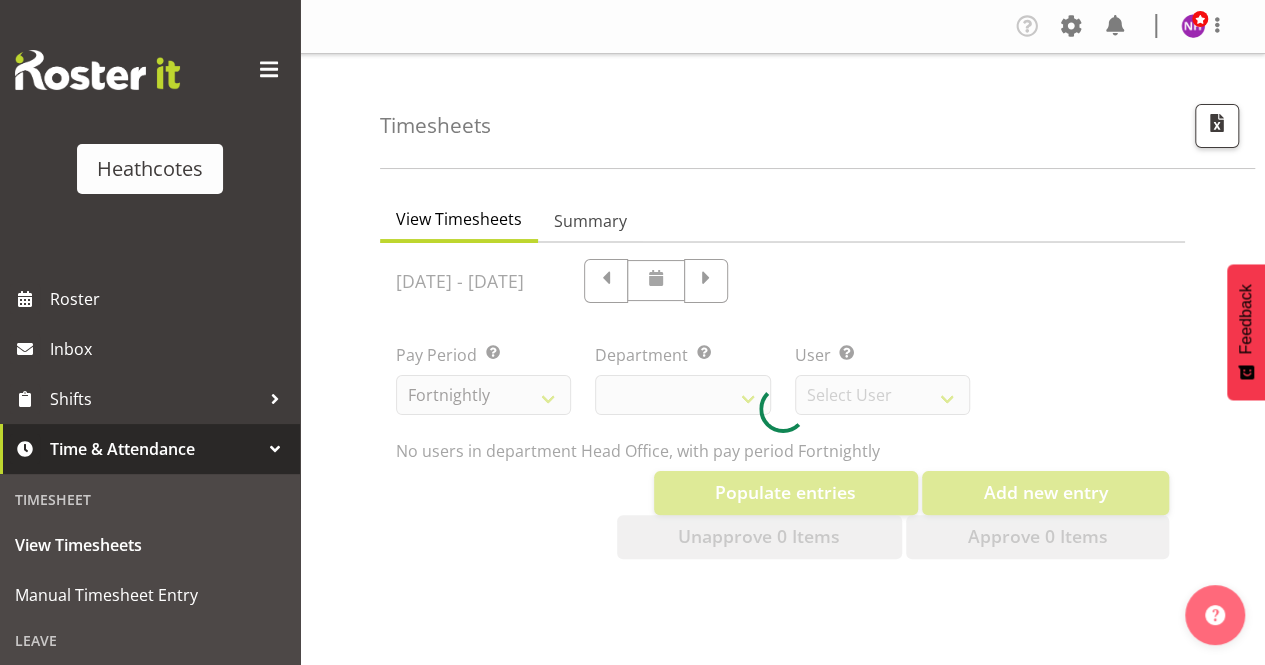select on "788" 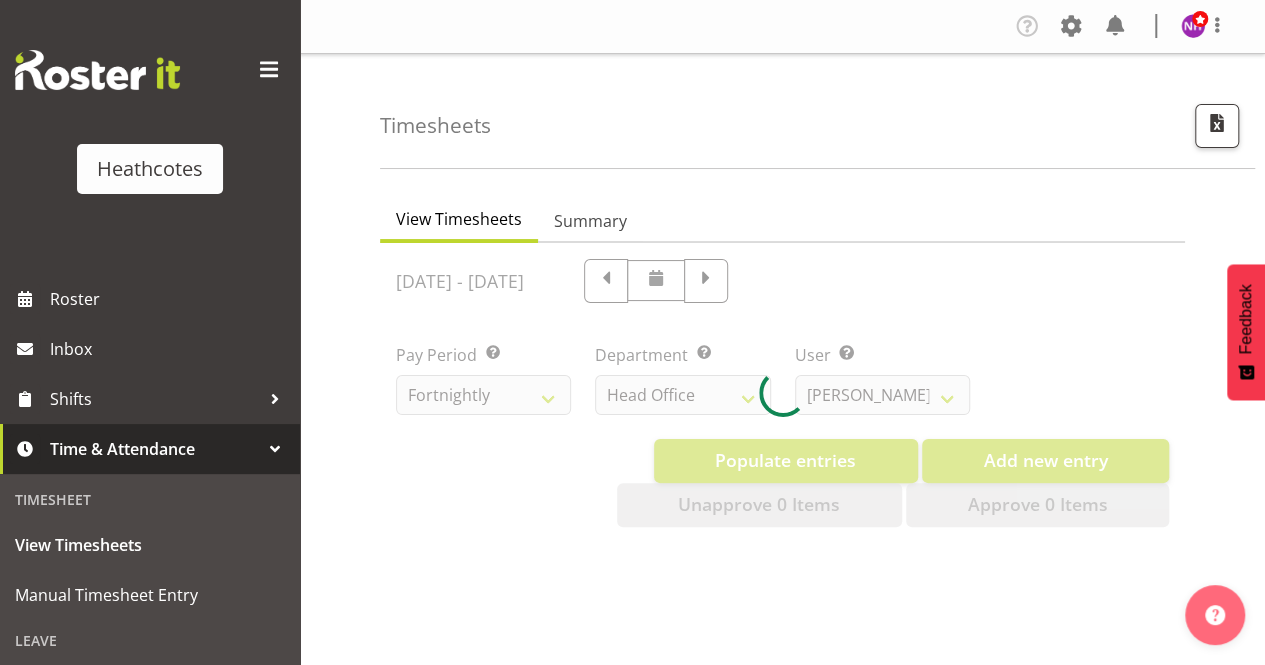 scroll, scrollTop: 332, scrollLeft: 0, axis: vertical 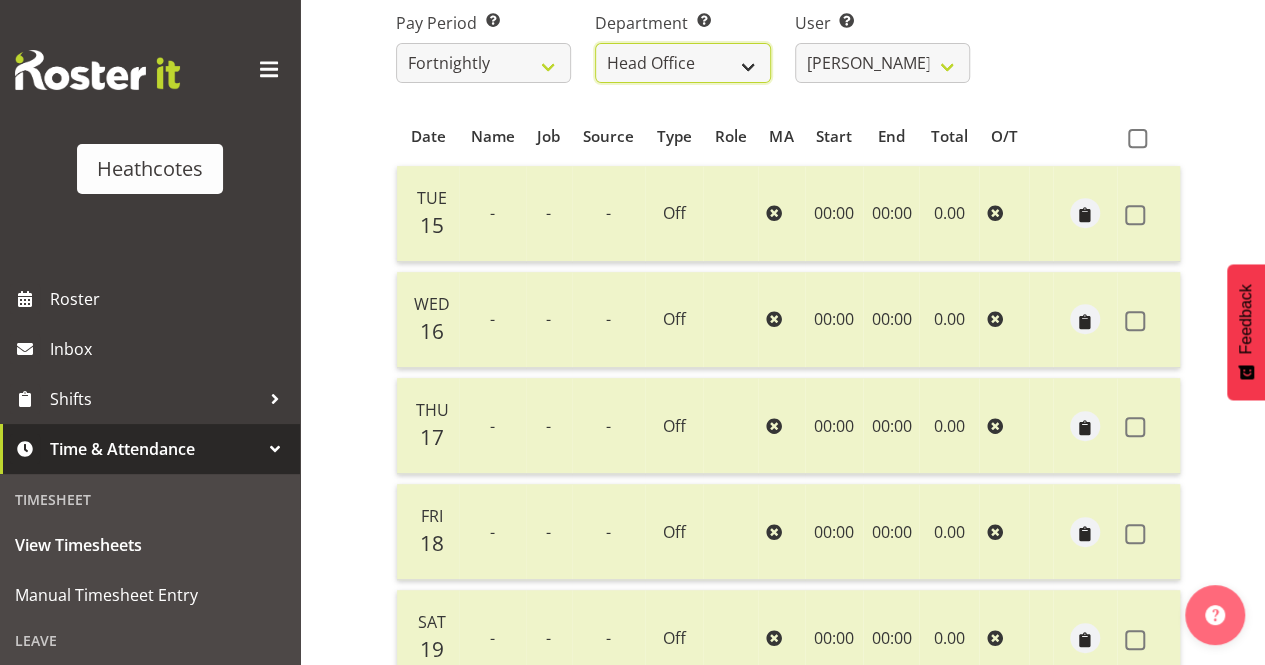drag, startPoint x: 662, startPoint y: 60, endPoint x: 672, endPoint y: 79, distance: 21.470911 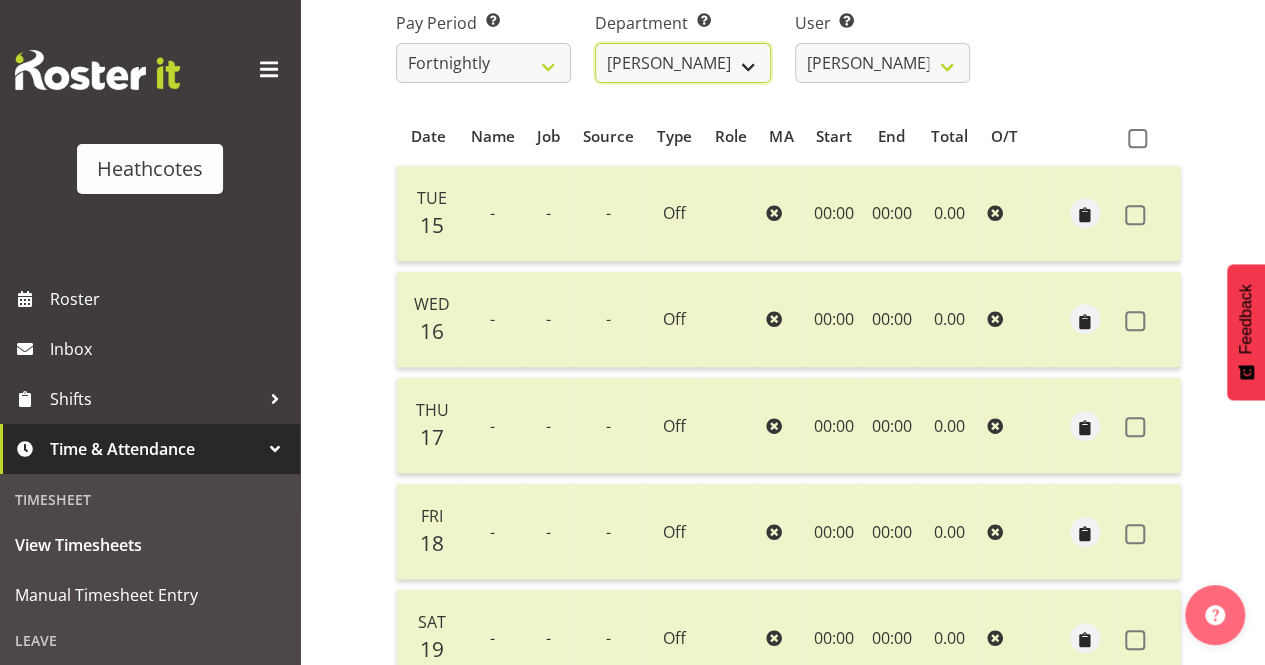 click on "Accounts
Head Office
[PERSON_NAME]" at bounding box center [682, 63] 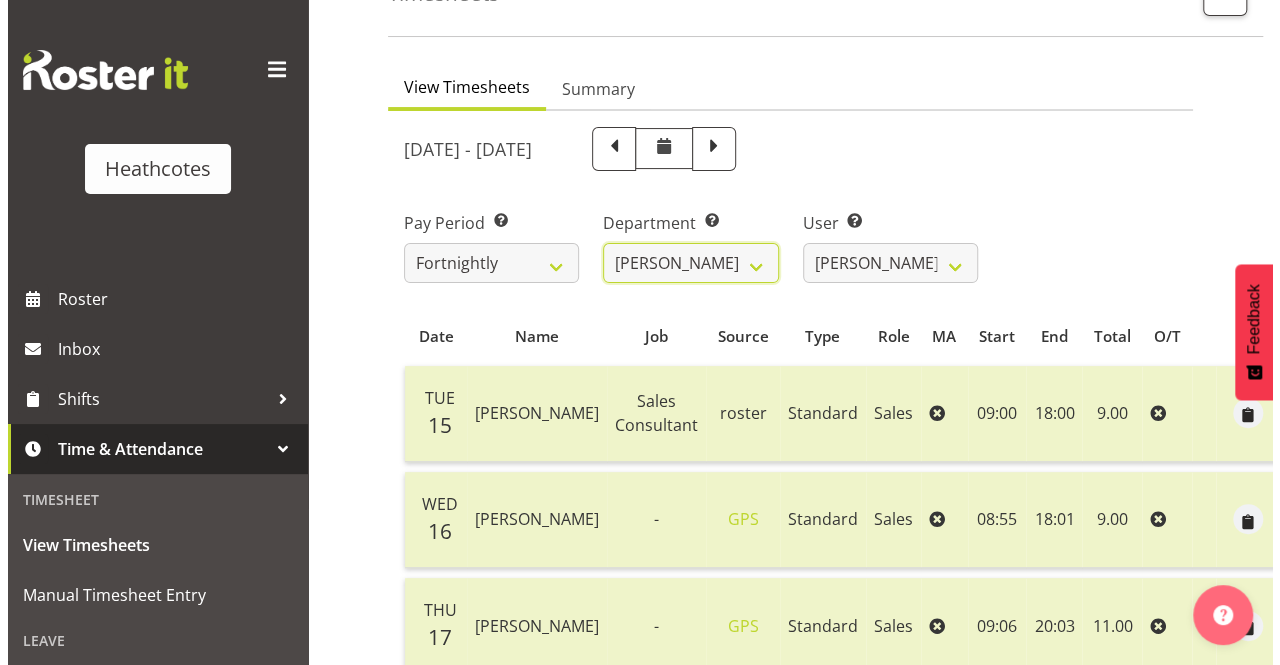 scroll, scrollTop: 32, scrollLeft: 0, axis: vertical 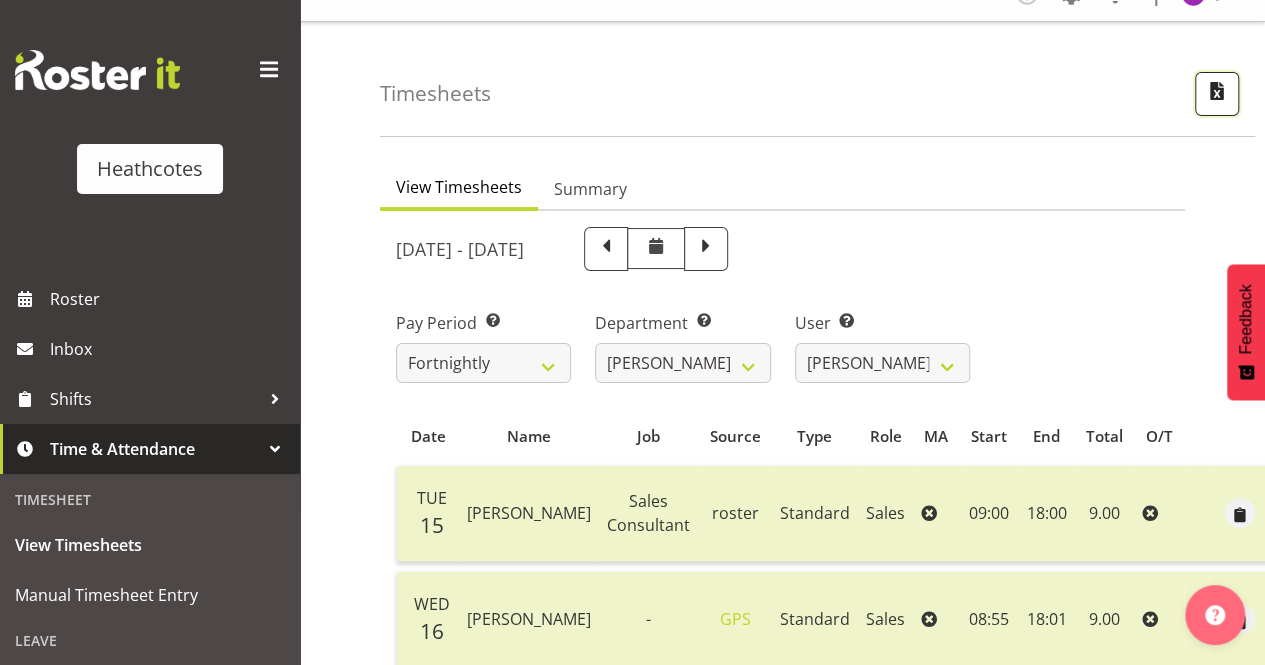 click at bounding box center [1217, 91] 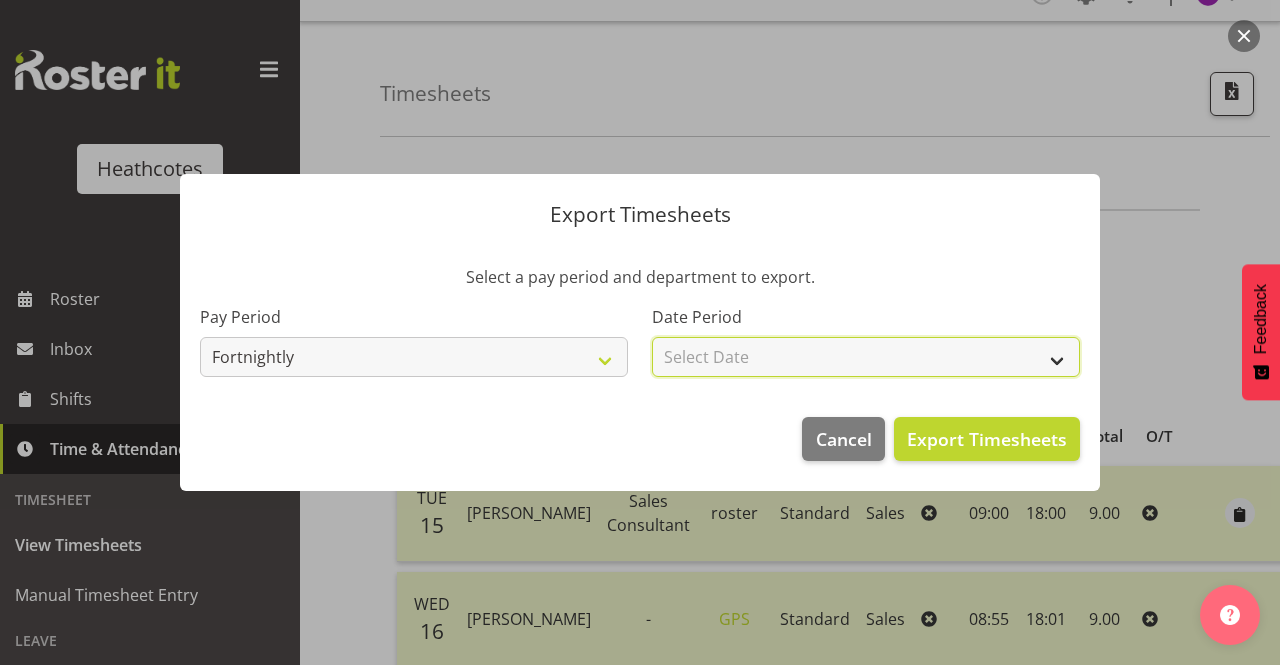 click on "Select Date  Fortnight starting [DATE] Fortnight starting [DATE] Fortnight starting [DATE] Fortnight starting [DATE] Fortnight starting [DATE] Fortnight starting [DATE] Fortnight starting [DATE] Fortnight starting [DATE] Fortnight starting [DATE] Fortnight starting [DATE]" at bounding box center [866, 357] 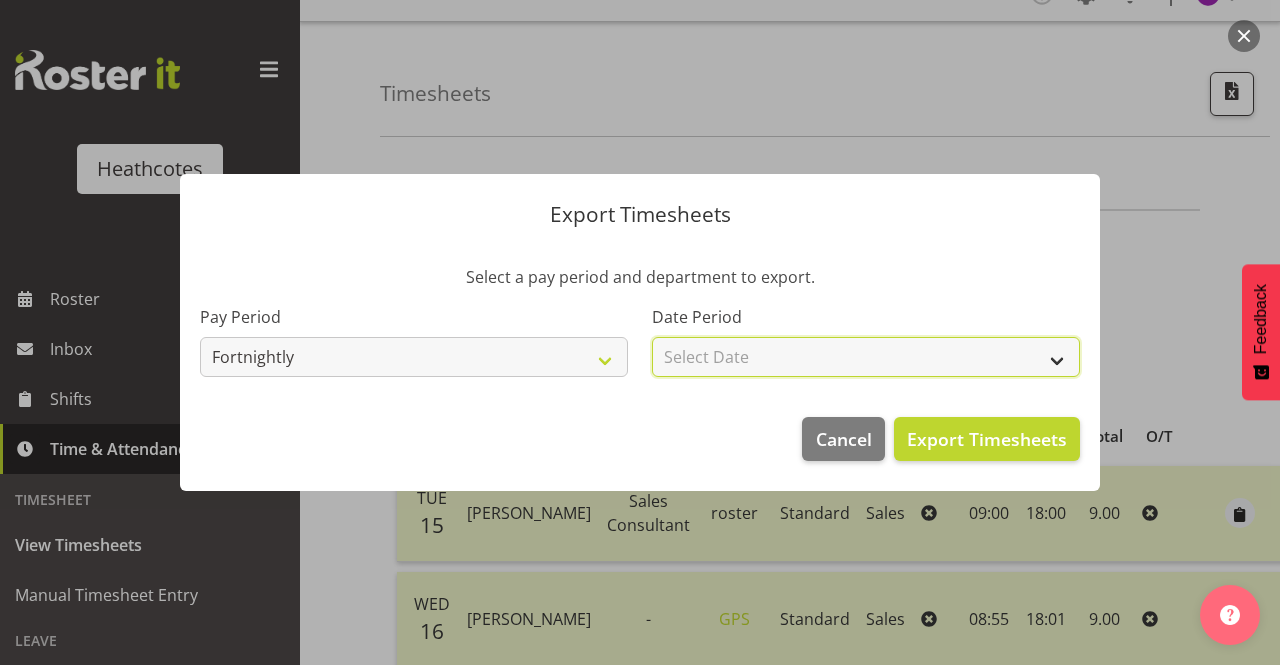 select on "[DATE]" 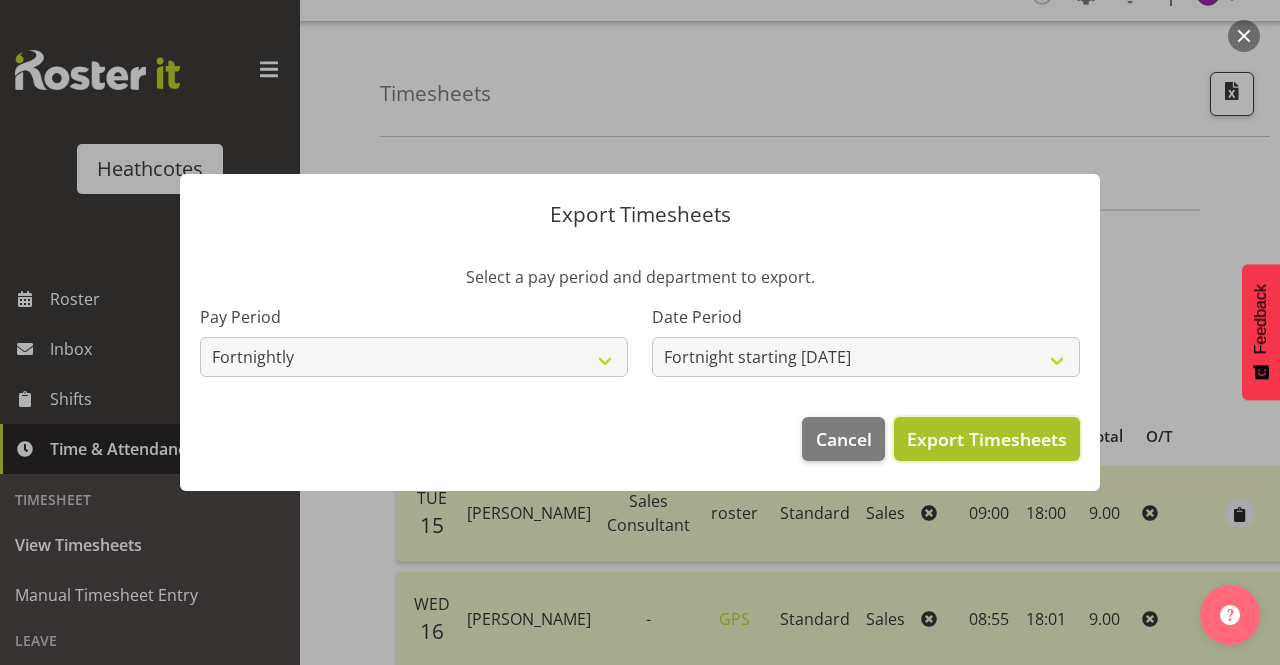 click on "Export Timesheets" at bounding box center (987, 439) 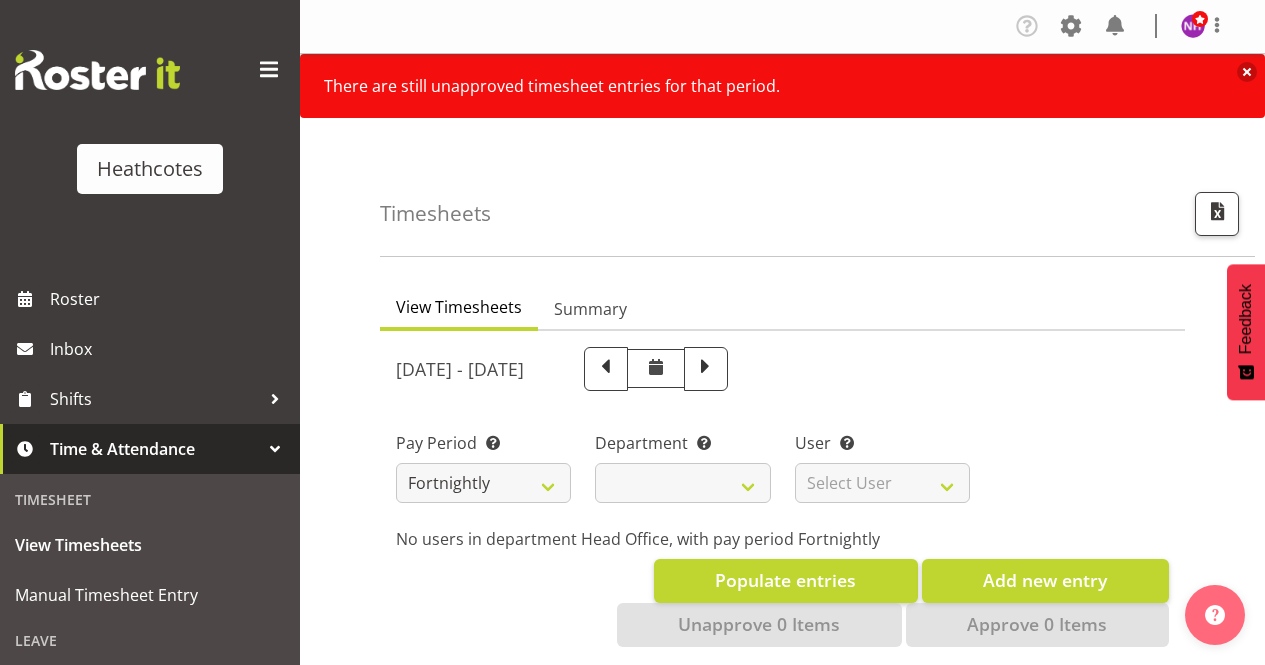 scroll, scrollTop: 0, scrollLeft: 0, axis: both 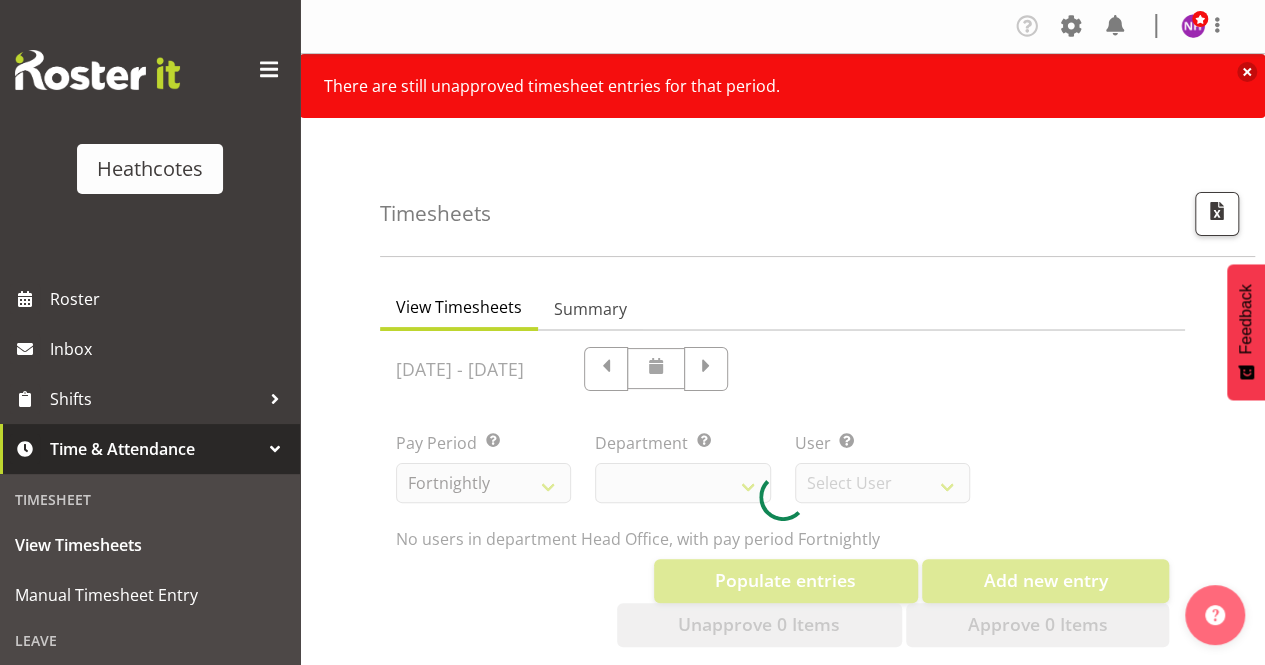 select on "788" 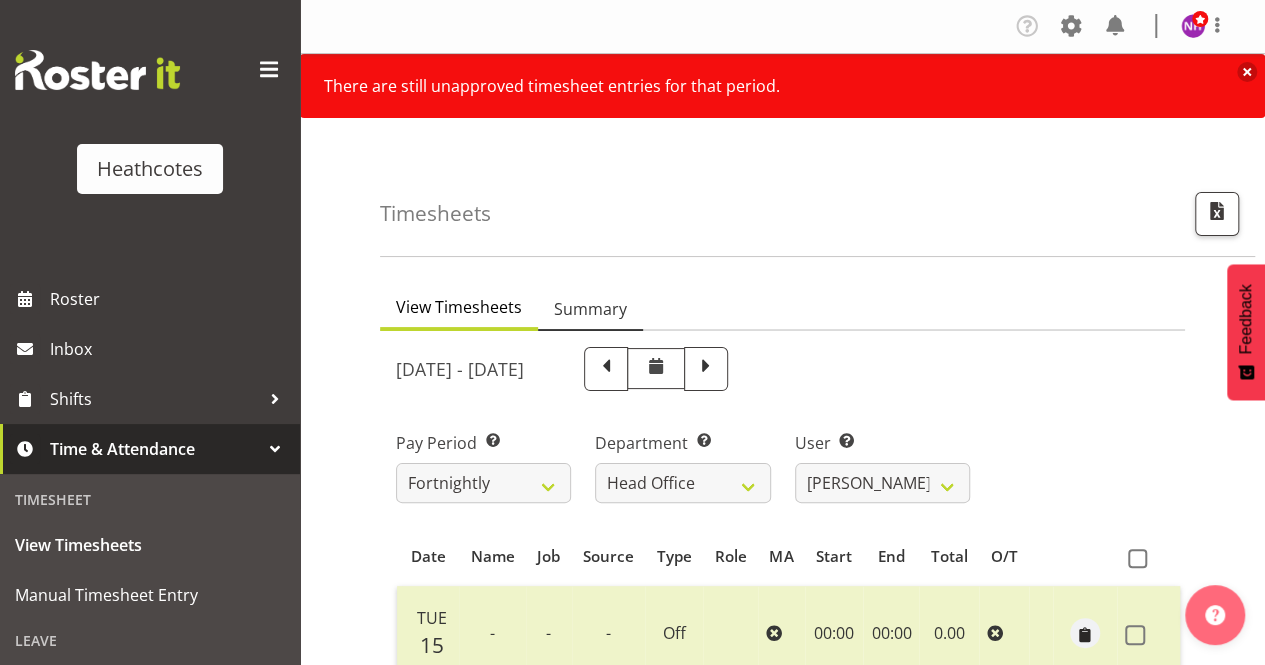 click on "Summary" at bounding box center [590, 309] 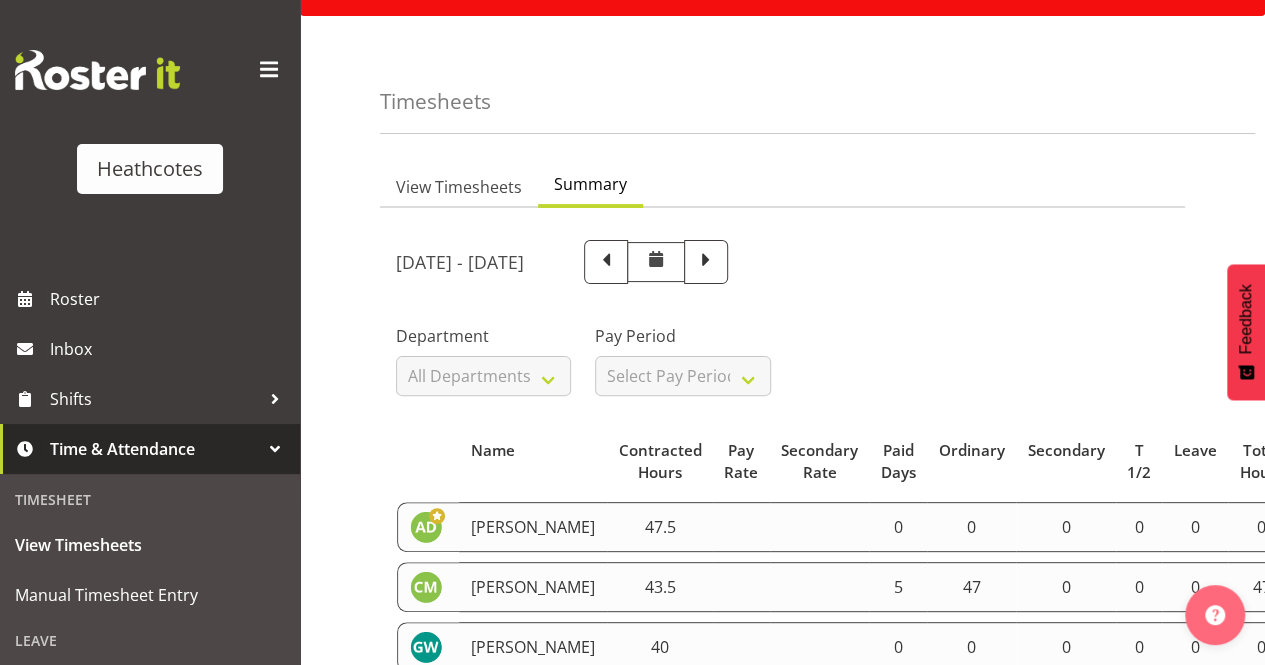 scroll, scrollTop: 0, scrollLeft: 0, axis: both 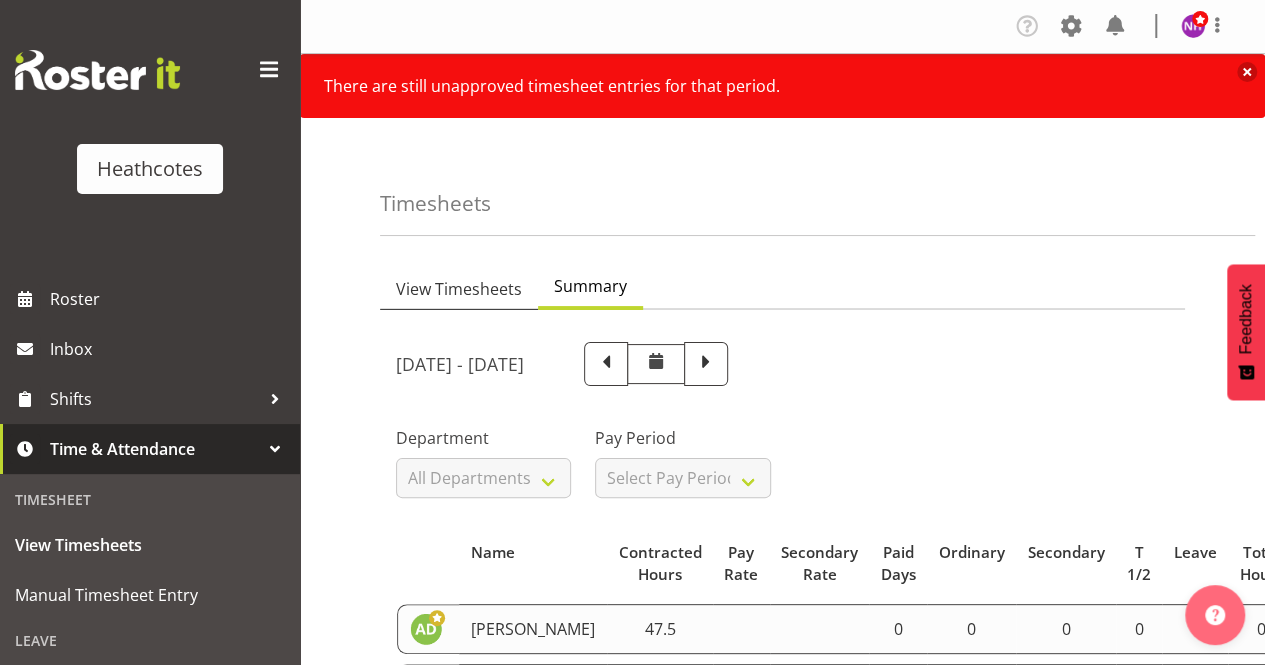 click on "View Timesheets" at bounding box center (459, 289) 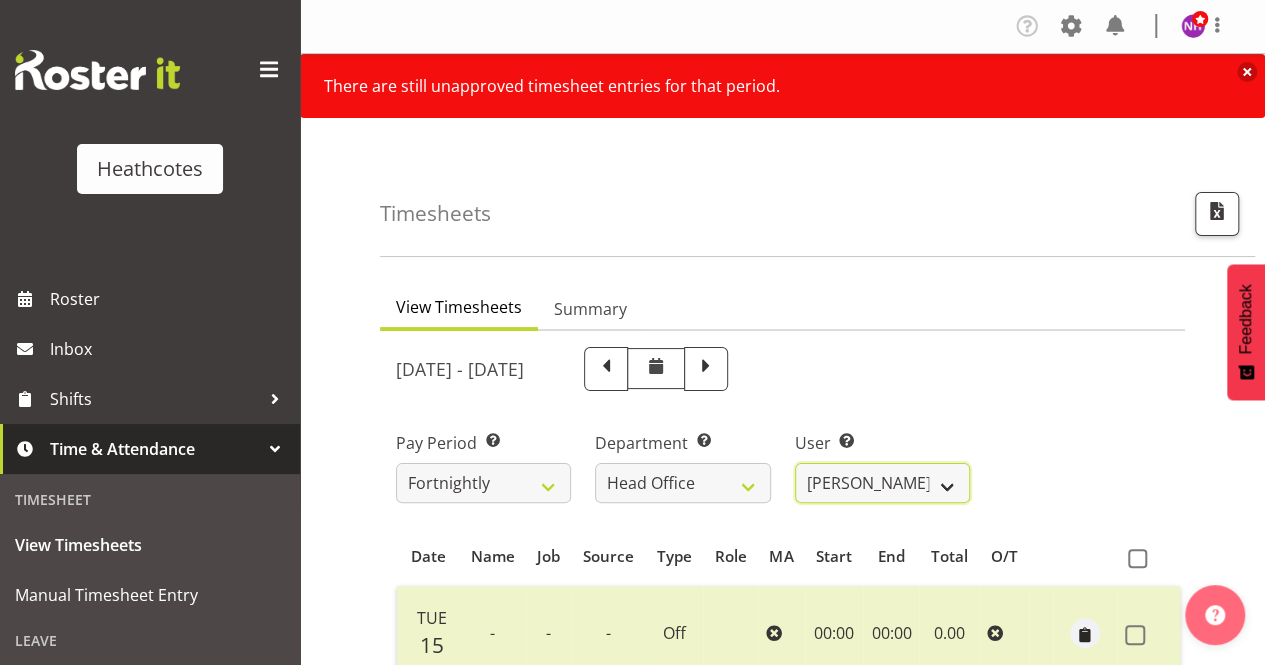 click on "[PERSON_NAME]
✔
[PERSON_NAME]
✔
[PERSON_NAME]
❌" at bounding box center [882, 483] 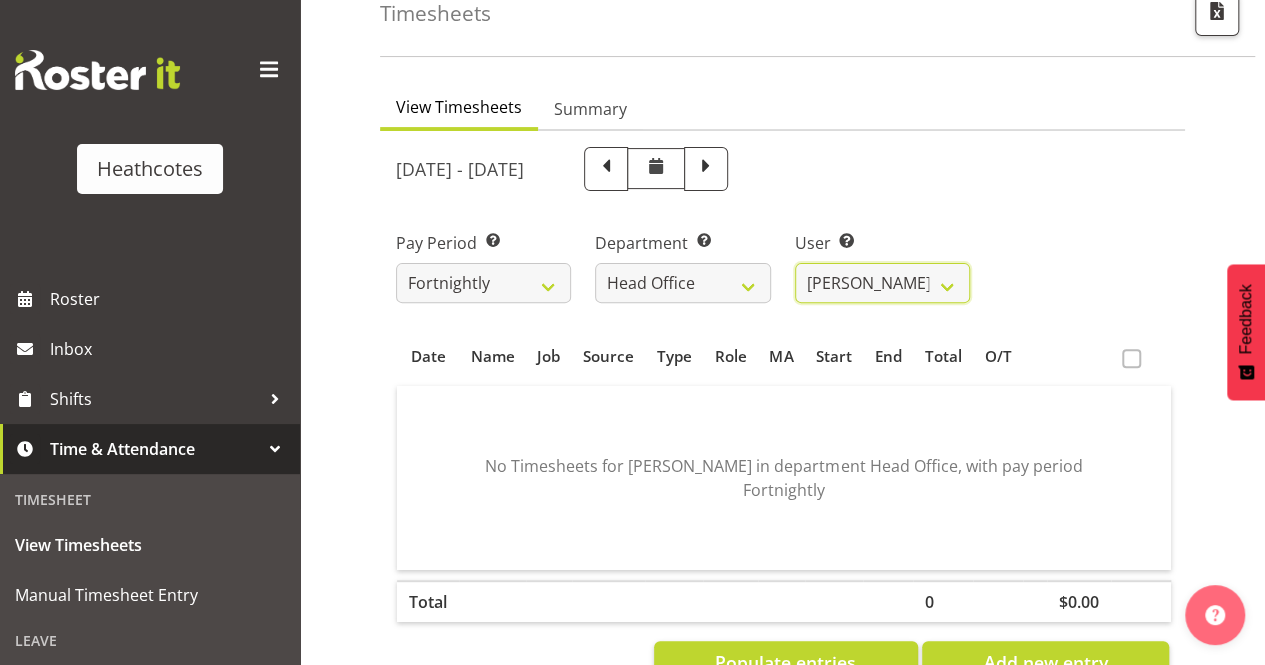 scroll, scrollTop: 300, scrollLeft: 0, axis: vertical 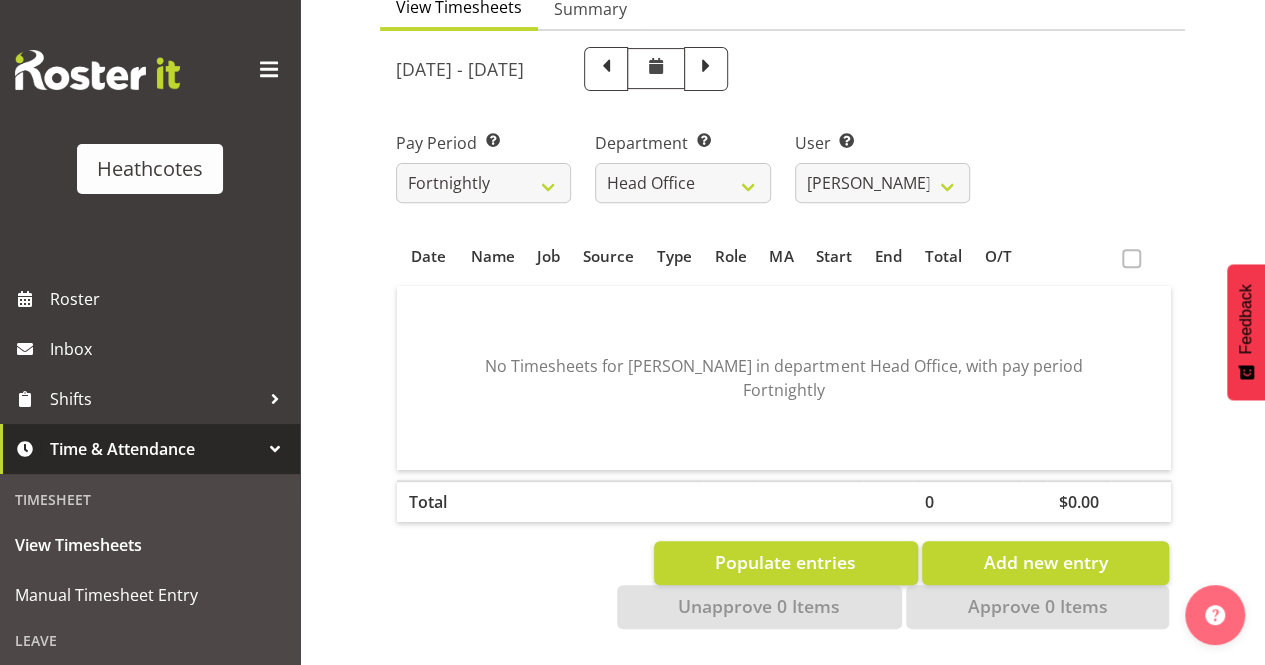click on "Date   Name   Job   Source   Type   Role   MA   Start   End   Total   O/T
No Timesheets for [PERSON_NAME] in department Head Office,
with pay period Fortnightly
Total                    0
$0.00" at bounding box center [784, 380] 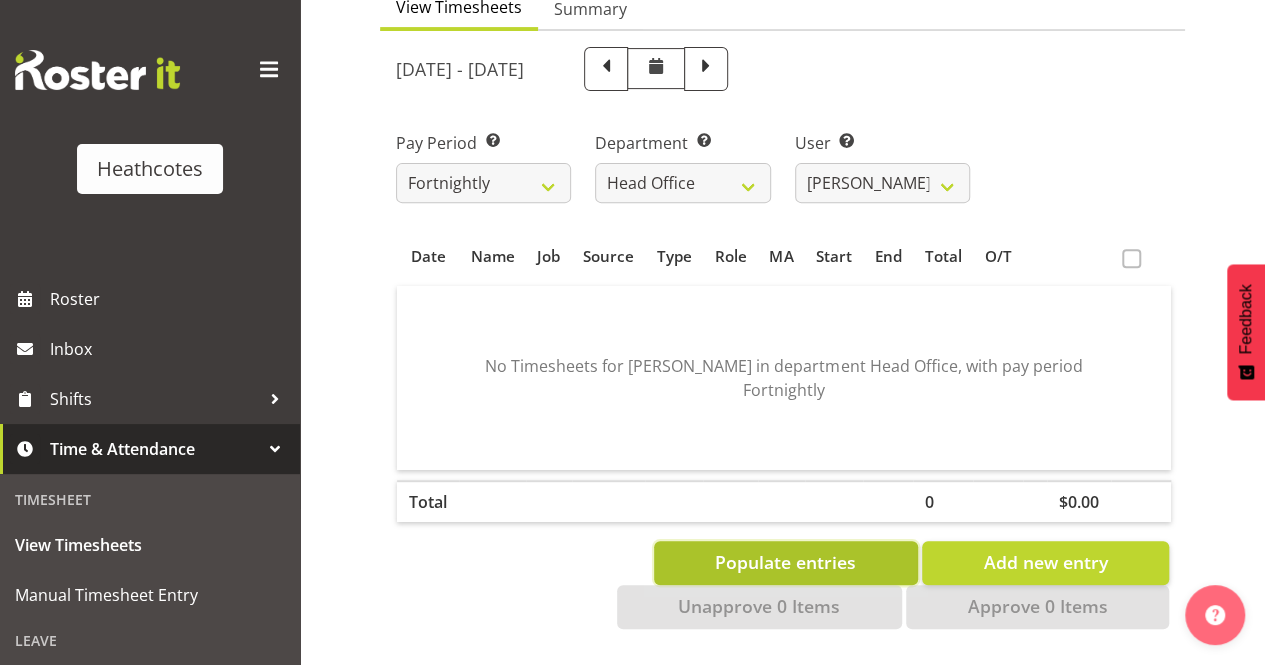 click on "Populate entries" at bounding box center (786, 563) 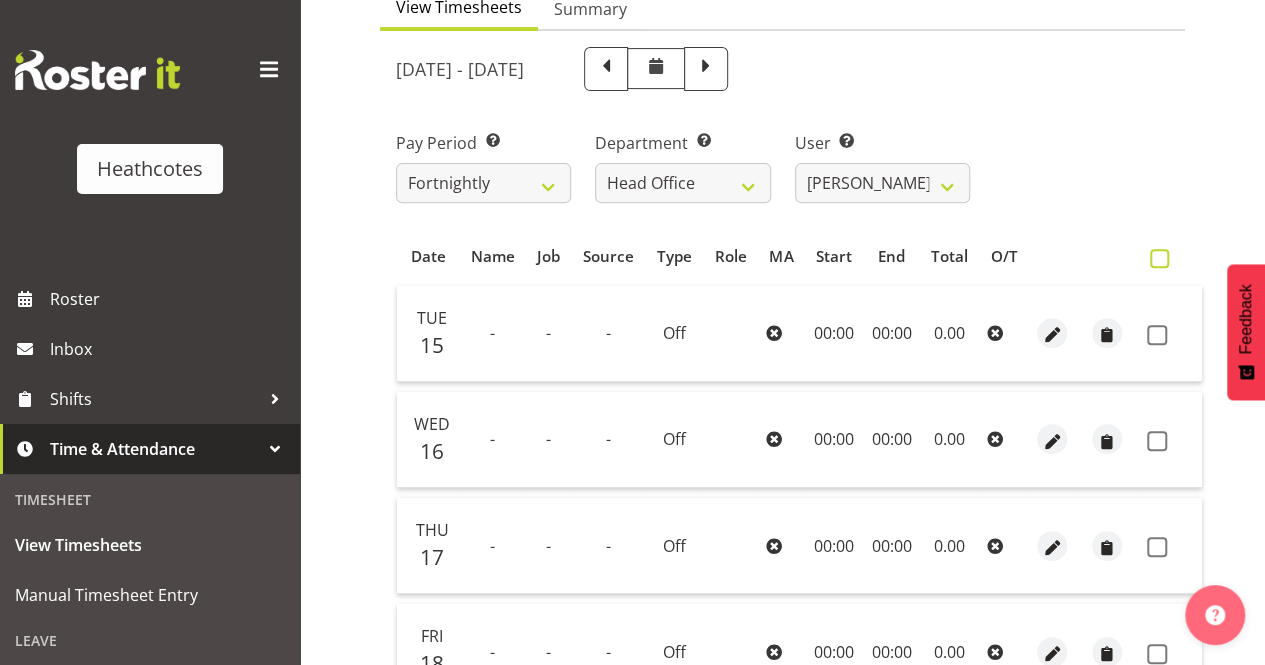 click at bounding box center [1159, 258] 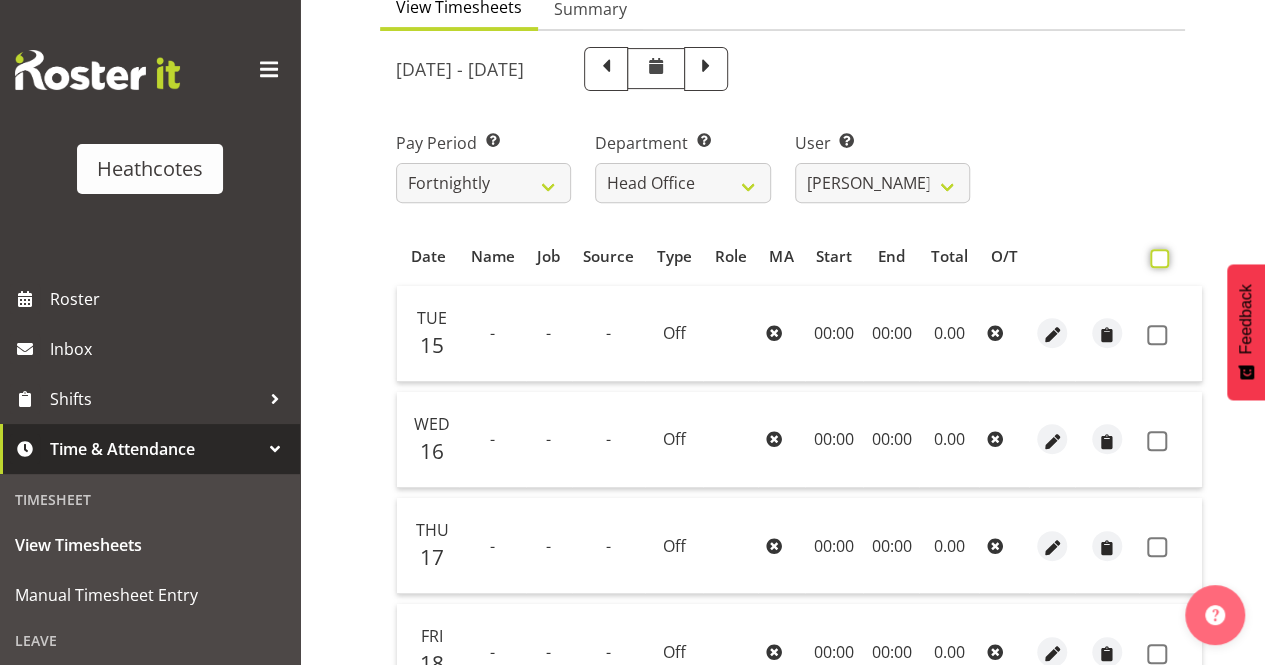 click at bounding box center (1156, 258) 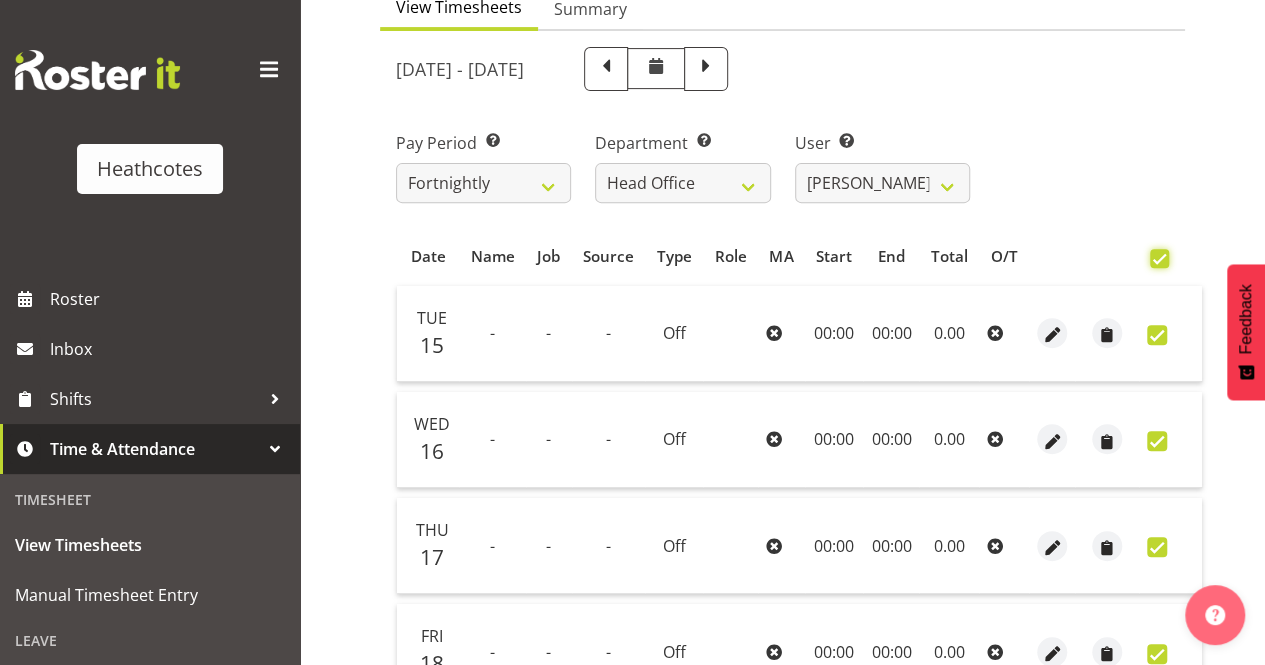 checkbox on "true" 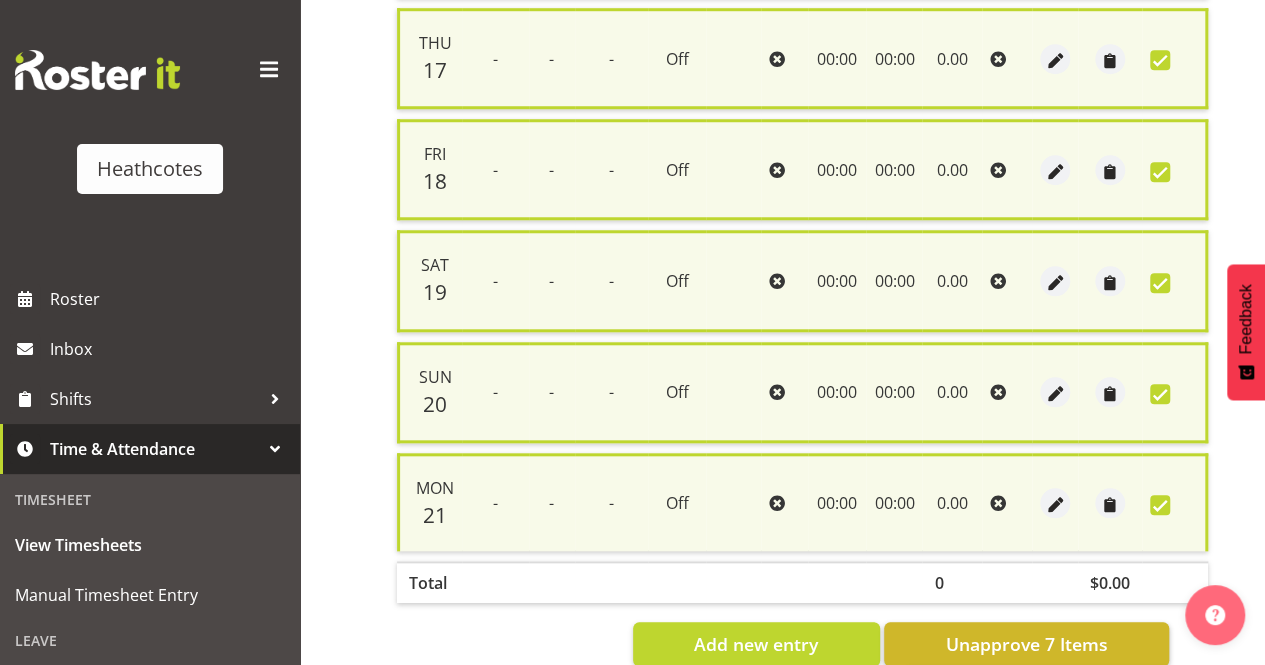 scroll, scrollTop: 885, scrollLeft: 0, axis: vertical 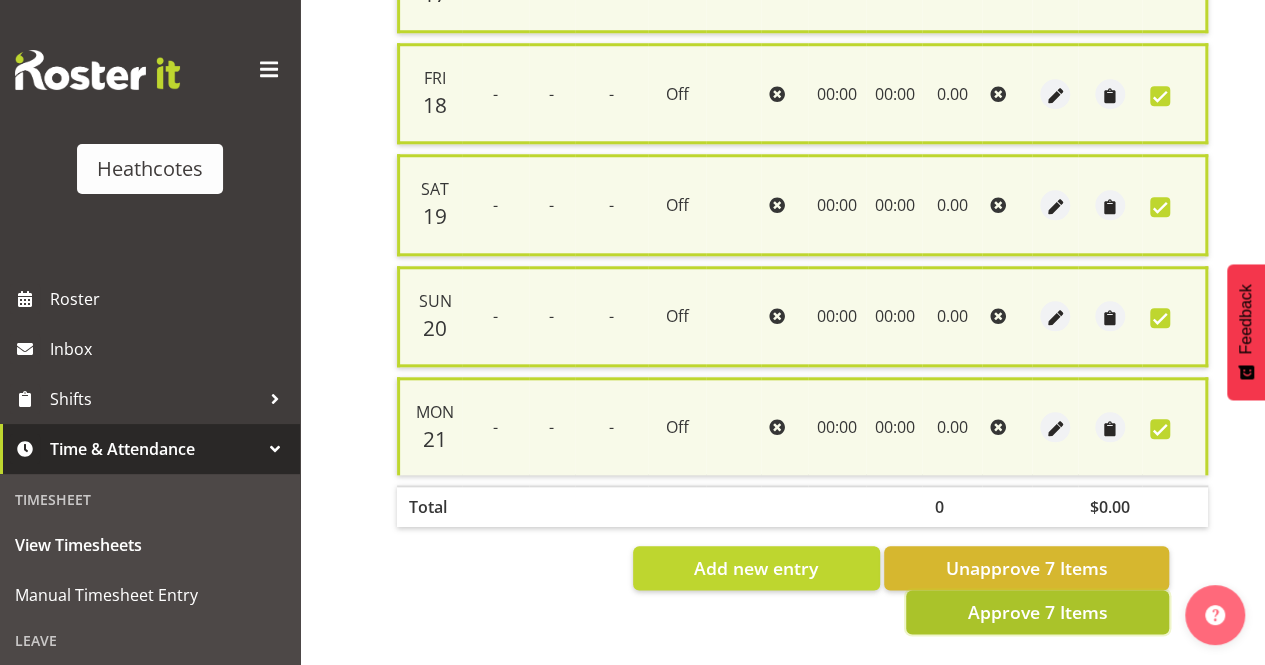 click on "Approve 7 Items" at bounding box center [1037, 612] 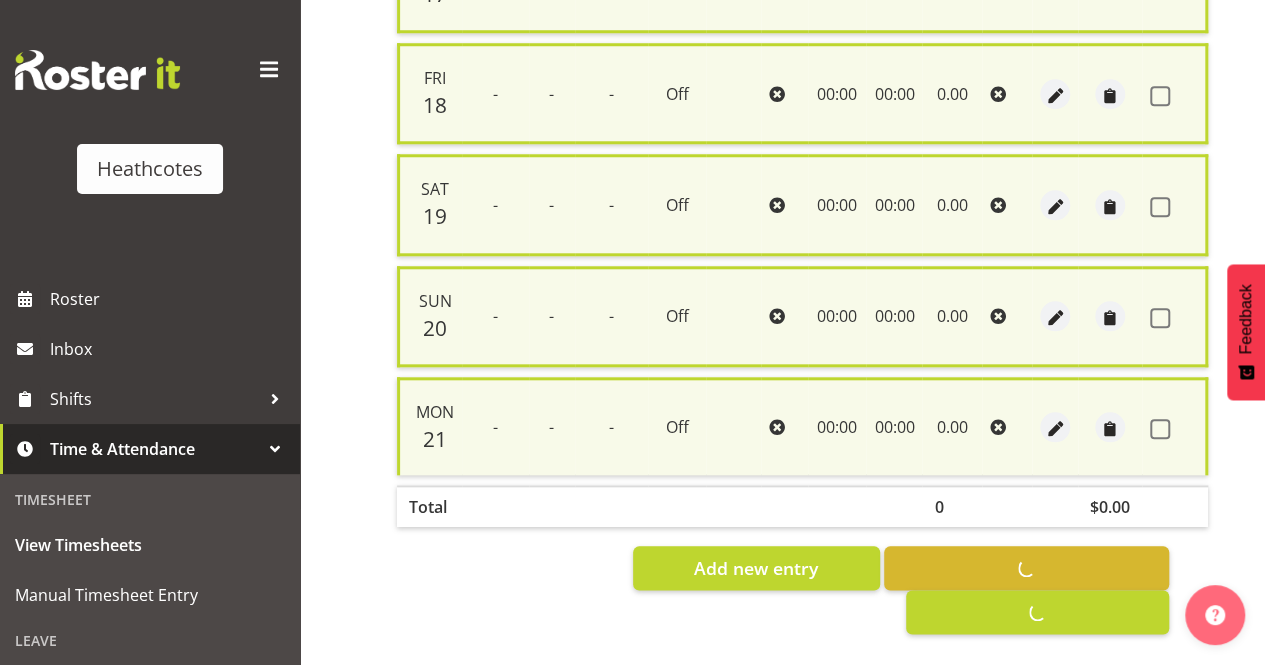 checkbox on "false" 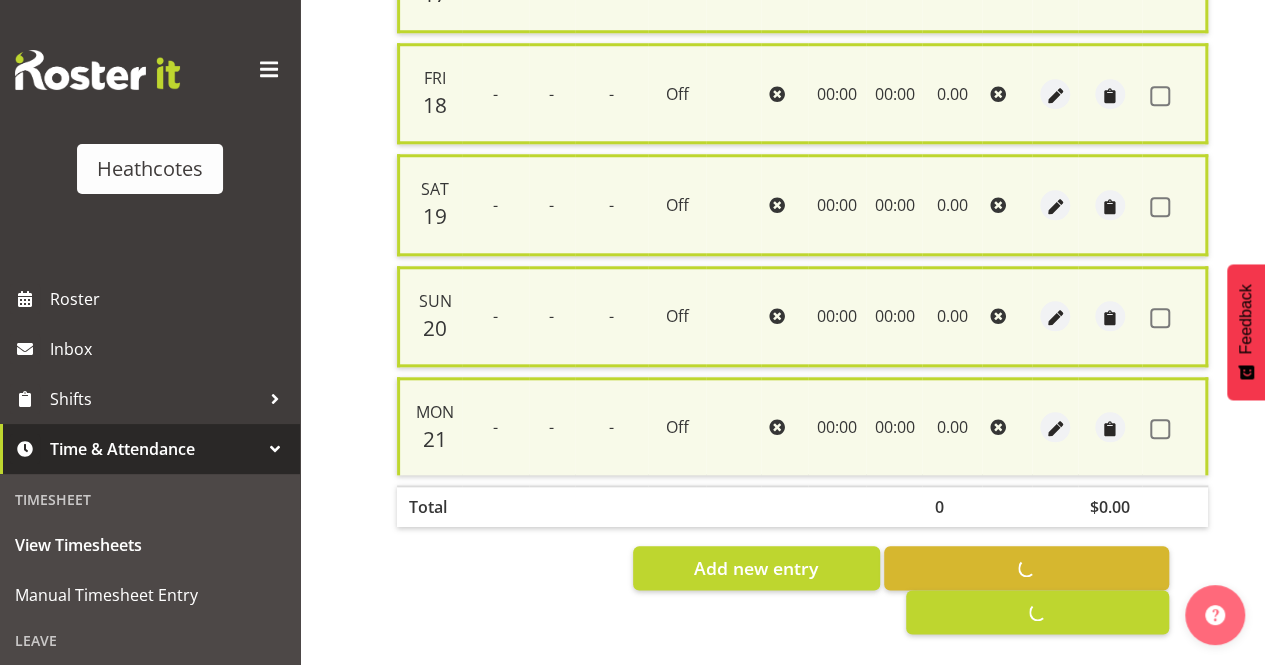 checkbox on "false" 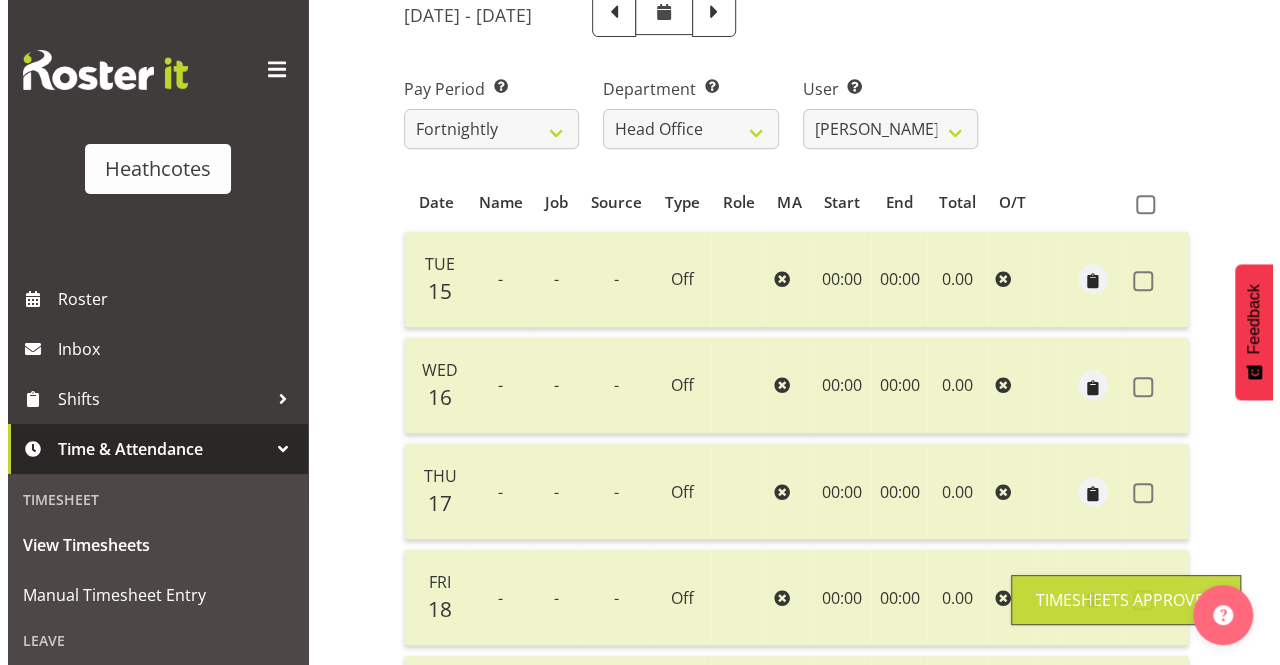 scroll, scrollTop: 0, scrollLeft: 0, axis: both 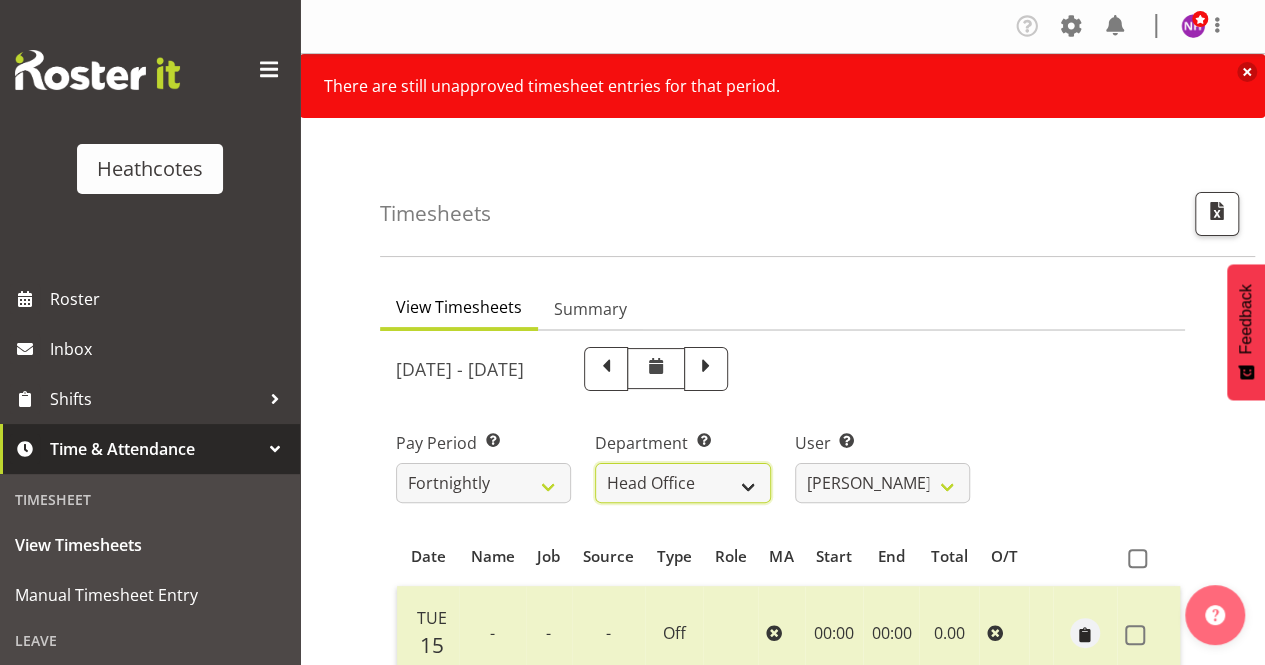 click on "Accounts
Head Office
Te Rapa" at bounding box center (682, 483) 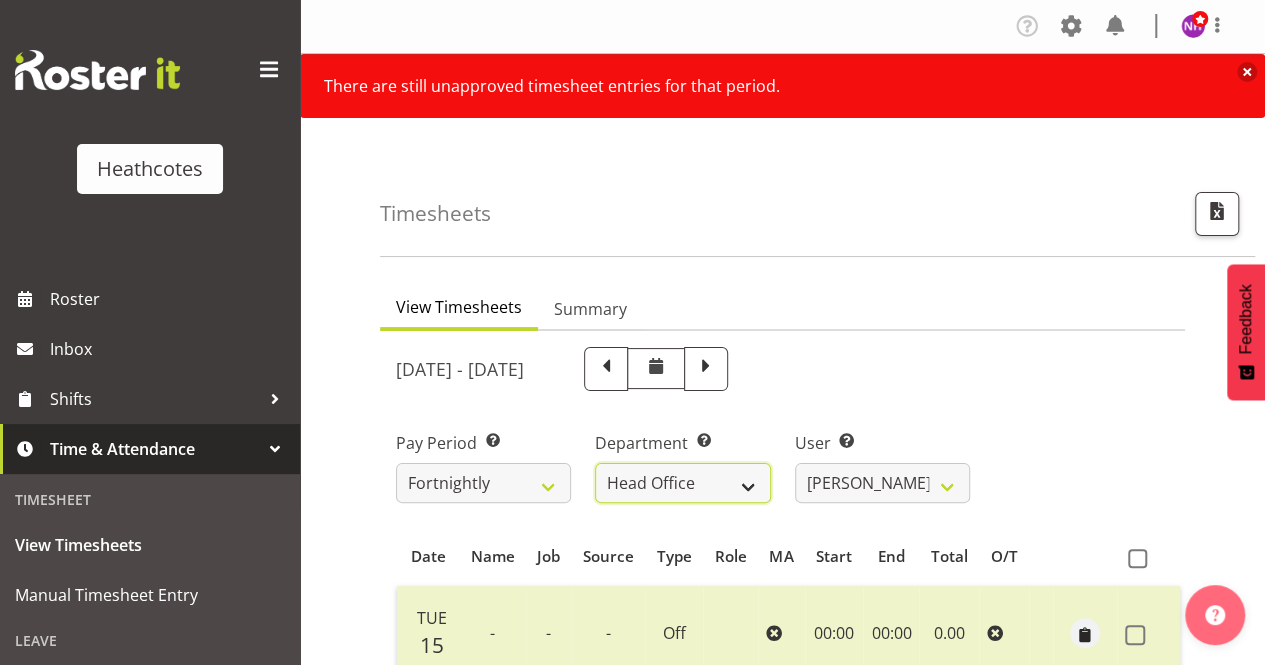 select on "789" 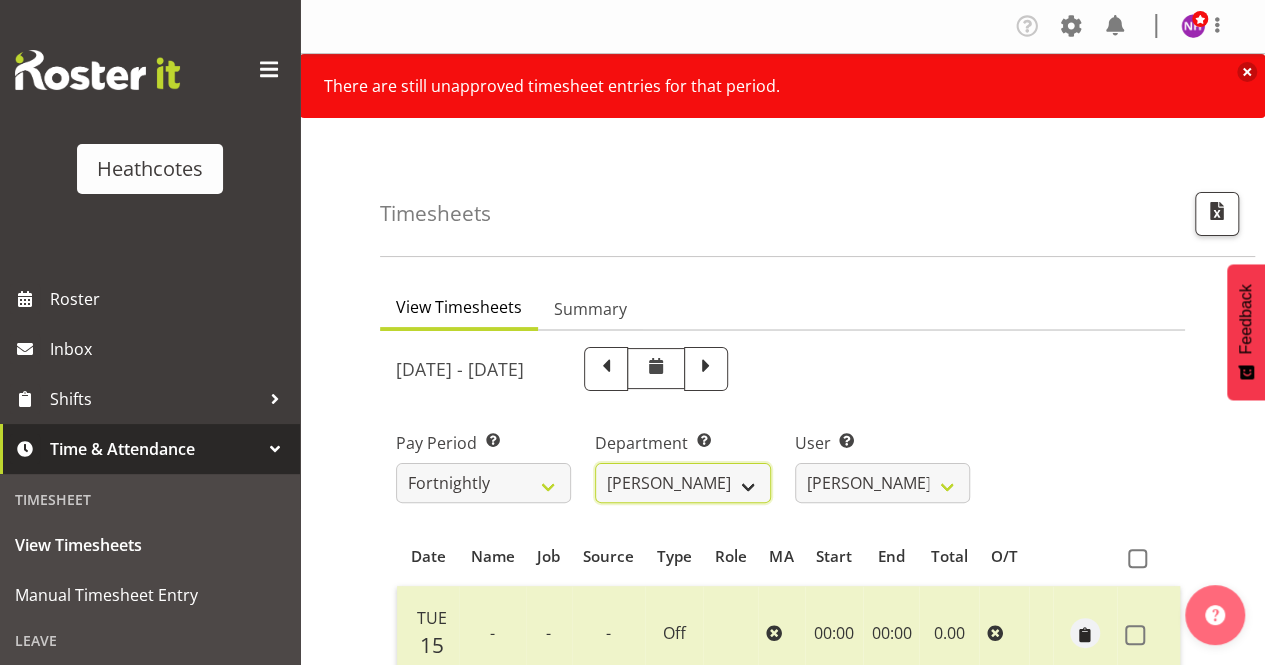 click on "Accounts
Head Office
Te Rapa" at bounding box center [682, 483] 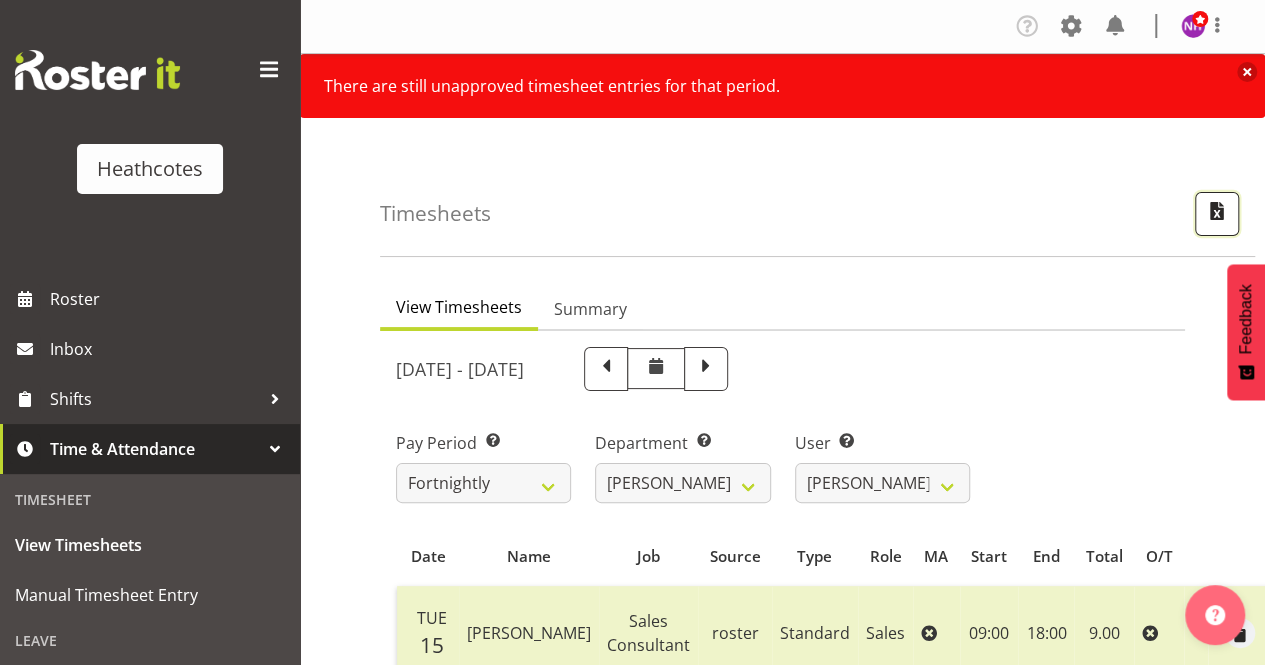 click at bounding box center [1217, 211] 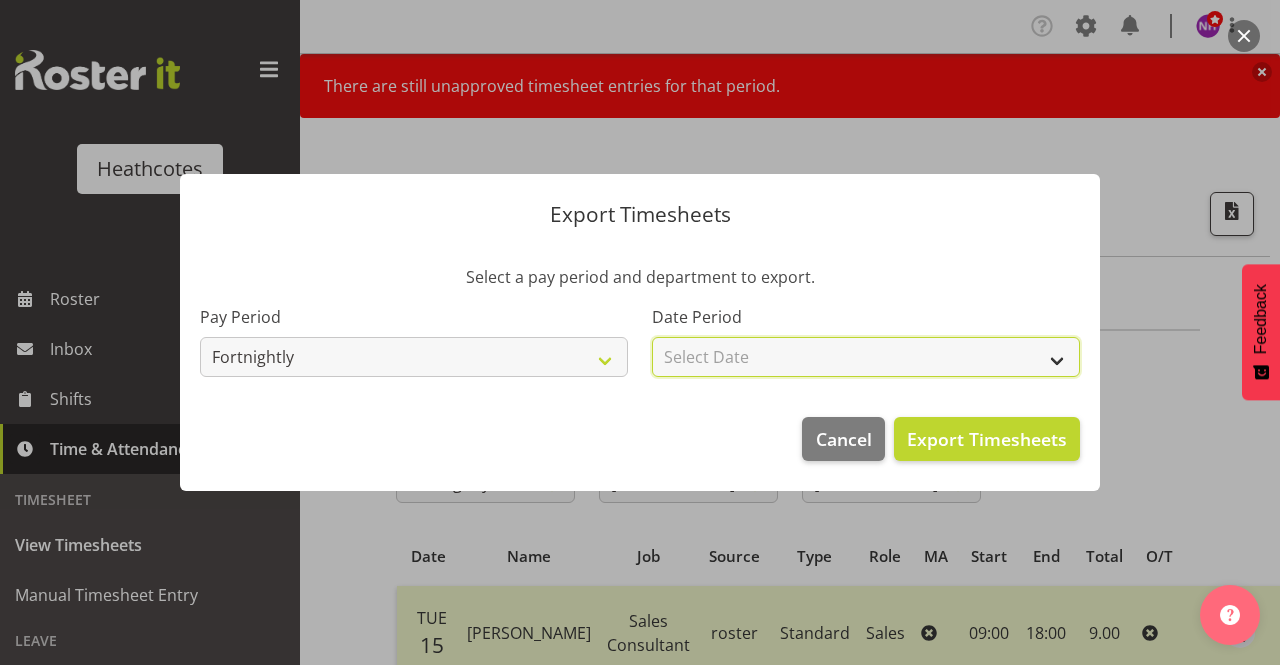 click on "Select Date  Fortnight starting [DATE] Fortnight starting [DATE] Fortnight starting [DATE] Fortnight starting [DATE] Fortnight starting [DATE] Fortnight starting [DATE] Fortnight starting [DATE] Fortnight starting [DATE] Fortnight starting [DATE] Fortnight starting [DATE]" at bounding box center (866, 357) 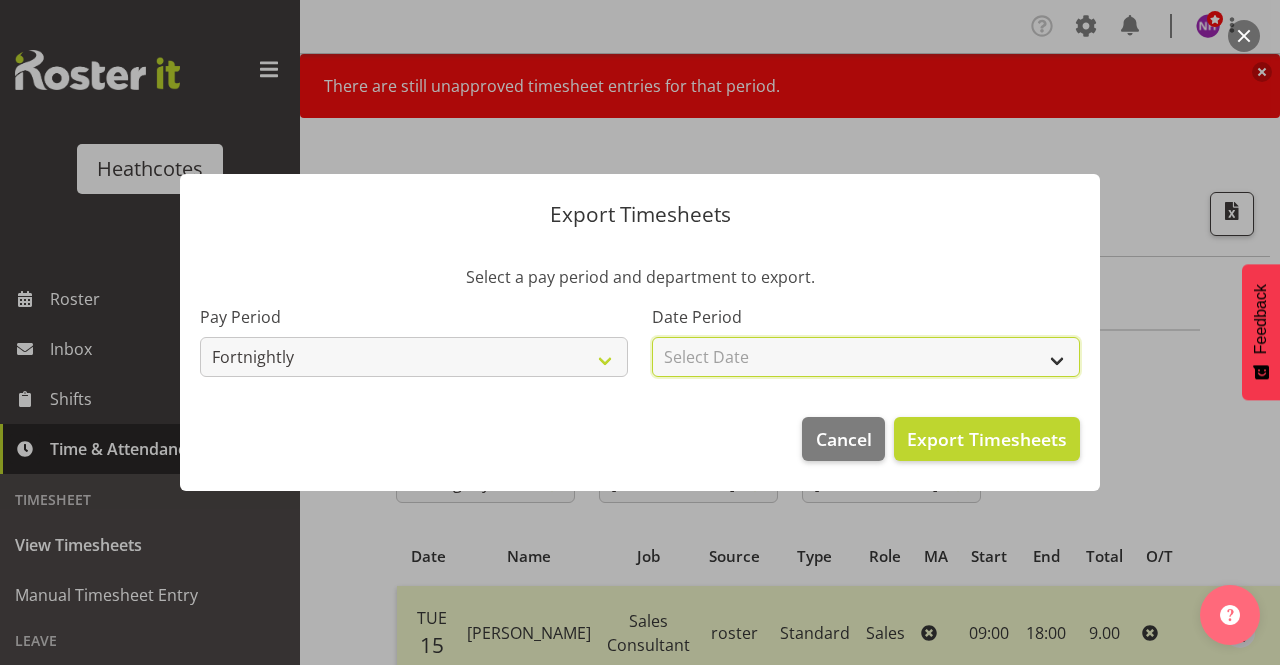 select on "[DATE]" 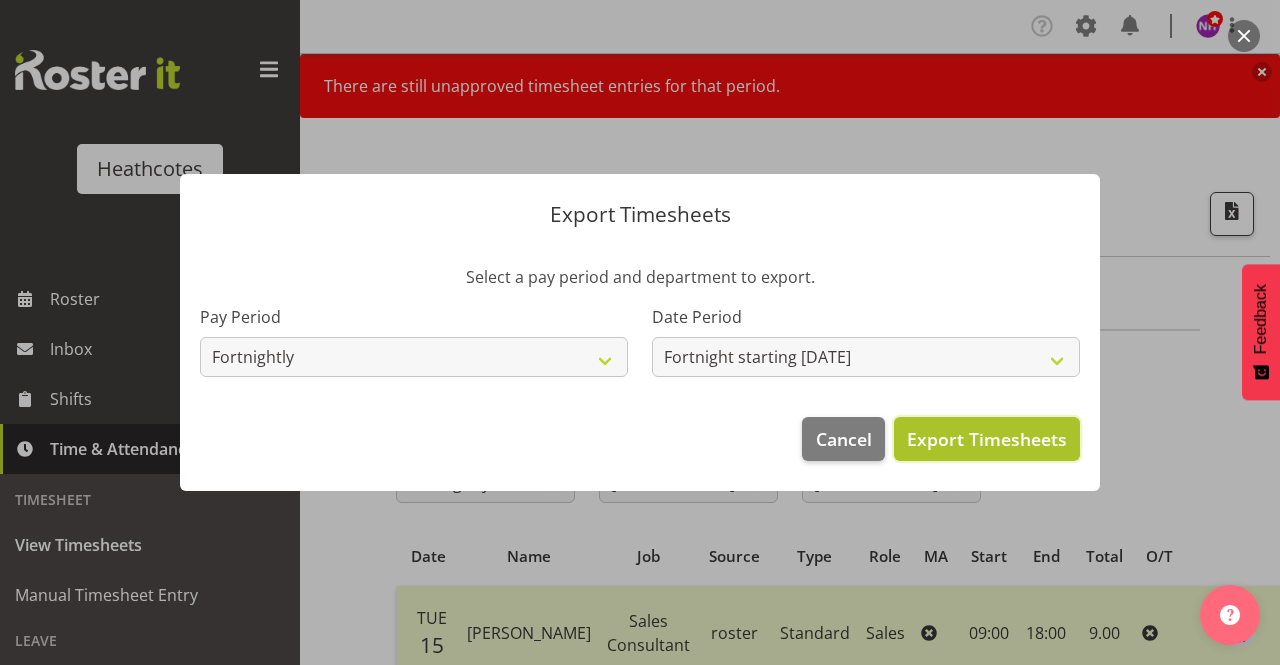 click on "Export Timesheets" at bounding box center (987, 439) 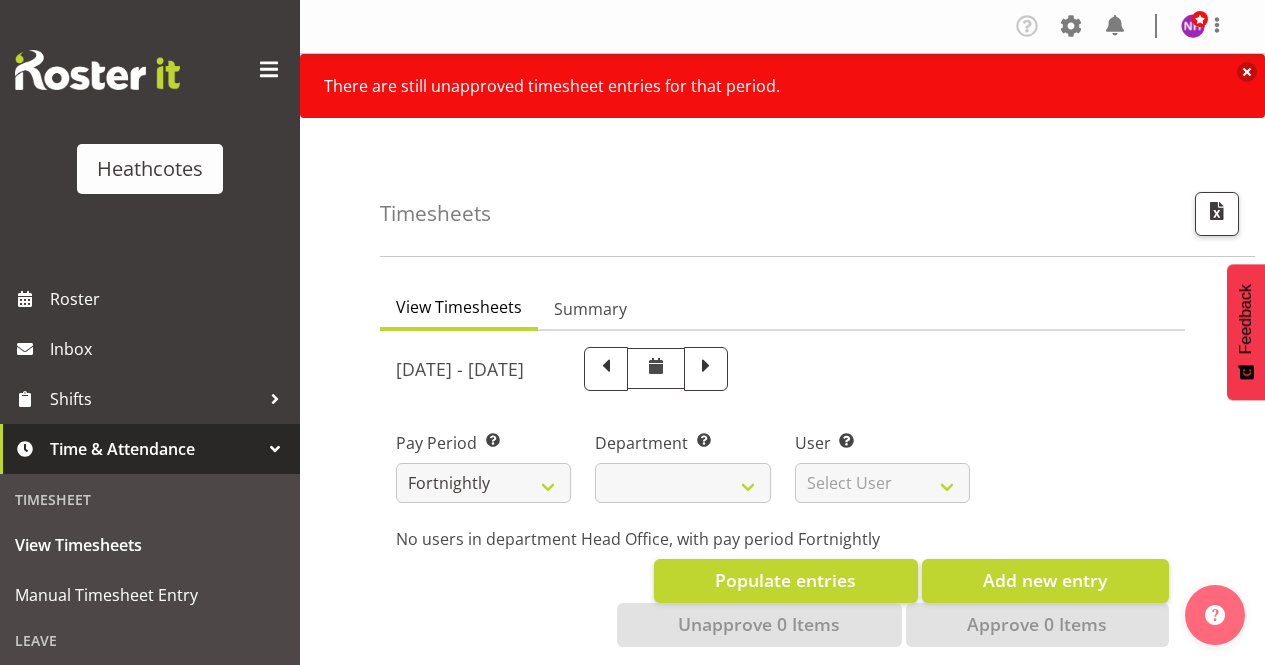 scroll, scrollTop: 0, scrollLeft: 0, axis: both 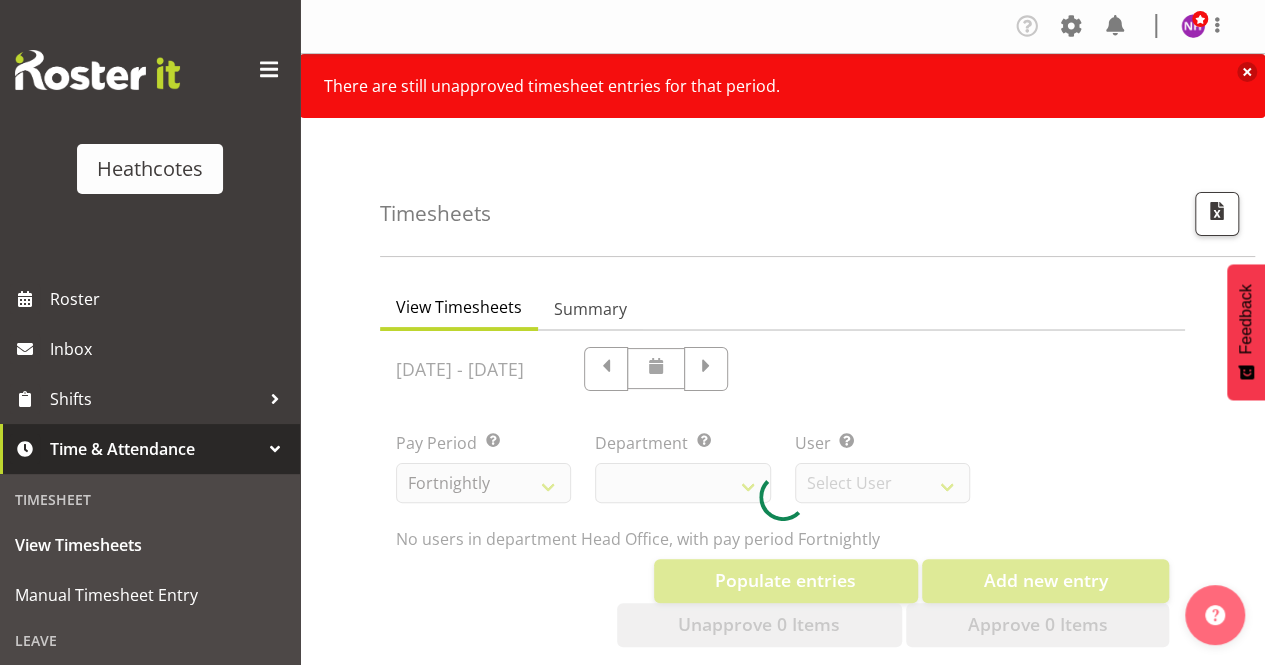 select on "788" 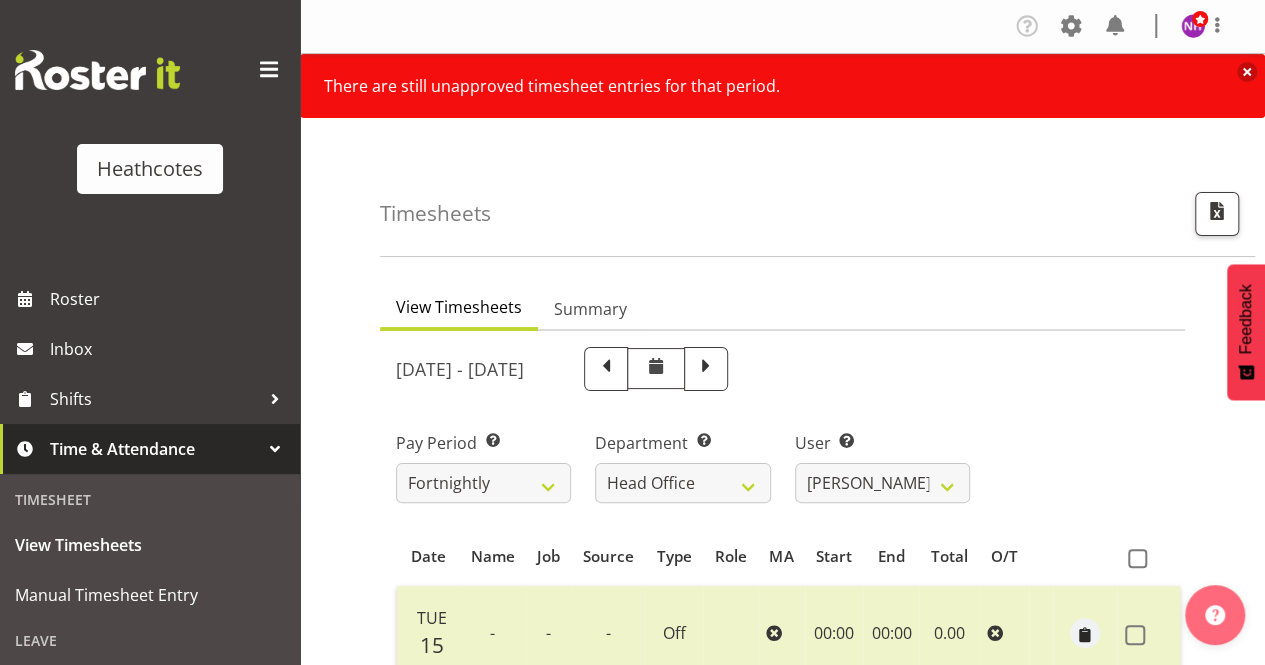 scroll, scrollTop: 200, scrollLeft: 0, axis: vertical 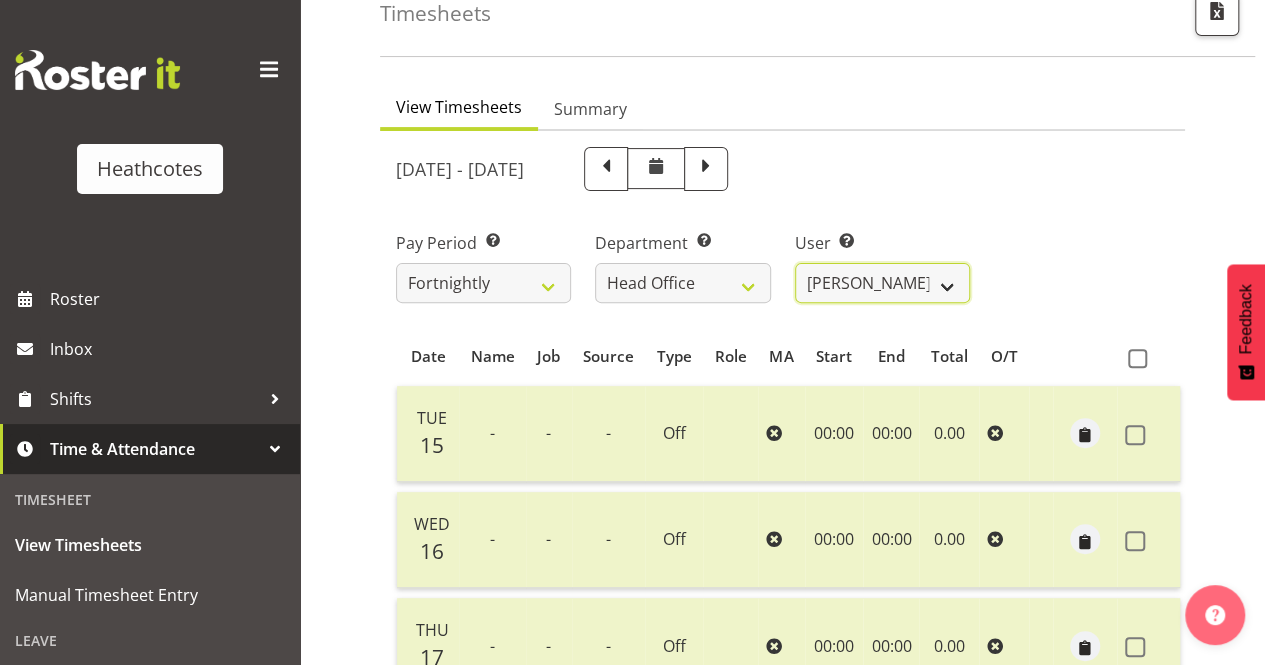 drag, startPoint x: 910, startPoint y: 271, endPoint x: 908, endPoint y: 281, distance: 10.198039 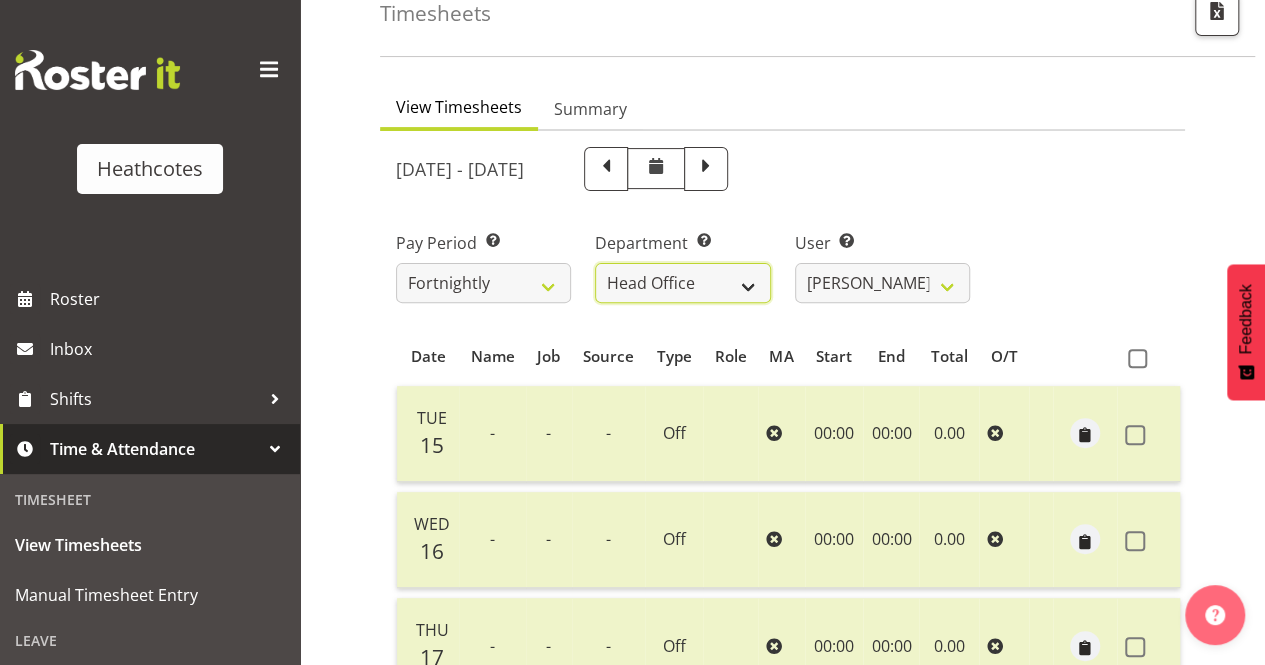 click on "Accounts
Head Office
Te Rapa" at bounding box center (682, 283) 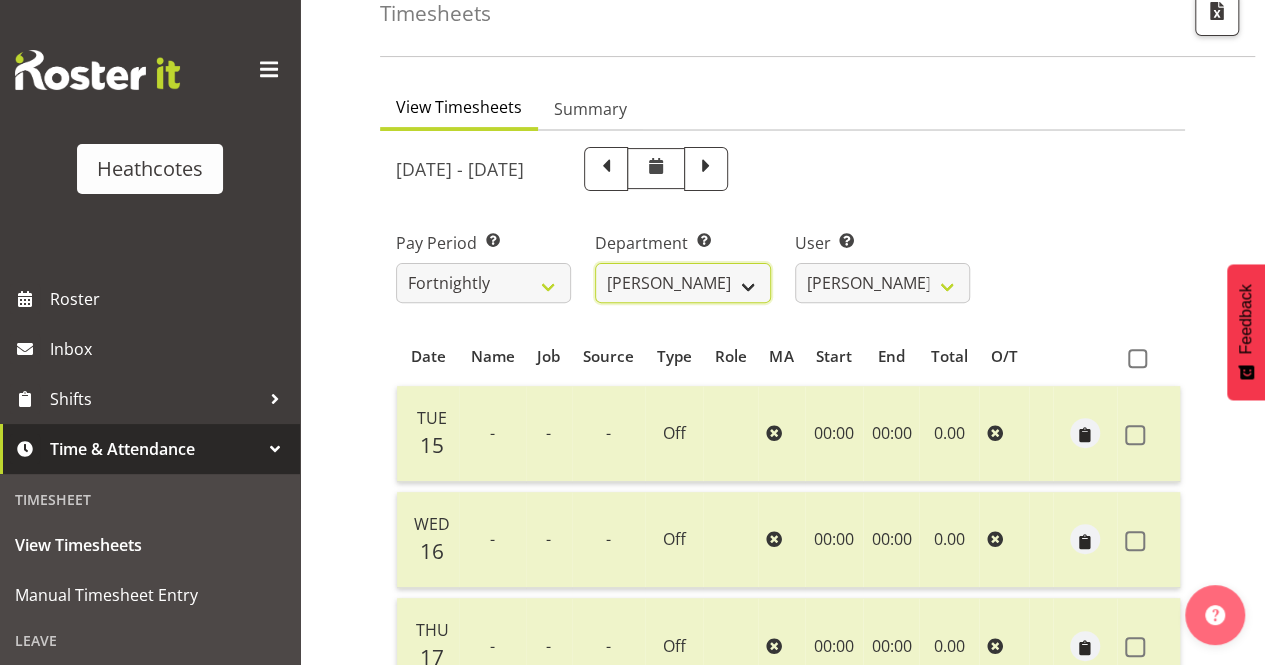 click on "Accounts
Head Office
Te Rapa" at bounding box center (682, 283) 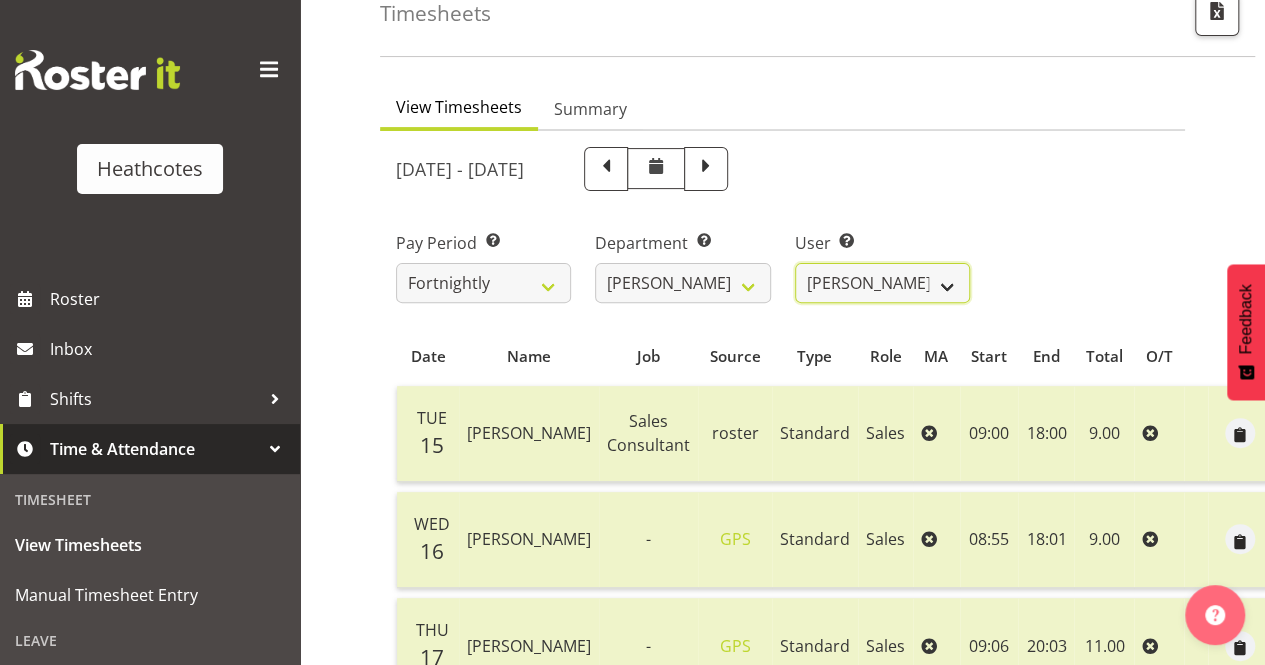 click on "Clifford Millar
✔
Marieka Allan-Jones
✔
Tony Wilcock
✔" at bounding box center [882, 283] 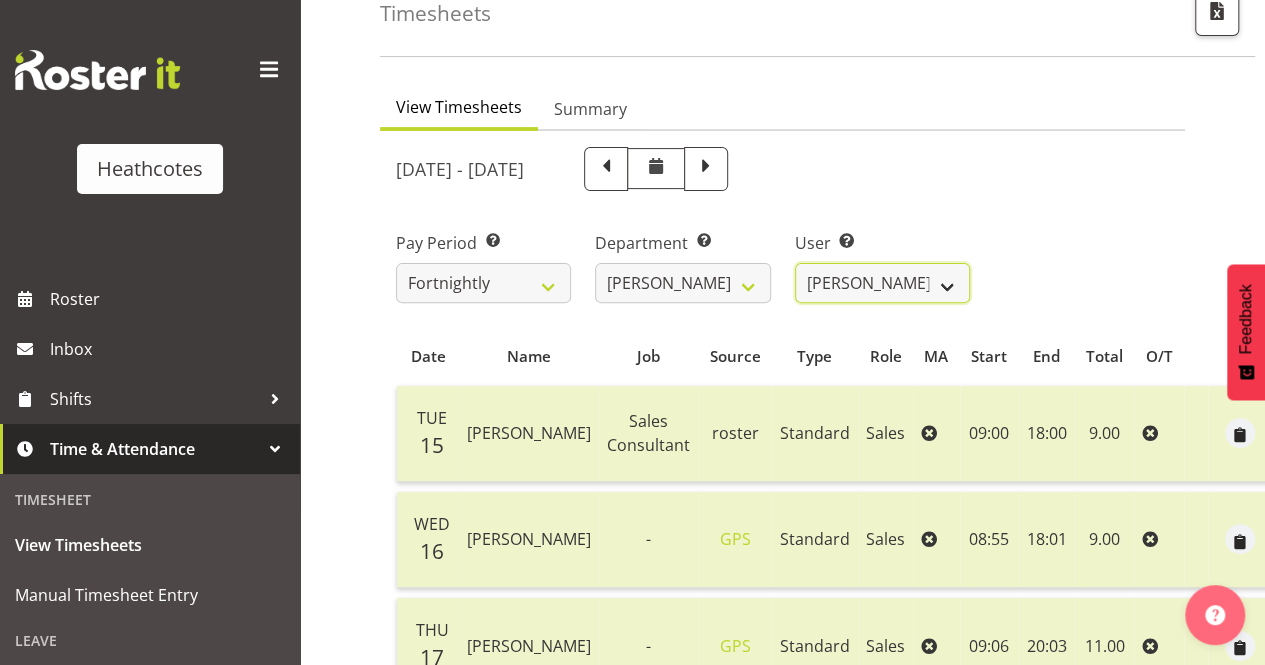 click on "Clifford Millar
✔
Marieka Allan-Jones
✔
Tony Wilcock
✔" at bounding box center (882, 283) 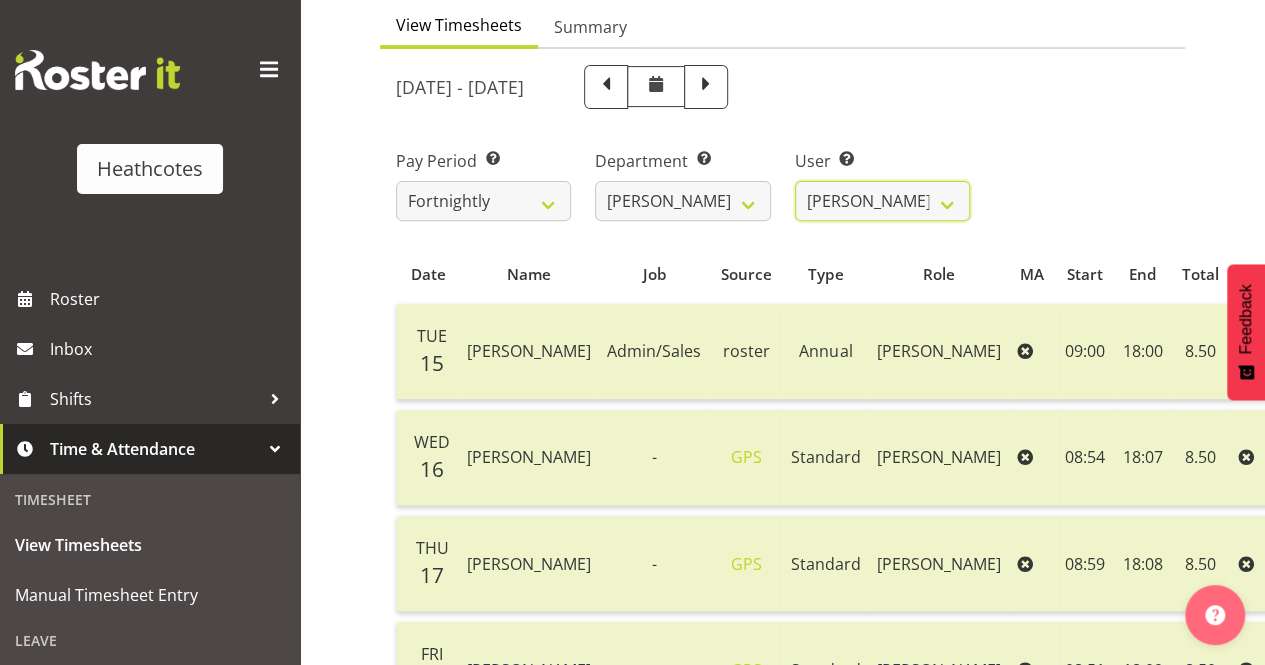 scroll, scrollTop: 138, scrollLeft: 0, axis: vertical 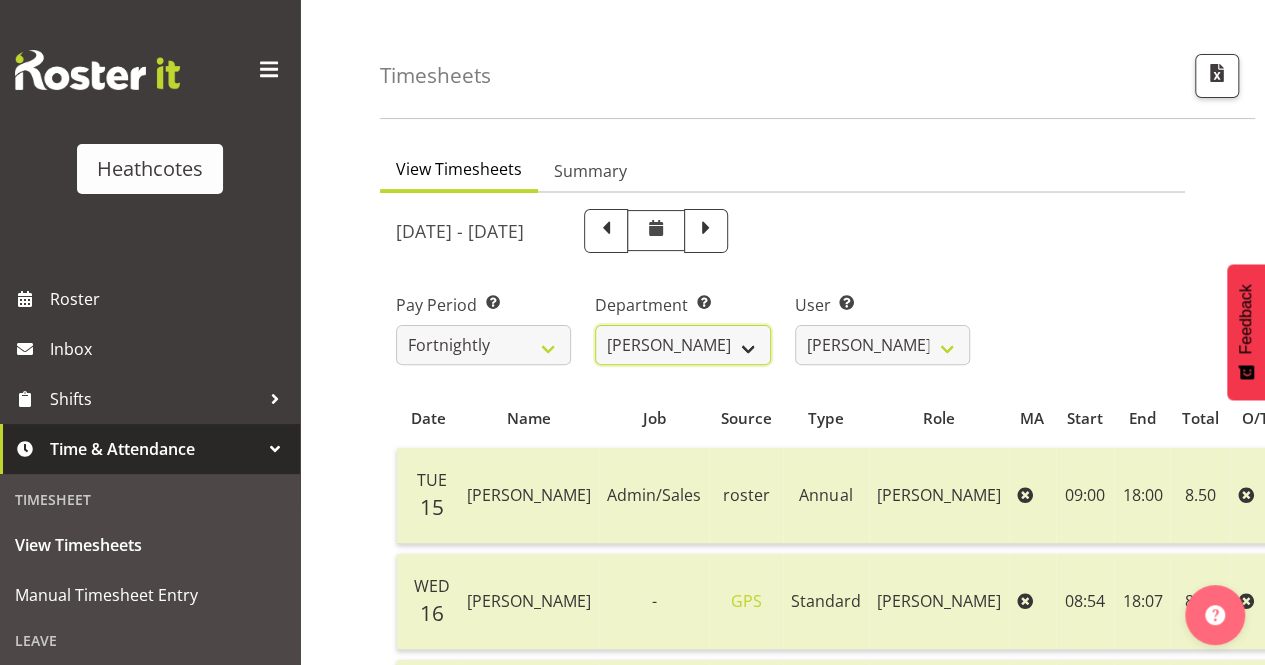 click on "Accounts
Head Office
Te Rapa" at bounding box center (682, 345) 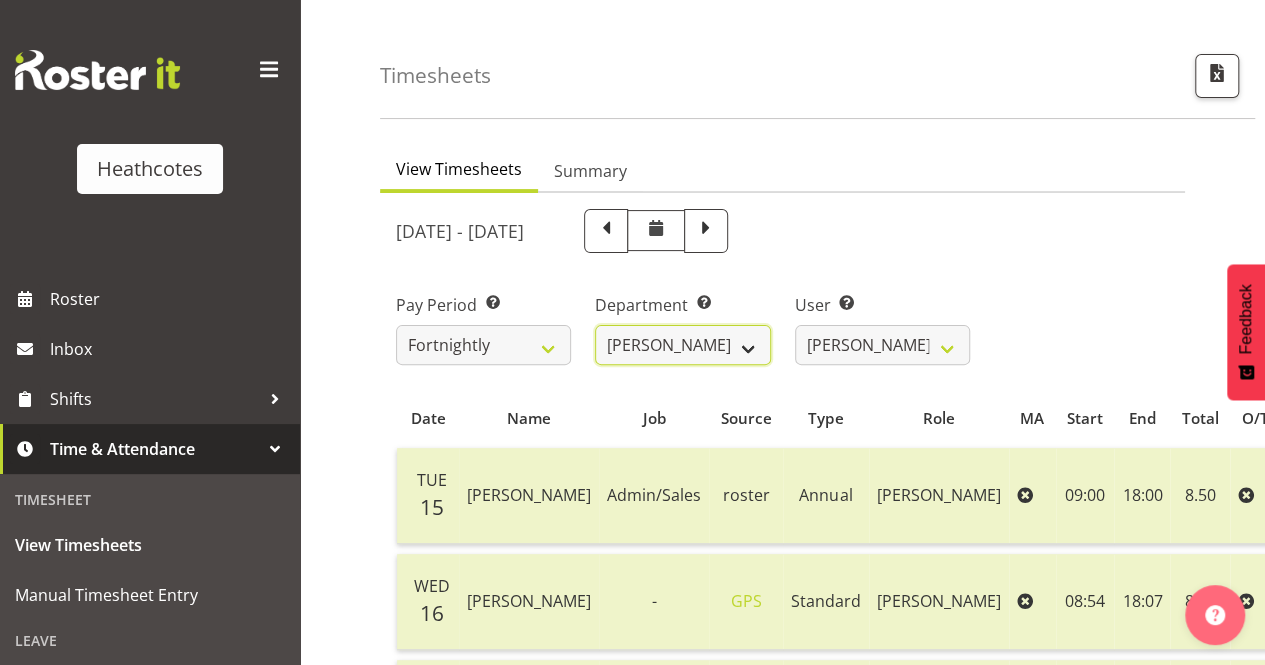 select on "914" 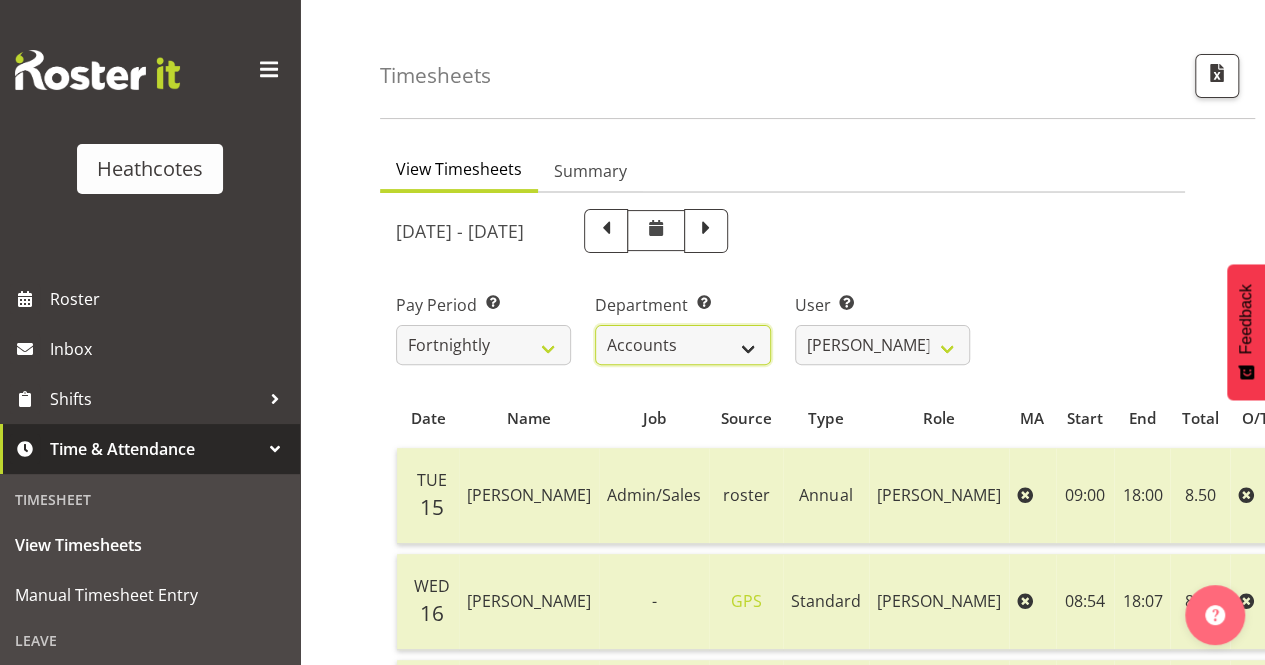 click on "Accounts
Head Office
Te Rapa" at bounding box center (682, 345) 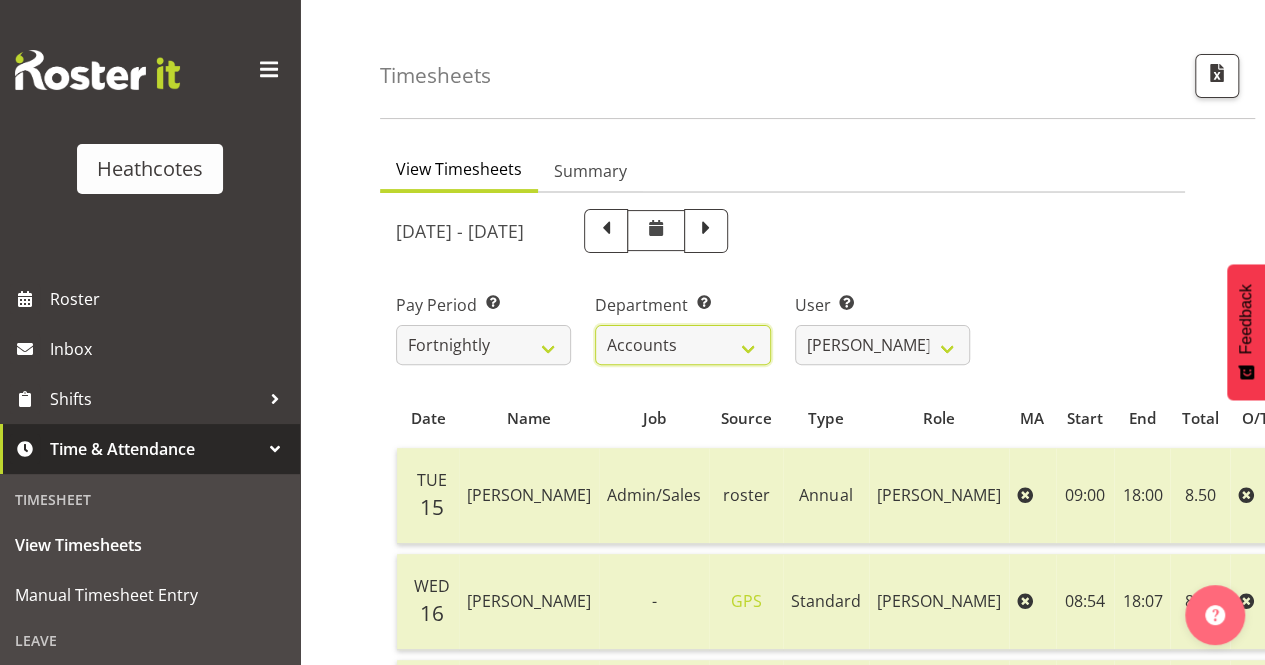 select on "11381" 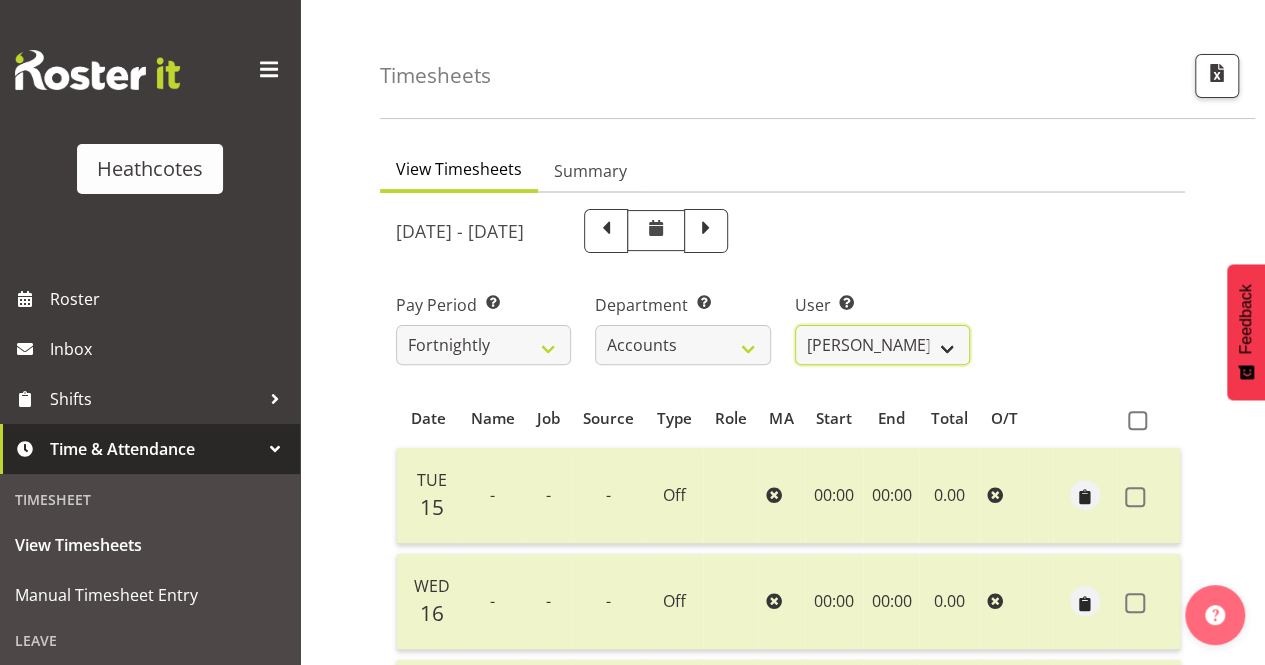 click on "Gemma Wilshier
✔
Kacy Dickson
✔
Roopam Verma
✔
Tanu Punjabi
✔
Tracey De Kock
✔" at bounding box center (882, 345) 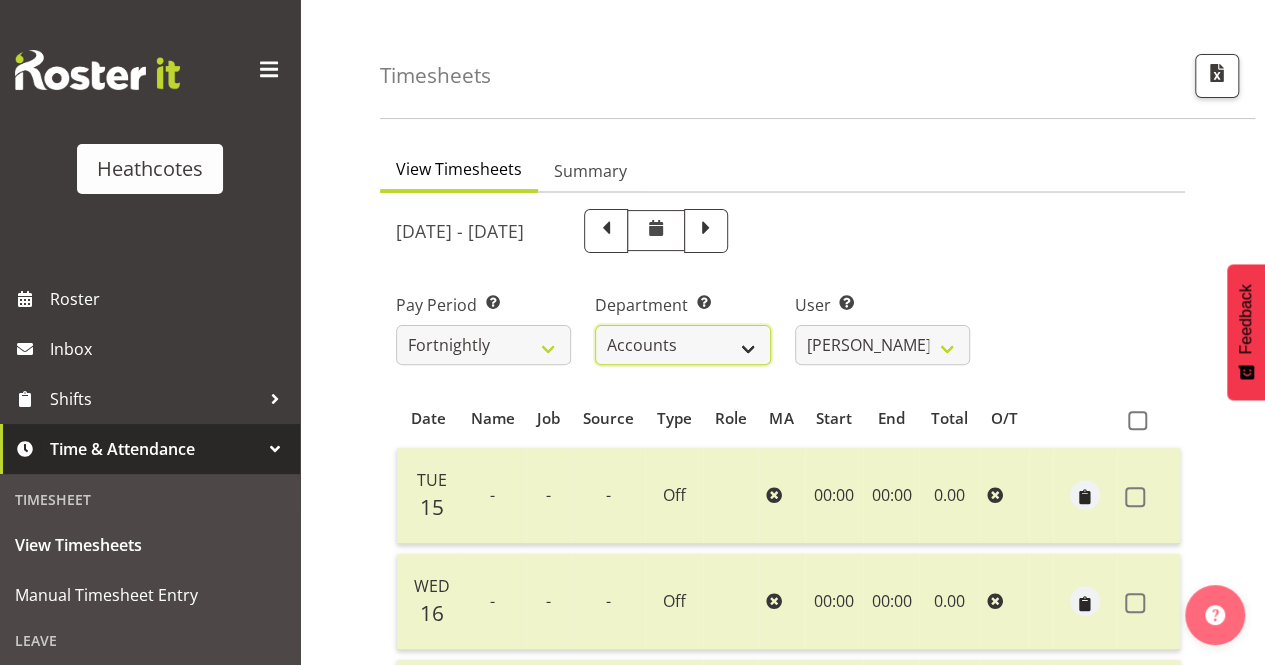 click on "Accounts
Head Office
[PERSON_NAME]" at bounding box center [682, 345] 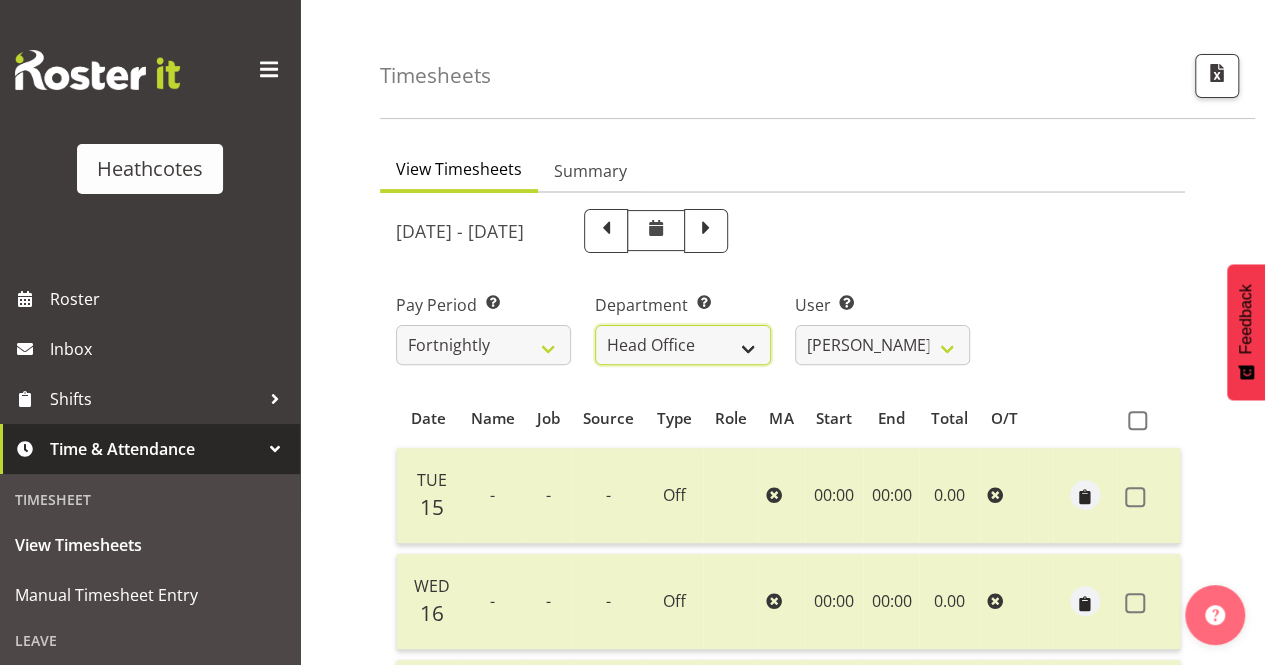 click on "Accounts
Head Office
[PERSON_NAME]" at bounding box center (682, 345) 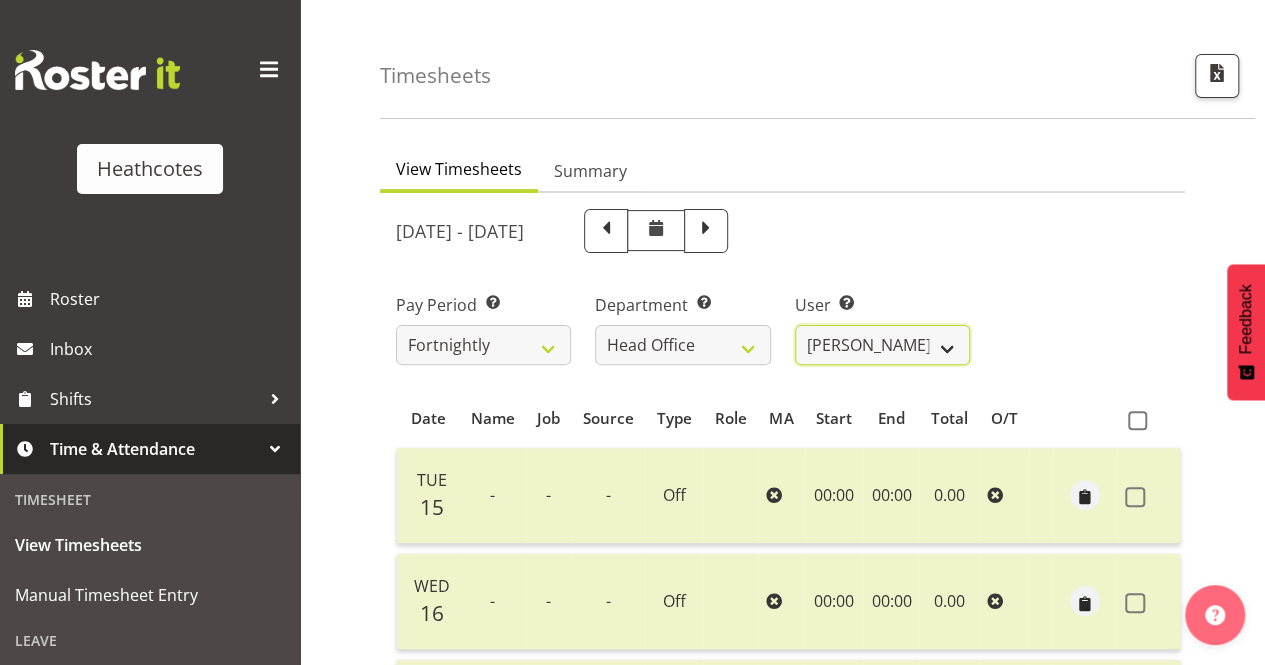 click on "[PERSON_NAME]
✔
[PERSON_NAME]
✔
[PERSON_NAME]
✔" at bounding box center [882, 345] 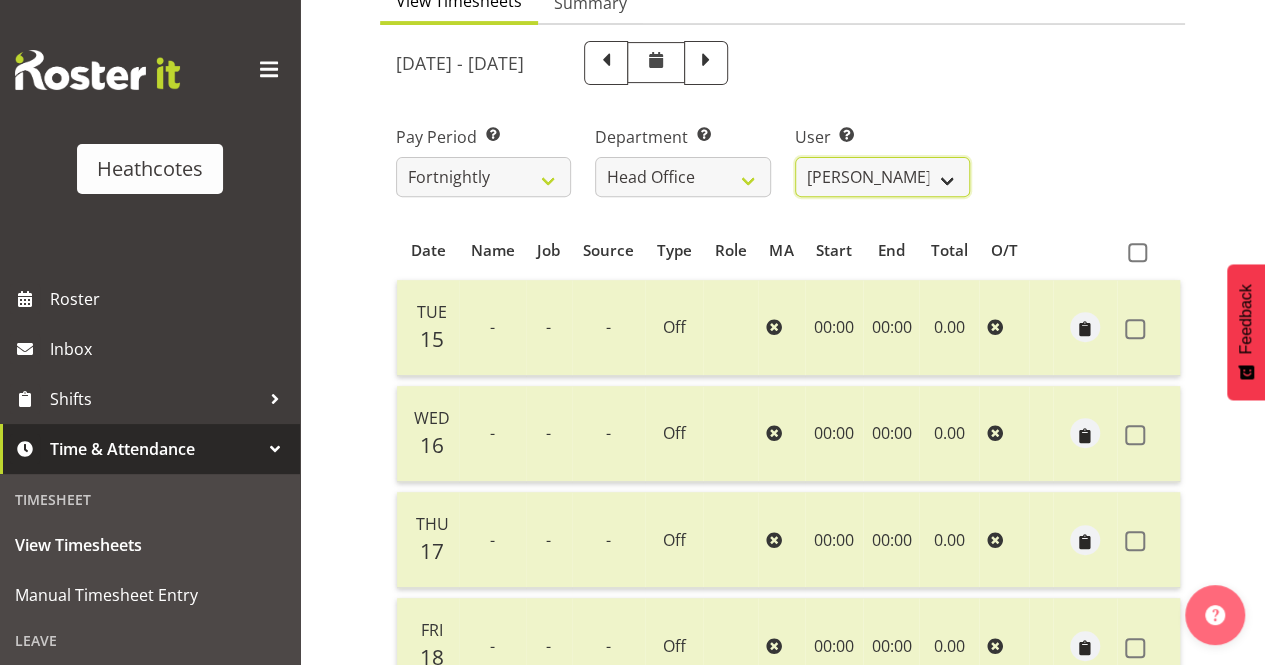scroll, scrollTop: 338, scrollLeft: 0, axis: vertical 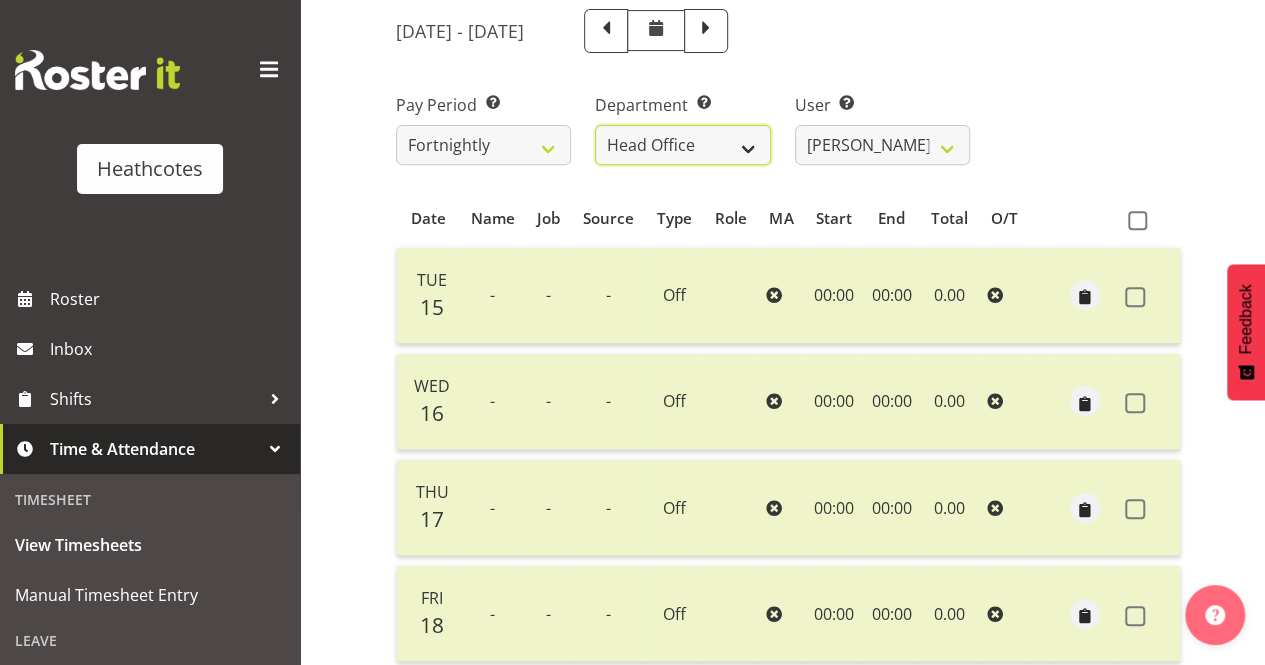 click on "Accounts
Head Office
[PERSON_NAME]" at bounding box center (682, 145) 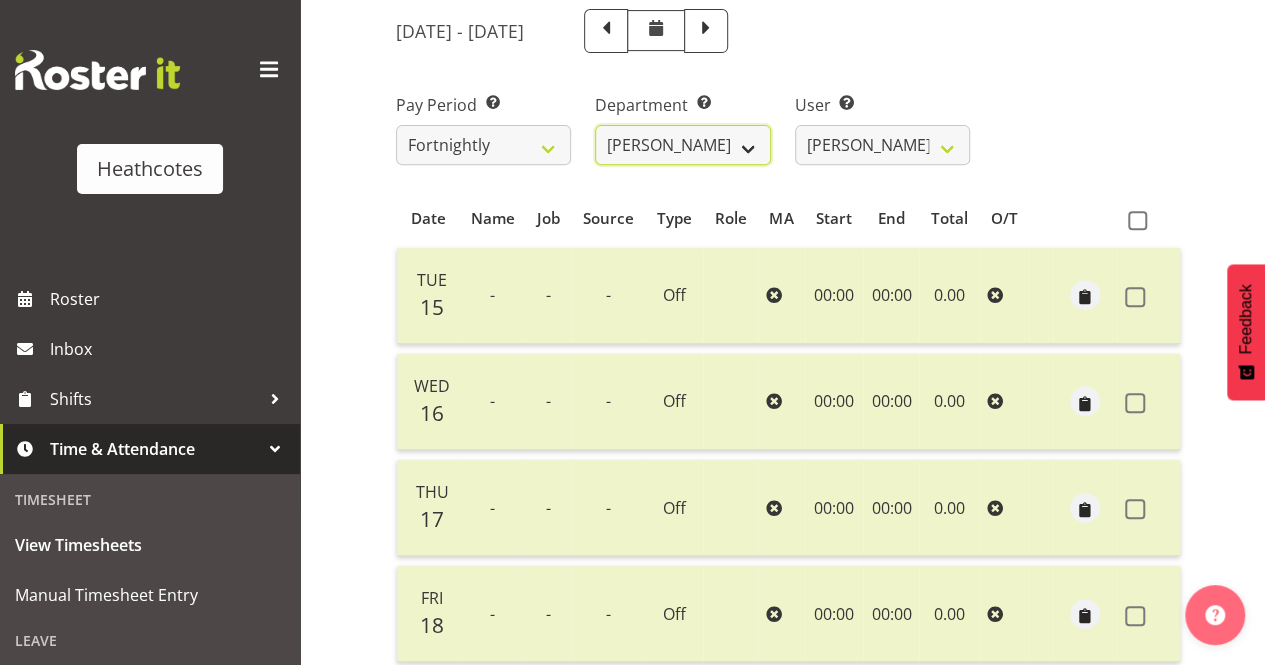 click on "Accounts
Head Office
[PERSON_NAME]" at bounding box center [682, 145] 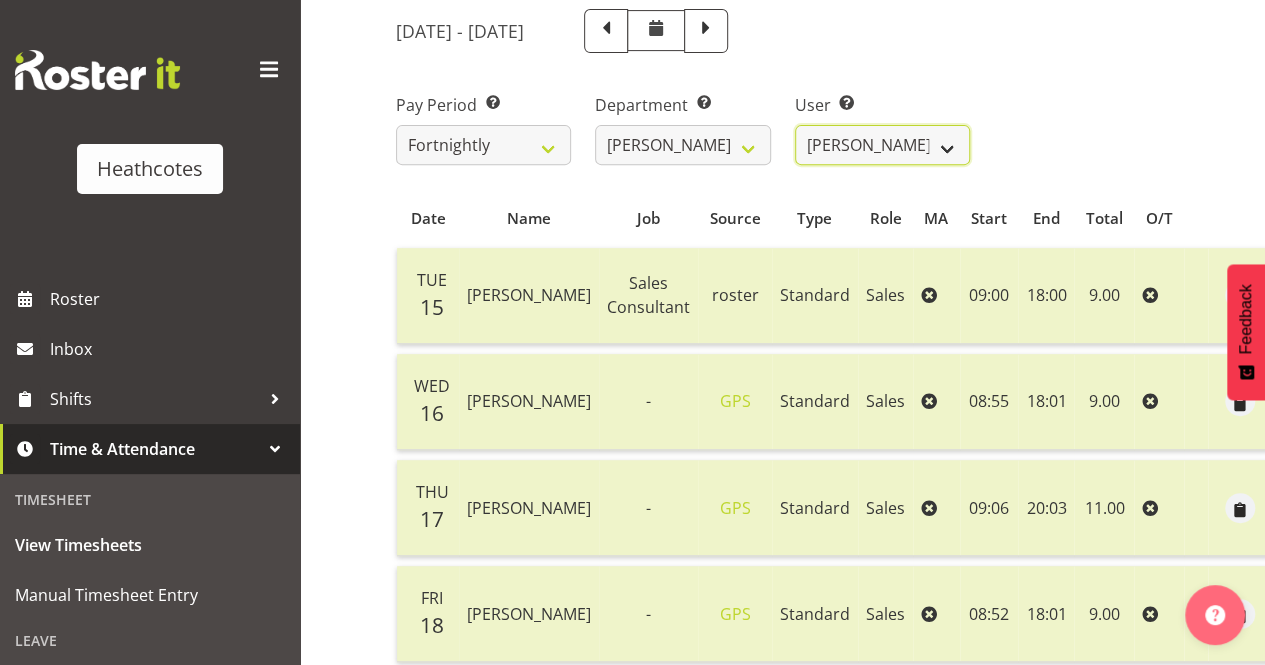 click on "[PERSON_NAME]
✔
[PERSON_NAME]
✔
[PERSON_NAME]
✔" at bounding box center (882, 145) 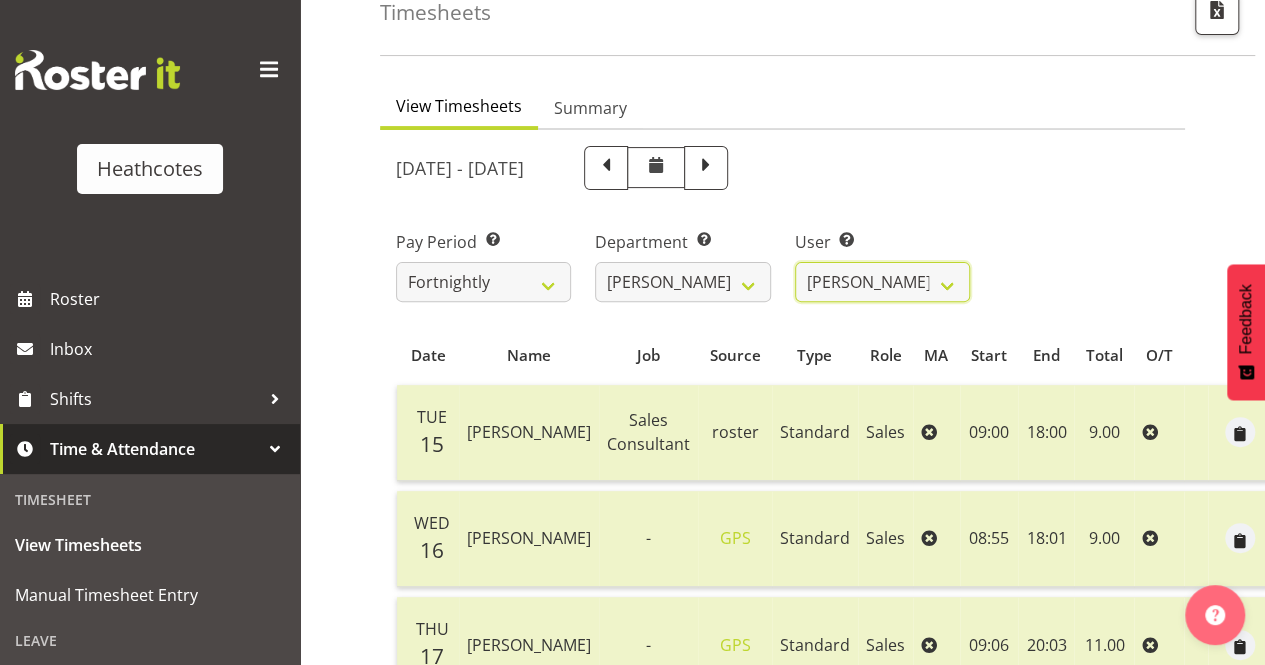 scroll, scrollTop: 38, scrollLeft: 0, axis: vertical 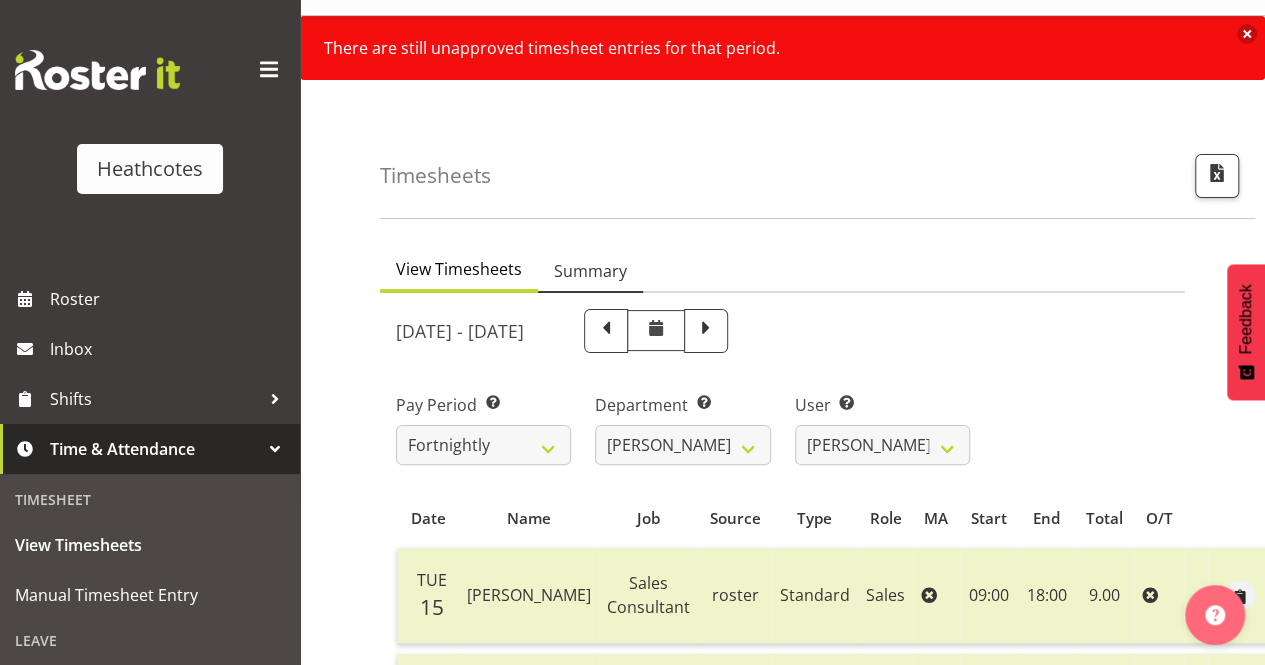 click on "Summary" at bounding box center [590, 271] 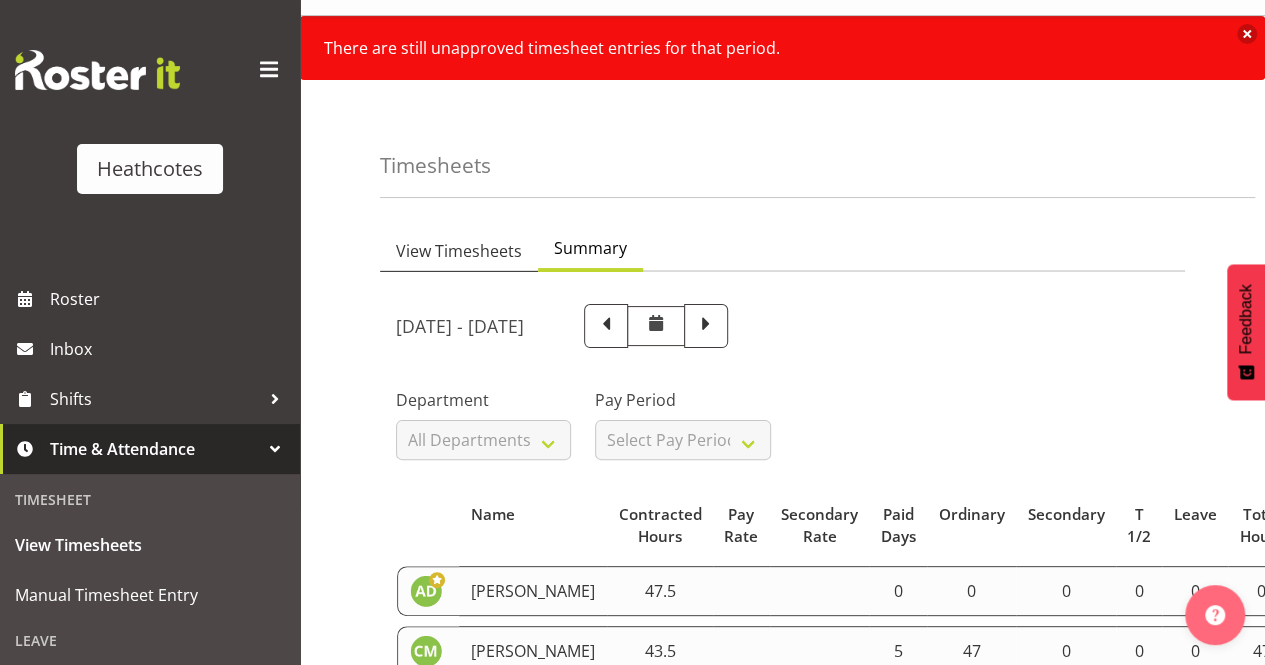 click on "View Timesheets" at bounding box center [459, 251] 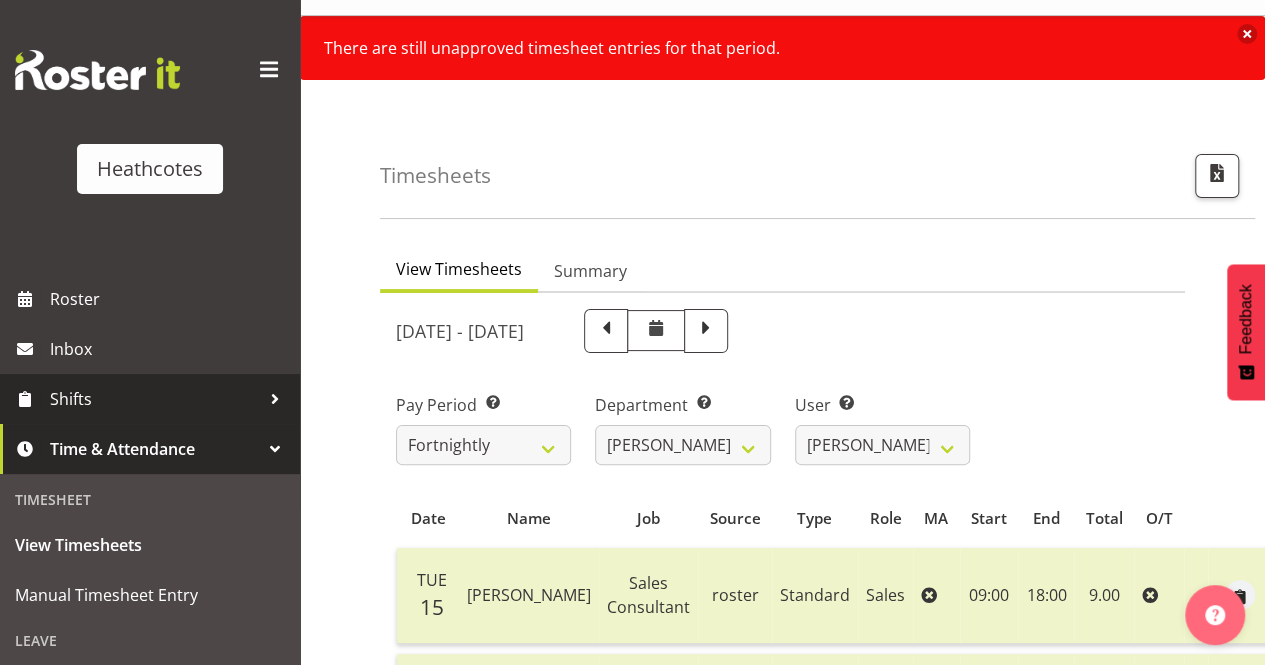 click on "Shifts" at bounding box center [155, 399] 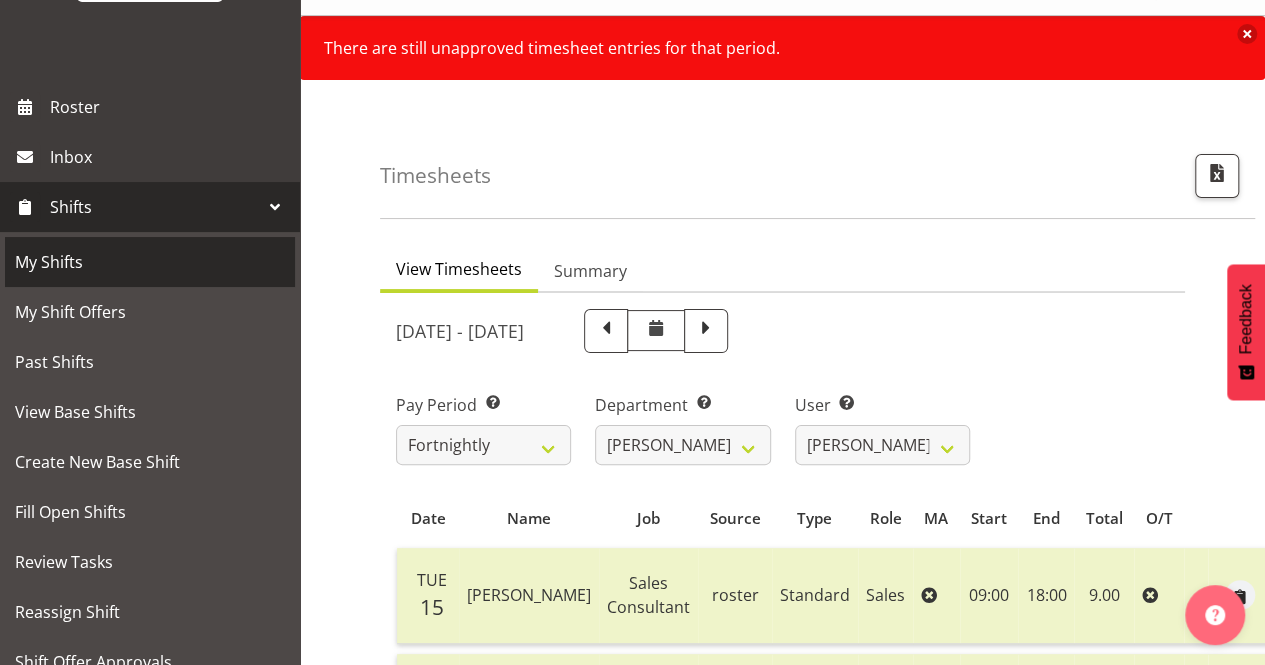 scroll, scrollTop: 318, scrollLeft: 0, axis: vertical 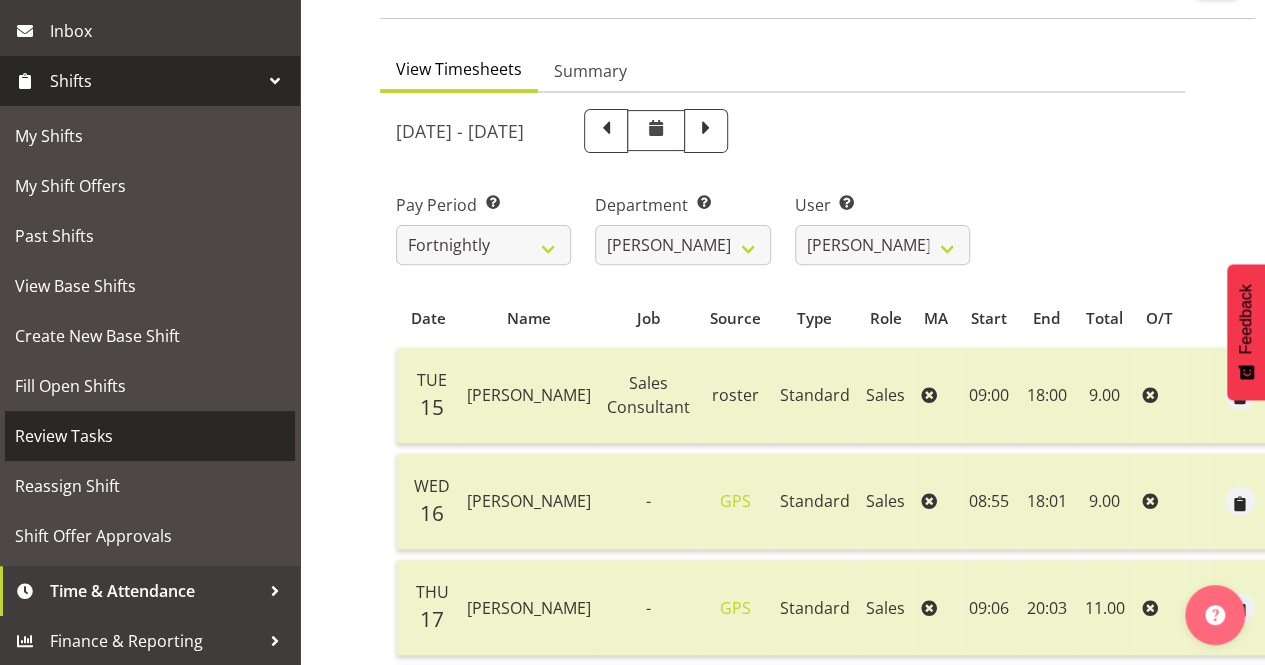 click on "Review Tasks" at bounding box center [150, 436] 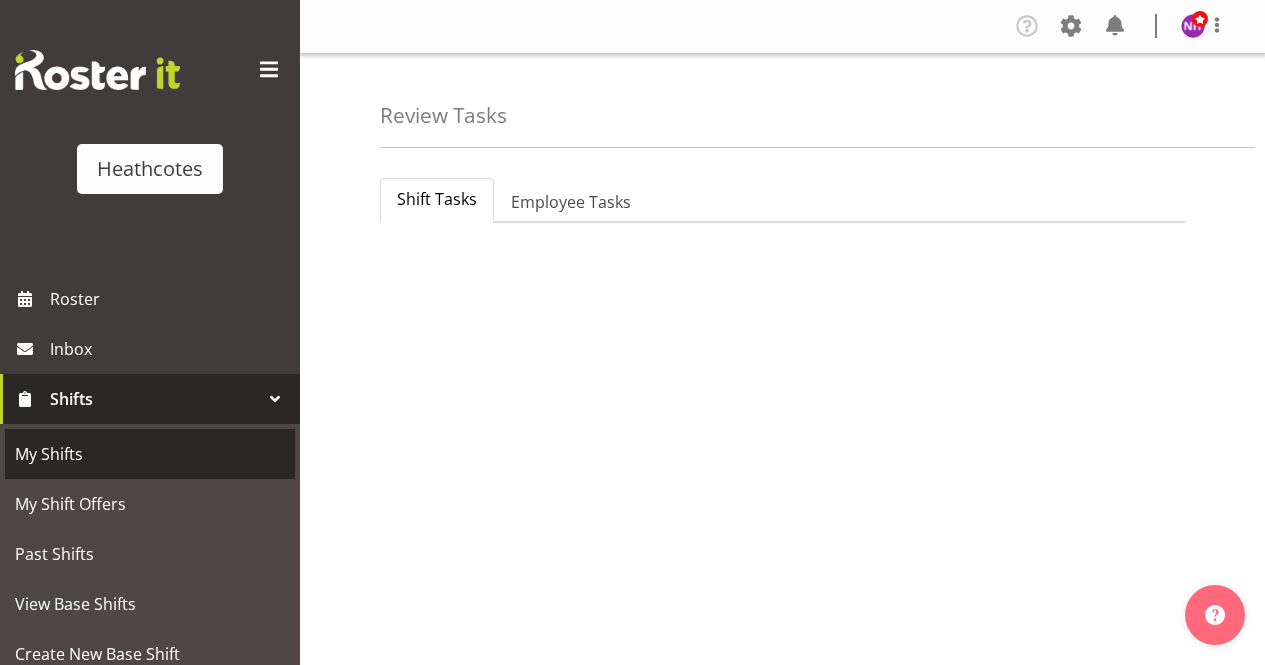scroll, scrollTop: 0, scrollLeft: 0, axis: both 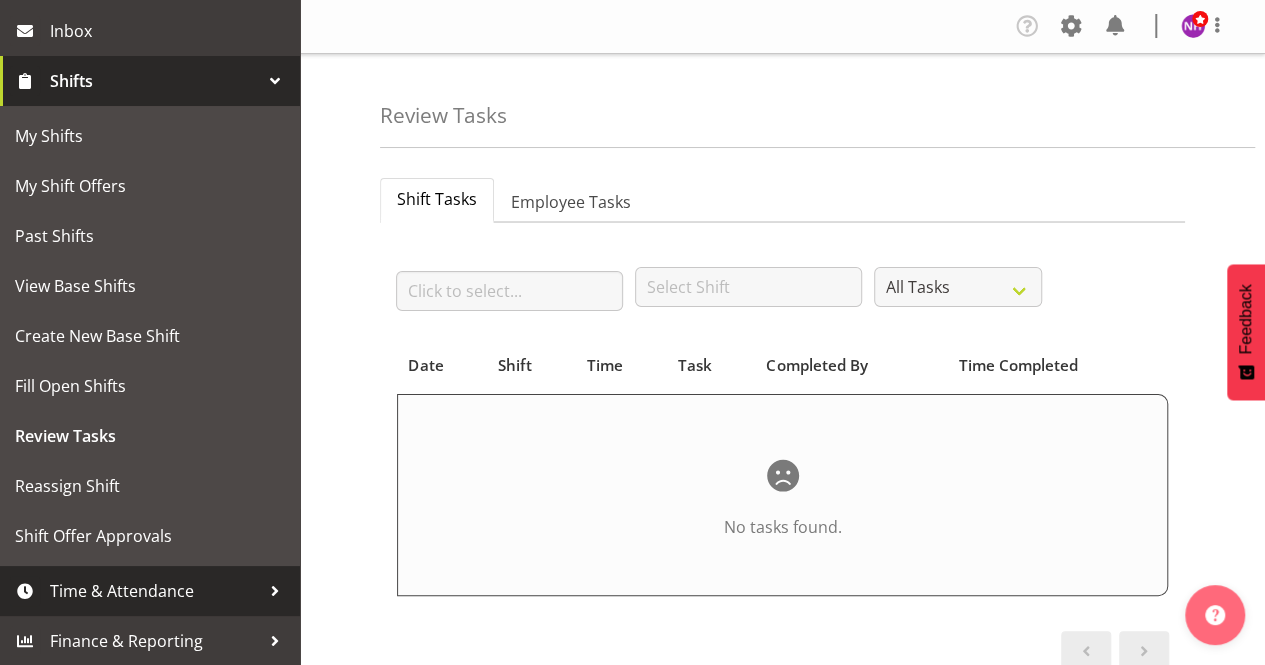 click on "Time & Attendance" at bounding box center (155, 591) 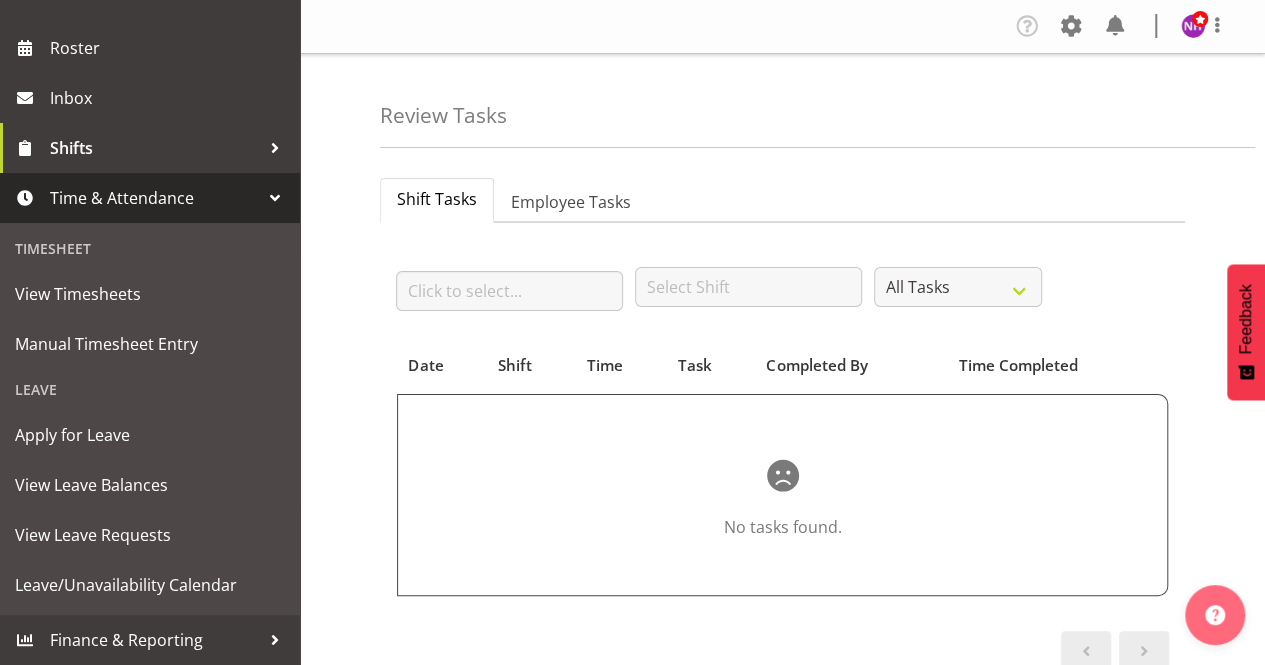 scroll, scrollTop: 250, scrollLeft: 0, axis: vertical 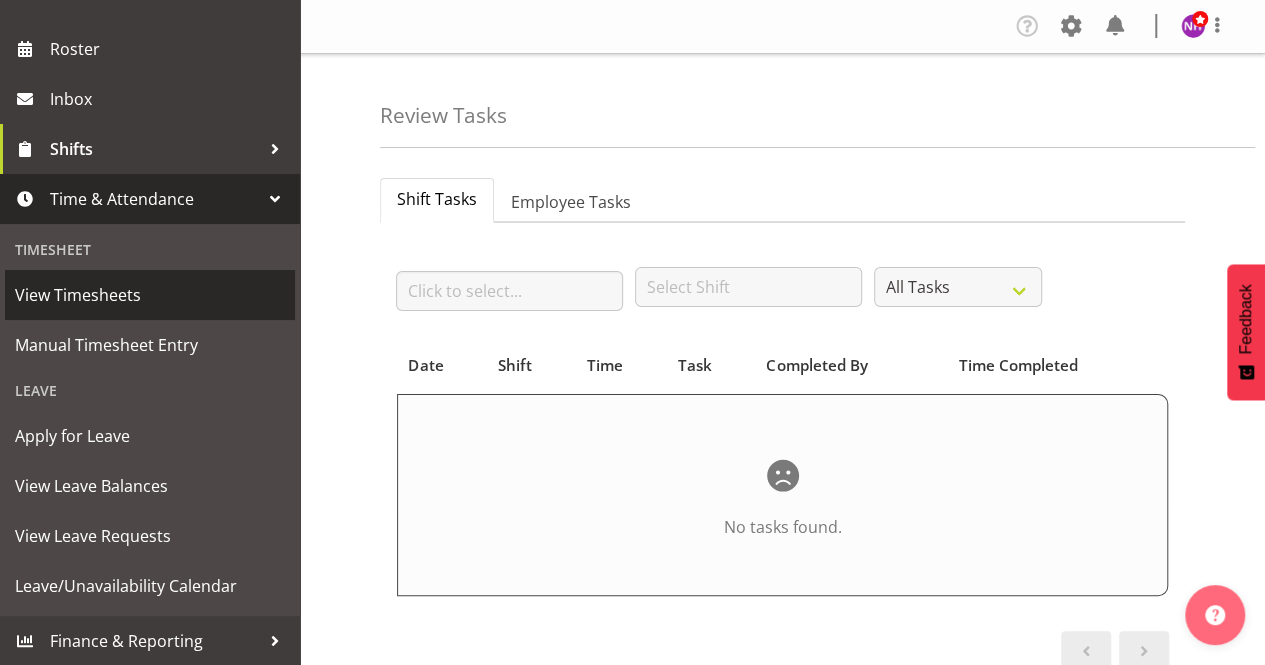 click on "View Timesheets" at bounding box center (150, 295) 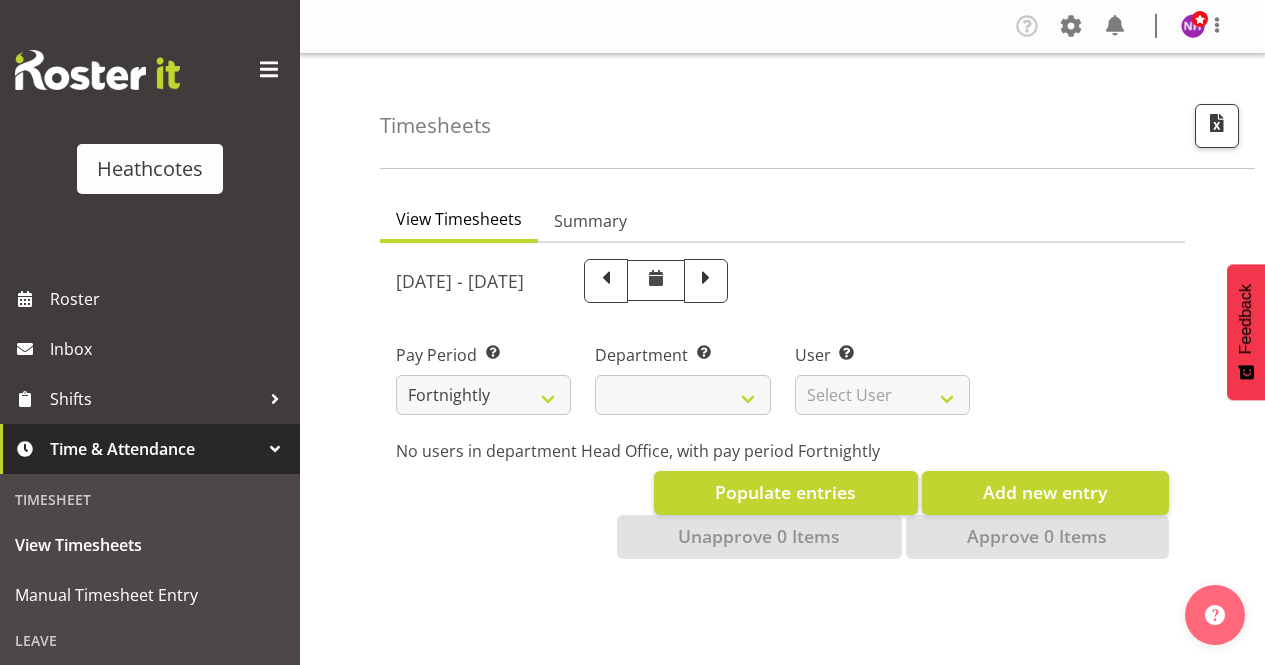 scroll, scrollTop: 0, scrollLeft: 0, axis: both 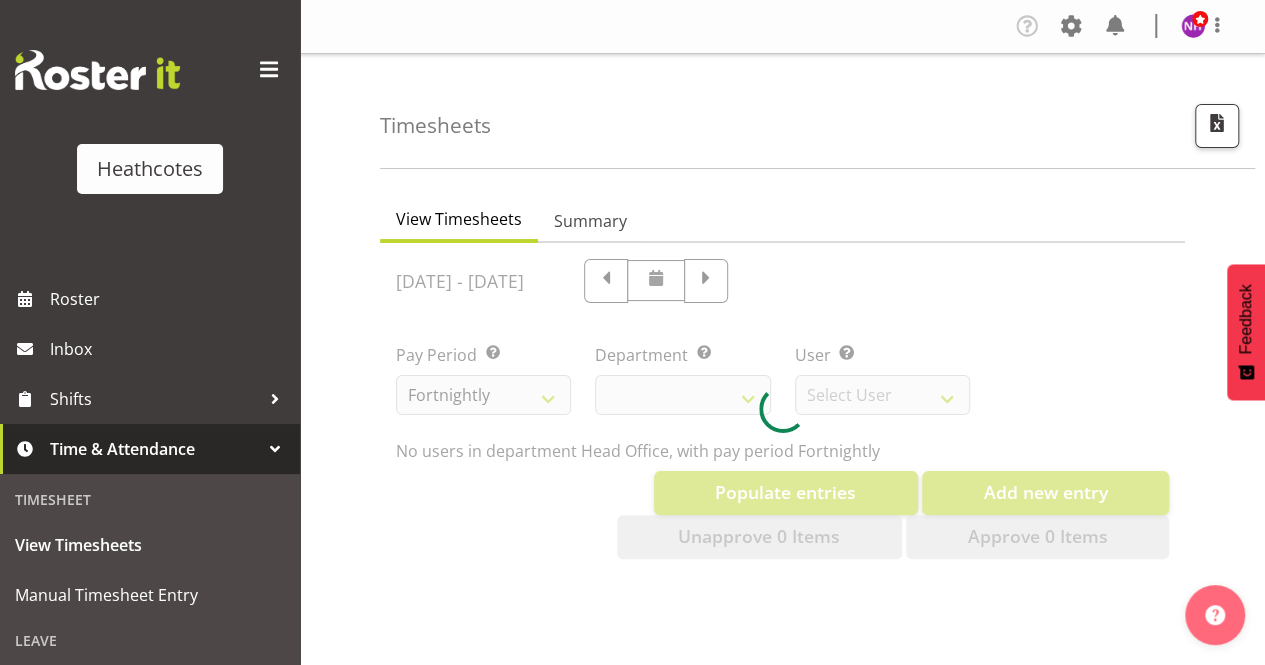 select on "788" 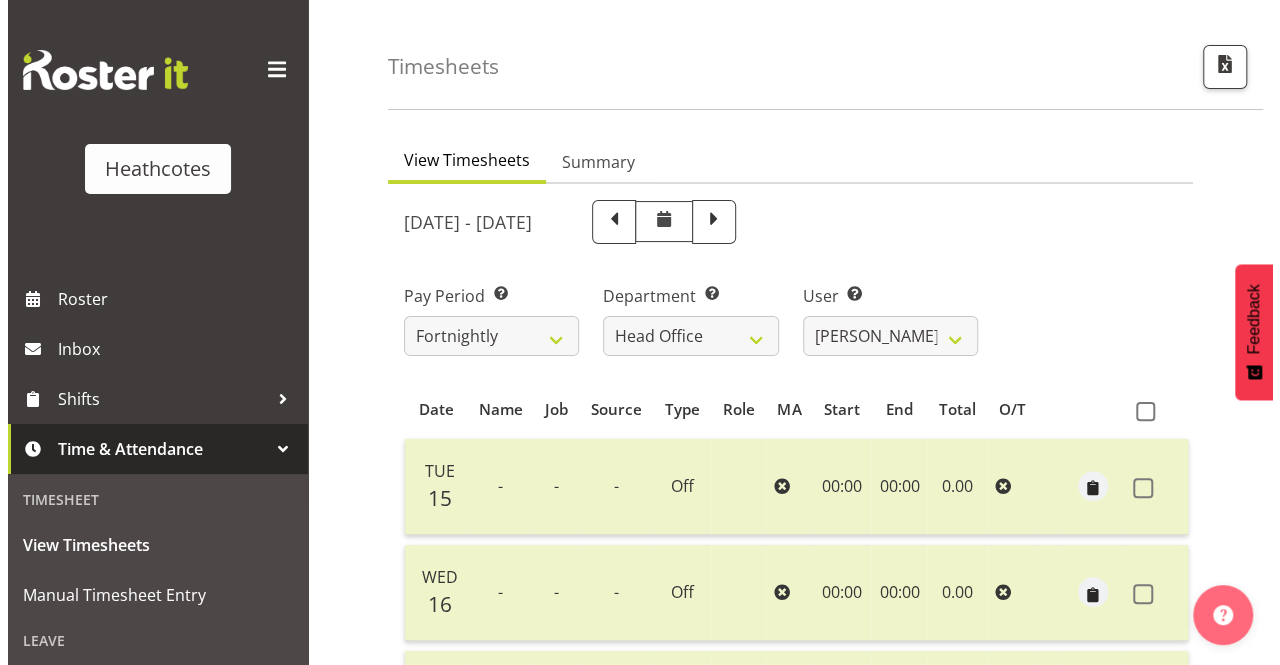 scroll, scrollTop: 100, scrollLeft: 0, axis: vertical 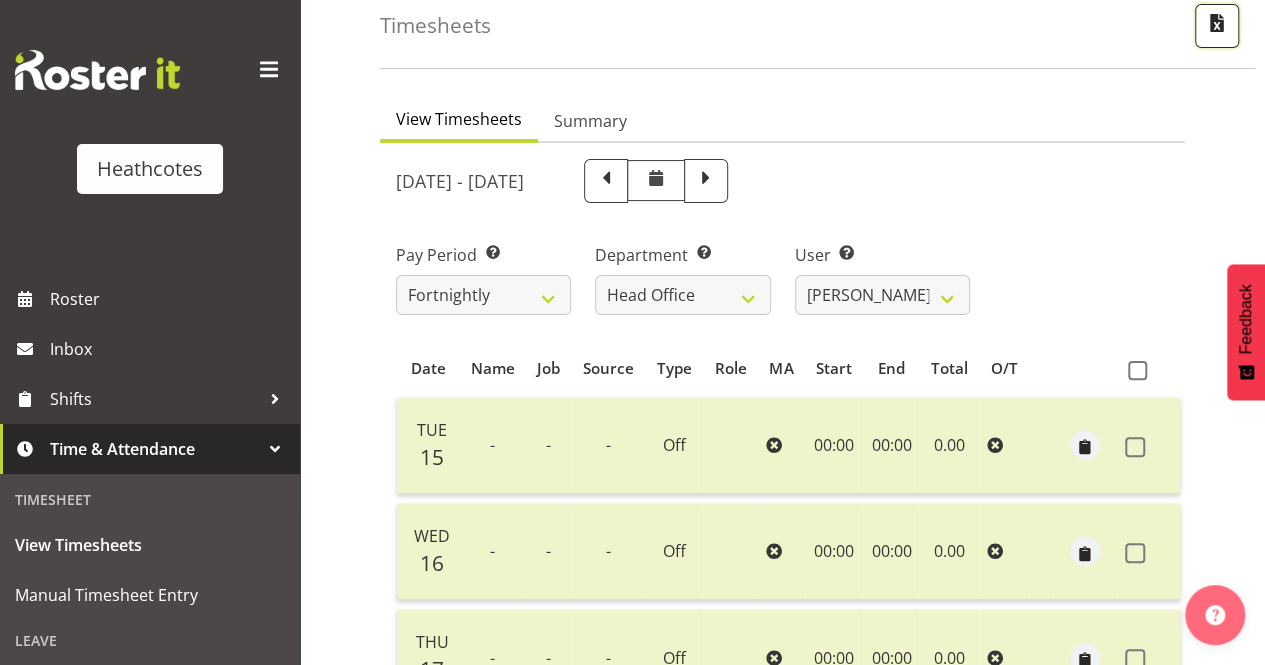 click at bounding box center [1217, 23] 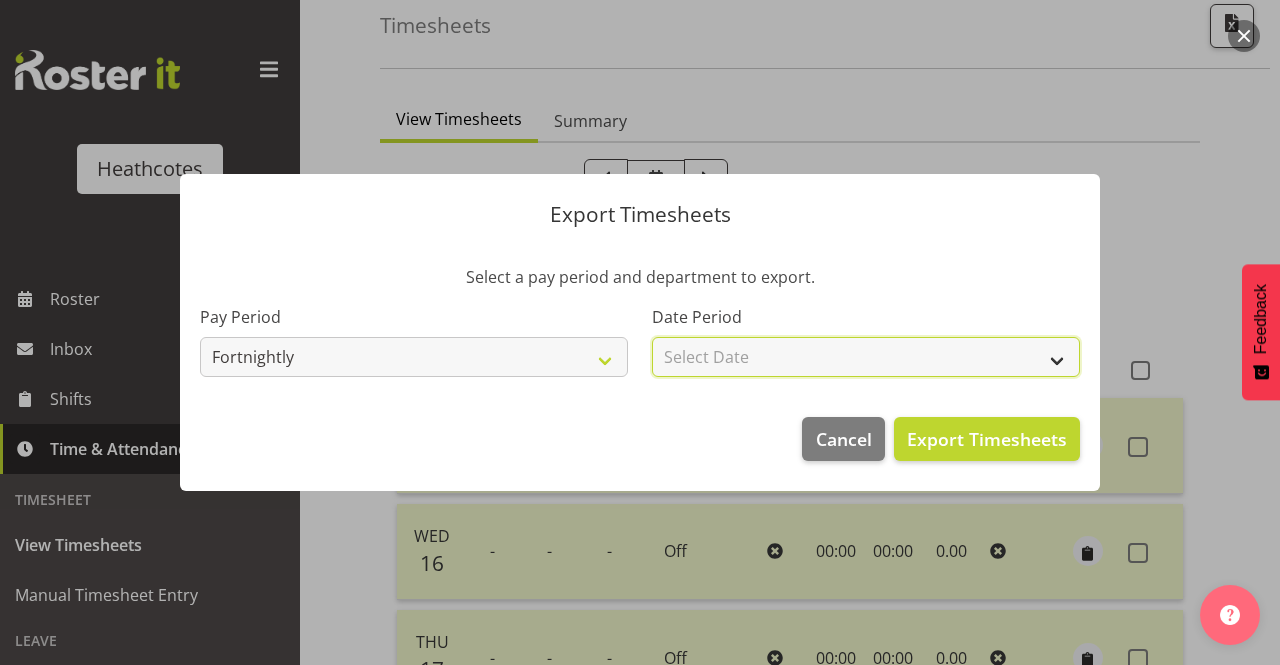 click on "Select Date  Fortnight starting [DATE] Fortnight starting [DATE] Fortnight starting [DATE] Fortnight starting [DATE] Fortnight starting [DATE] Fortnight starting [DATE] Fortnight starting [DATE] Fortnight starting [DATE] Fortnight starting [DATE] Fortnight starting [DATE]" at bounding box center (866, 357) 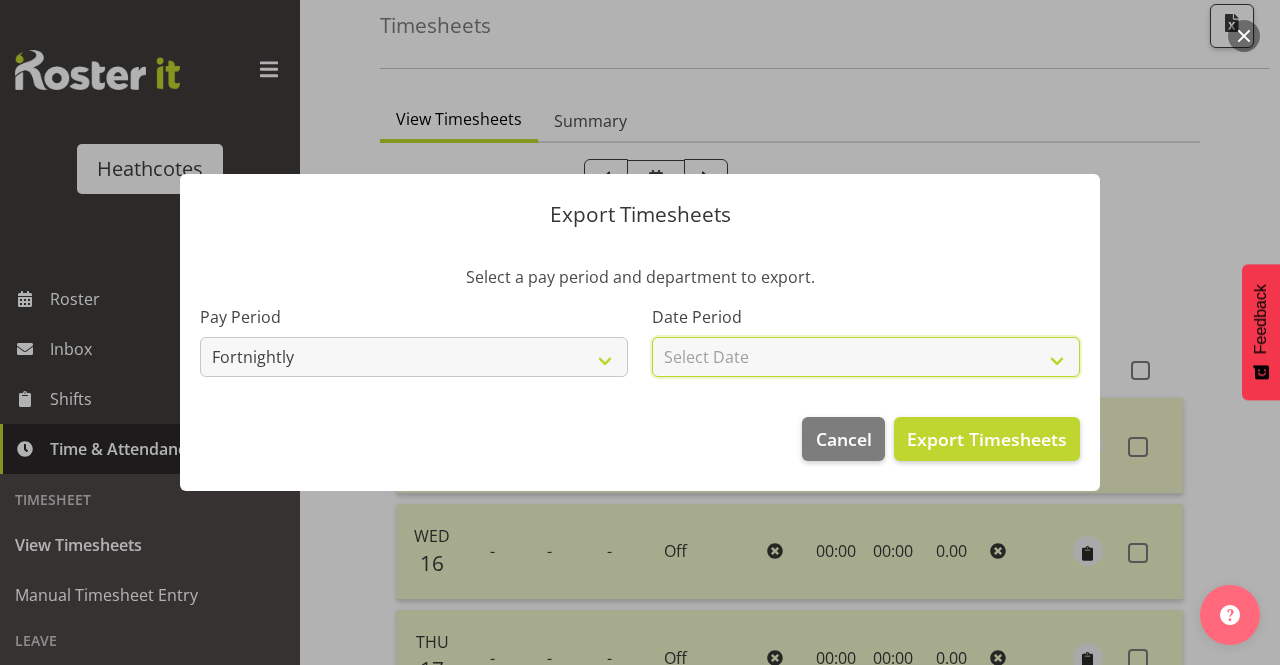 select on "[DATE]" 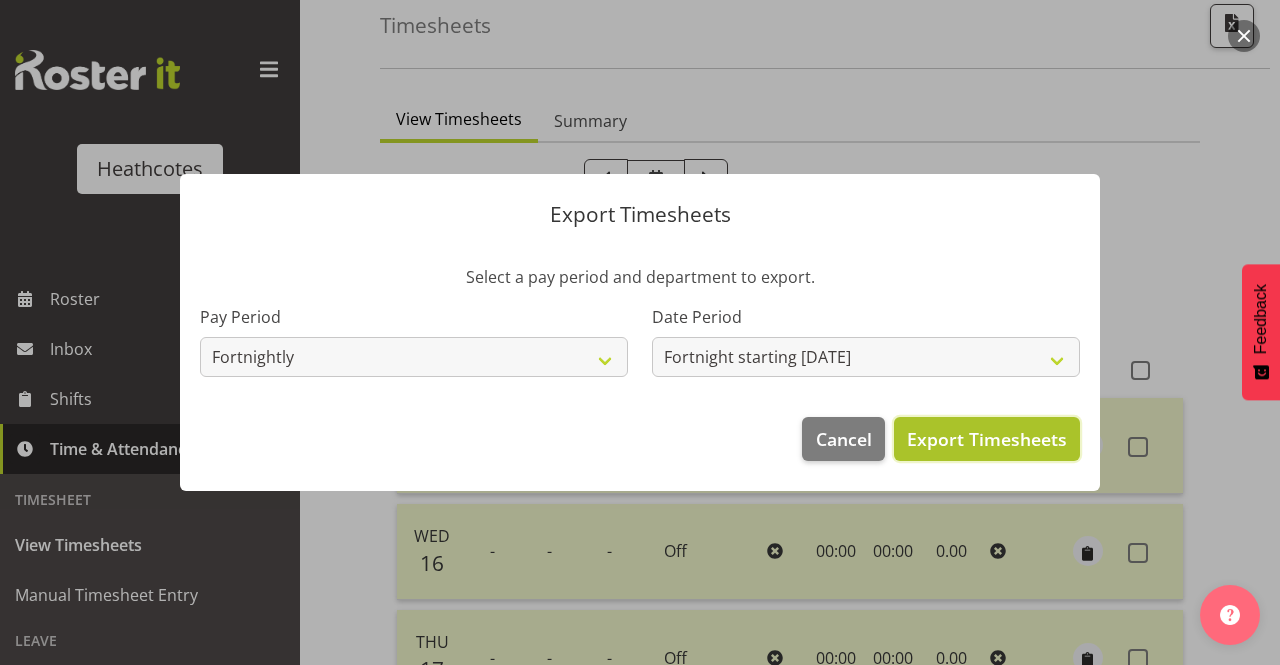 click on "Export Timesheets" at bounding box center (987, 439) 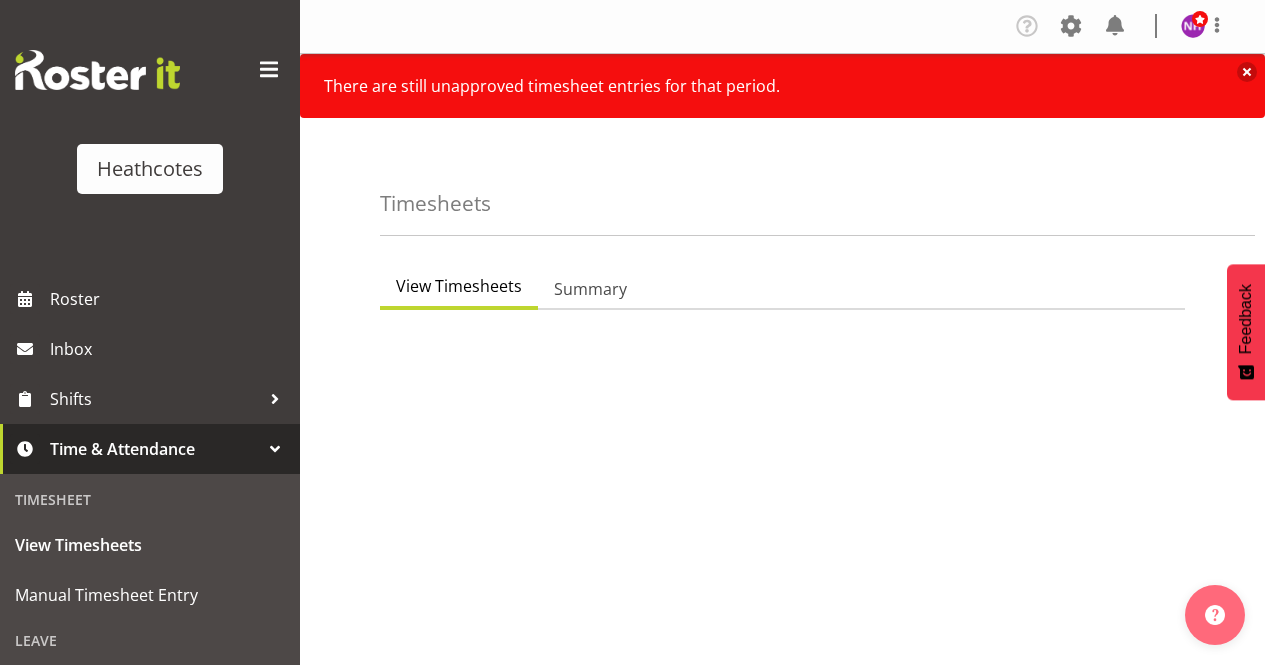 scroll, scrollTop: 0, scrollLeft: 0, axis: both 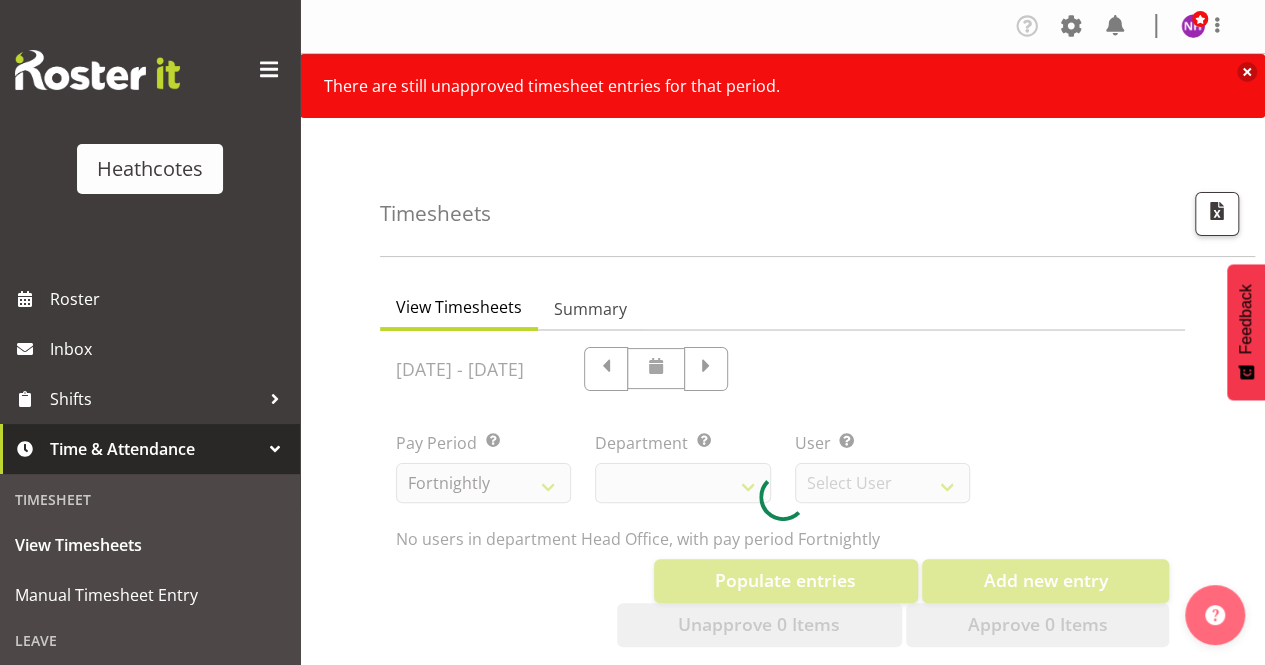 select on "788" 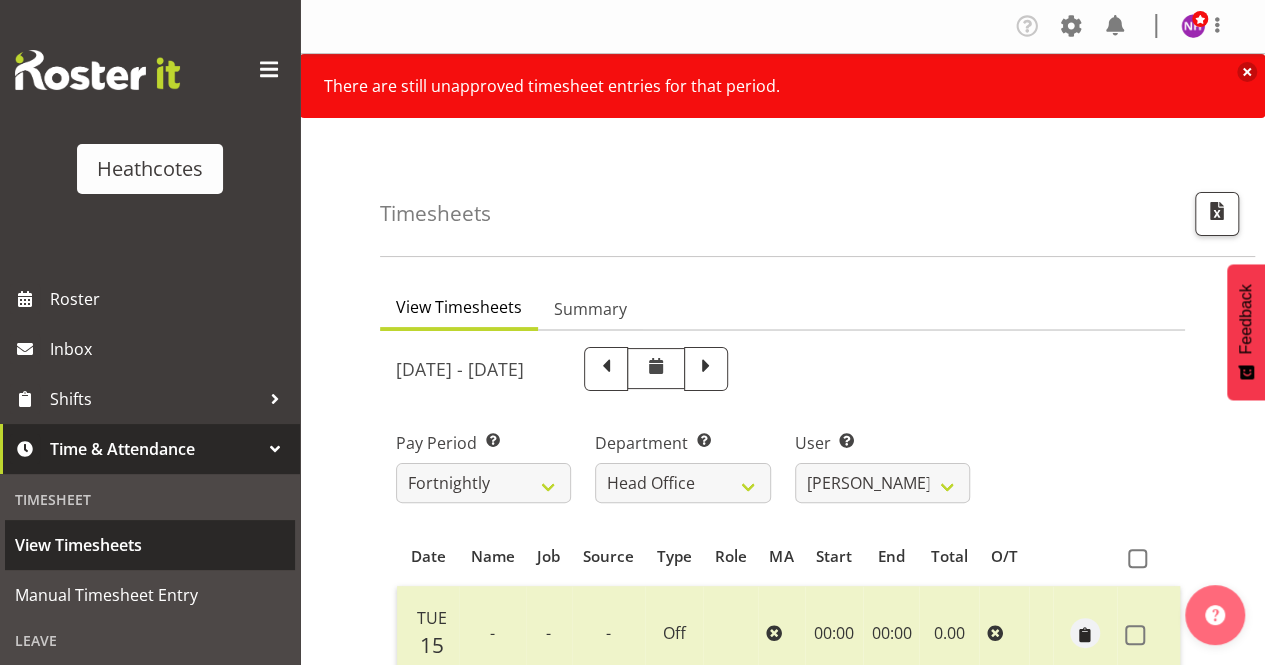 click on "View Timesheets" at bounding box center (150, 545) 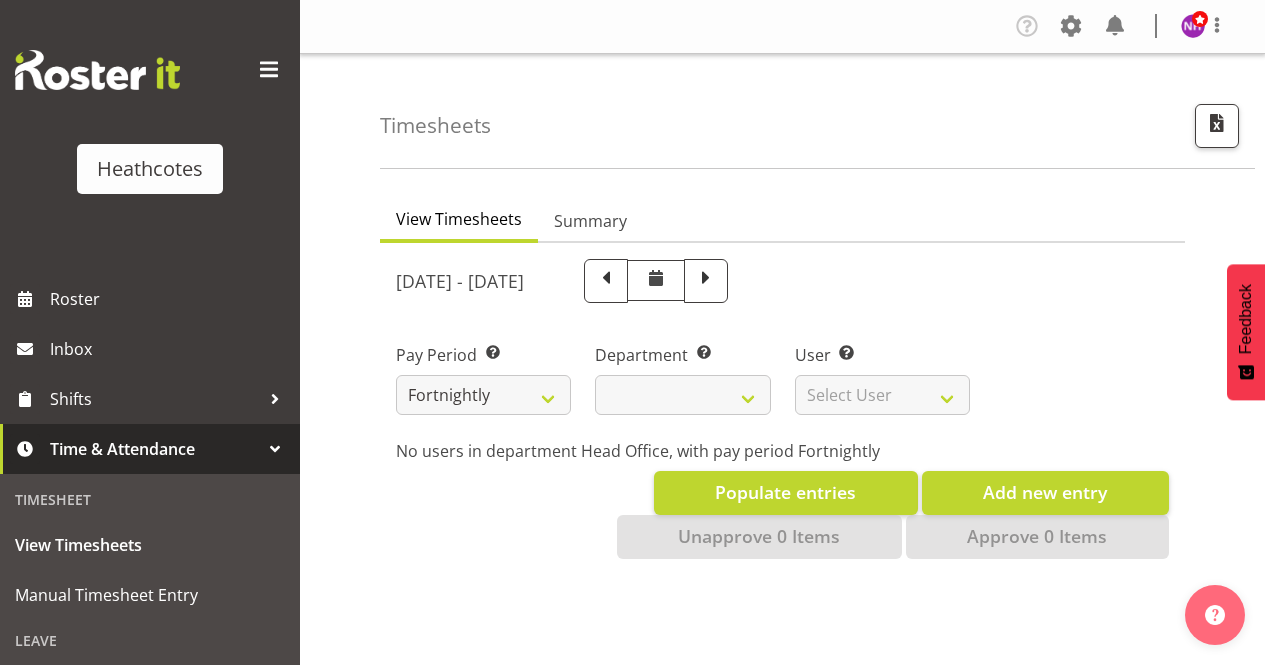 scroll, scrollTop: 0, scrollLeft: 0, axis: both 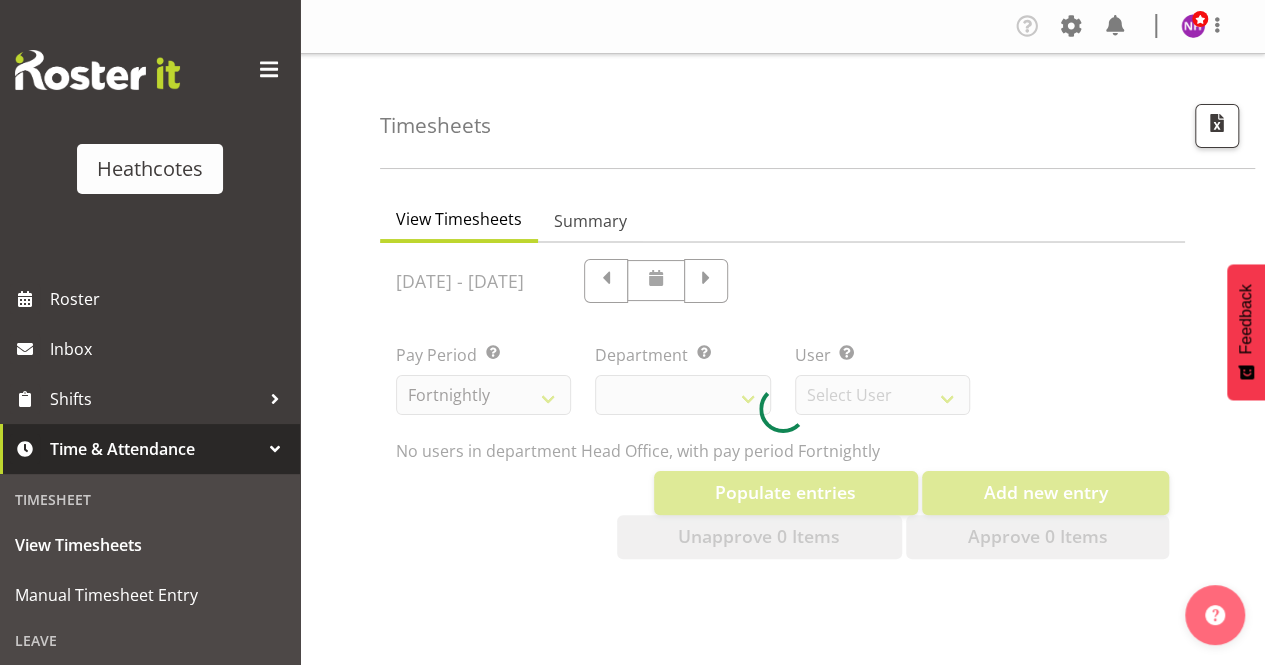 select on "788" 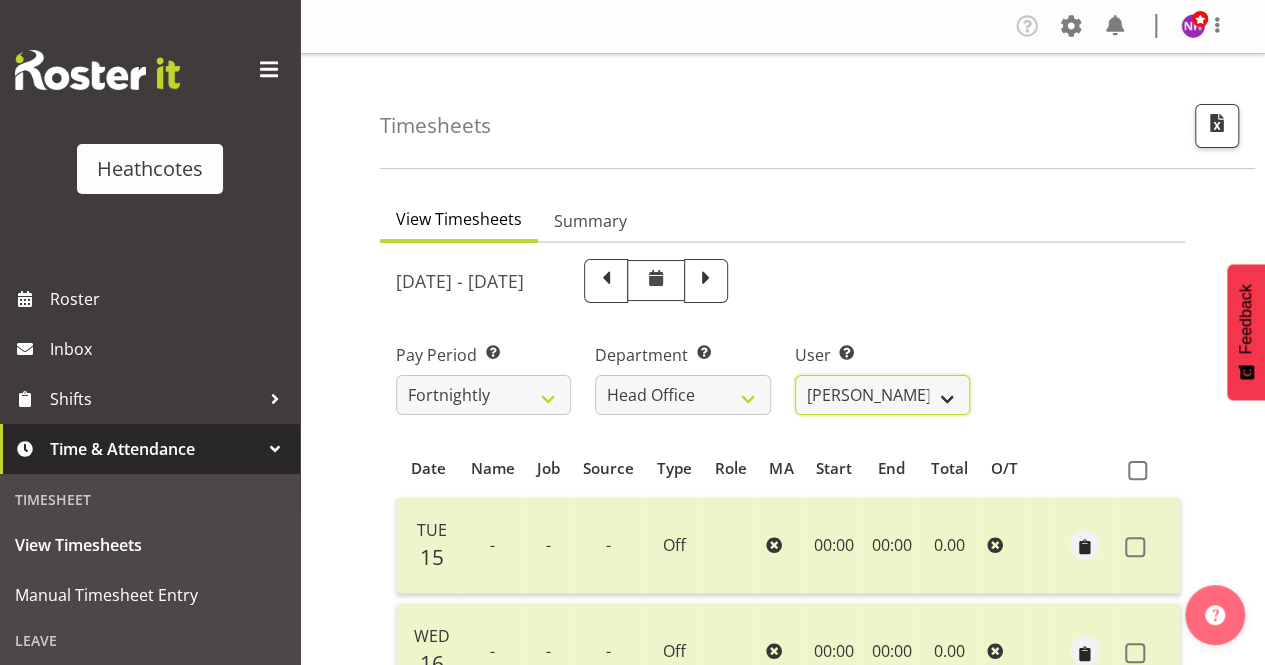 click on "[PERSON_NAME]
✔
[PERSON_NAME]
✔
[PERSON_NAME]
✔" at bounding box center (882, 395) 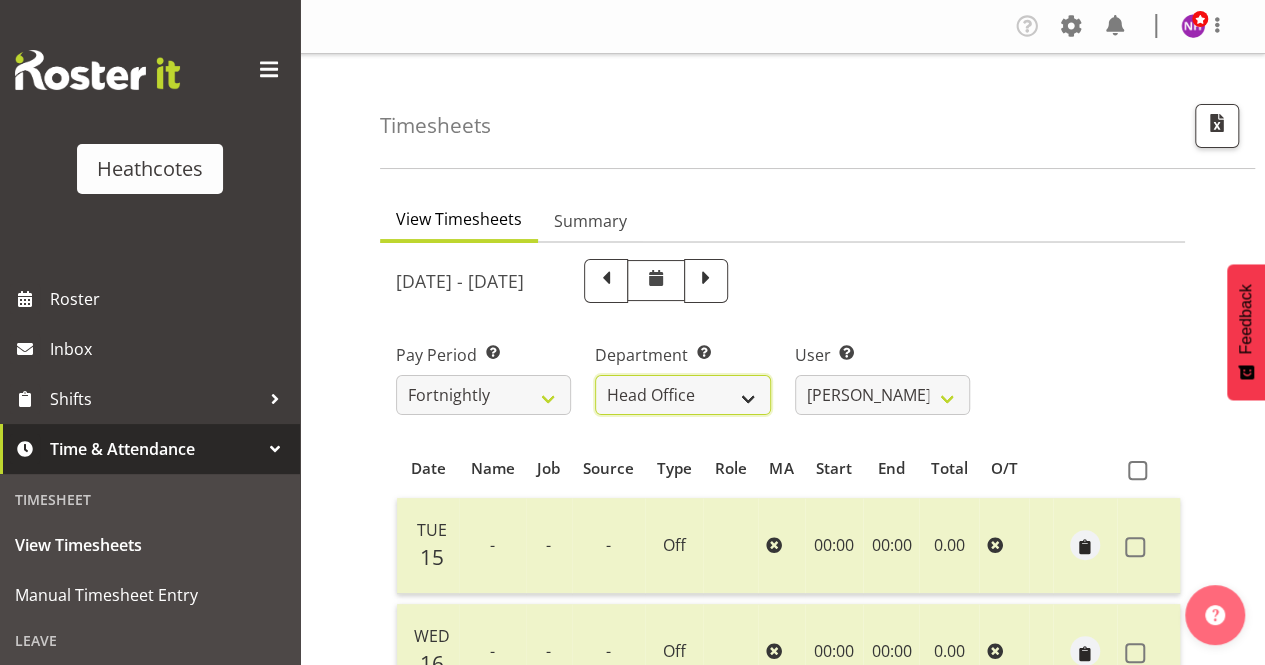 click on "Accounts
Head Office
[PERSON_NAME]" at bounding box center (682, 395) 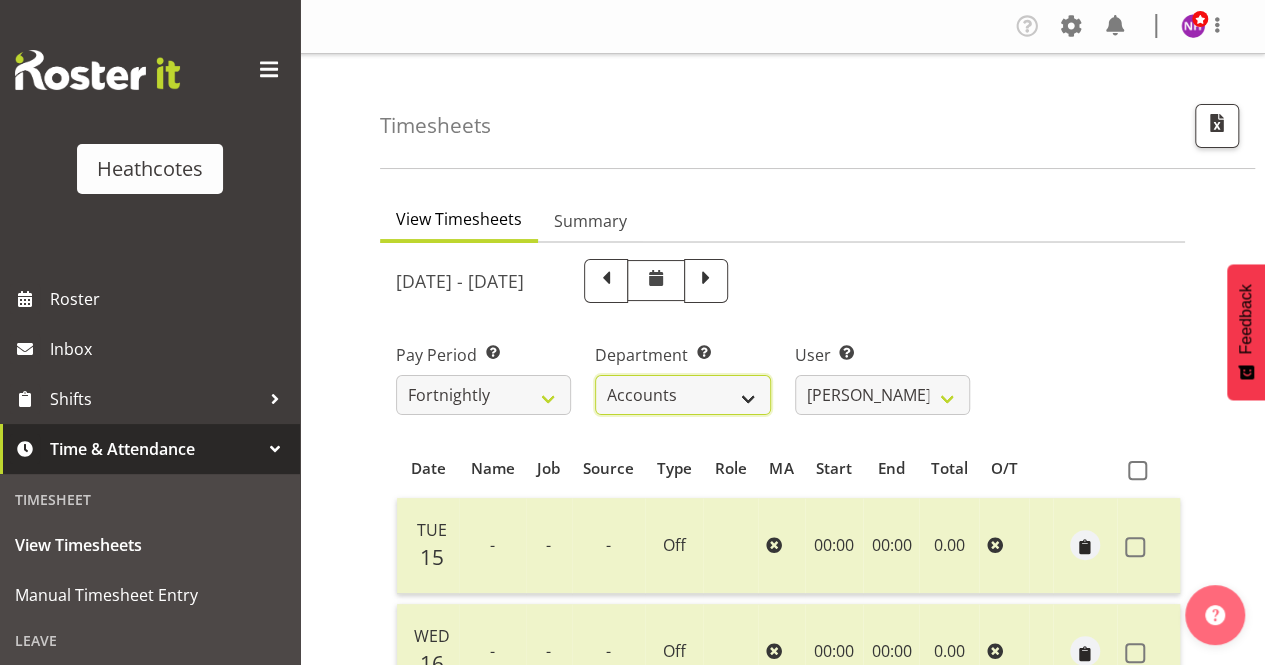 click on "Accounts
Head Office
[PERSON_NAME]" at bounding box center [682, 395] 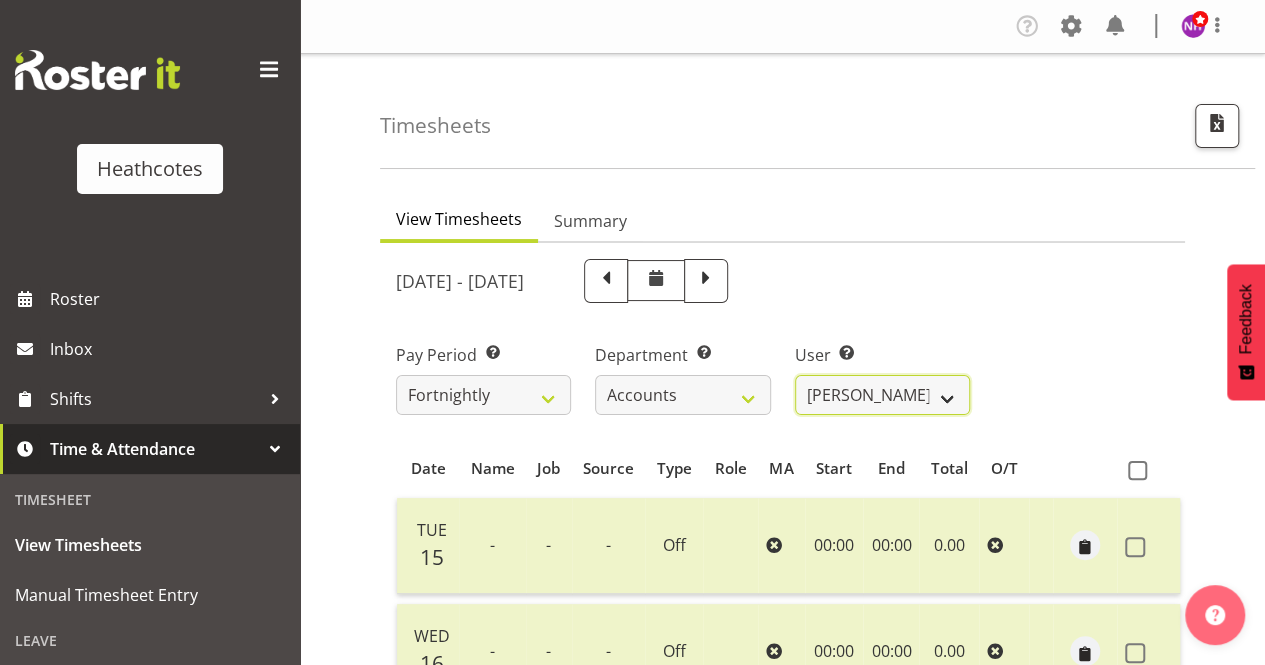 click on "[PERSON_NAME]
✔
[PERSON_NAME]
✔
[PERSON_NAME]
✔
Tanu Punjabi
✔
[PERSON_NAME]
✔" at bounding box center [882, 395] 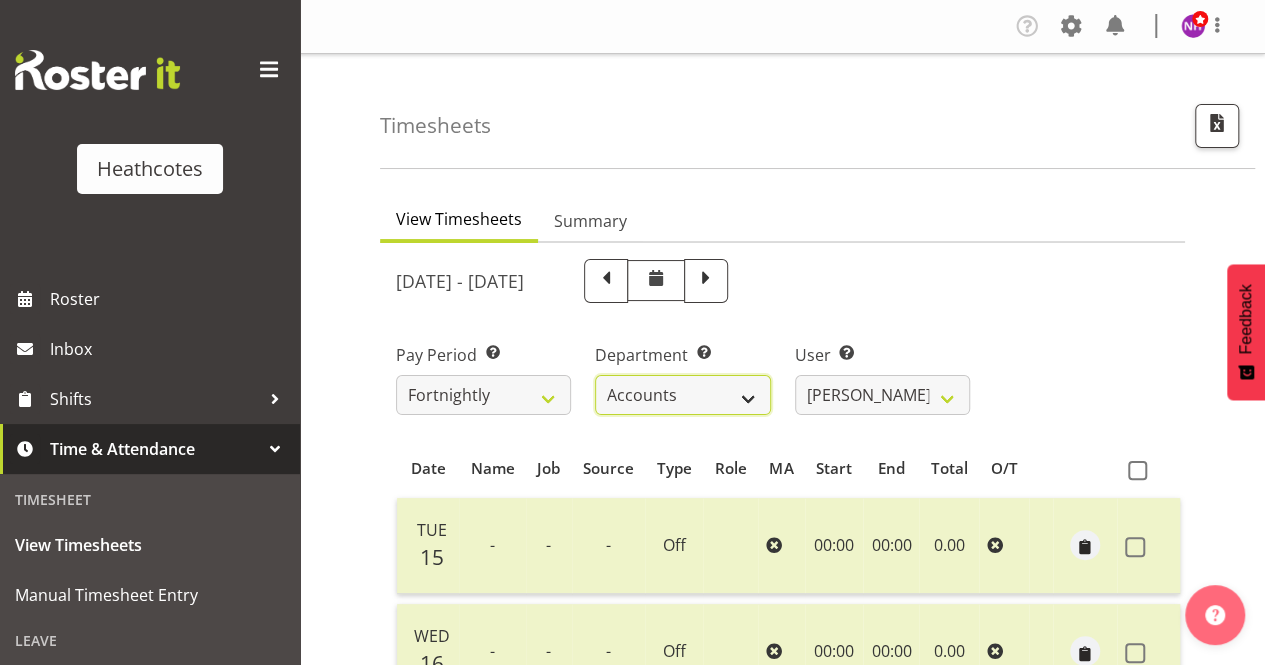 click on "Accounts
Head Office
[PERSON_NAME]" at bounding box center [682, 395] 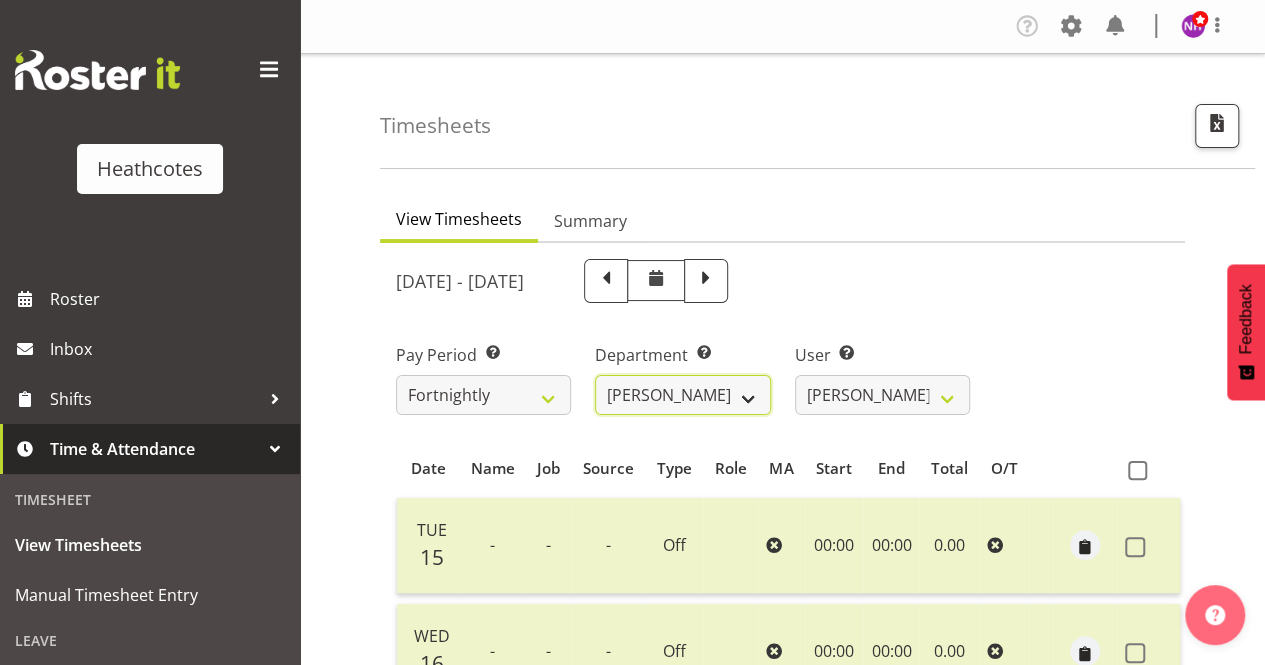 click on "Accounts
Head Office
[PERSON_NAME]" at bounding box center [682, 395] 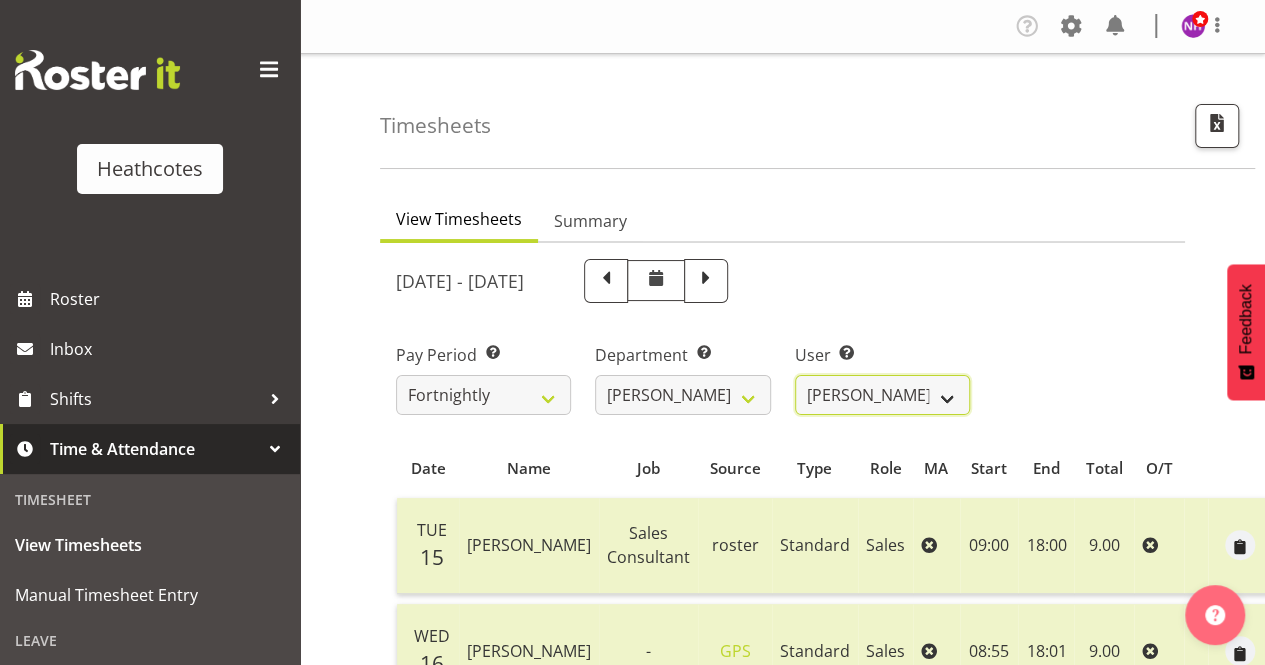 click on "Clifford Millar
✔
Marieka Allan-Jones
✔
Tony Wilcock
✔" at bounding box center (882, 395) 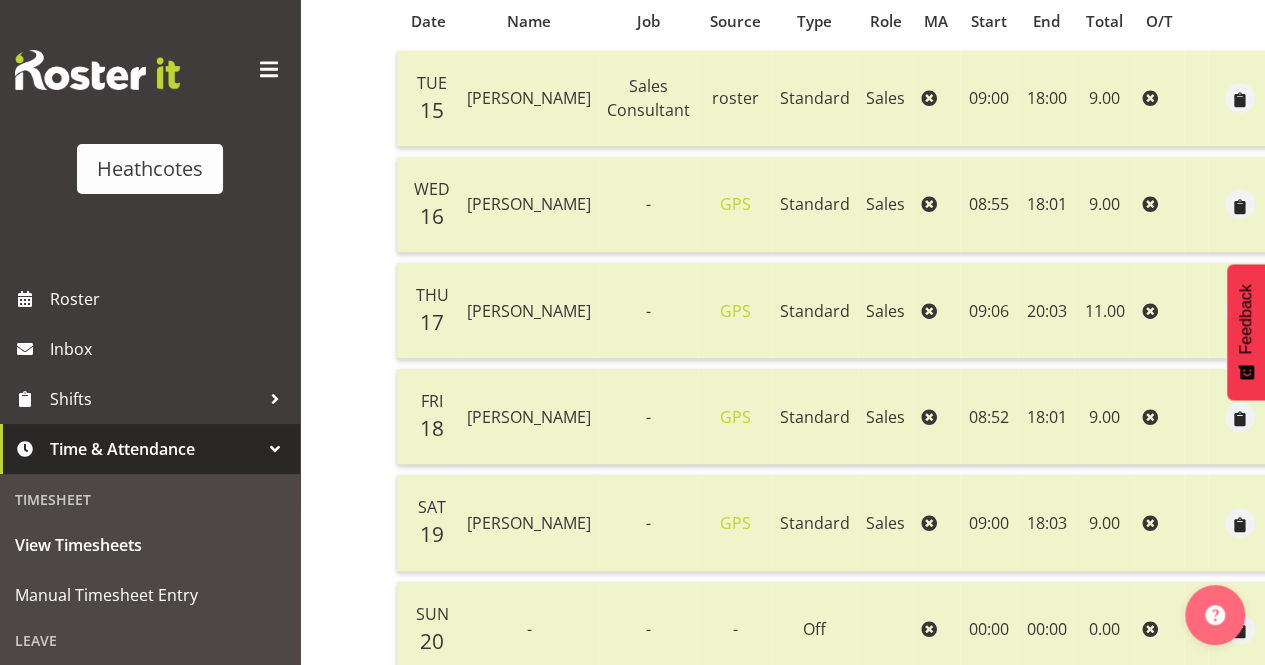 scroll, scrollTop: 166, scrollLeft: 0, axis: vertical 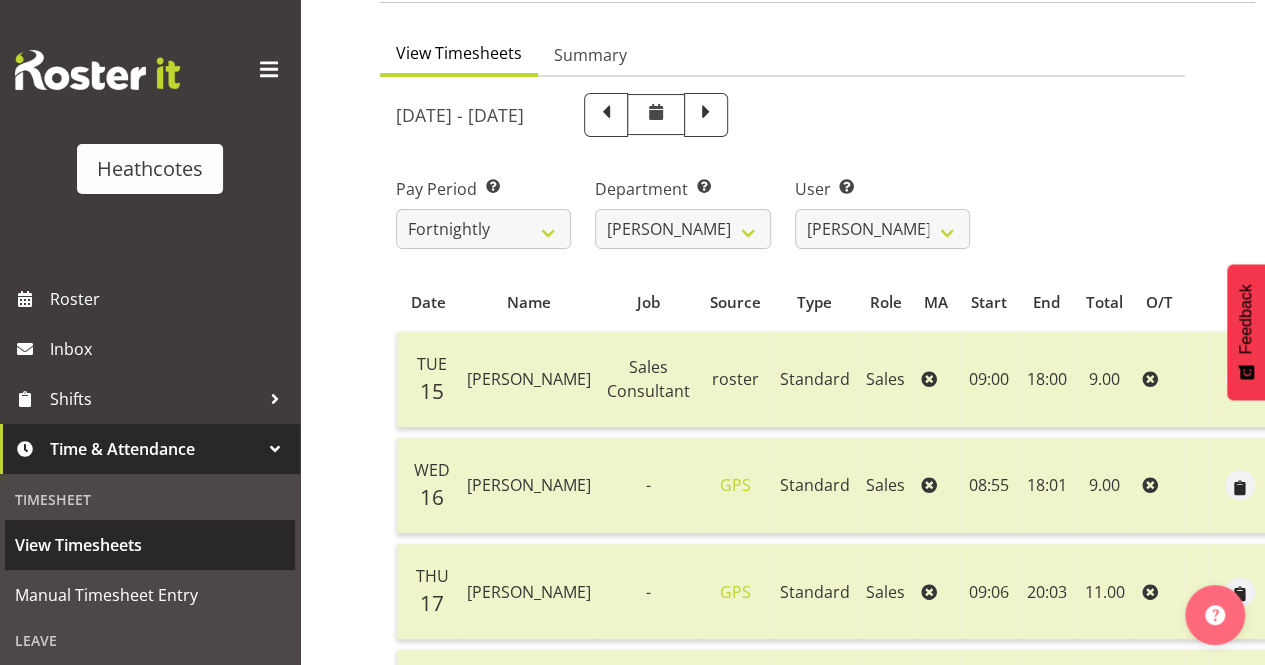 click on "View Timesheets" at bounding box center (150, 545) 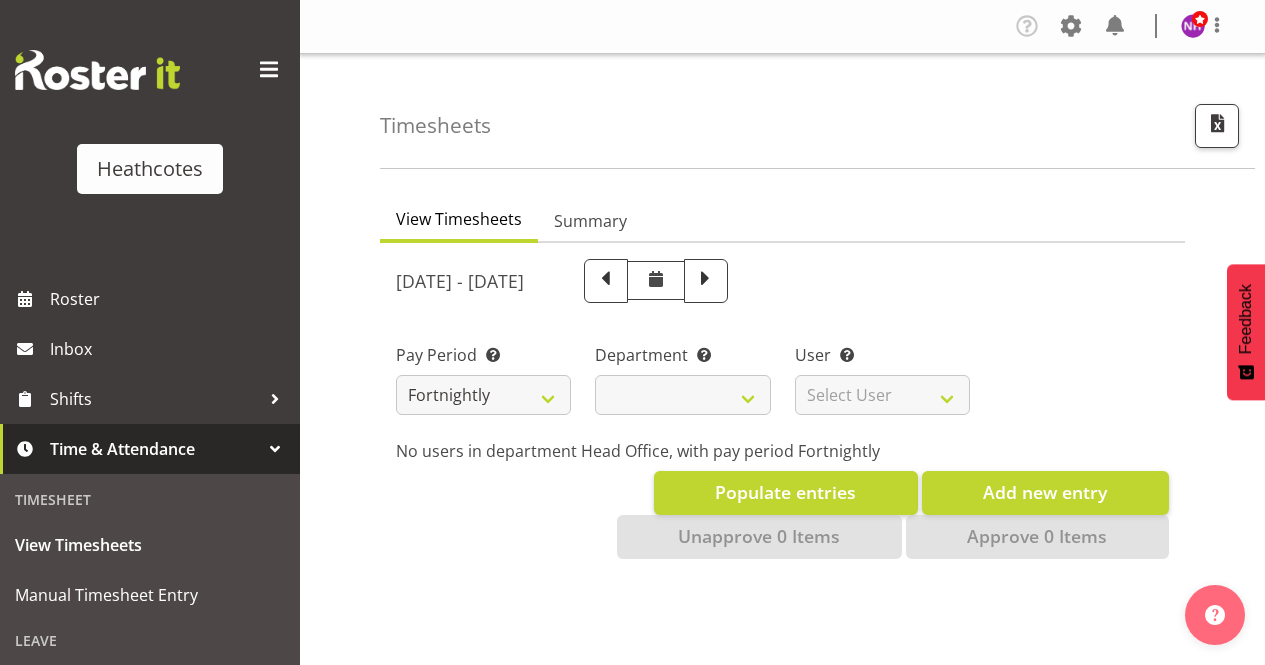 scroll, scrollTop: 0, scrollLeft: 0, axis: both 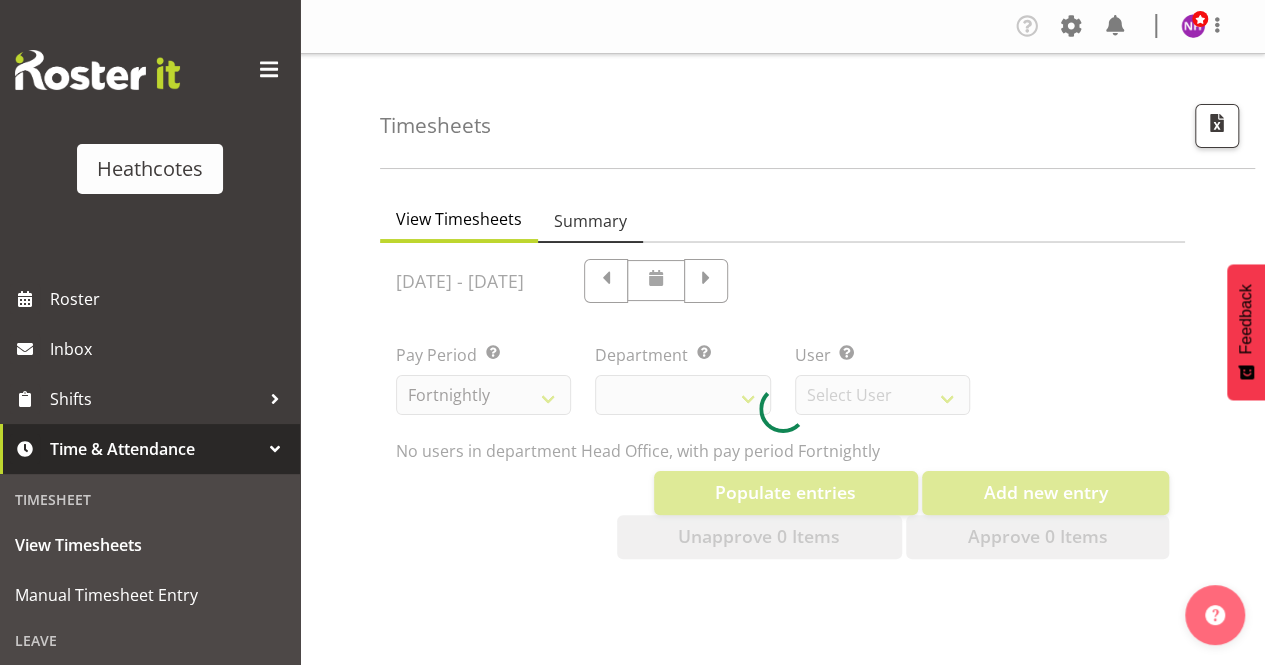 click on "Summary" at bounding box center [590, 221] 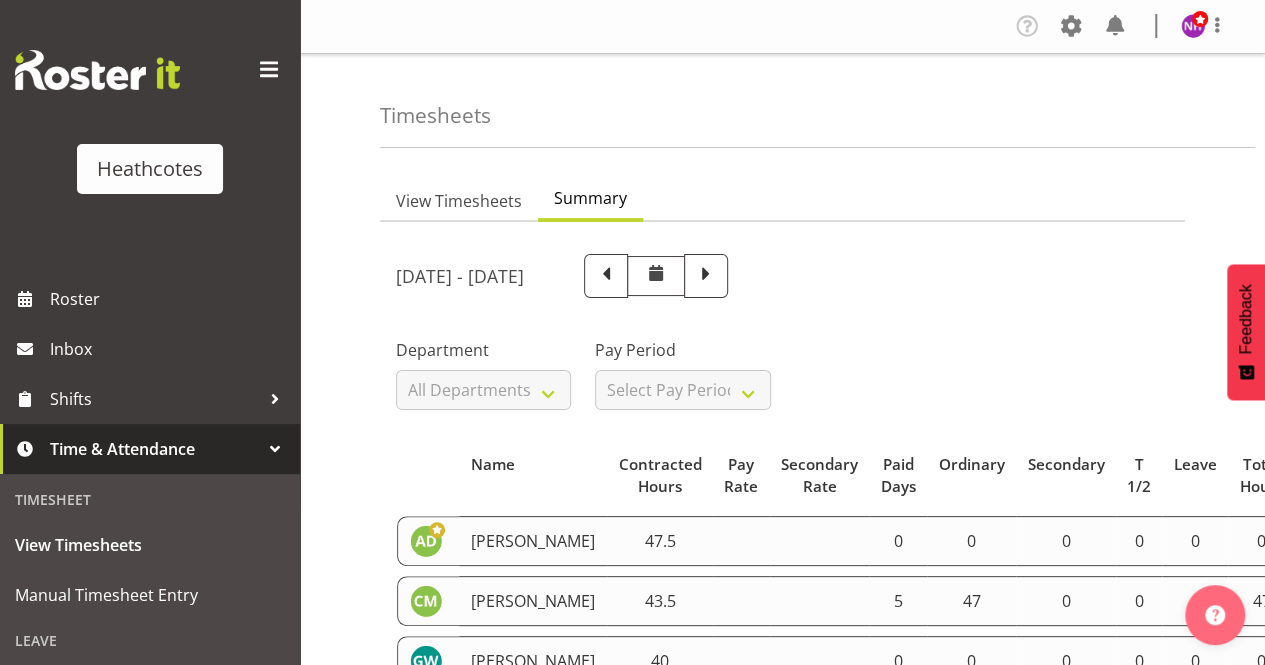 scroll, scrollTop: 0, scrollLeft: 0, axis: both 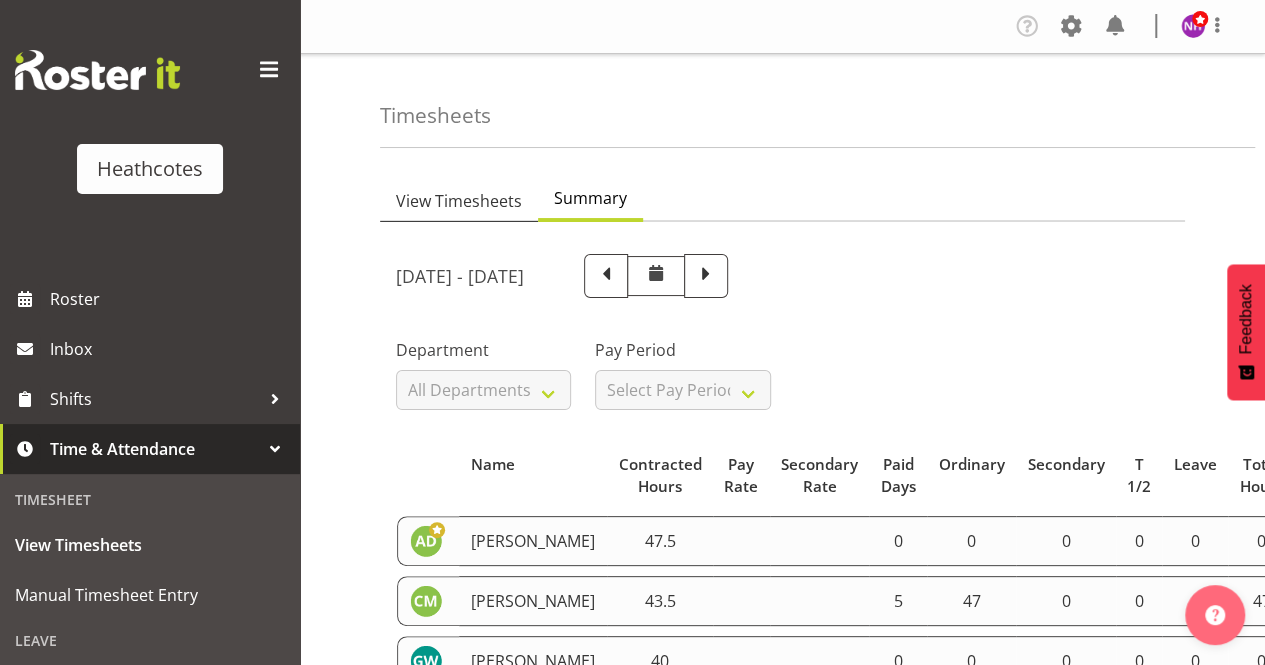 click on "View Timesheets" at bounding box center (459, 201) 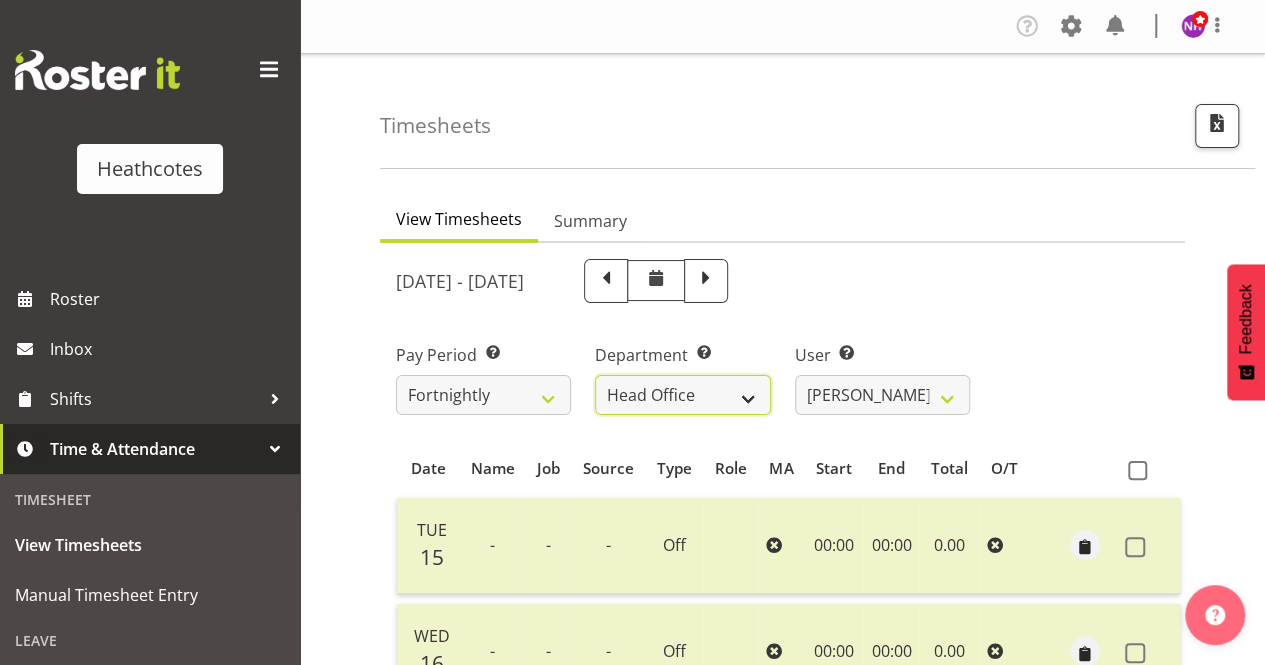 click on "Accounts
Head Office
[PERSON_NAME]" at bounding box center [682, 395] 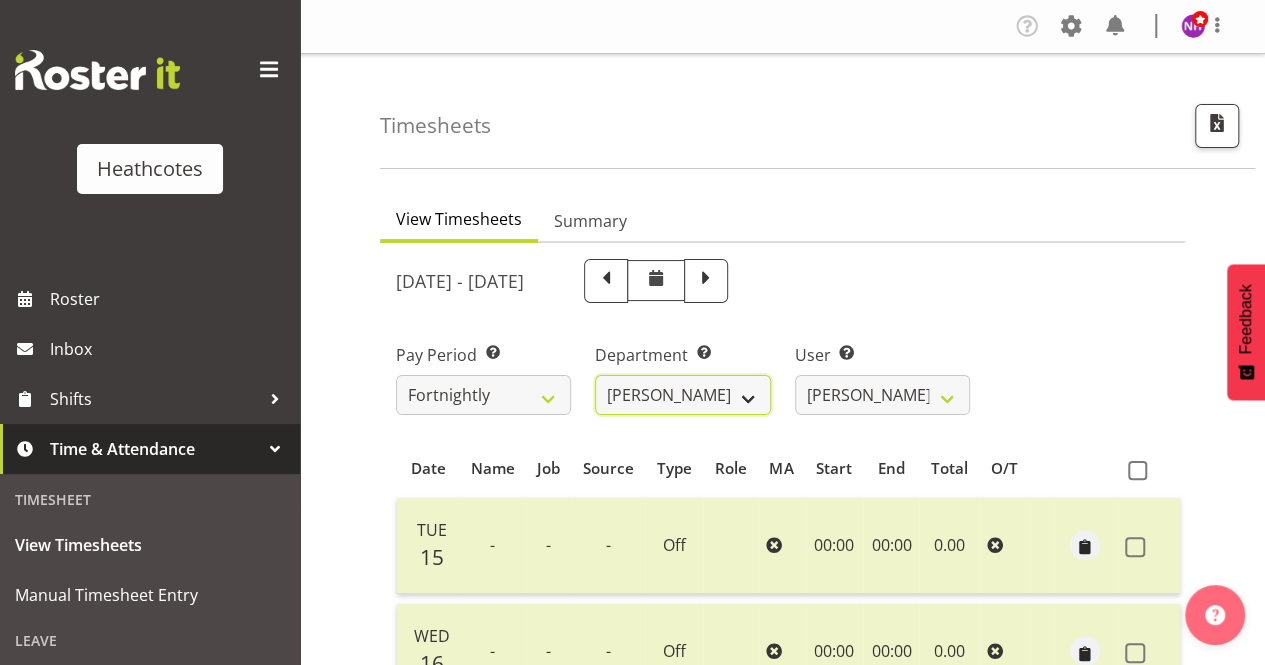 click on "Accounts
Head Office
[PERSON_NAME]" at bounding box center (682, 395) 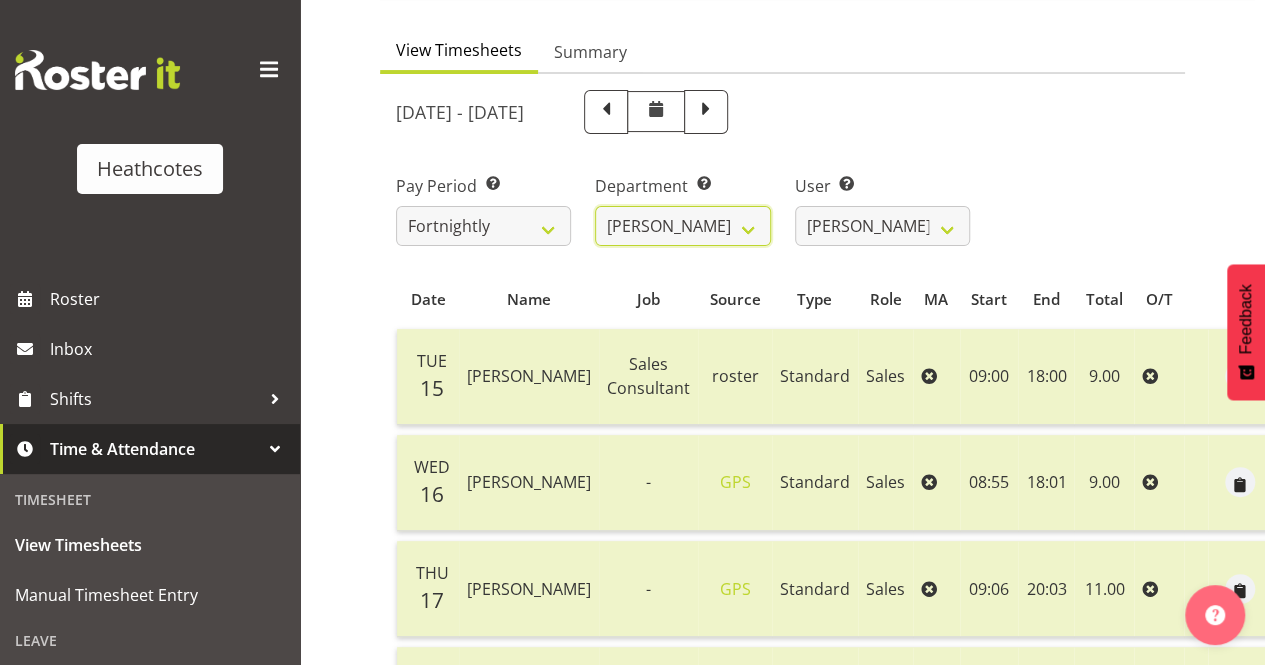 scroll, scrollTop: 0, scrollLeft: 0, axis: both 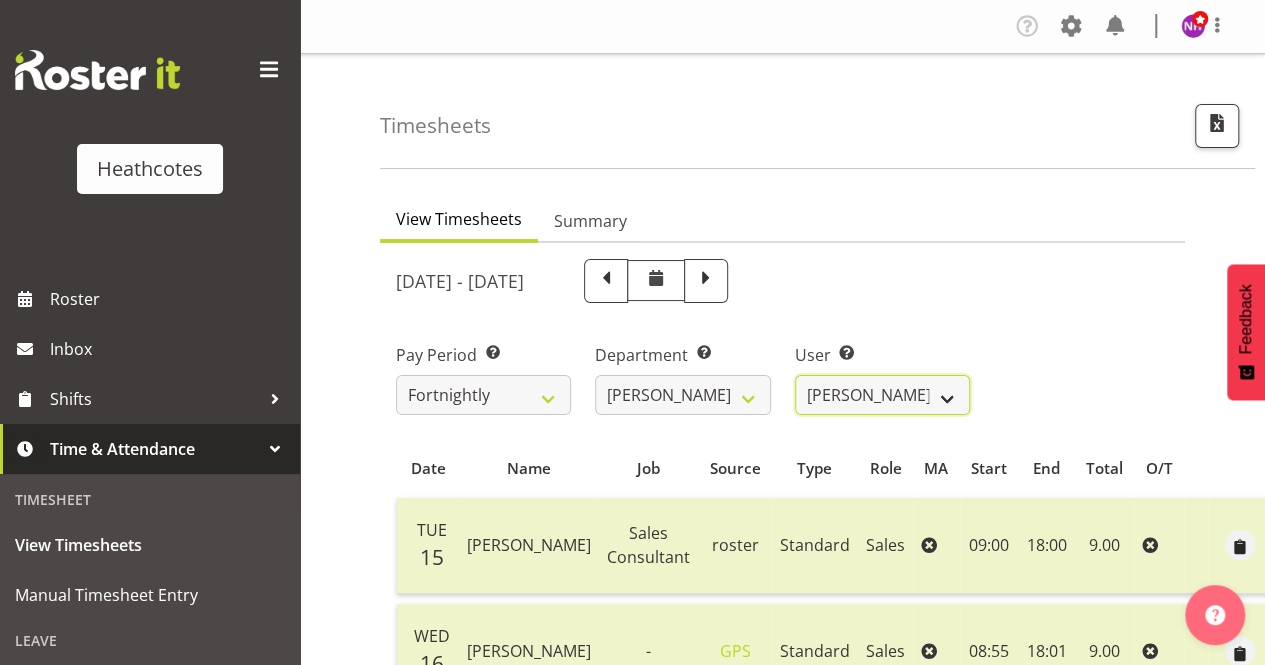 click on "[PERSON_NAME]
✔
[PERSON_NAME]
✔
[PERSON_NAME]
✔" at bounding box center (882, 395) 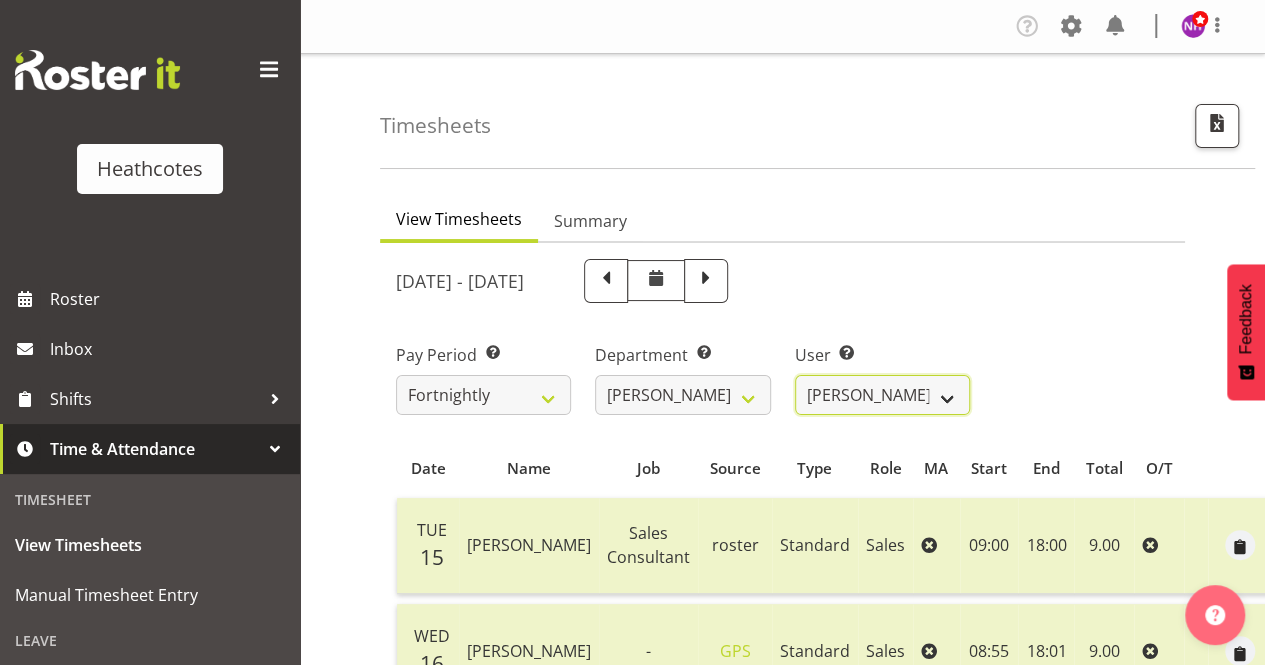 click on "[PERSON_NAME]
✔
[PERSON_NAME]
✔
[PERSON_NAME]
✔" at bounding box center [882, 395] 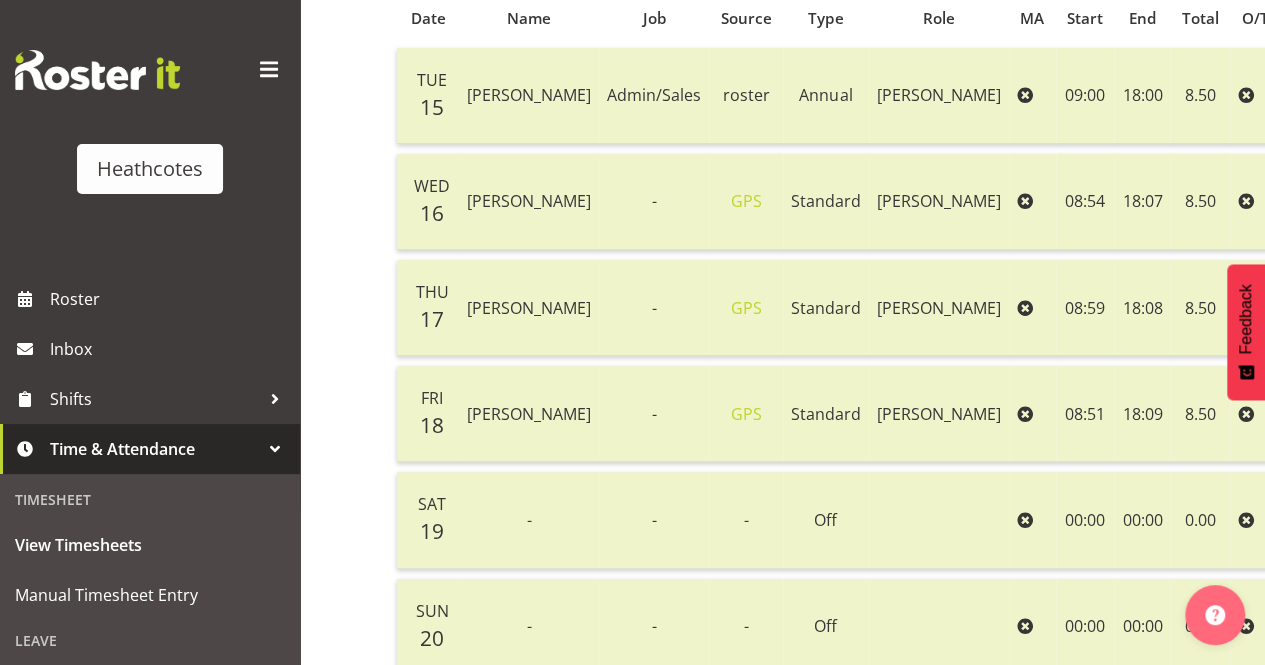 scroll, scrollTop: 0, scrollLeft: 0, axis: both 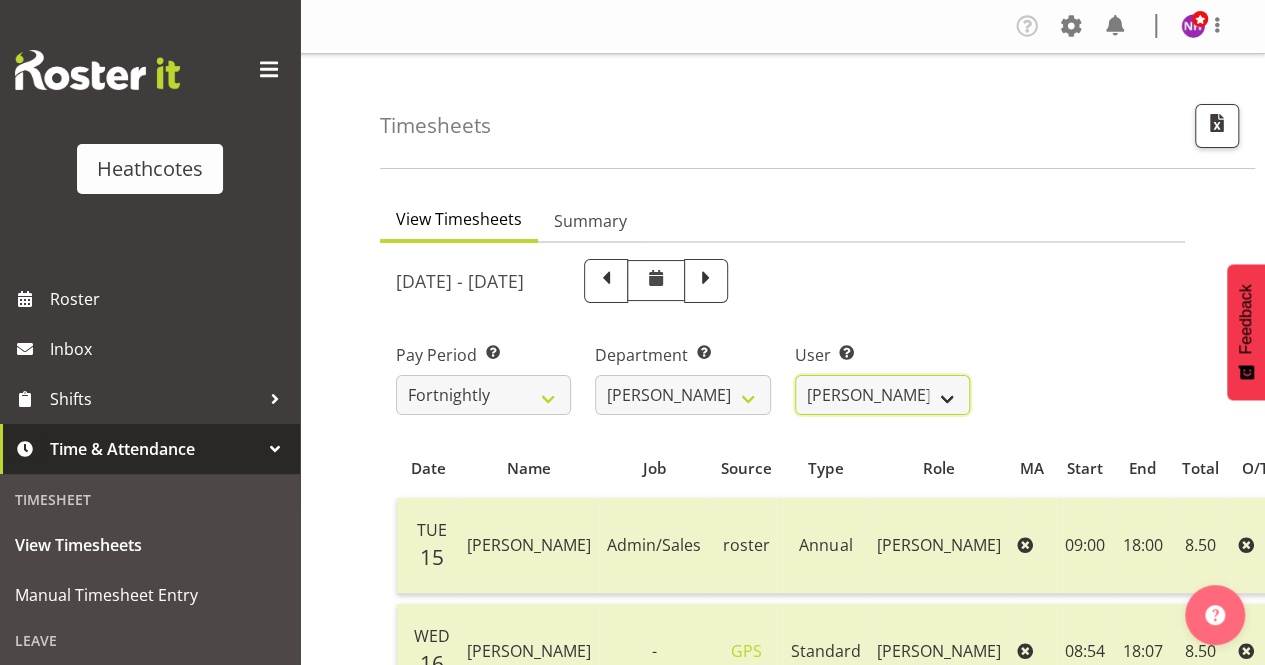 click on "[PERSON_NAME]
✔
[PERSON_NAME]
✔
[PERSON_NAME]
✔" at bounding box center [882, 395] 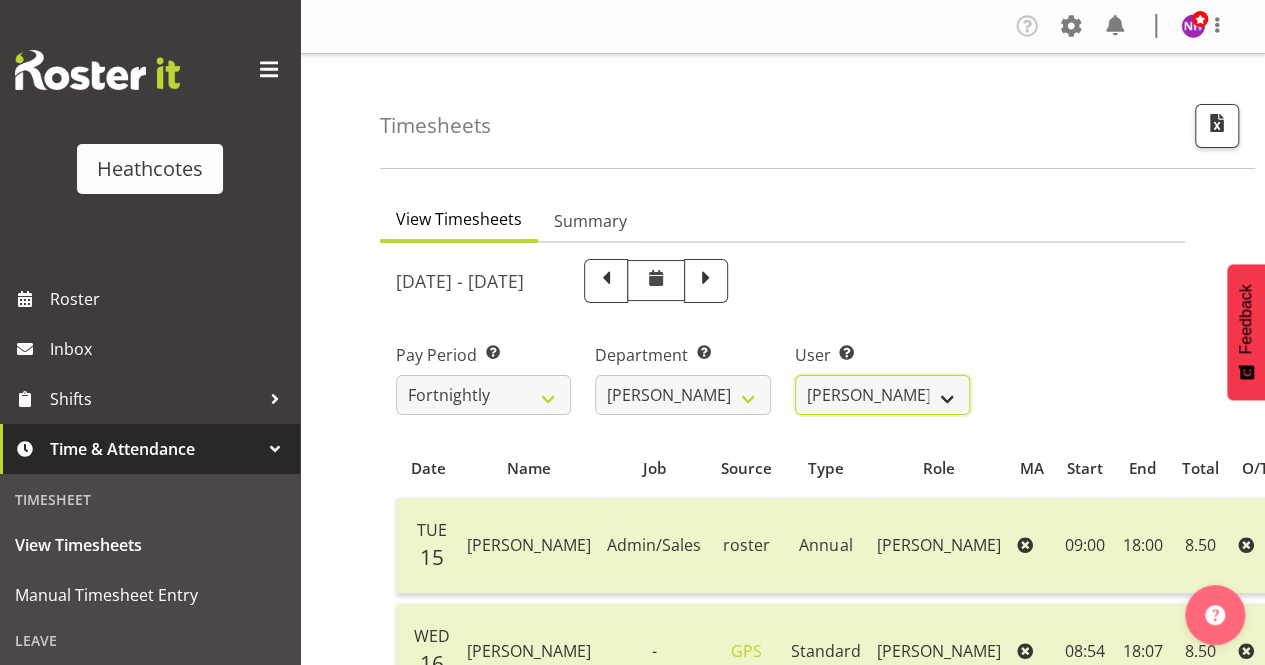 click on "[PERSON_NAME]
✔
[PERSON_NAME]
✔
[PERSON_NAME]
✔" at bounding box center [882, 395] 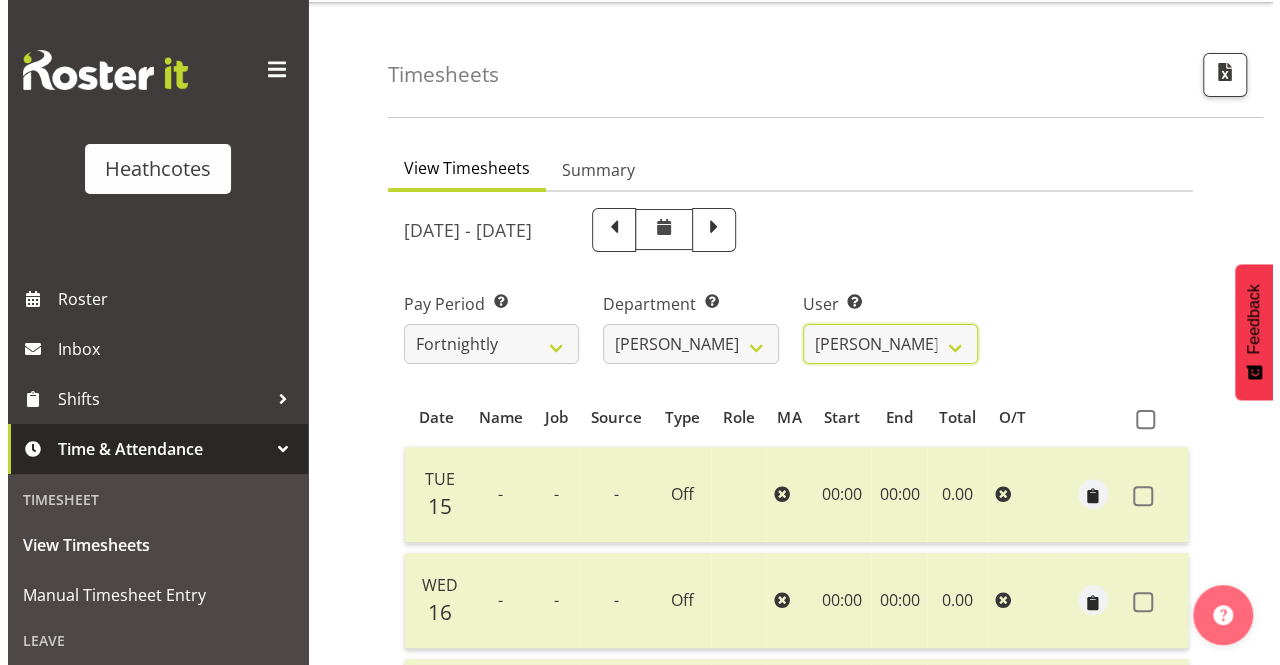 scroll, scrollTop: 0, scrollLeft: 0, axis: both 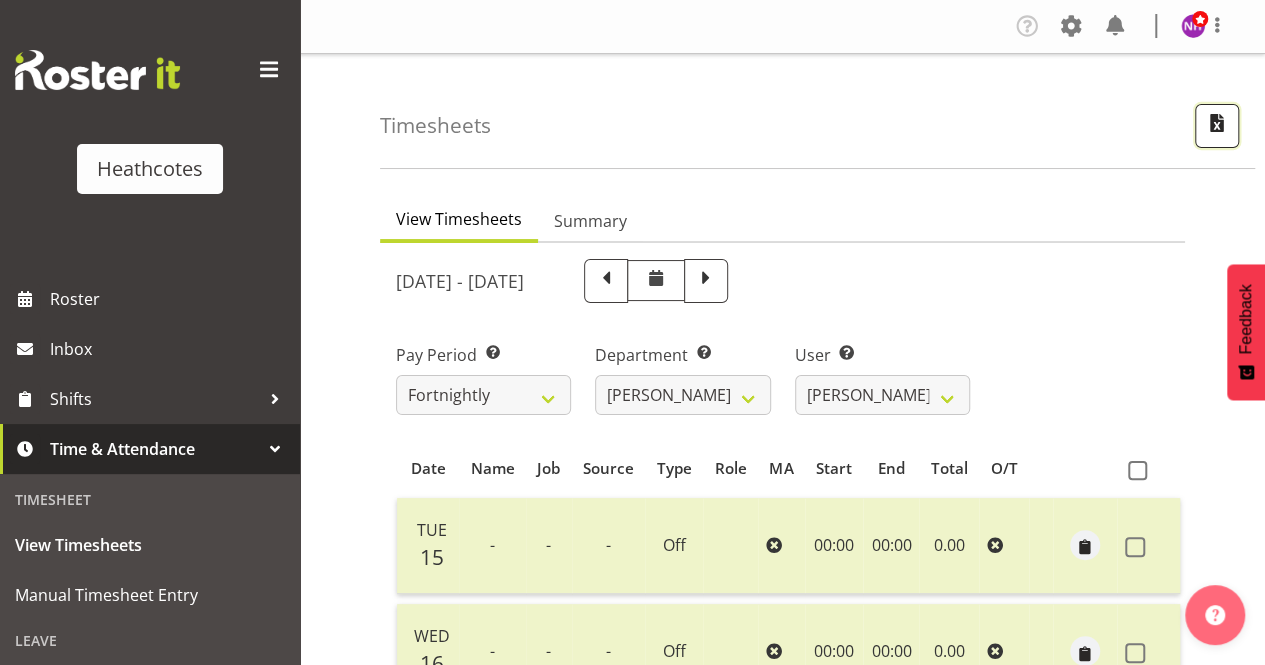 click at bounding box center [1217, 123] 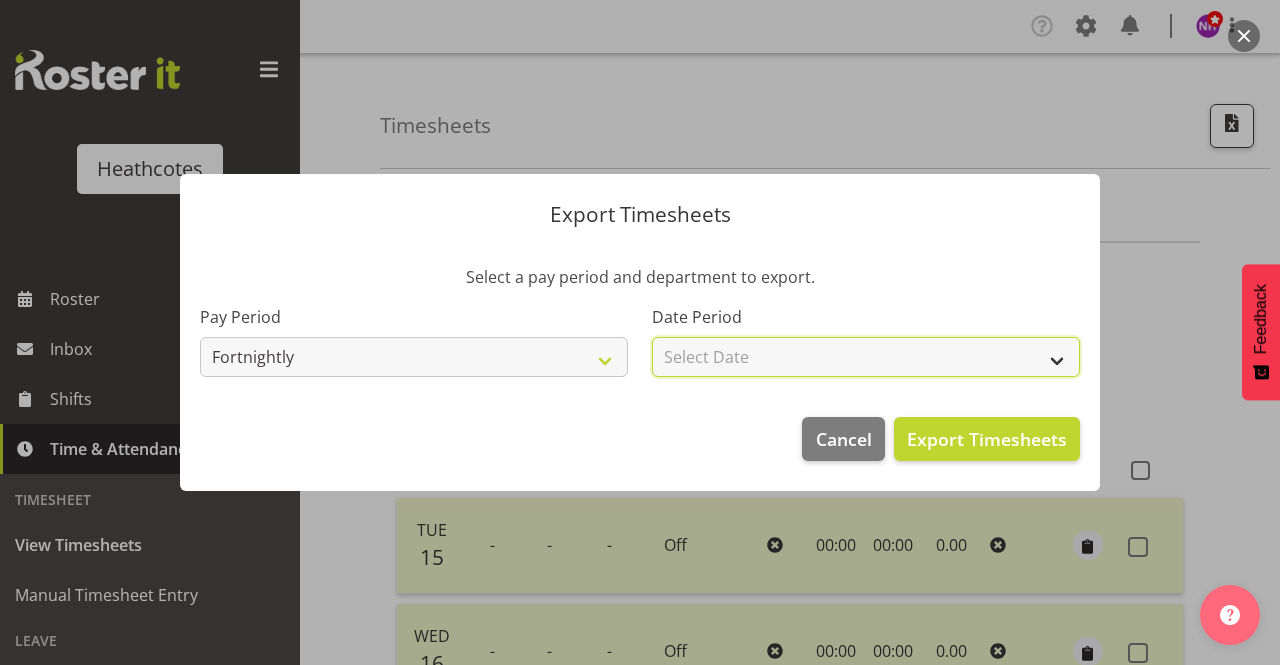 click on "Select Date  Fortnight starting [DATE] Fortnight starting [DATE] Fortnight starting [DATE] Fortnight starting [DATE] Fortnight starting [DATE] Fortnight starting [DATE] Fortnight starting [DATE] Fortnight starting [DATE] Fortnight starting [DATE] Fortnight starting [DATE]" at bounding box center [866, 357] 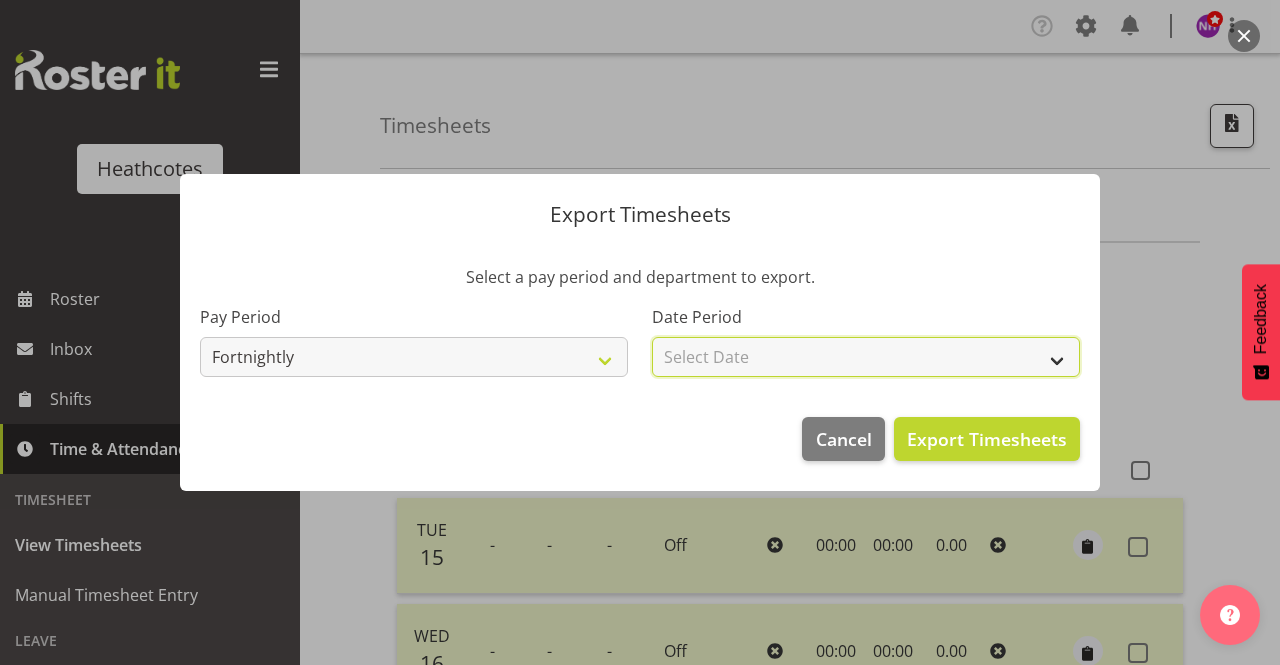 click on "Select Date  Fortnight starting [DATE] Fortnight starting [DATE] Fortnight starting [DATE] Fortnight starting [DATE] Fortnight starting [DATE] Fortnight starting [DATE] Fortnight starting [DATE] Fortnight starting [DATE] Fortnight starting [DATE] Fortnight starting [DATE]" at bounding box center (866, 357) 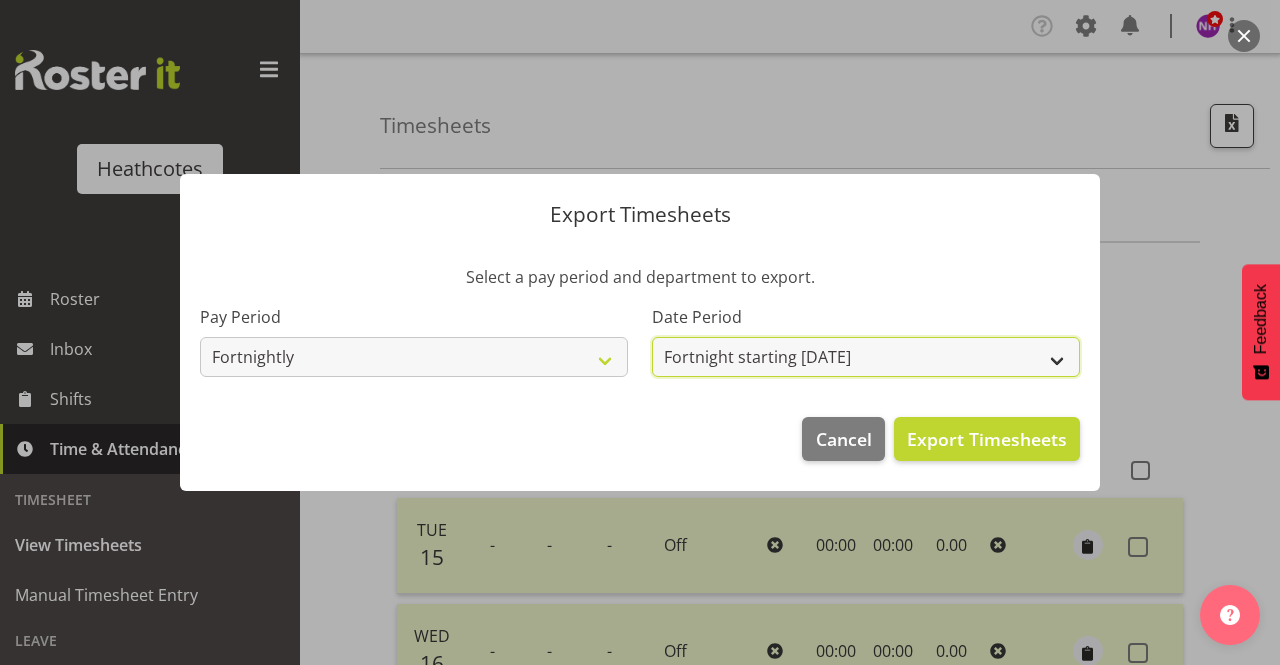 click on "Fortnight starting 15/07/2025 Fortnight starting 01/07/2025 Fortnight starting 17/06/2025 Fortnight starting 03/06/2025 Fortnight starting 20/05/2025 Fortnight starting 06/05/2025 Fortnight starting 22/04/2025 Fortnight starting 08/04/2025 Fortnight starting 25/03/2025 Fortnight starting 11/03/2025" at bounding box center (866, 357) 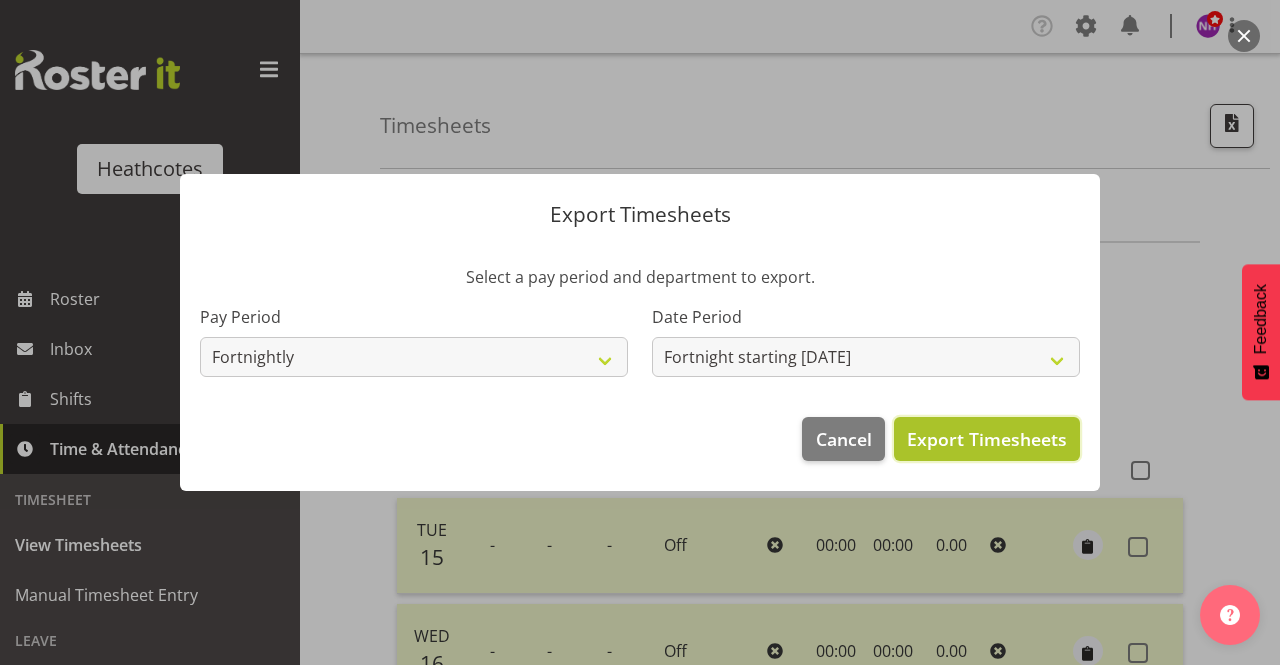 click on "Export Timesheets" at bounding box center [987, 439] 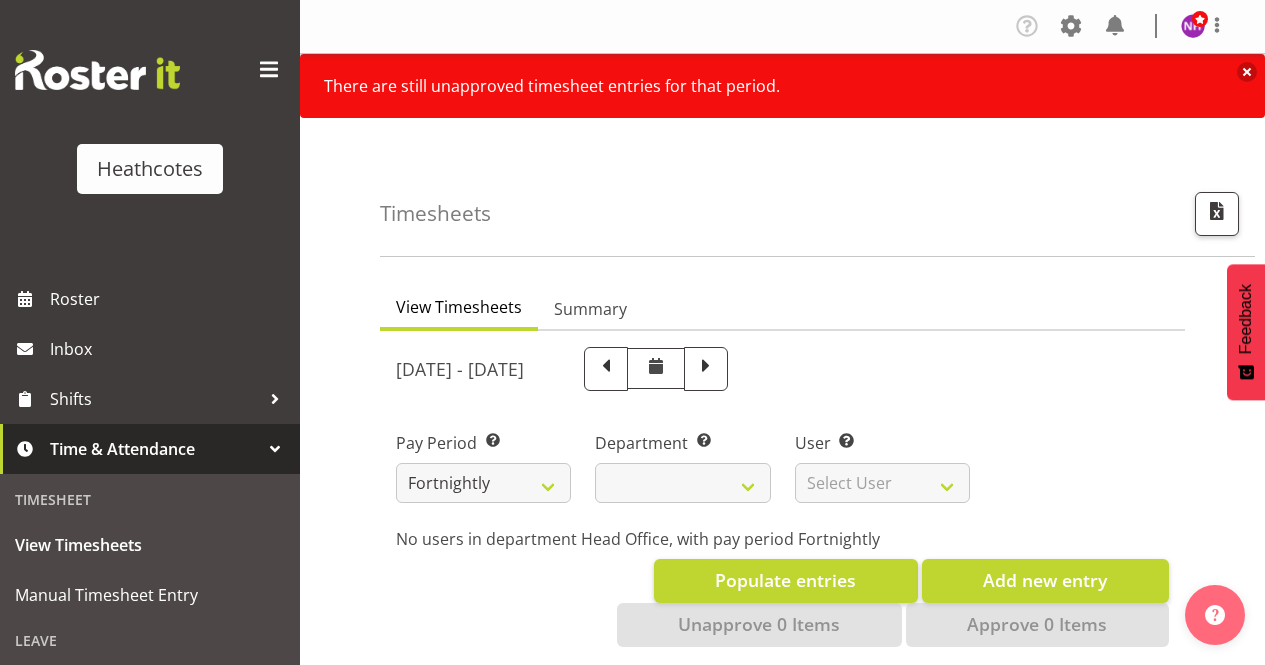 scroll, scrollTop: 0, scrollLeft: 0, axis: both 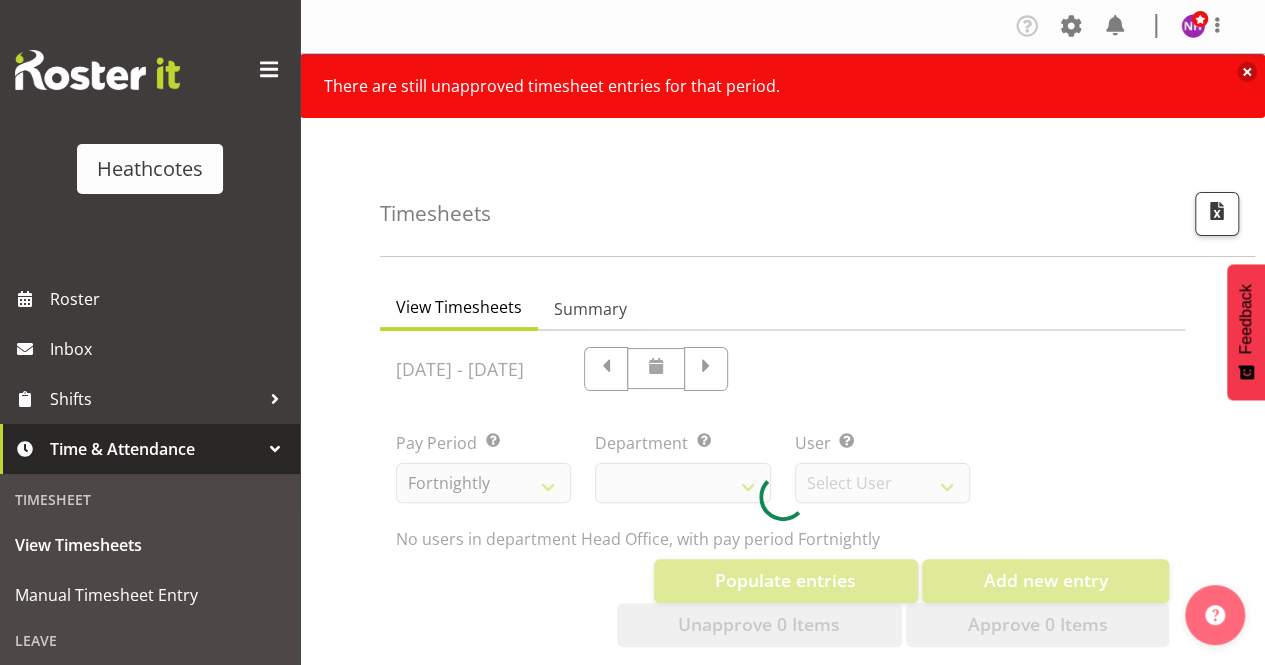 select on "788" 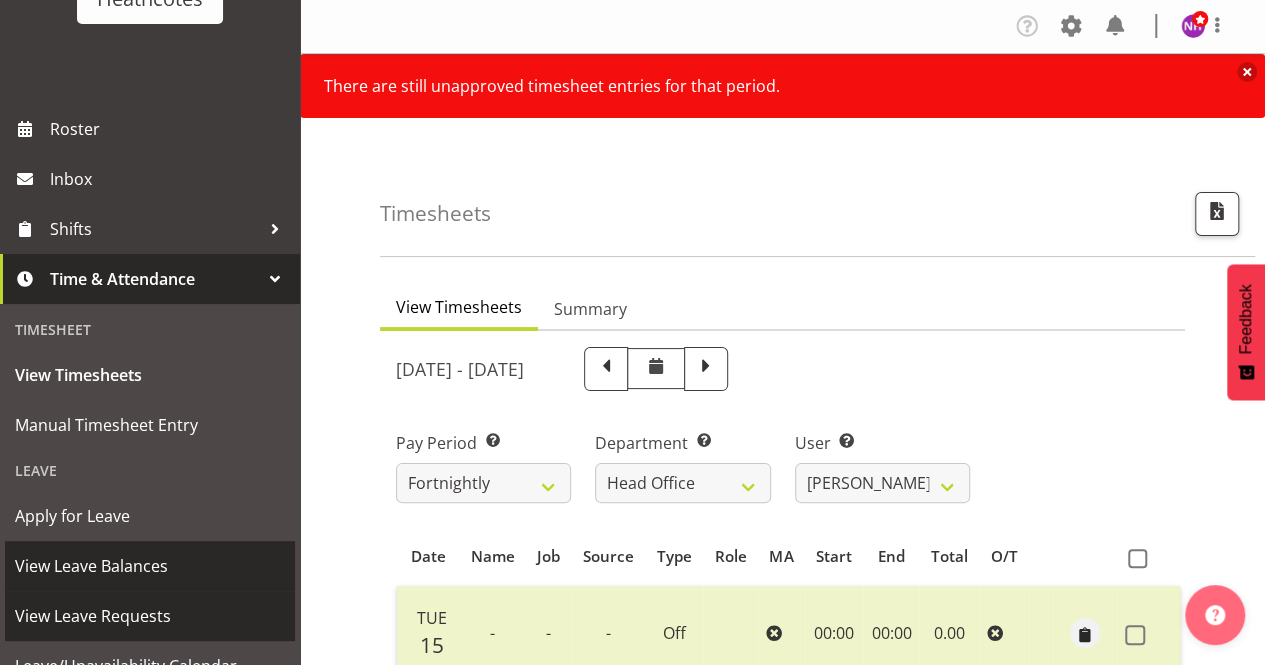 scroll, scrollTop: 200, scrollLeft: 0, axis: vertical 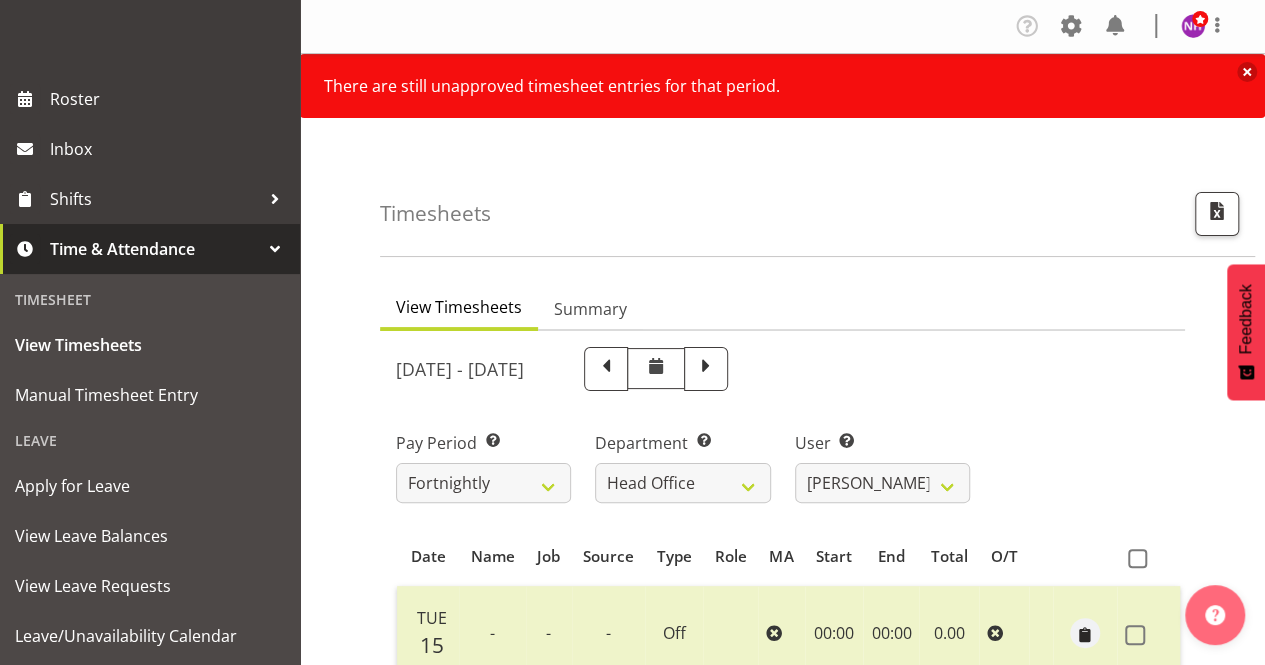 click on "There are still unapproved timesheet entries for that period." at bounding box center (774, 86) 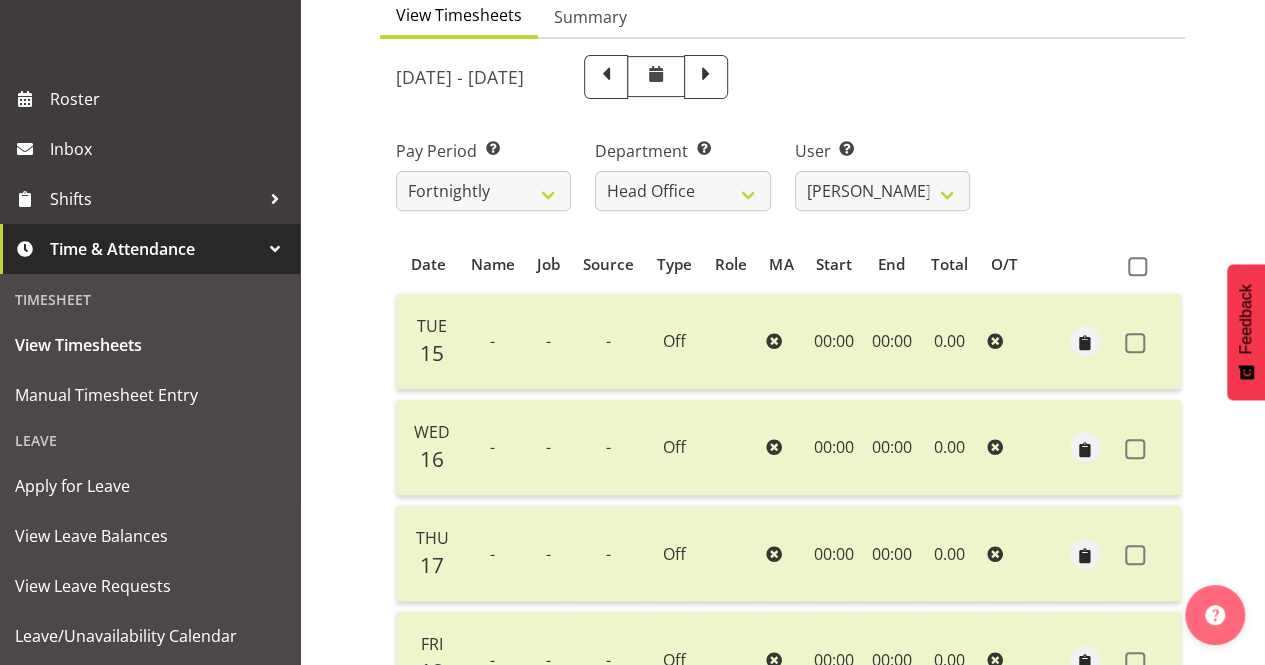 scroll, scrollTop: 200, scrollLeft: 0, axis: vertical 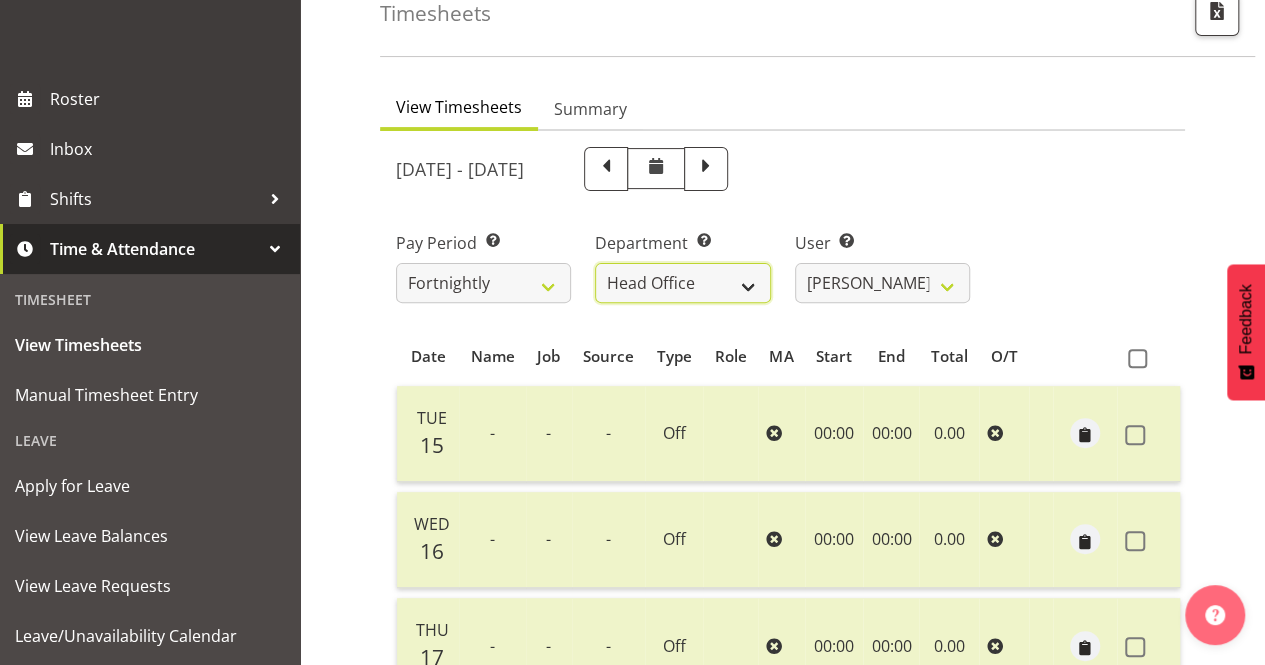 click on "Accounts
Head Office
[PERSON_NAME]" at bounding box center (682, 283) 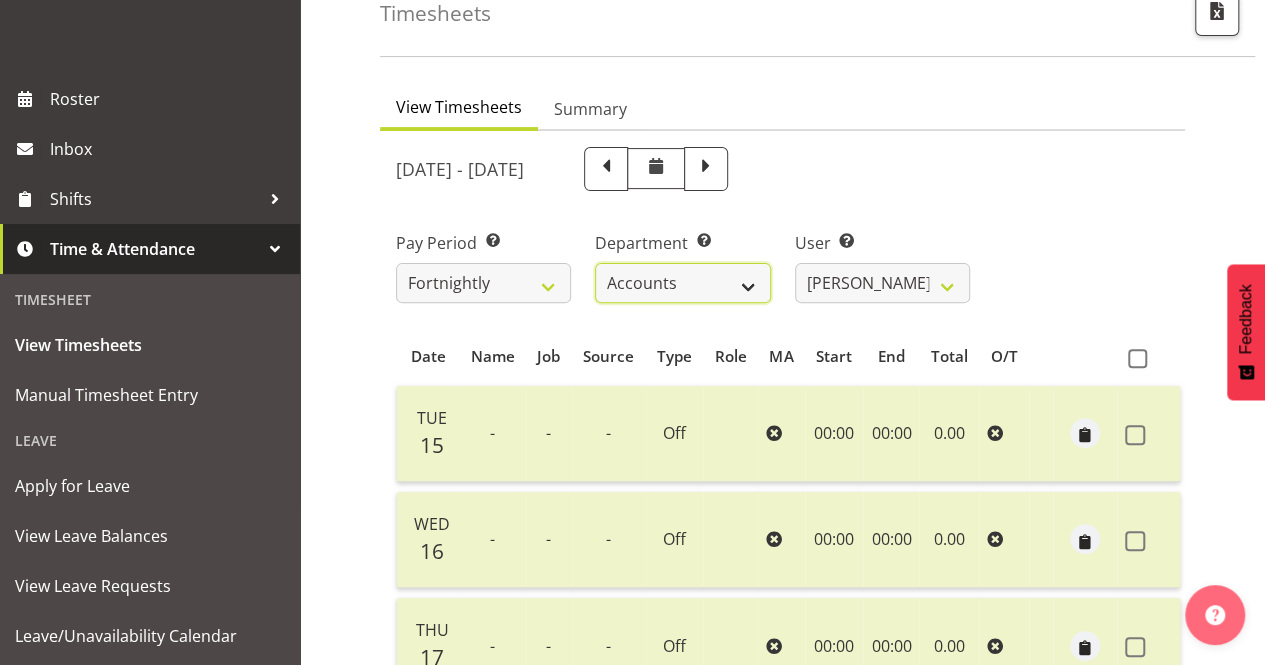 click on "Accounts
Head Office
[PERSON_NAME]" at bounding box center (682, 283) 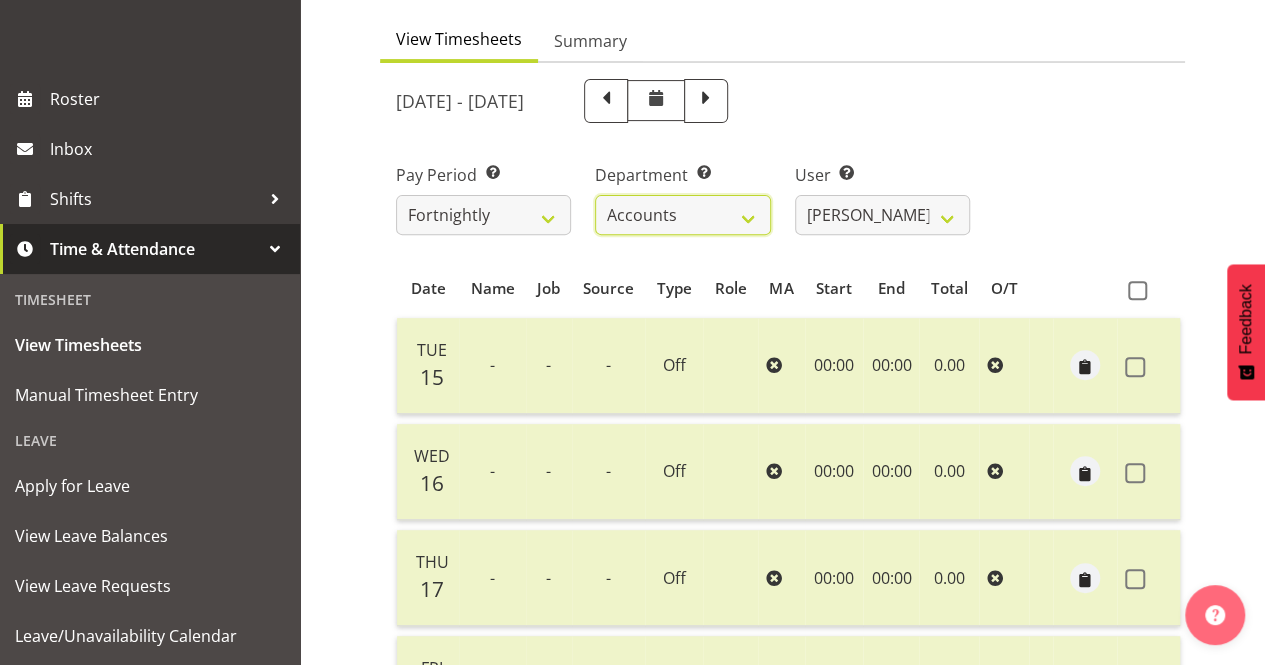 scroll, scrollTop: 100, scrollLeft: 0, axis: vertical 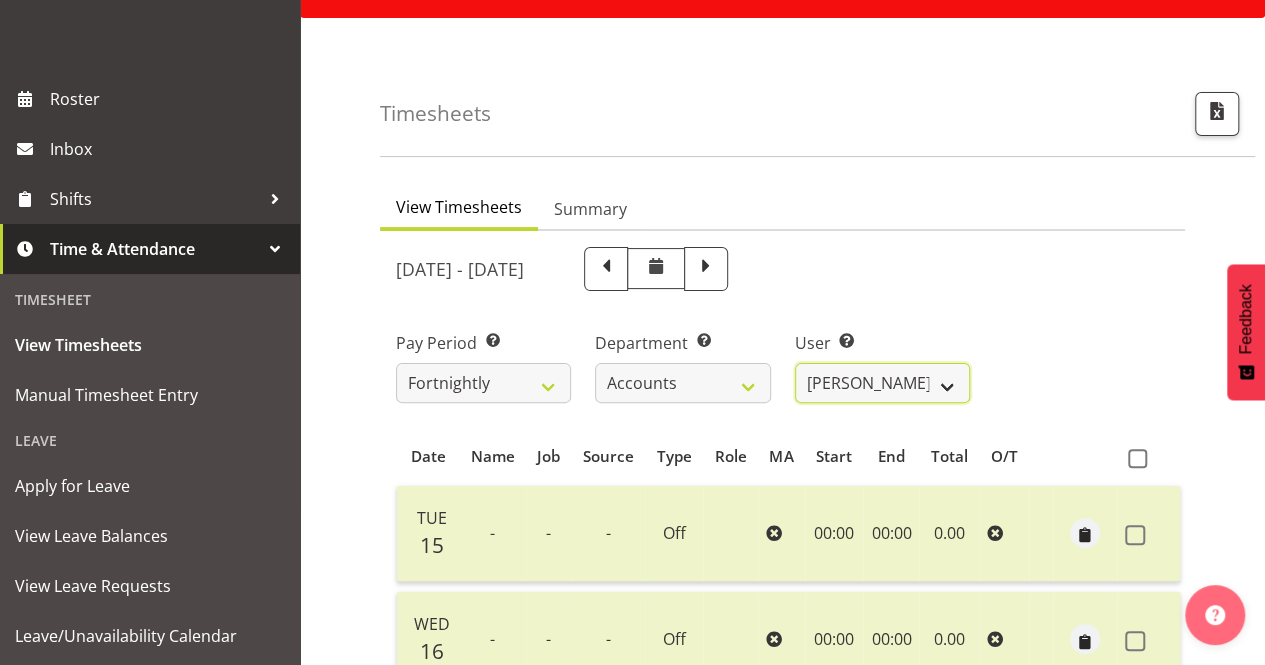 click on "[PERSON_NAME]
✔
[PERSON_NAME]
✔
[PERSON_NAME]
✔
Tanu Punjabi
✔
[PERSON_NAME]
✔" at bounding box center [882, 383] 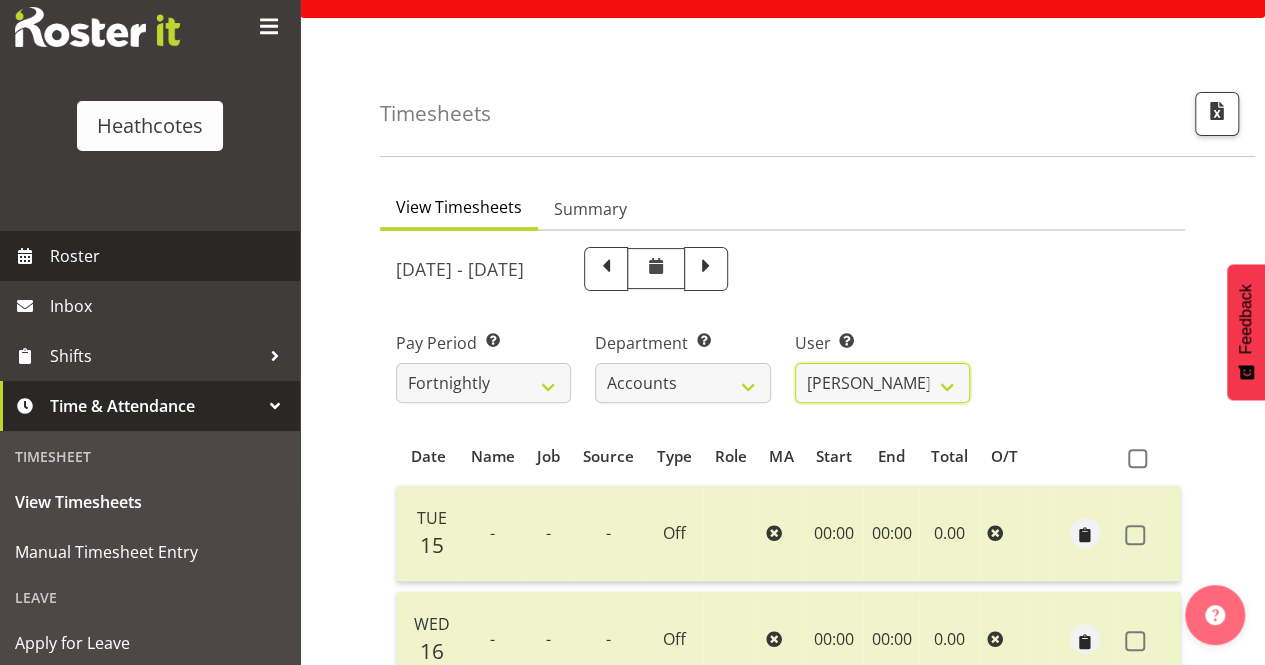 scroll, scrollTop: 0, scrollLeft: 0, axis: both 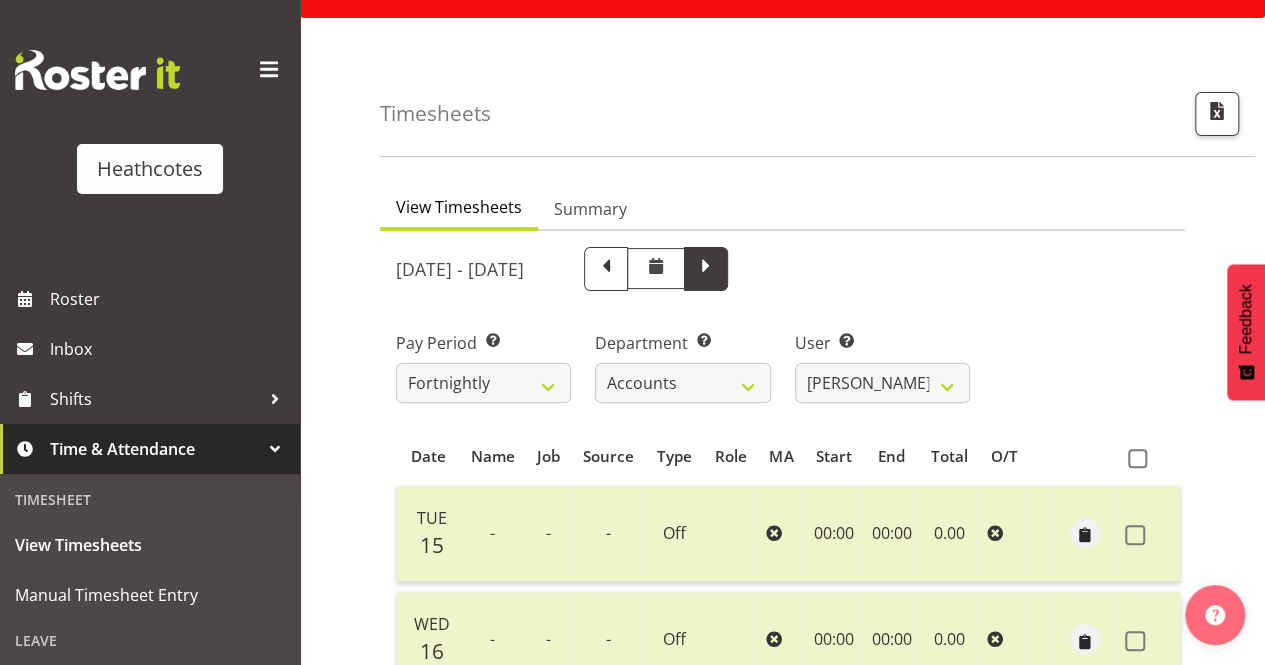 click at bounding box center (706, 267) 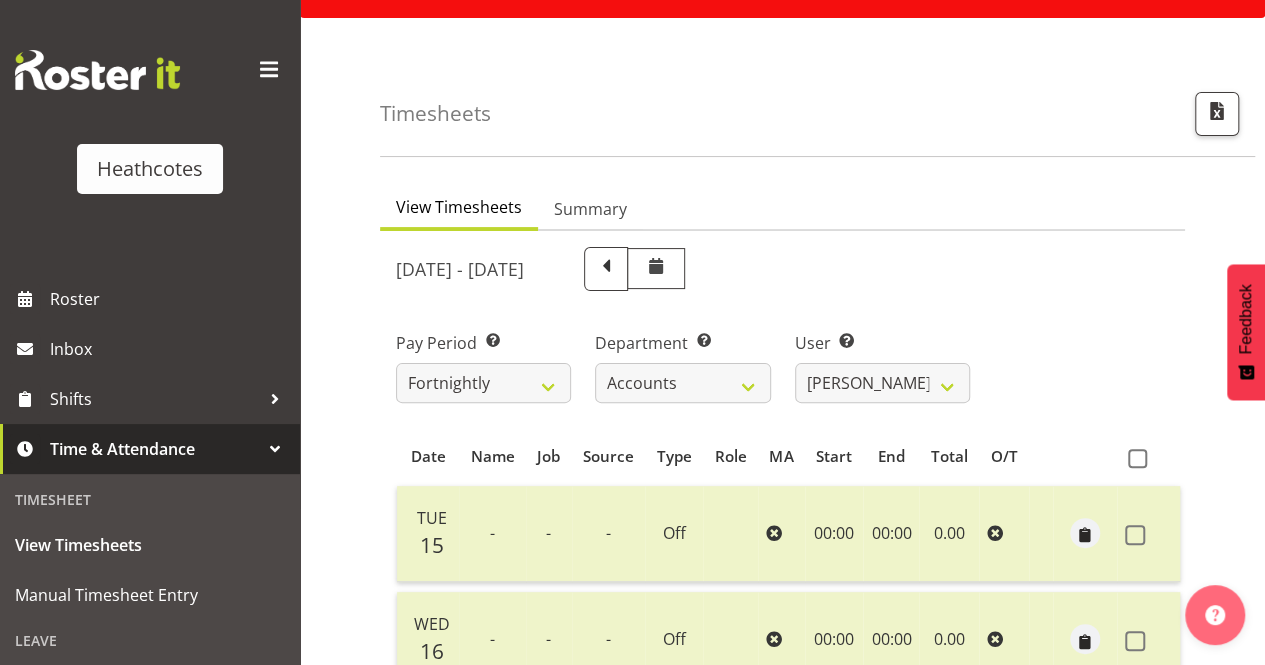 select 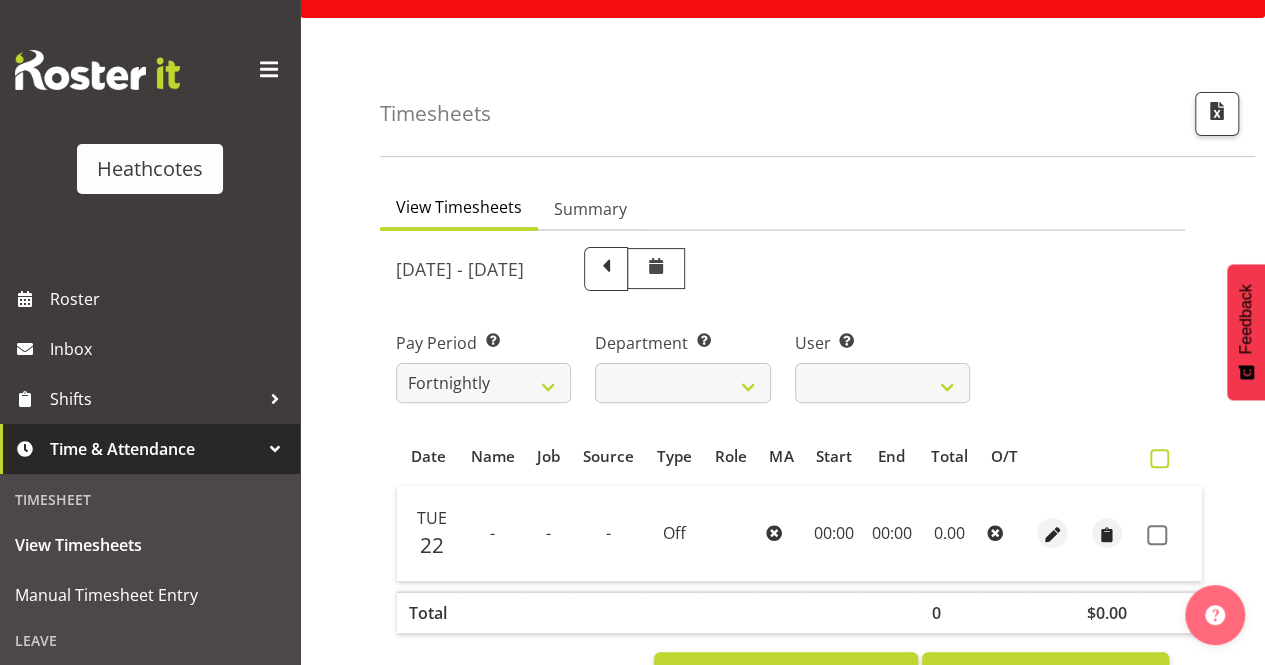click at bounding box center (1159, 458) 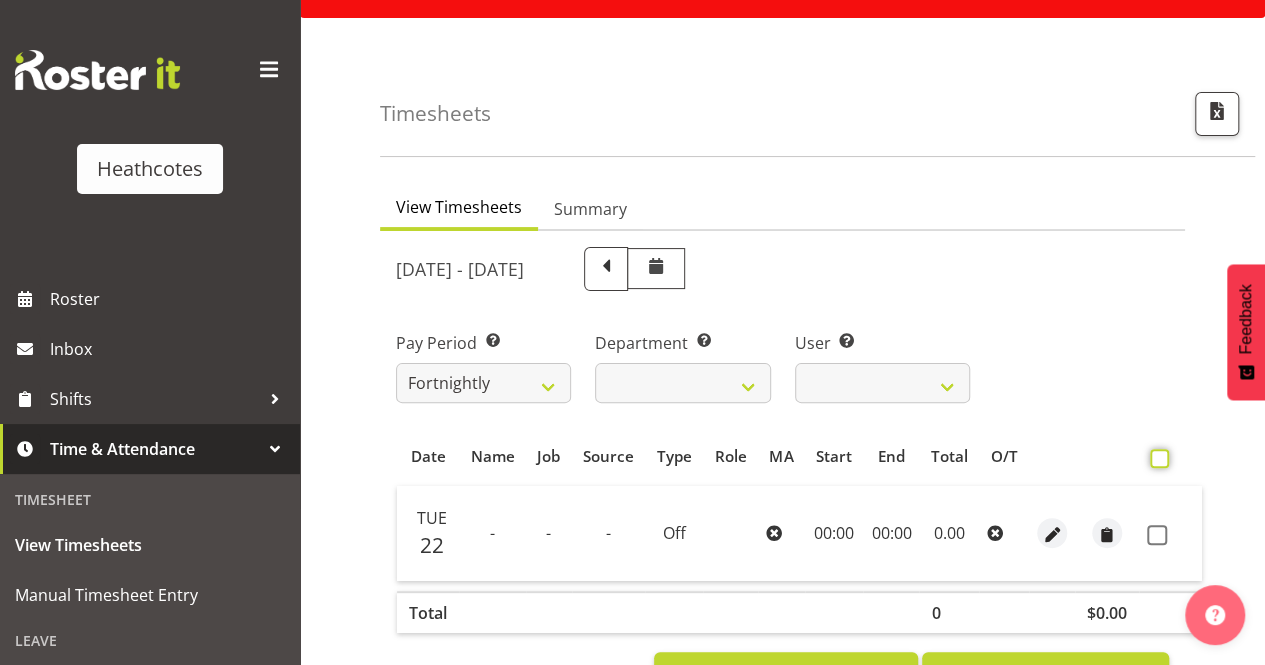click at bounding box center (1156, 458) 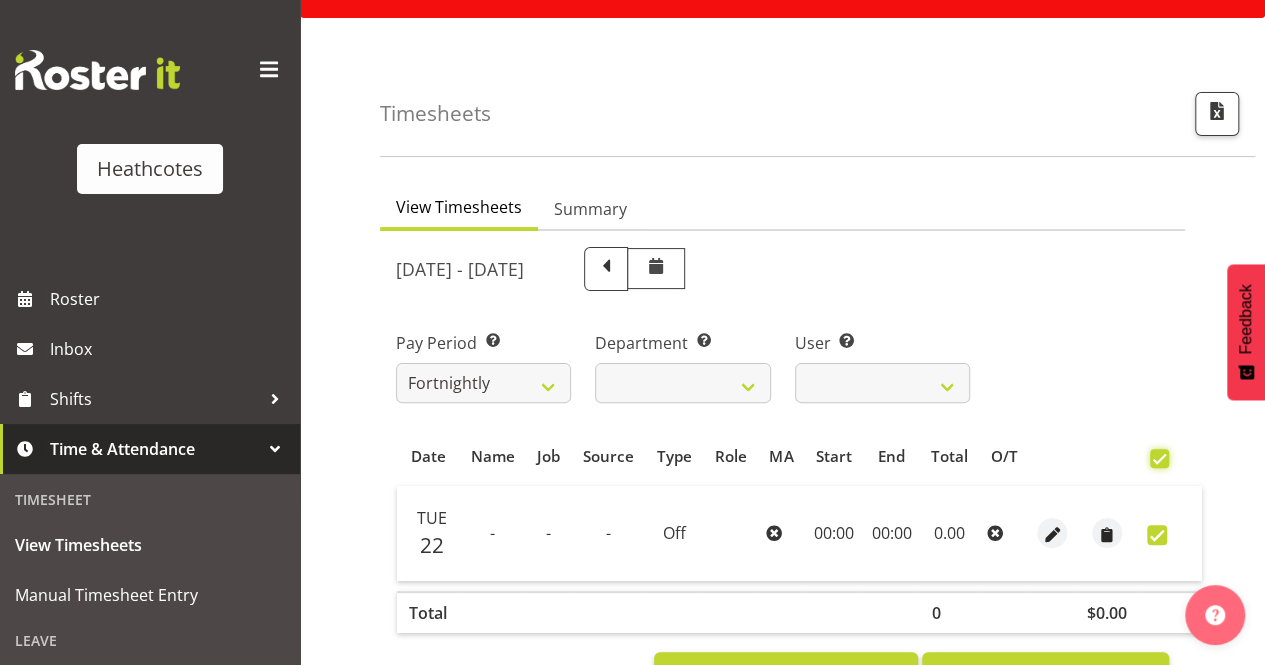 checkbox on "true" 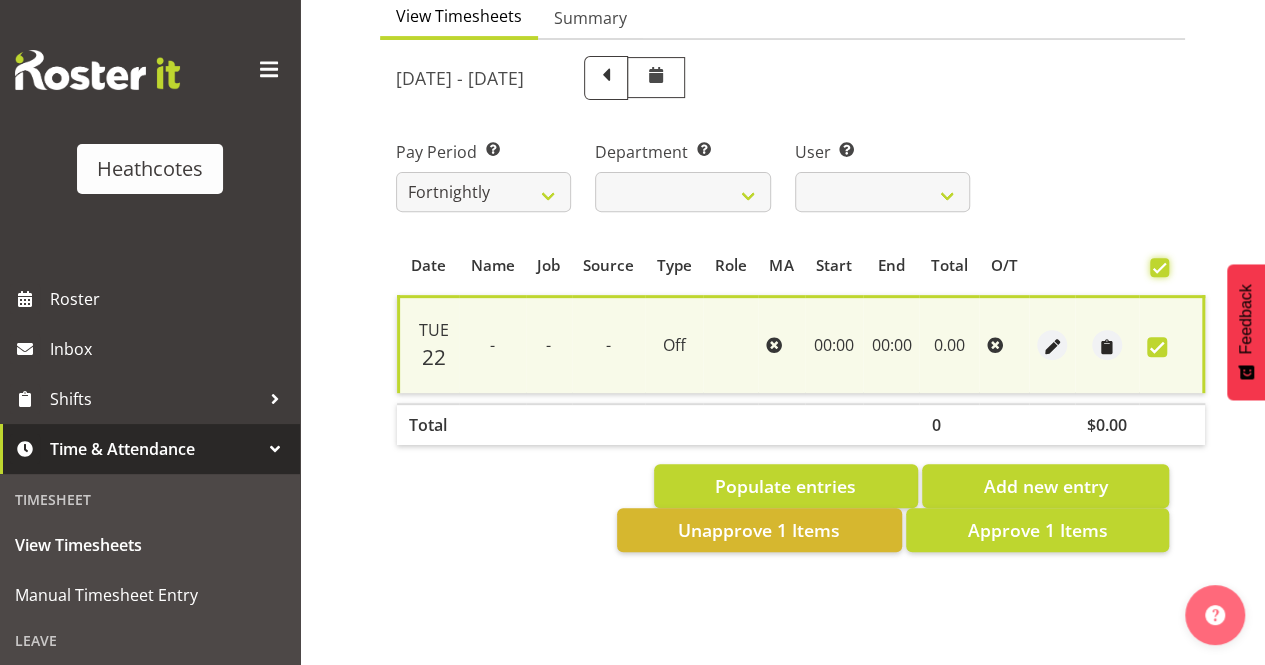 scroll, scrollTop: 300, scrollLeft: 0, axis: vertical 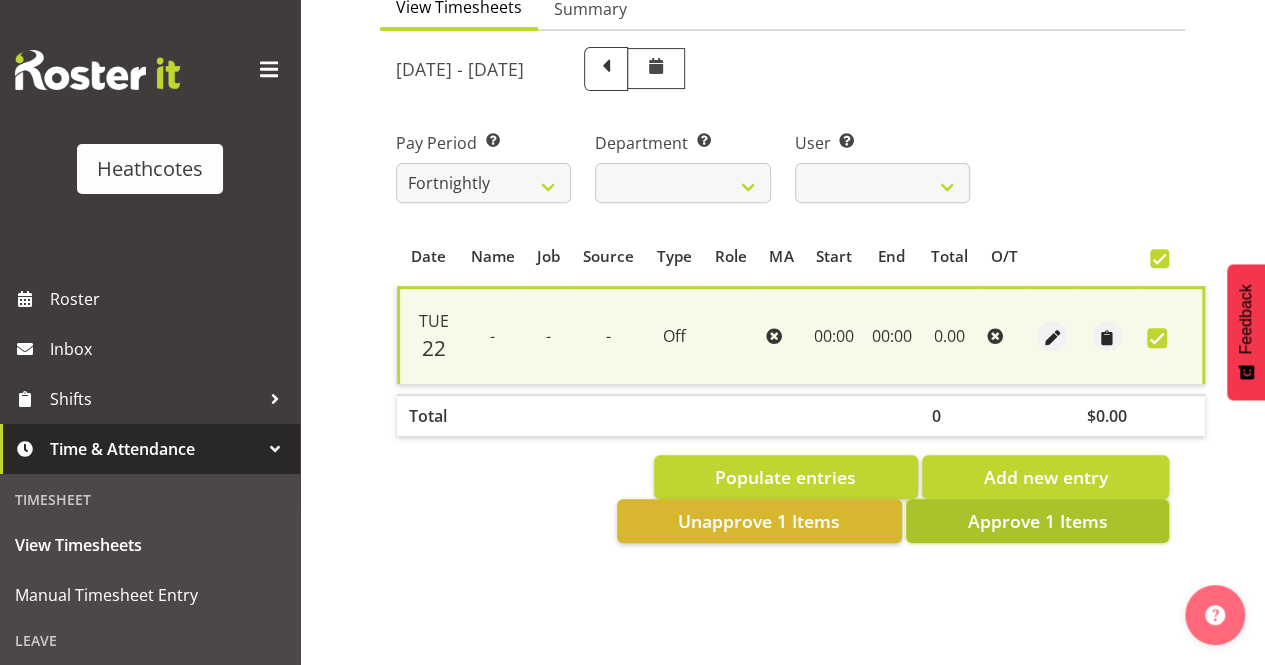 click on "Approve 1 Items" at bounding box center (1037, 521) 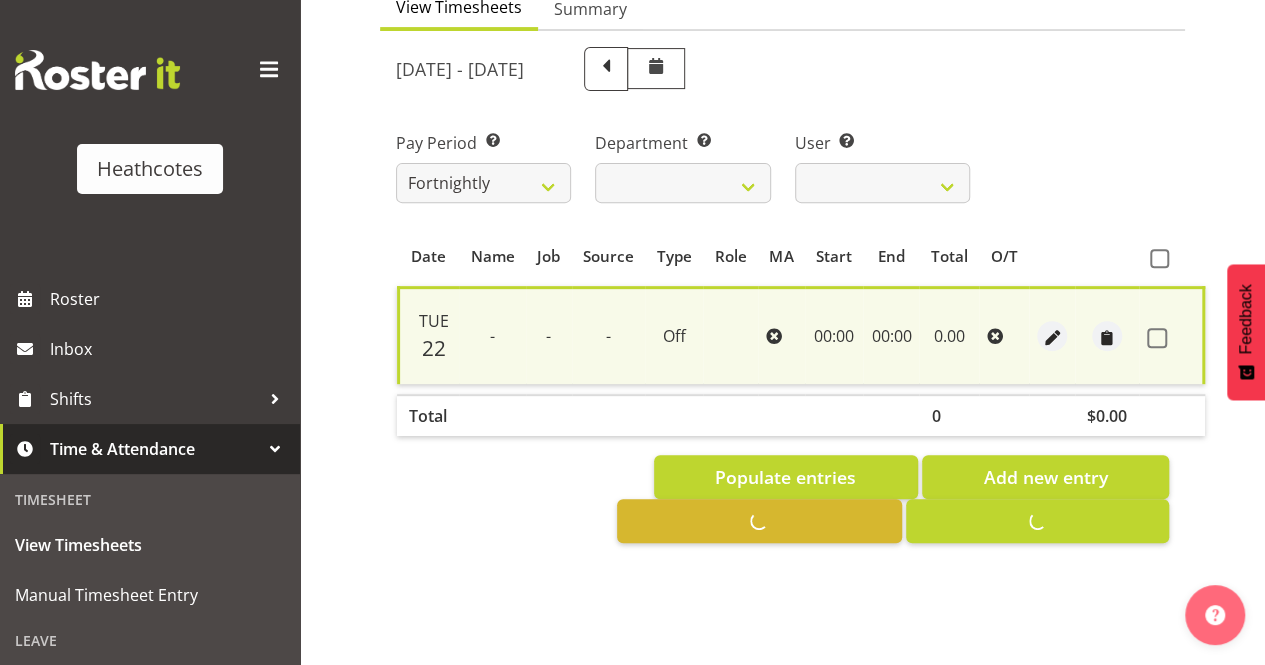 checkbox on "false" 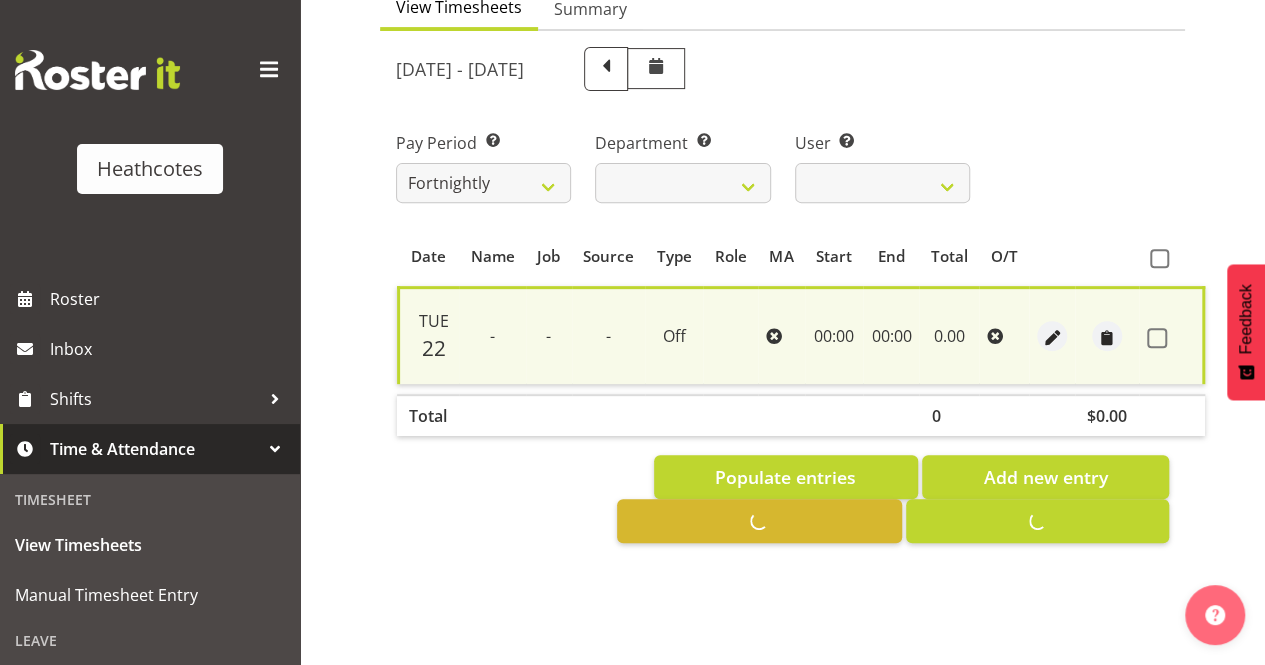 checkbox on "false" 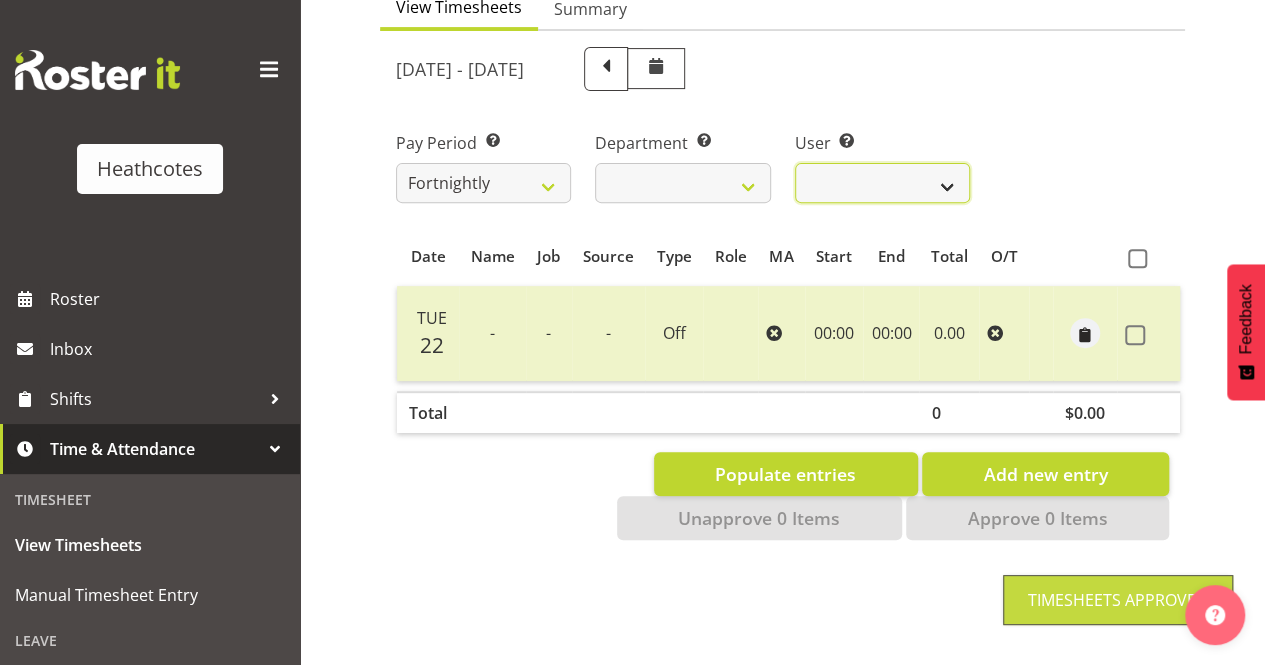 click on "Gemma Wilshier
✔
Kacy Dickson
❌
Roopam Verma
❌
Tanu Punjabi
❌
Tracey De Kock
❌" at bounding box center (882, 183) 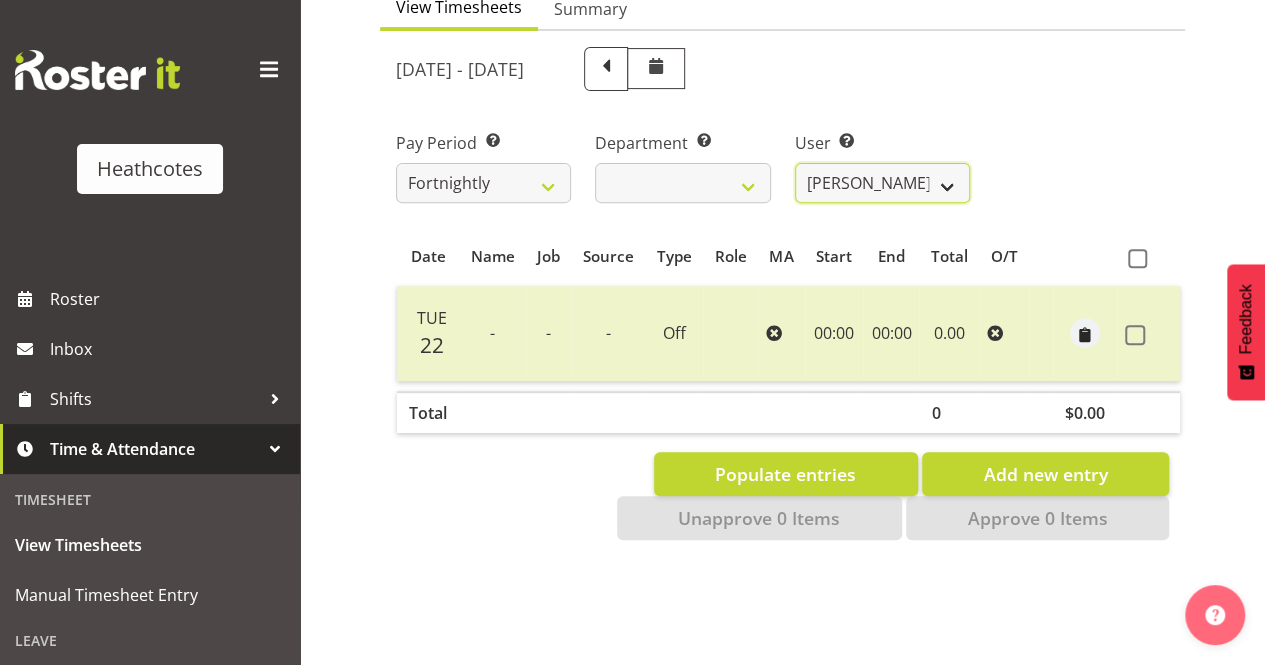 click on "Gemma Wilshier
✔
Kacy Dickson
❌
Roopam Verma
❌
Tanu Punjabi
❌
Tracey De Kock
❌" at bounding box center (882, 183) 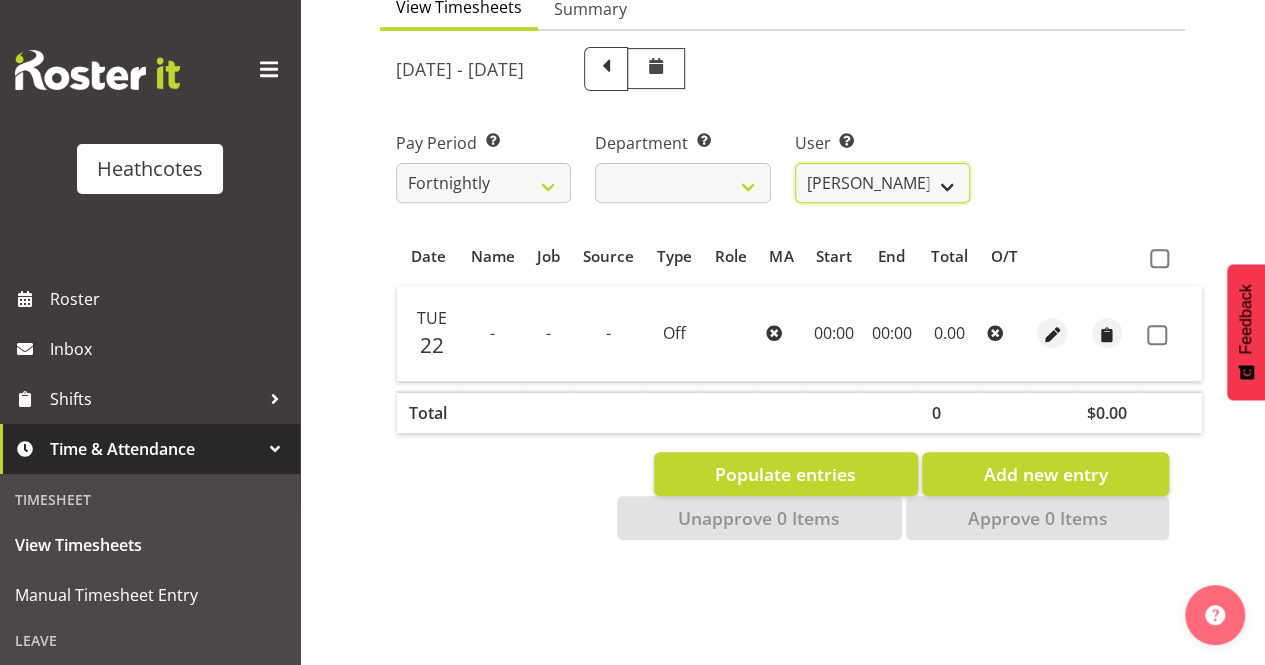 click on "Gemma Wilshier
✔
Kacy Dickson
❌
Roopam Verma
❌
Tanu Punjabi
❌
Tracey De Kock
❌" at bounding box center (882, 183) 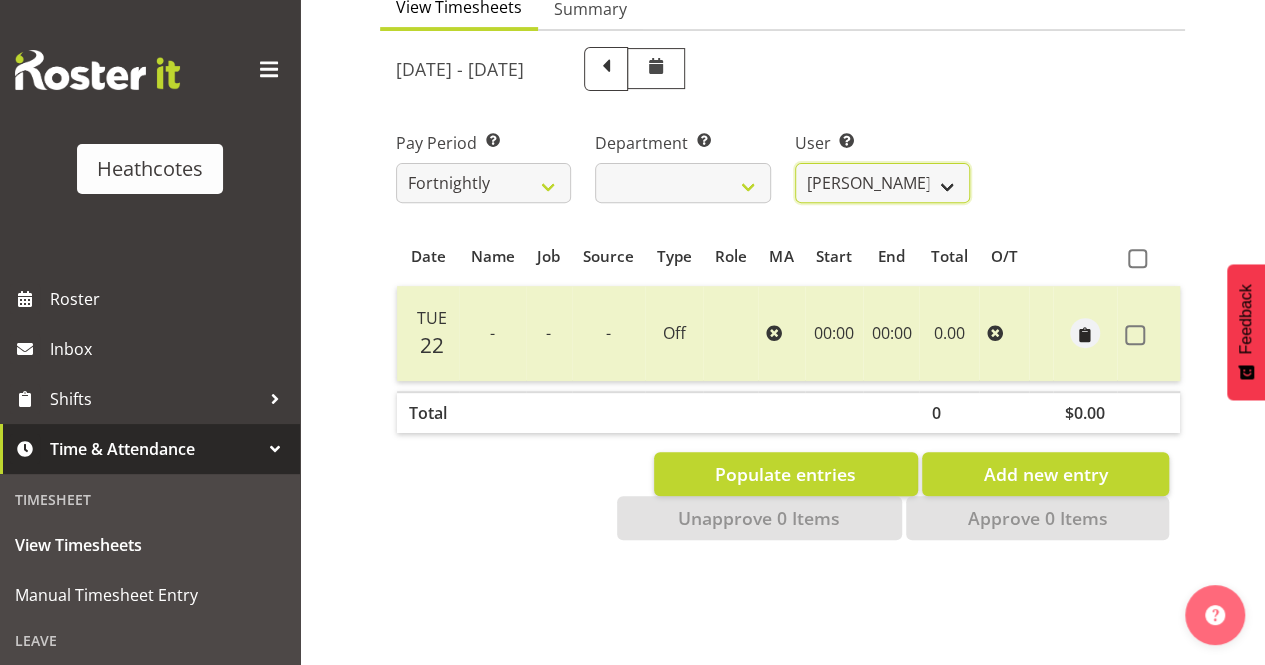 click on "Gemma Wilshier
✔
Kacy Dickson
❌
Roopam Verma
❌
Tanu Punjabi
❌
Tracey De Kock
❌" at bounding box center (882, 183) 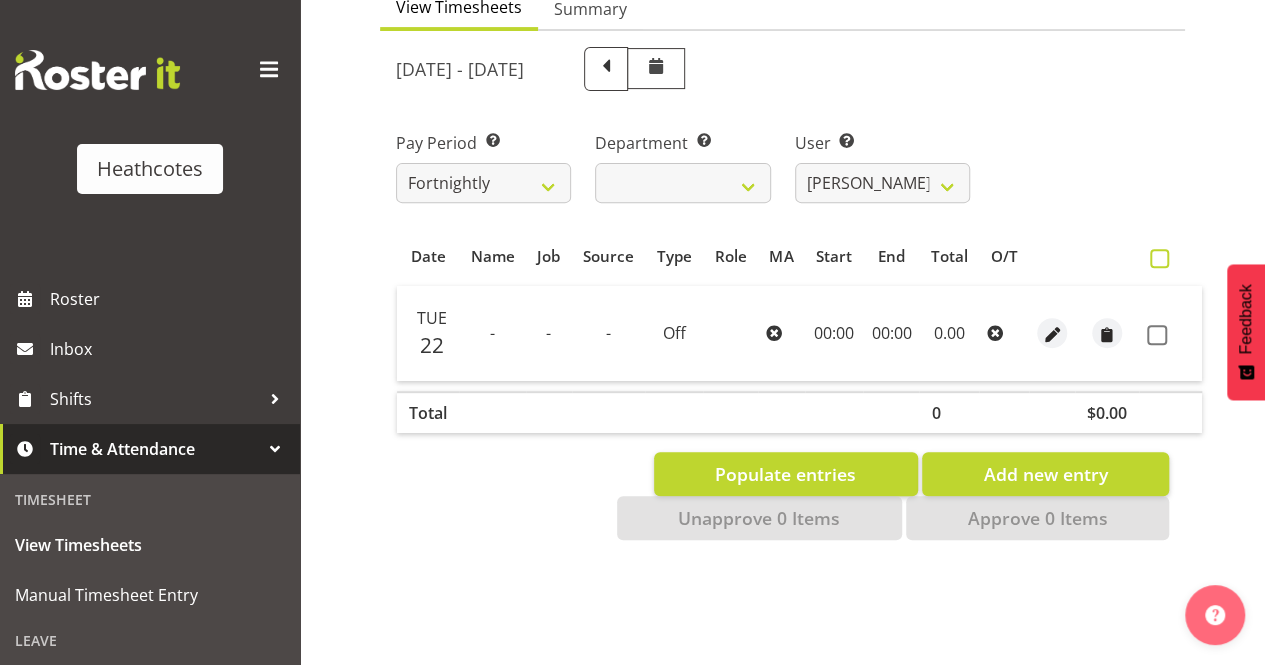 click at bounding box center (1159, 258) 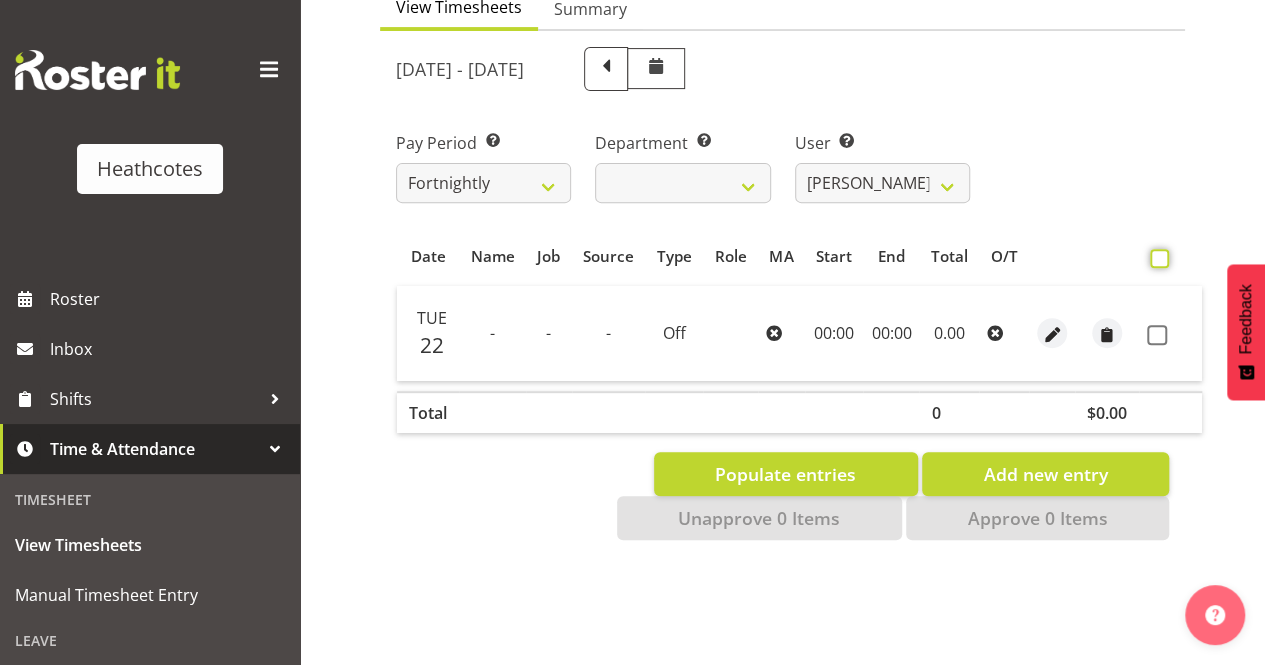 click at bounding box center (1156, 258) 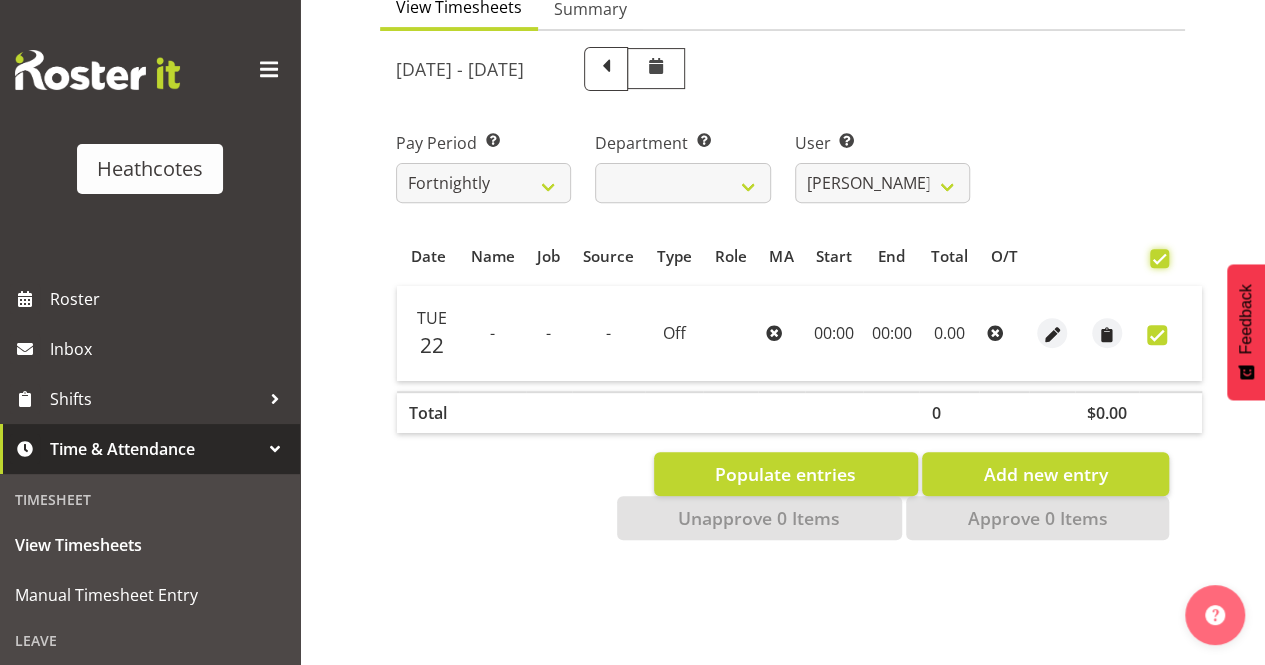 checkbox on "true" 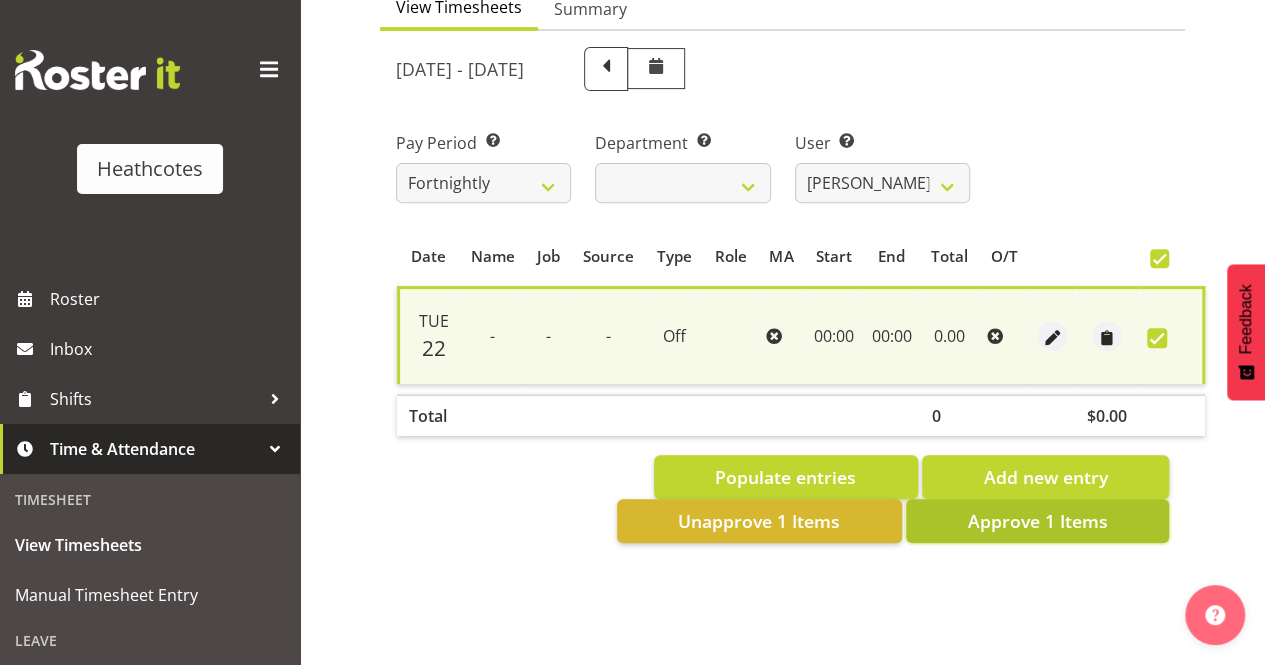 click on "Approve 1 Items" at bounding box center [1037, 521] 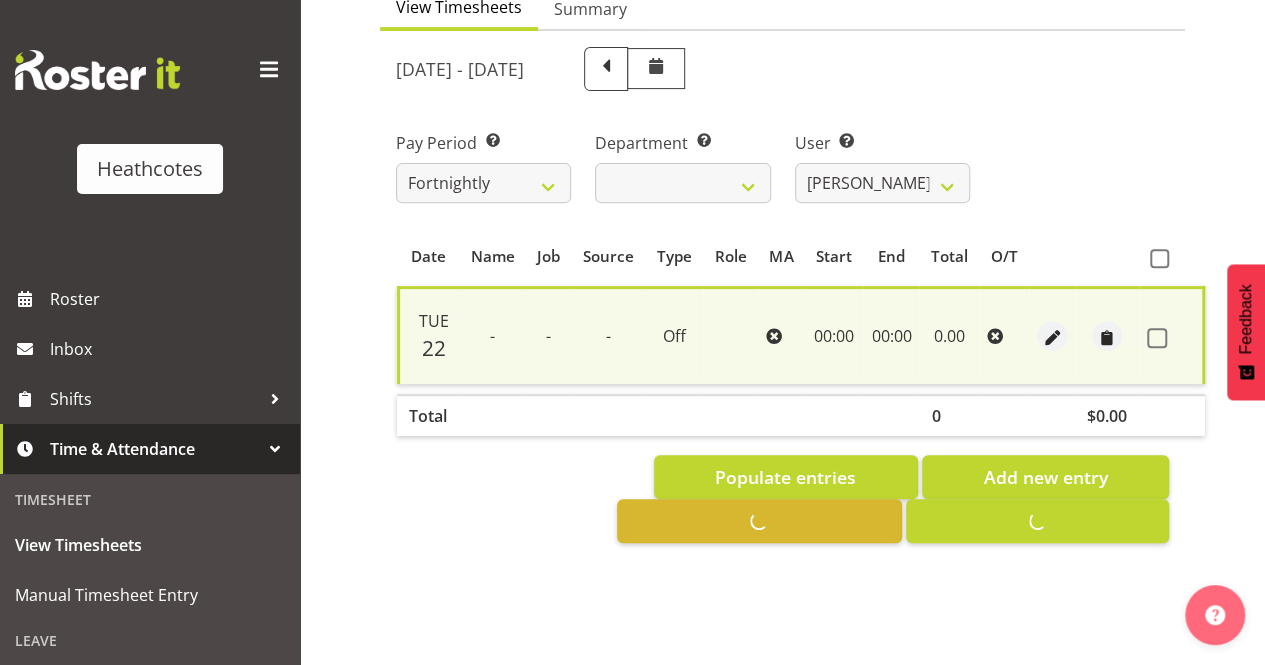 checkbox on "false" 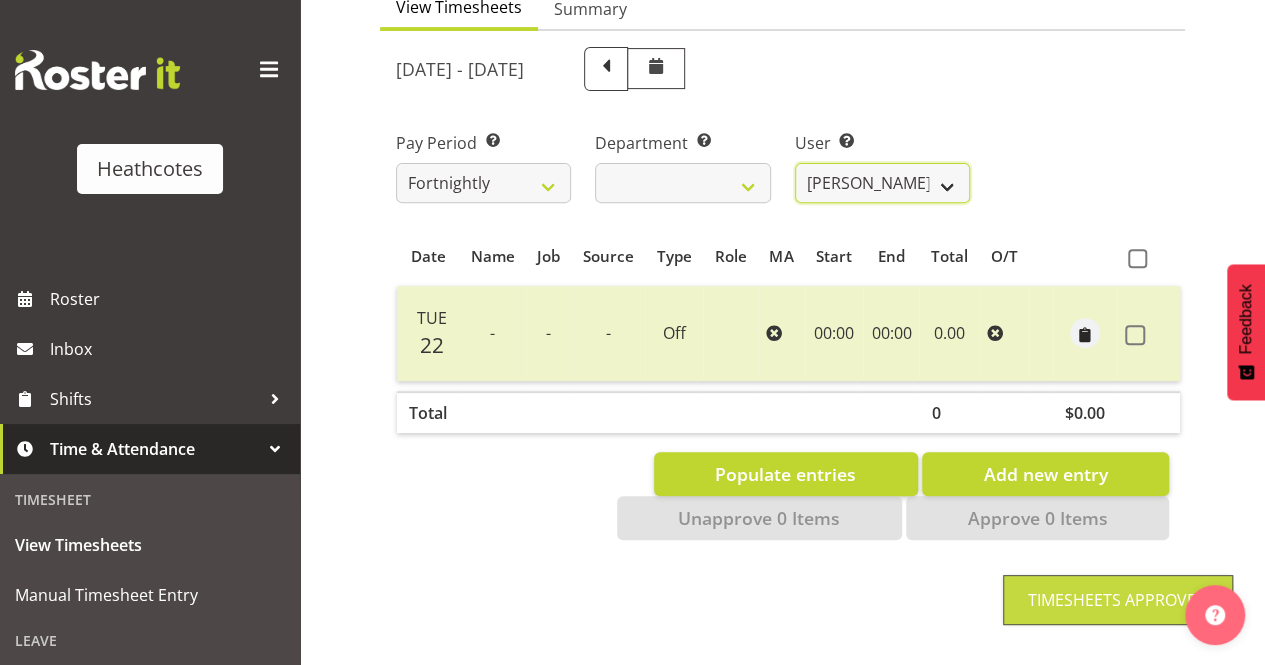 click on "Gemma Wilshier
✔
Kacy Dickson
✔
Roopam Verma
❌
Tanu Punjabi
❌
Tracey De Kock
❌" at bounding box center (882, 183) 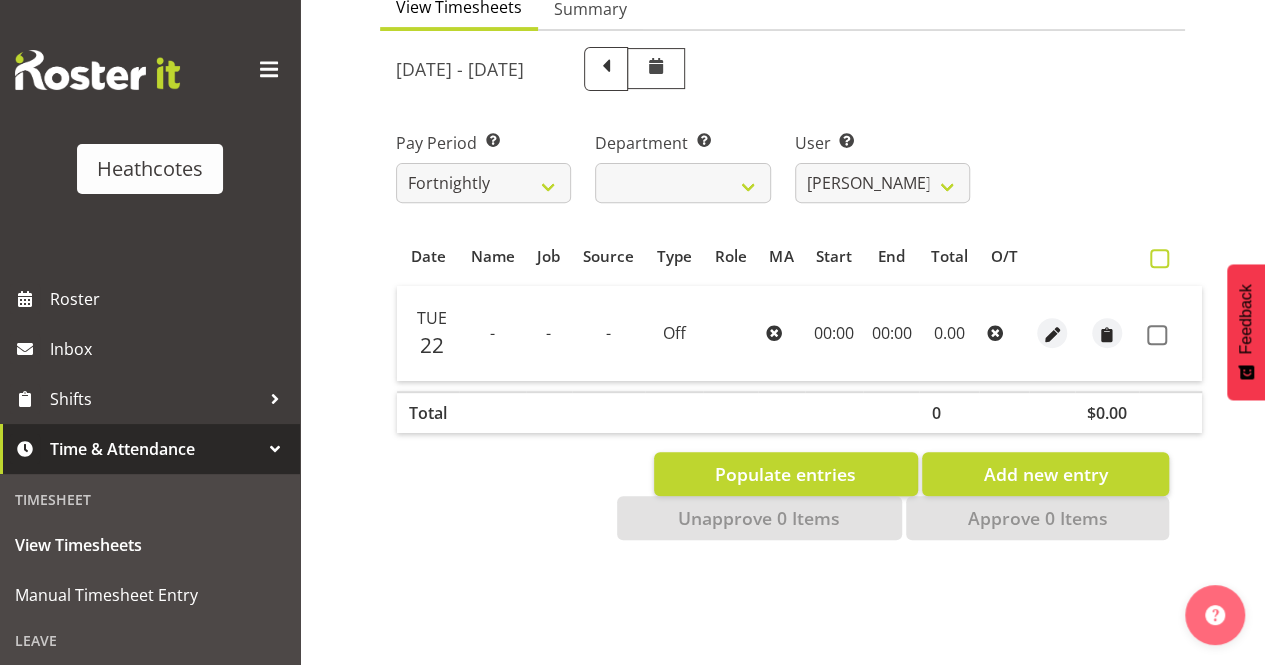 click at bounding box center [1159, 258] 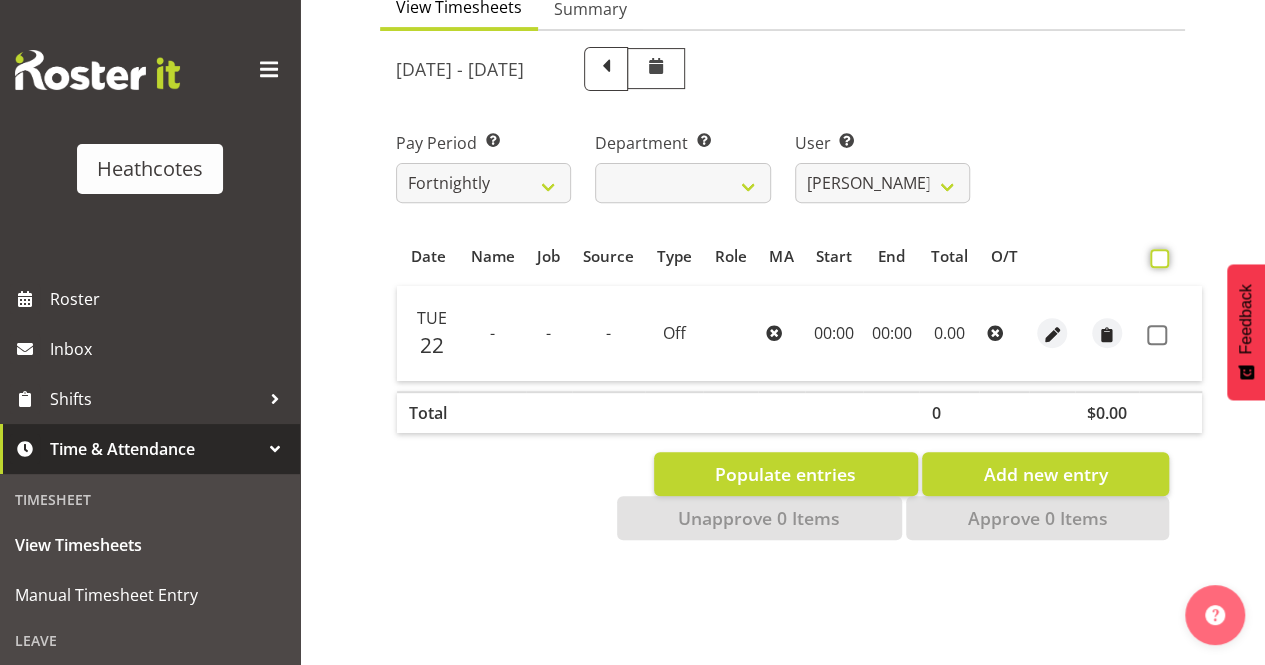 click at bounding box center [1156, 258] 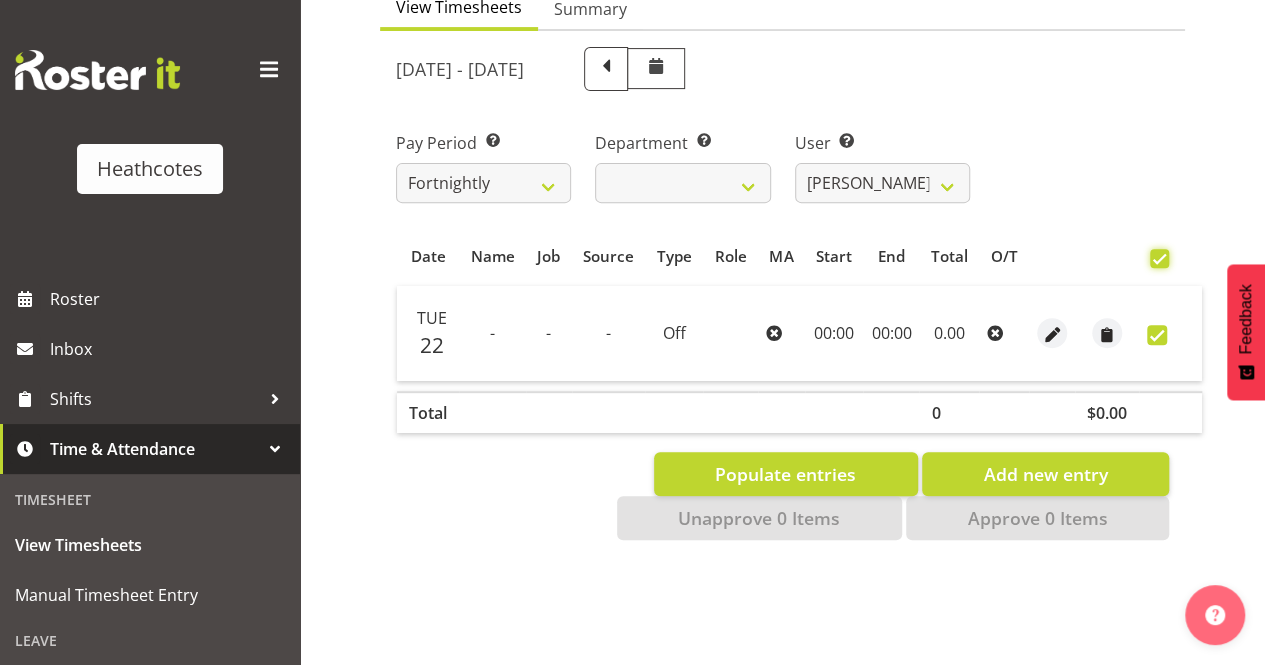 checkbox on "true" 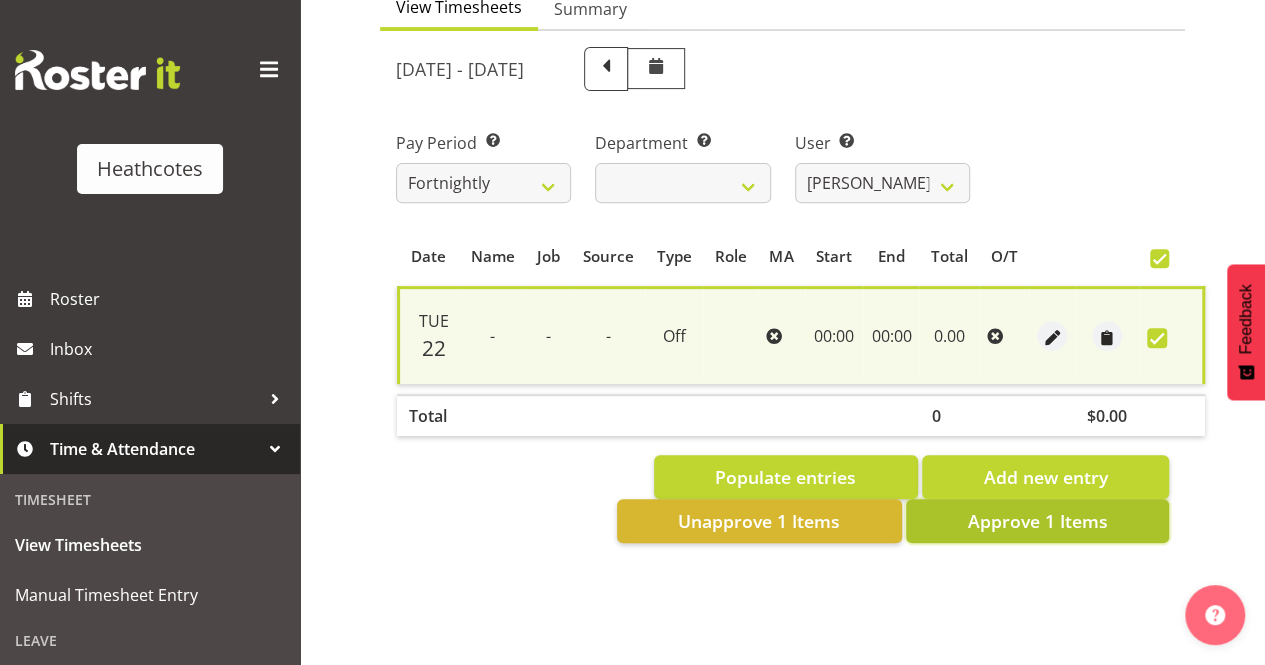 click on "Approve 1 Items" at bounding box center [1037, 521] 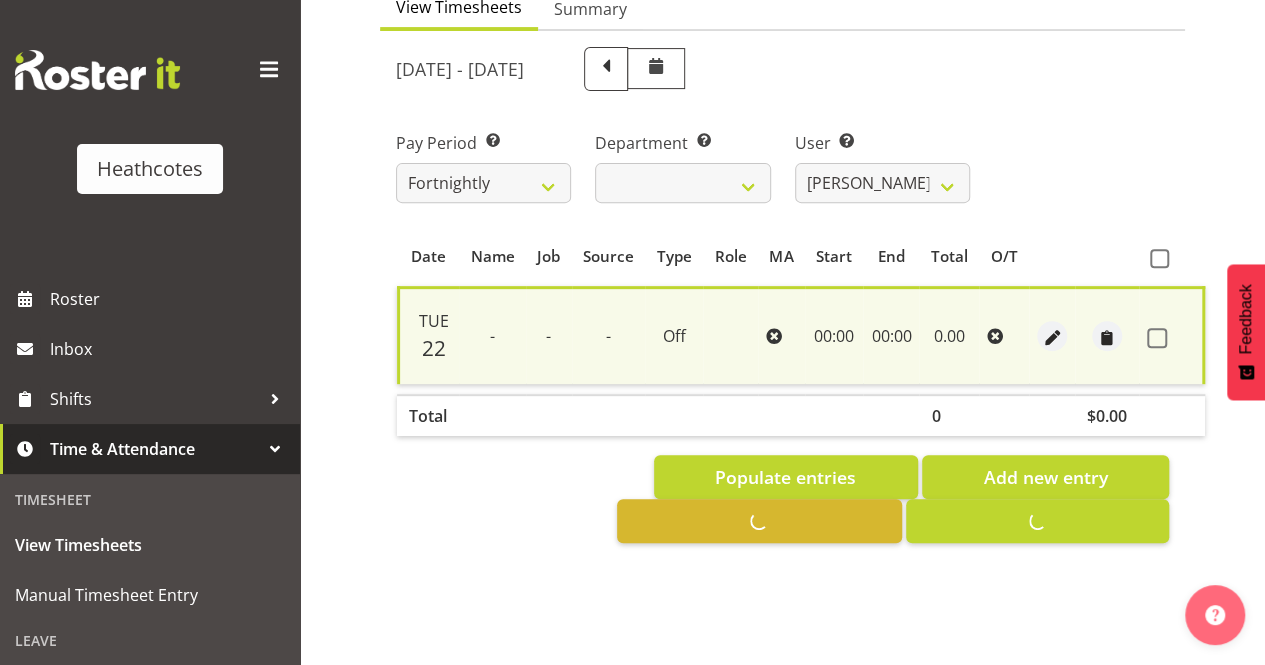 checkbox on "false" 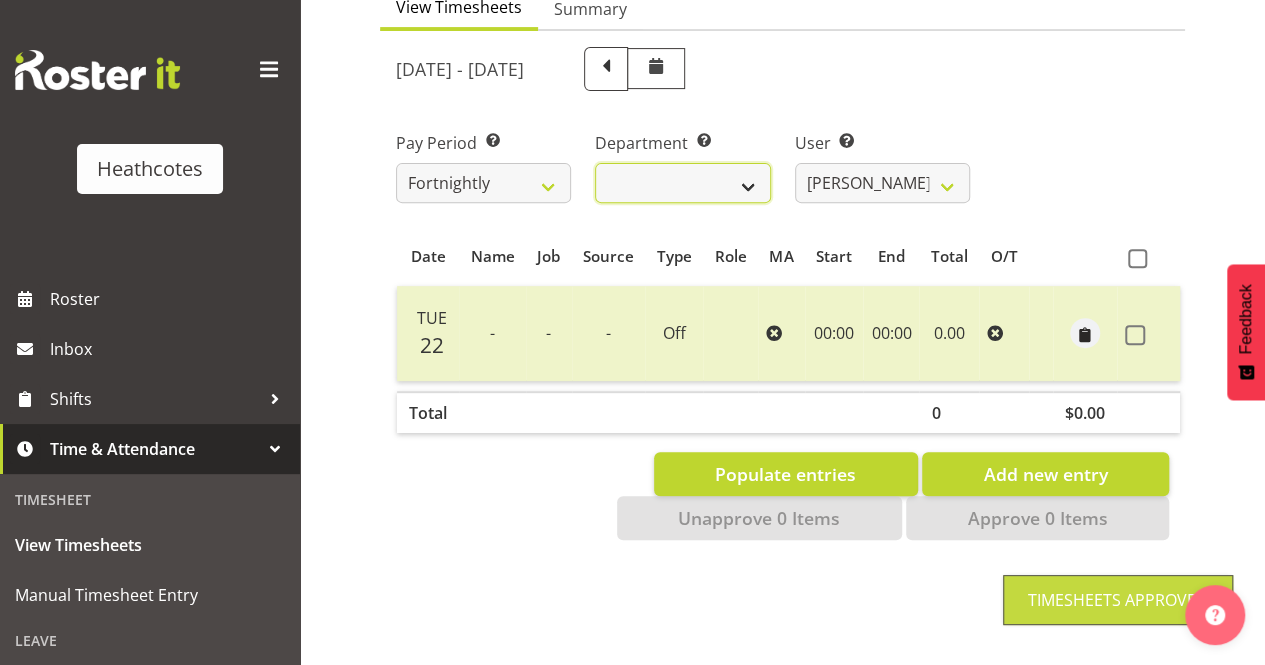 click on "Accounts
Head Office
Te Rapa" at bounding box center (682, 183) 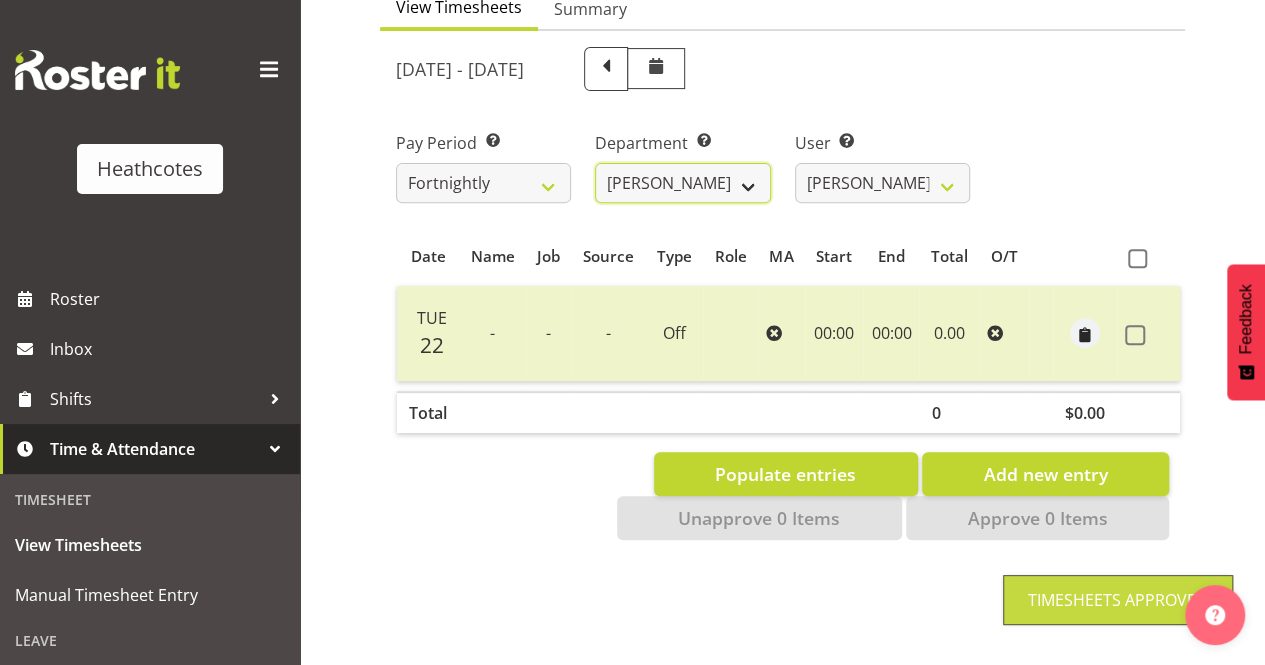 click on "Accounts
Head Office
Te Rapa" at bounding box center (682, 183) 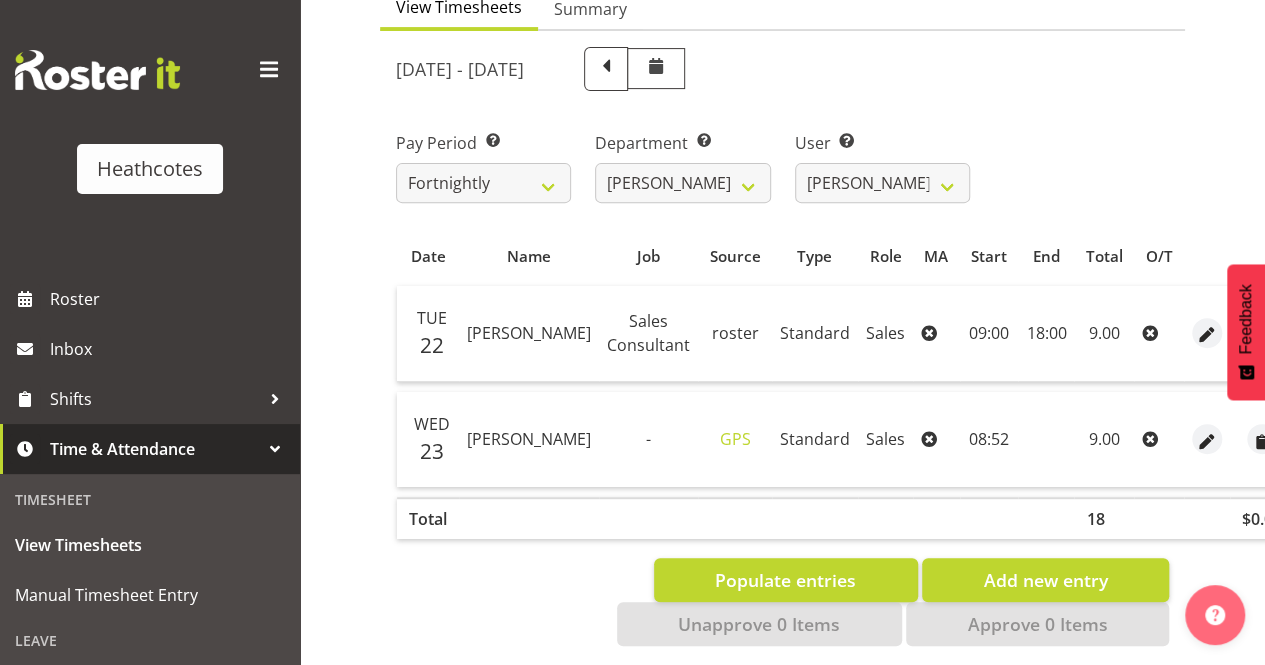 click at bounding box center (1314, 258) 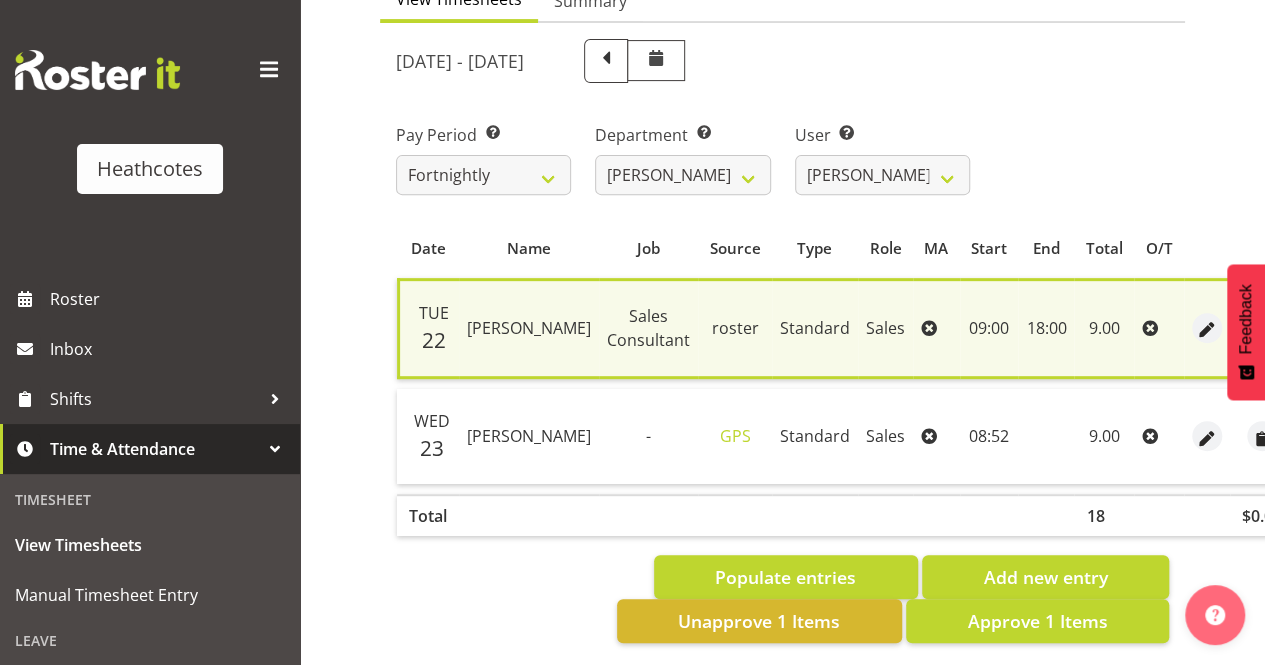 scroll, scrollTop: 220, scrollLeft: 0, axis: vertical 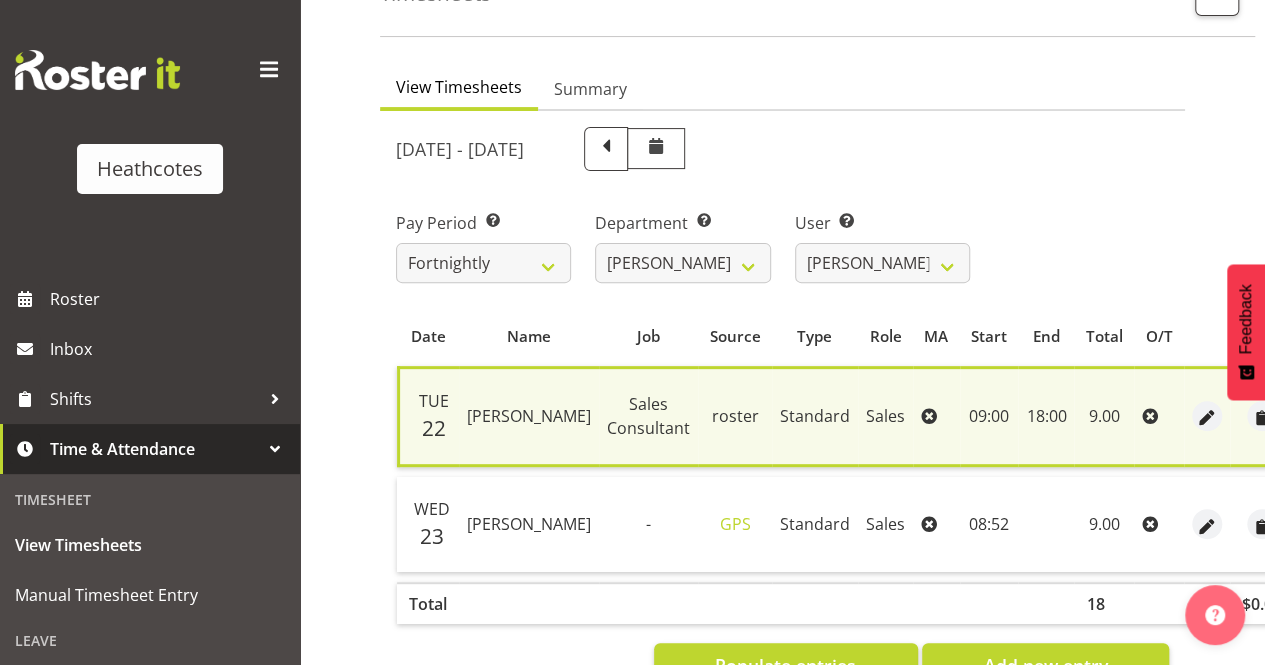 click at bounding box center [1312, 526] 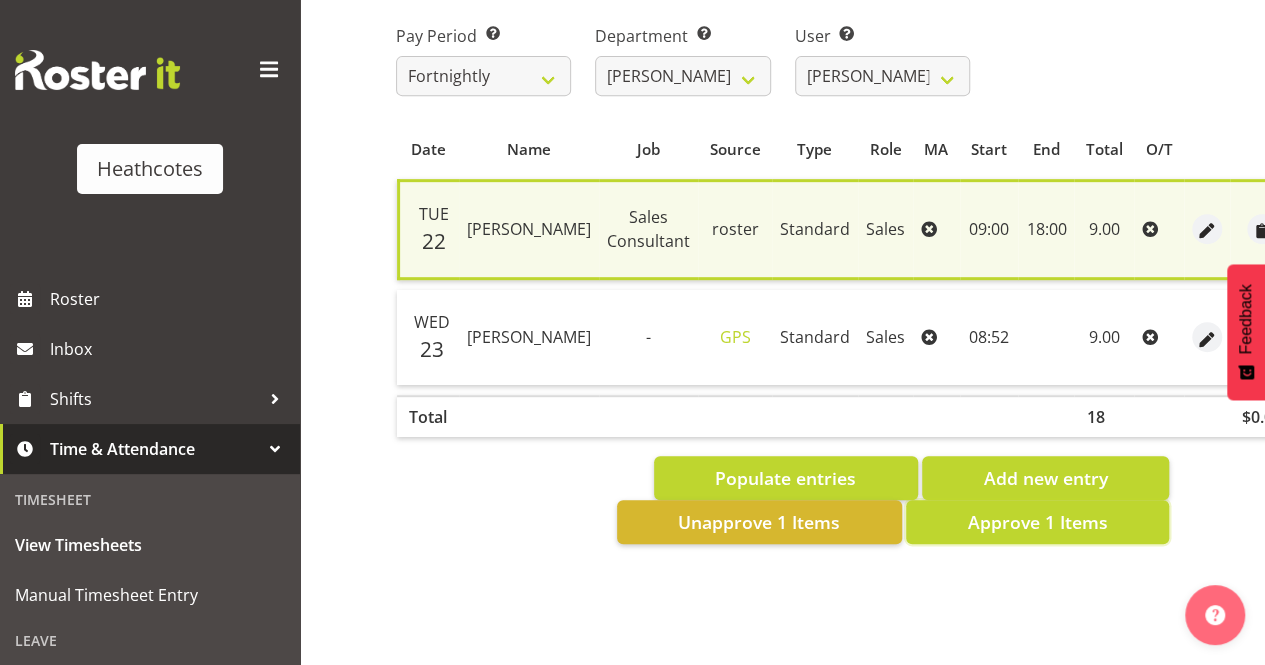 click on "Approve 1 Items" at bounding box center (1037, 522) 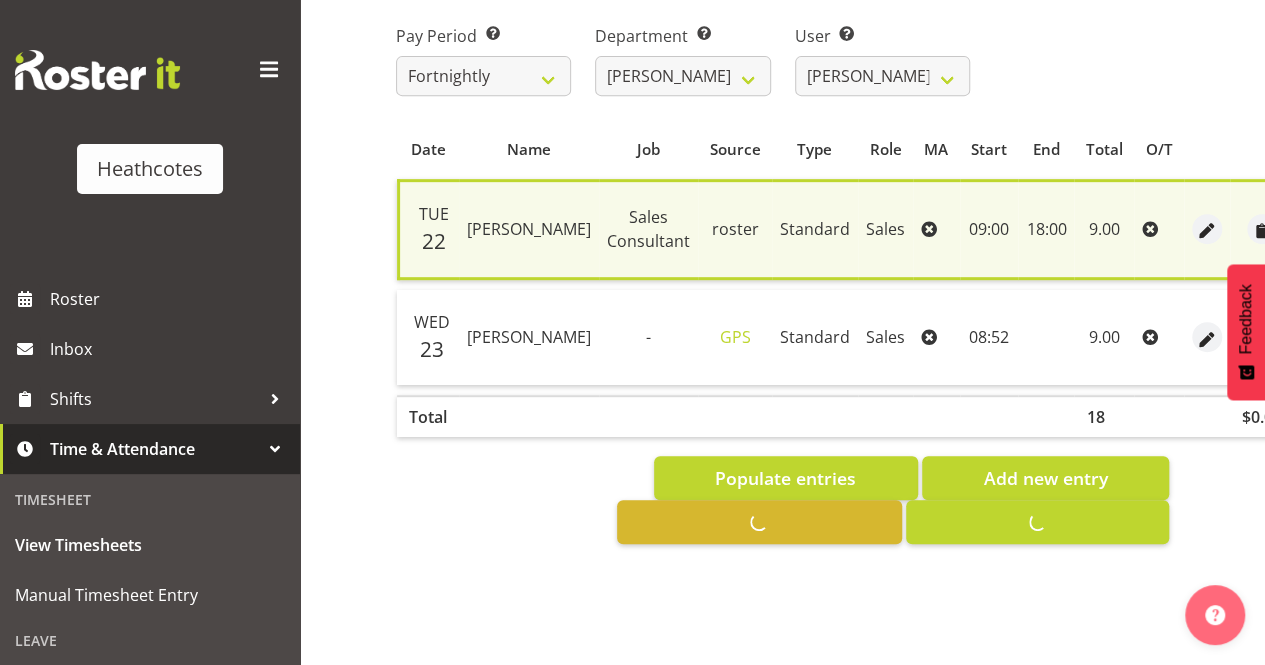 checkbox on "false" 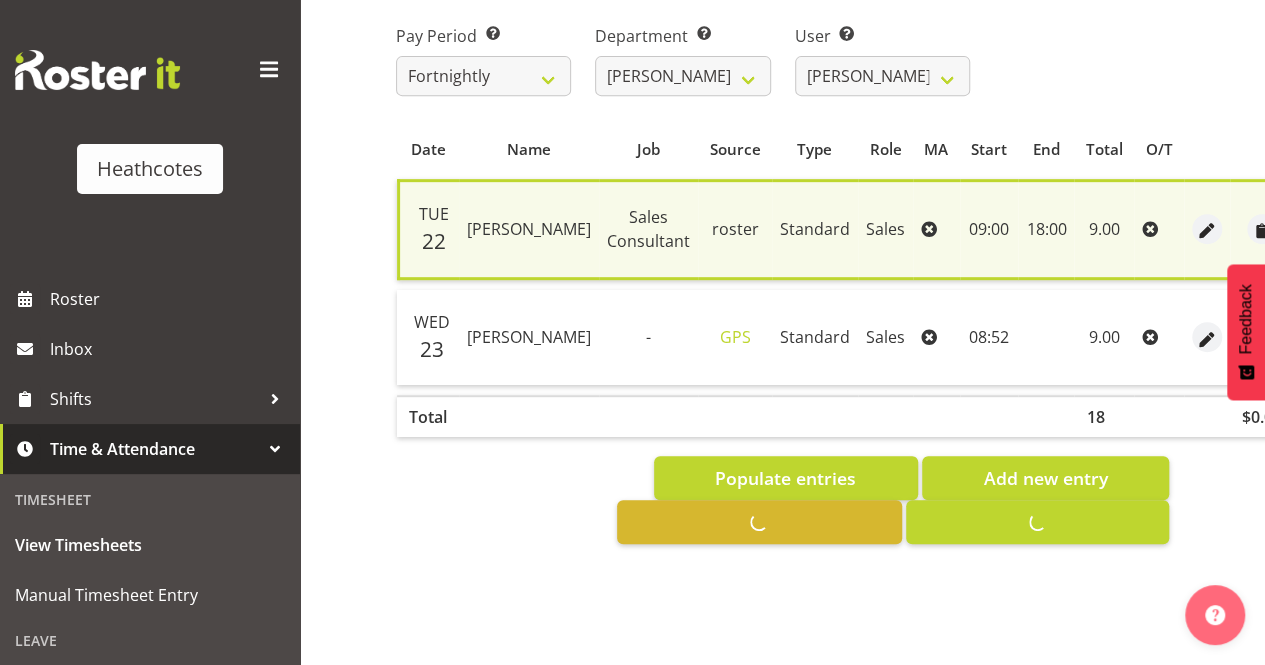 checkbox on "false" 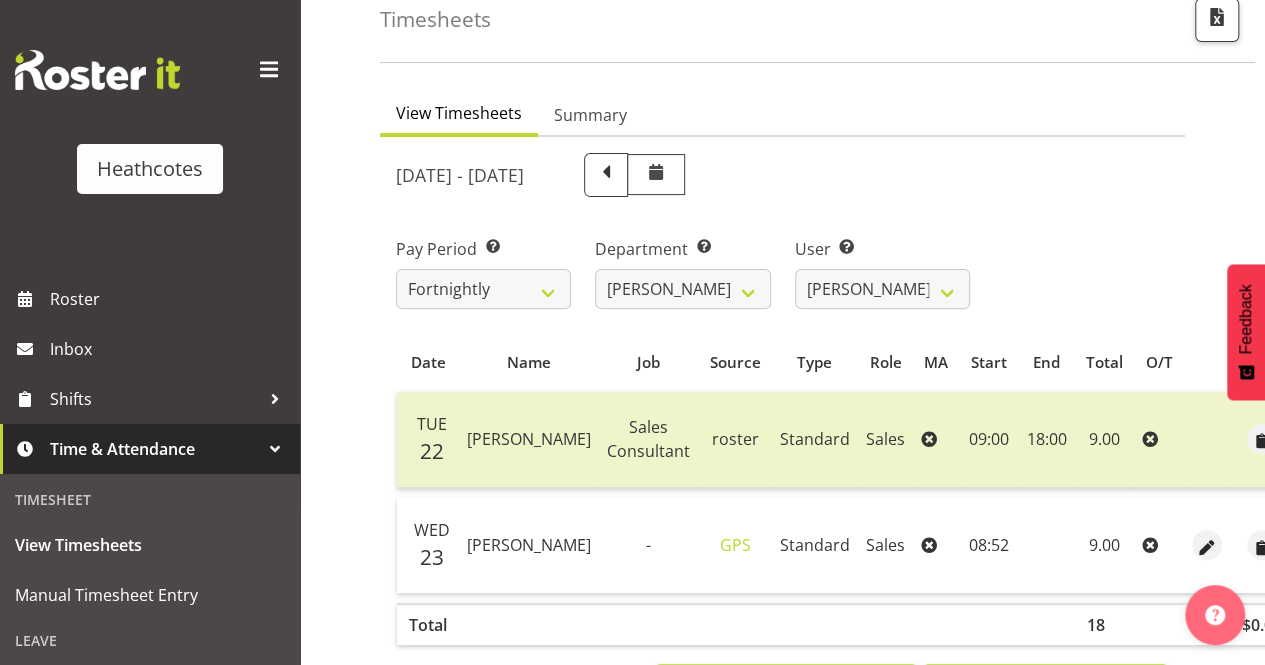 scroll, scrollTop: 220, scrollLeft: 0, axis: vertical 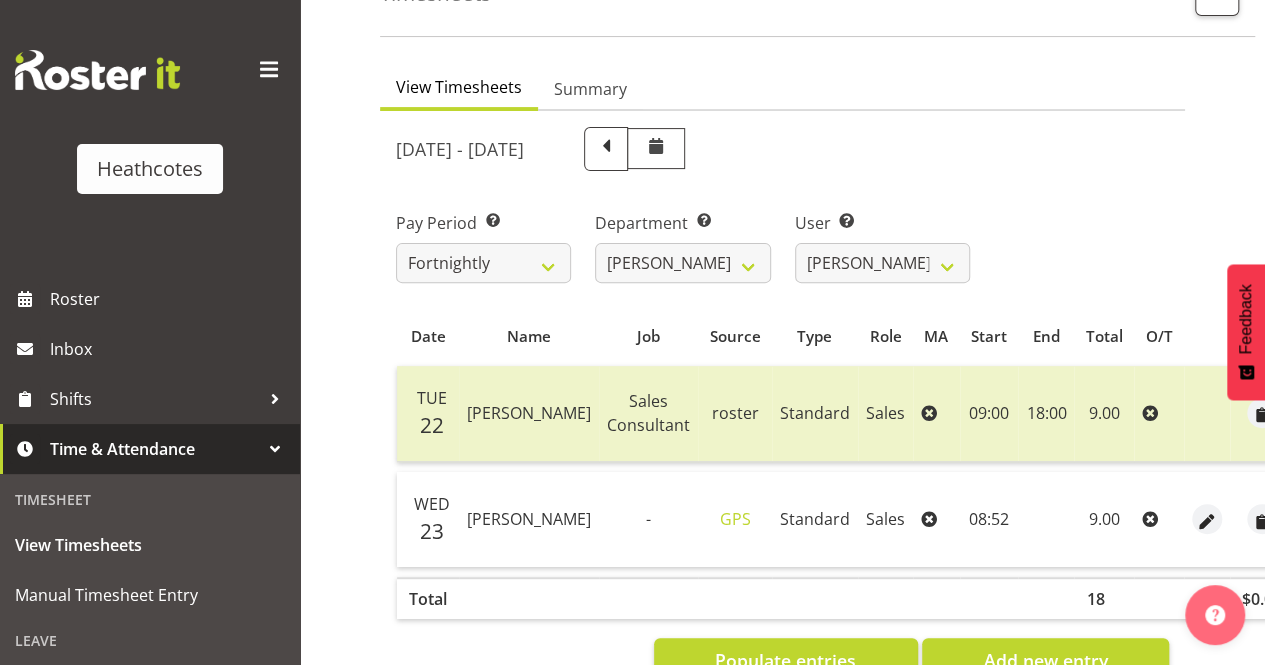 click at bounding box center [1312, 521] 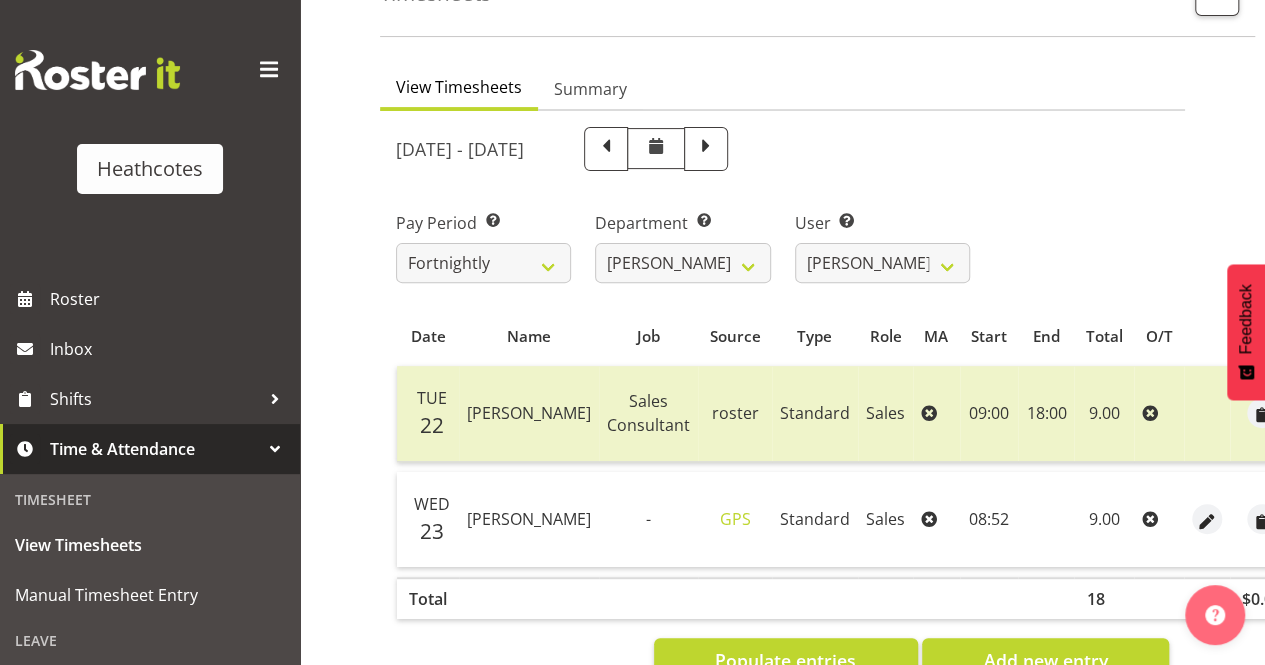 select 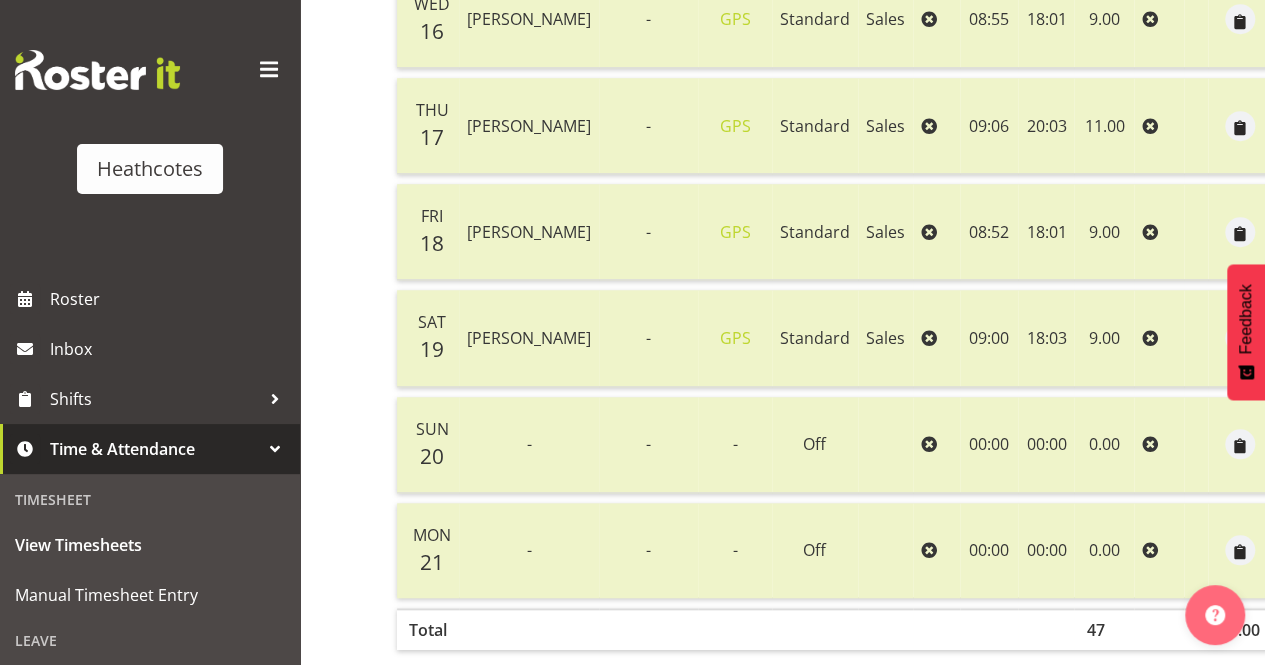 scroll, scrollTop: 420, scrollLeft: 0, axis: vertical 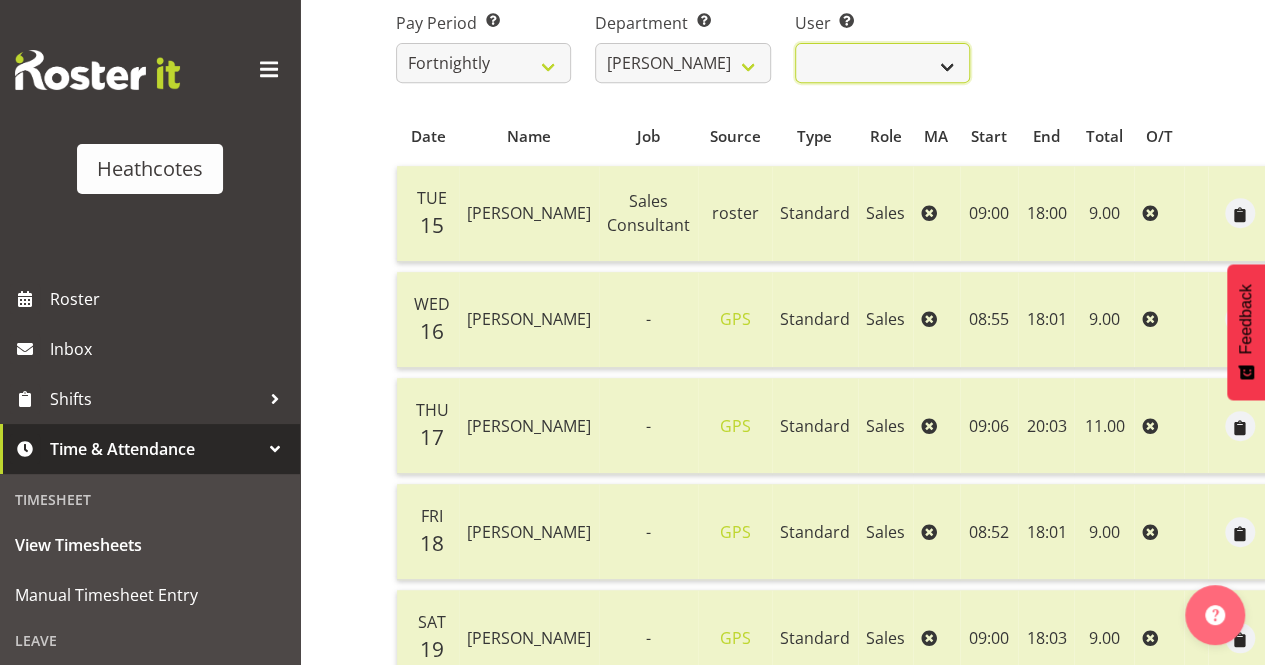 click on "Clifford Millar
✔
Marieka Allan-Jones
✔
Tony Wilcock
✔" at bounding box center (882, 63) 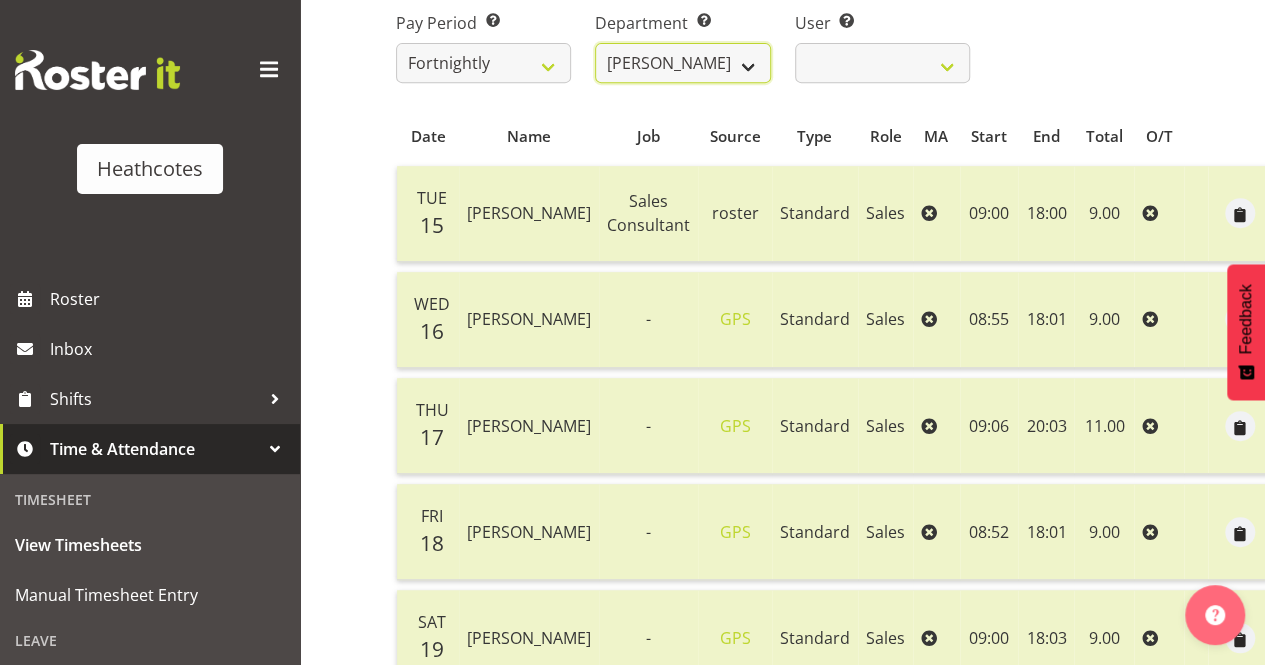 click on "Accounts
Head Office
[PERSON_NAME]" at bounding box center (682, 63) 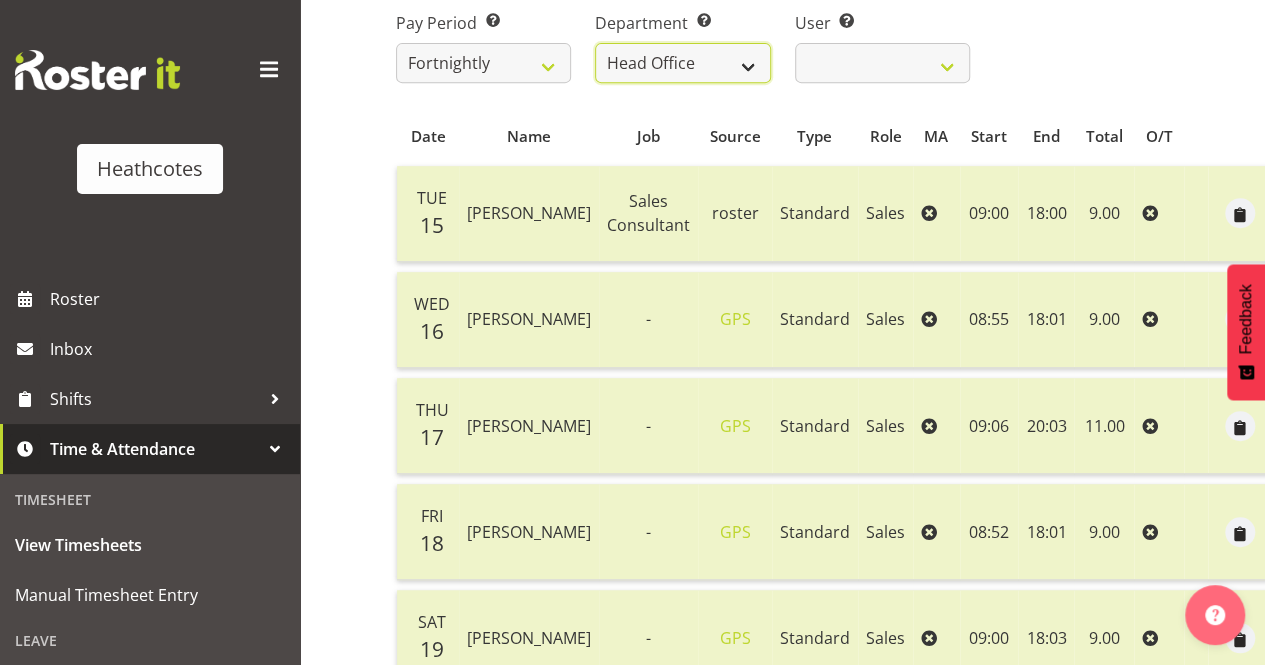 click on "Accounts
Head Office
[PERSON_NAME]" at bounding box center (682, 63) 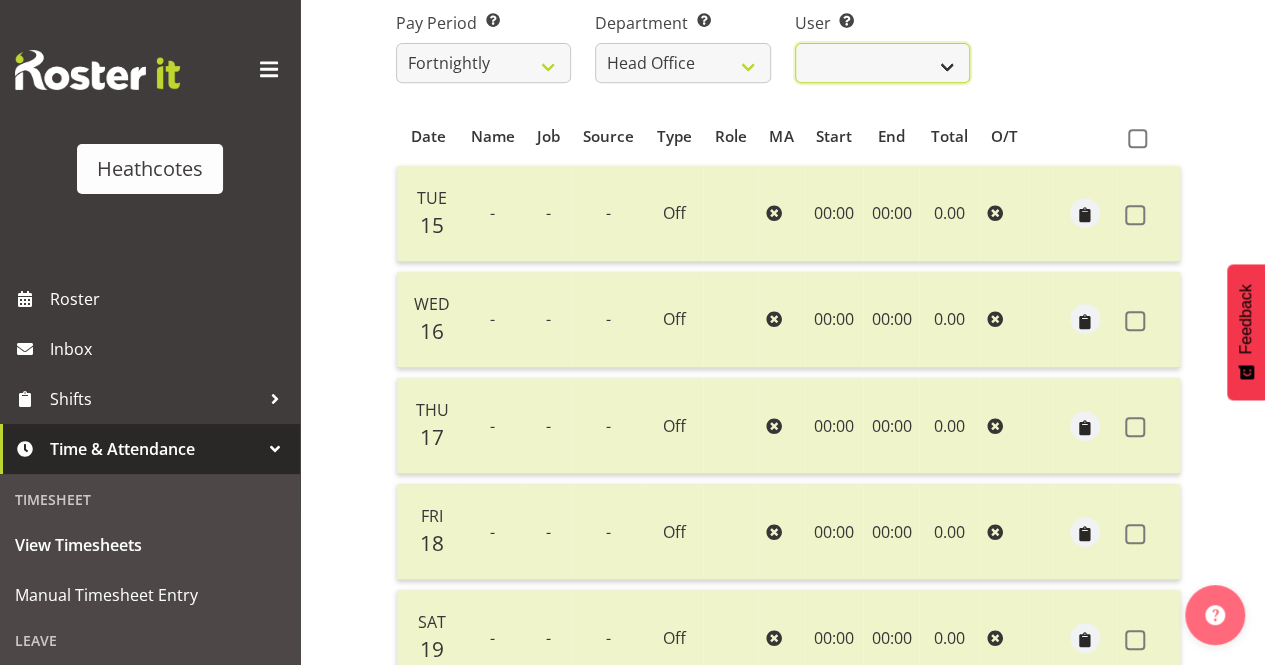 click on "Alan Dunnett
✔
John Heathcote
✔
Nicola Heathcote
✔" at bounding box center [882, 63] 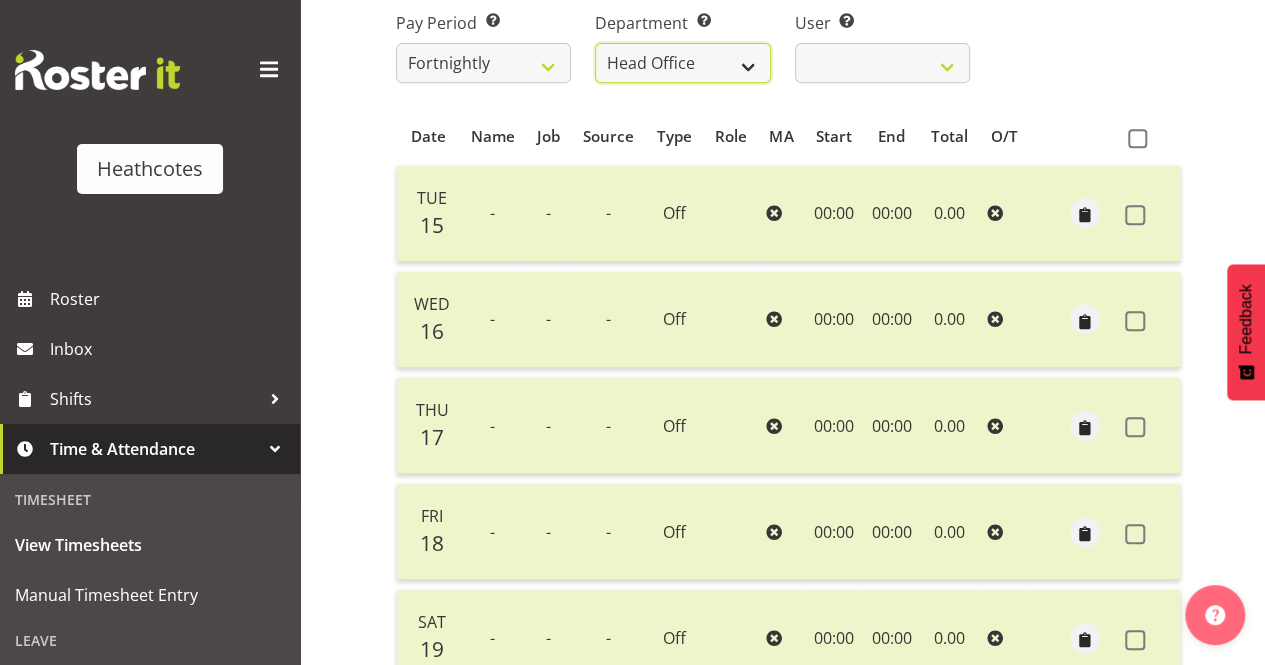 click on "Accounts
Head Office
Te Rapa" at bounding box center (682, 63) 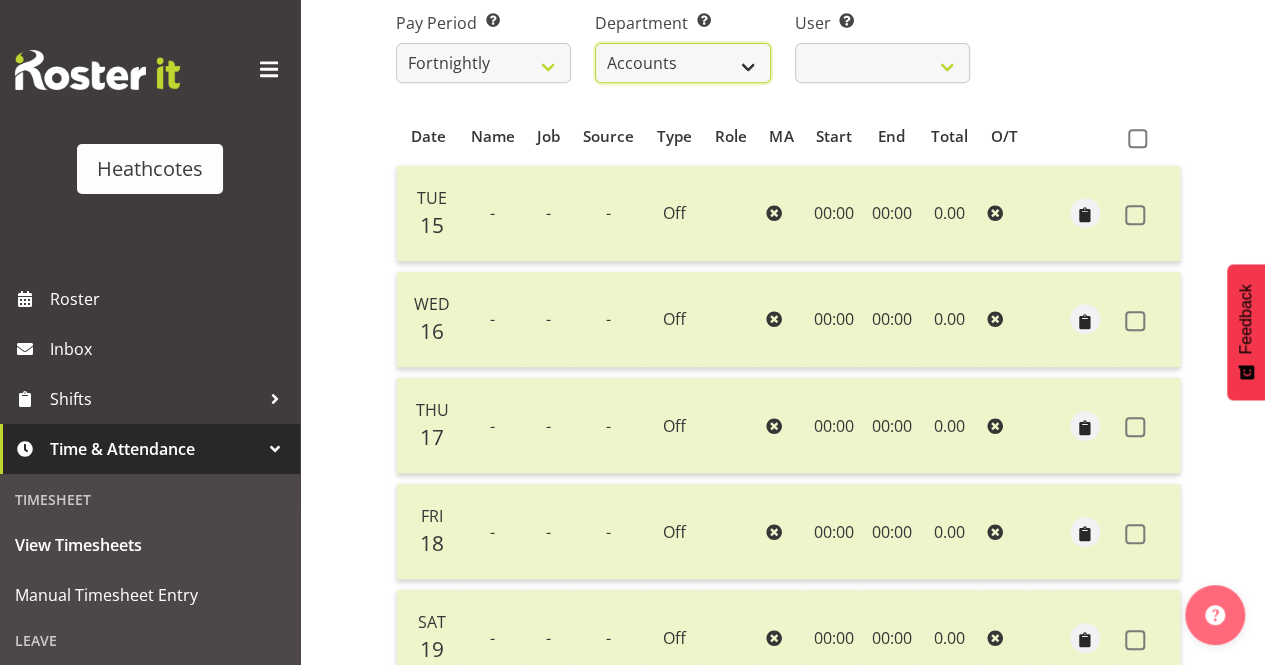 click on "Accounts
Head Office
Te Rapa" at bounding box center (682, 63) 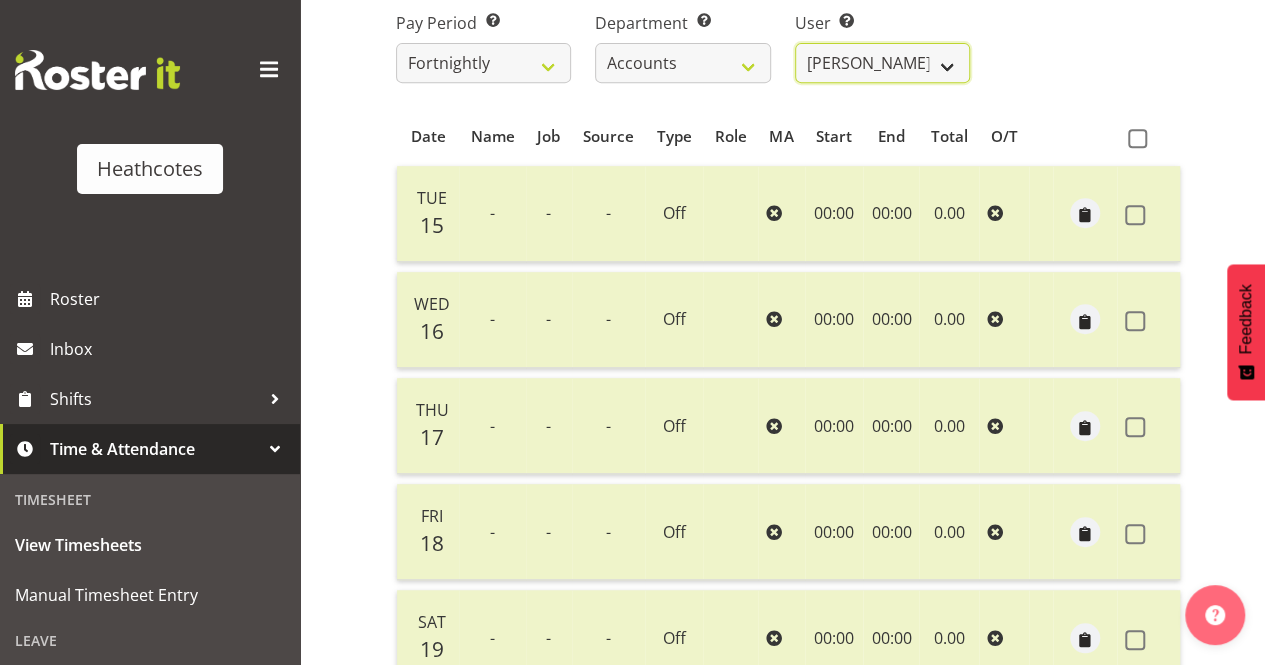 click on "Gemma Wilshier
✔
Kacy Dickson
✔
Roopam Verma
✔
Tanu Punjabi
✔
Tracey De Kock
✔" at bounding box center (882, 63) 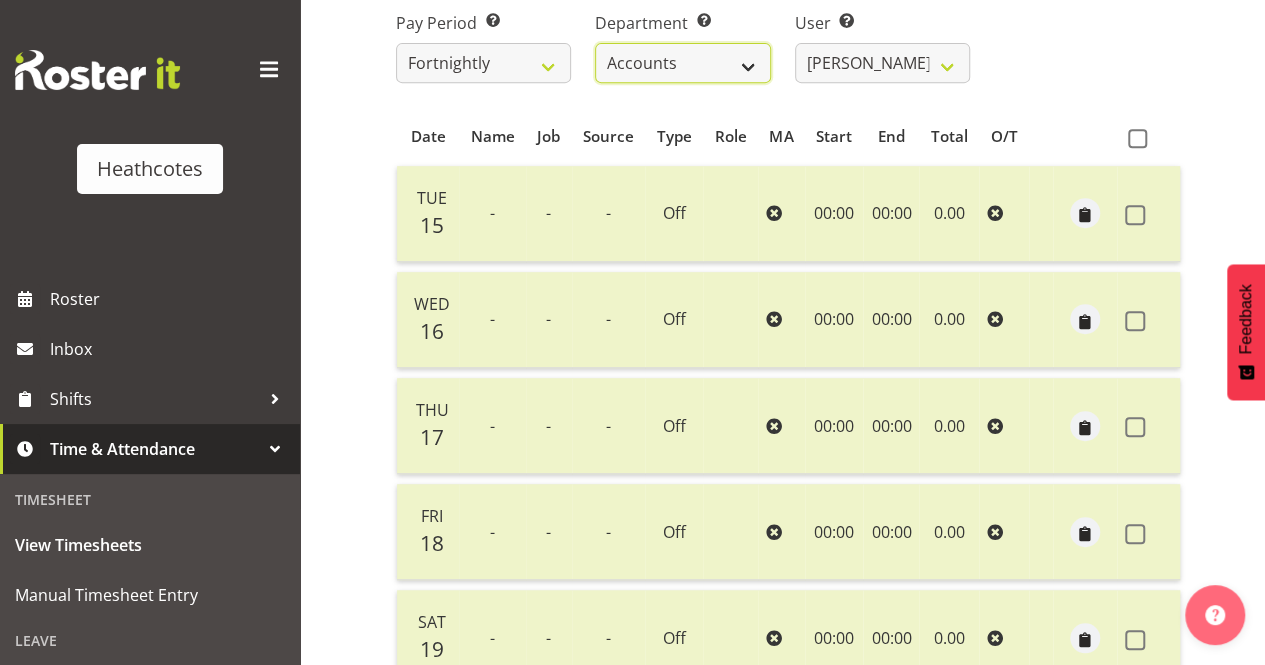 click on "Accounts
Head Office
Te Rapa" at bounding box center [682, 63] 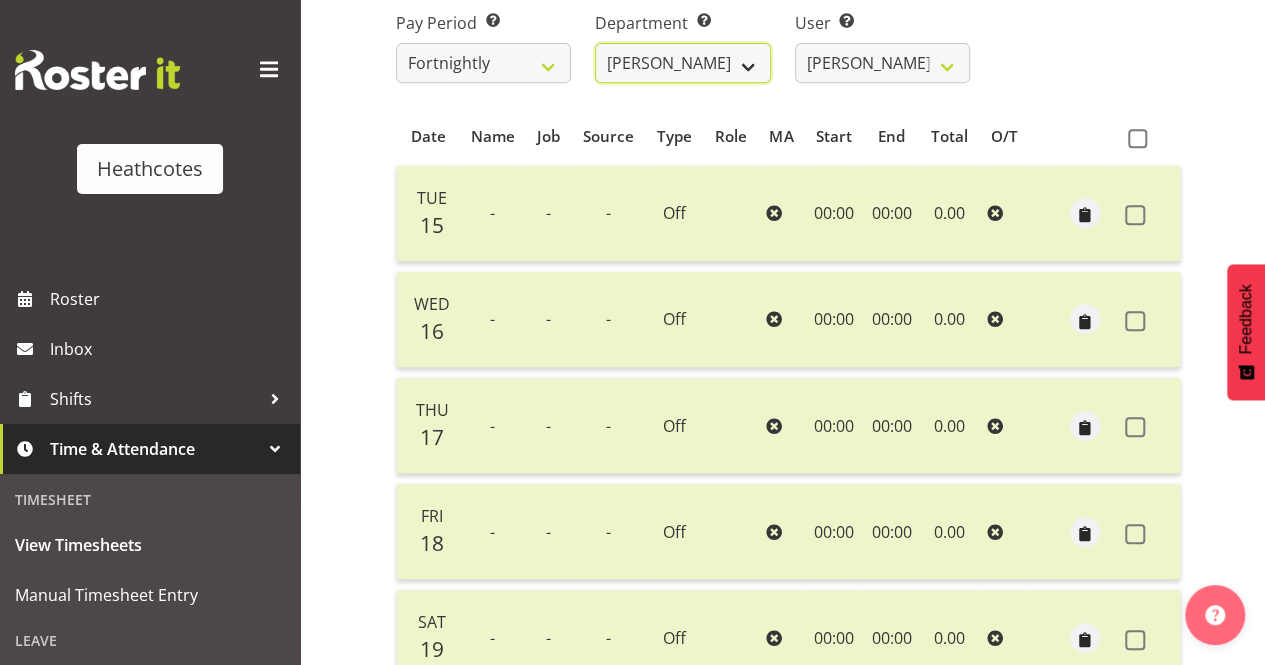 click on "Accounts
Head Office
Te Rapa" at bounding box center (682, 63) 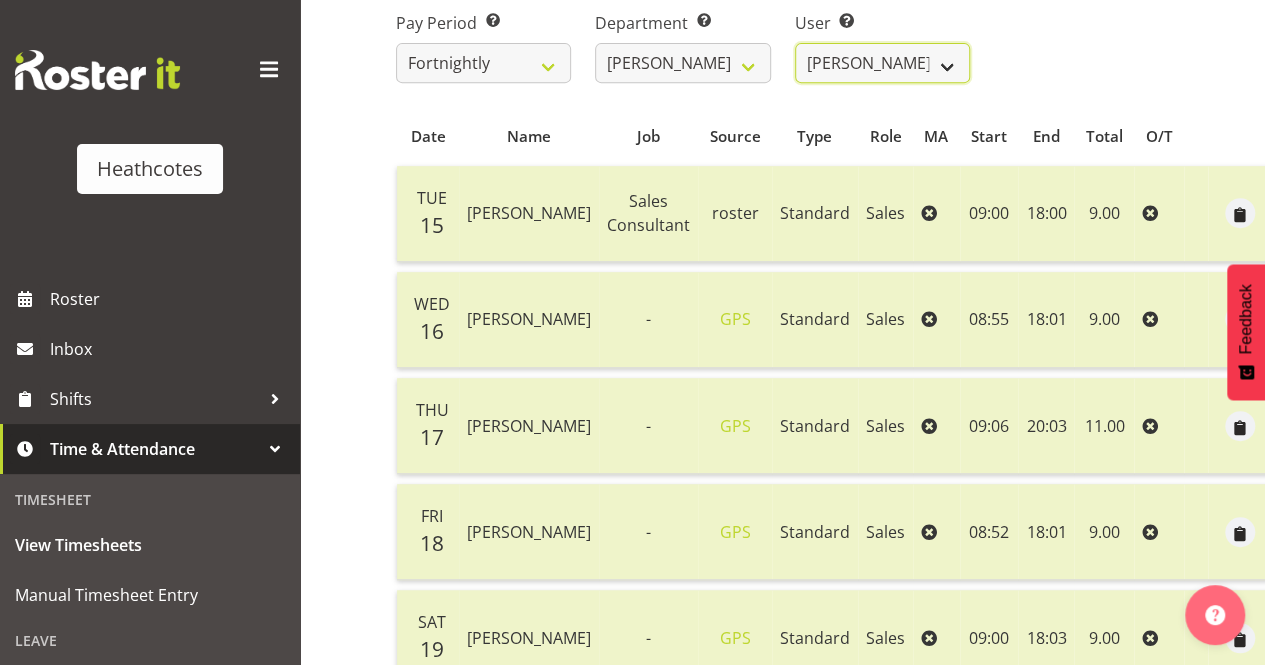 click on "Clifford Millar
✔
Marieka Allan-Jones
✔
Tony Wilcock
✔" at bounding box center (882, 63) 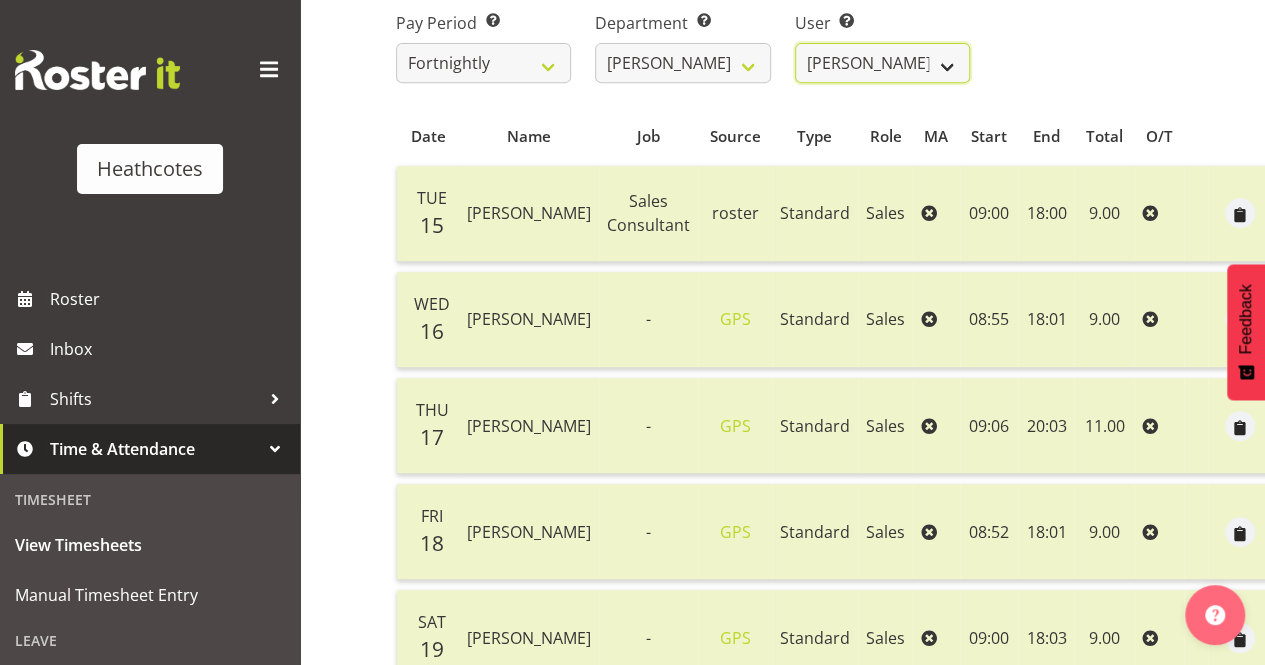 click on "Clifford Millar
✔
Marieka Allan-Jones
✔
Tony Wilcock
✔" at bounding box center (882, 63) 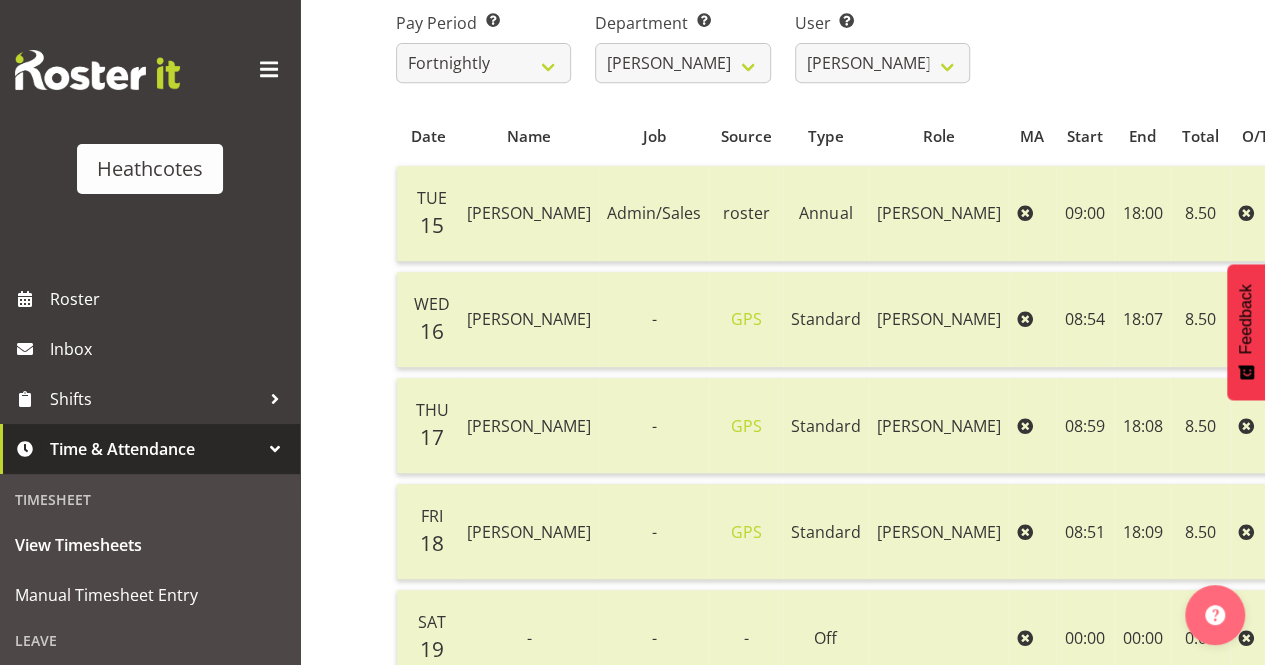 click 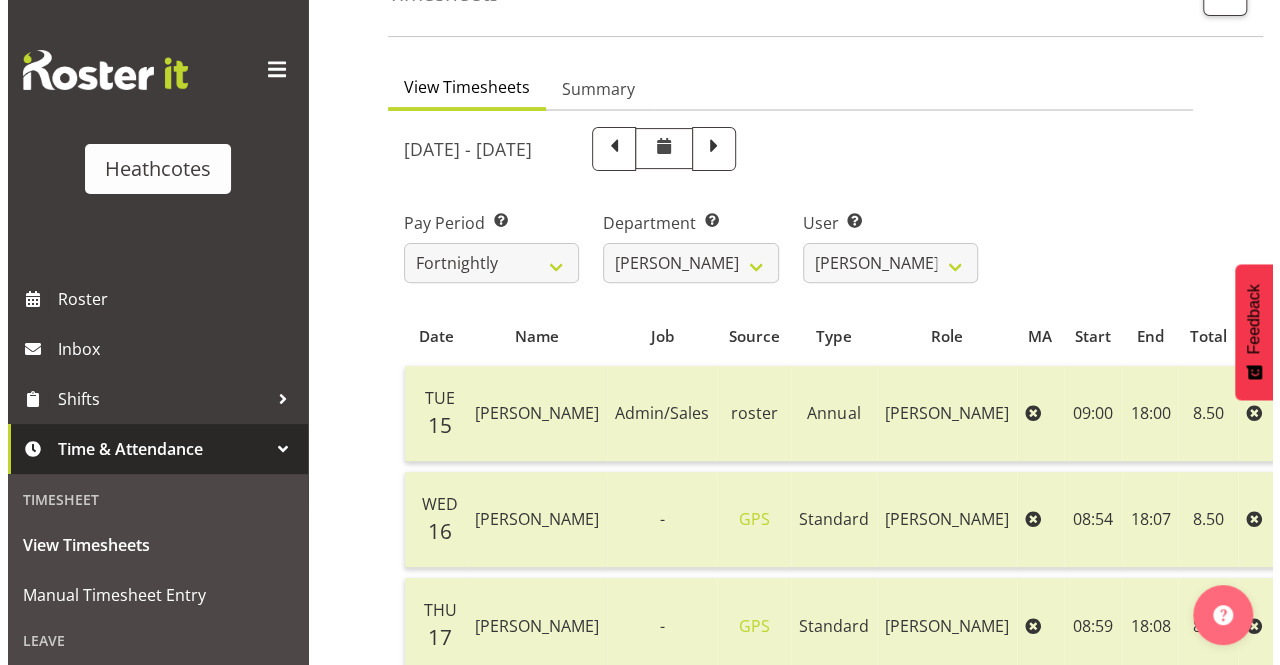 scroll, scrollTop: 0, scrollLeft: 0, axis: both 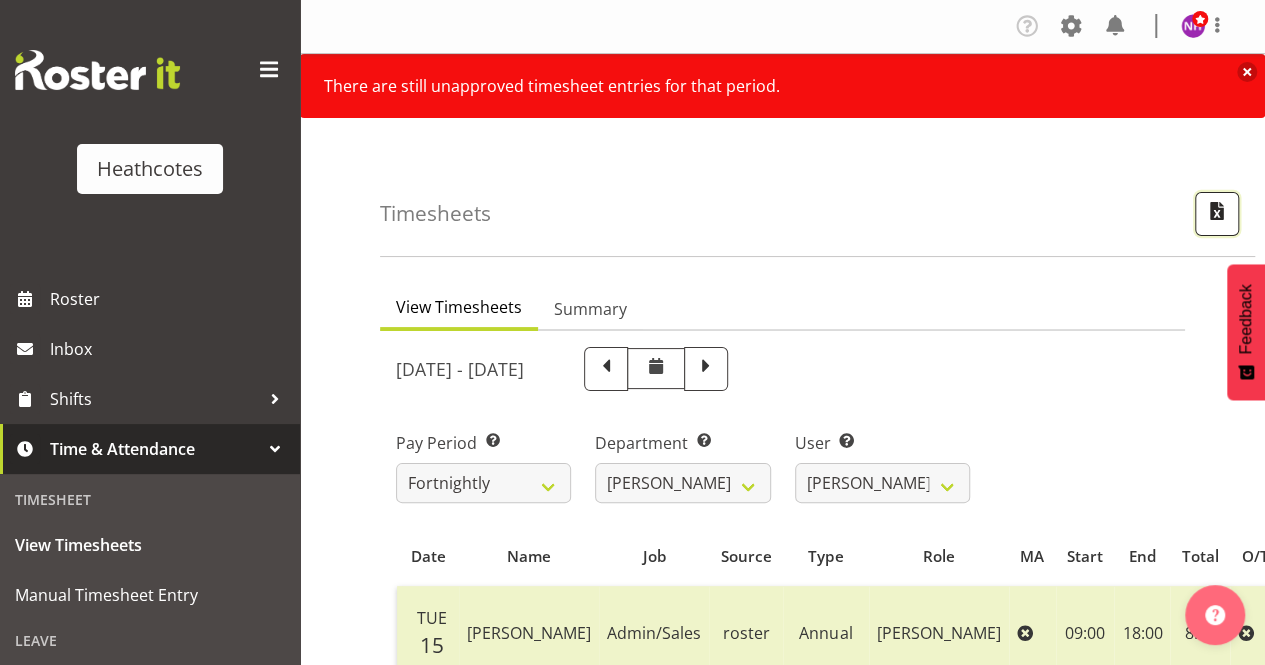 click at bounding box center [1217, 211] 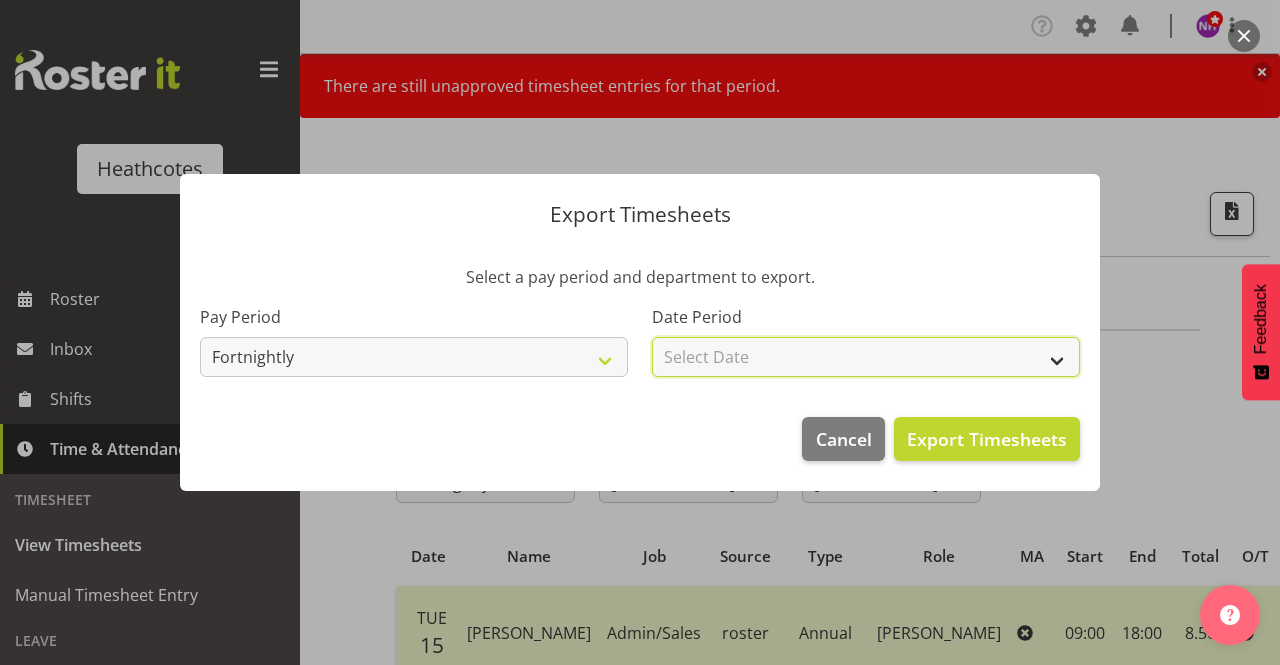click on "Select Date  Fortnight starting 15/07/2025 Fortnight starting 01/07/2025 Fortnight starting 17/06/2025 Fortnight starting 03/06/2025 Fortnight starting 20/05/2025 Fortnight starting 06/05/2025 Fortnight starting 22/04/2025 Fortnight starting 08/04/2025 Fortnight starting 25/03/2025 Fortnight starting 11/03/2025" at bounding box center [866, 357] 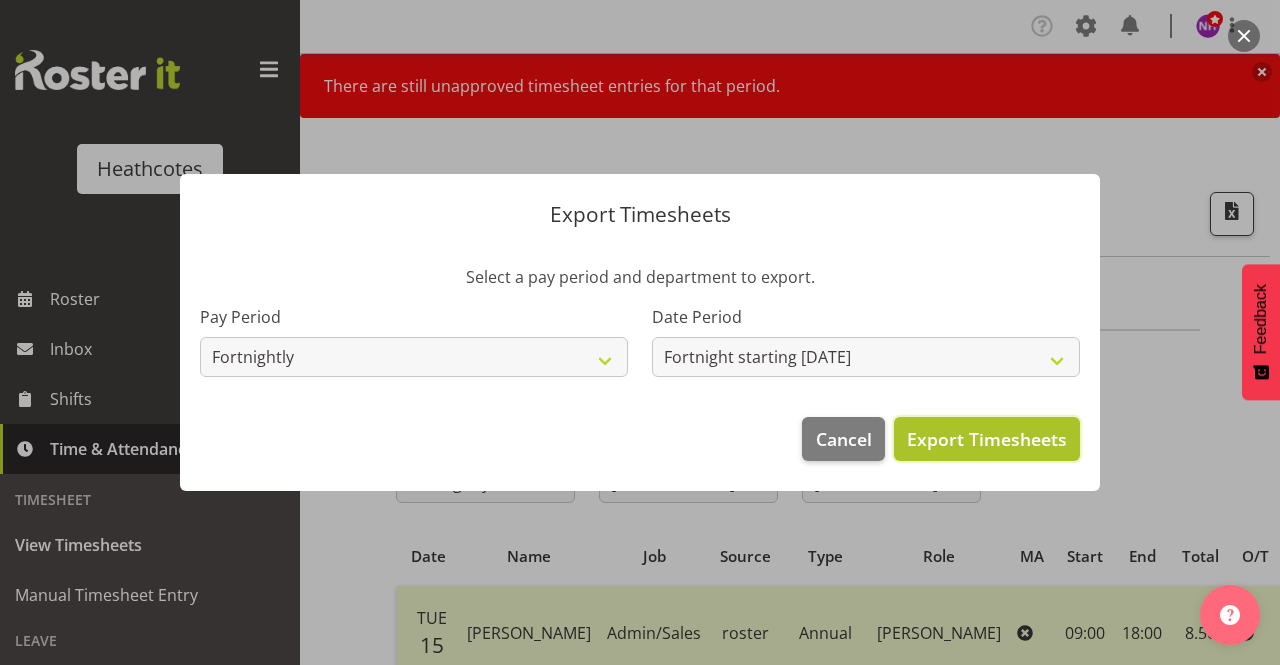 click on "Export Timesheets" at bounding box center [987, 439] 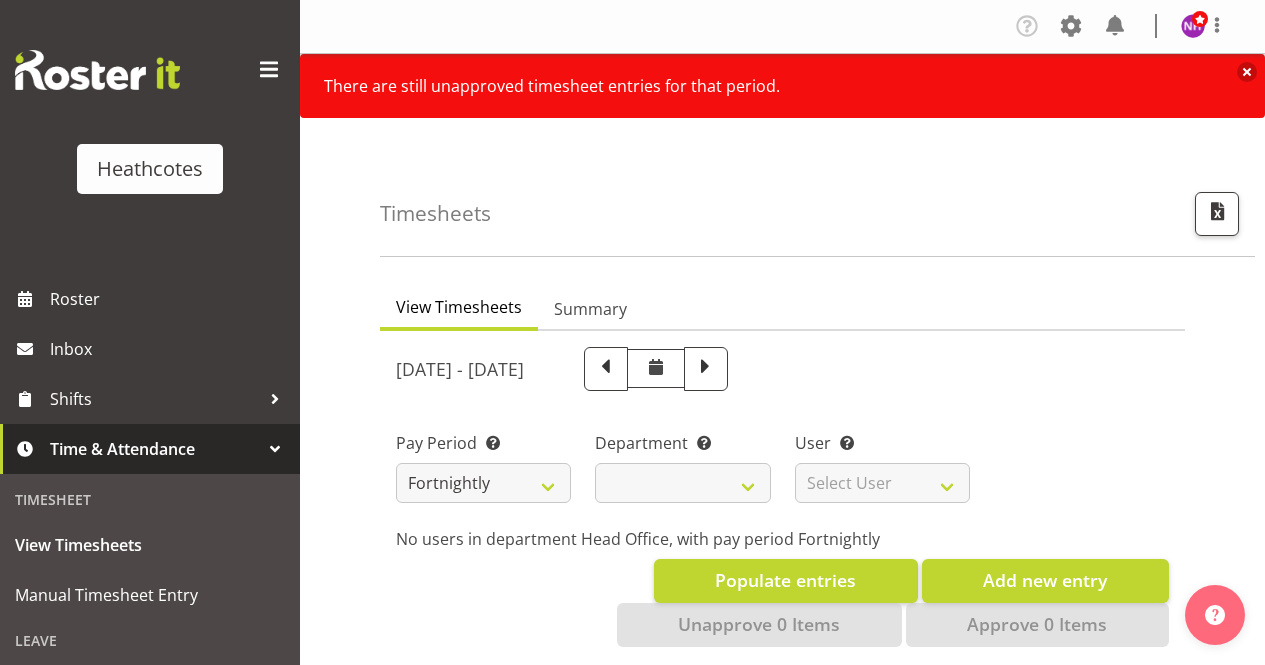 scroll, scrollTop: 0, scrollLeft: 0, axis: both 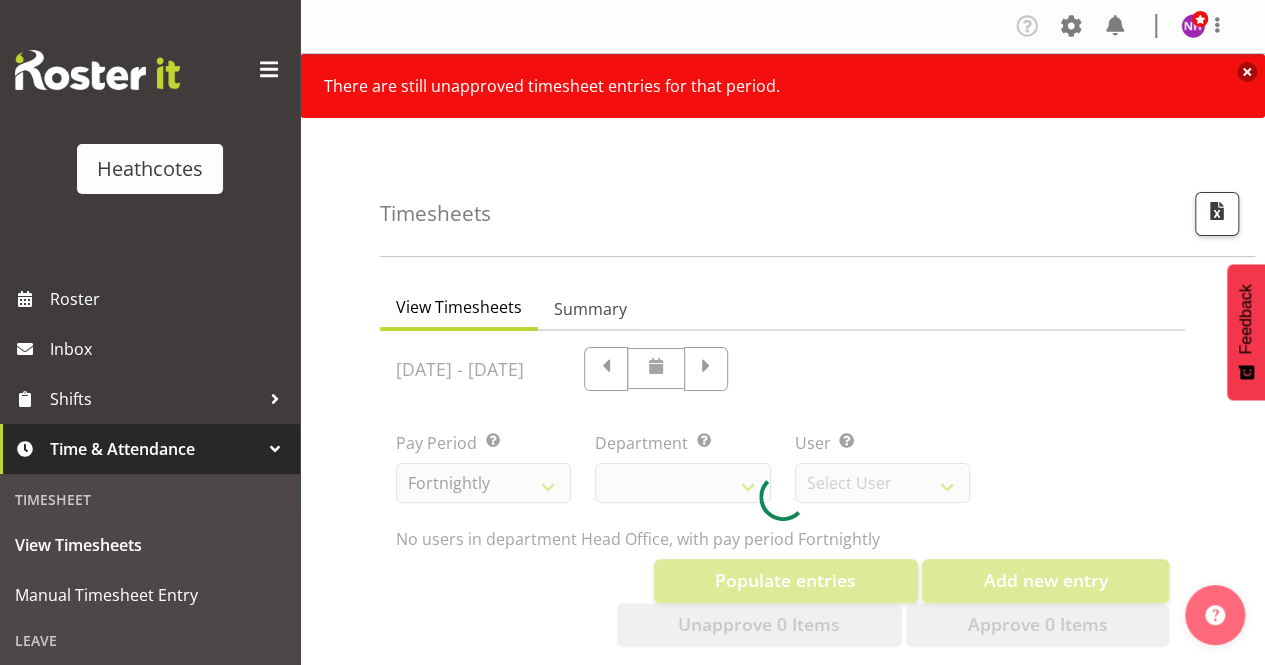 click at bounding box center (1247, 72) 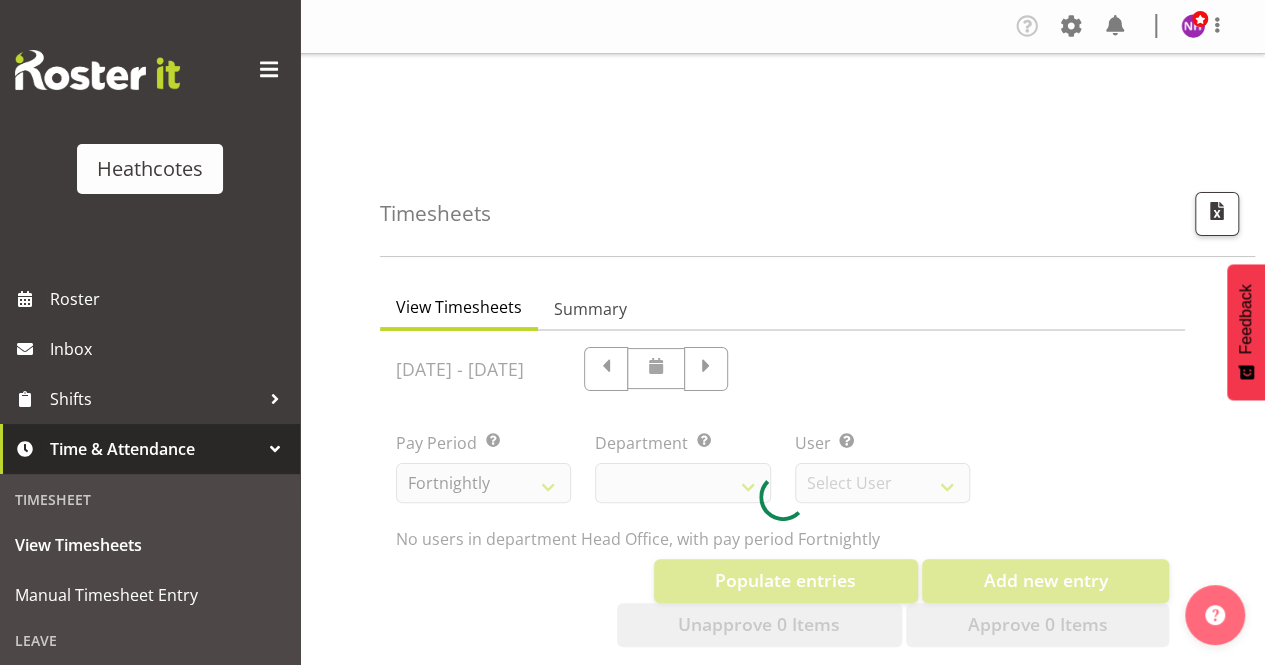 select on "788" 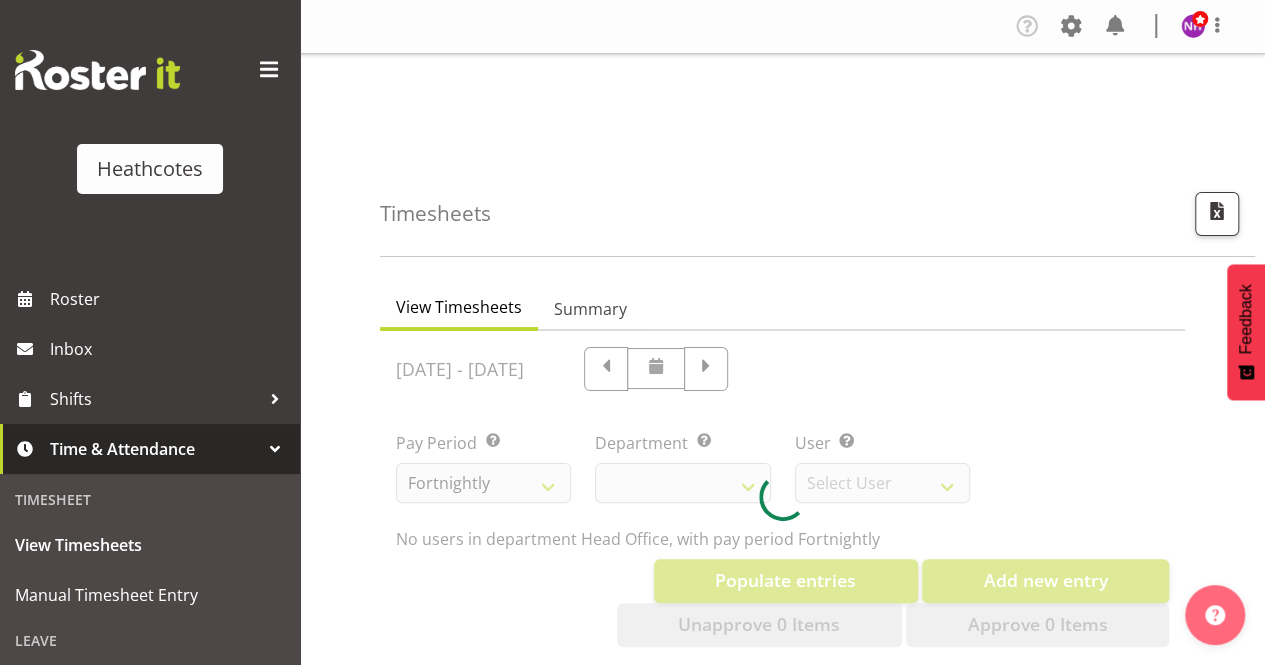select on "11380" 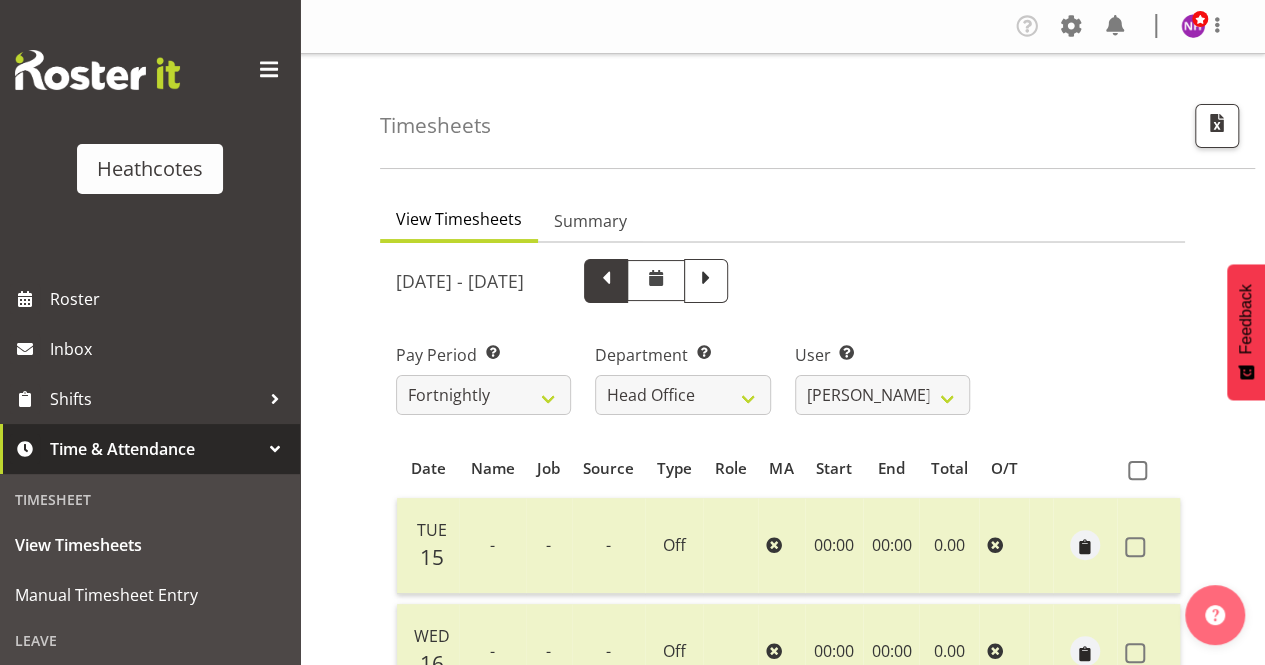 click at bounding box center [606, 279] 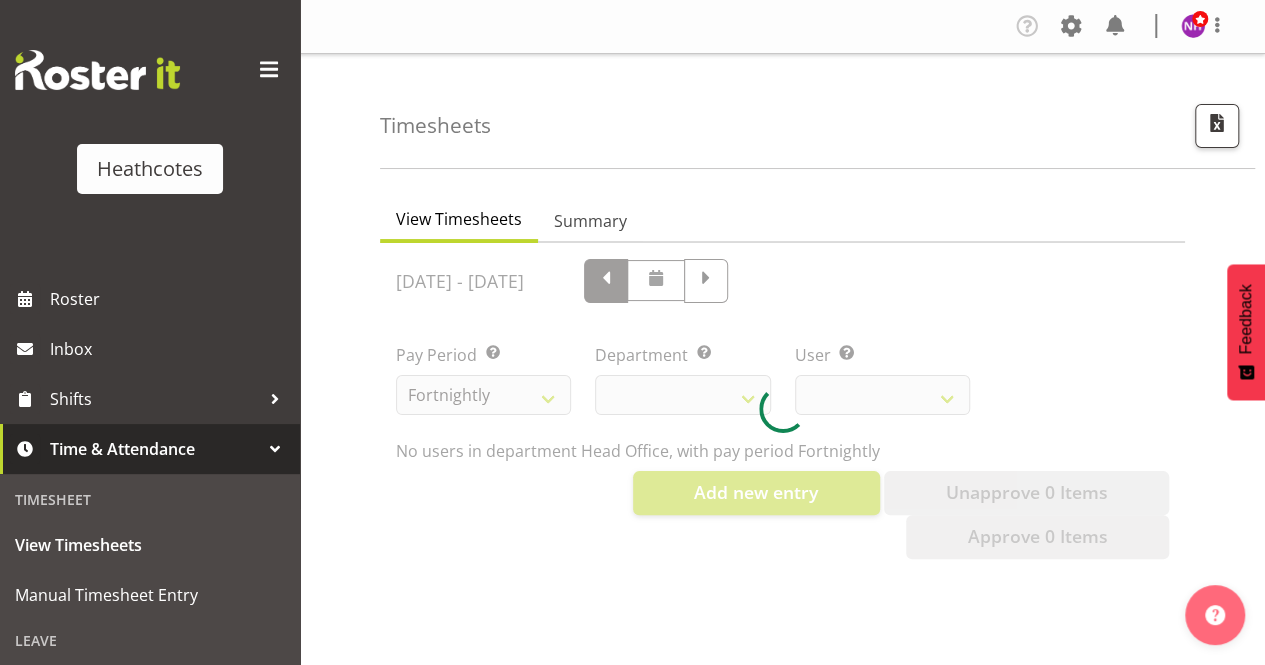 select on "788" 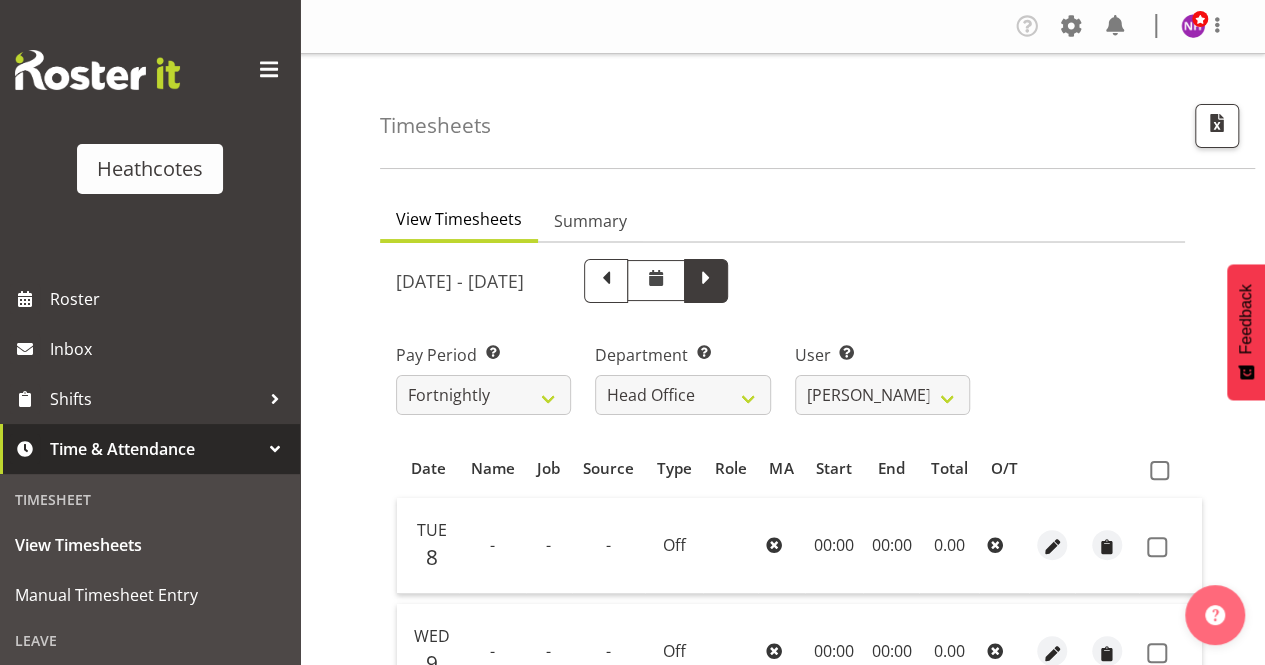 click at bounding box center (706, 279) 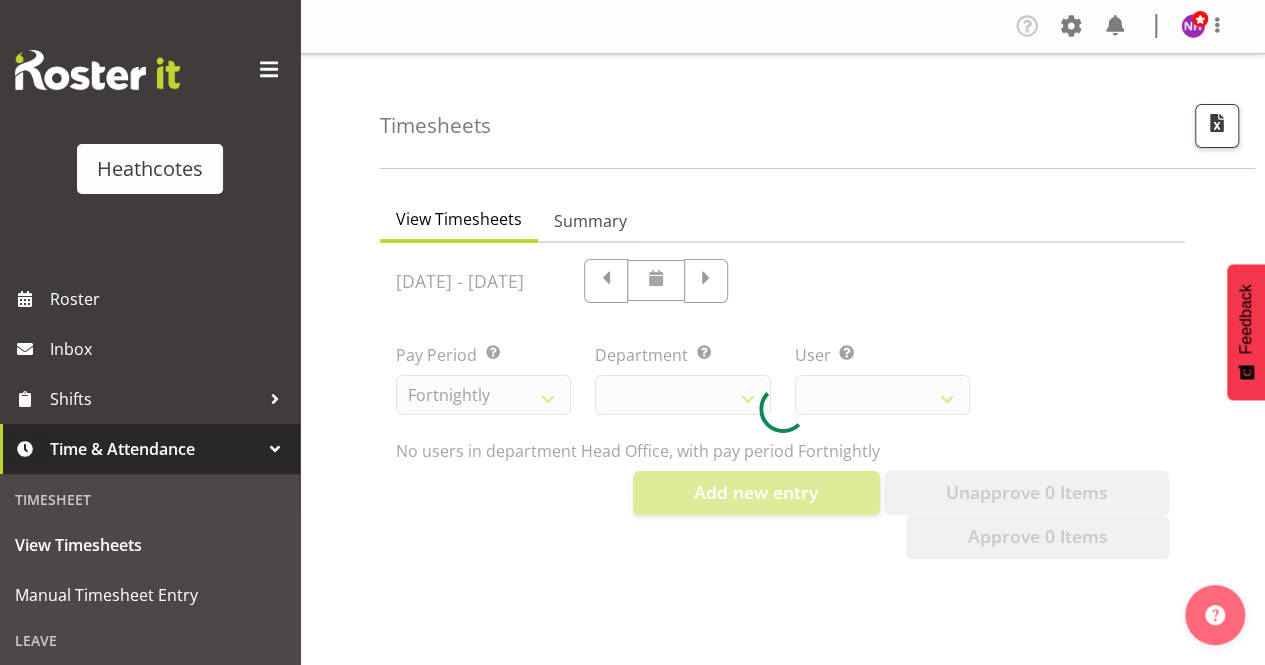 select on "788" 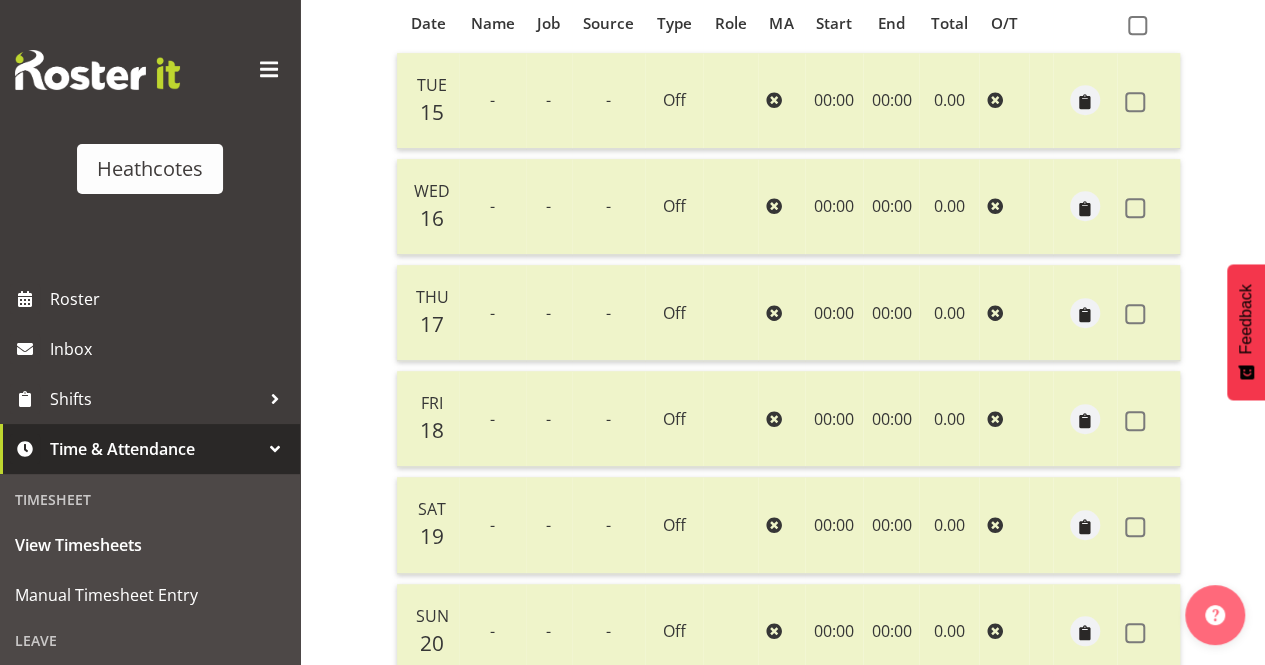 scroll, scrollTop: 200, scrollLeft: 0, axis: vertical 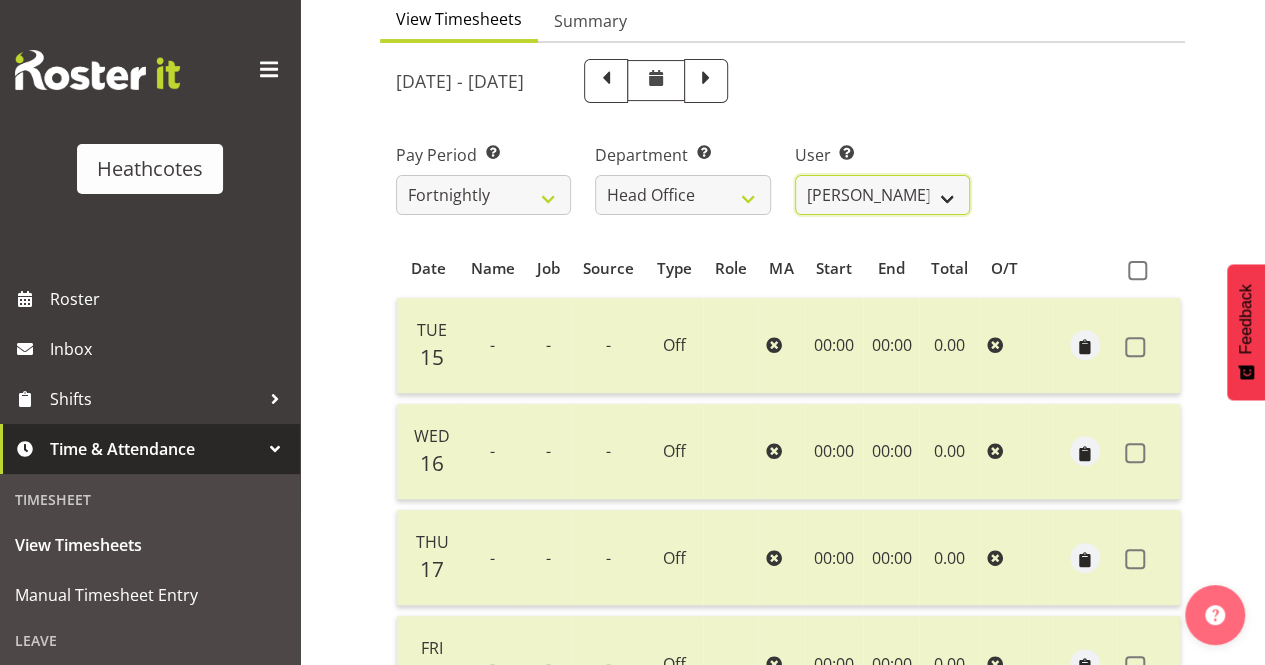 click on "[PERSON_NAME]
✔
[PERSON_NAME]
✔
[PERSON_NAME]
✔" at bounding box center (882, 195) 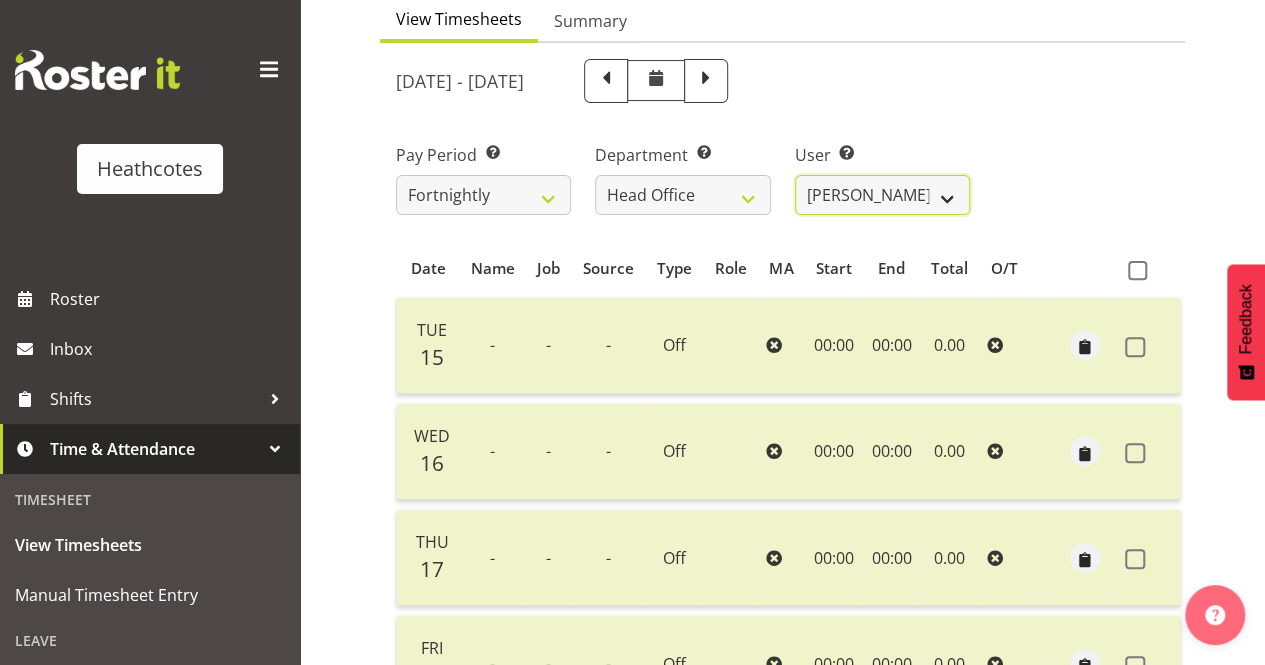 click on "[PERSON_NAME]
✔
[PERSON_NAME]
✔
[PERSON_NAME]
✔" at bounding box center (882, 195) 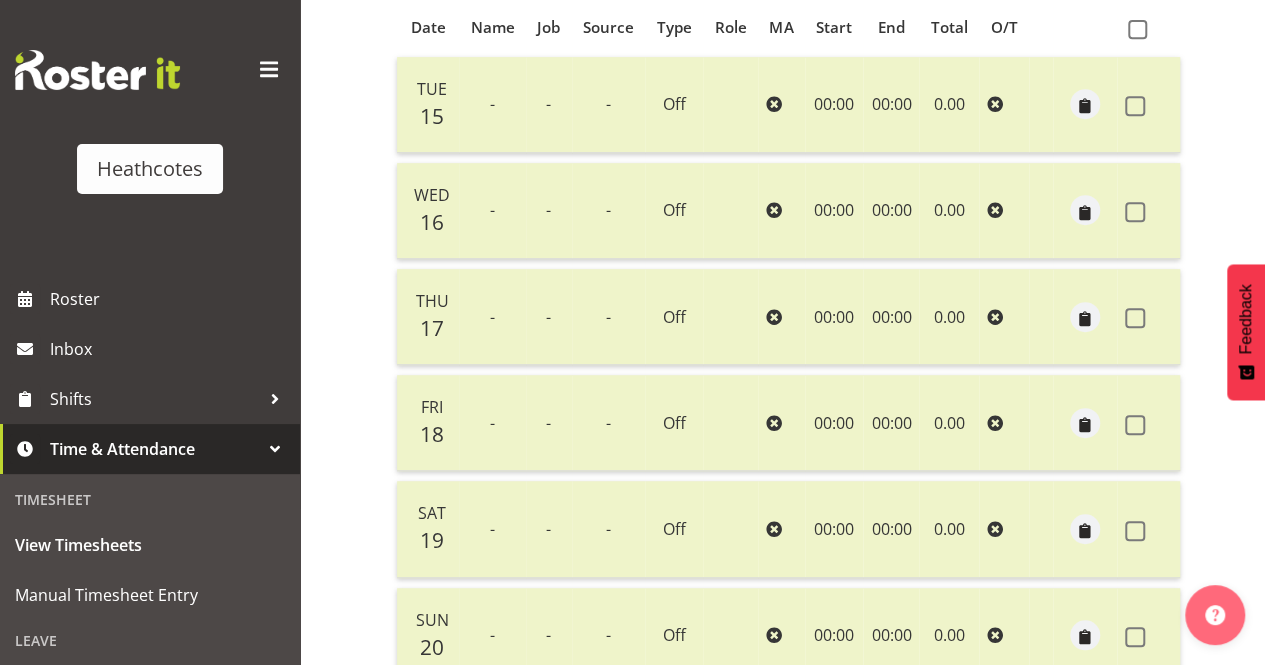 scroll, scrollTop: 200, scrollLeft: 0, axis: vertical 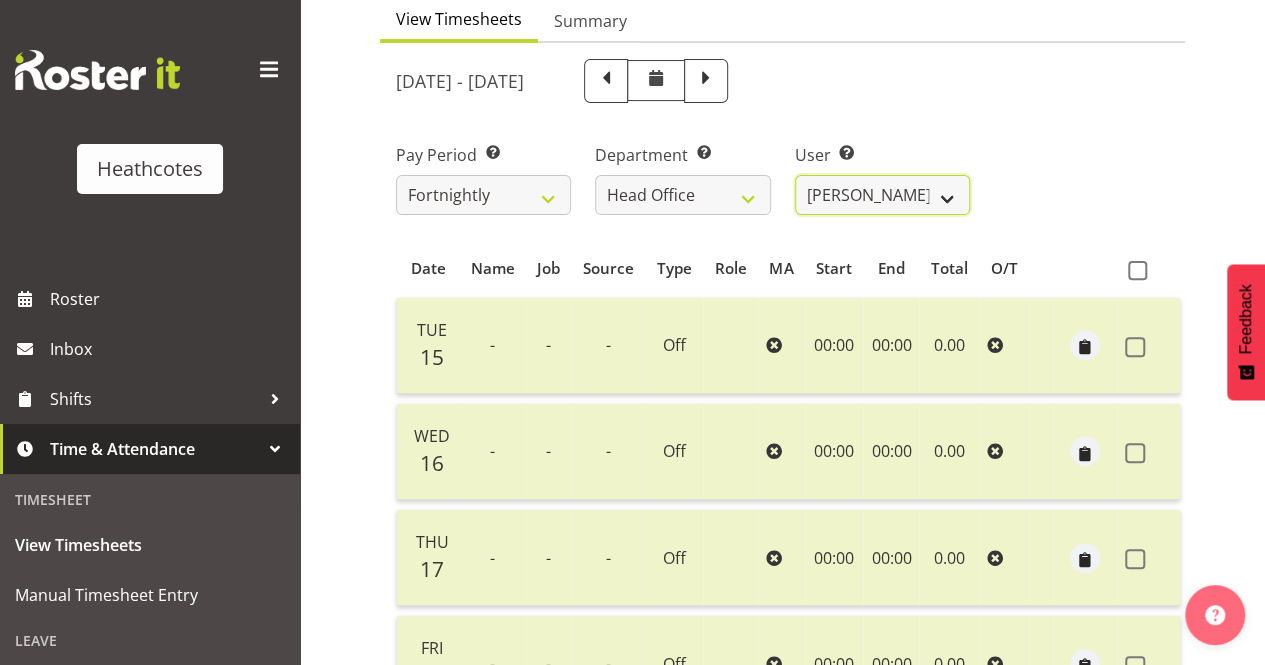 click on "[PERSON_NAME]
✔
[PERSON_NAME]
✔
[PERSON_NAME]
✔" at bounding box center (882, 195) 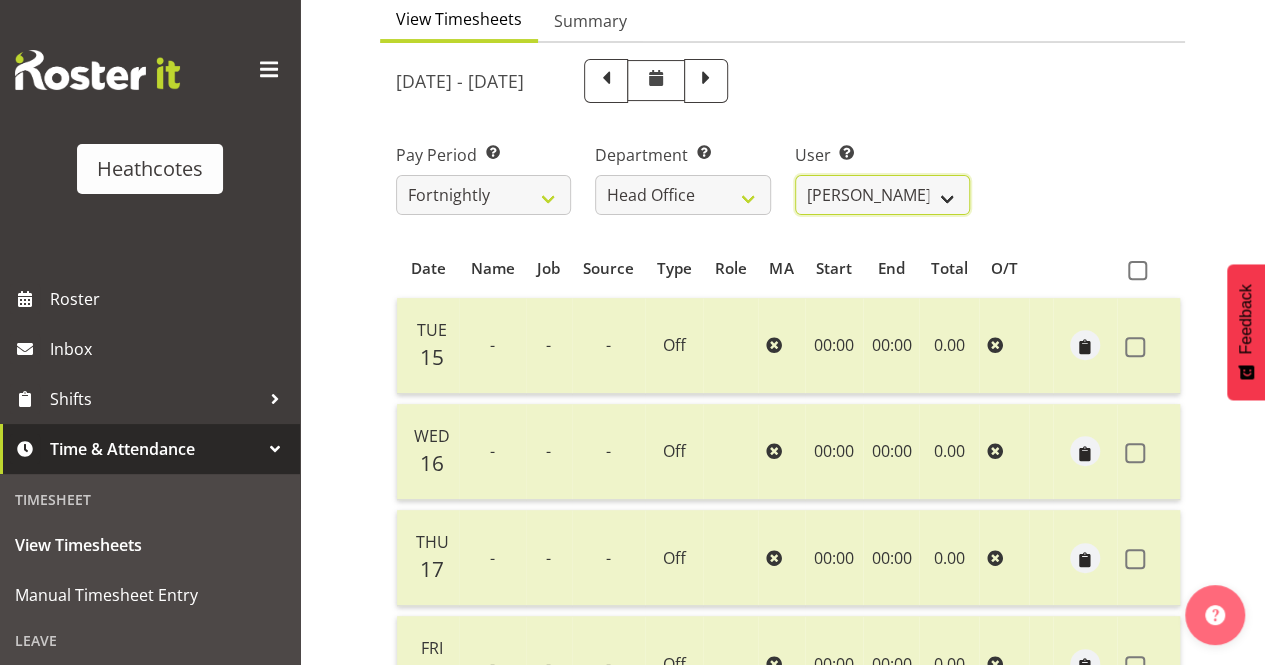 click on "[PERSON_NAME]
✔
[PERSON_NAME]
✔
[PERSON_NAME]
✔" at bounding box center (882, 195) 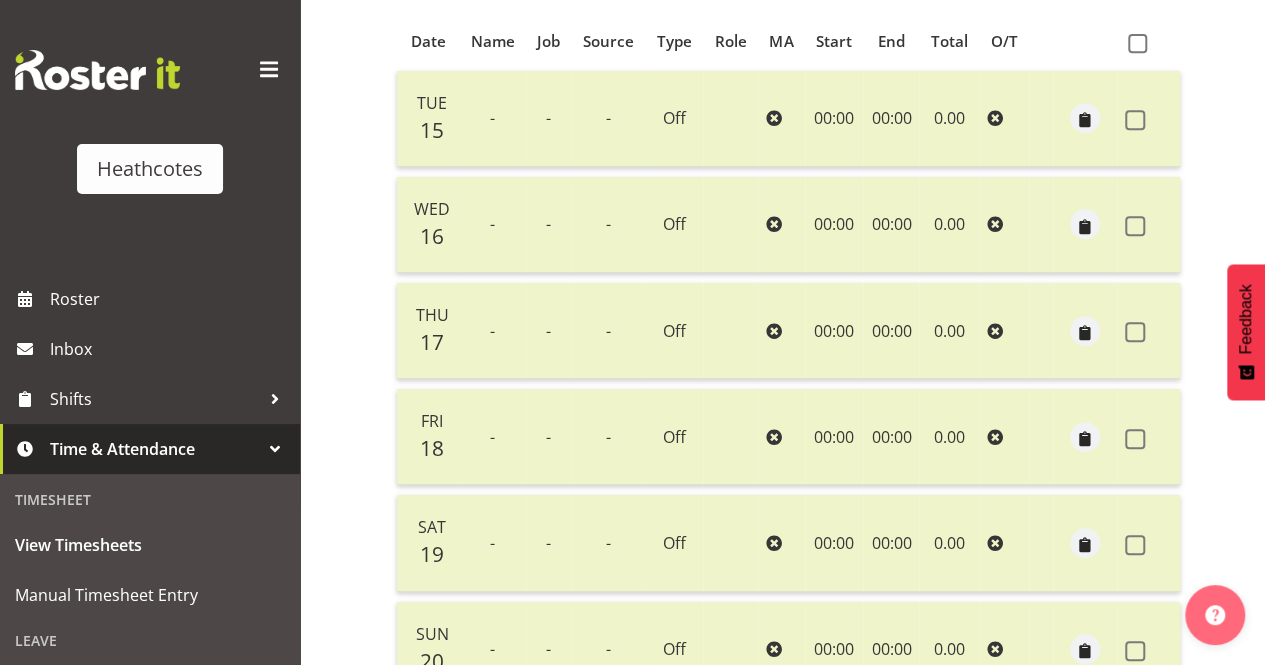 scroll, scrollTop: 200, scrollLeft: 0, axis: vertical 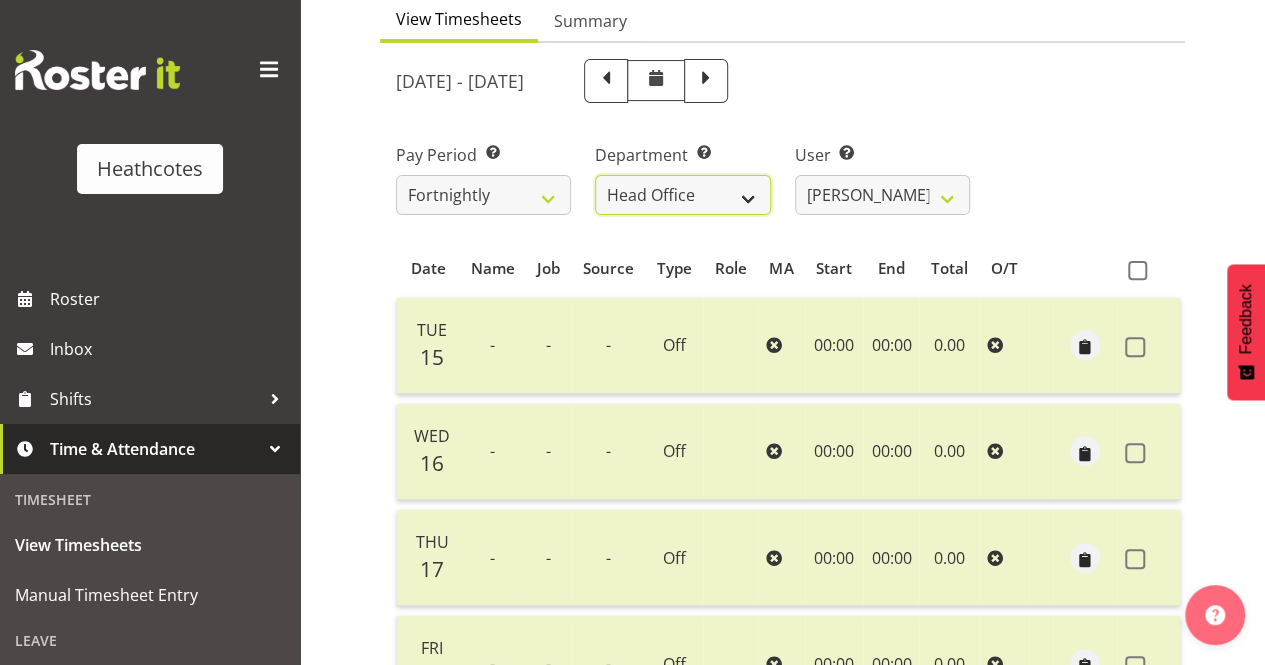 click on "Accounts
Head Office
Te Rapa" at bounding box center [682, 195] 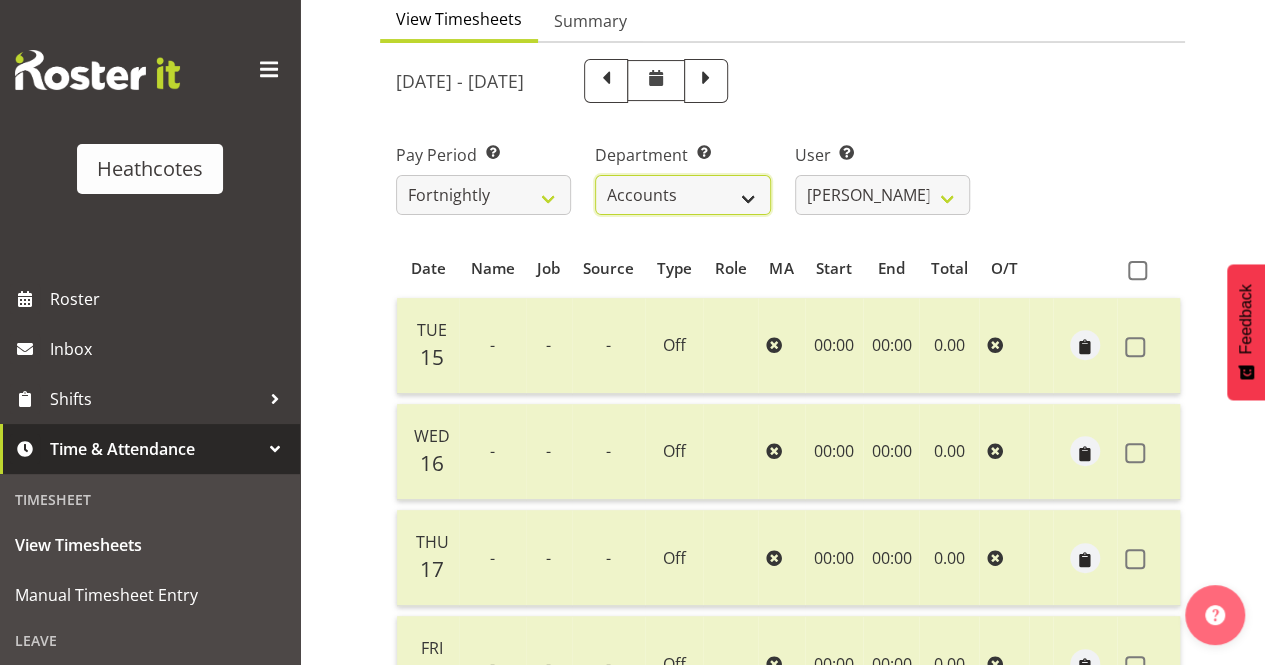 click on "Accounts
Head Office
Te Rapa" at bounding box center (682, 195) 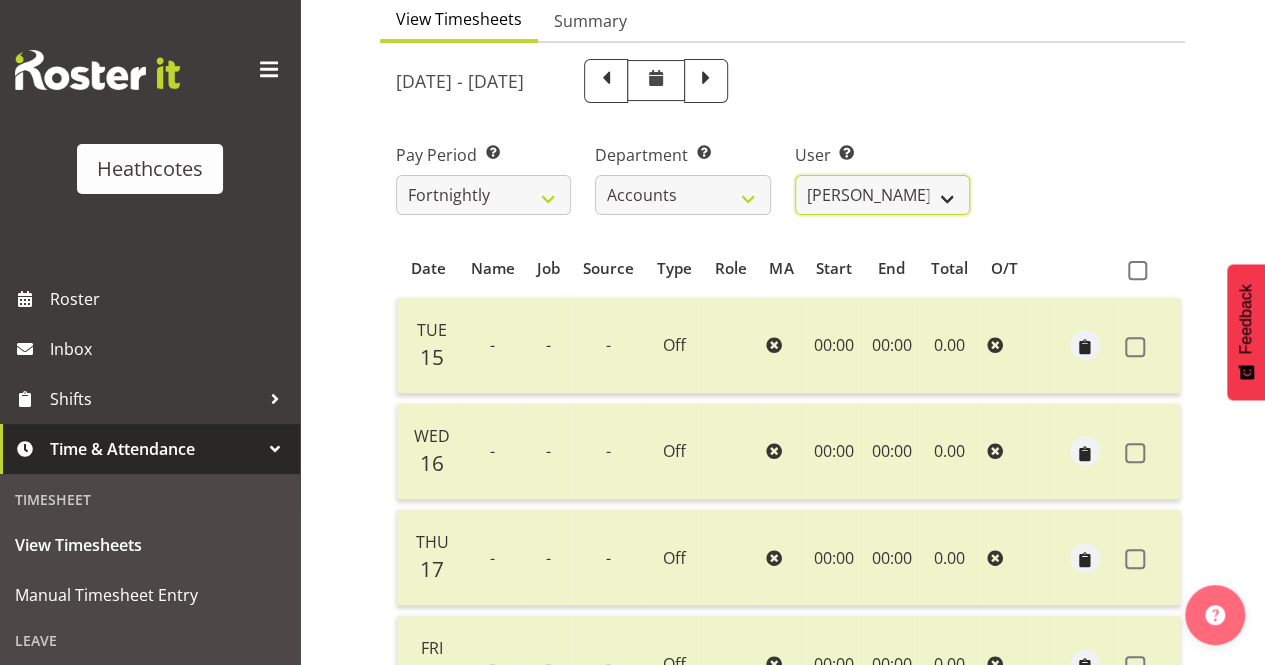 click on "Gemma Wilshier
✔
Kacy Dickson
✔
Roopam Verma
✔
Tanu Punjabi
✔
Tracey De Kock
✔" at bounding box center (882, 195) 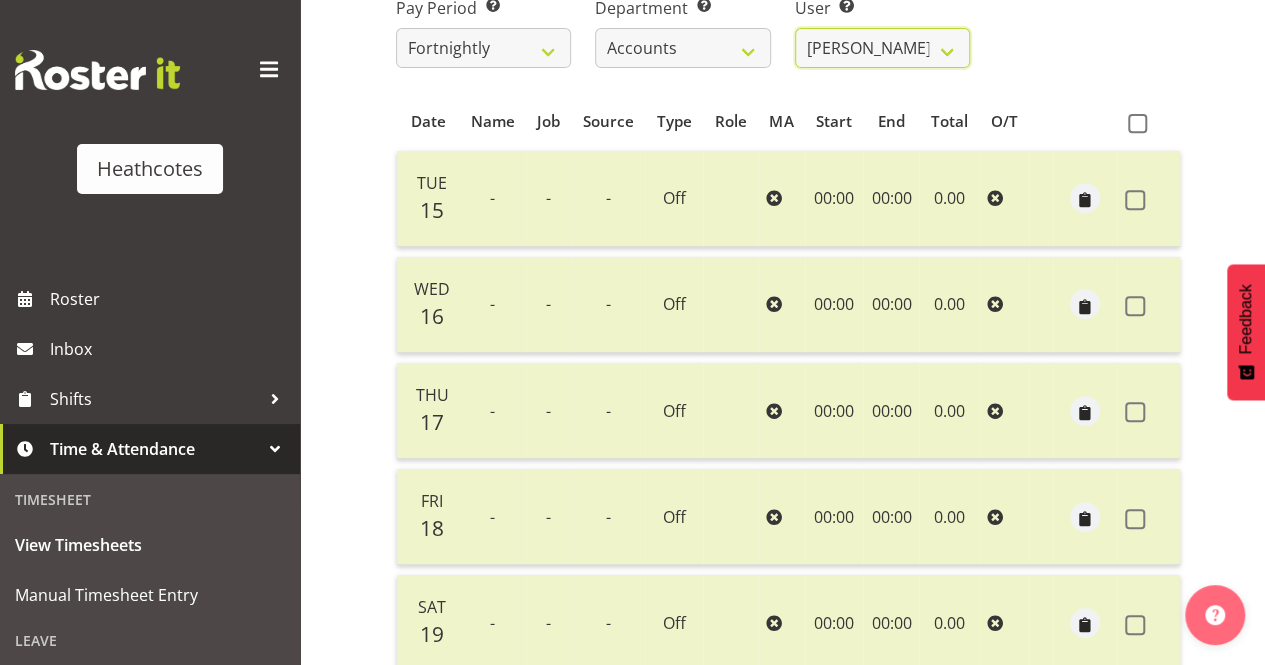 scroll, scrollTop: 200, scrollLeft: 0, axis: vertical 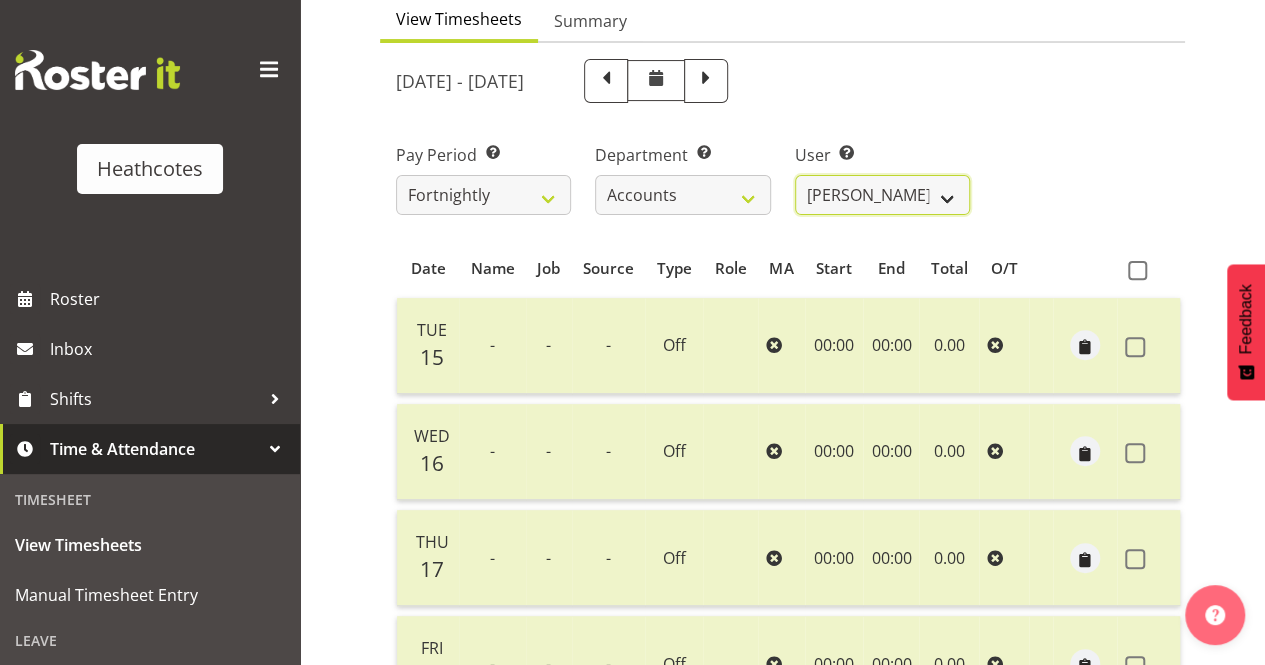 click on "Gemma Wilshier
✔
Kacy Dickson
✔
Roopam Verma
✔
Tanu Punjabi
✔
Tracey De Kock
✔" at bounding box center (882, 195) 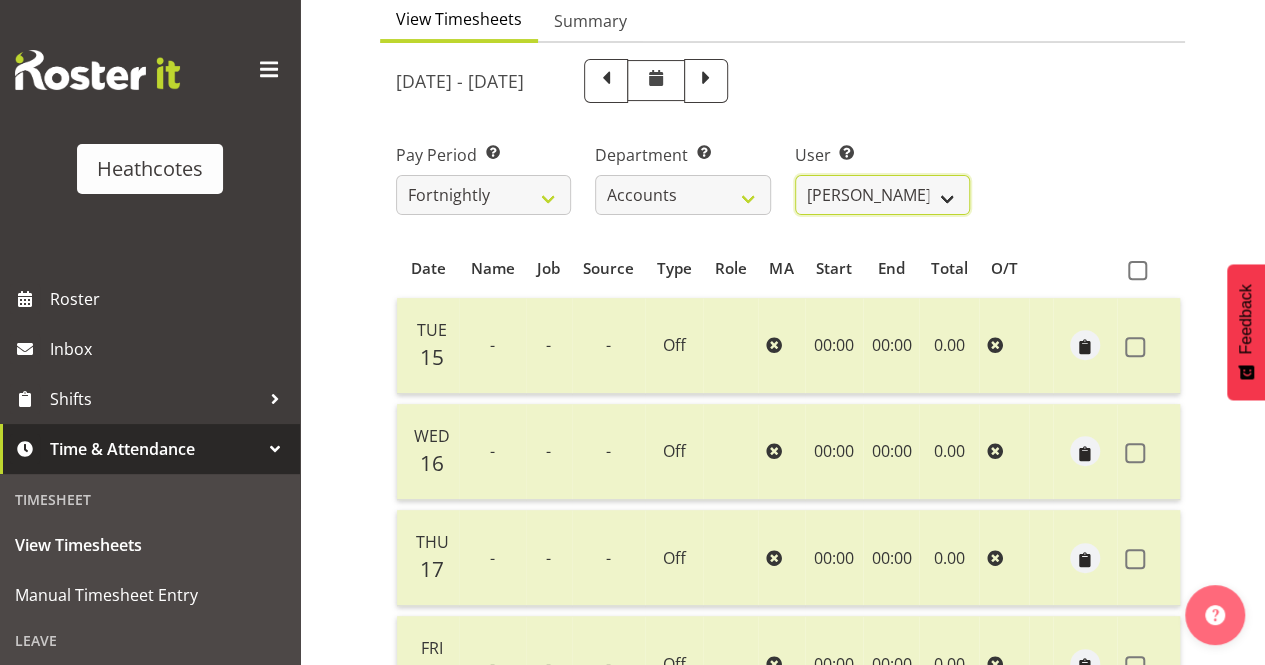 click on "Gemma Wilshier
✔
Kacy Dickson
✔
Roopam Verma
✔
Tanu Punjabi
✔
Tracey De Kock
✔" at bounding box center (882, 195) 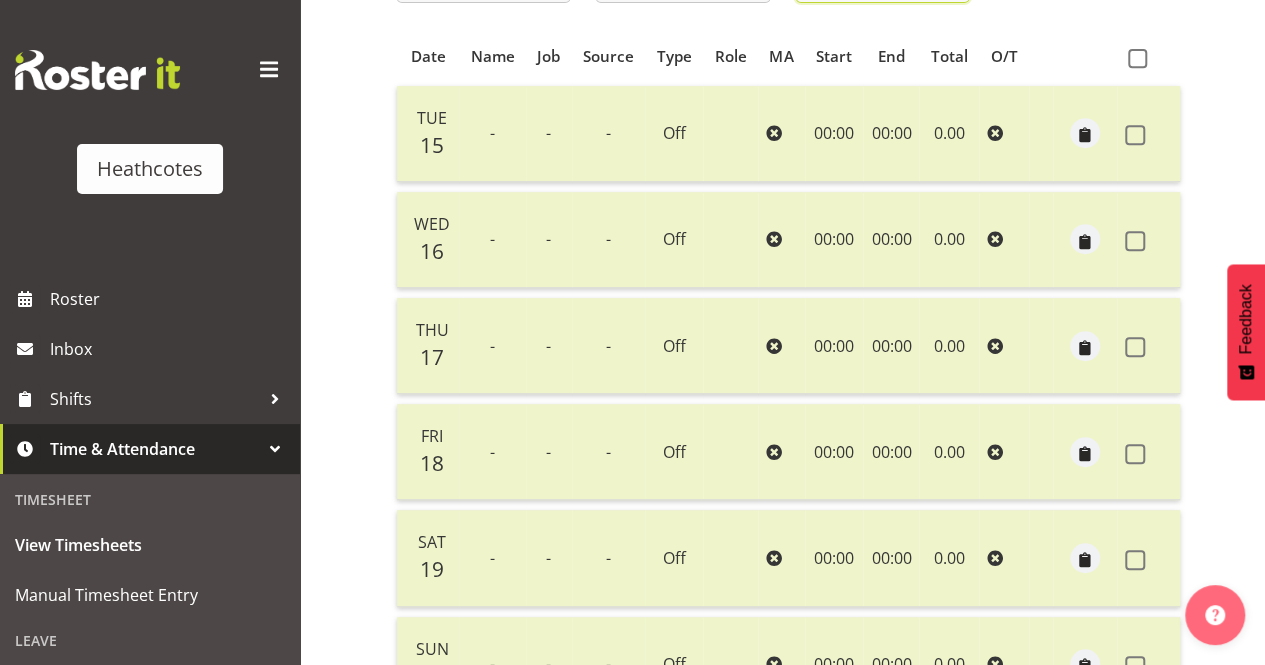 scroll, scrollTop: 200, scrollLeft: 0, axis: vertical 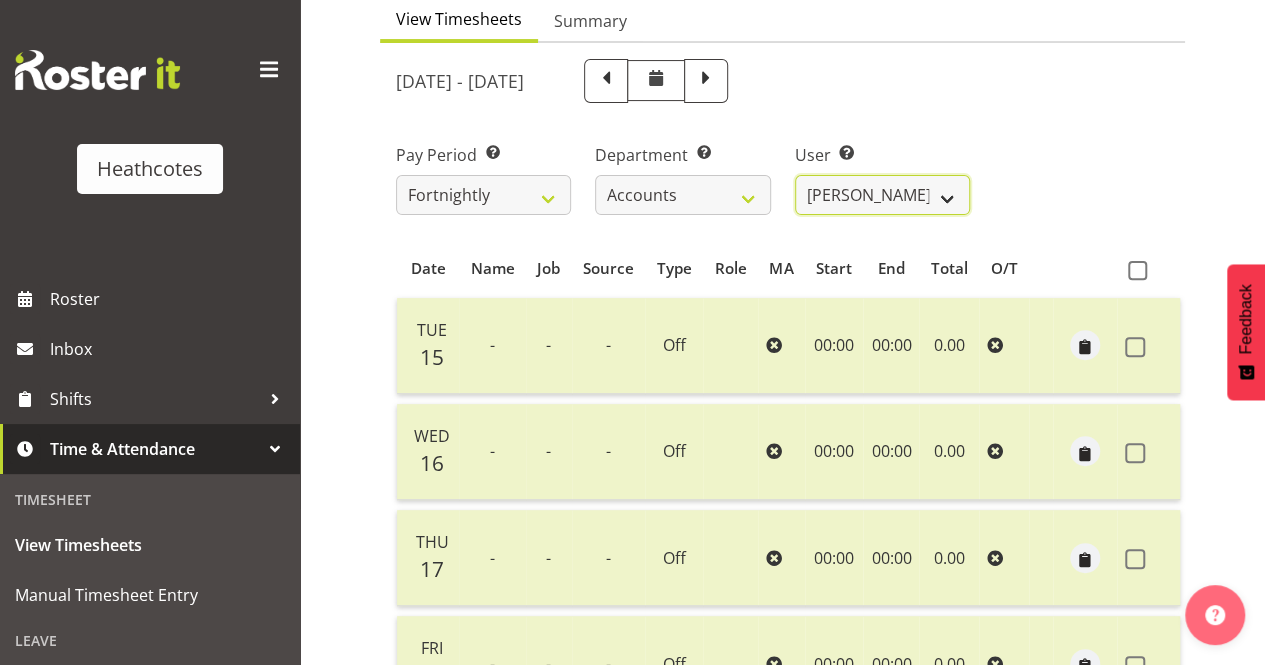click on "Gemma Wilshier
✔
Kacy Dickson
✔
Roopam Verma
✔
Tanu Punjabi
✔
Tracey De Kock
✔" at bounding box center (882, 195) 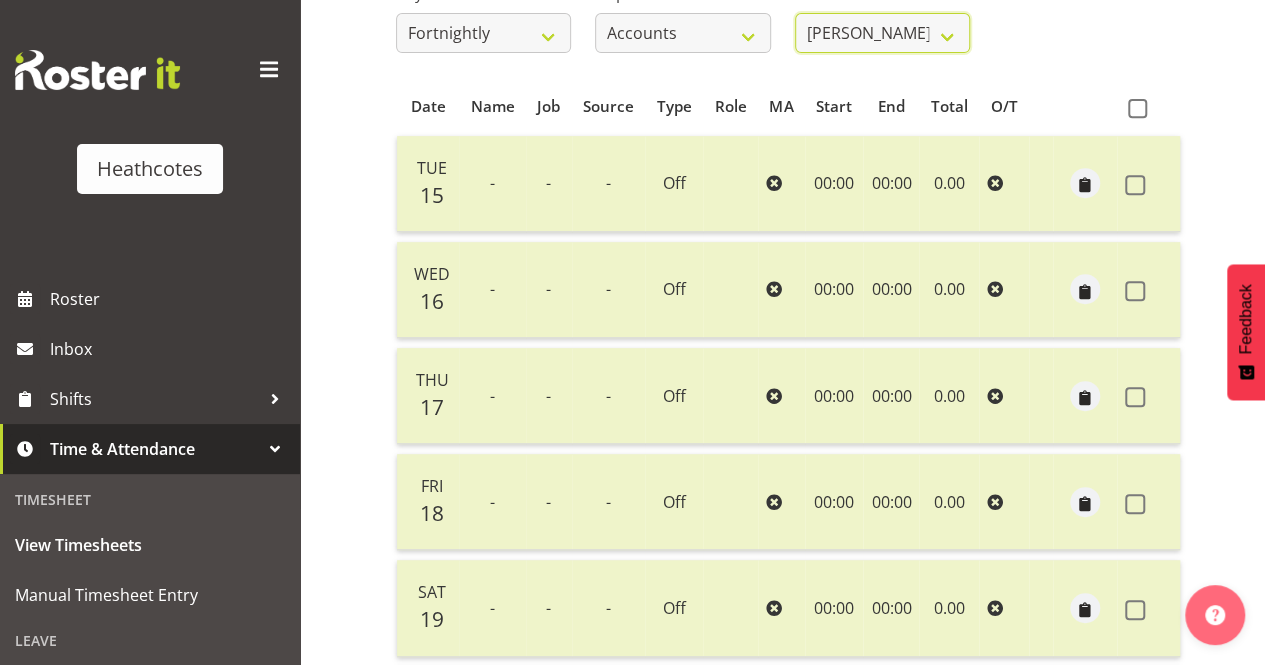 scroll, scrollTop: 200, scrollLeft: 0, axis: vertical 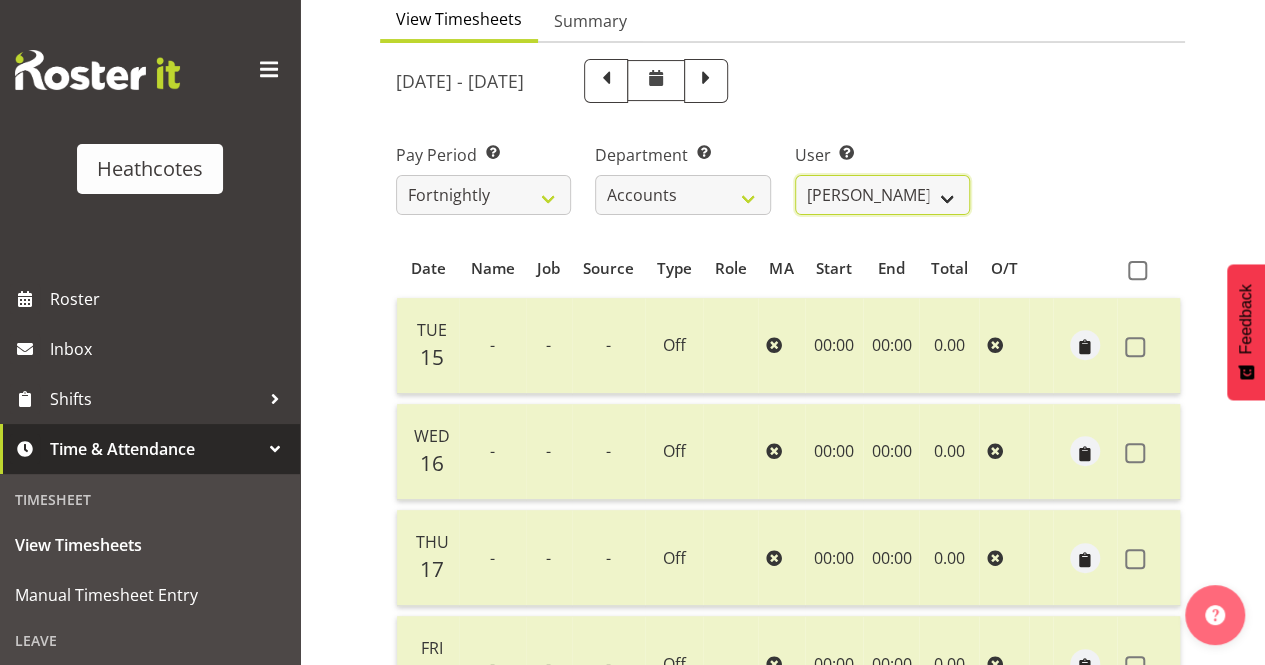 click on "Gemma Wilshier
✔
Kacy Dickson
✔
Roopam Verma
✔
Tanu Punjabi
✔
Tracey De Kock
✔" at bounding box center [882, 195] 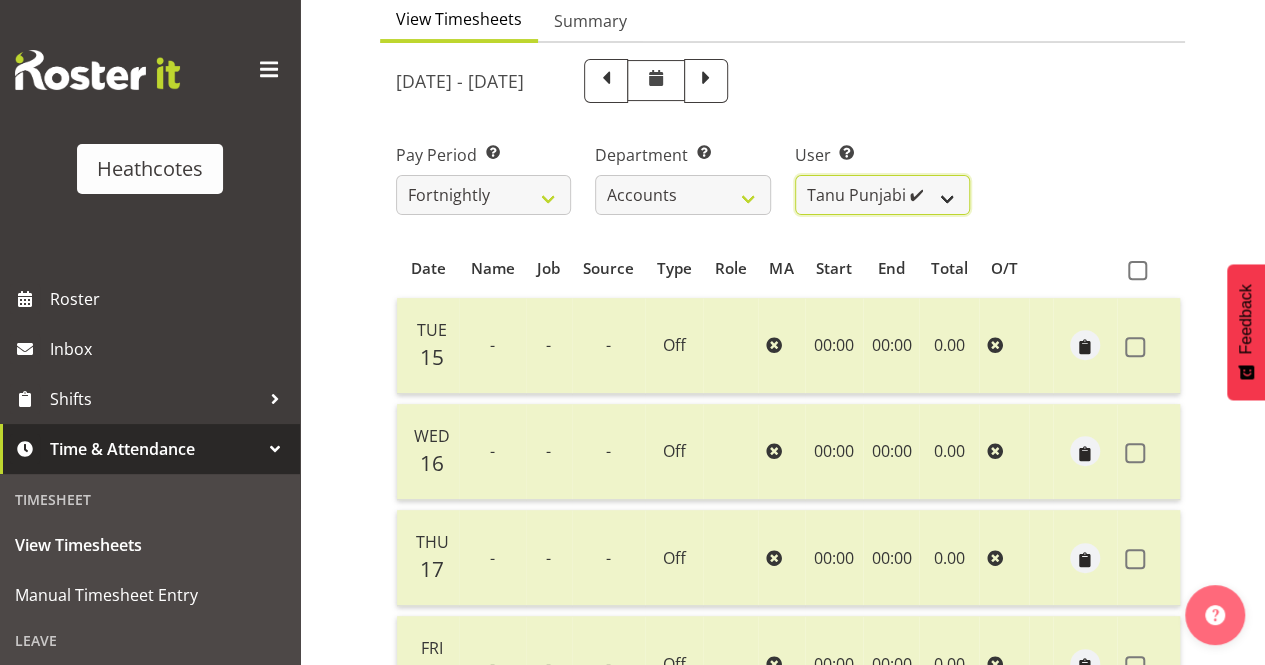 click on "Gemma Wilshier
✔
Kacy Dickson
✔
Roopam Verma
✔
Tanu Punjabi
✔
Tracey De Kock
✔" at bounding box center (882, 195) 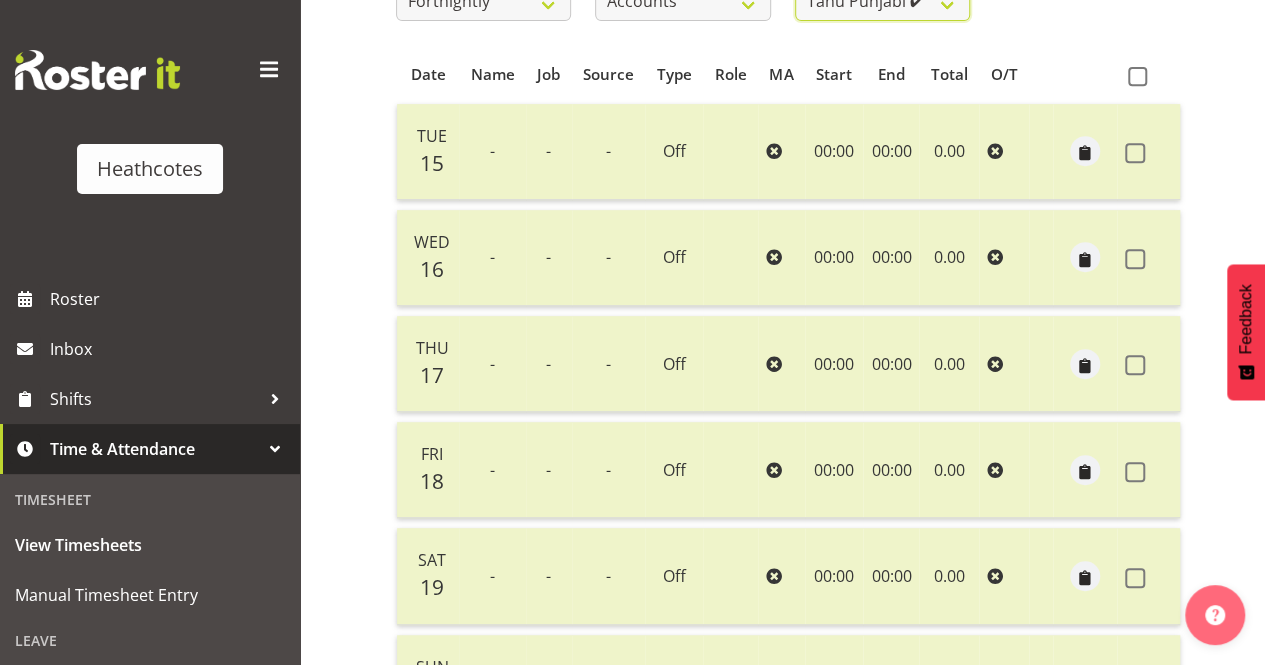 scroll, scrollTop: 200, scrollLeft: 0, axis: vertical 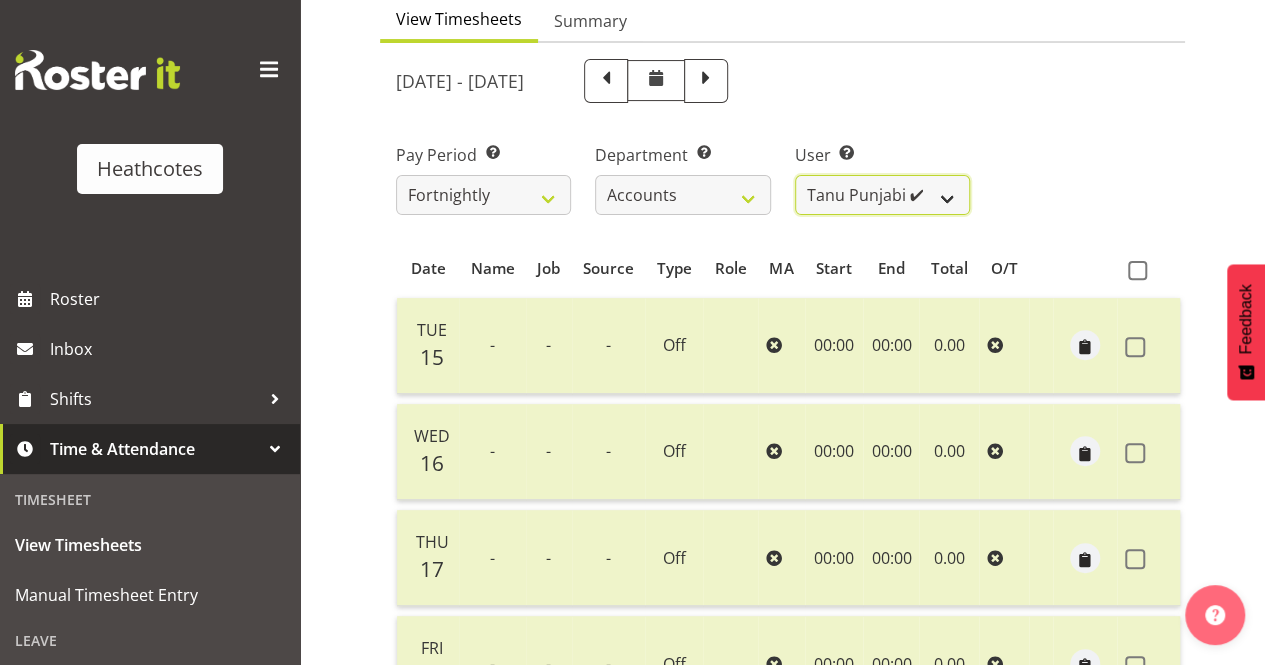 click on "Gemma Wilshier
✔
Kacy Dickson
✔
Roopam Verma
✔
Tanu Punjabi
✔
Tracey De Kock
✔" at bounding box center [882, 195] 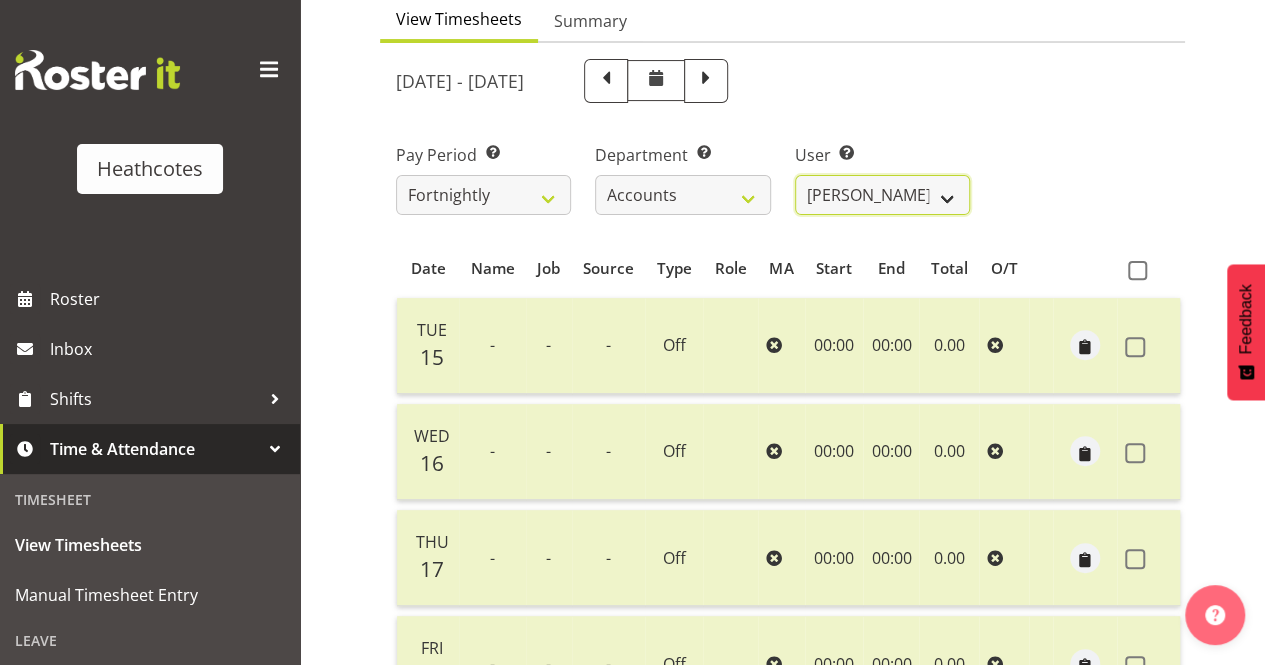 click on "Gemma Wilshier
✔
Kacy Dickson
✔
Roopam Verma
✔
Tanu Punjabi
✔
Tracey De Kock
✔" at bounding box center [882, 195] 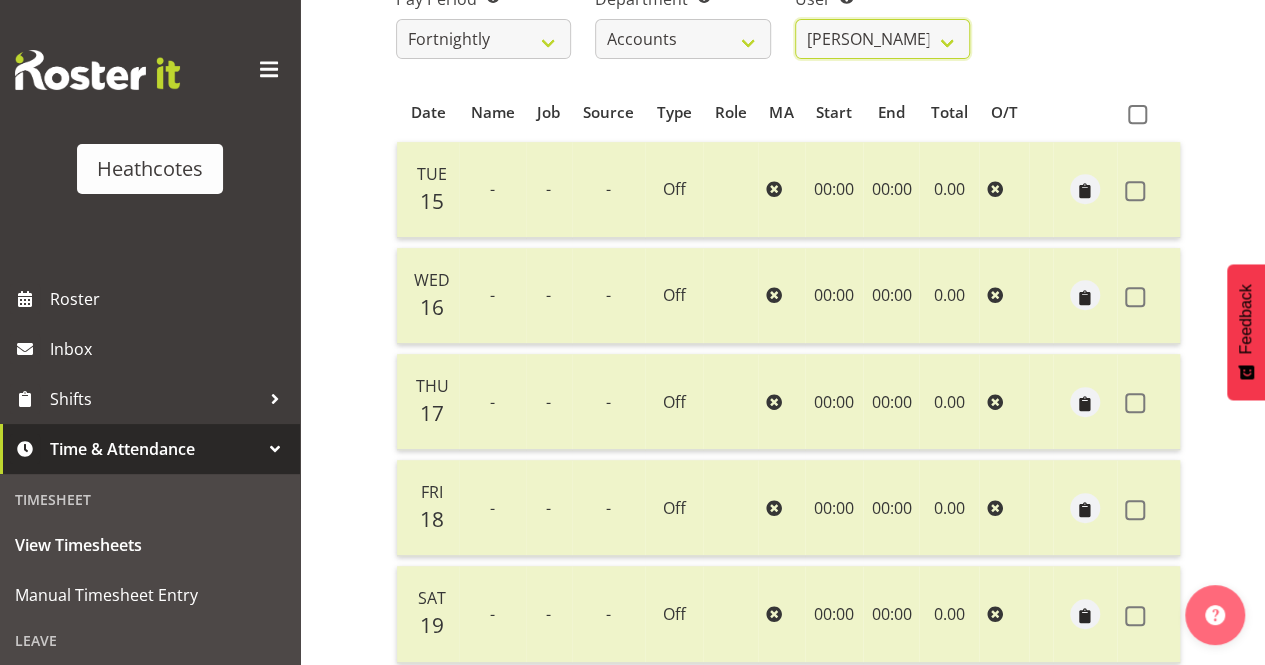 scroll, scrollTop: 200, scrollLeft: 0, axis: vertical 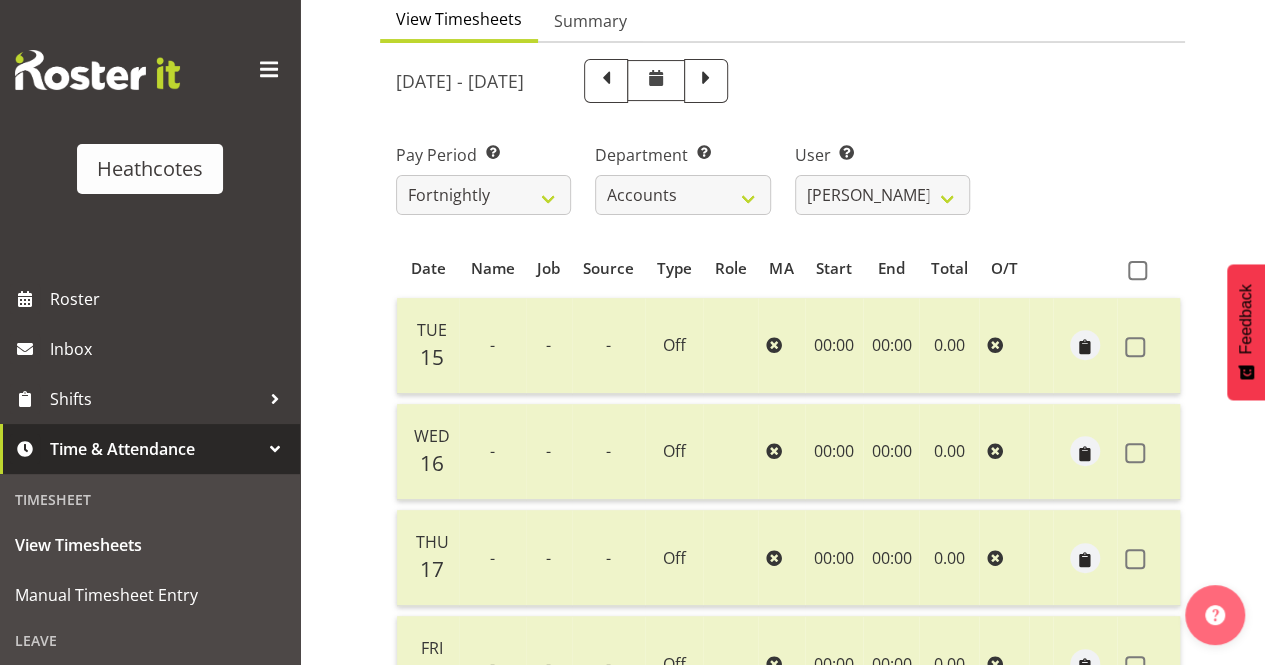 click on "Department
Select which department you would like to view.
Accounts
Head Office
Te Rapa" at bounding box center [682, 171] 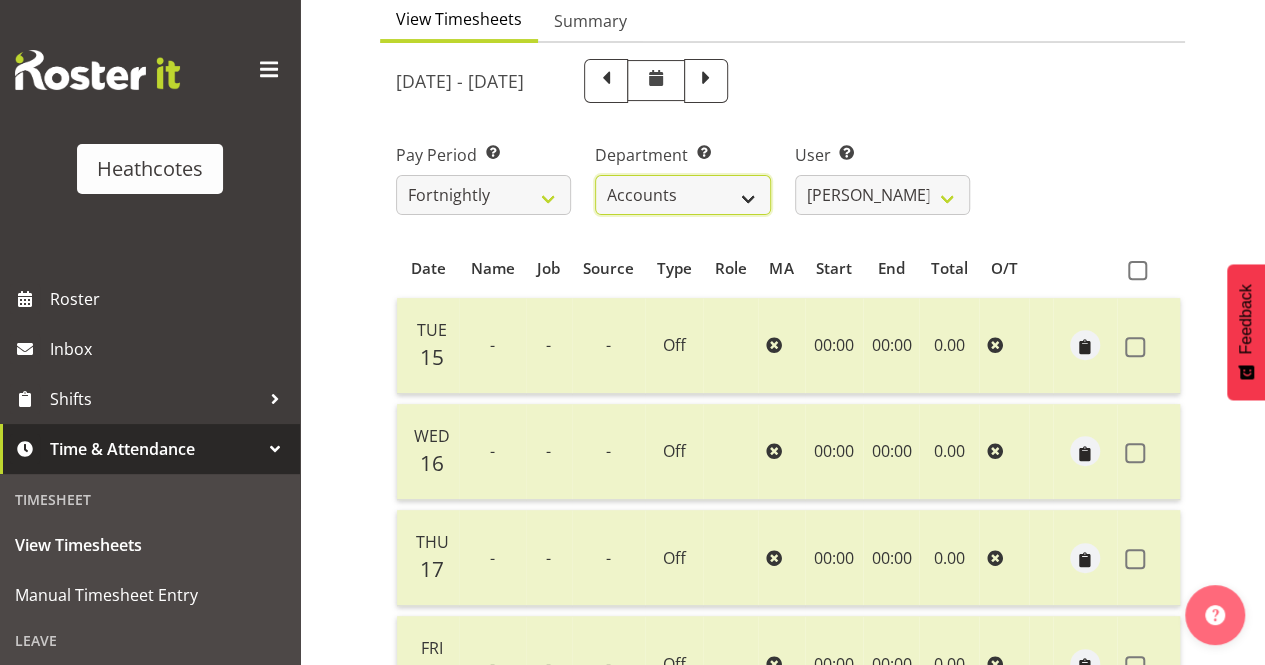 click on "Accounts
Head Office
Te Rapa" at bounding box center [682, 195] 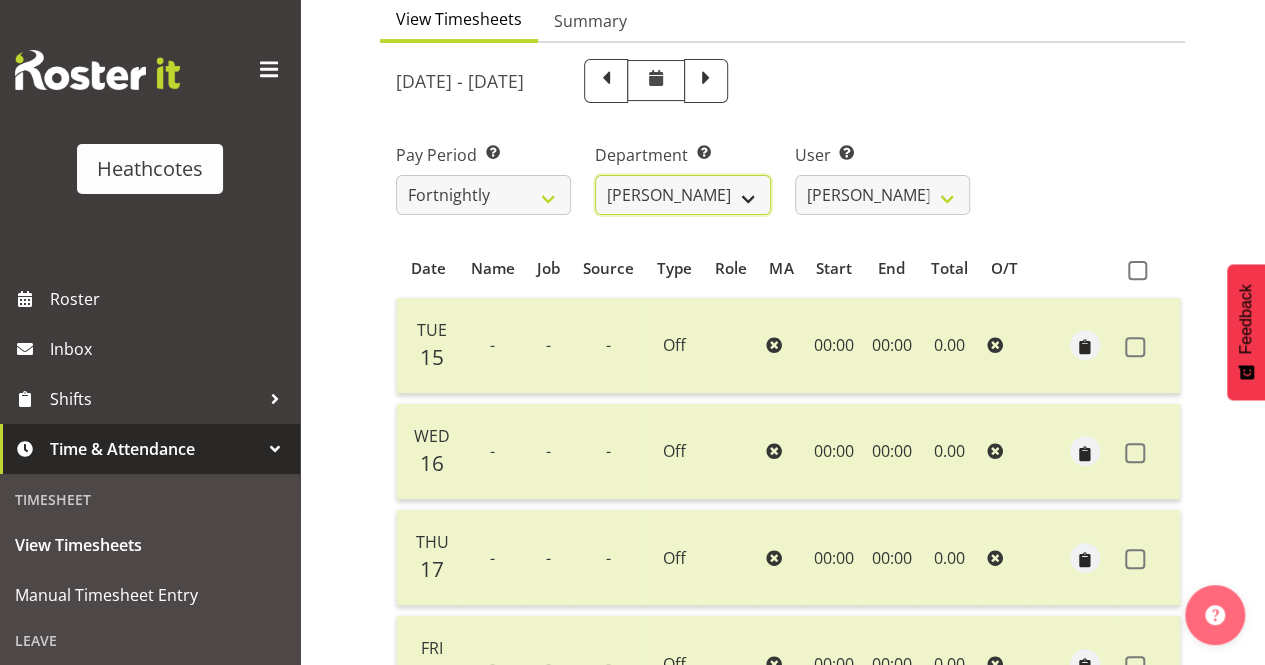 click on "Accounts
Head Office
Te Rapa" at bounding box center [682, 195] 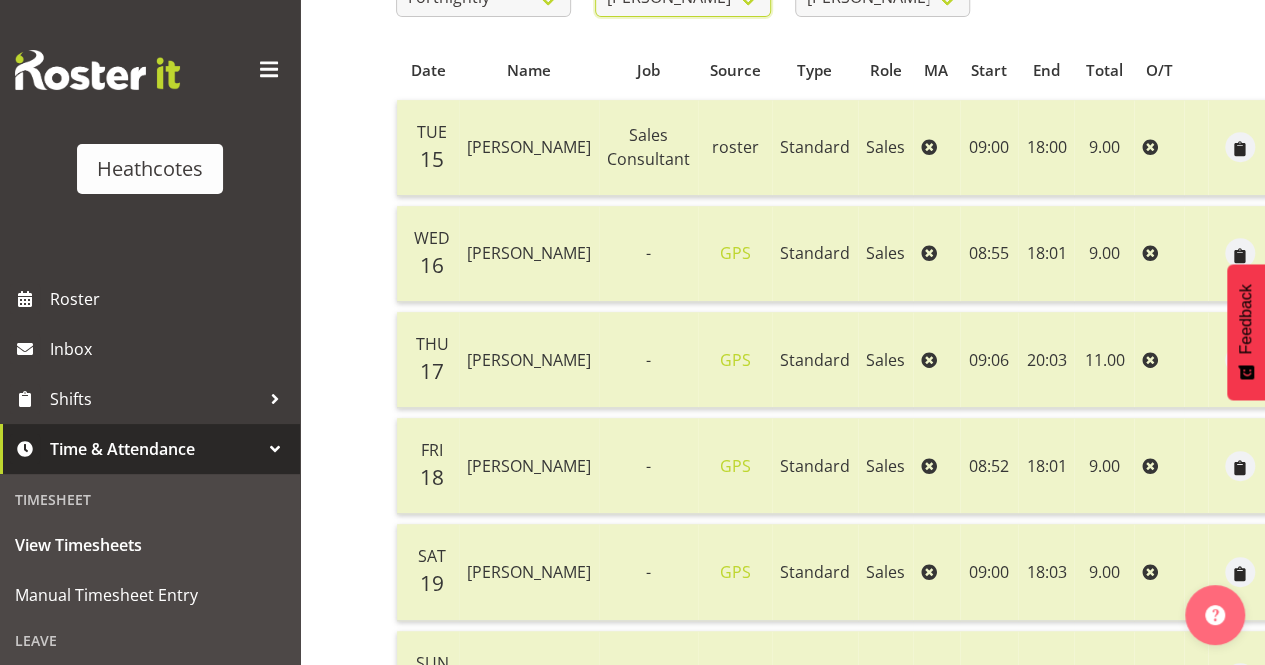 scroll, scrollTop: 200, scrollLeft: 0, axis: vertical 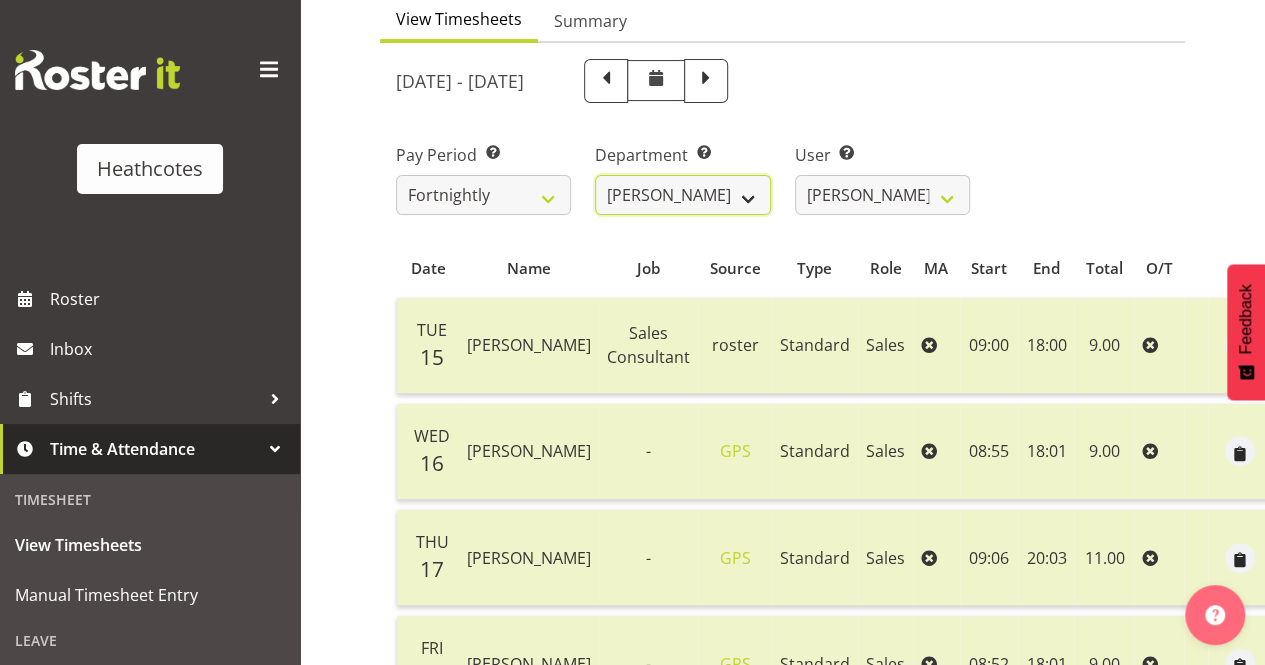 click on "Accounts
Head Office
Te Rapa" at bounding box center [682, 195] 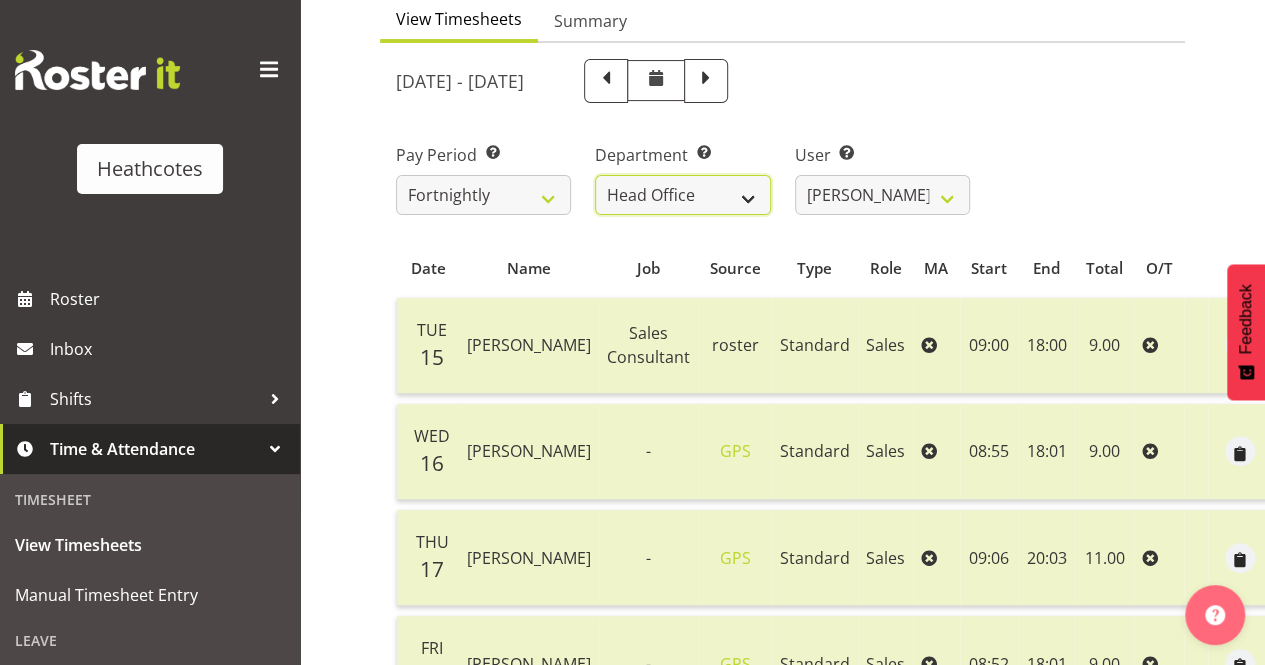 click on "Accounts
Head Office
Te Rapa" at bounding box center (682, 195) 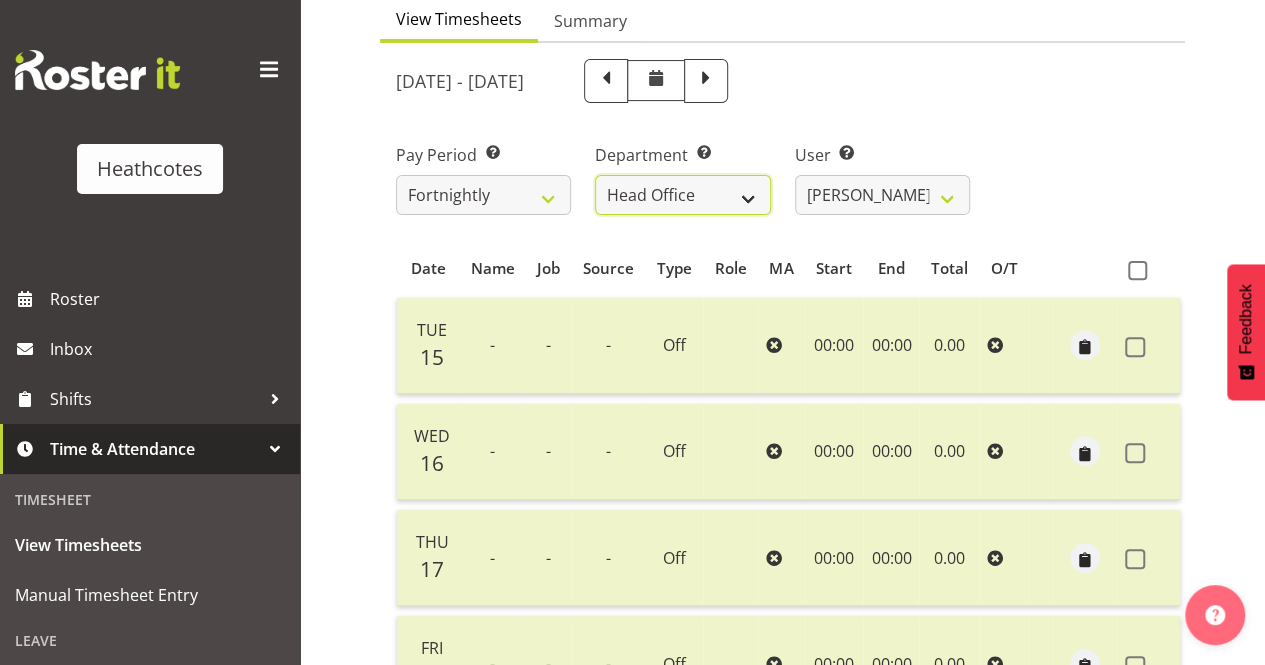 click on "Accounts
Head Office
Te Rapa" at bounding box center [682, 195] 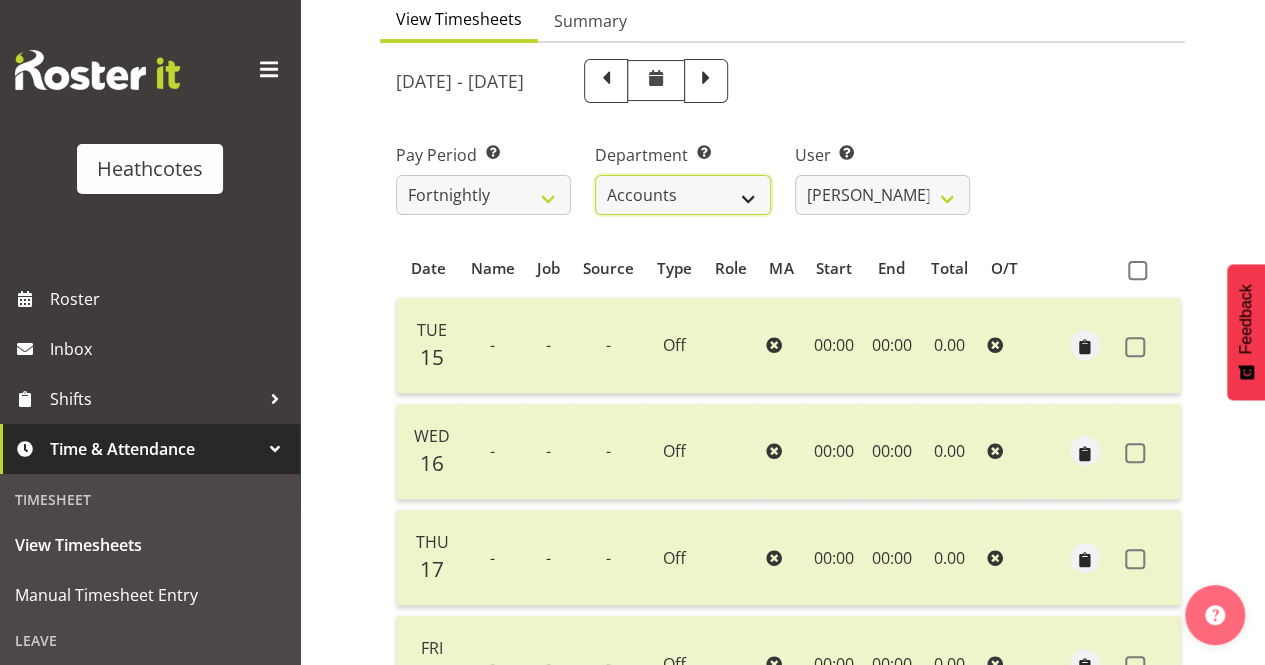 click on "Accounts
Head Office
Te Rapa" at bounding box center [682, 195] 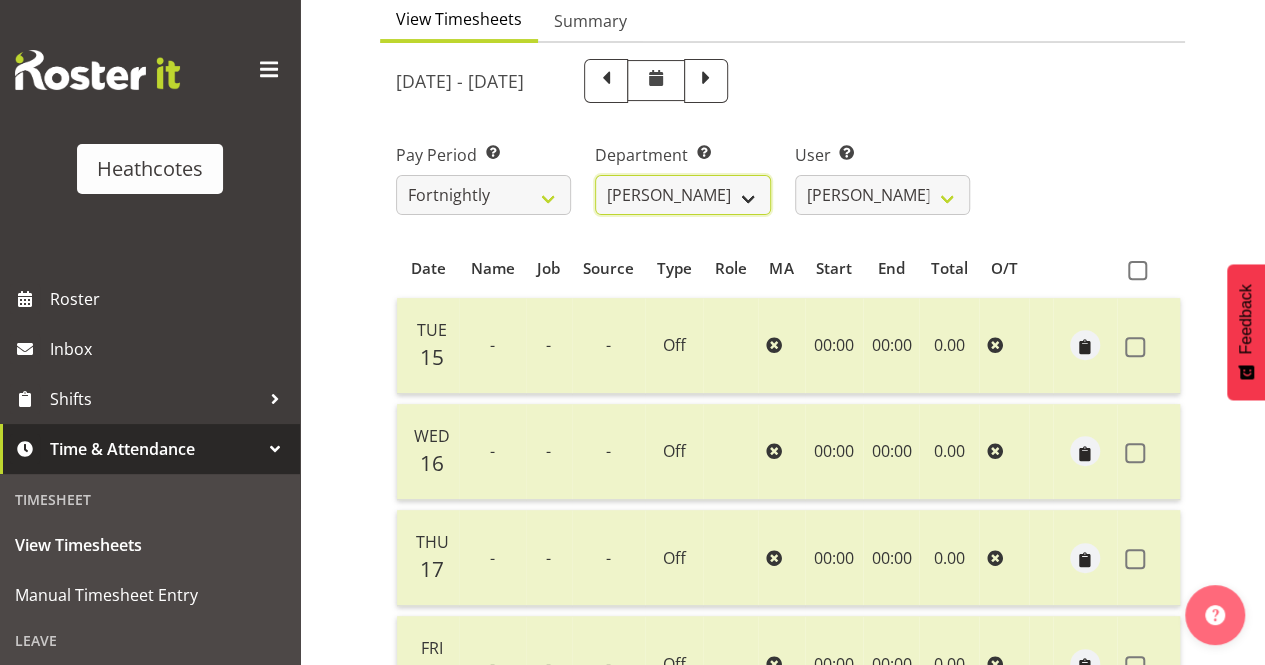 click on "Accounts
Head Office
Te Rapa" at bounding box center (682, 195) 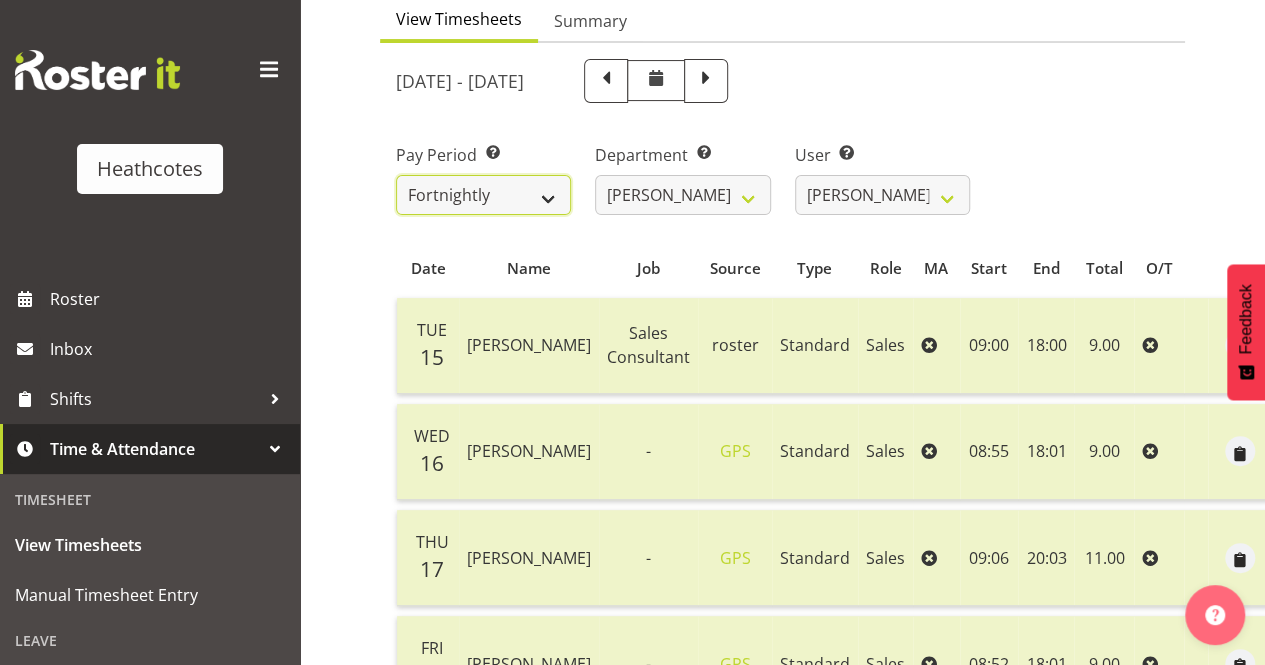 click on "Fortnightly" at bounding box center (483, 195) 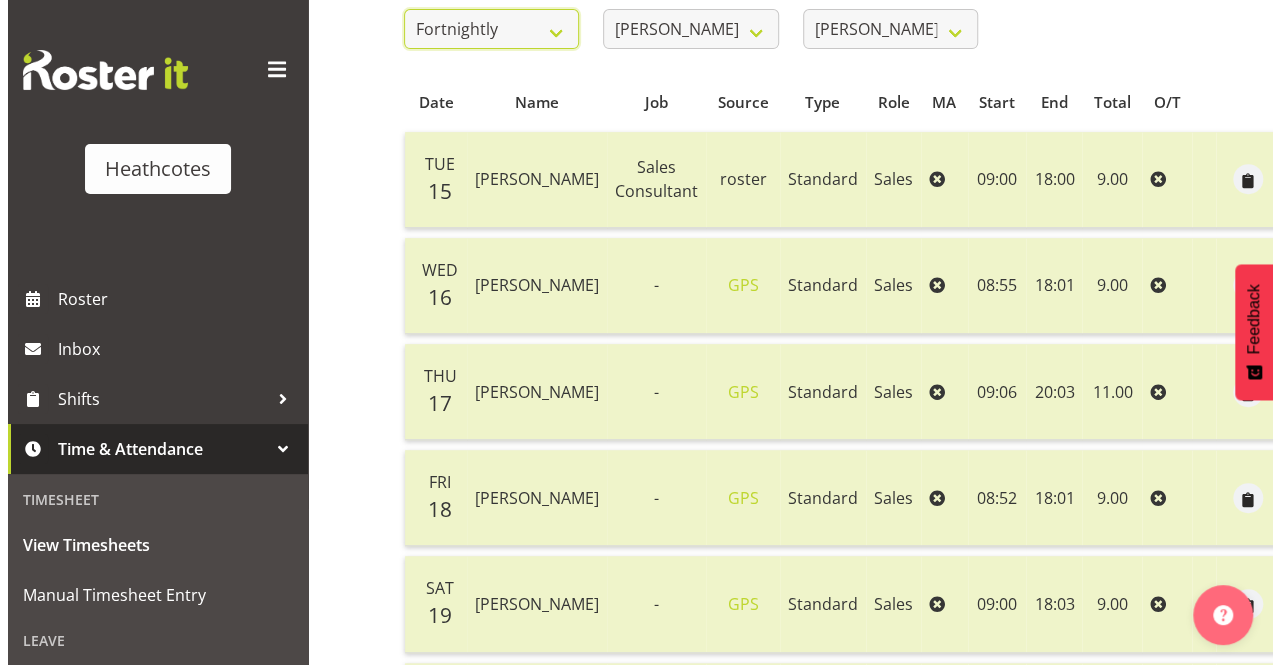 scroll, scrollTop: 0, scrollLeft: 0, axis: both 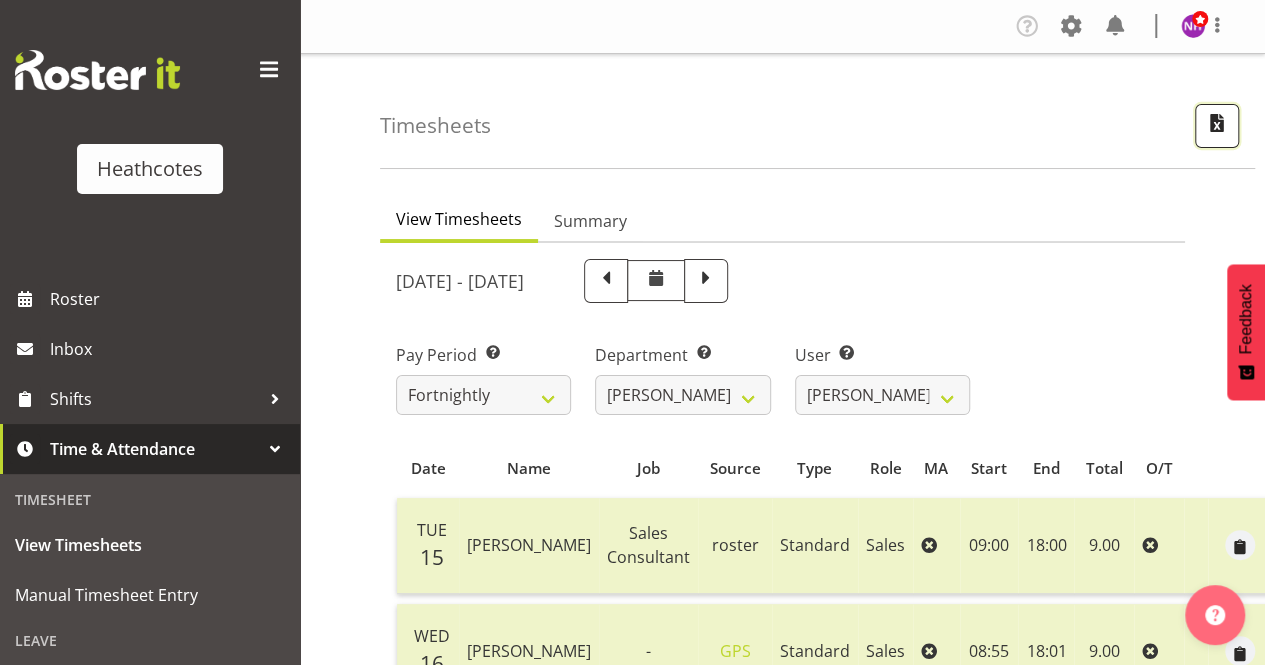 click at bounding box center (1217, 123) 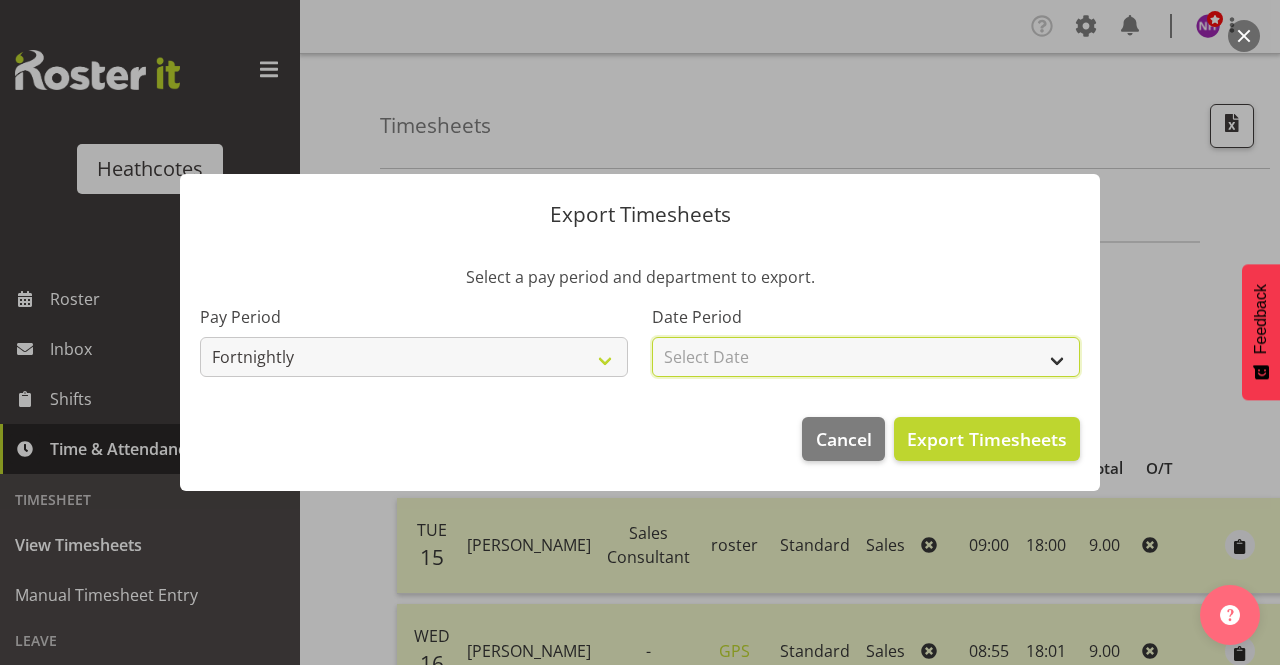 click on "Select Date  Fortnight starting 15/07/2025 Fortnight starting 01/07/2025 Fortnight starting 17/06/2025 Fortnight starting 03/06/2025 Fortnight starting 20/05/2025 Fortnight starting 06/05/2025 Fortnight starting 22/04/2025 Fortnight starting 08/04/2025 Fortnight starting 25/03/2025 Fortnight starting 11/03/2025" at bounding box center [866, 357] 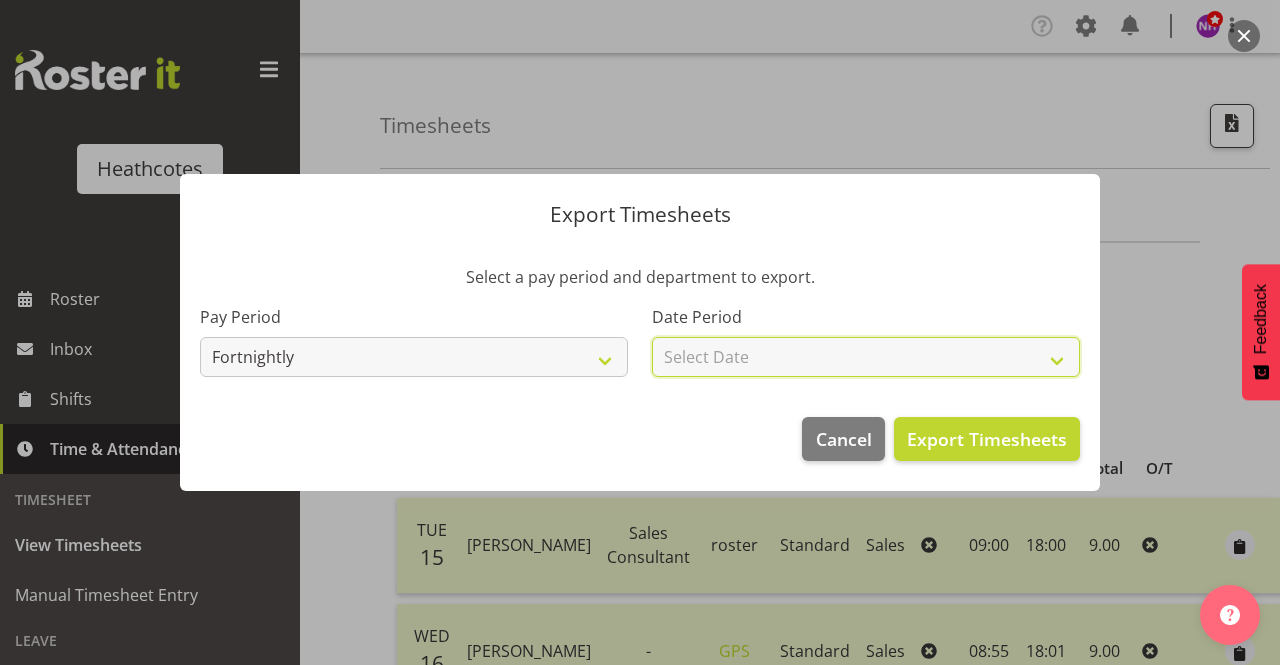select on "2025-07-15" 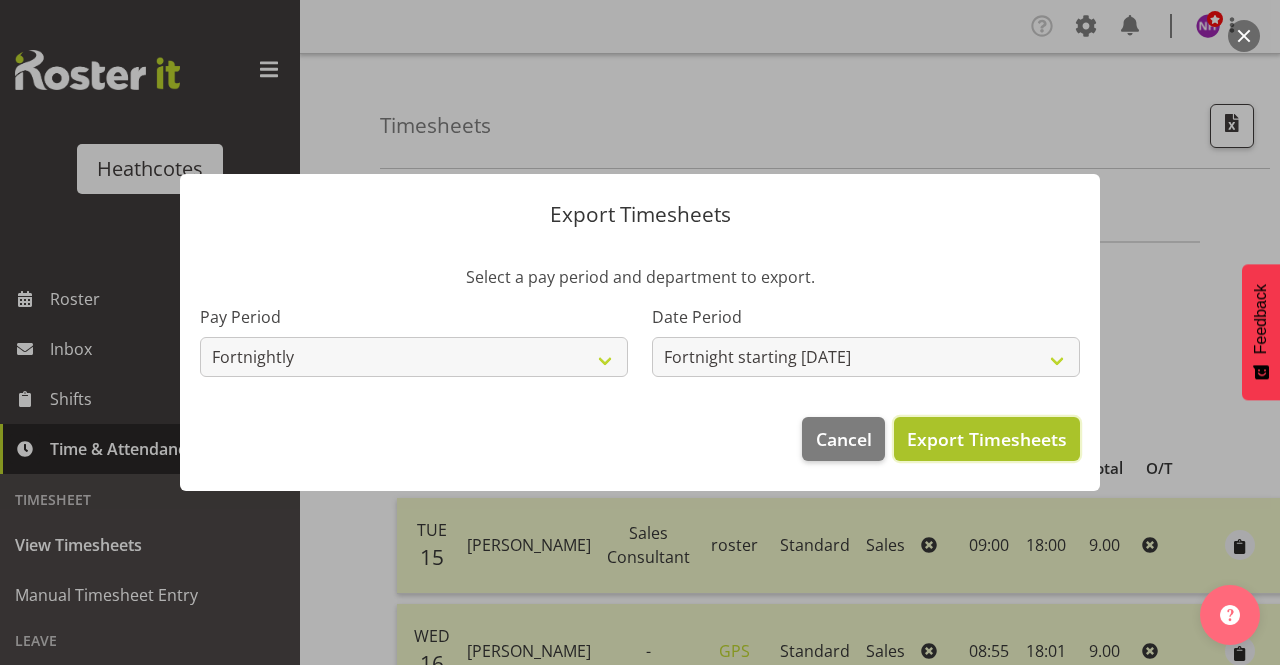 click on "Export Timesheets" at bounding box center [987, 439] 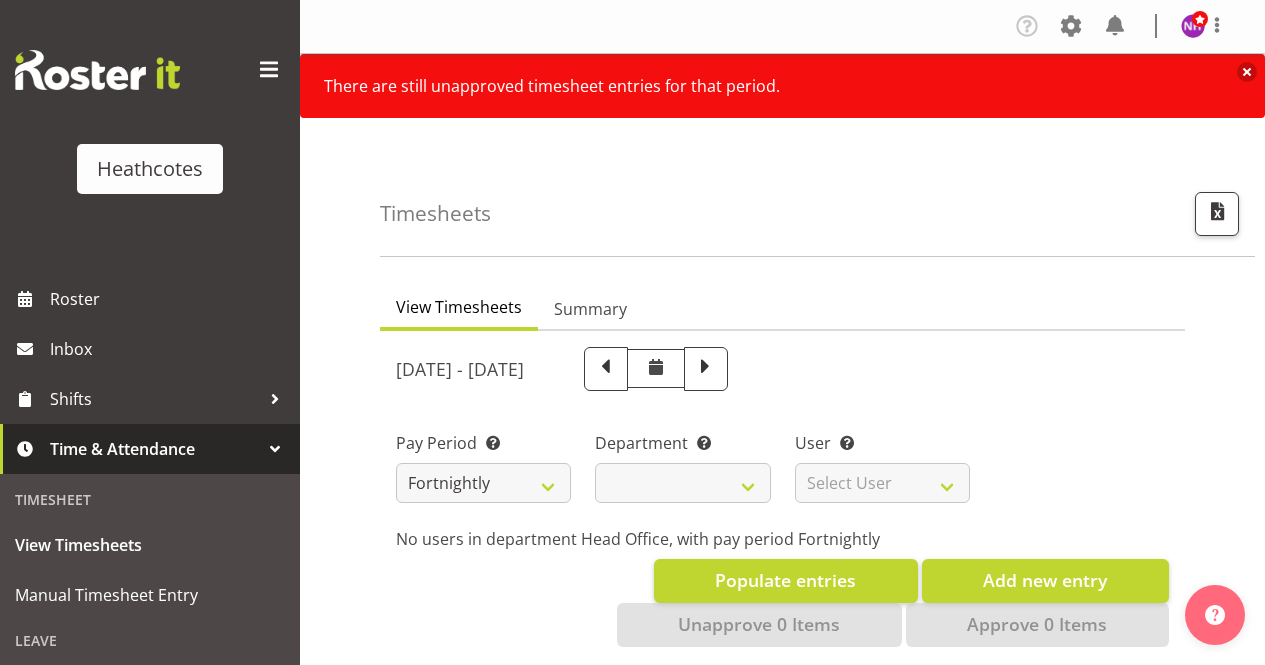 scroll, scrollTop: 0, scrollLeft: 0, axis: both 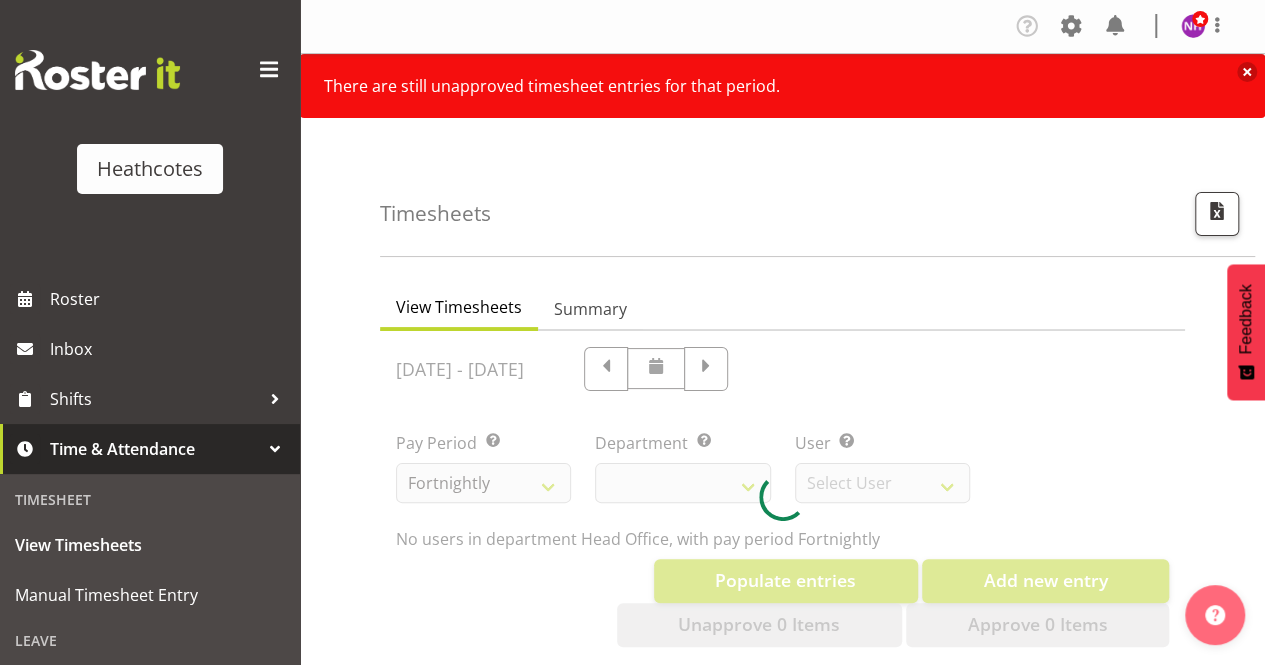 select on "788" 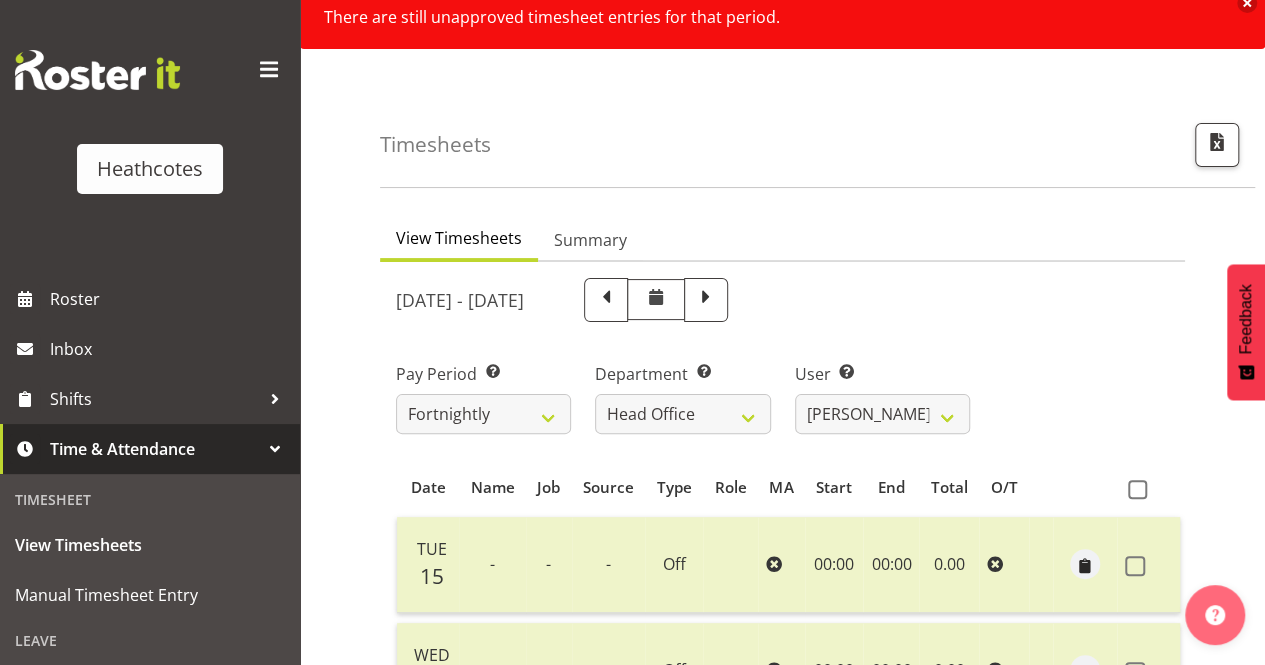 scroll, scrollTop: 100, scrollLeft: 0, axis: vertical 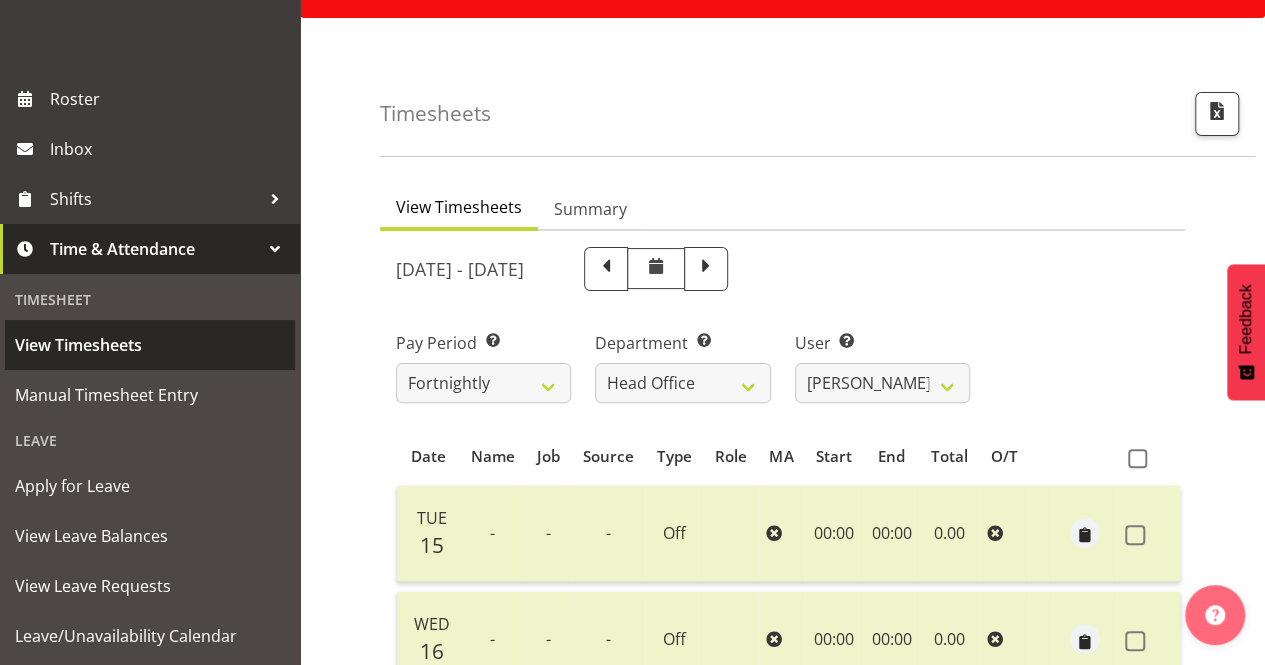 click on "View Timesheets" at bounding box center [150, 345] 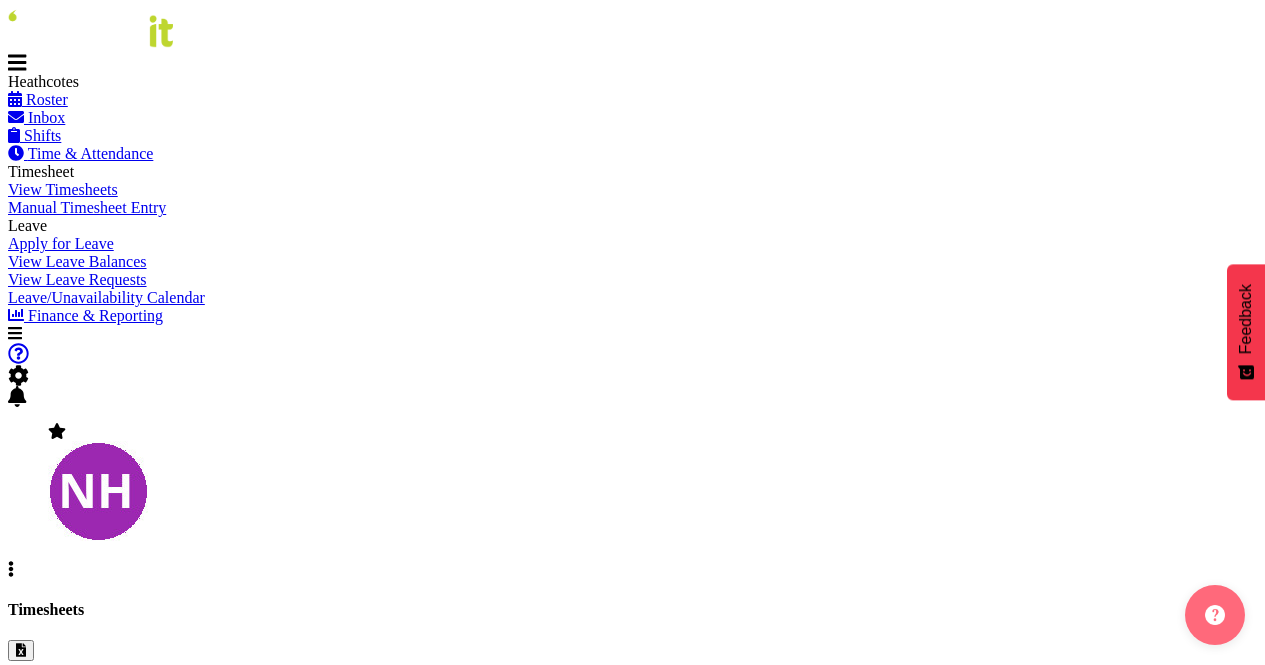 scroll, scrollTop: 0, scrollLeft: 0, axis: both 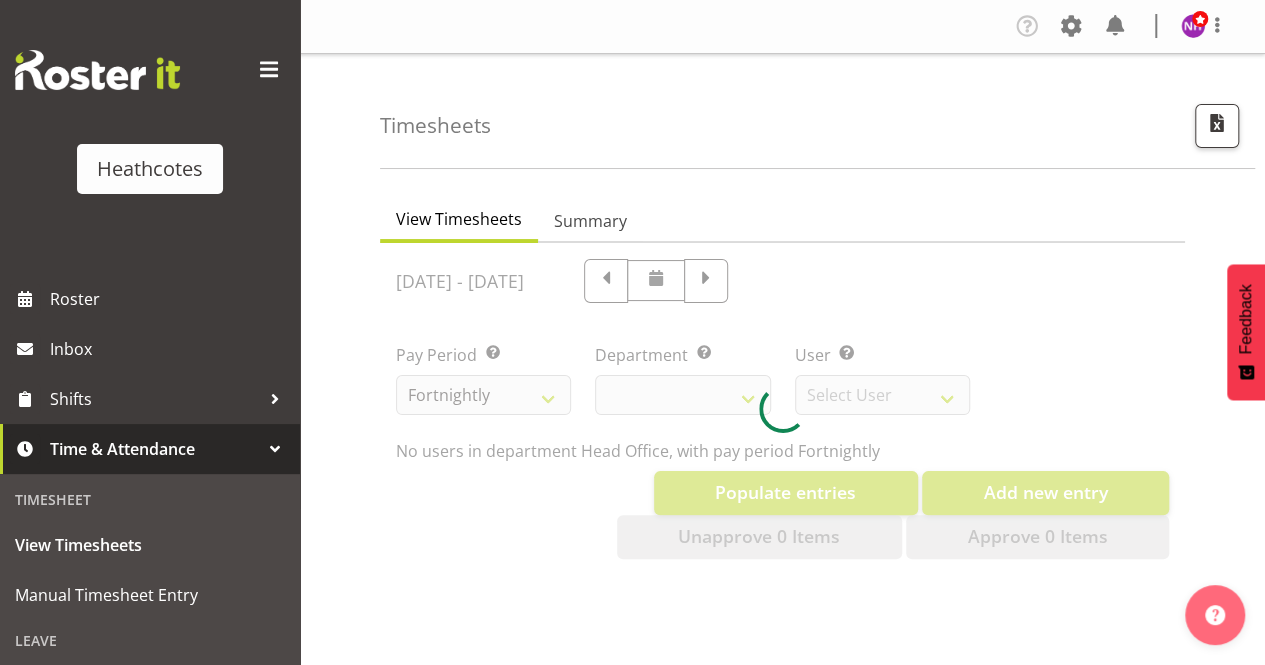 select on "788" 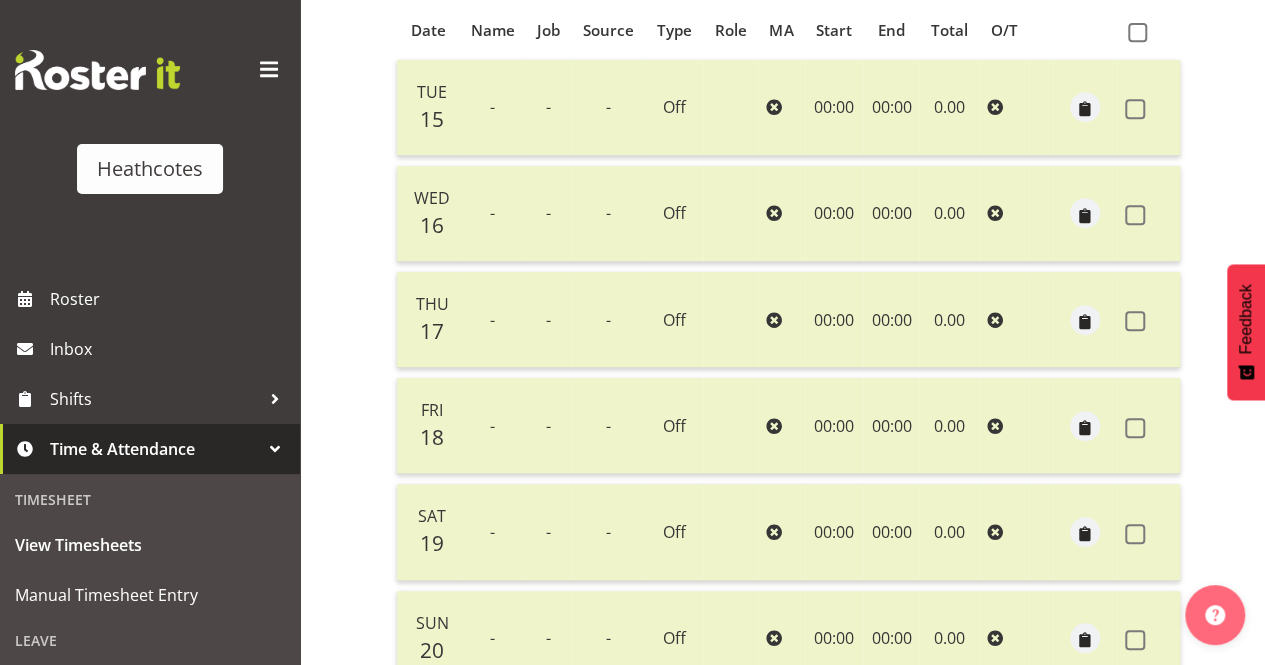 scroll, scrollTop: 200, scrollLeft: 0, axis: vertical 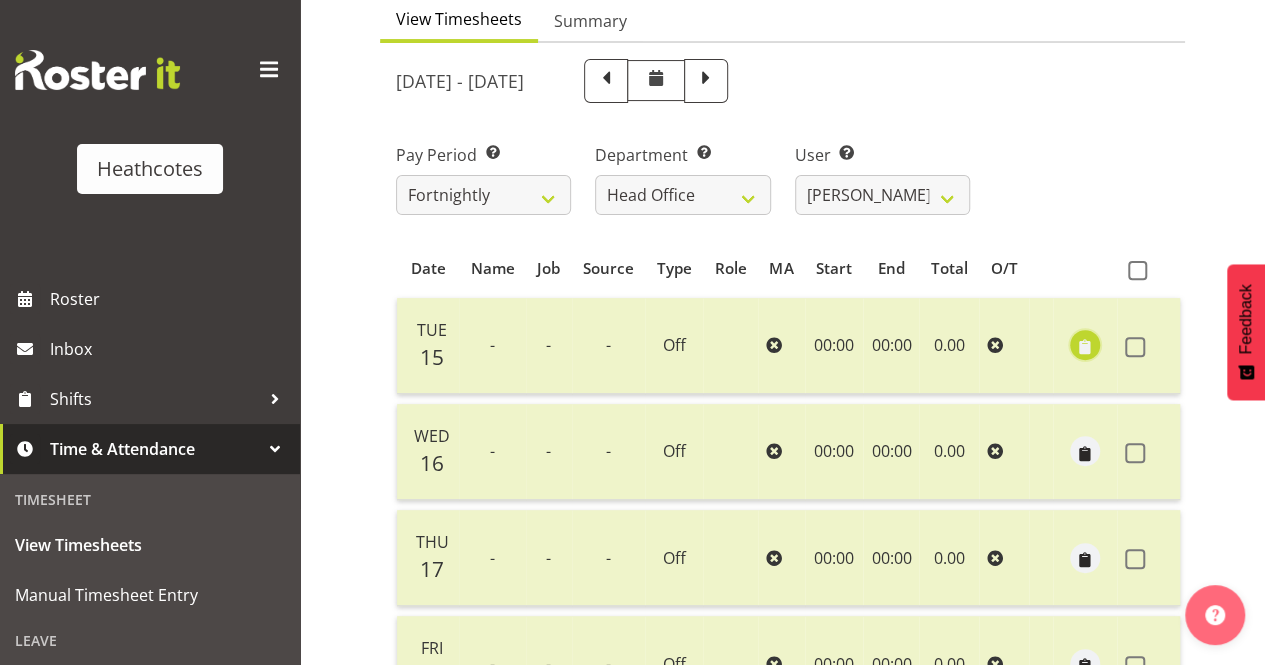click at bounding box center (1085, 347) 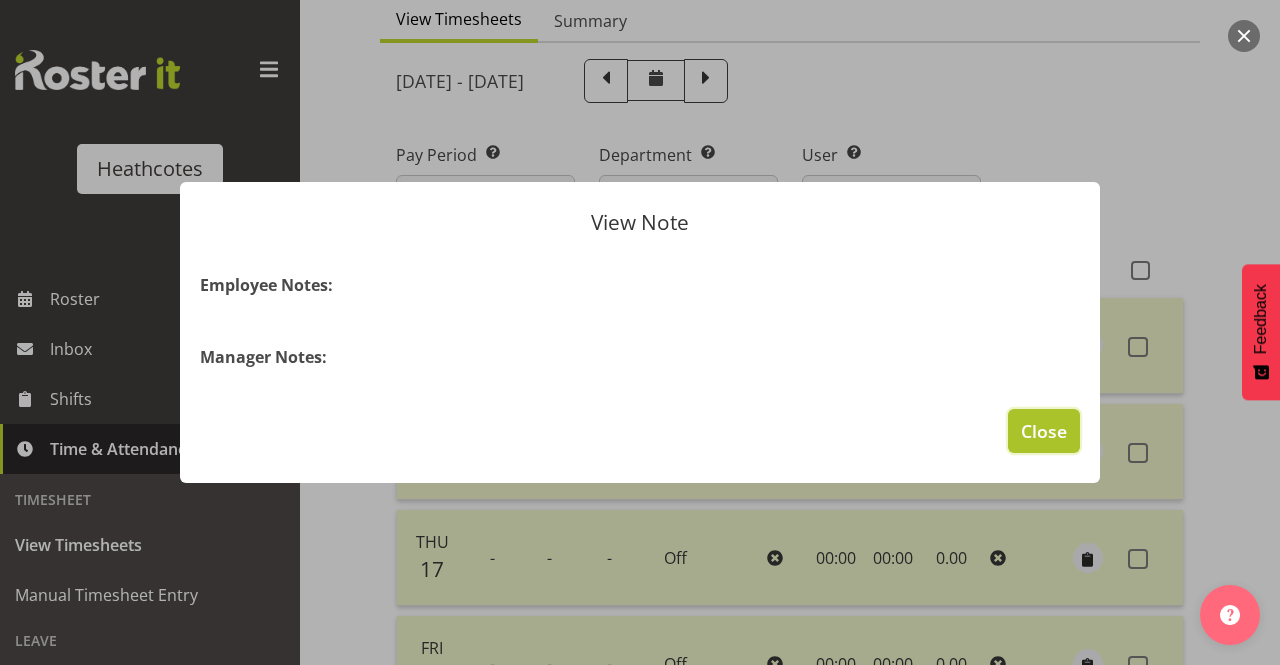 click on "Close" at bounding box center (1044, 431) 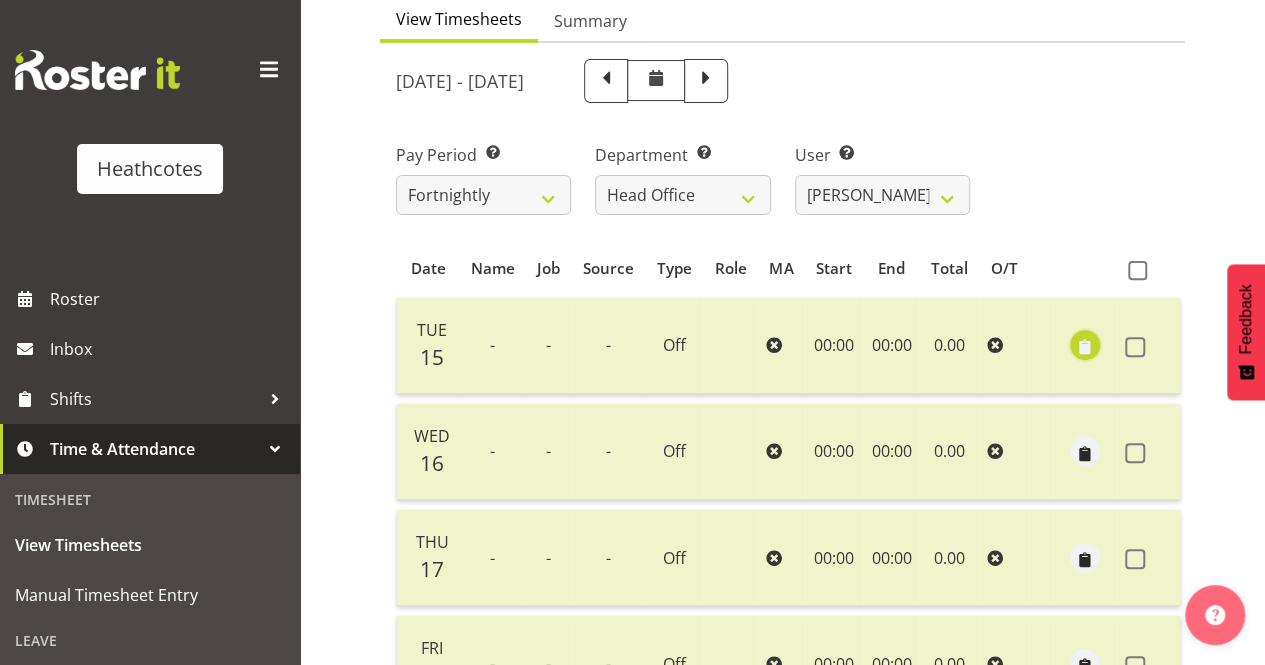click at bounding box center (1085, 347) 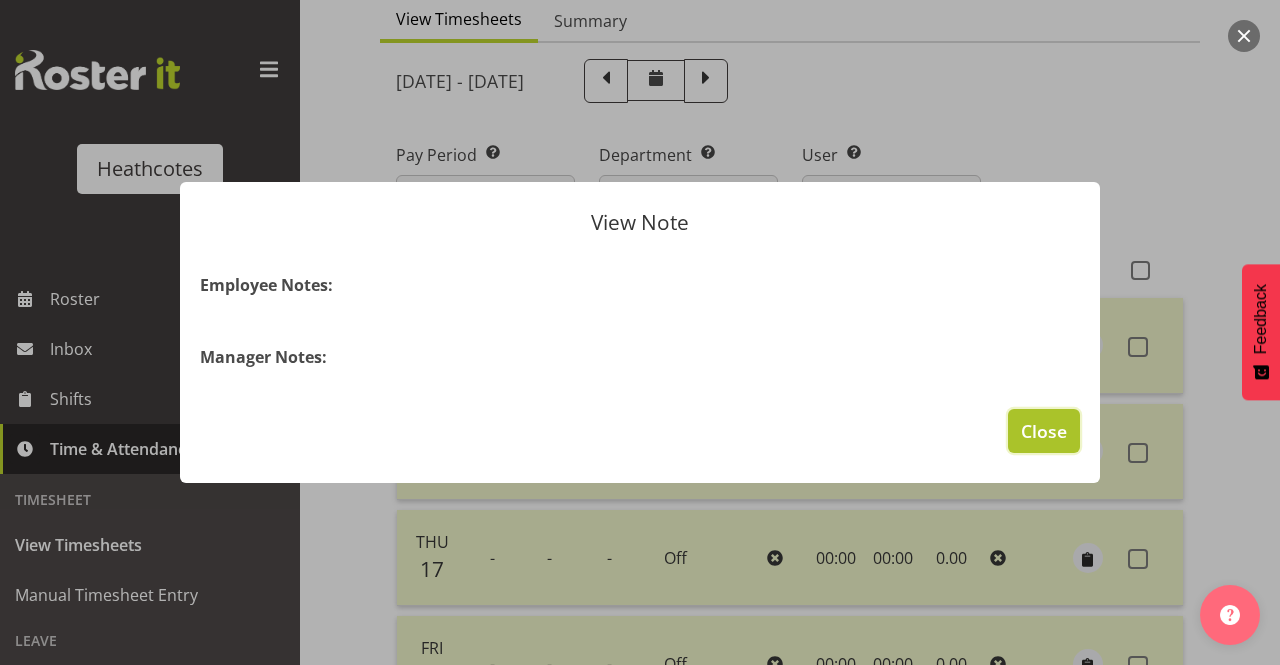 click on "Close" at bounding box center [1044, 431] 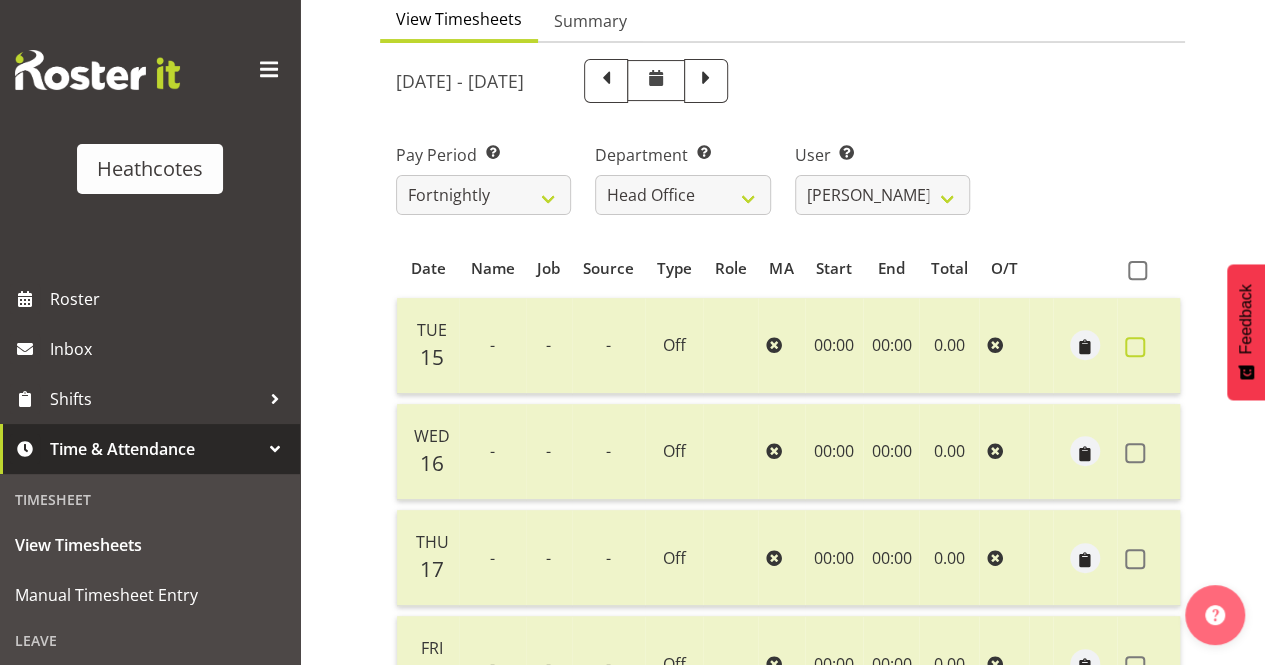 click at bounding box center (1135, 347) 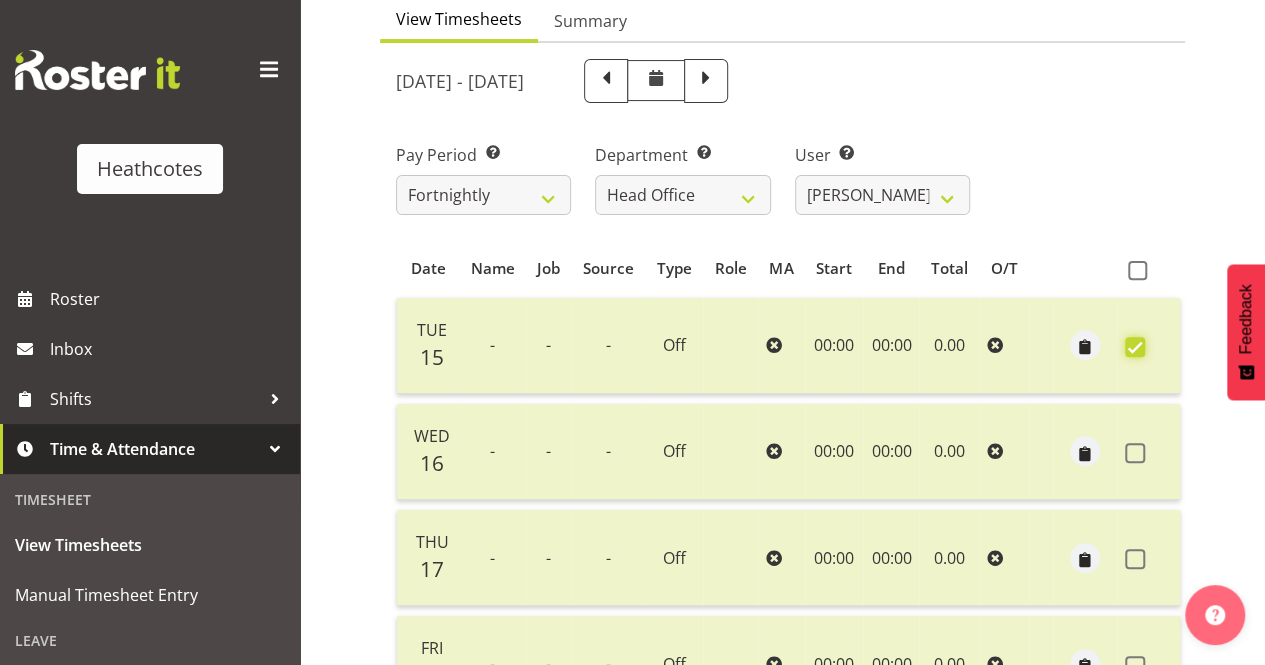 checkbox on "true" 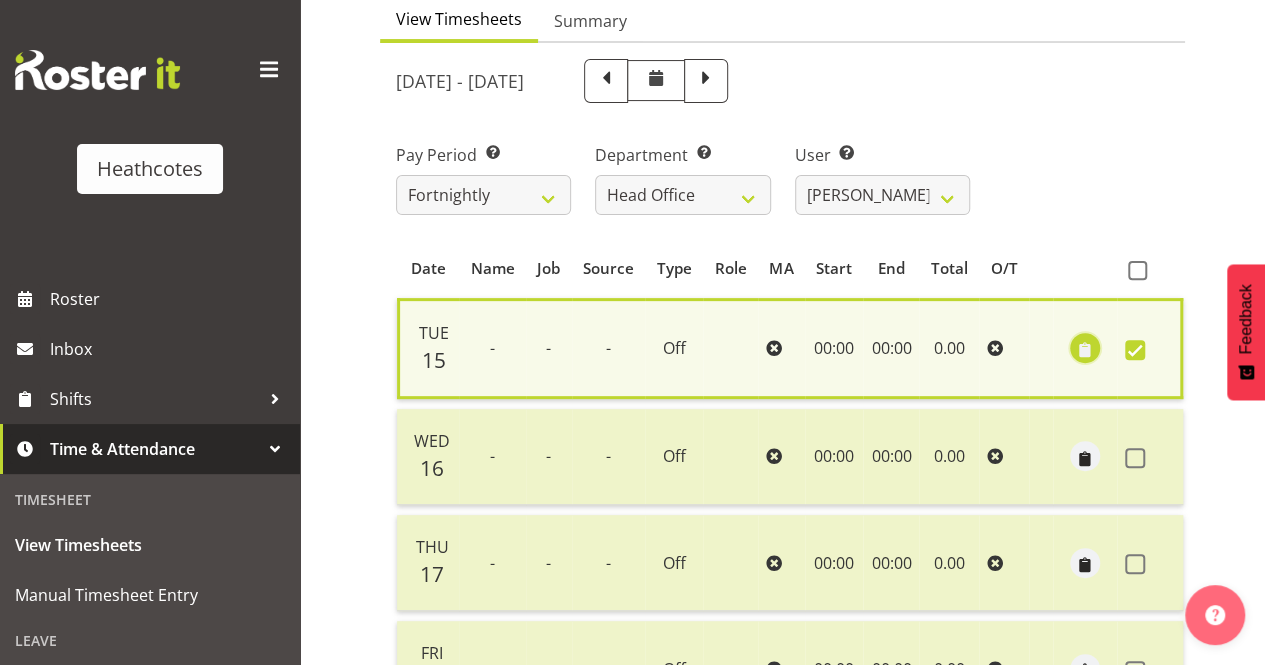 click at bounding box center (1085, 350) 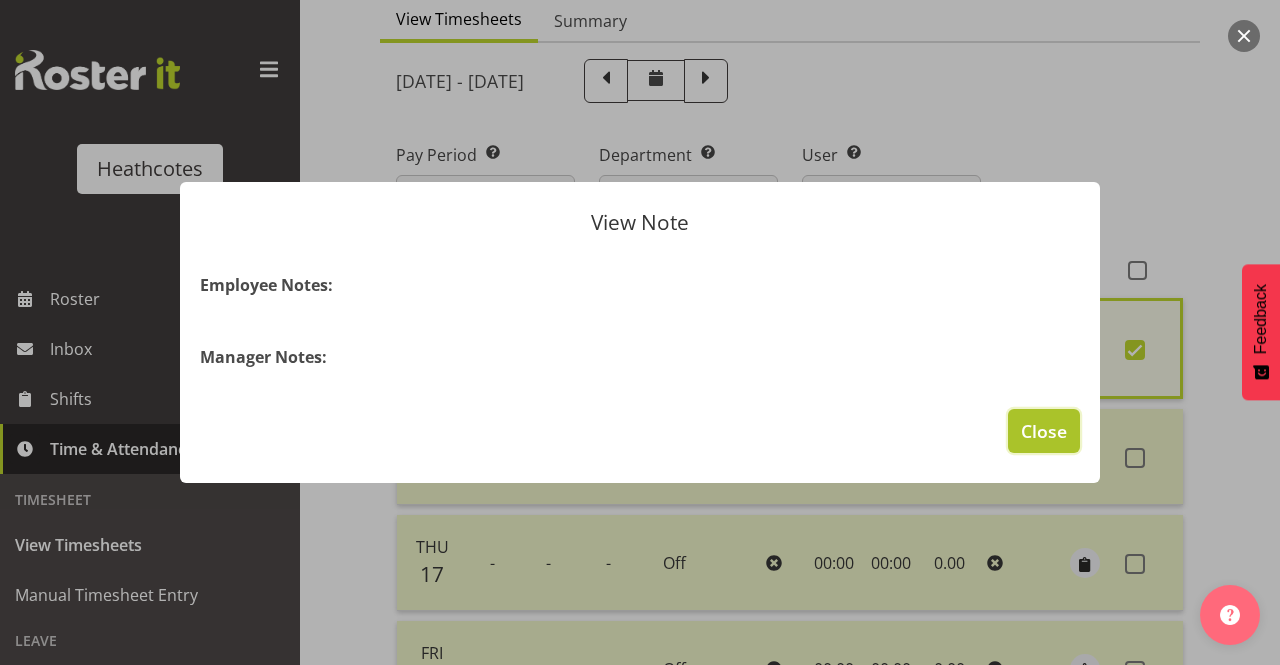 click on "Close" at bounding box center [1044, 431] 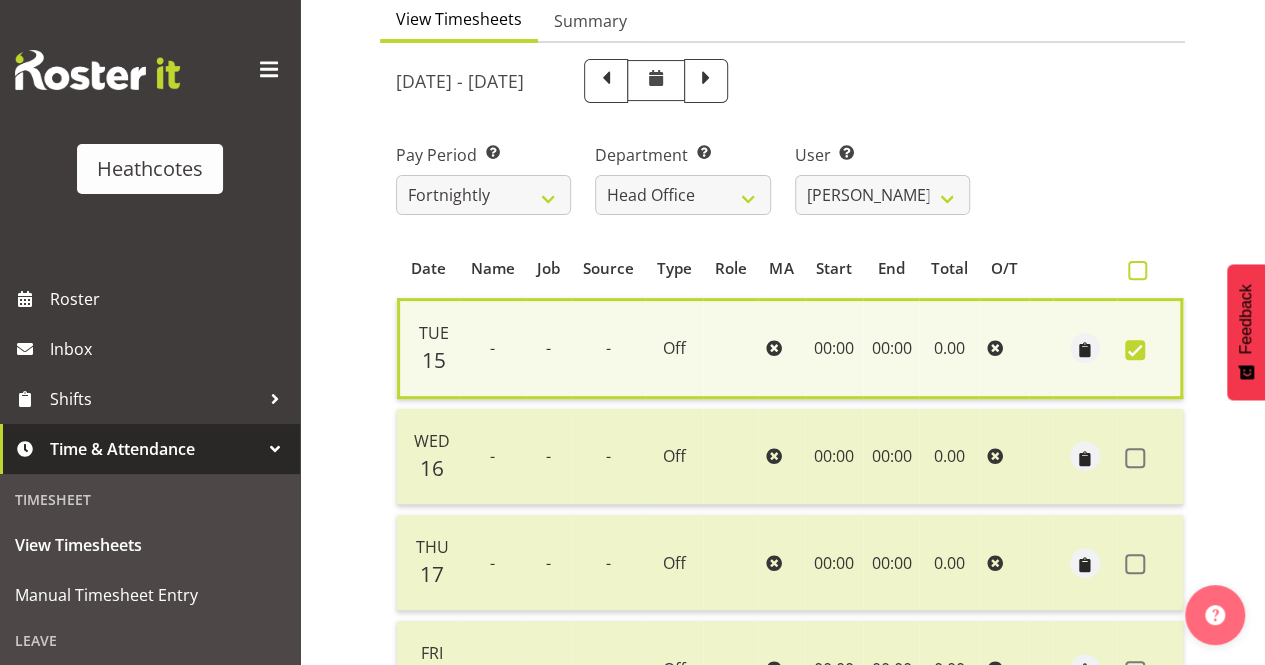 click at bounding box center [1137, 270] 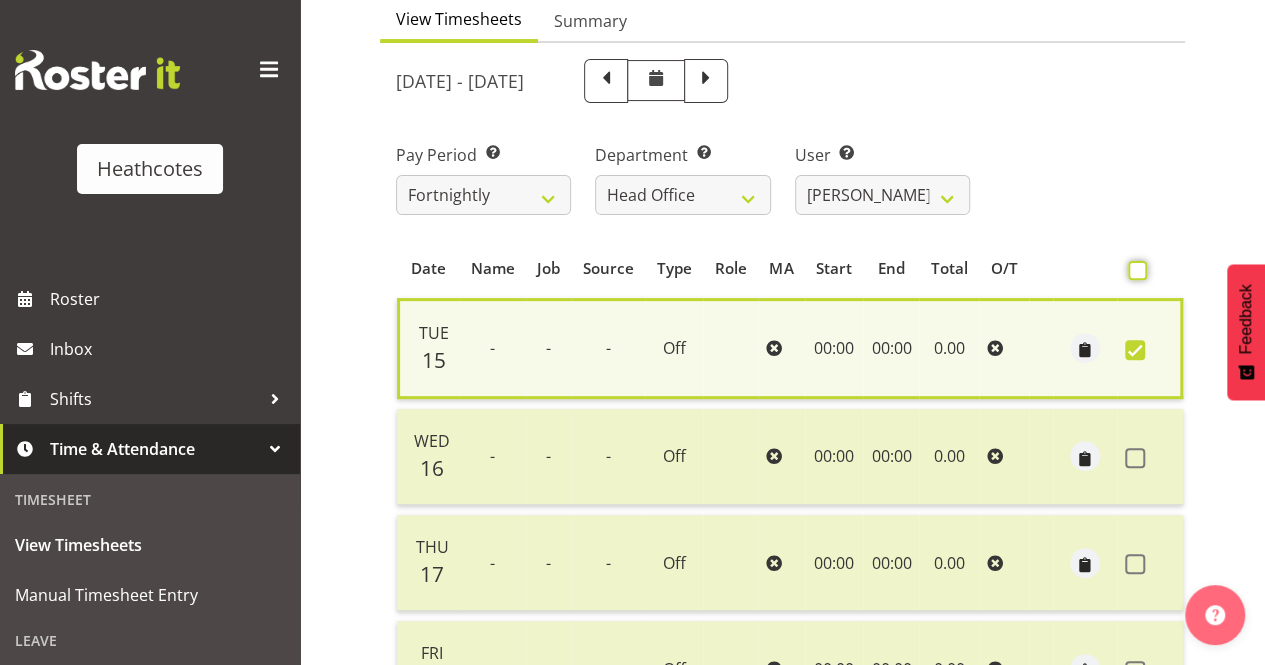 click at bounding box center (1134, 270) 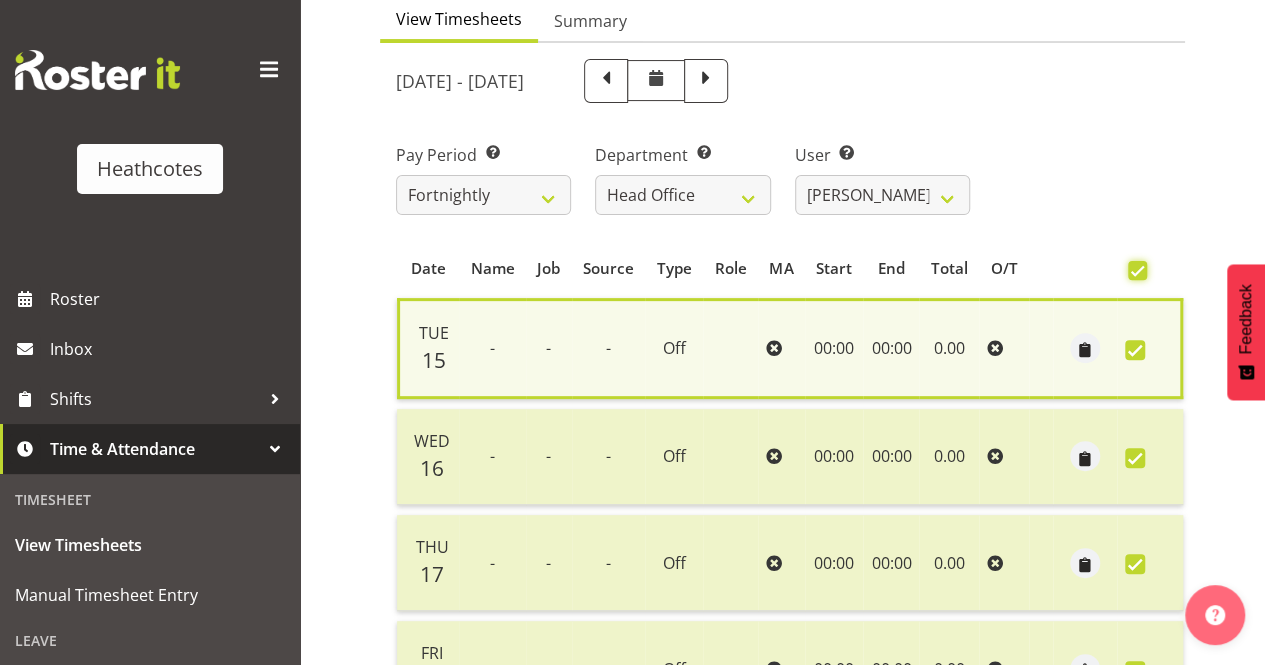 checkbox on "true" 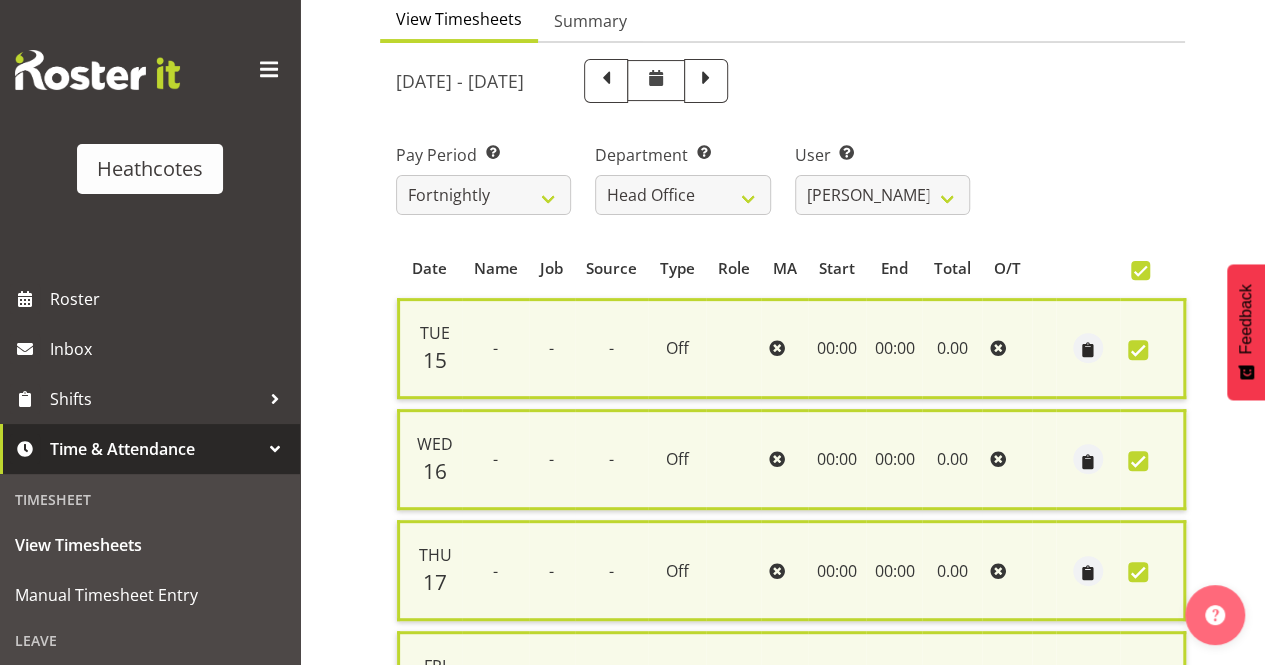 drag, startPoint x: 1128, startPoint y: 345, endPoint x: 602, endPoint y: 367, distance: 526.4599 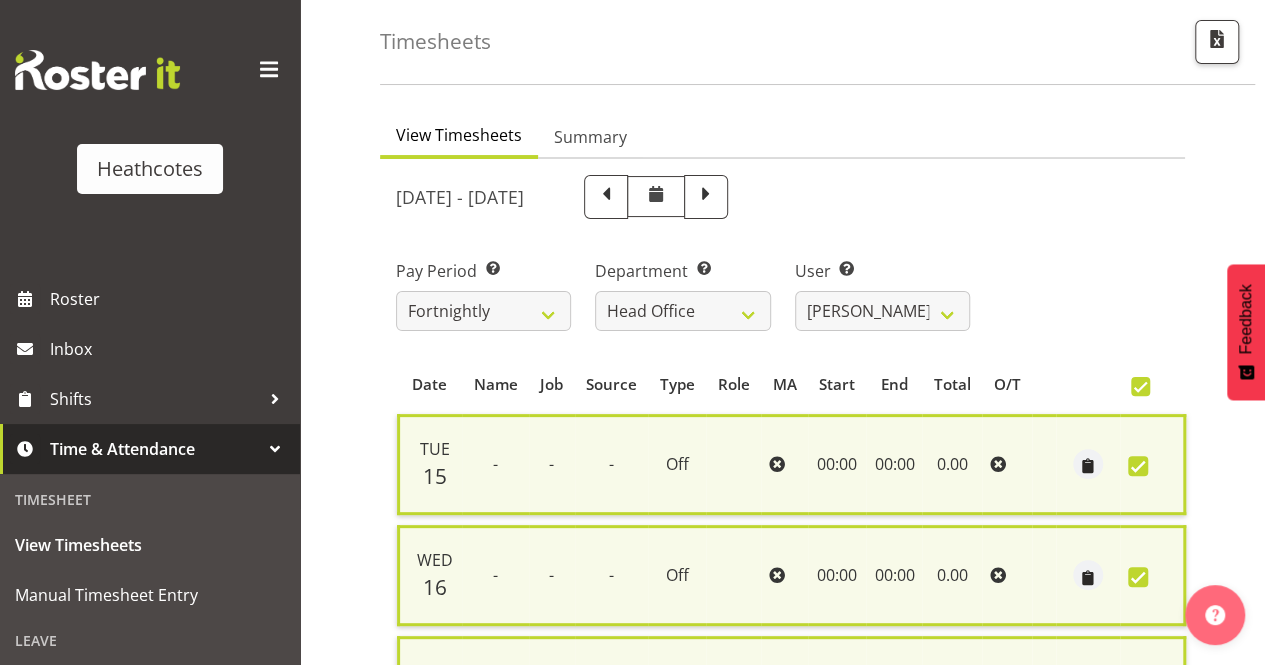 scroll, scrollTop: 0, scrollLeft: 0, axis: both 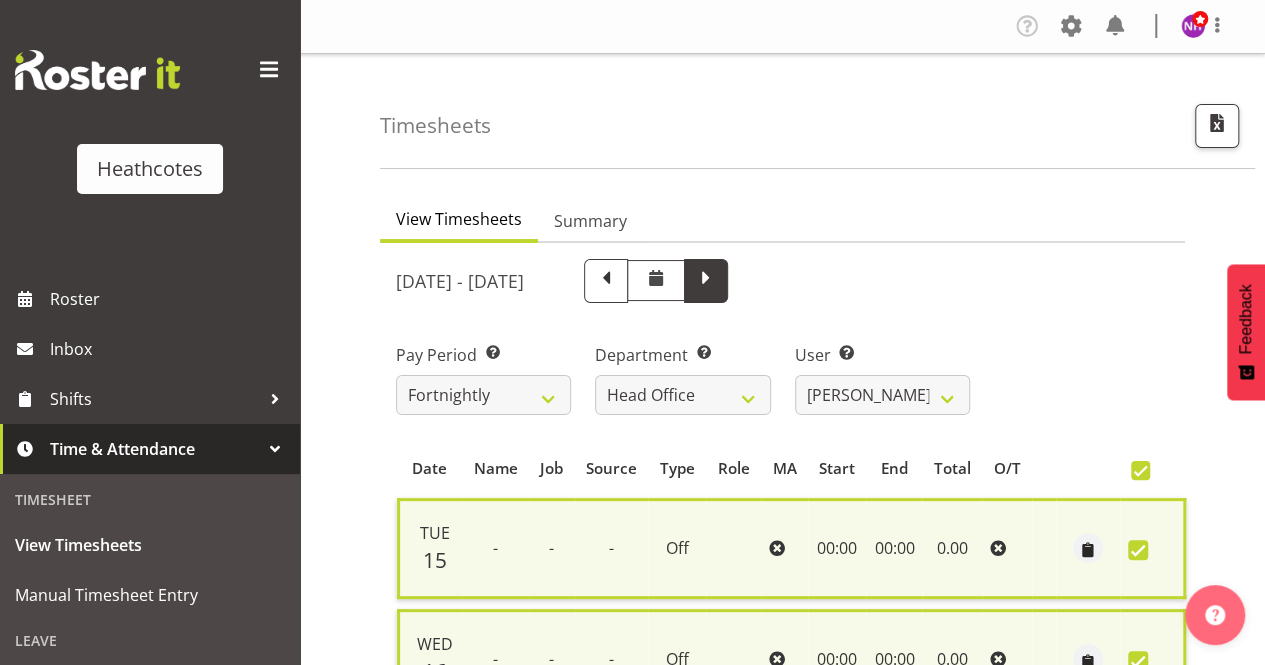 click at bounding box center (706, 279) 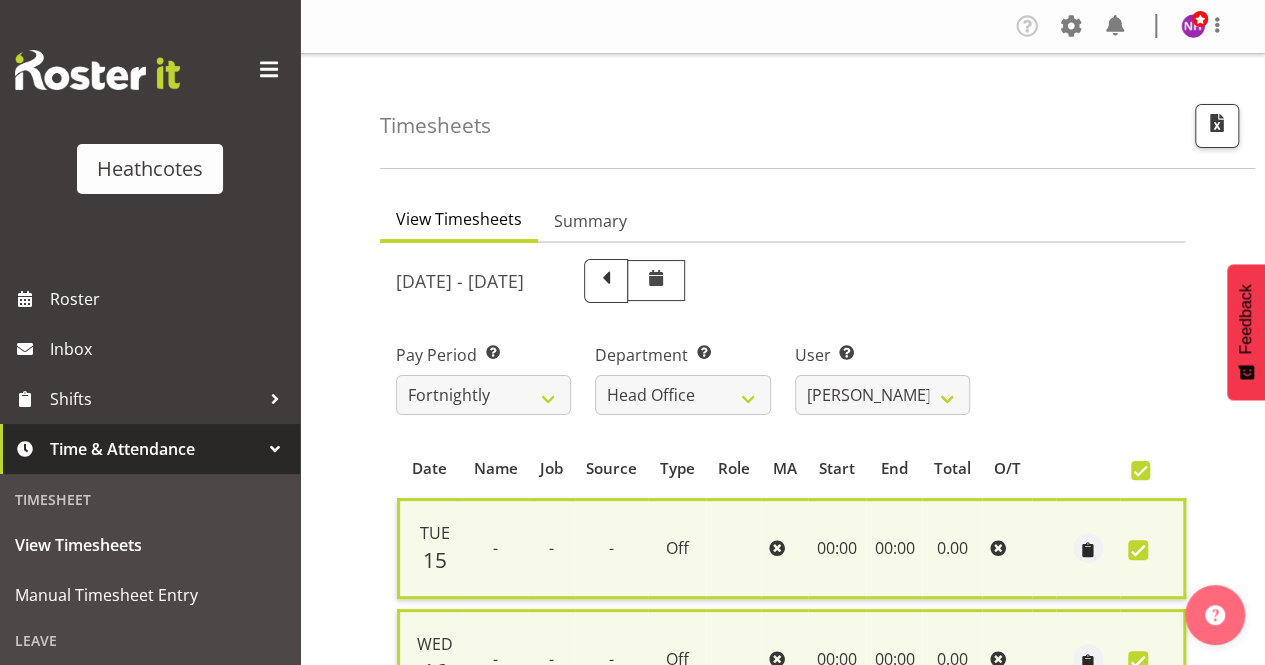 select 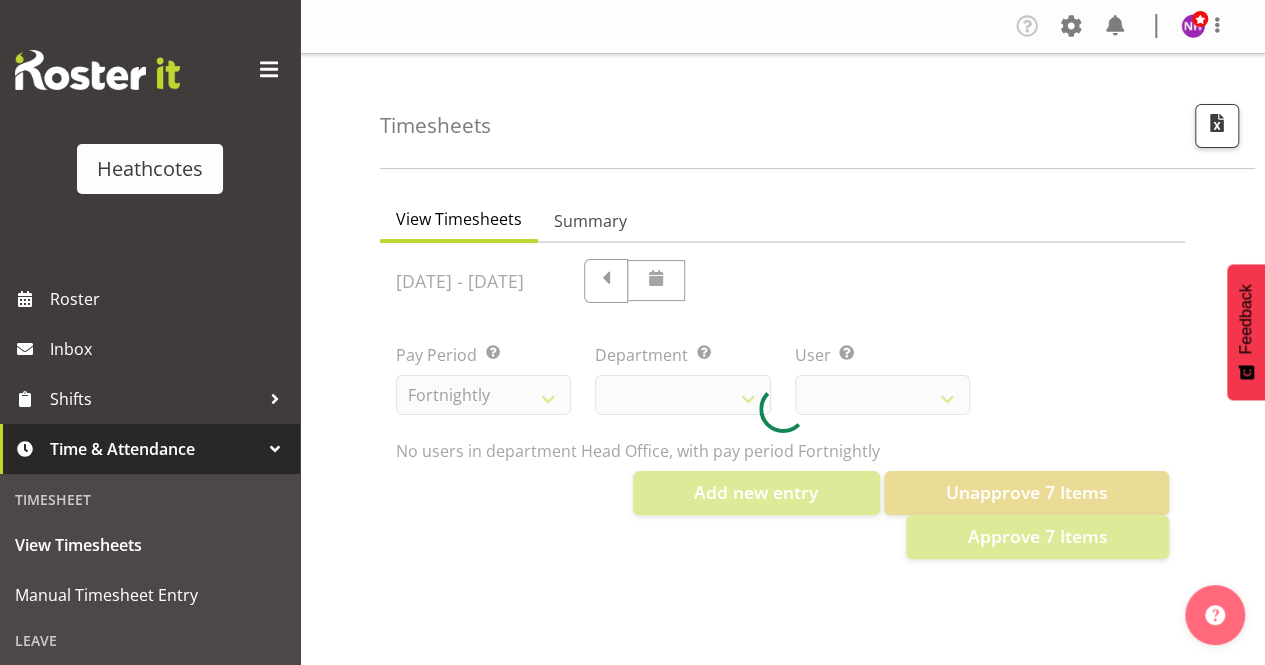 select on "788" 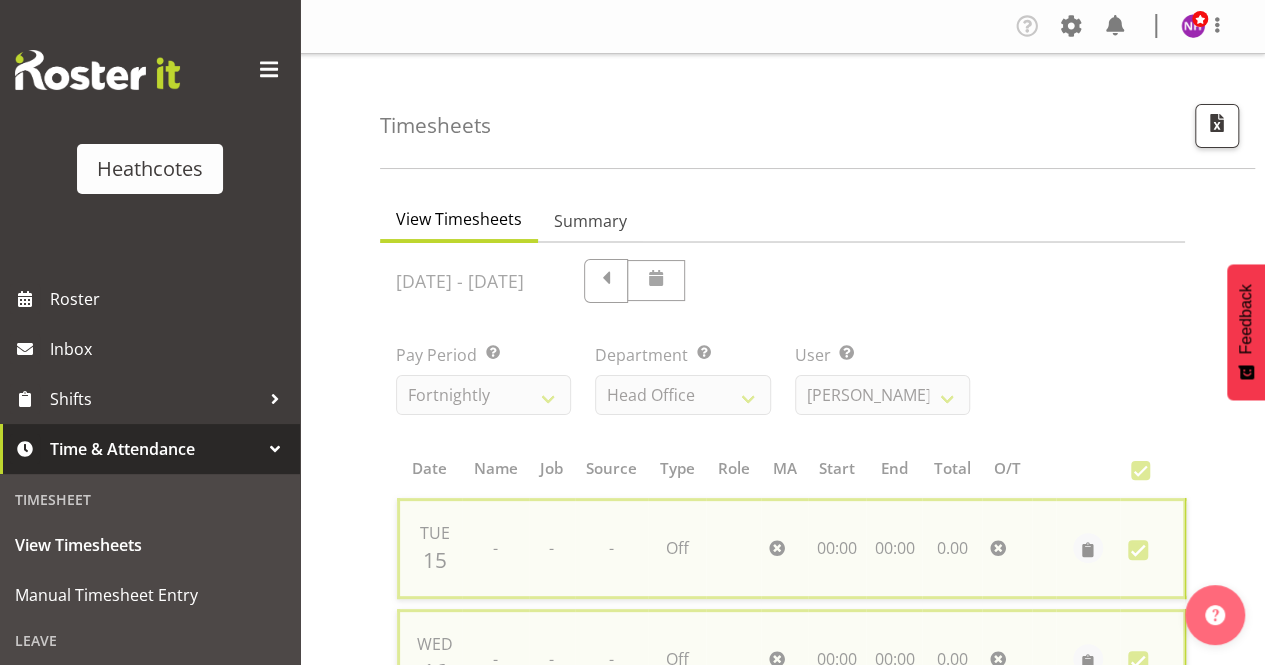 checkbox on "false" 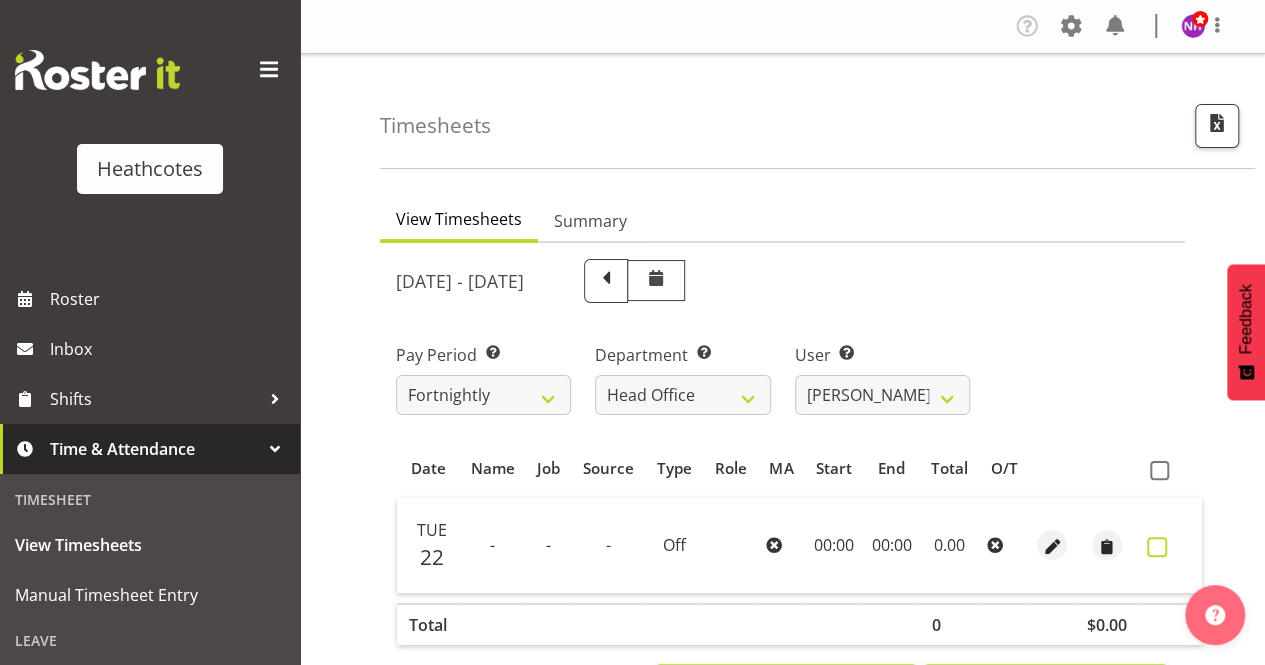 drag, startPoint x: 1152, startPoint y: 465, endPoint x: 1162, endPoint y: 539, distance: 74.672615 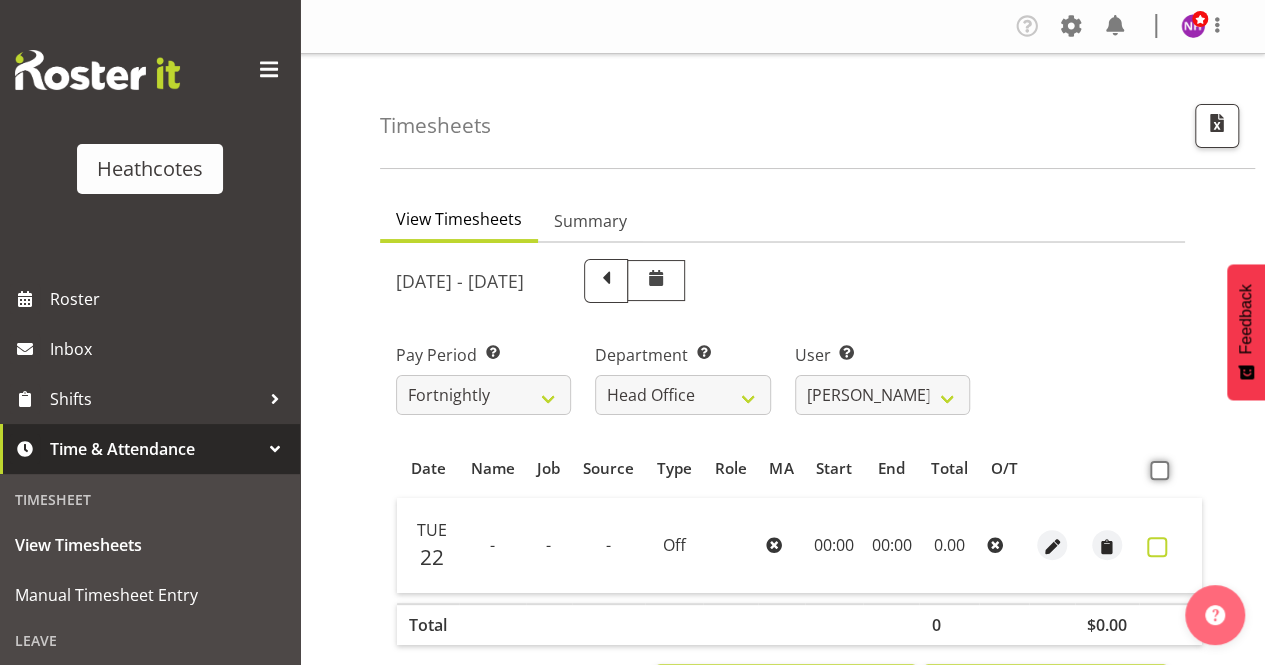 click at bounding box center (1156, 470) 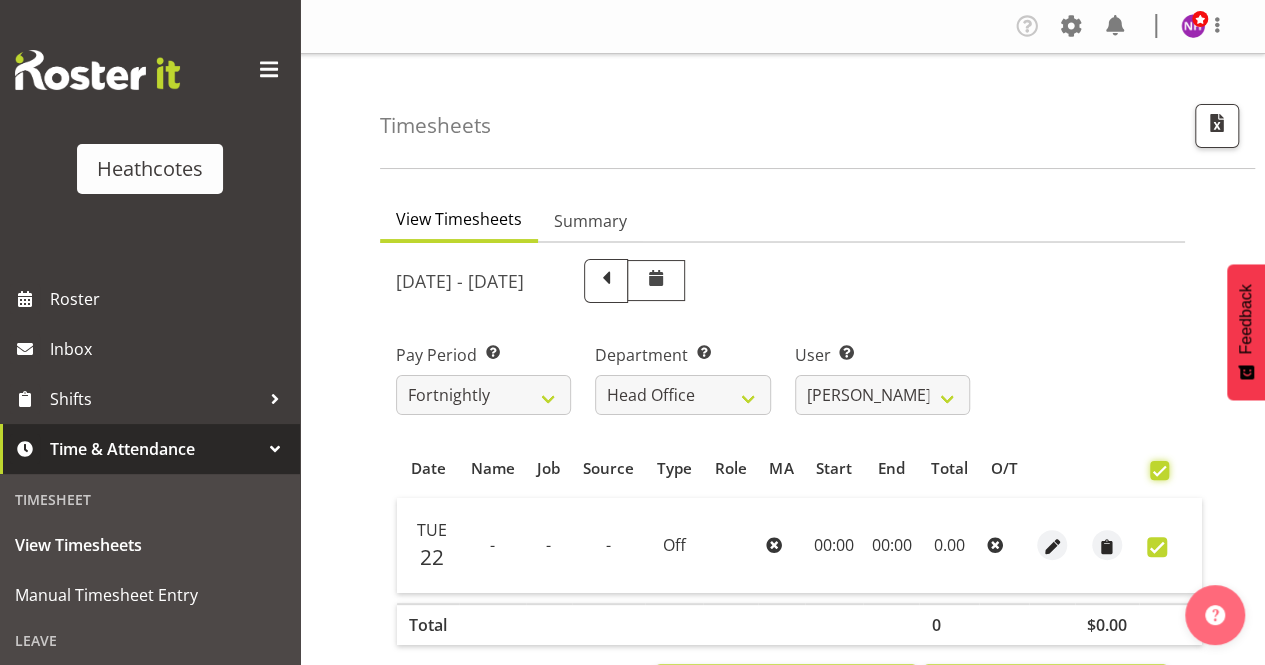 checkbox on "true" 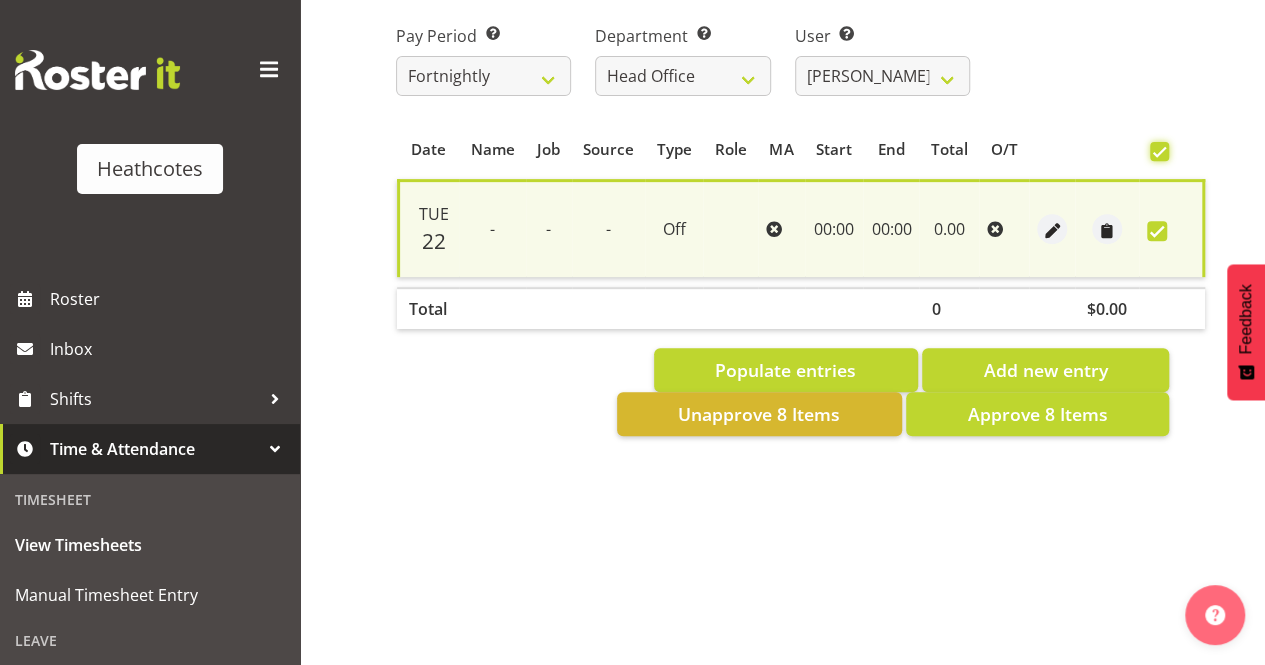 scroll, scrollTop: 332, scrollLeft: 0, axis: vertical 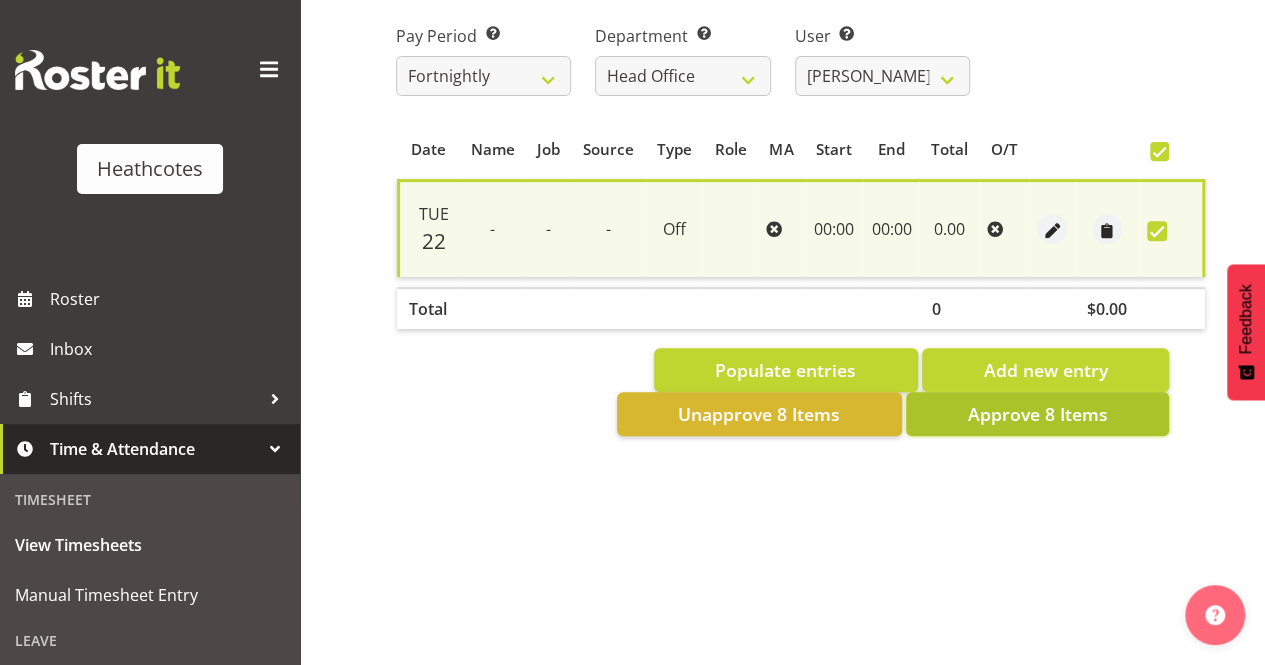 click on "Approve 8 Items" at bounding box center [1037, 414] 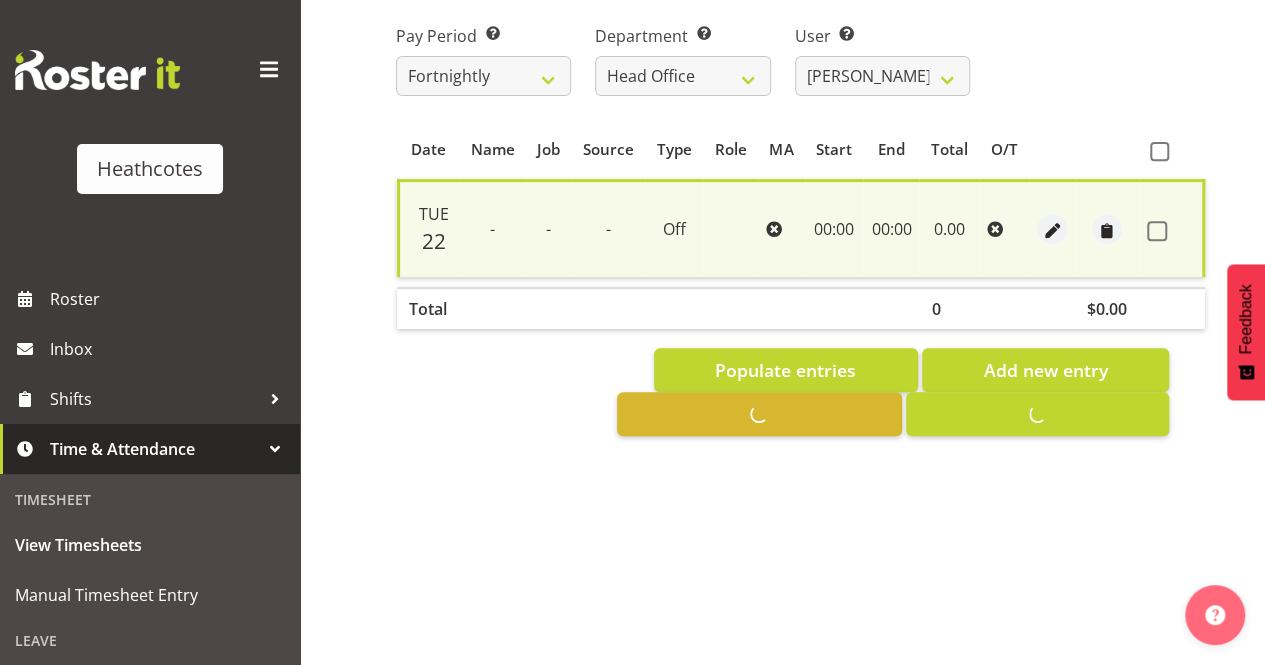 checkbox on "false" 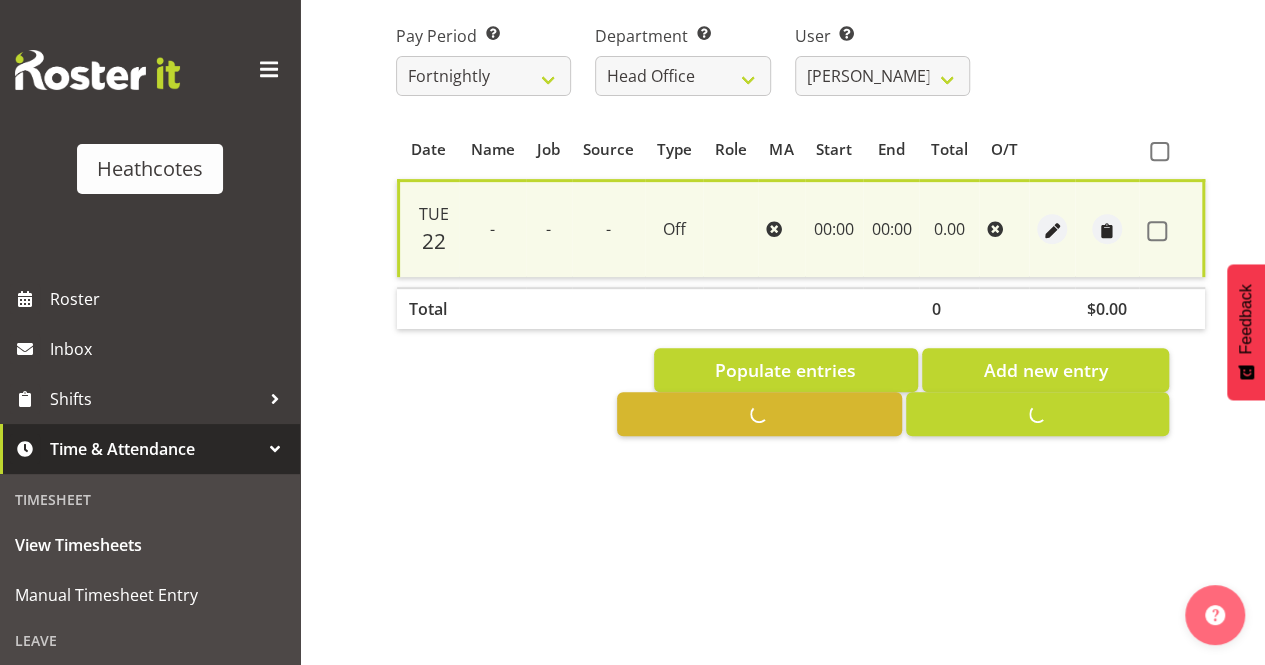 checkbox on "false" 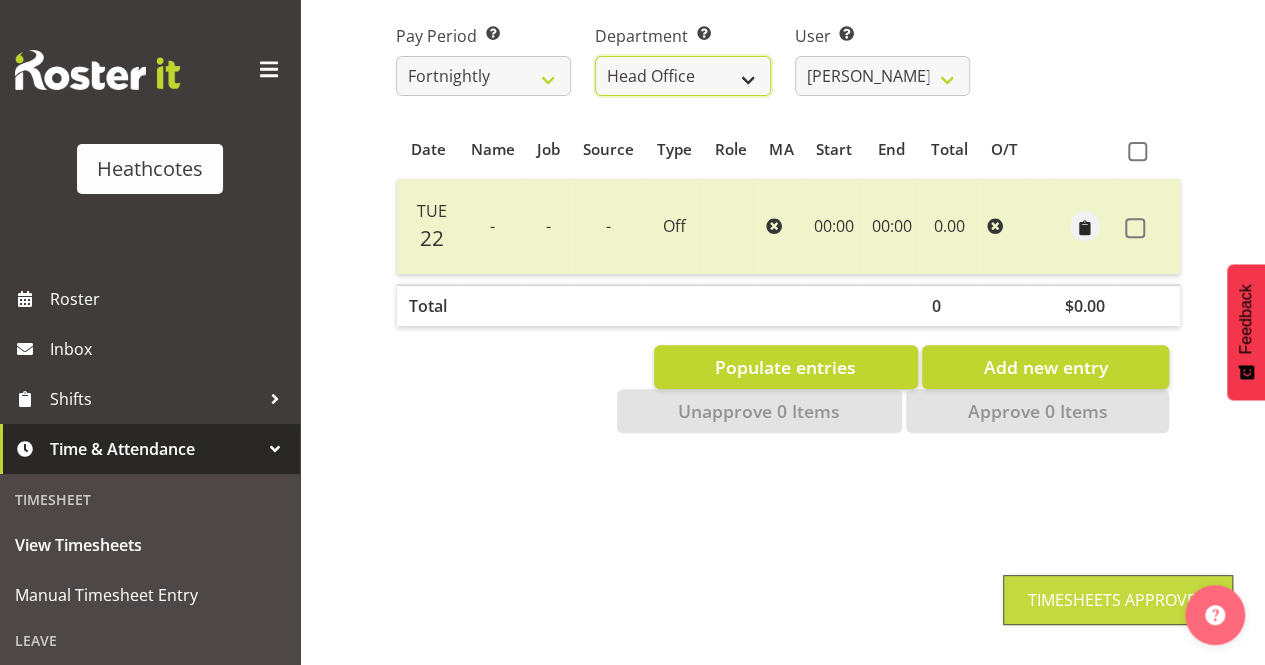 click on "Accounts
Head Office
Te Rapa" at bounding box center (682, 76) 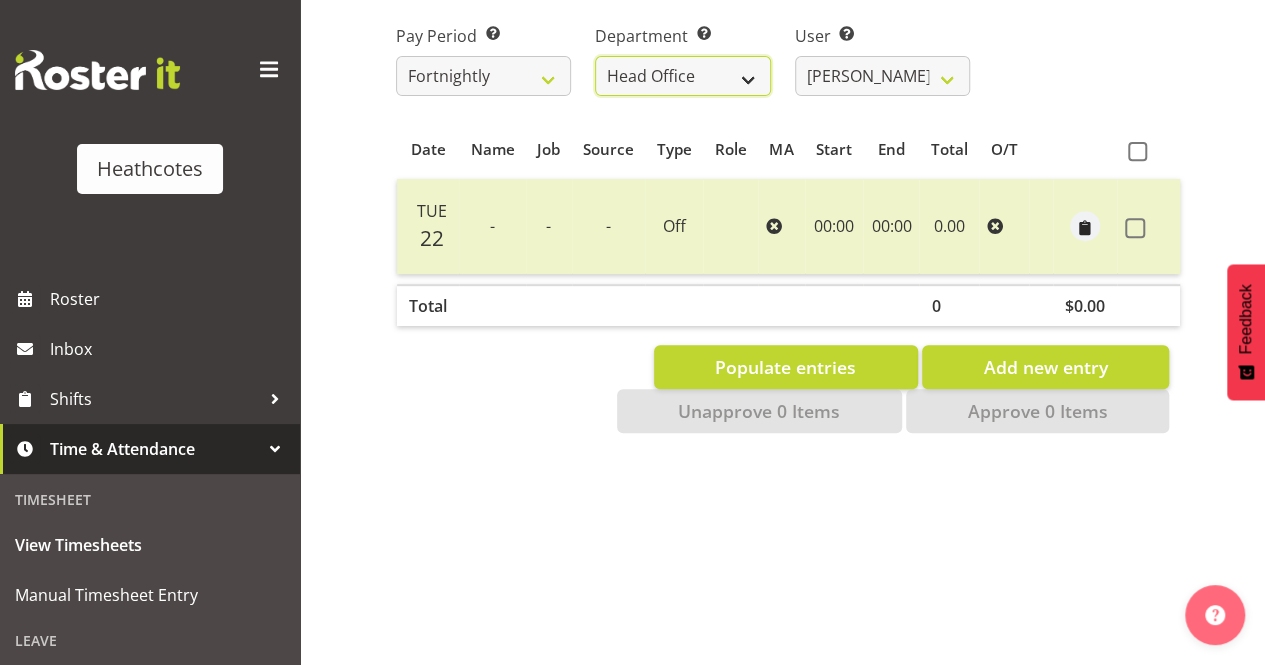 select on "789" 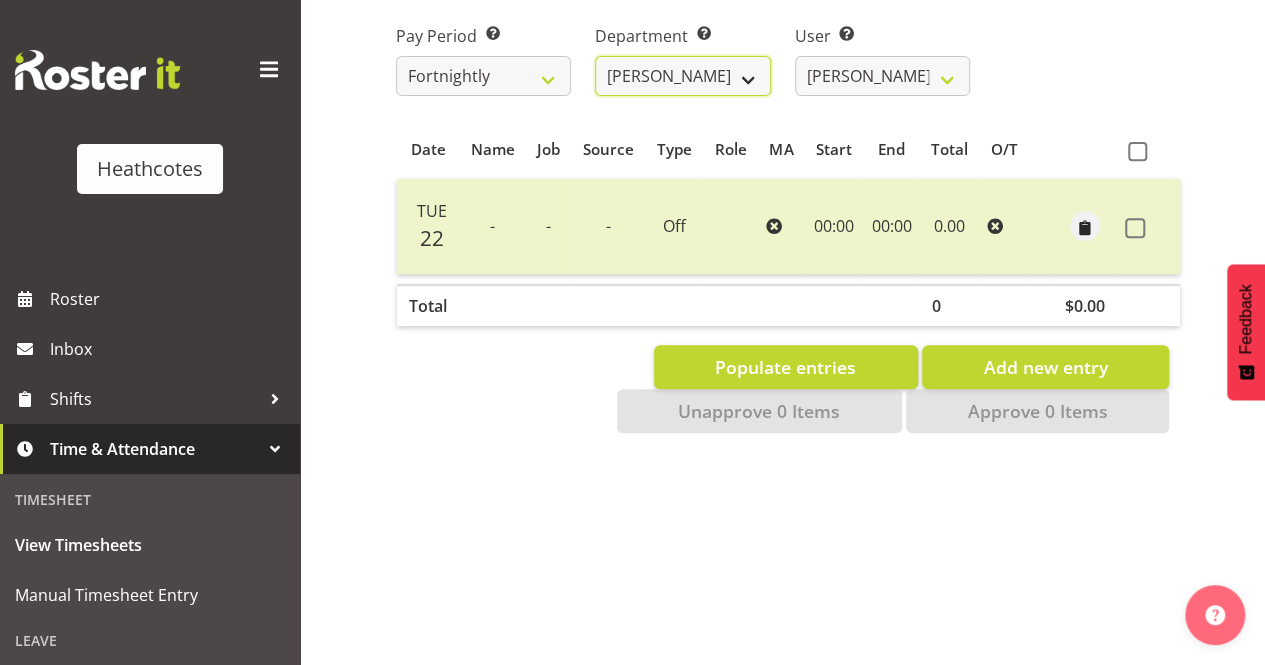 click on "Accounts
Head Office
Te Rapa" at bounding box center [682, 76] 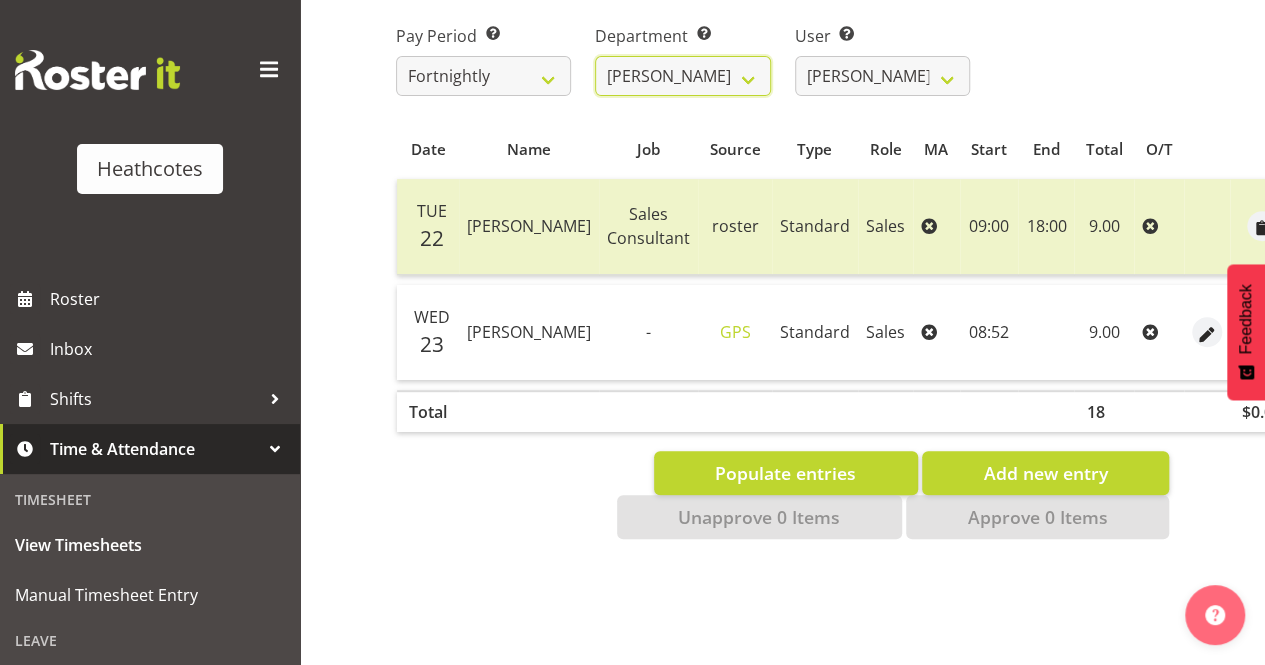 scroll, scrollTop: 232, scrollLeft: 0, axis: vertical 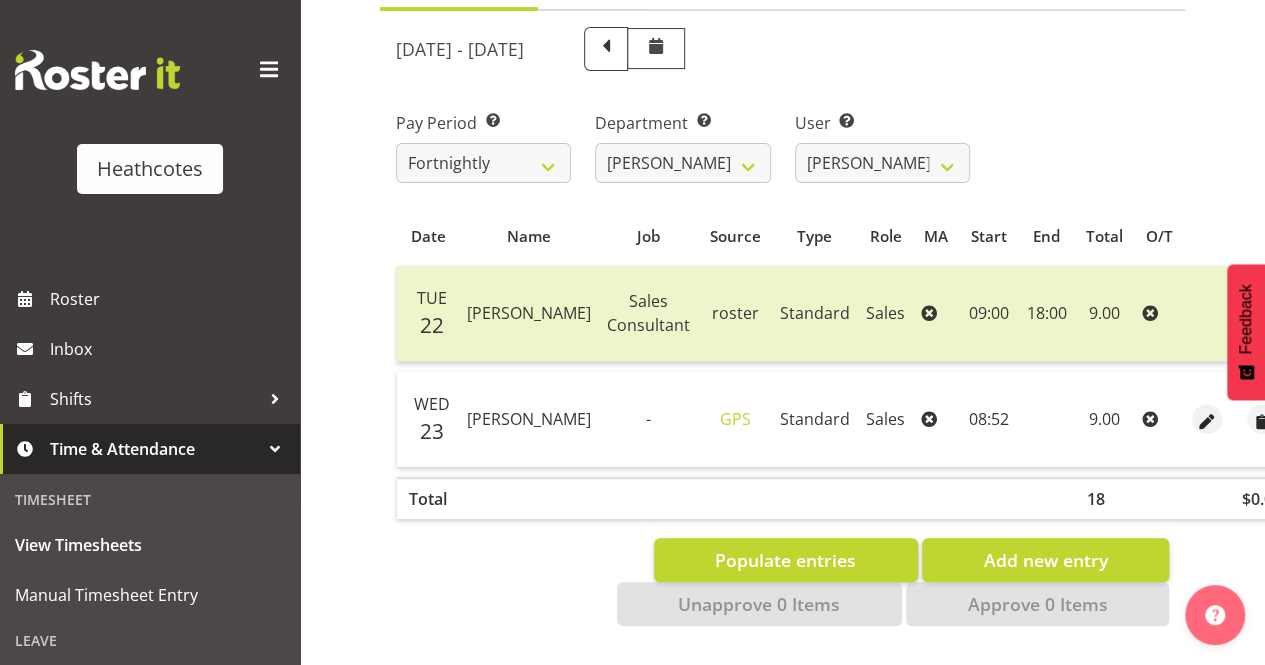 click at bounding box center (1312, 421) 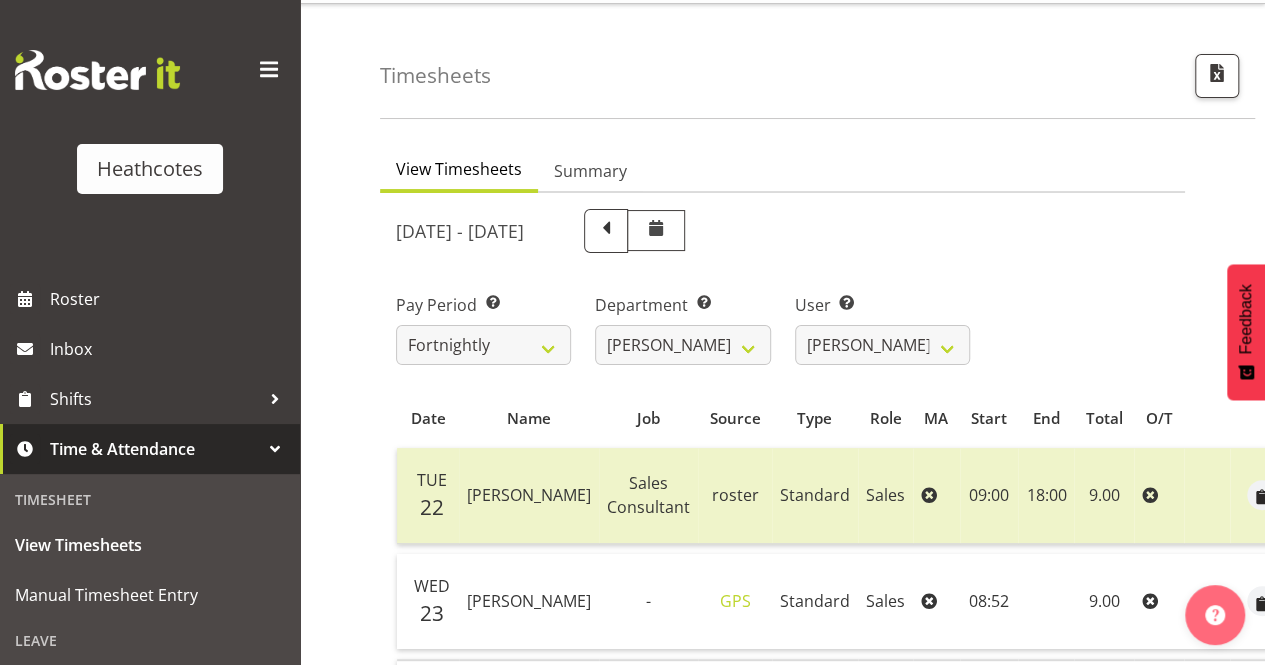 scroll, scrollTop: 0, scrollLeft: 0, axis: both 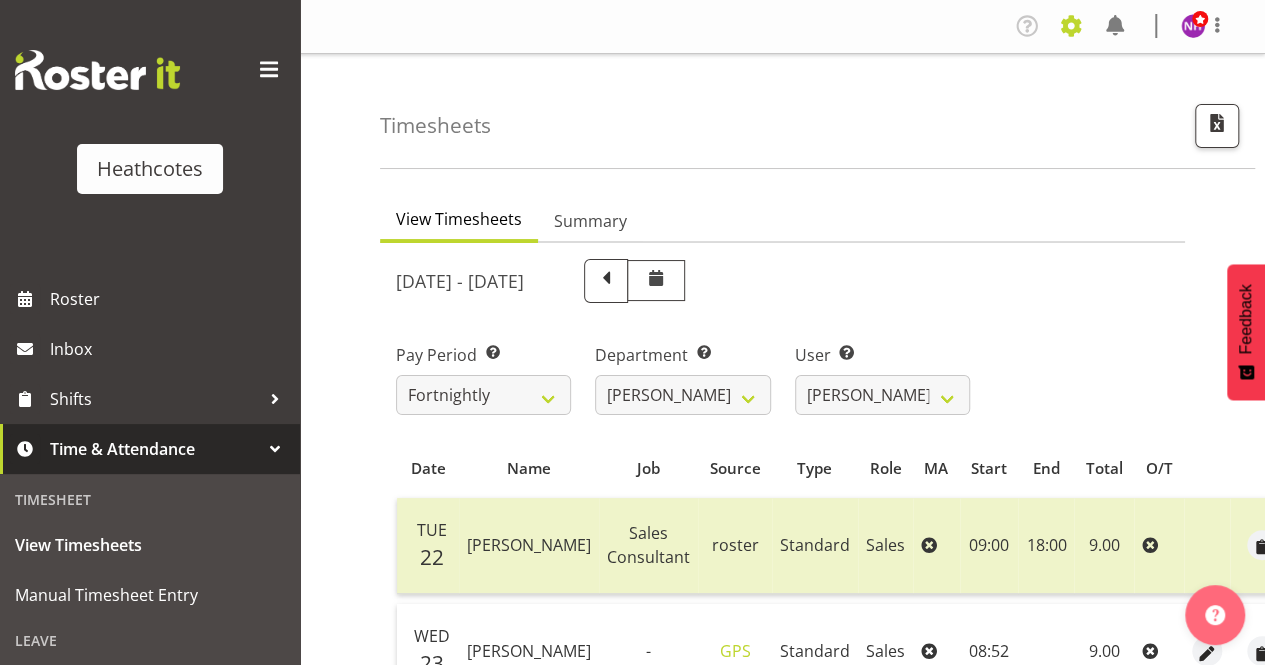 click at bounding box center [1071, 26] 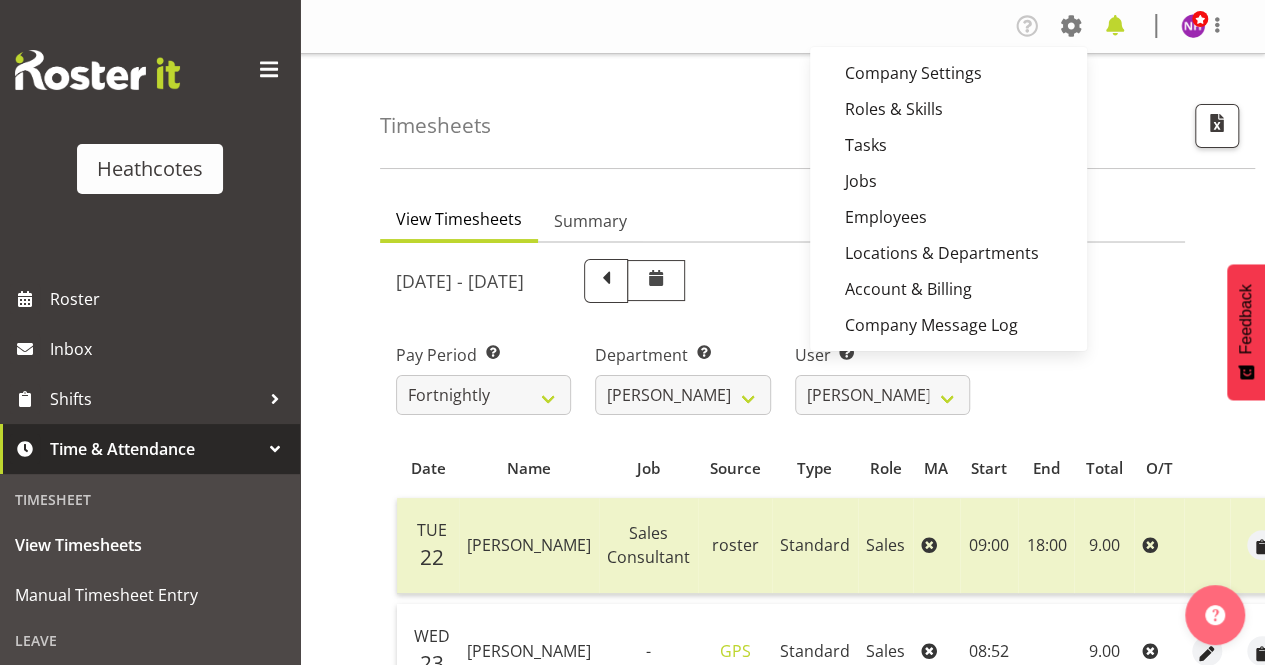 click at bounding box center (1115, 26) 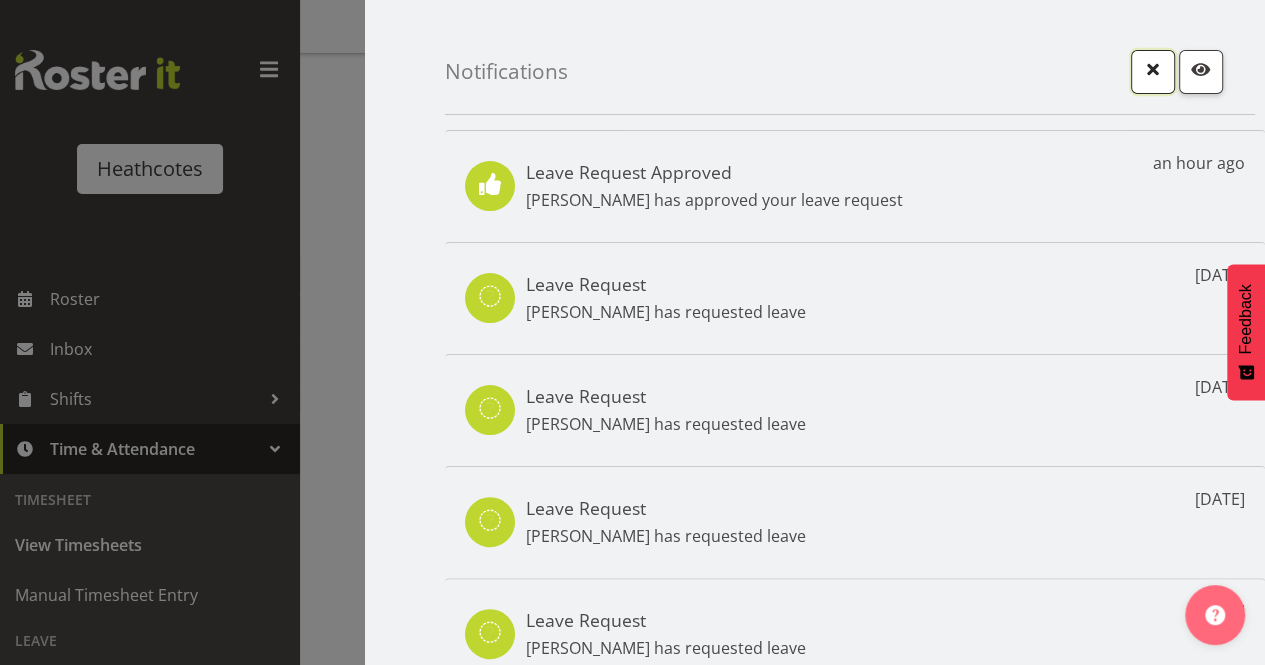 click at bounding box center (1153, 69) 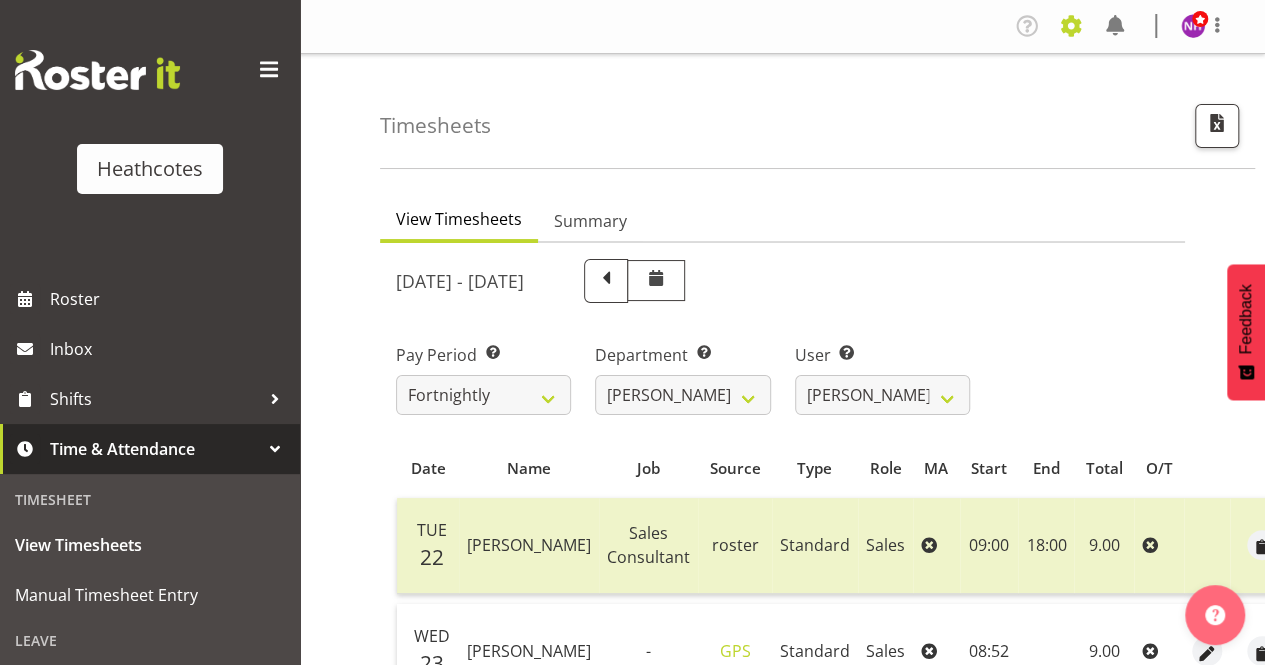 click at bounding box center (1071, 26) 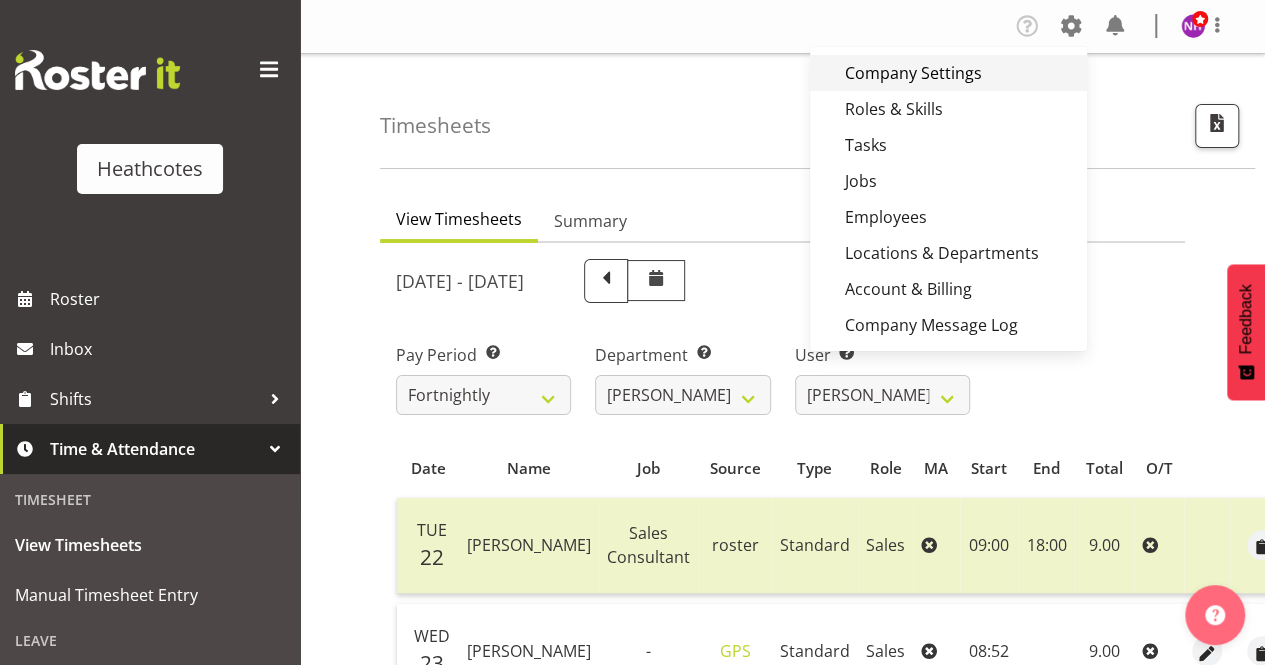 click on "Company Settings" at bounding box center [948, 73] 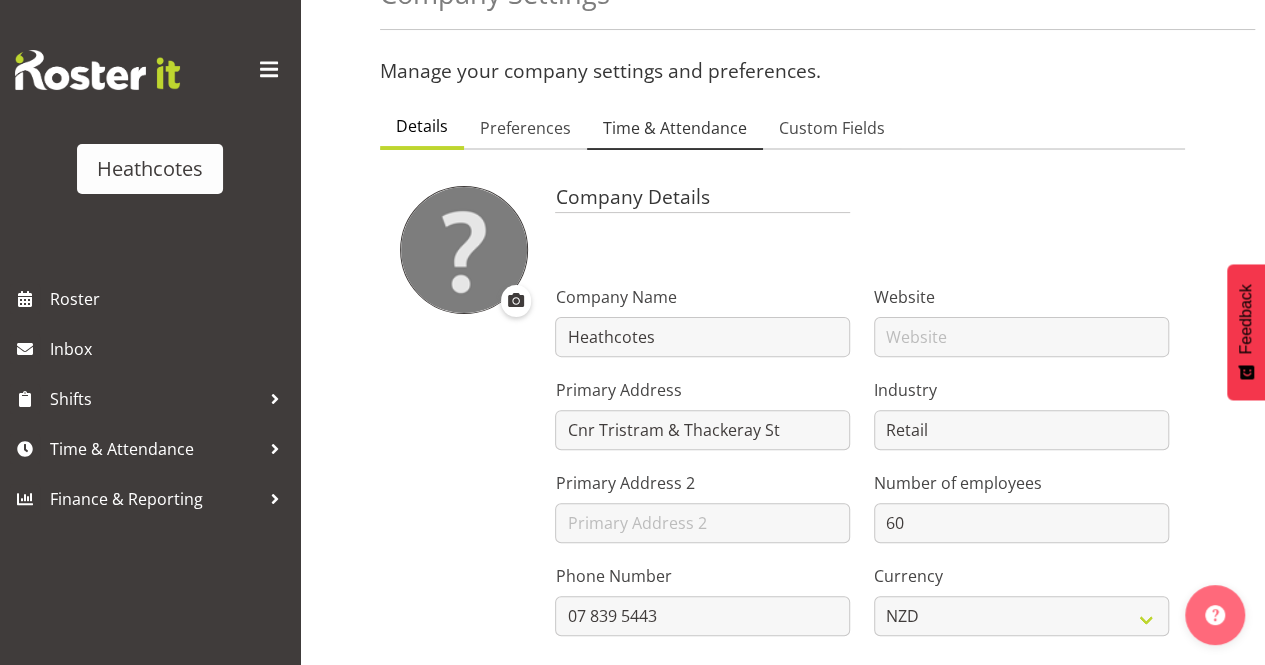 scroll, scrollTop: 0, scrollLeft: 0, axis: both 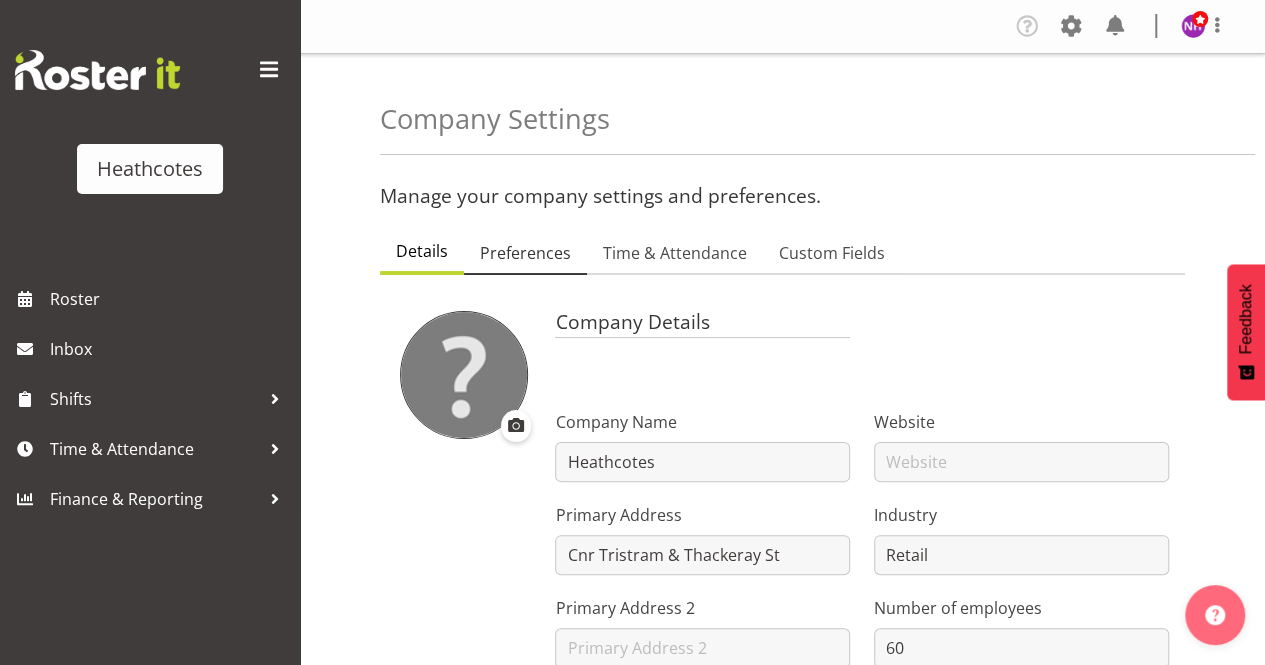 click on "Preferences" at bounding box center [525, 253] 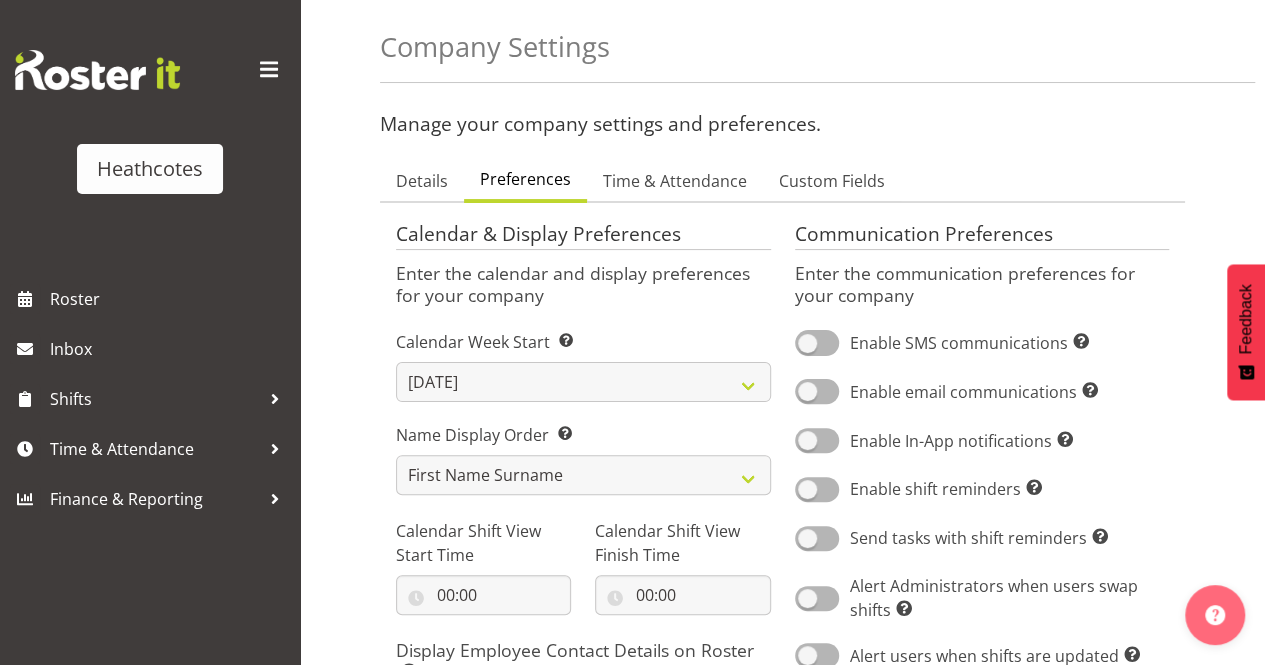 scroll, scrollTop: 0, scrollLeft: 0, axis: both 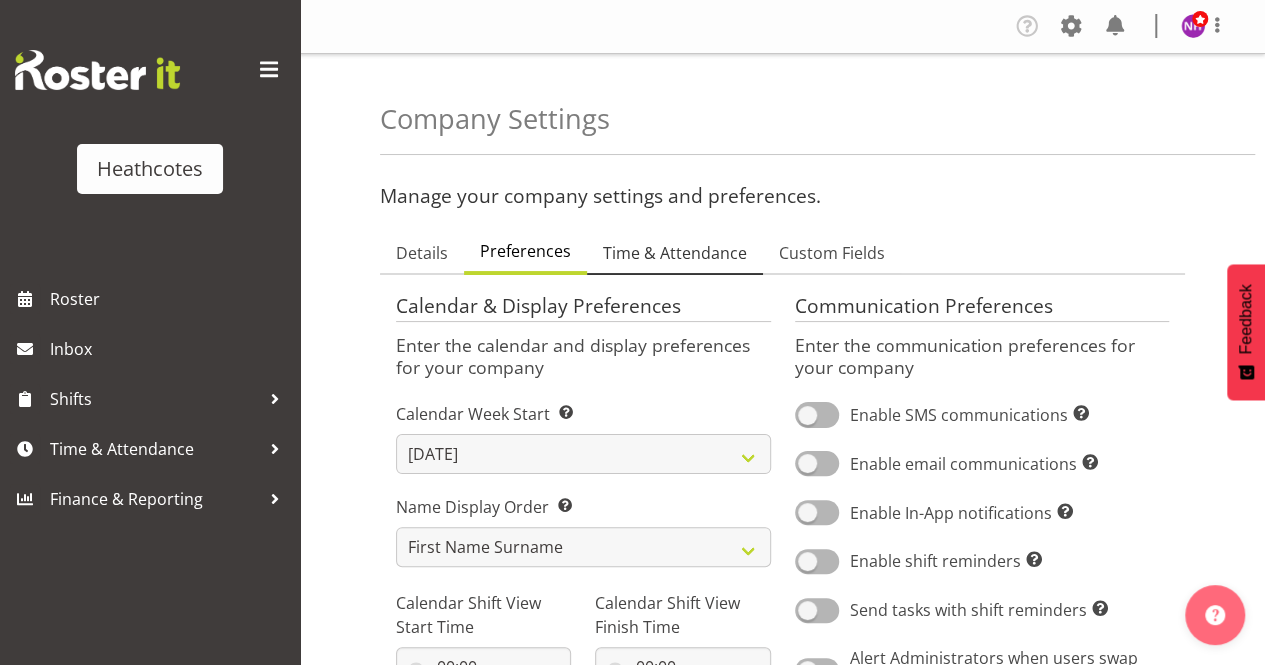 click on "Time & Attendance" at bounding box center (675, 253) 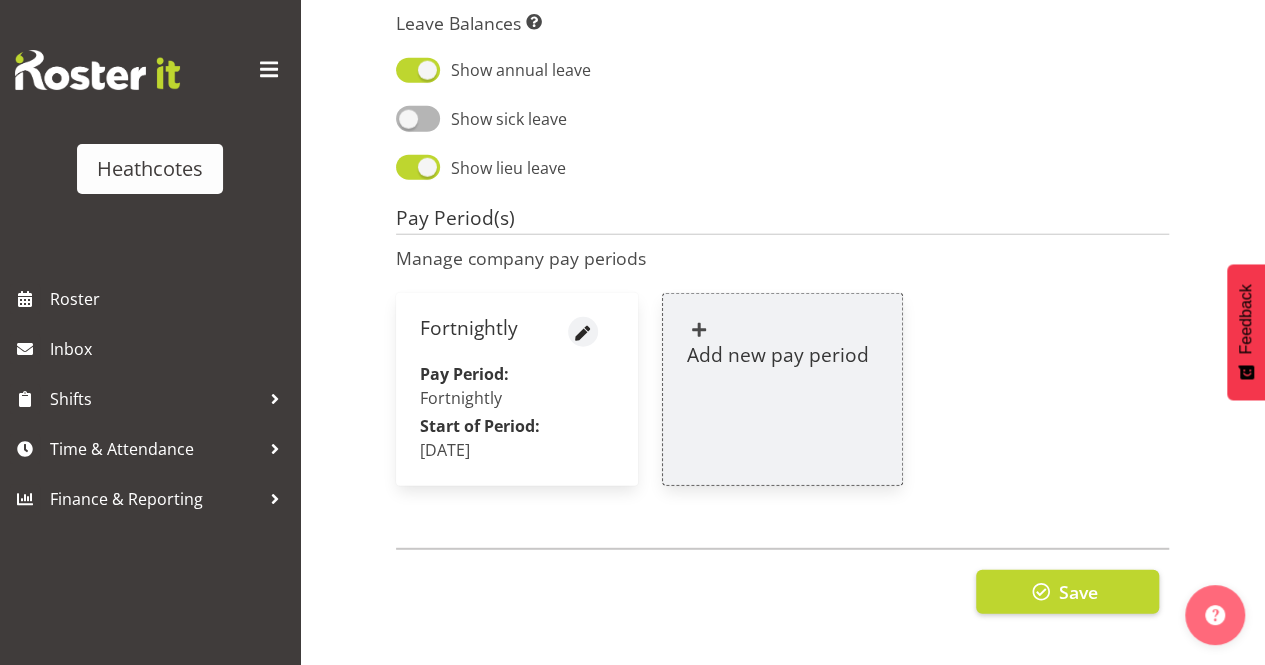 scroll, scrollTop: 2500, scrollLeft: 0, axis: vertical 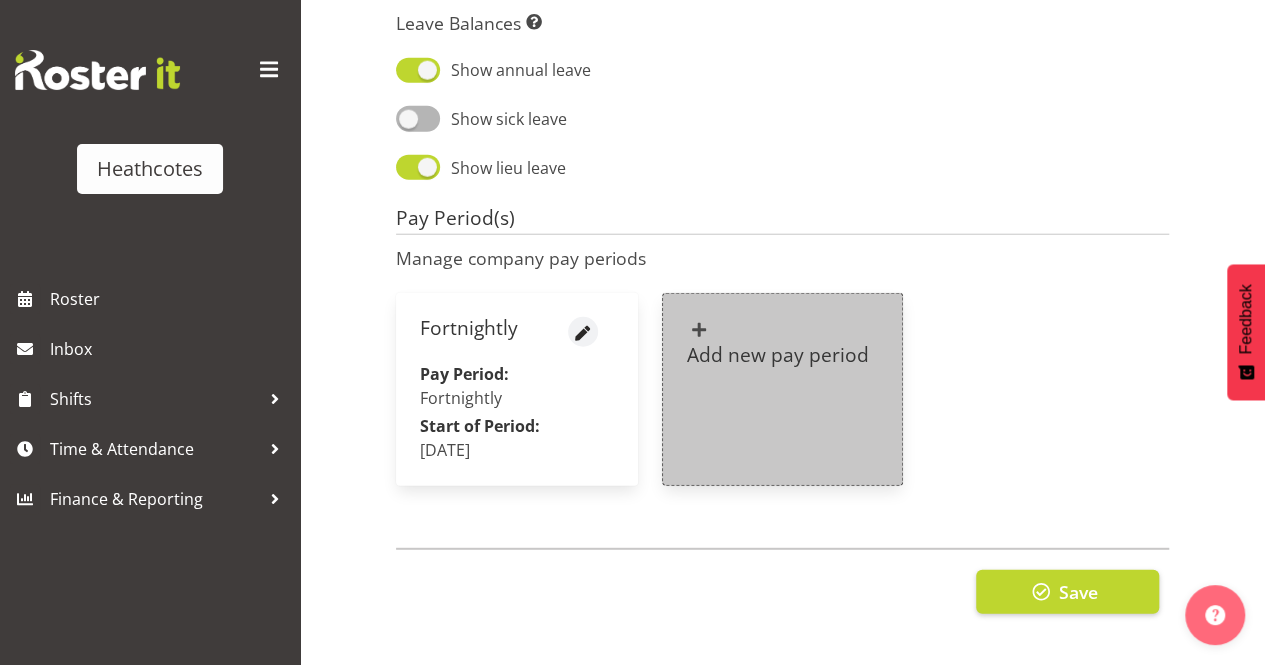 click on "Add new pay period" at bounding box center [783, 343] 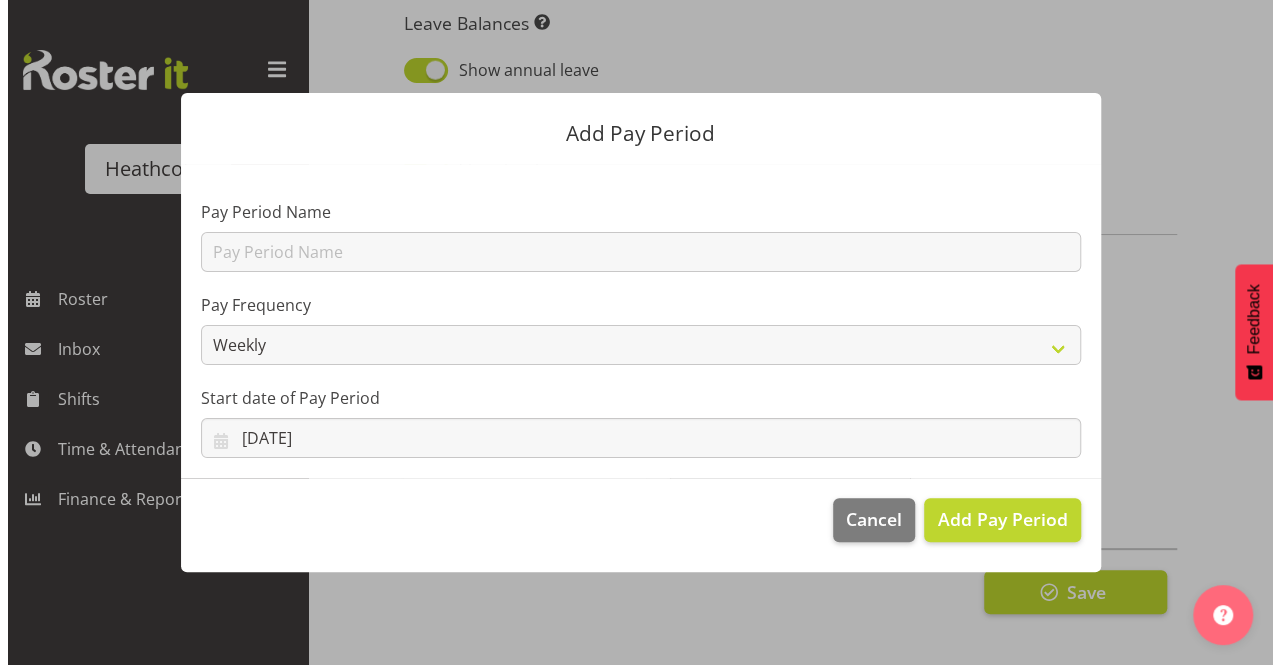 scroll, scrollTop: 2476, scrollLeft: 0, axis: vertical 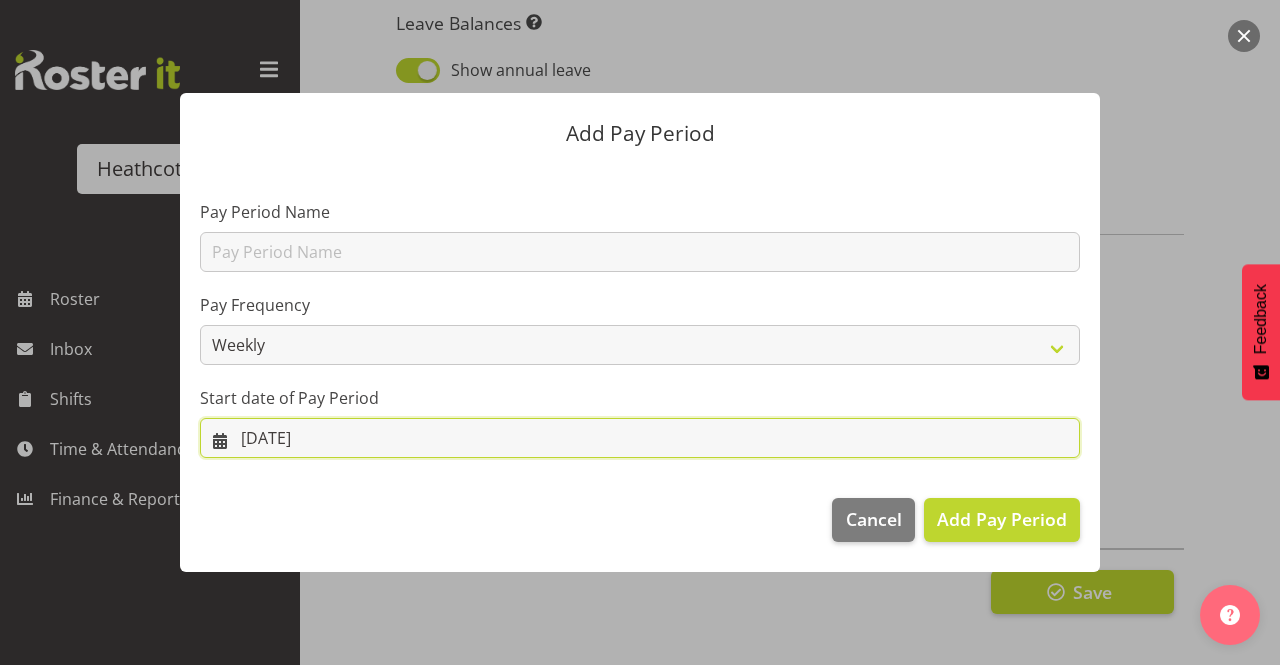 click on "23/07/2025" at bounding box center [640, 438] 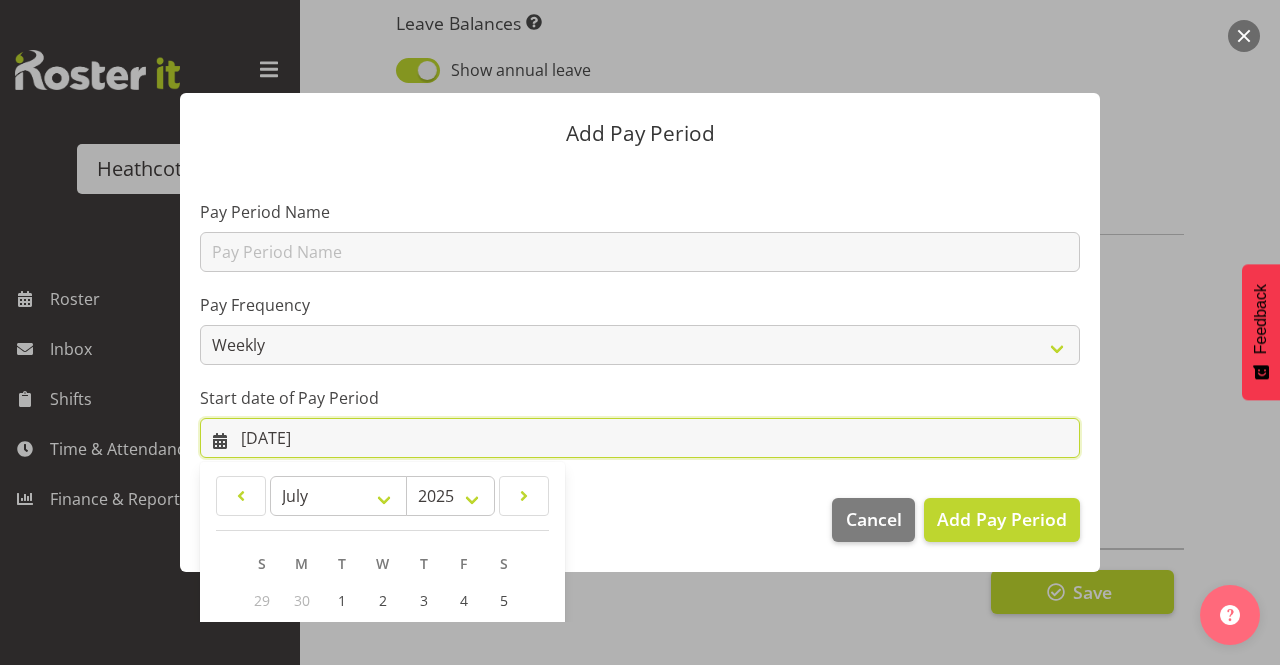 scroll, scrollTop: 100, scrollLeft: 0, axis: vertical 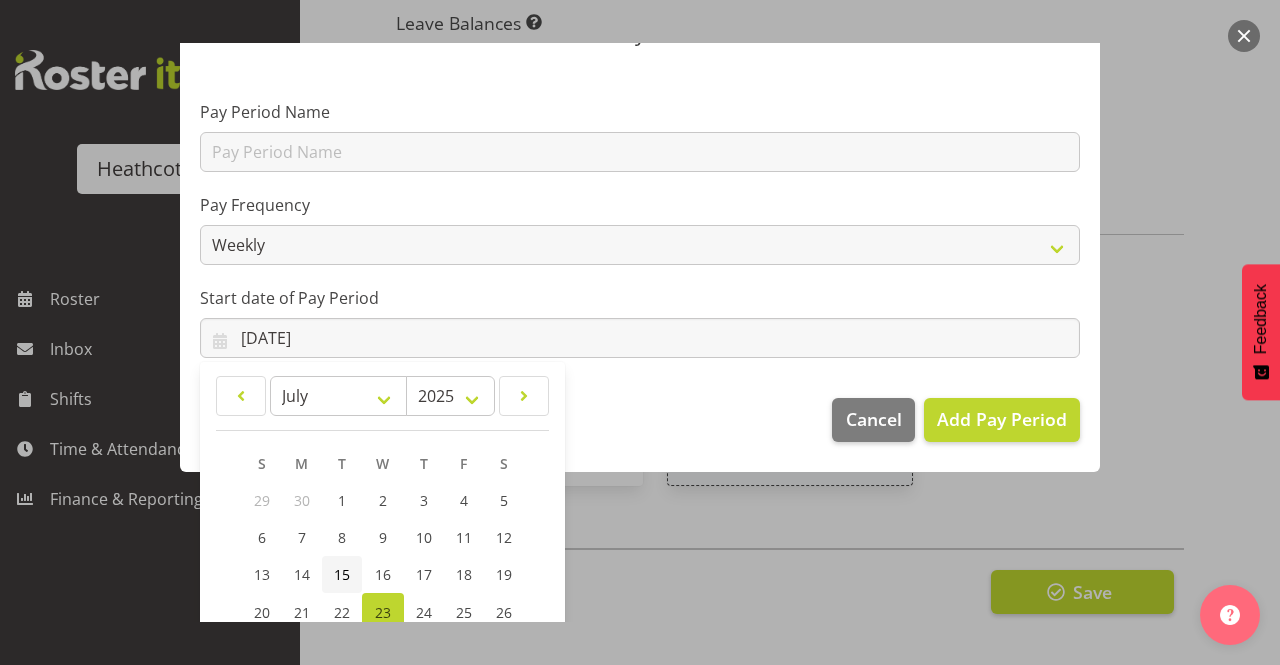 click on "15" at bounding box center (342, 574) 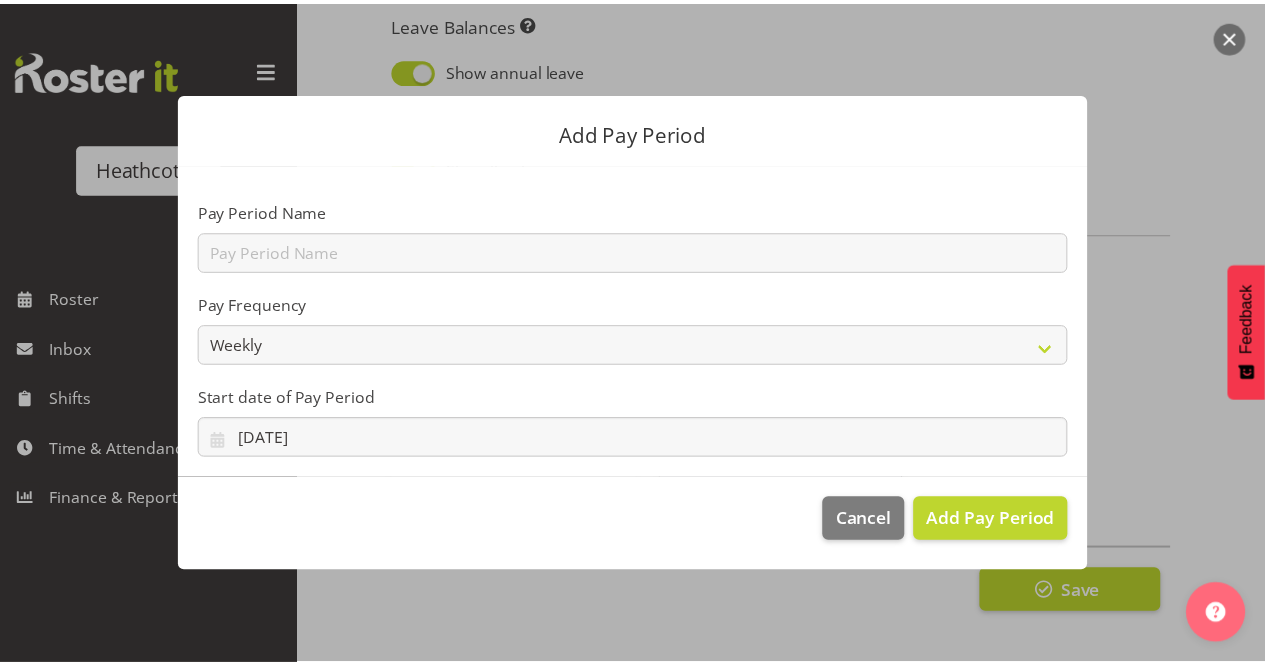 scroll, scrollTop: 0, scrollLeft: 0, axis: both 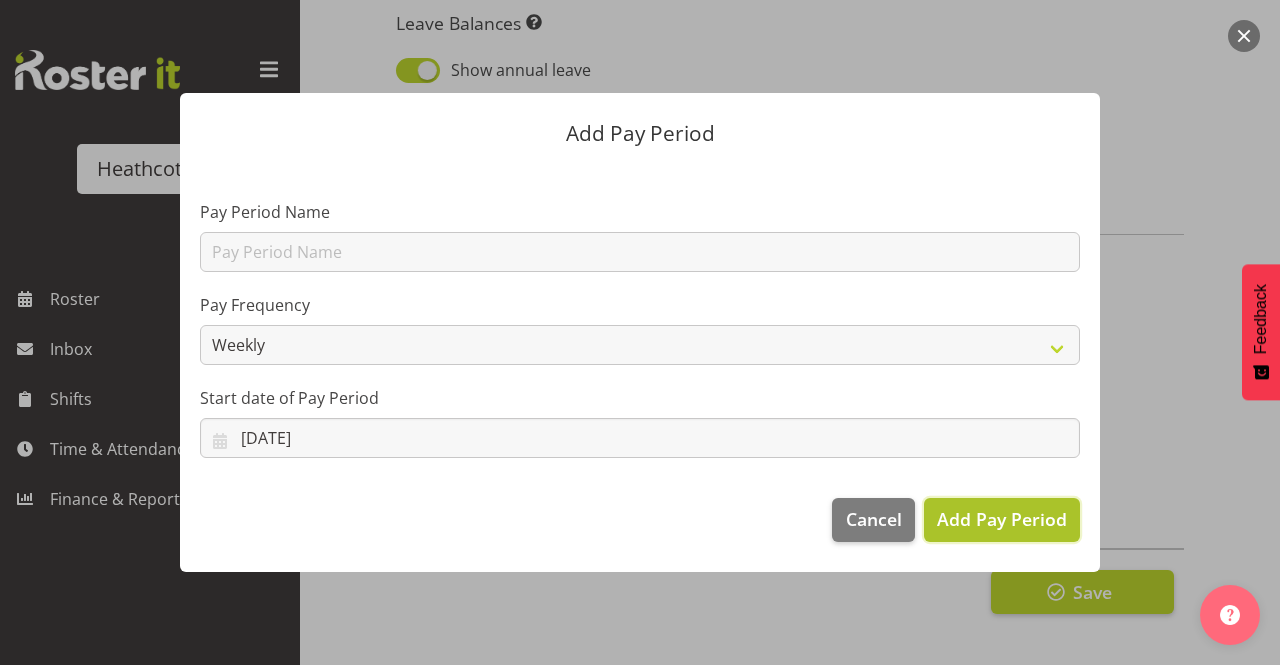 click on "Add Pay Period" at bounding box center [1002, 519] 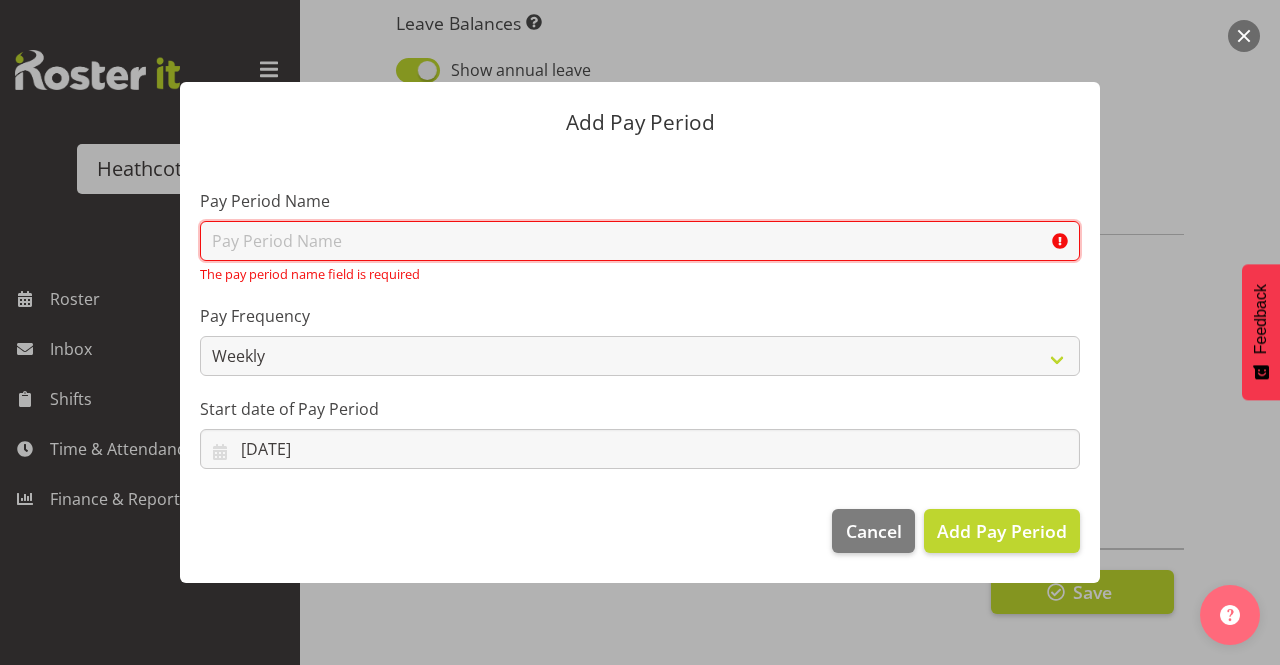 click at bounding box center (640, 241) 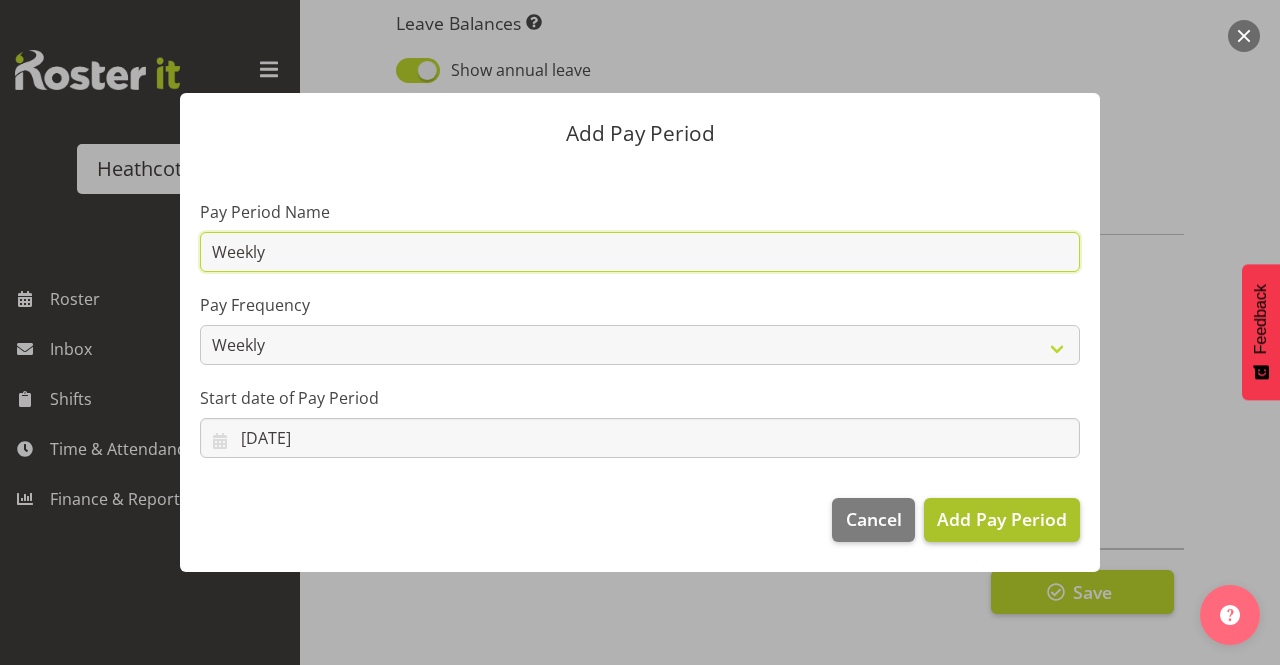 type on "Weekly" 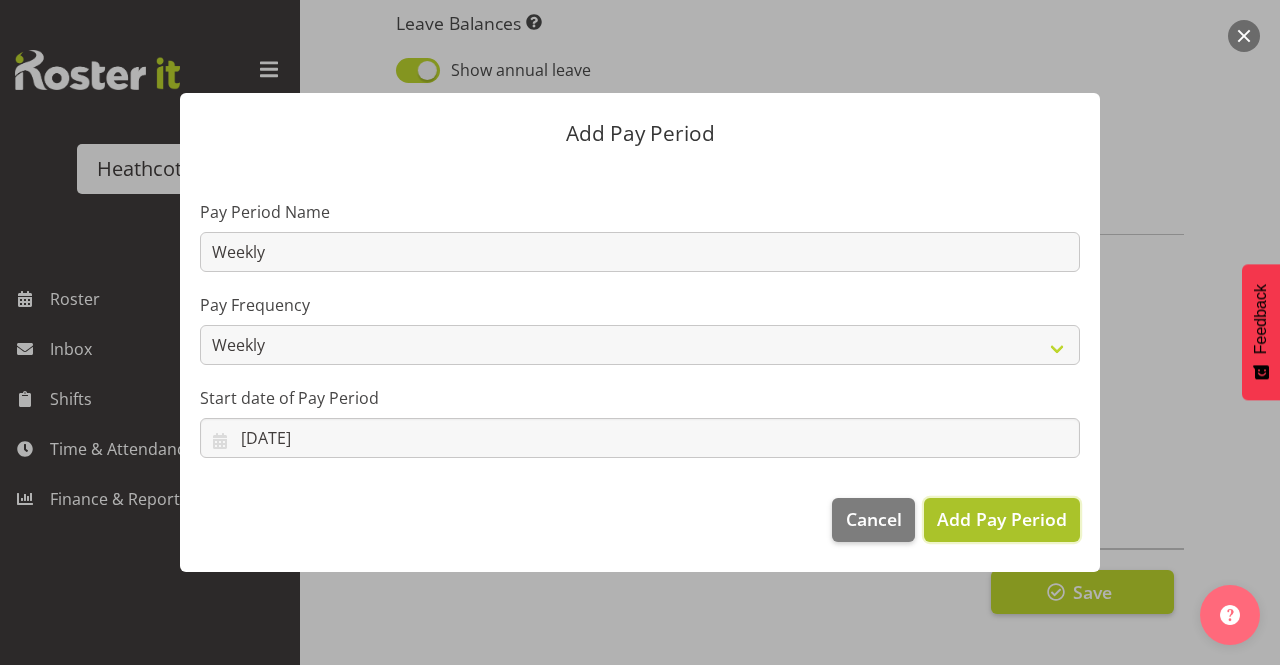 click on "Add Pay Period" at bounding box center [1002, 519] 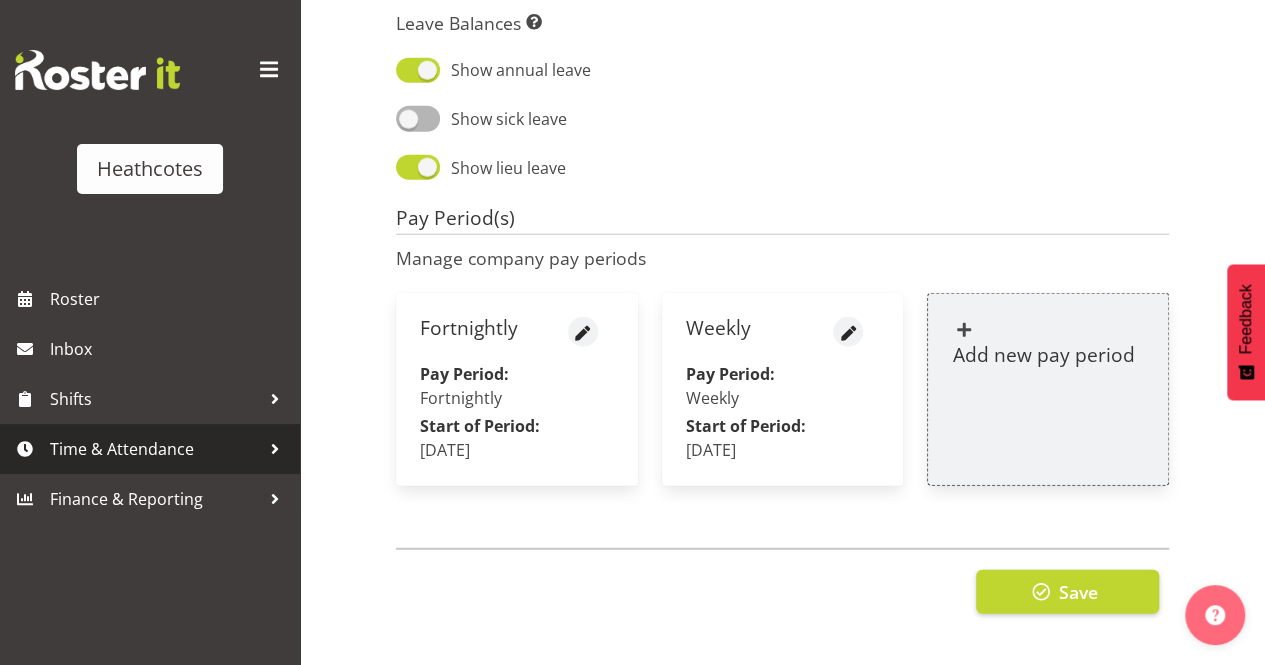 click on "Time & Attendance" at bounding box center (155, 449) 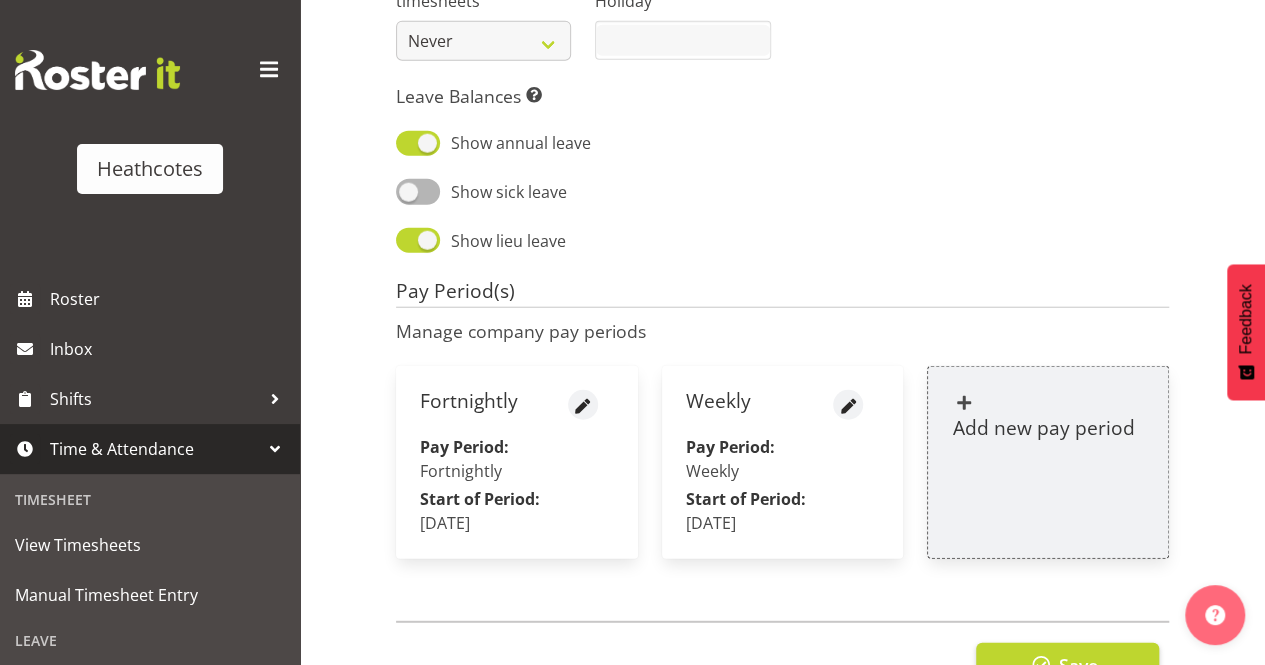 scroll, scrollTop: 2500, scrollLeft: 0, axis: vertical 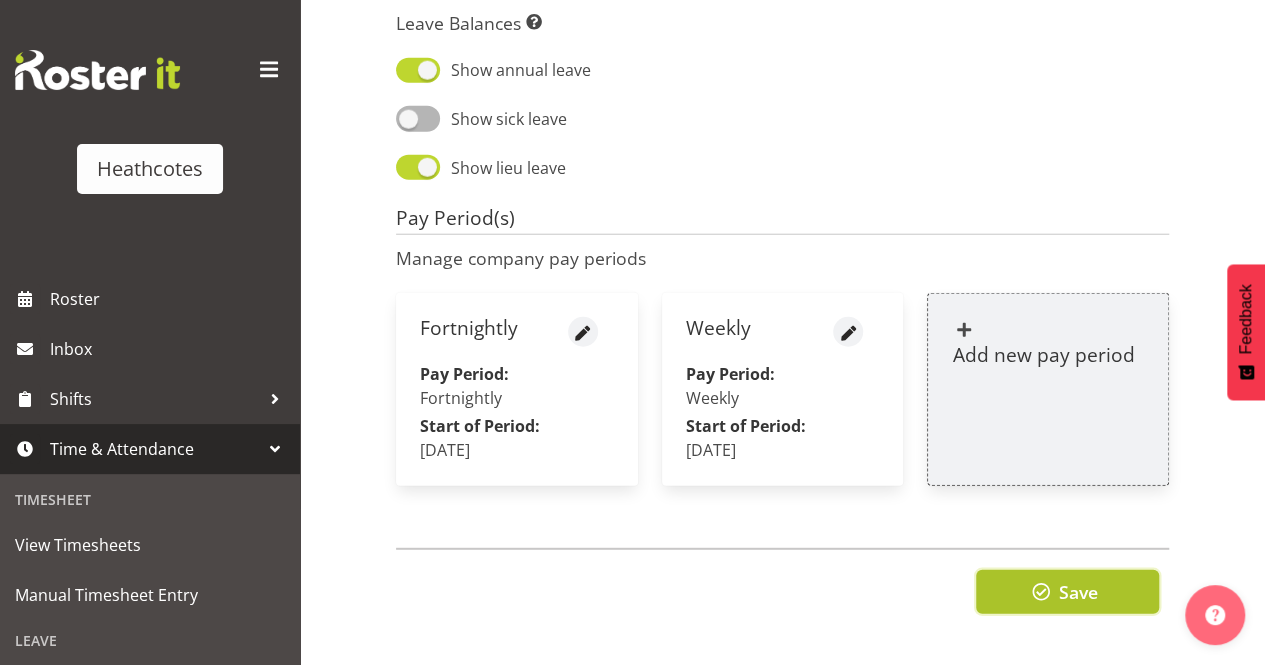 click on "Save" at bounding box center (1067, 592) 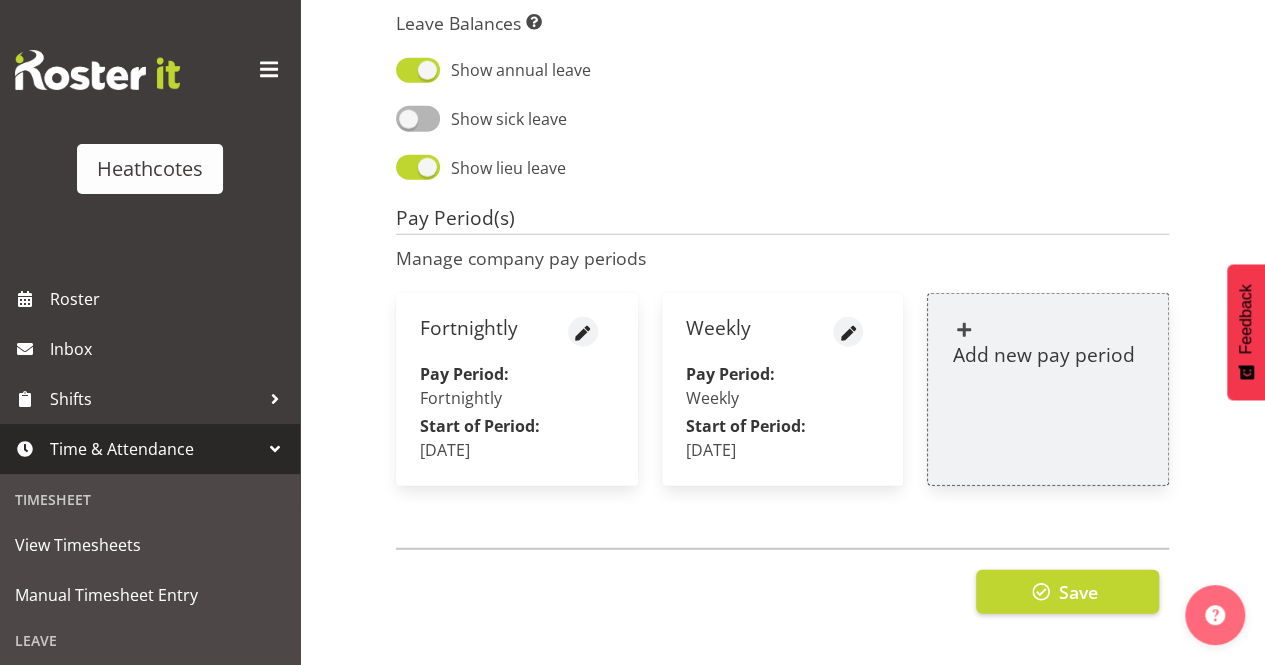 click on "Time & Attendance" at bounding box center (155, 449) 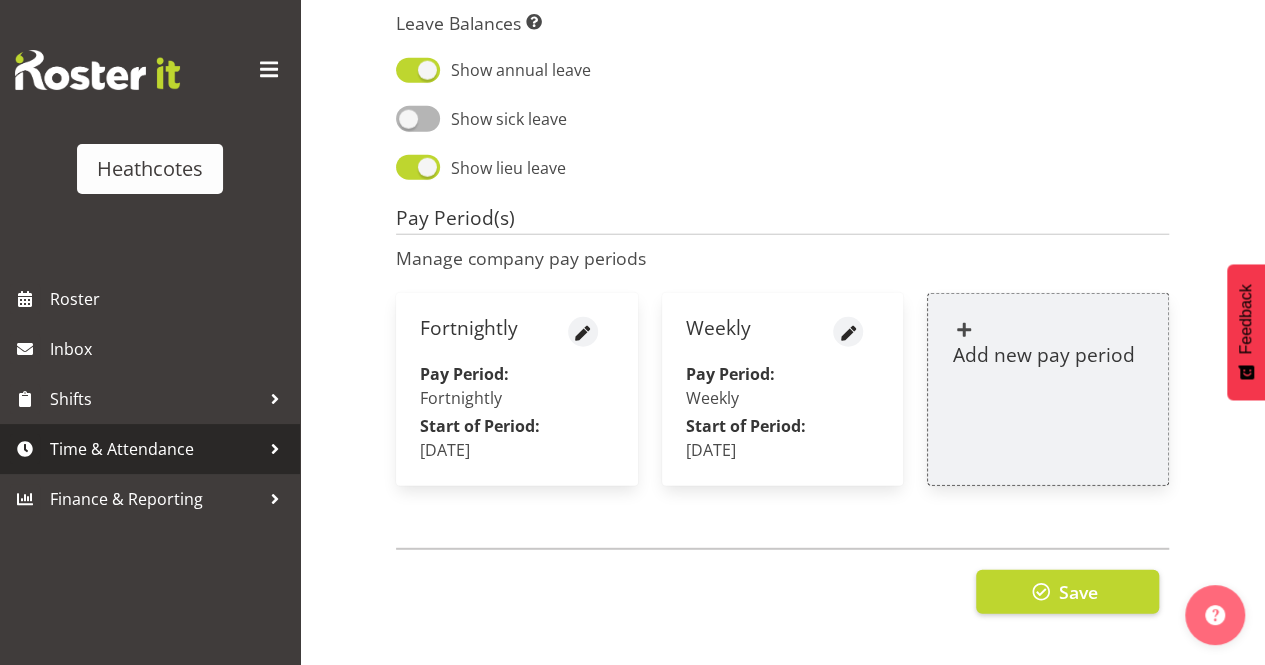 click on "Time & Attendance" at bounding box center [155, 449] 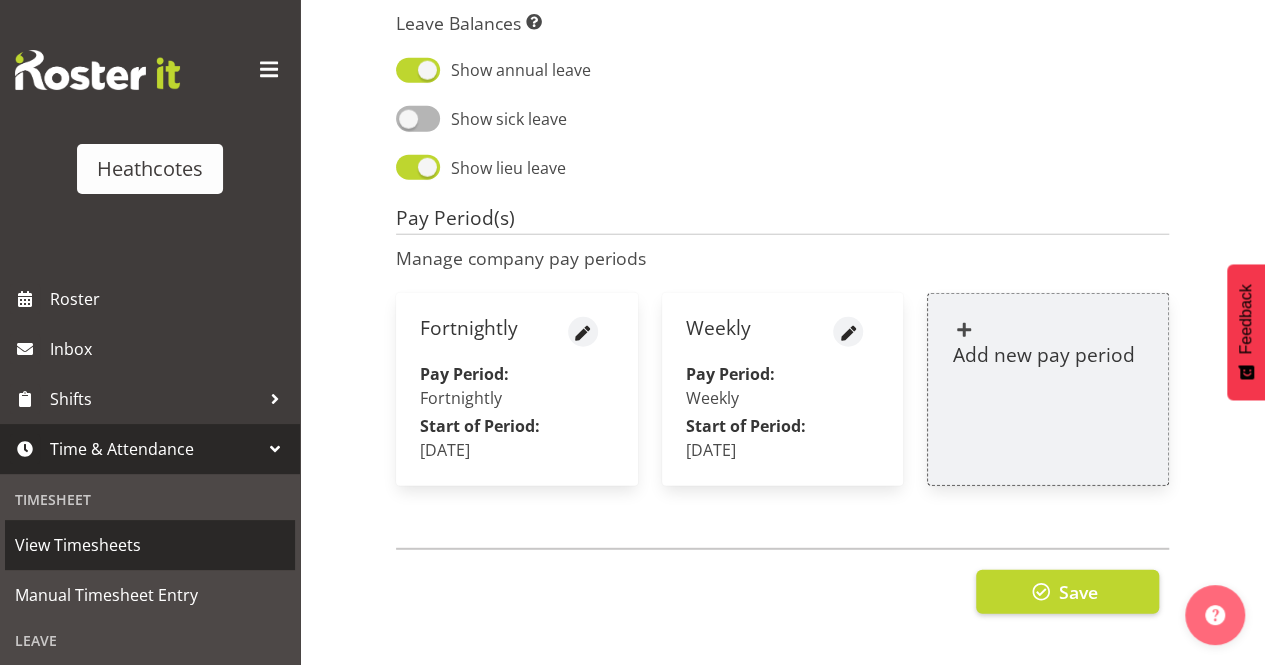 click on "View Timesheets" at bounding box center (150, 545) 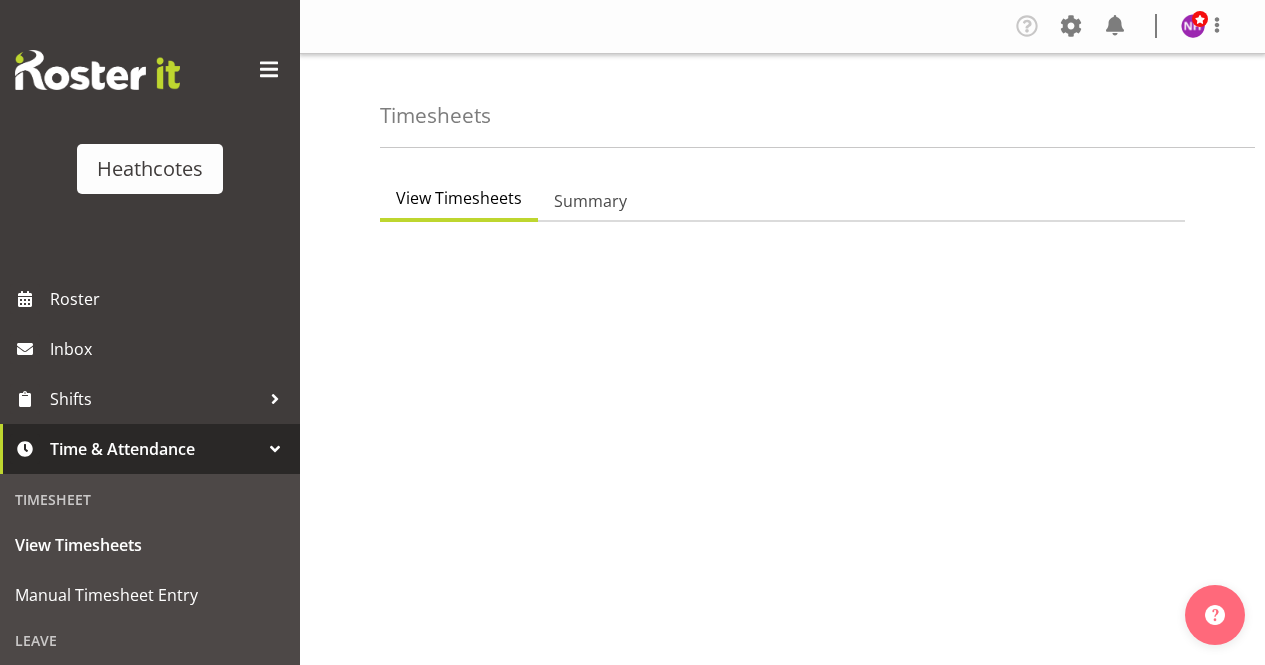 scroll, scrollTop: 0, scrollLeft: 0, axis: both 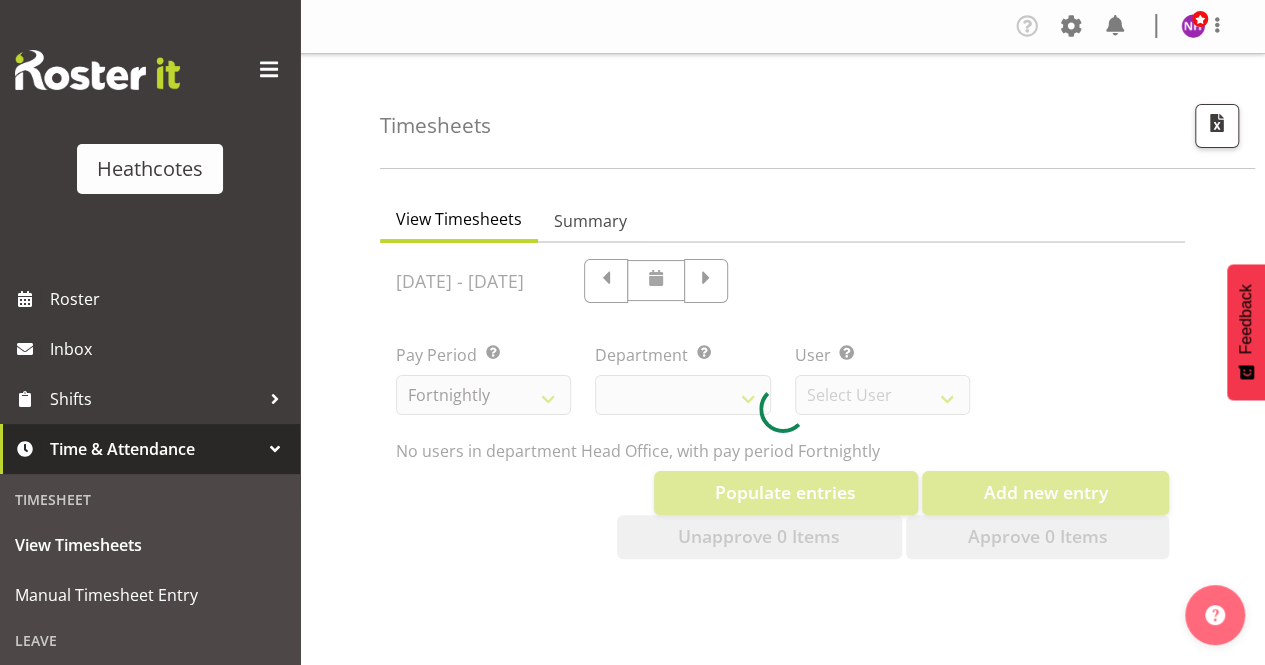 select on "788" 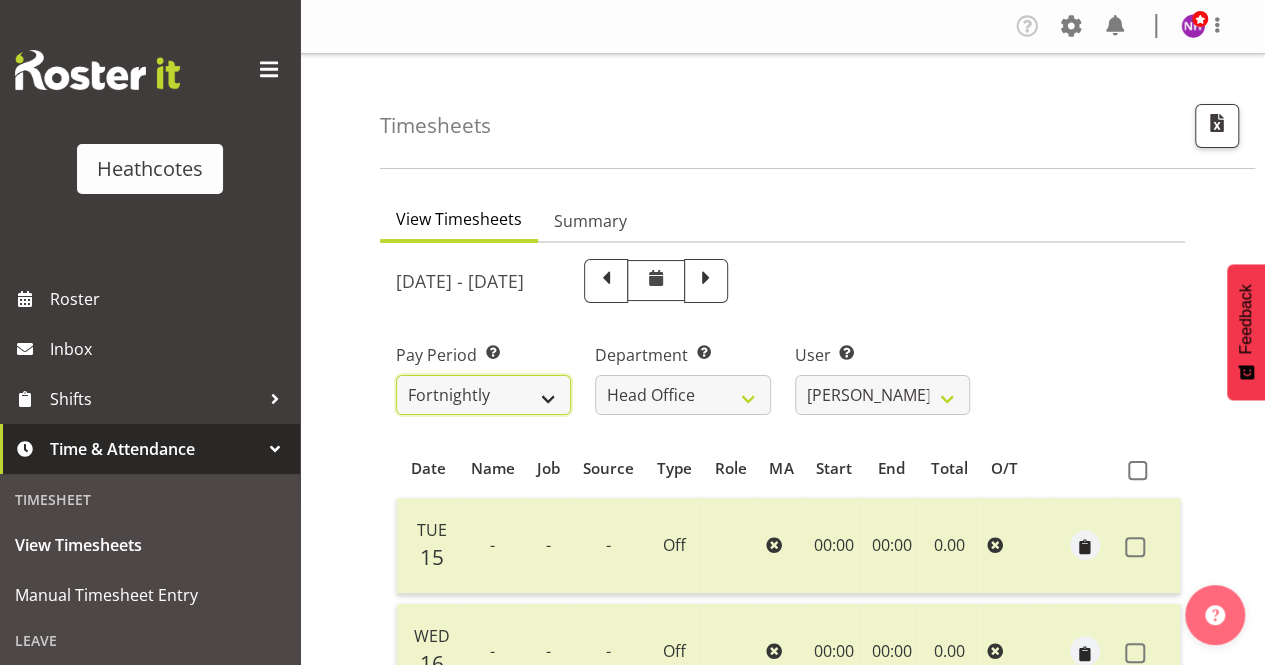 click on "Fortnightly Weekly" at bounding box center (483, 395) 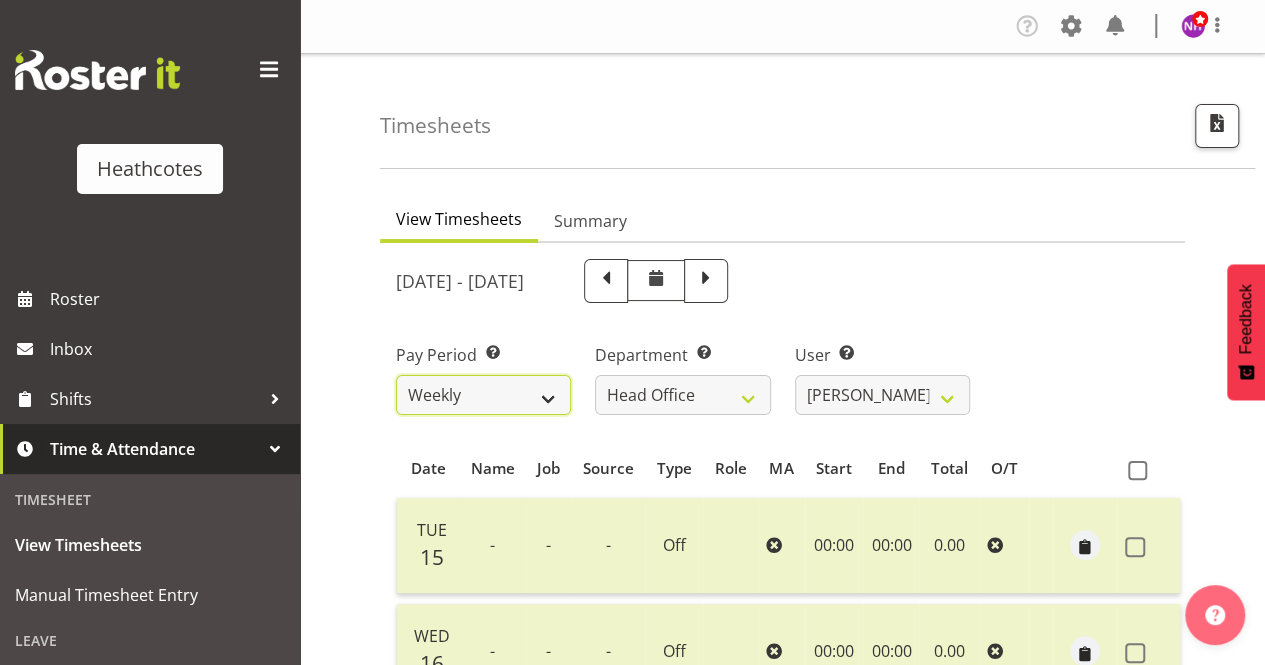 click on "Fortnightly Weekly" at bounding box center [483, 395] 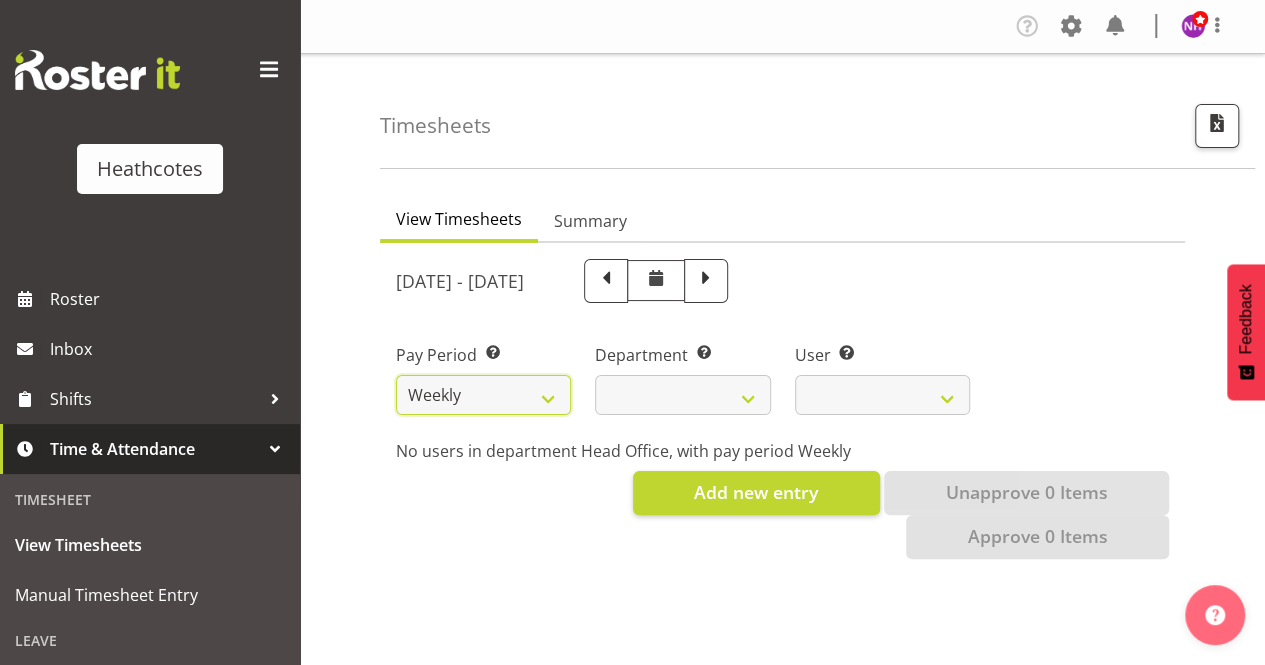 select 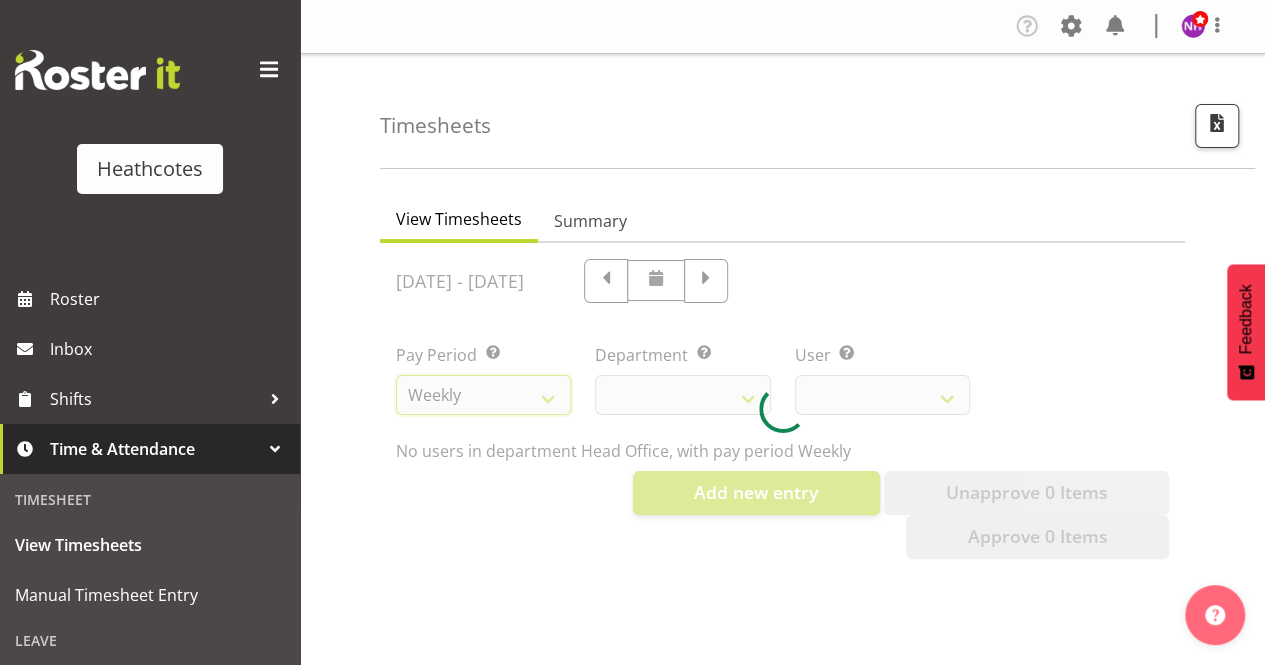 select 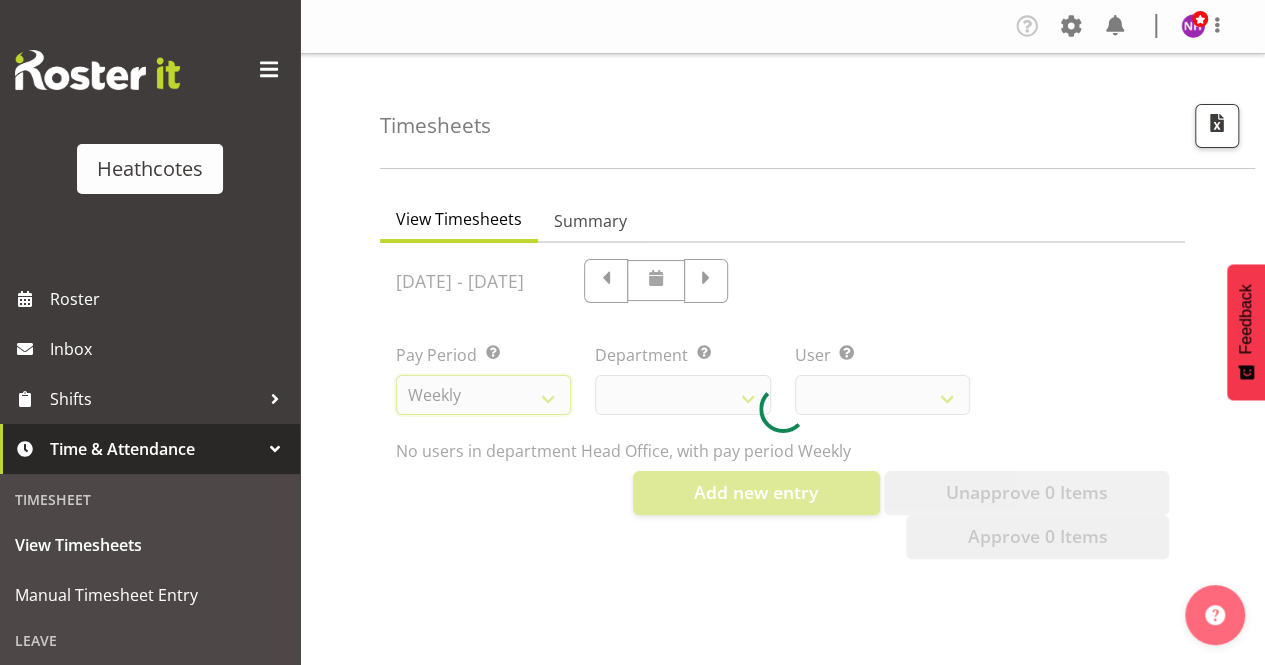 select 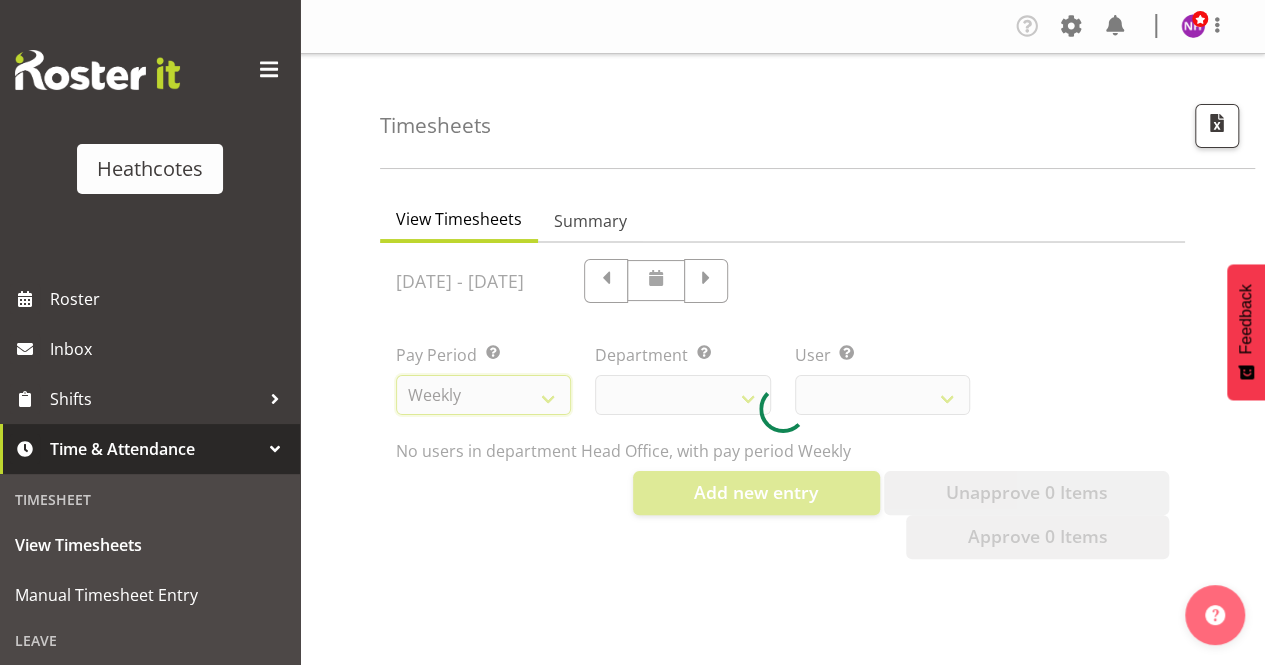 select 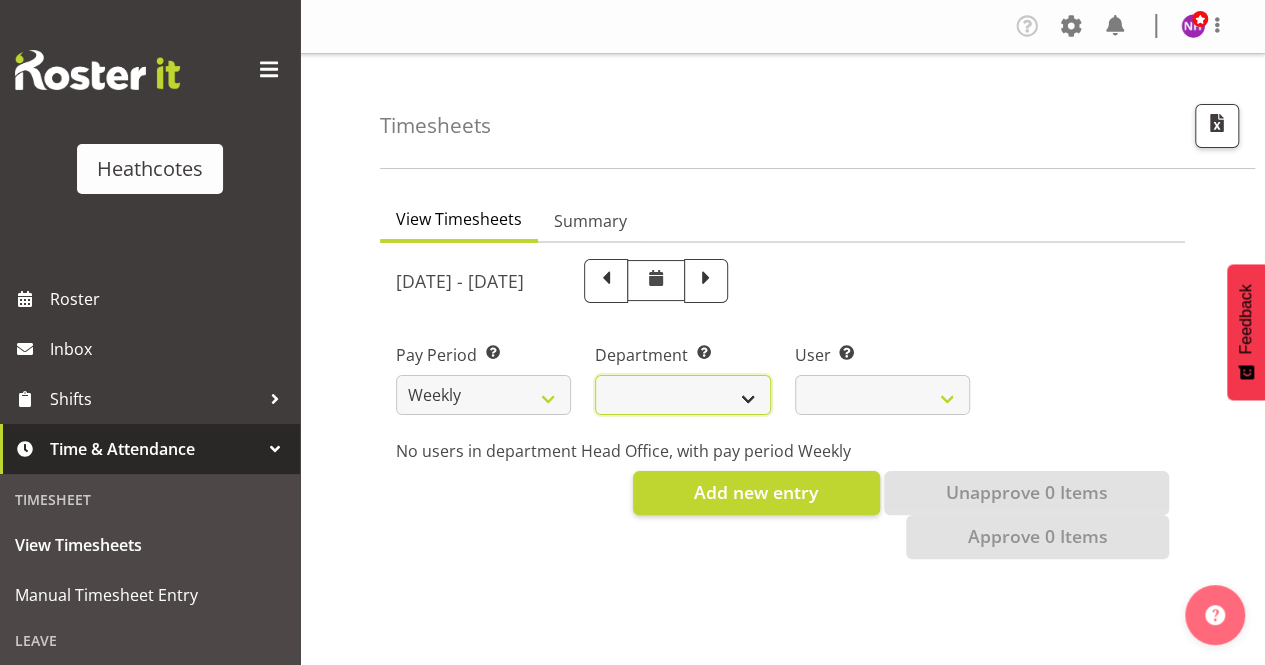 click at bounding box center (682, 395) 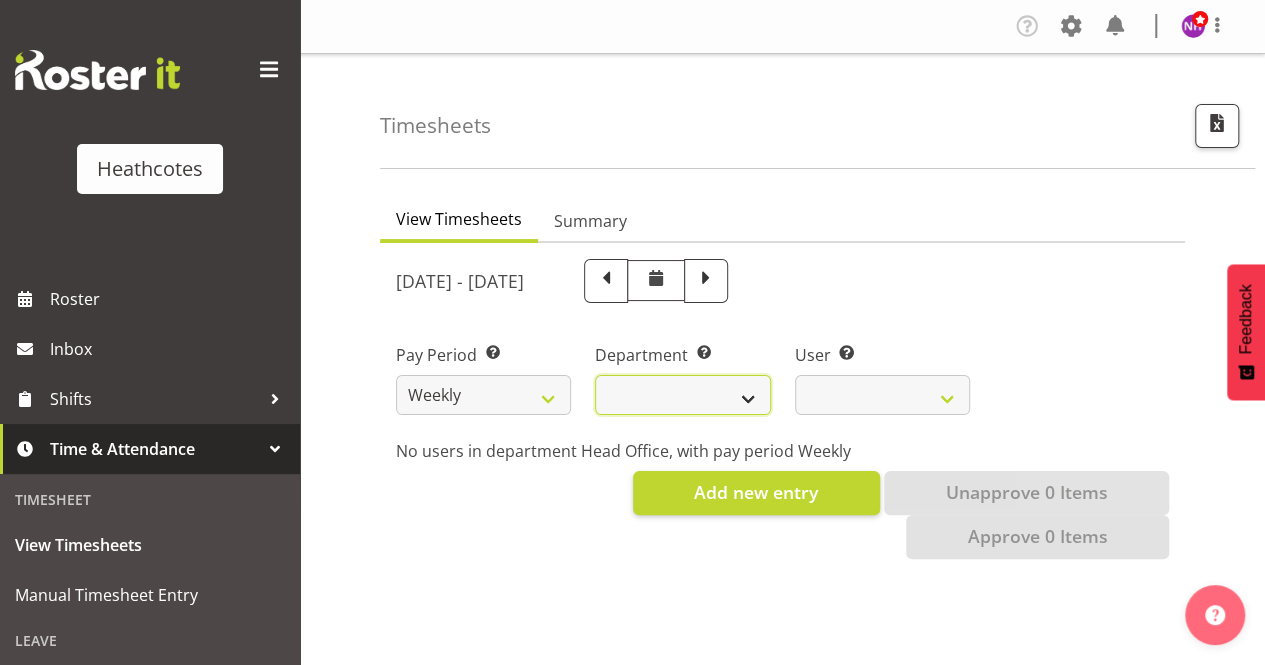 click at bounding box center [682, 395] 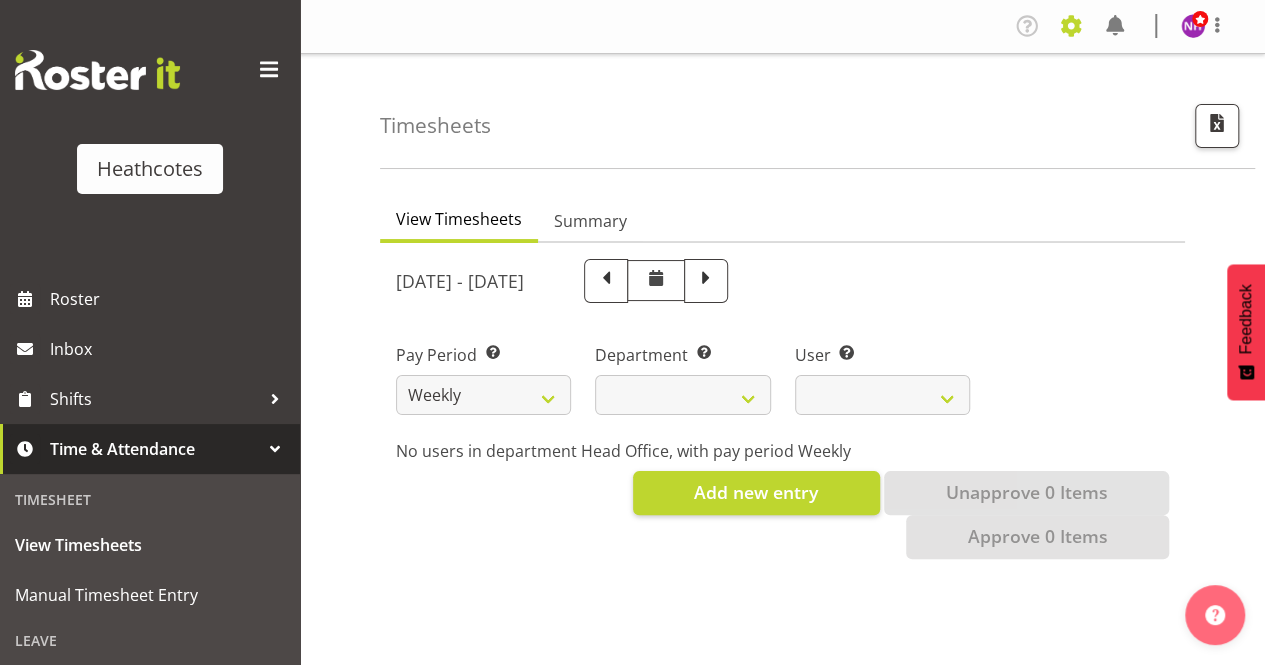 select 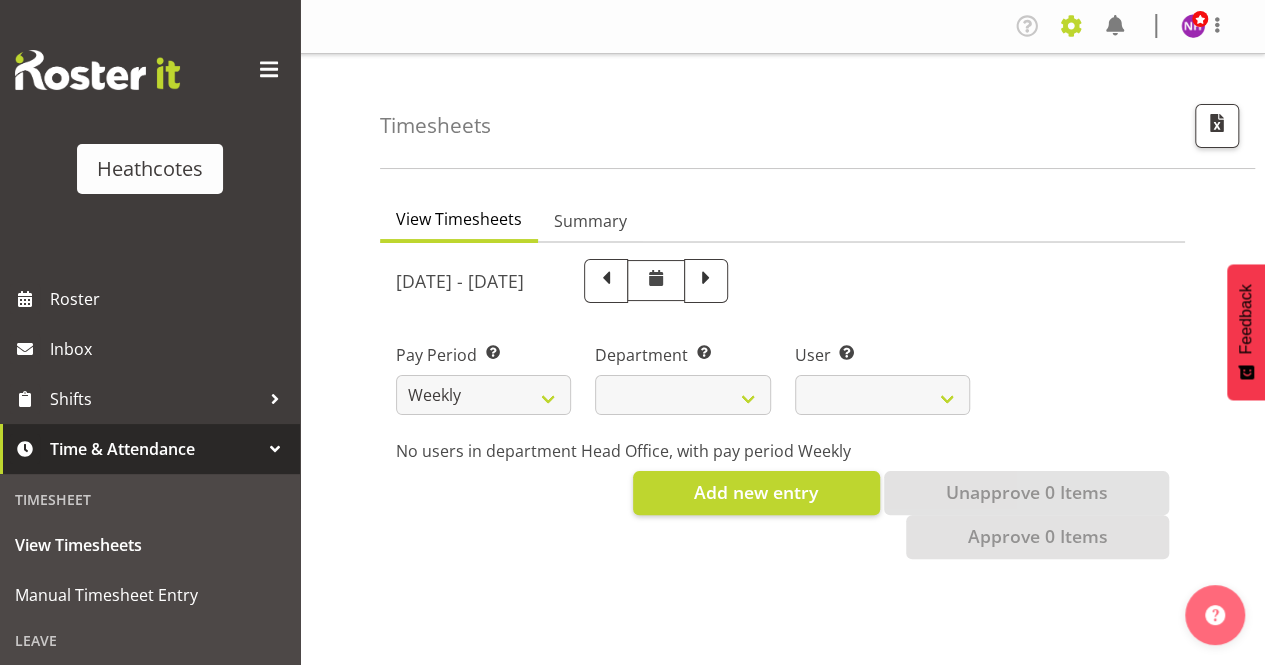 click at bounding box center (1071, 26) 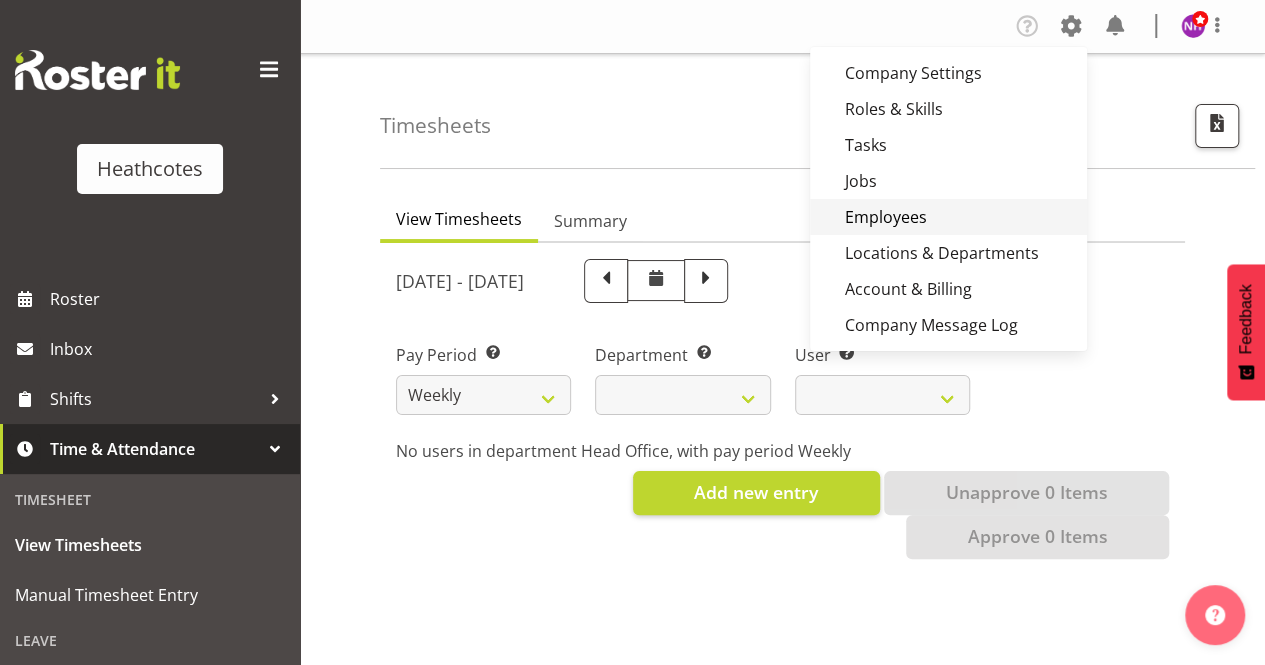 click on "Employees" at bounding box center [948, 217] 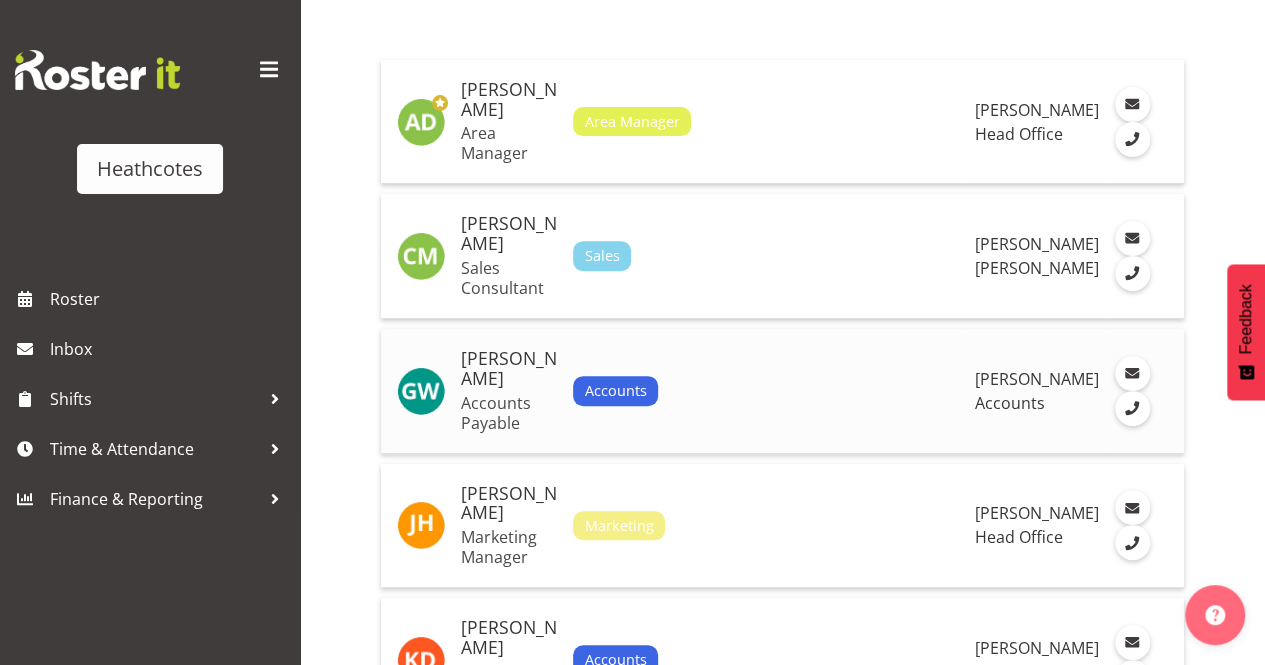 scroll, scrollTop: 500, scrollLeft: 0, axis: vertical 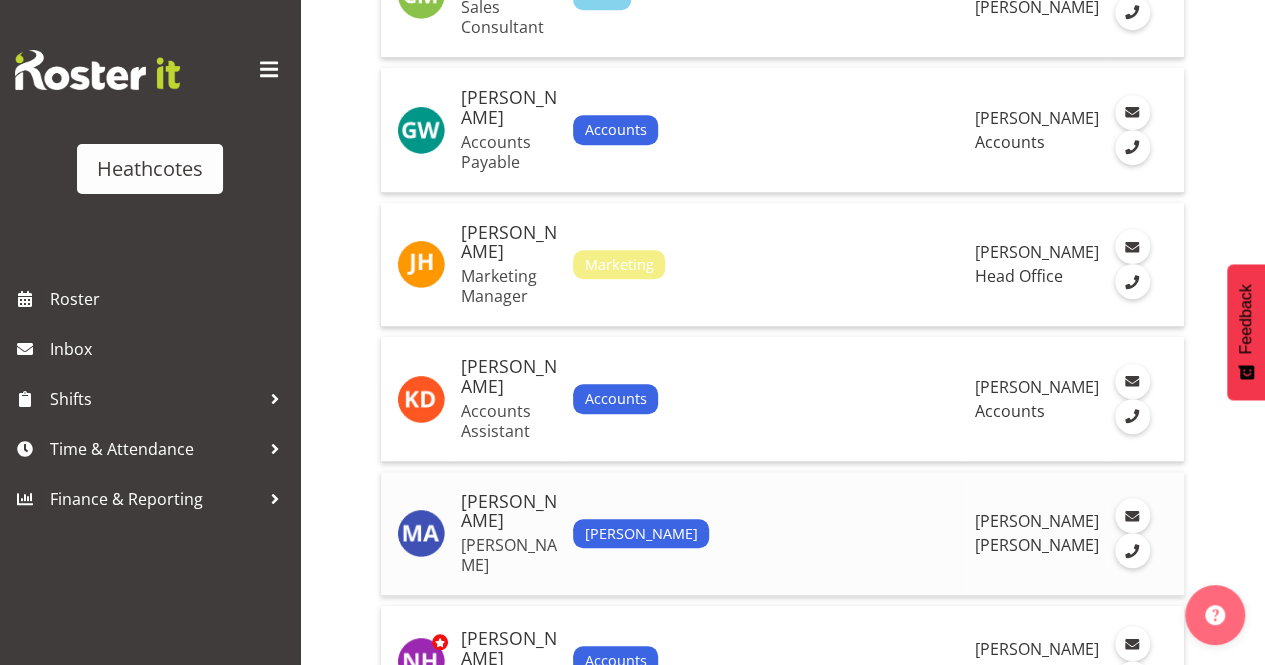 click on "[PERSON_NAME]" at bounding box center [509, 512] 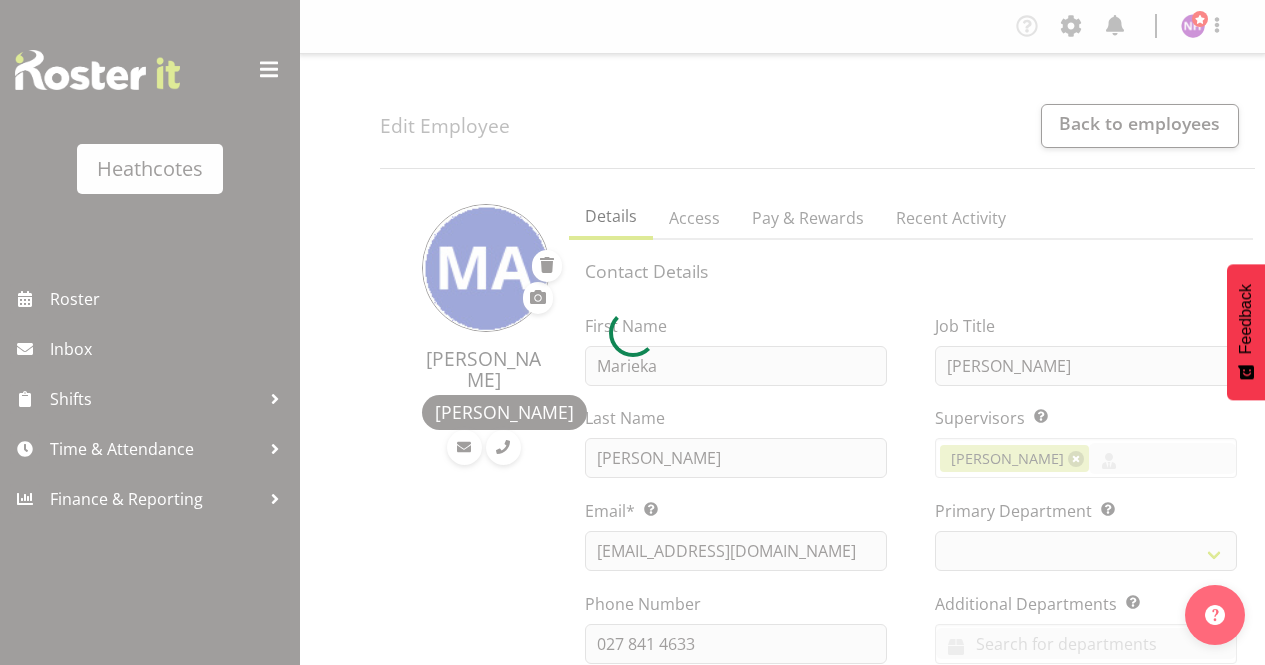 scroll, scrollTop: 0, scrollLeft: 0, axis: both 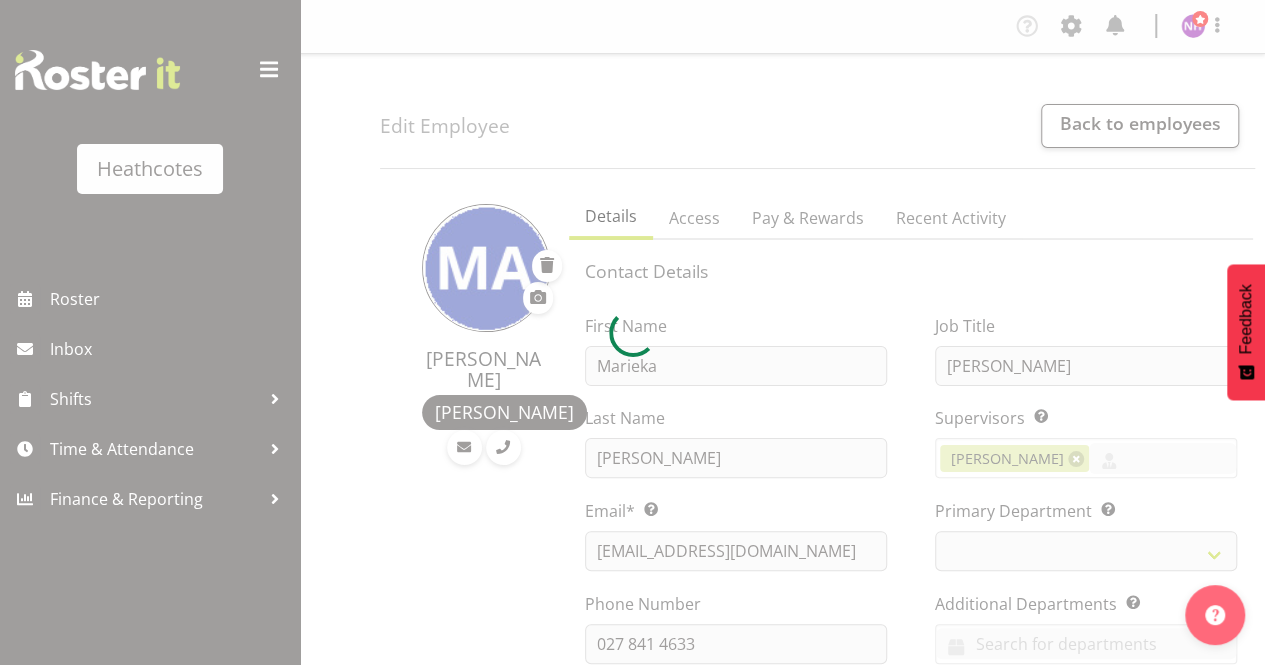 select 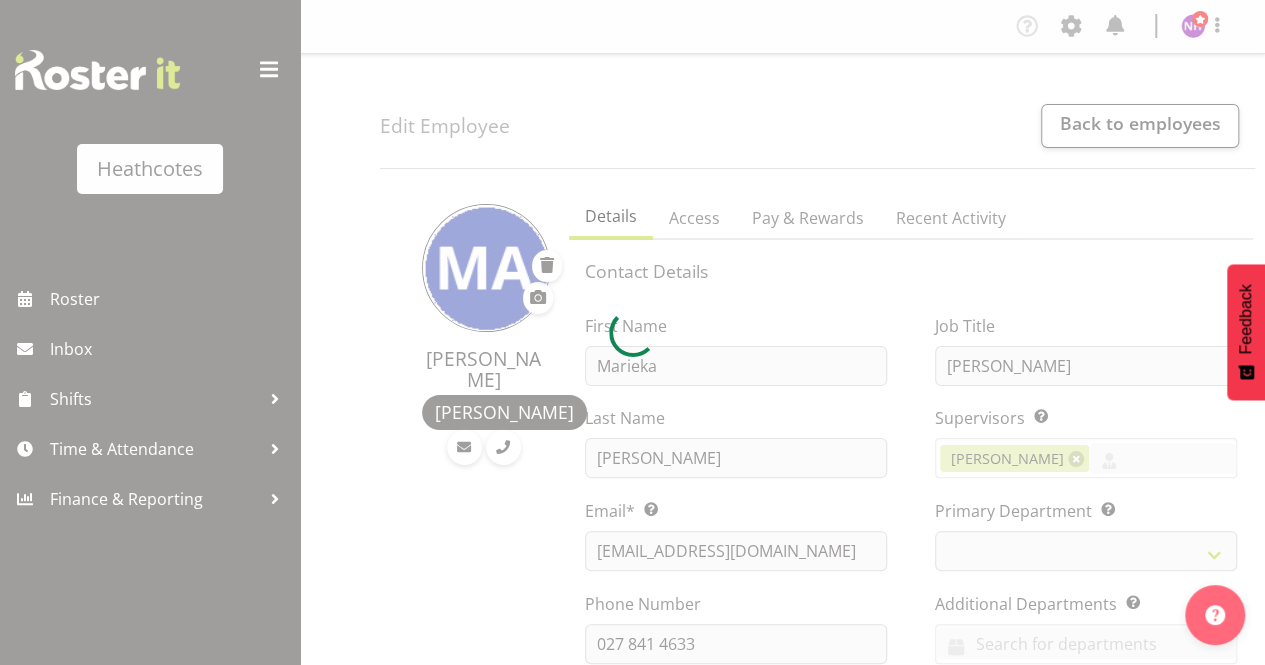 select 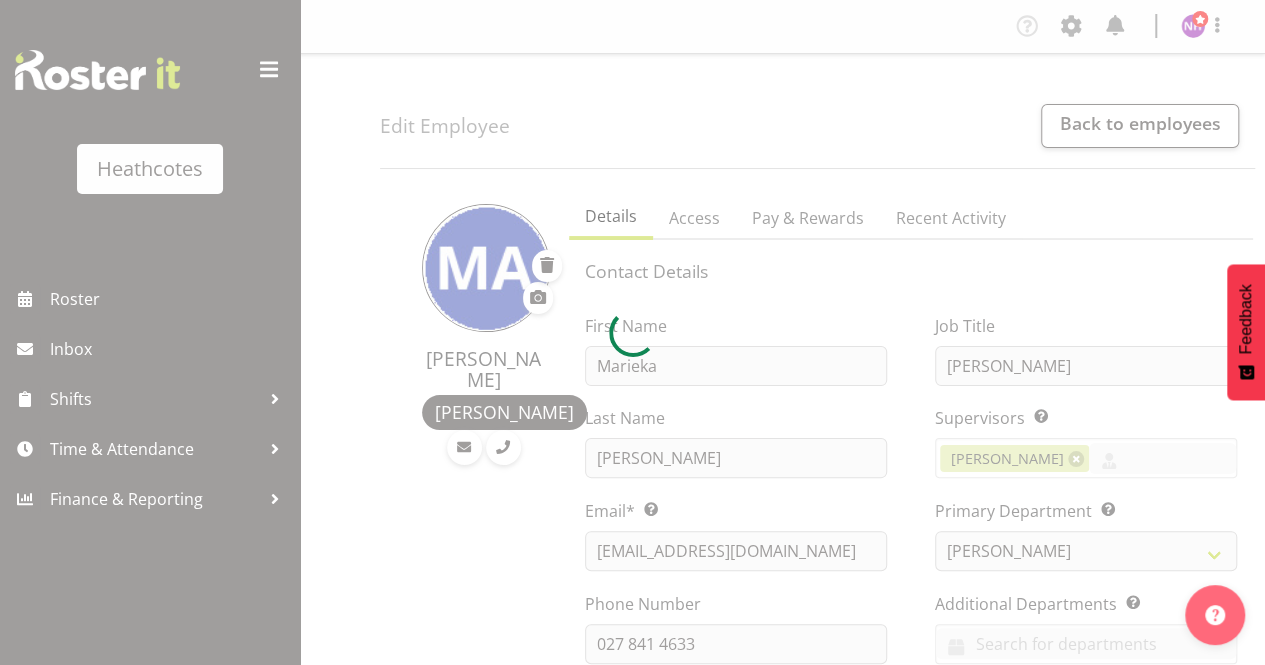 select on "1112" 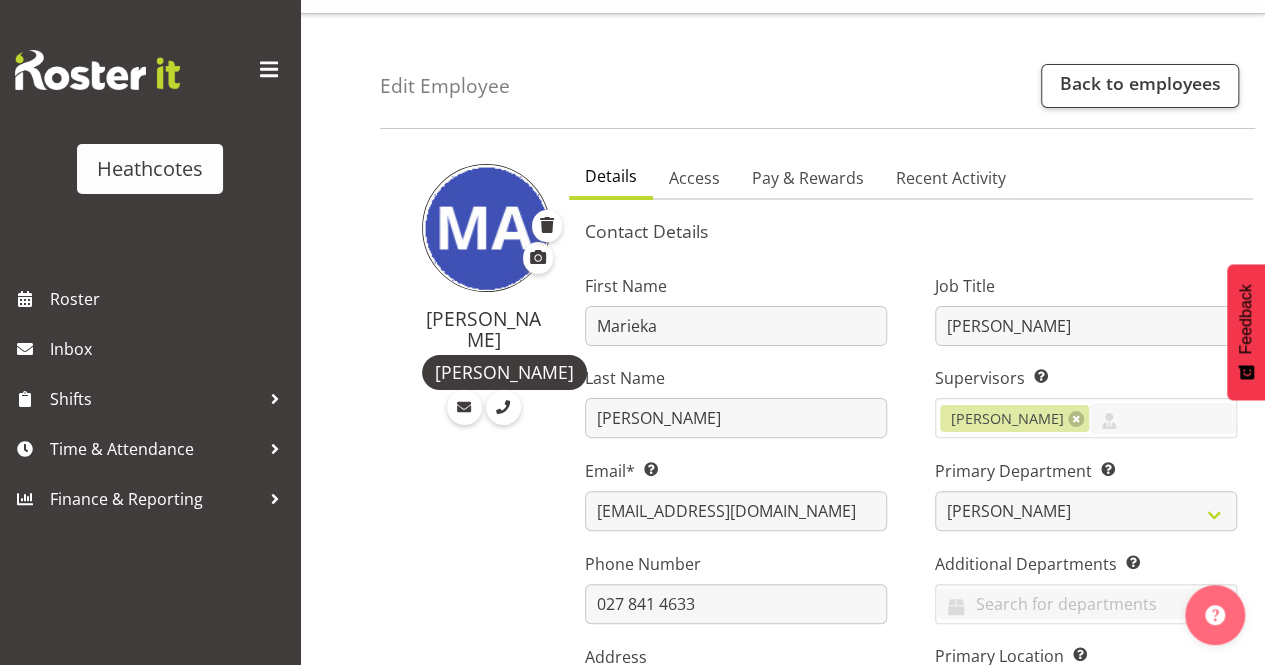 scroll, scrollTop: 0, scrollLeft: 0, axis: both 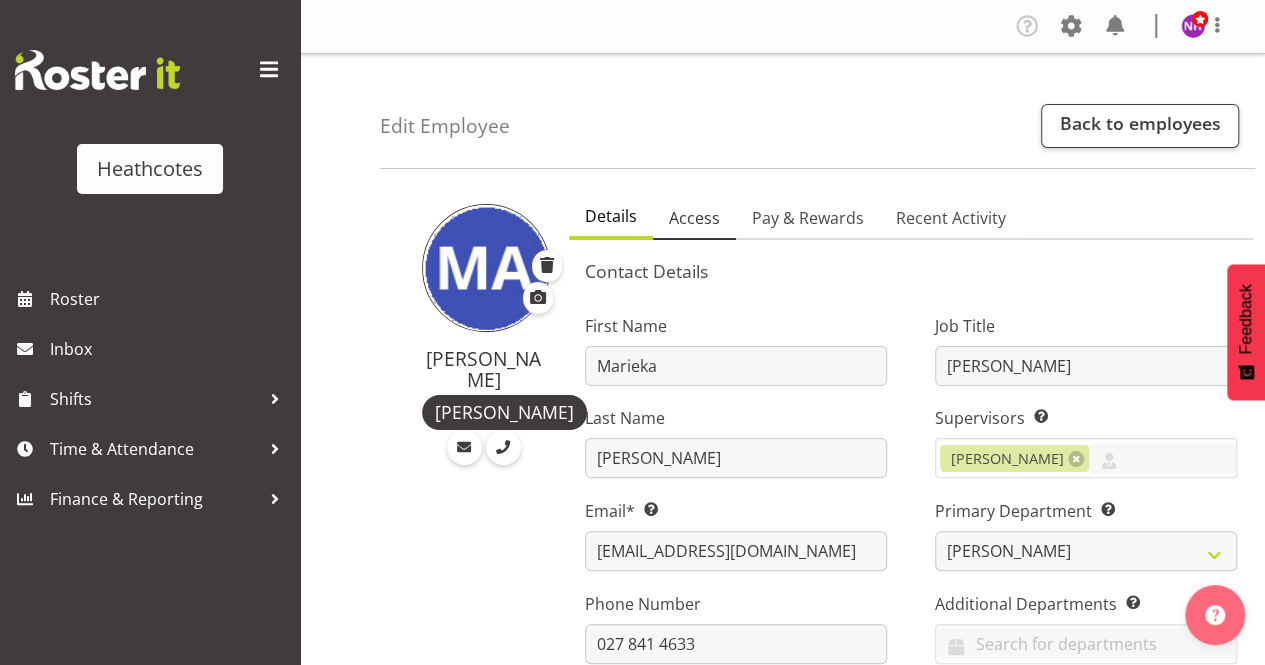click on "Access" at bounding box center [694, 218] 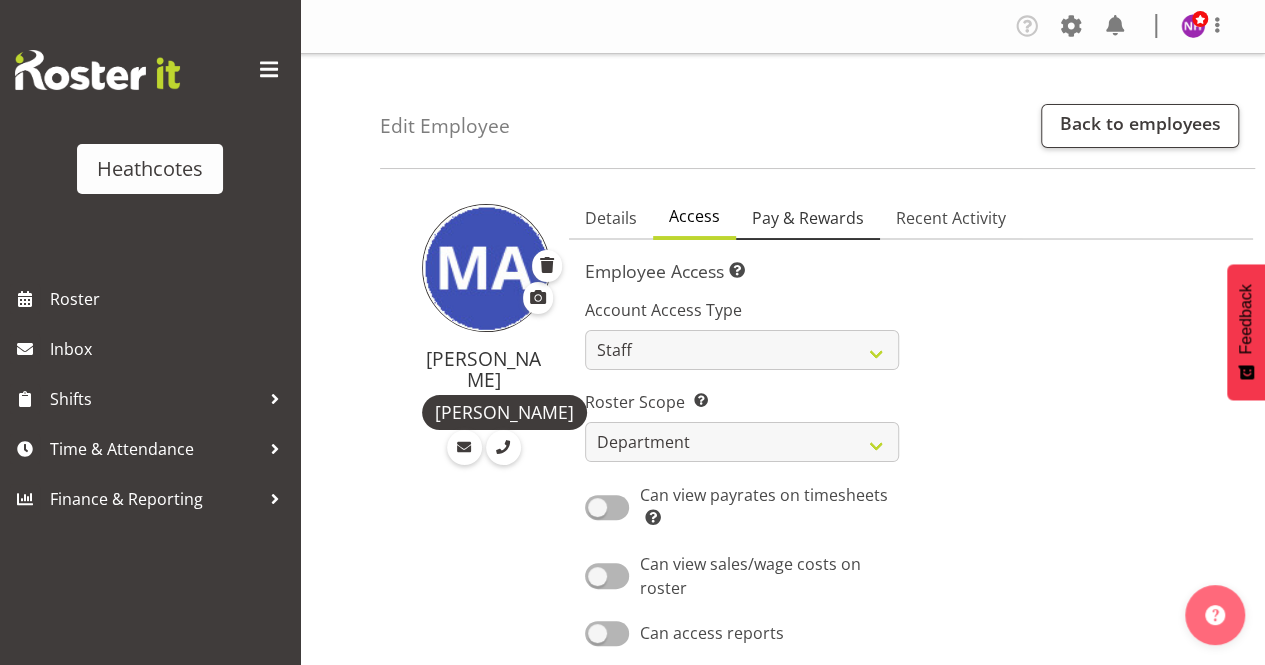 click on "Pay & Rewards" at bounding box center (808, 218) 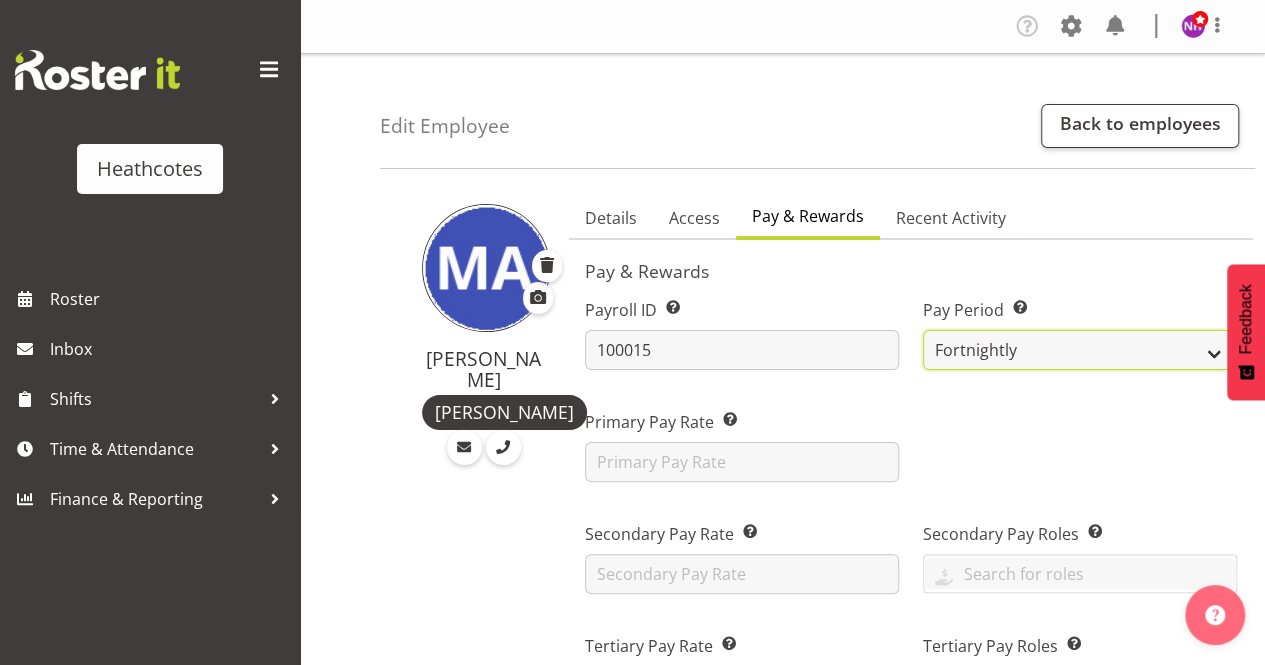 click on "Fortnightly
Weekly" at bounding box center (1080, 350) 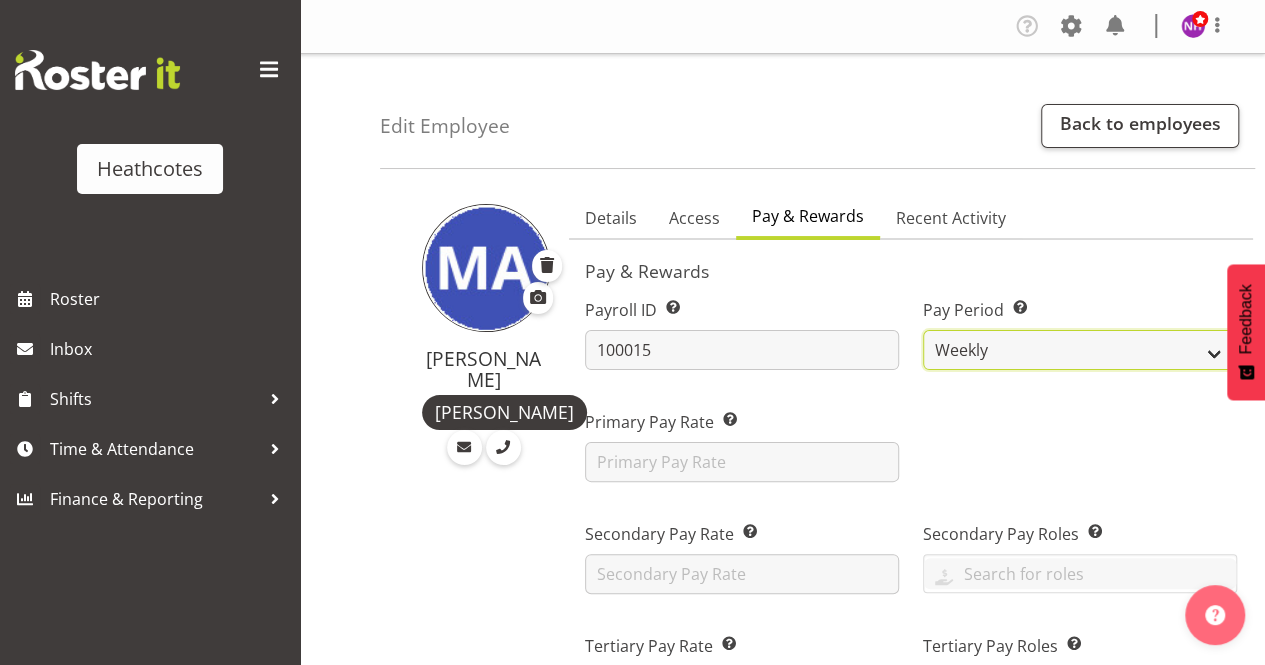 click on "Fortnightly
Weekly" at bounding box center [1080, 350] 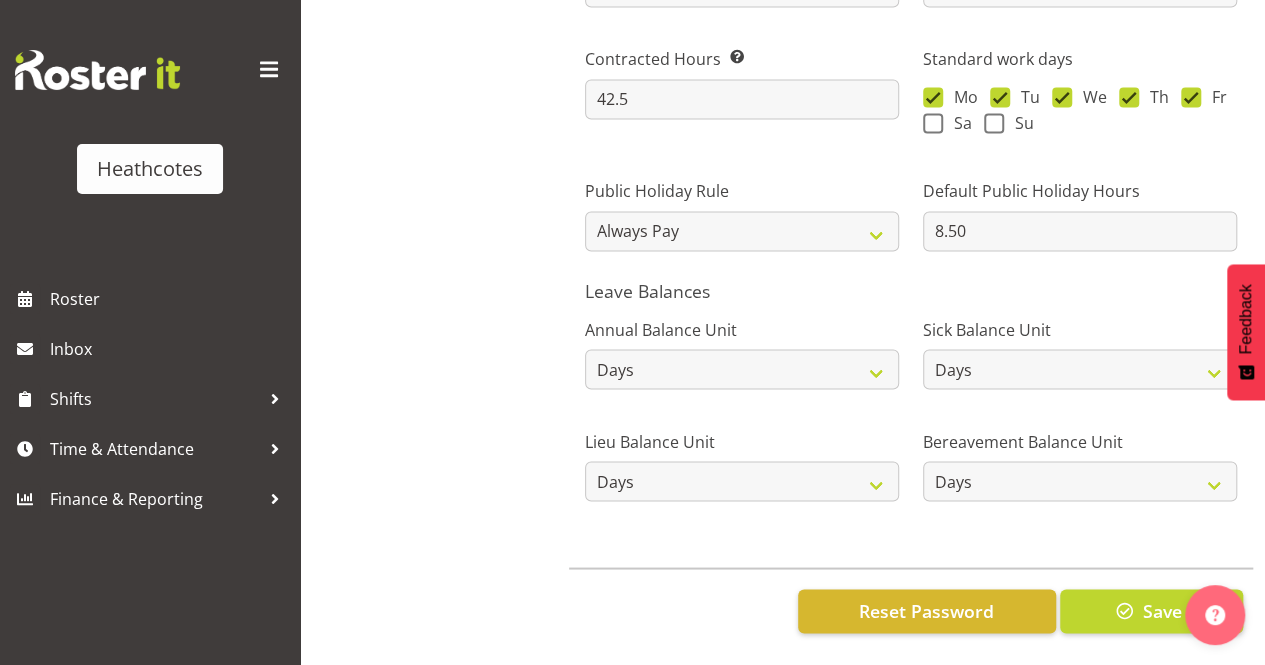 scroll, scrollTop: 1620, scrollLeft: 0, axis: vertical 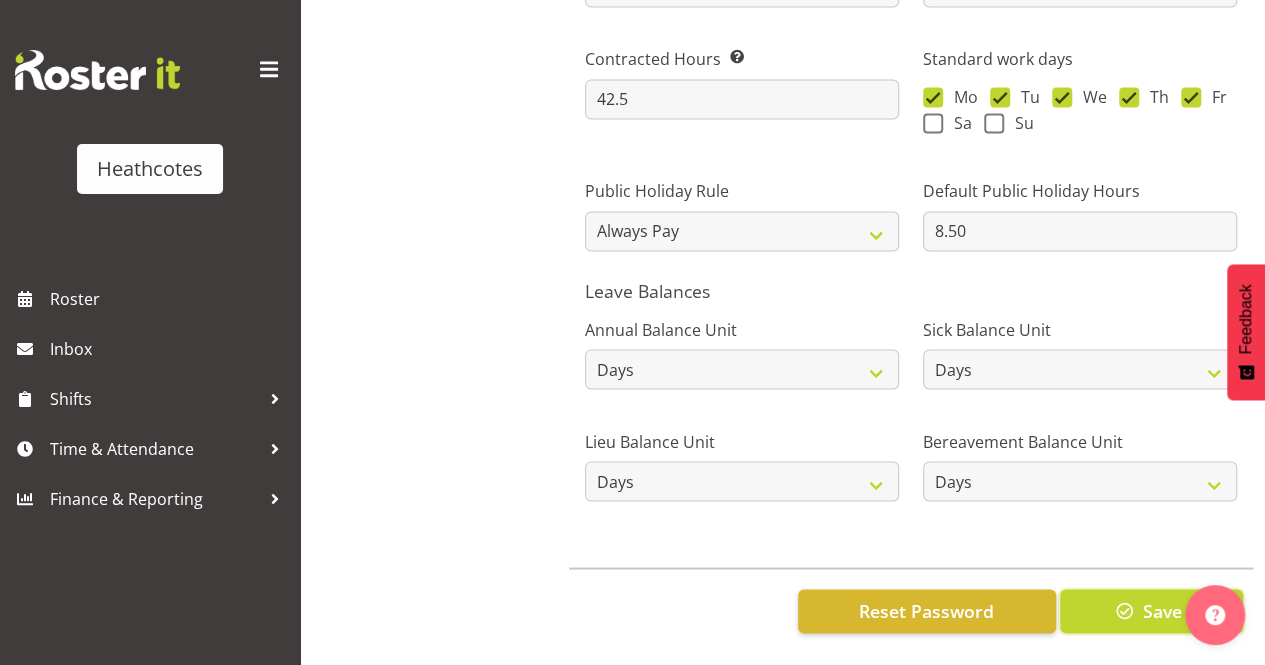 click at bounding box center [1125, 610] 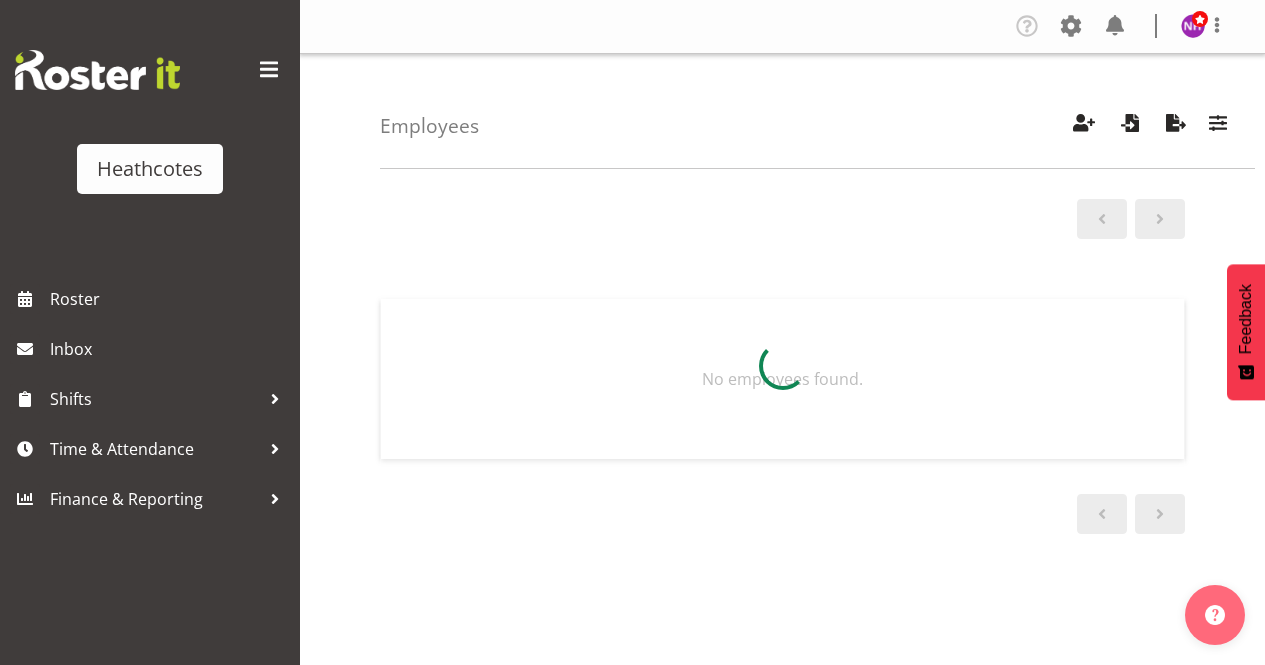 scroll, scrollTop: 0, scrollLeft: 0, axis: both 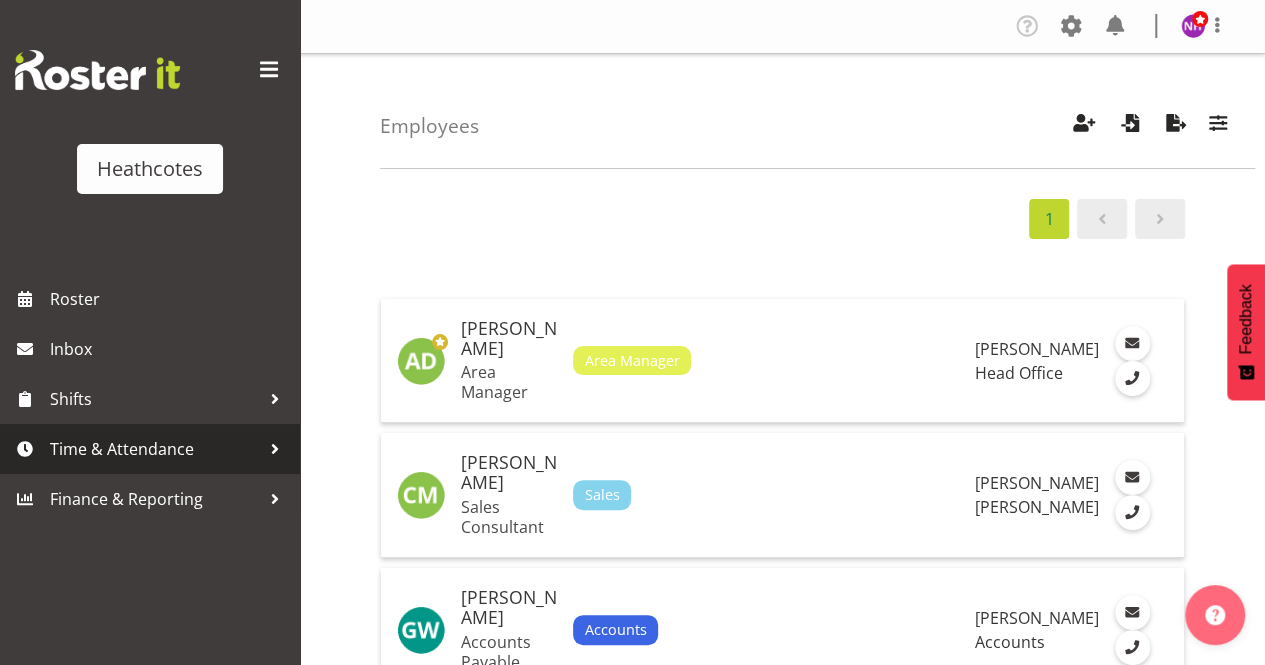 click on "Time & Attendance" at bounding box center [155, 449] 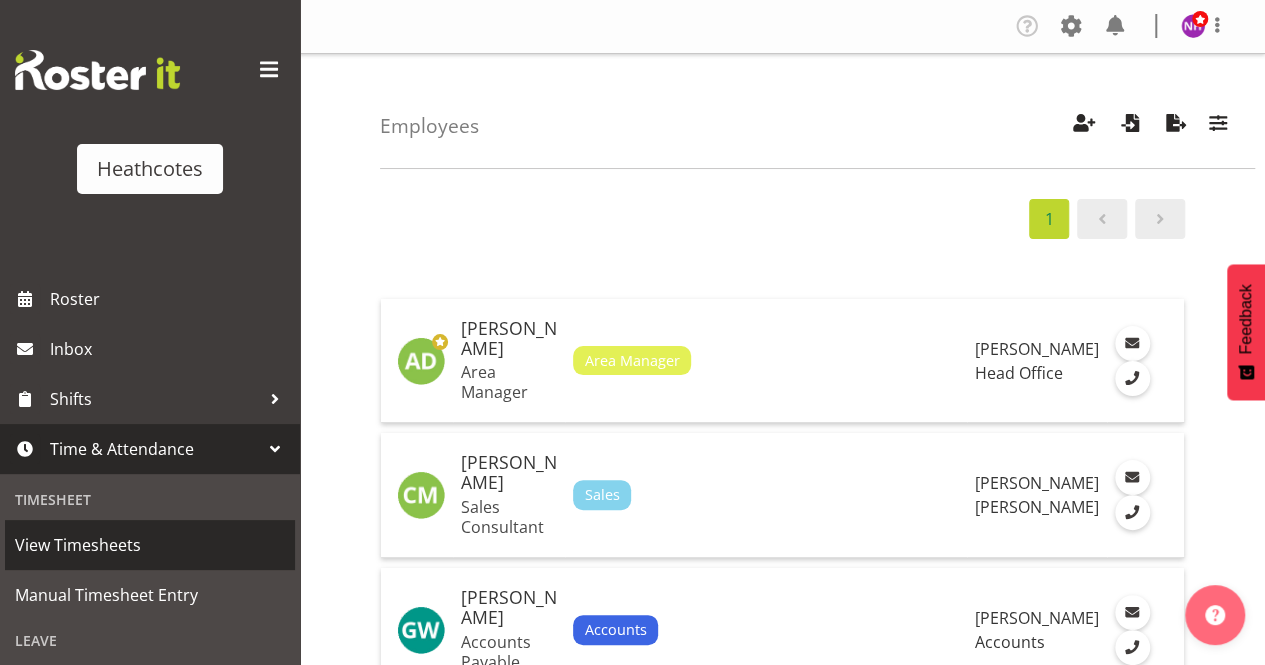 click on "View Timesheets" at bounding box center [150, 545] 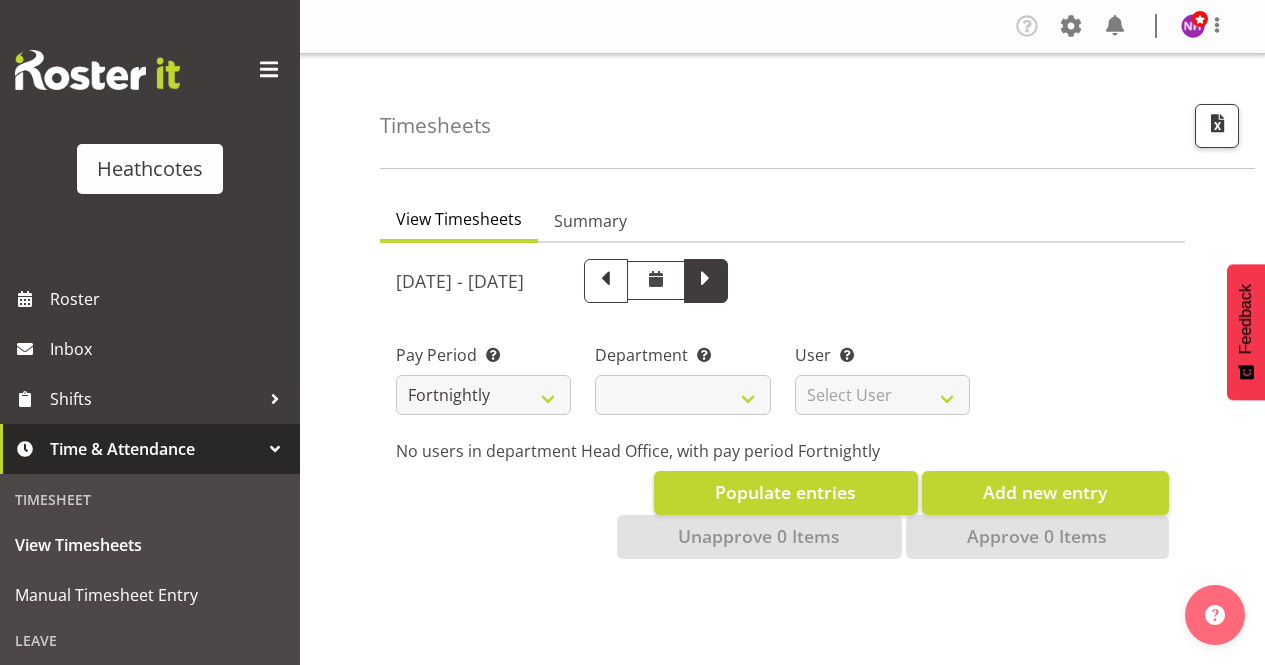 scroll, scrollTop: 0, scrollLeft: 0, axis: both 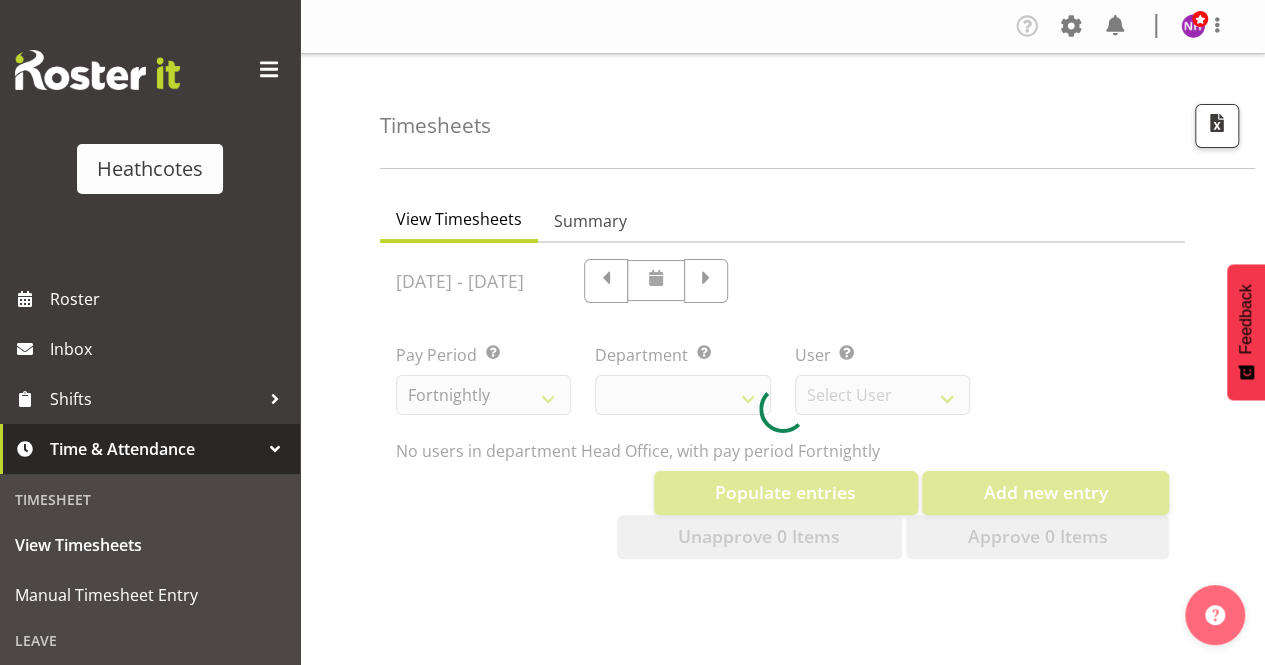 select on "788" 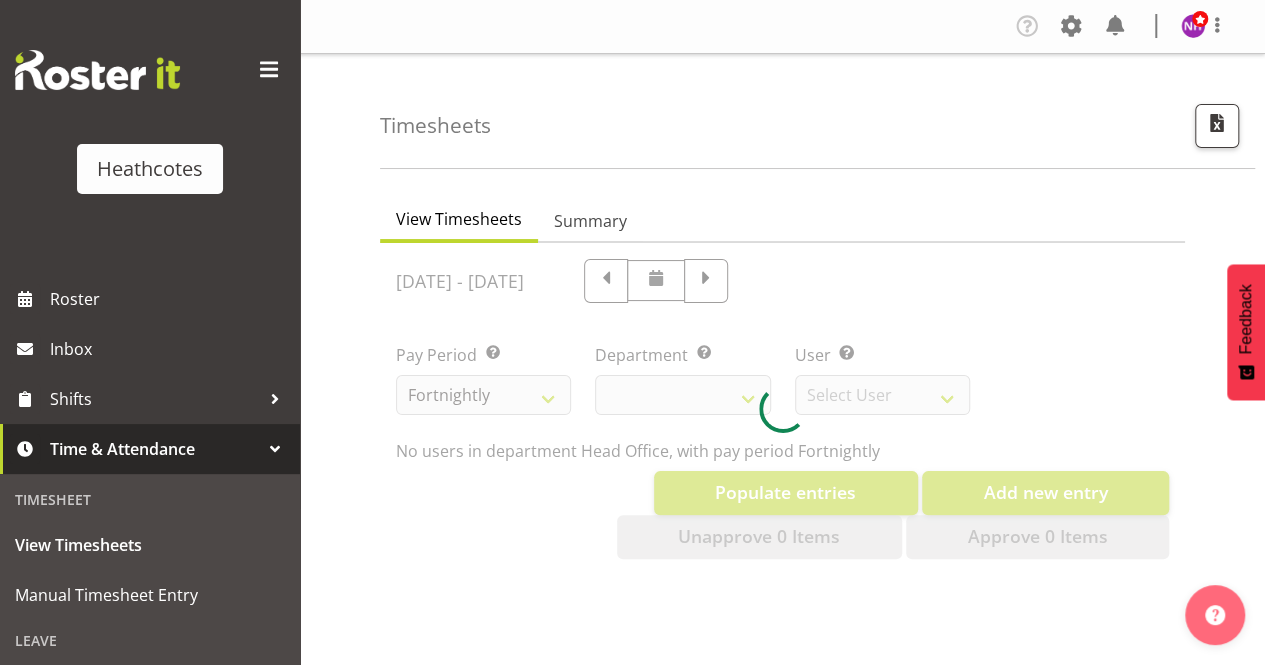 select on "11380" 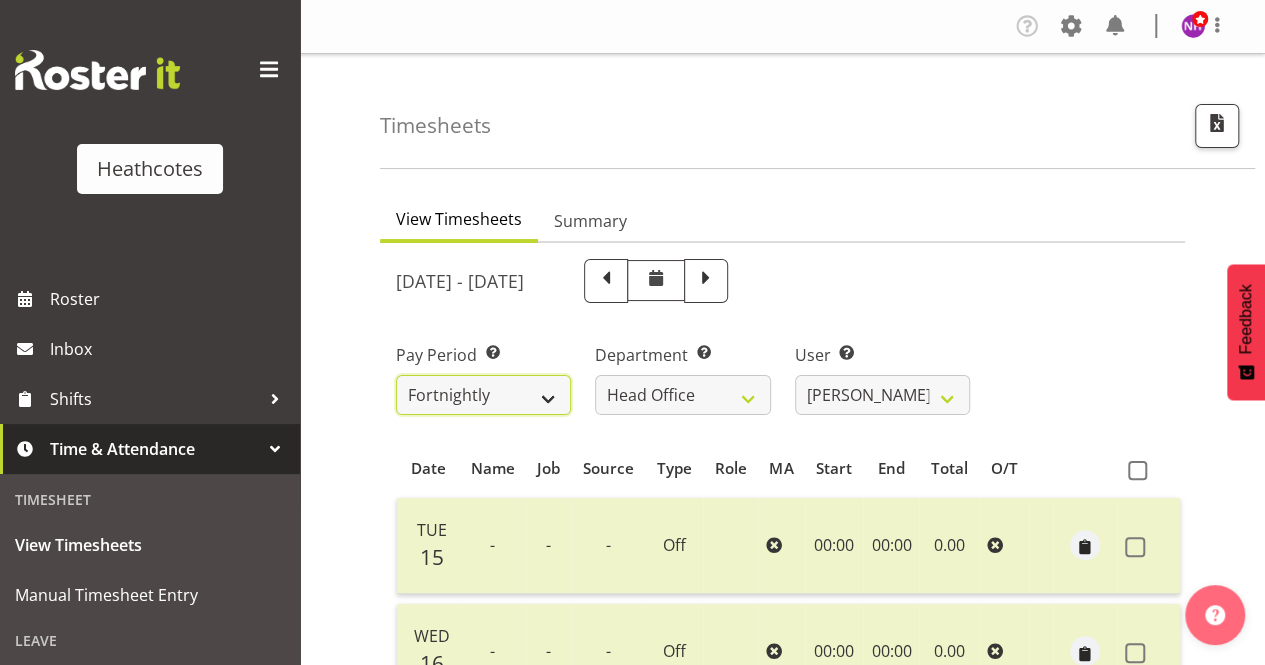 click on "Fortnightly Weekly" at bounding box center (483, 395) 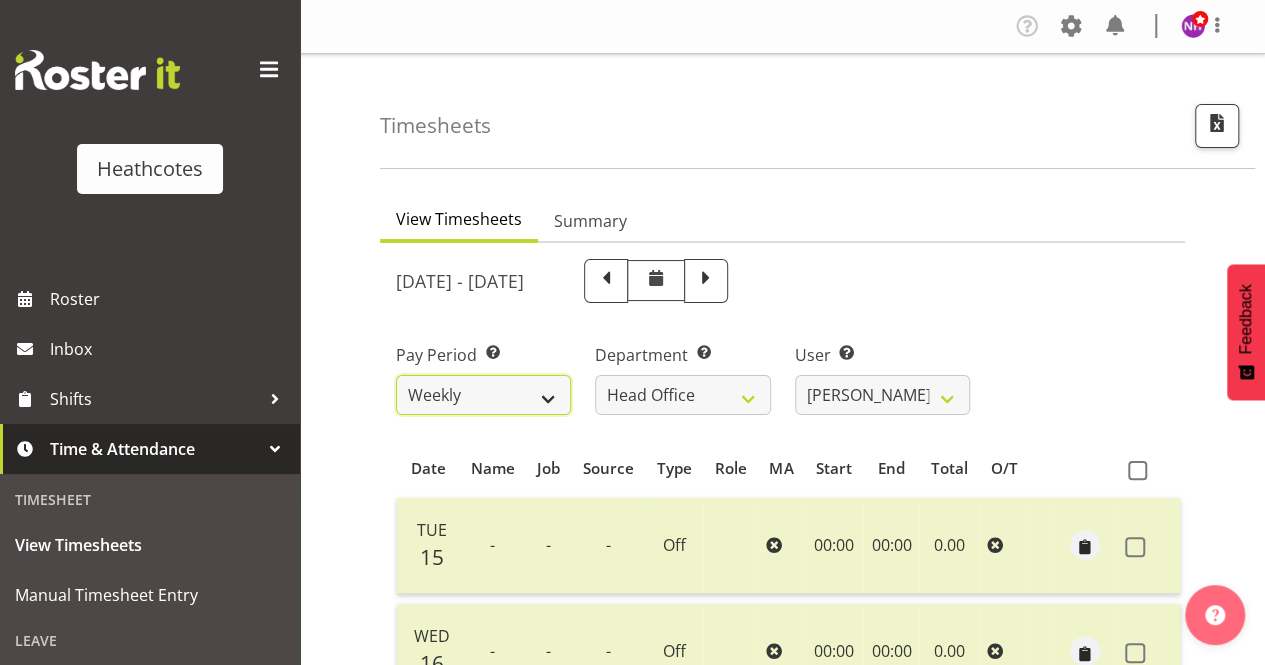 click on "Fortnightly Weekly" at bounding box center (483, 395) 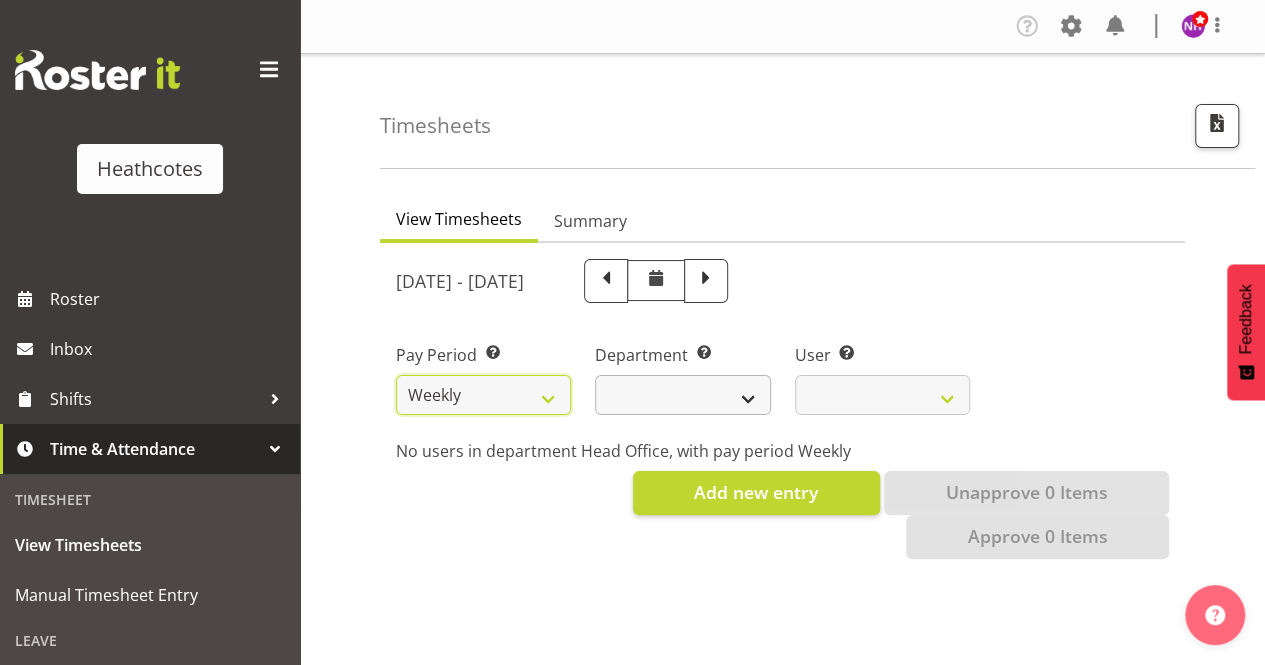 select 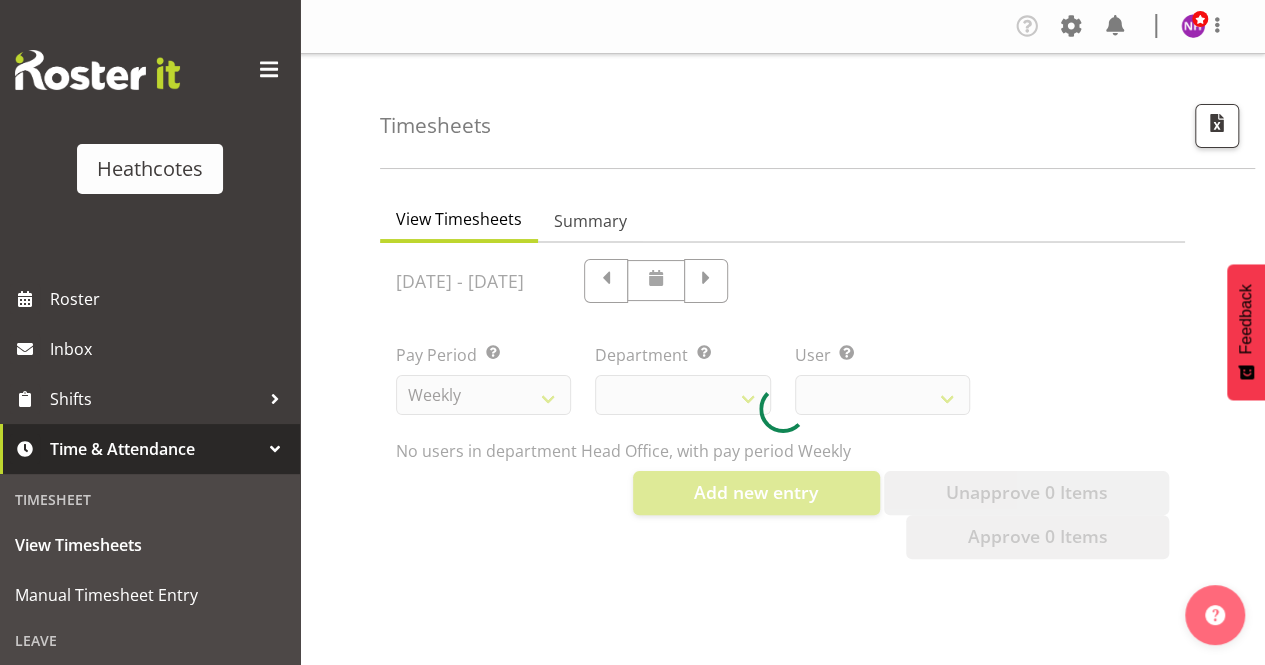 click at bounding box center [782, 409] 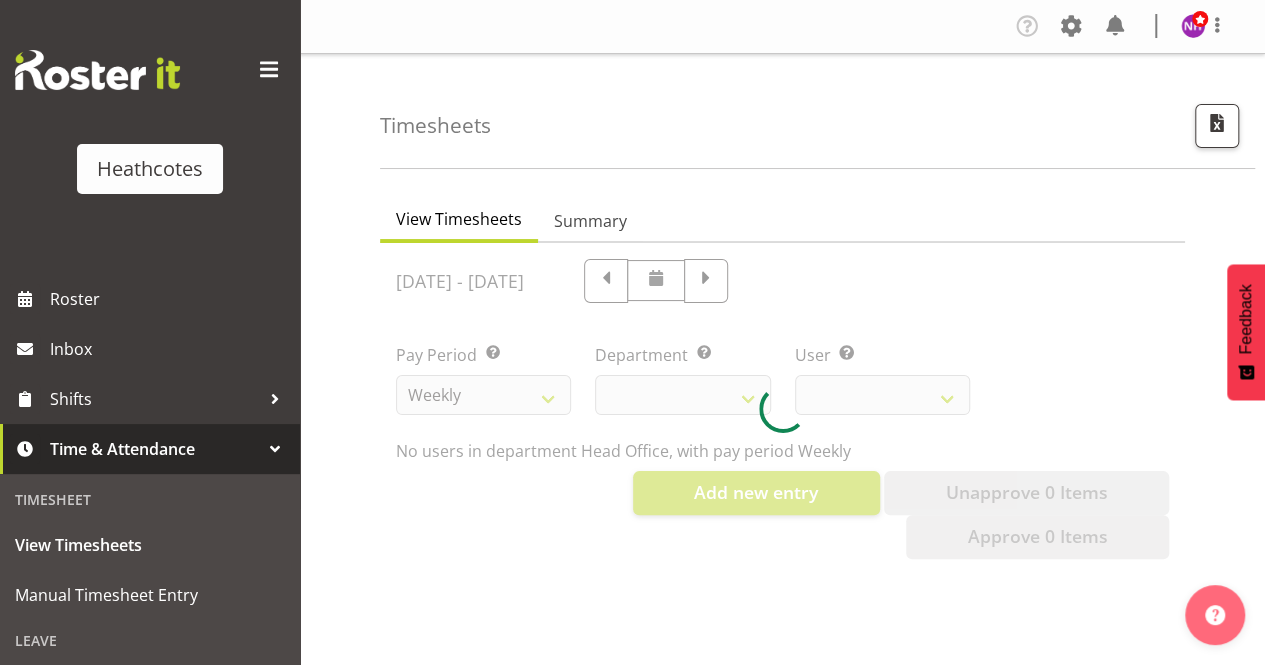 select 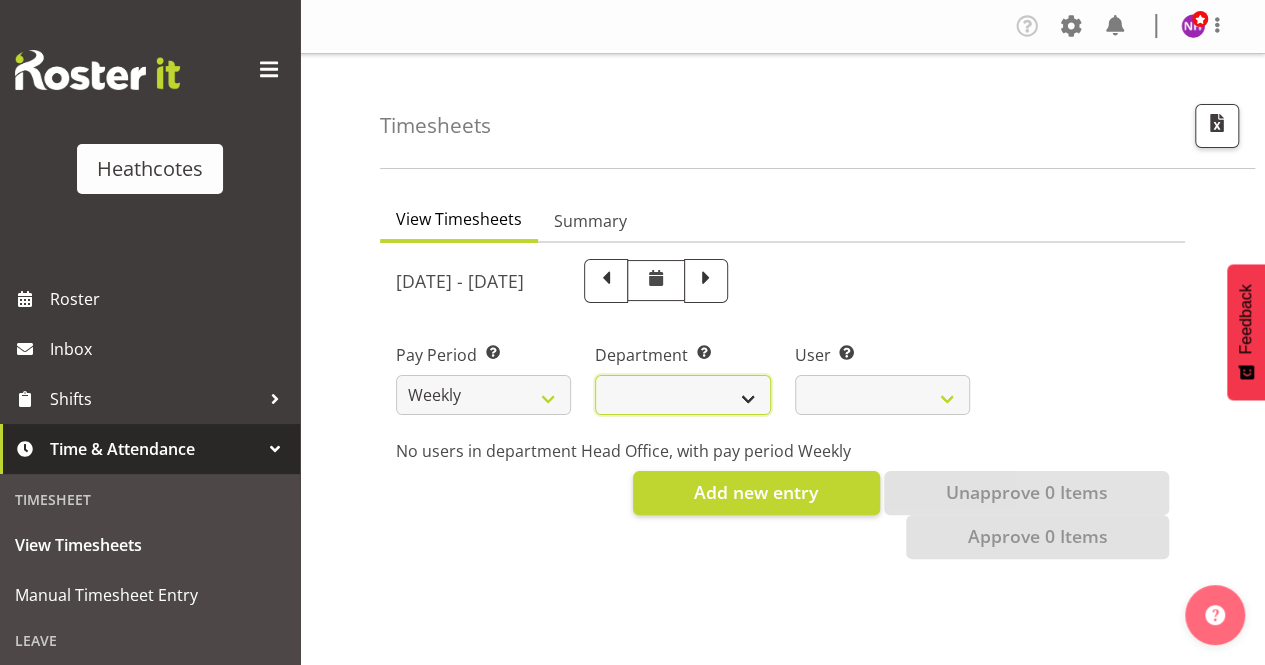 click on "[PERSON_NAME]" 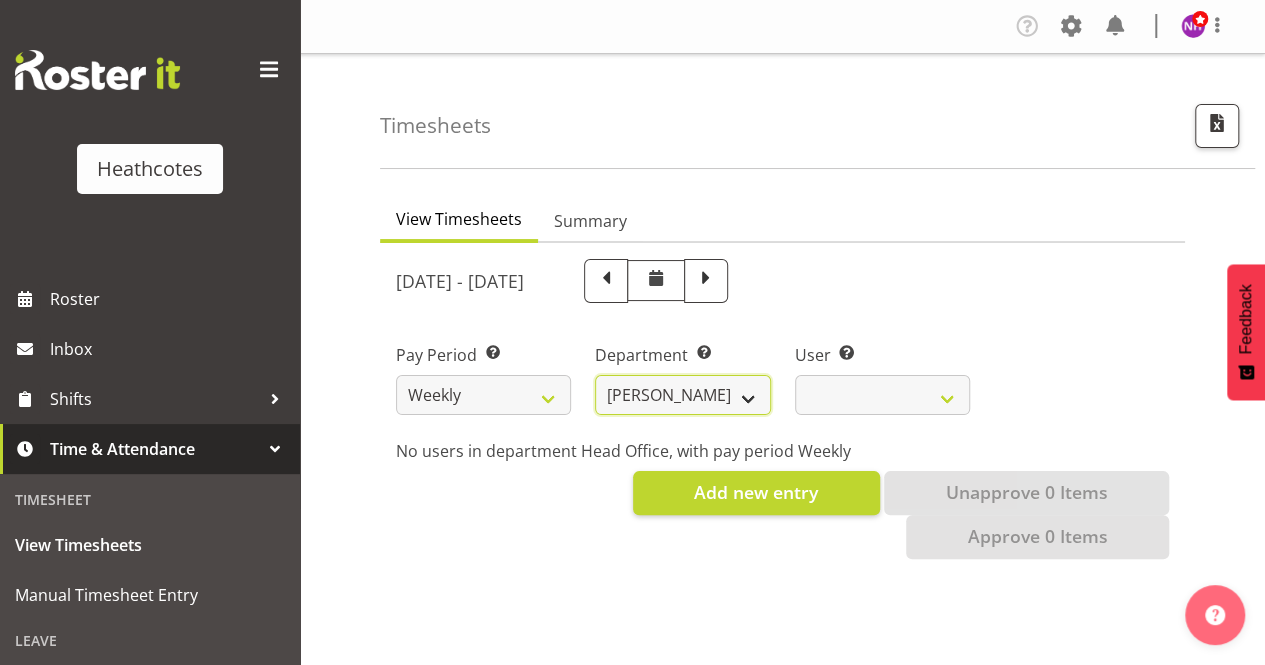 click on "[PERSON_NAME]" 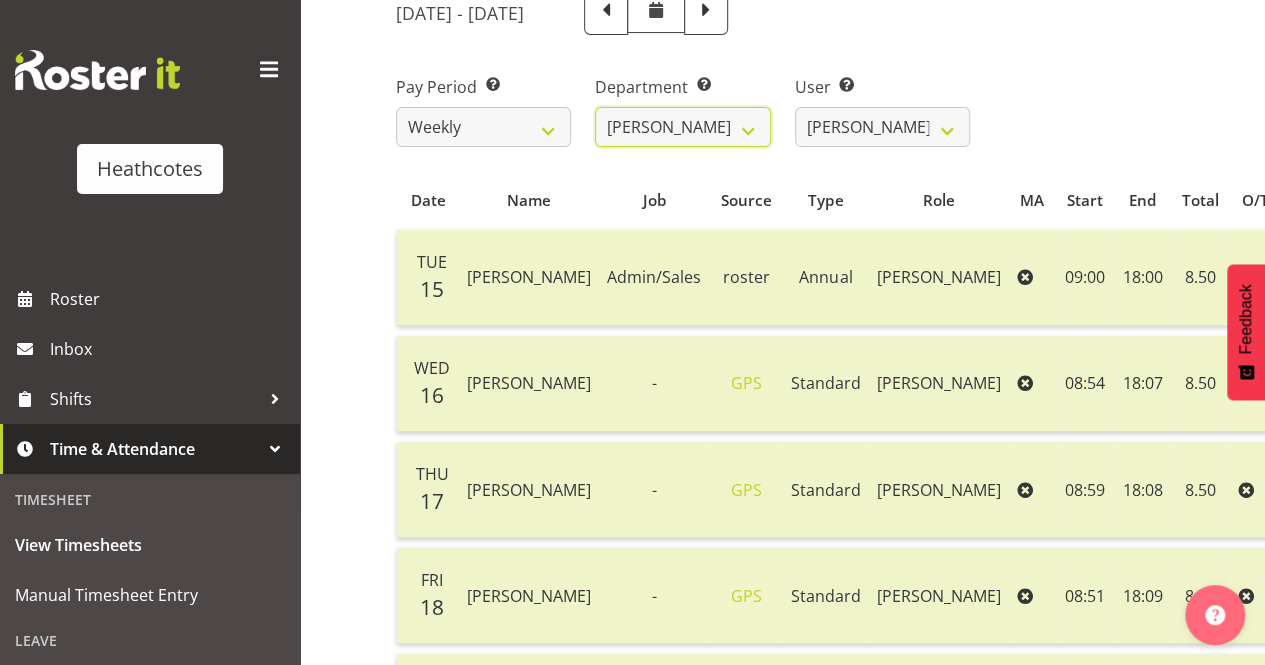 scroll, scrollTop: 300, scrollLeft: 0, axis: vertical 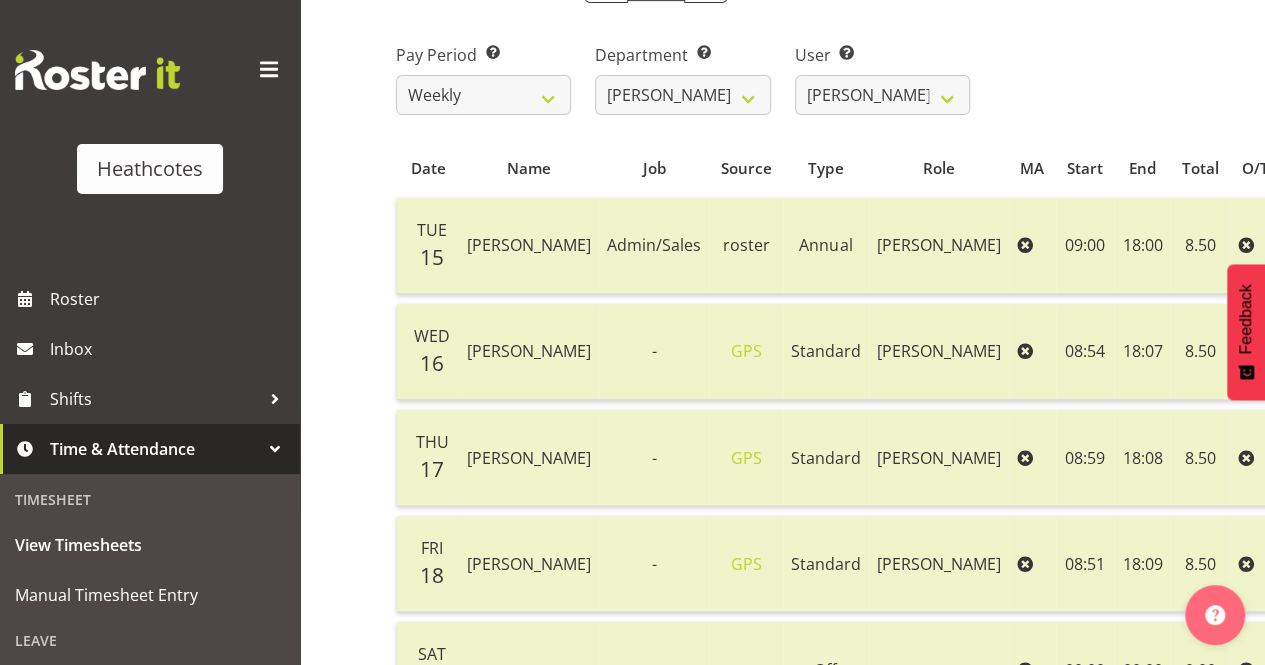 click 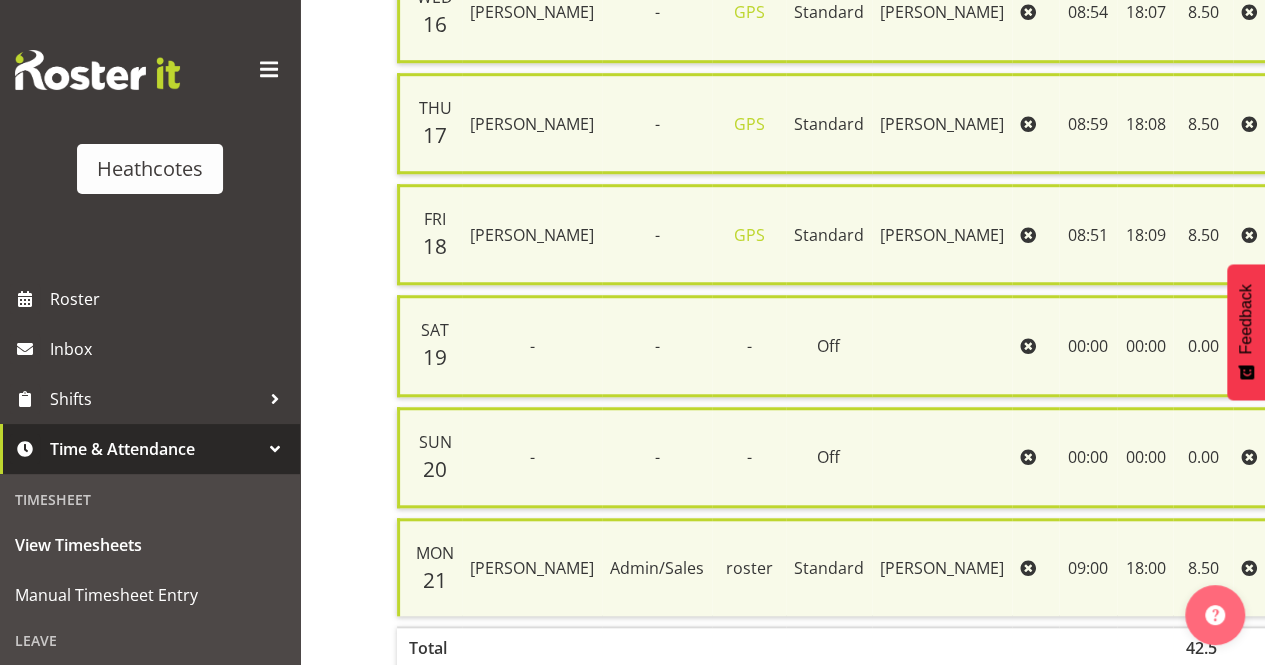 scroll, scrollTop: 881, scrollLeft: 0, axis: vertical 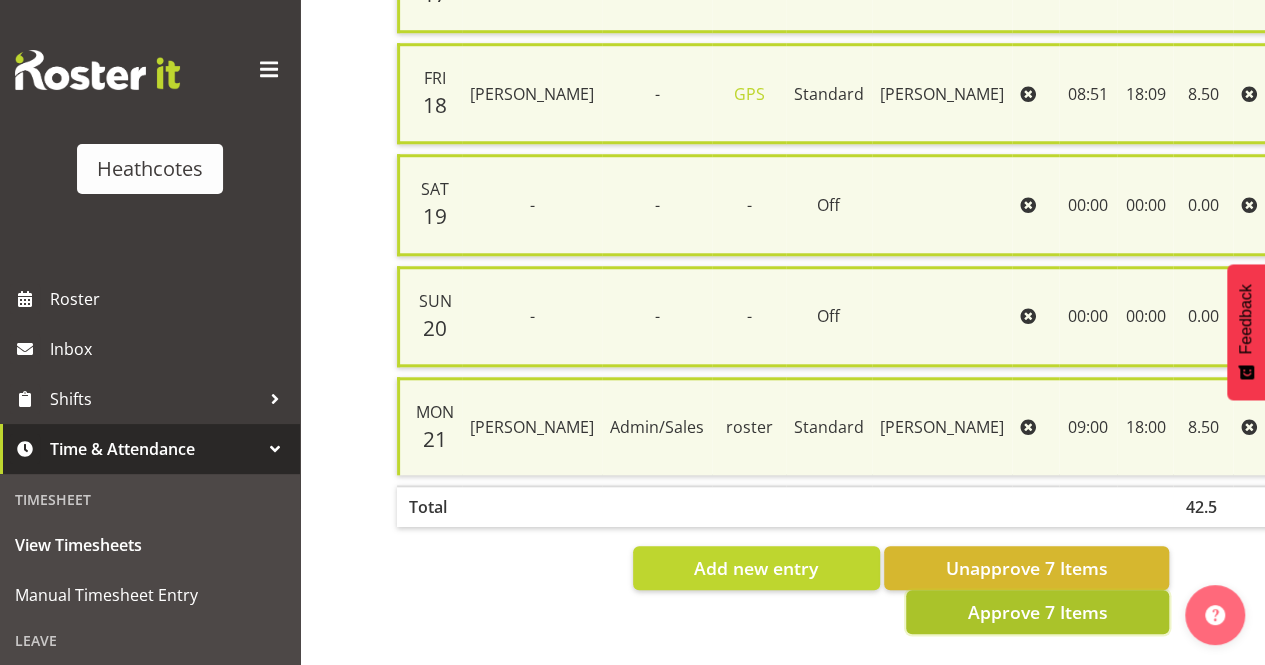 click on "Approve 7 Items" 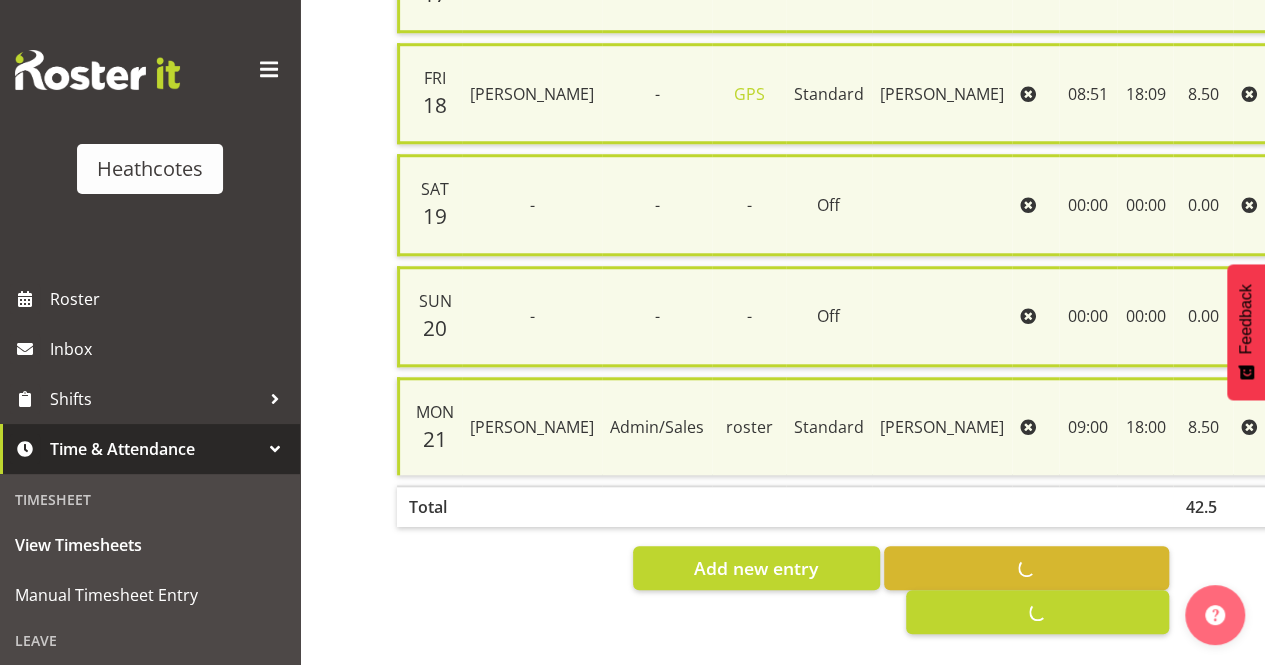 checkbox on "false" 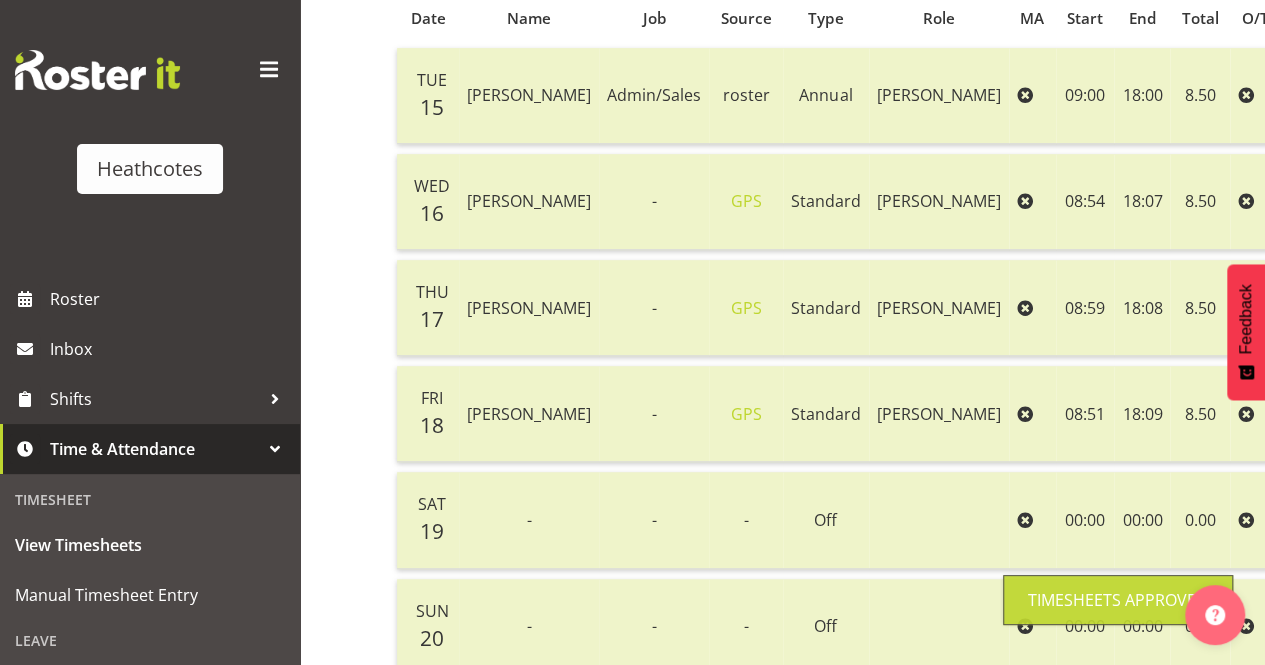 scroll, scrollTop: 50, scrollLeft: 0, axis: vertical 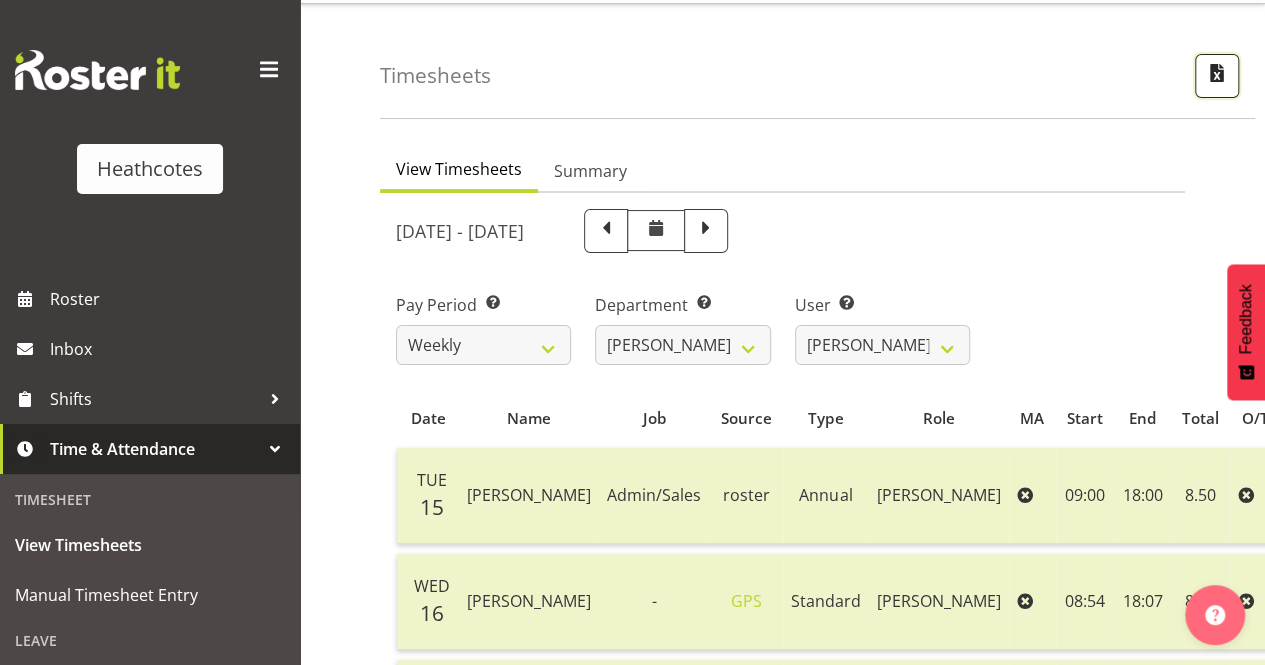 click 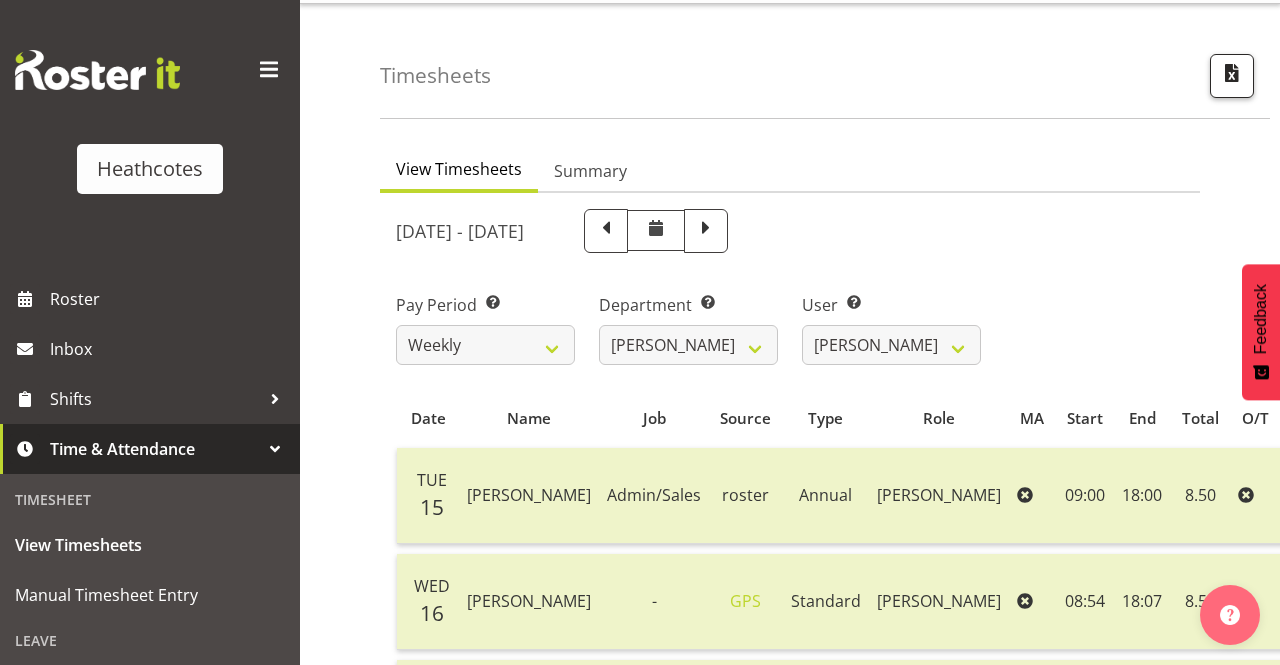 select on "186" 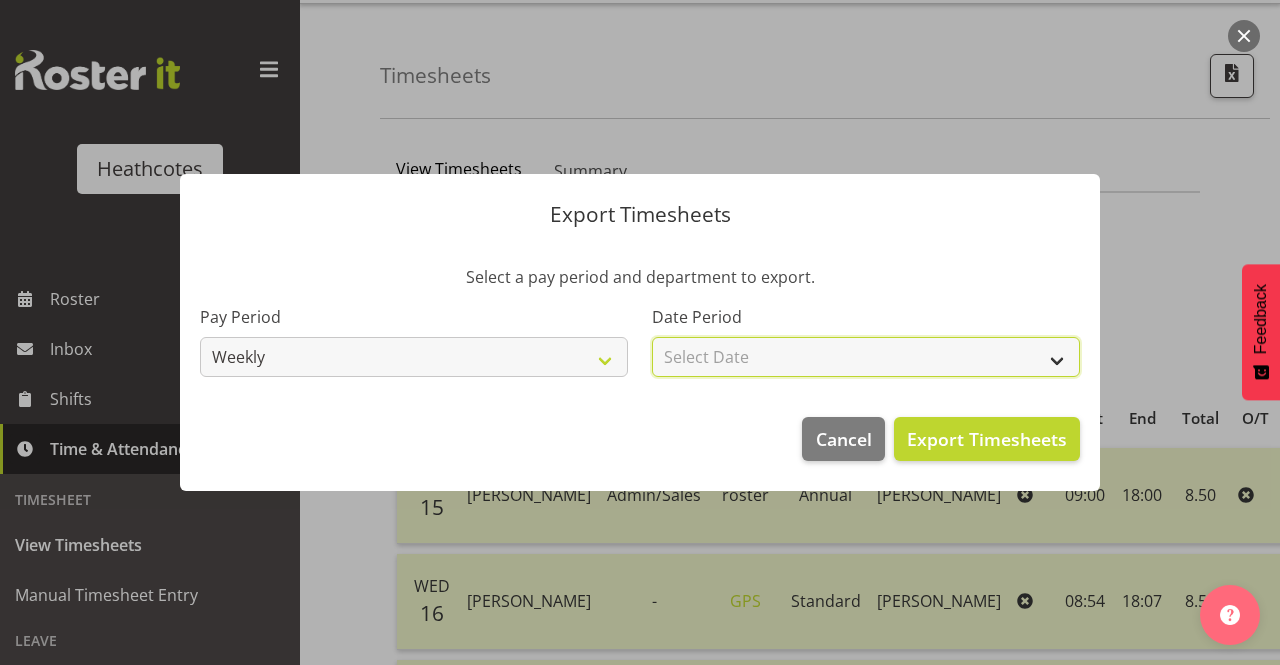 click on "Select Date  Week starting 22/07/2025 Week starting 15/07/2025" 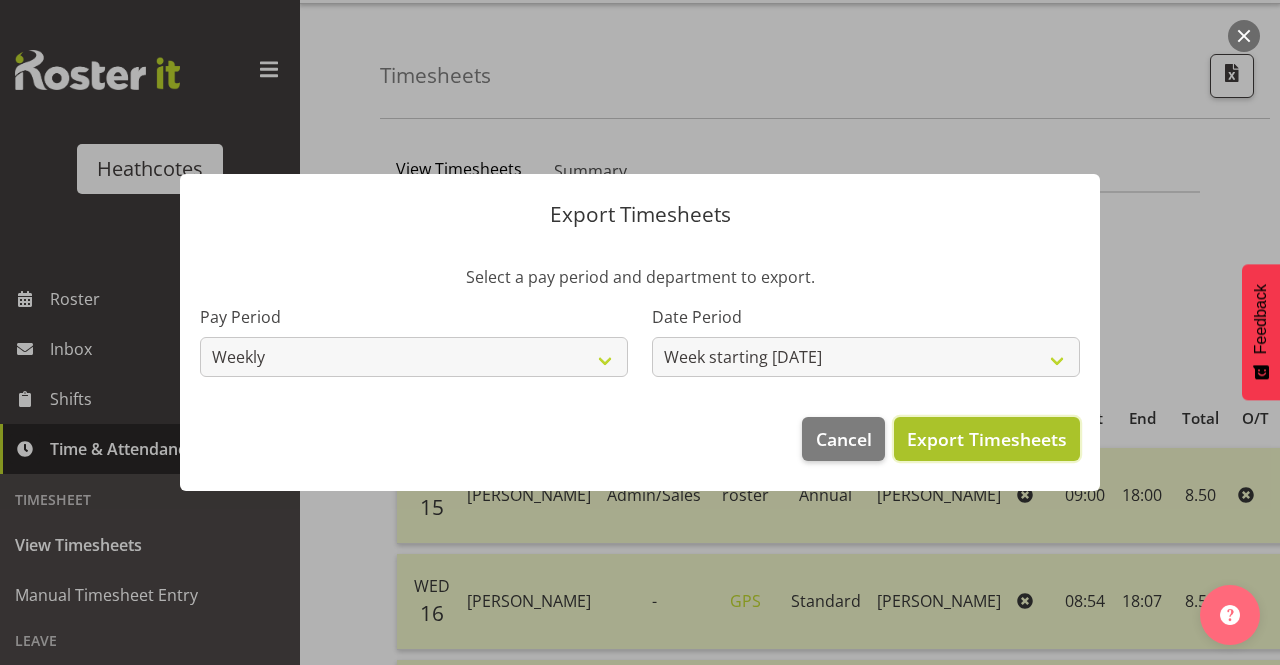 click on "Export Timesheets" 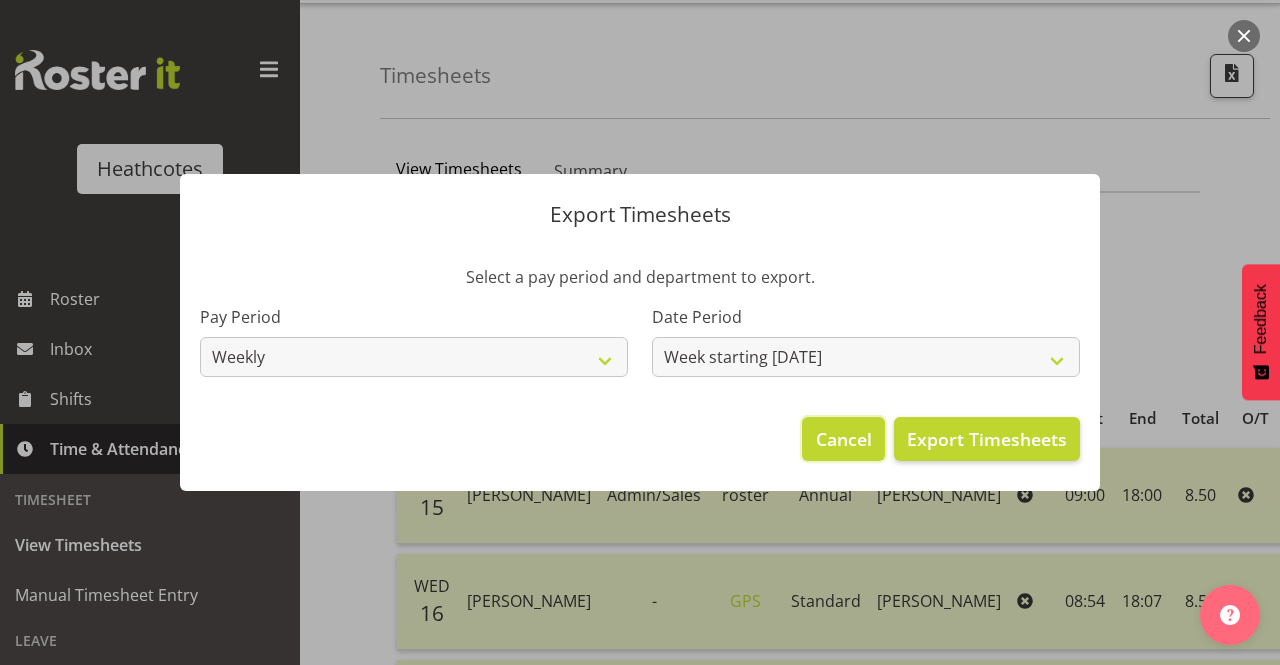 click on "Cancel" 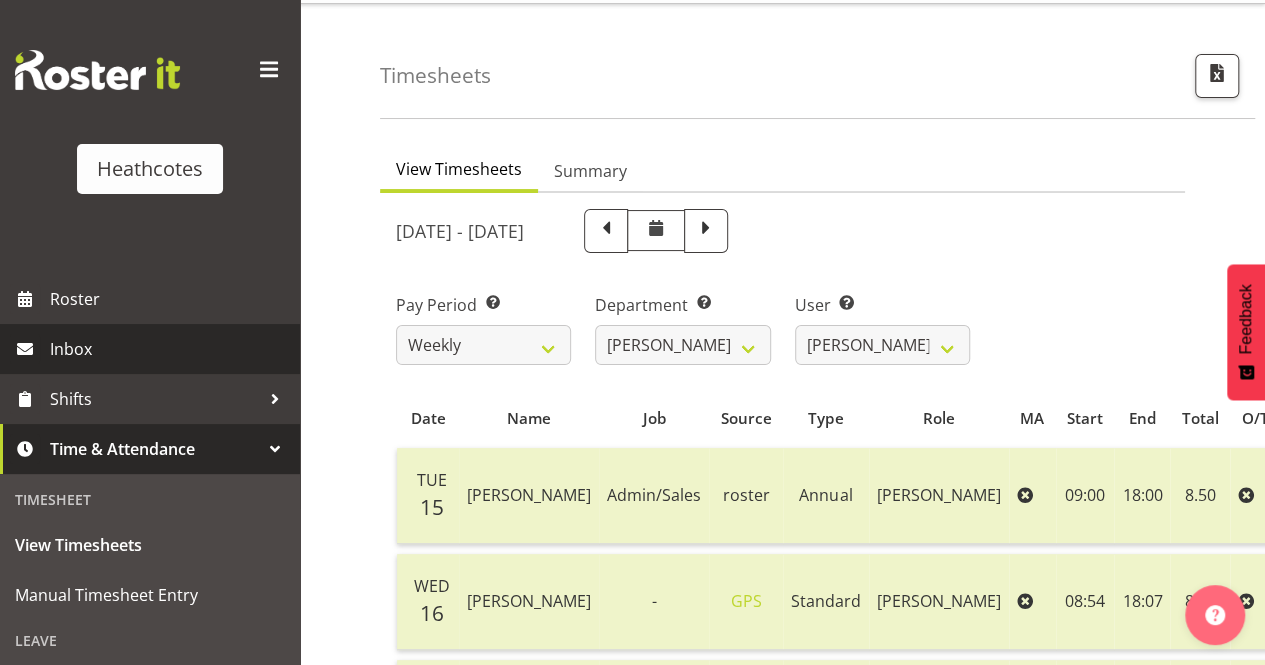 click on "Inbox" 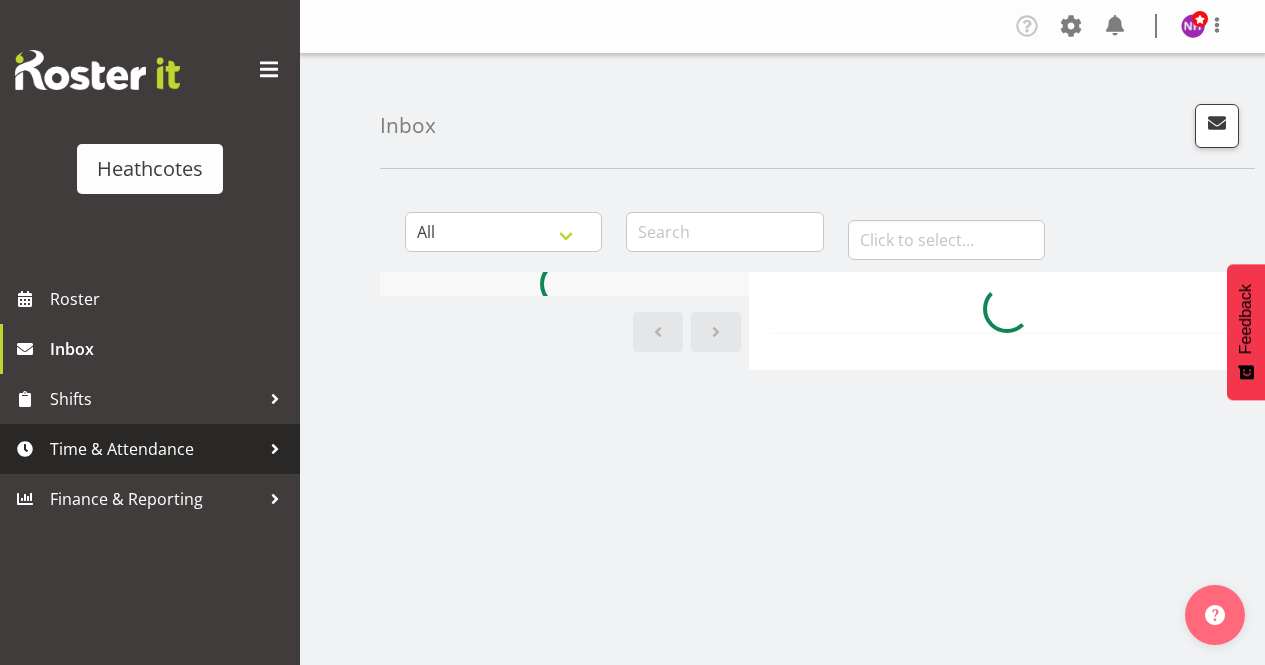 scroll, scrollTop: 0, scrollLeft: 0, axis: both 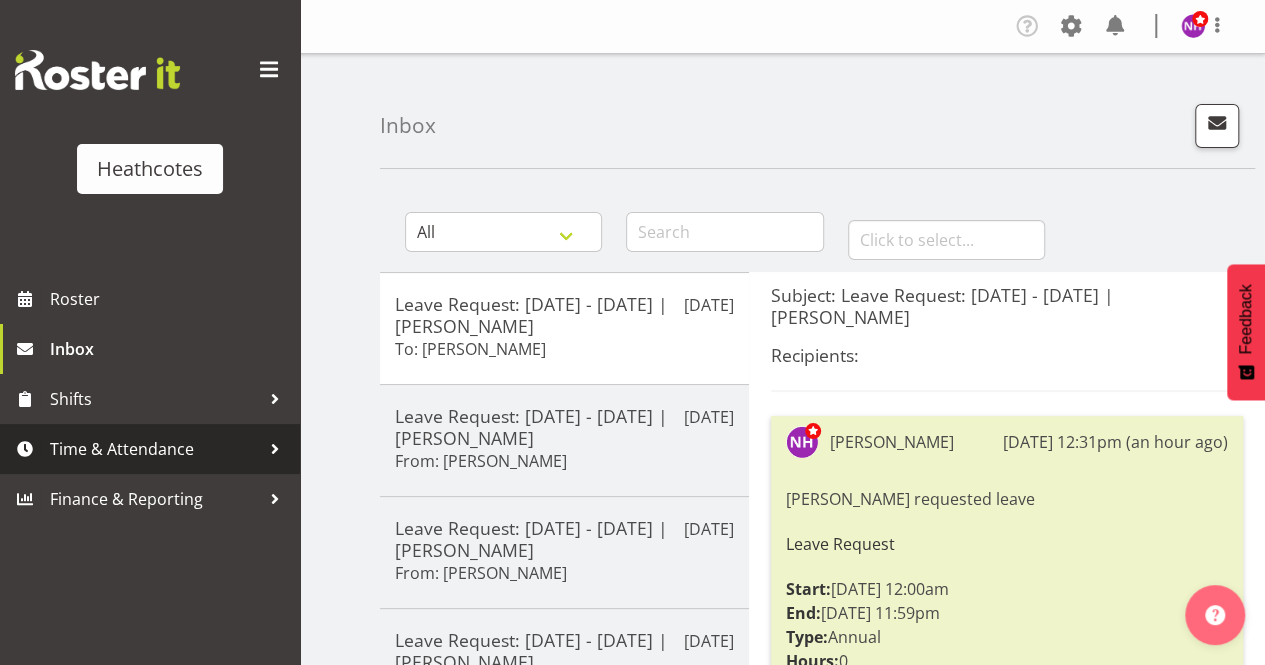 click on "Time & Attendance" at bounding box center (155, 449) 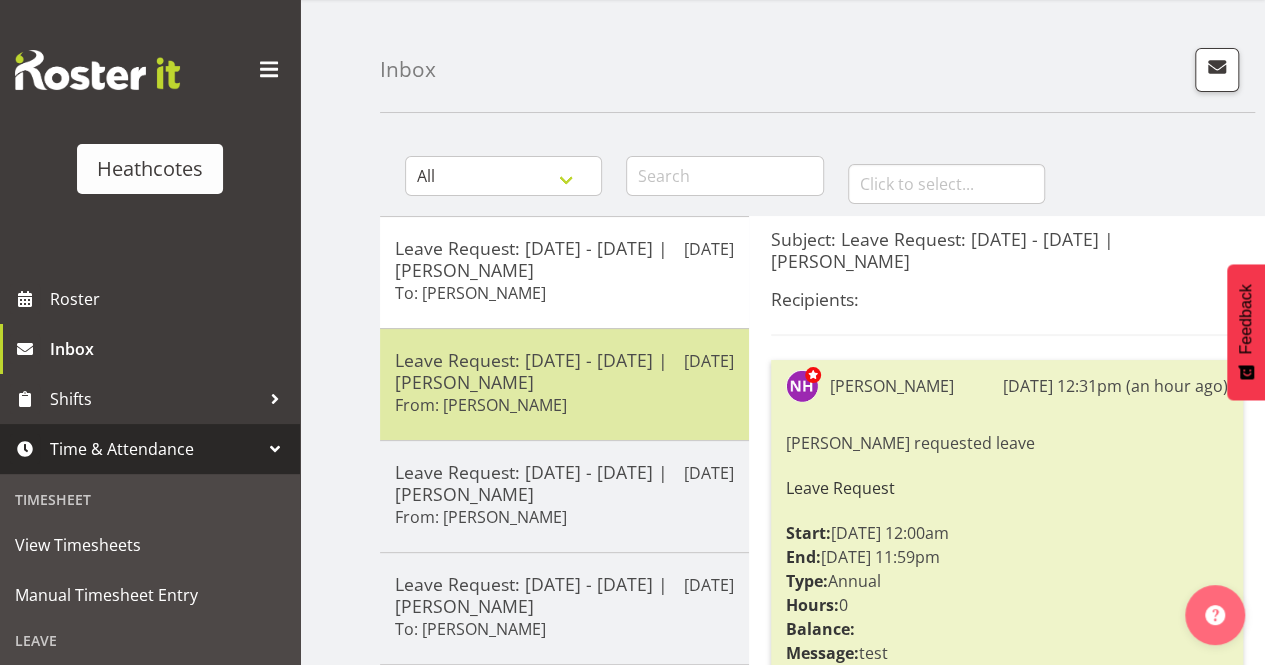 scroll, scrollTop: 100, scrollLeft: 0, axis: vertical 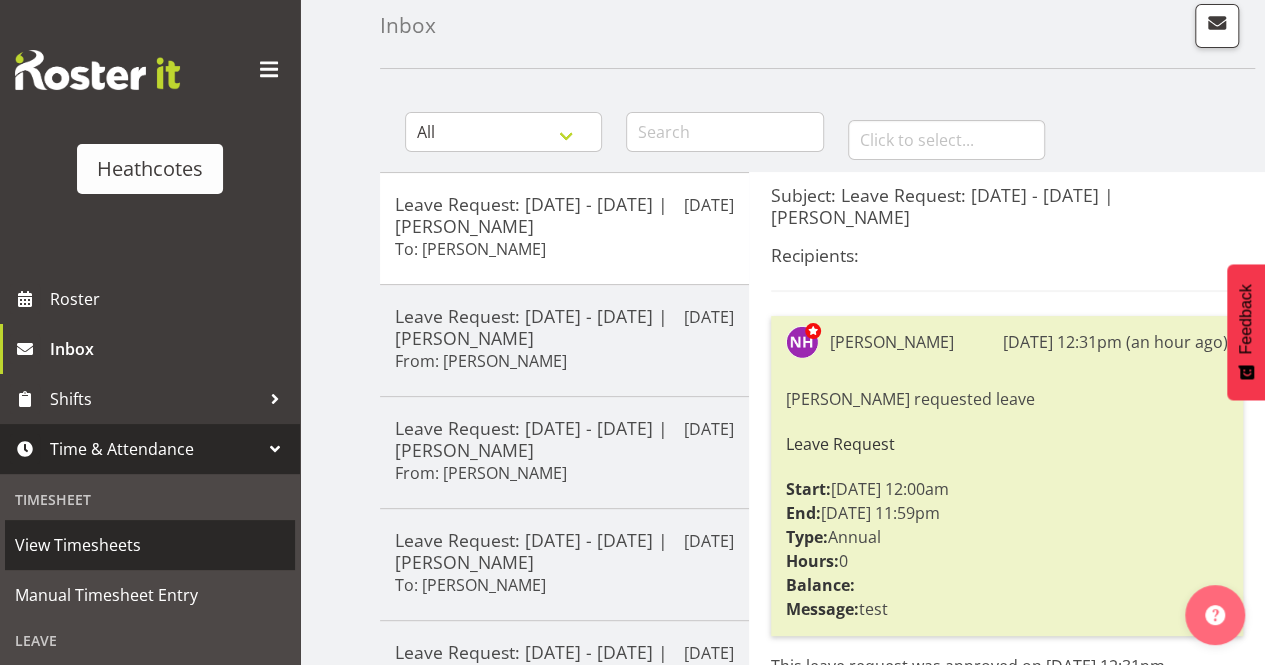 click on "View Timesheets" at bounding box center (150, 545) 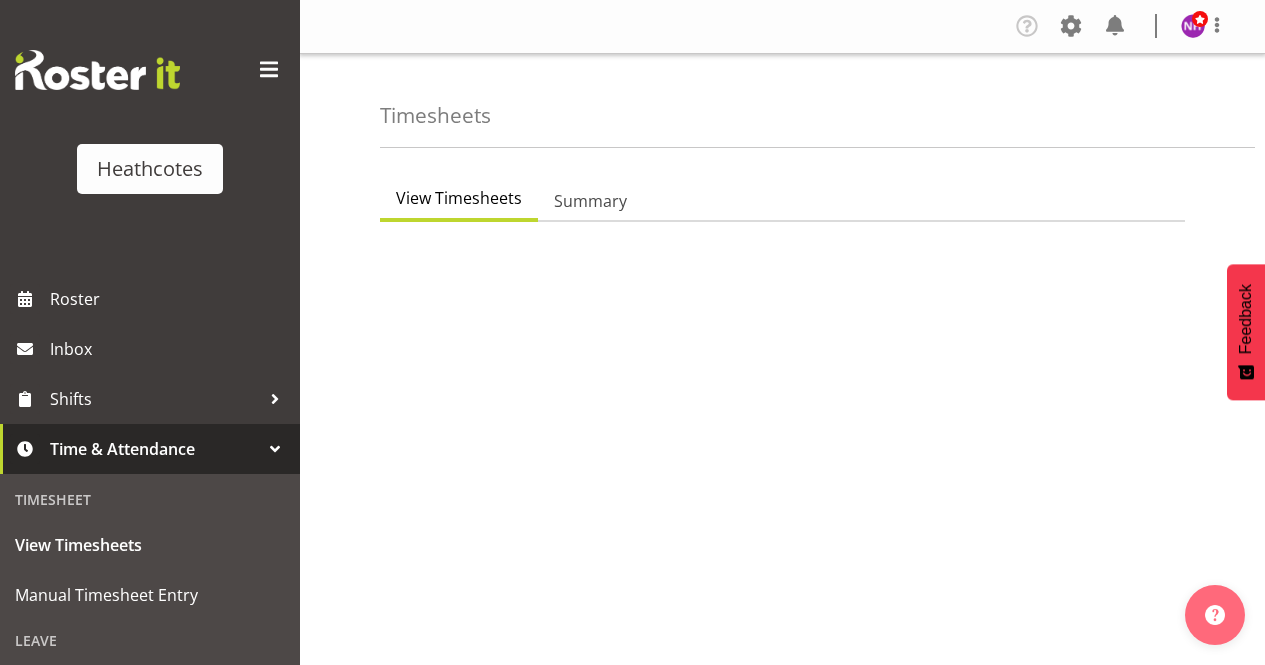 scroll, scrollTop: 0, scrollLeft: 0, axis: both 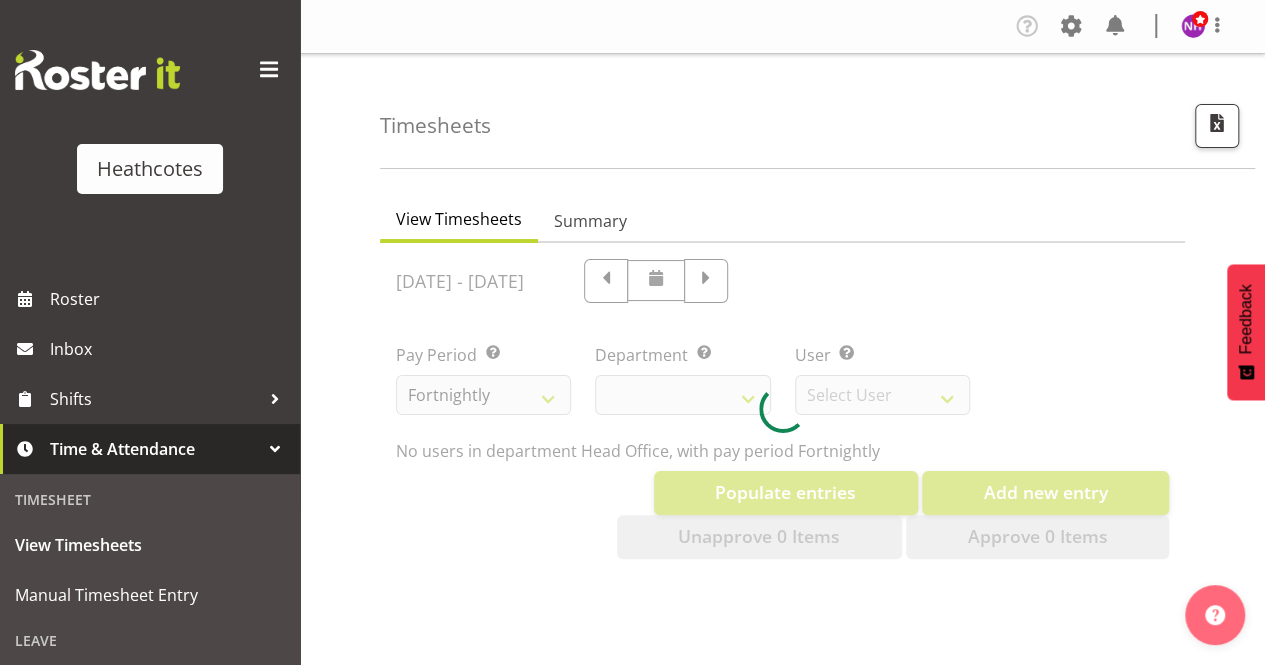 select on "788" 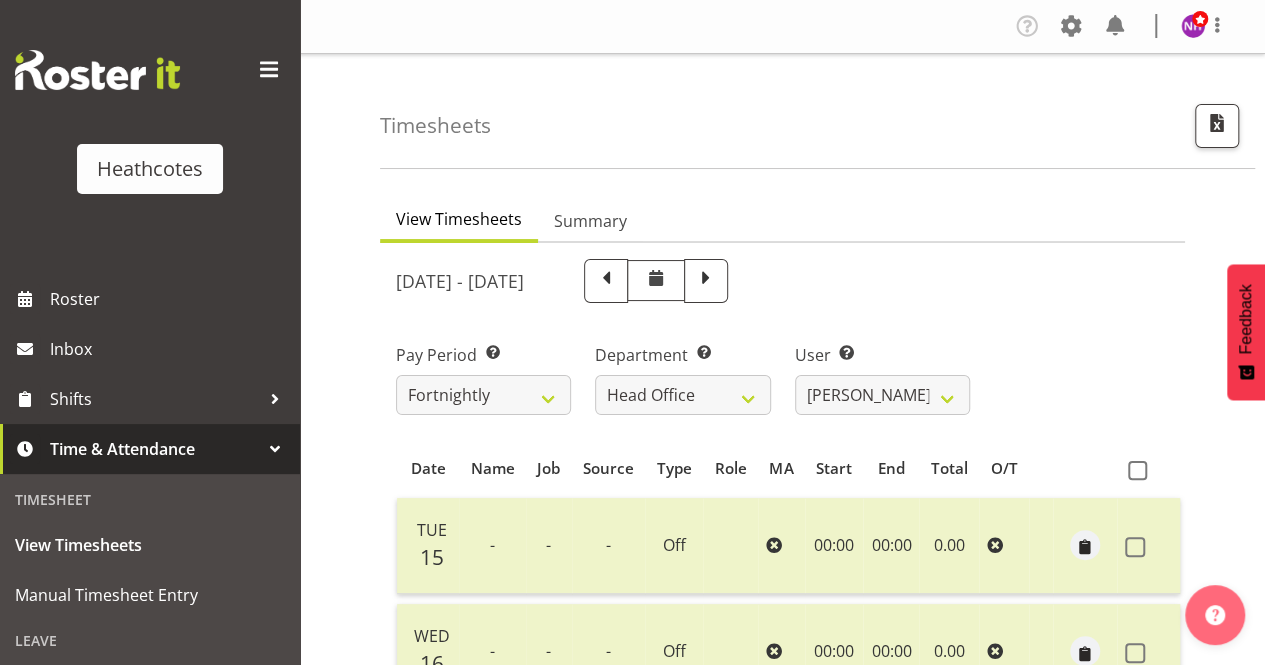 scroll, scrollTop: 100, scrollLeft: 0, axis: vertical 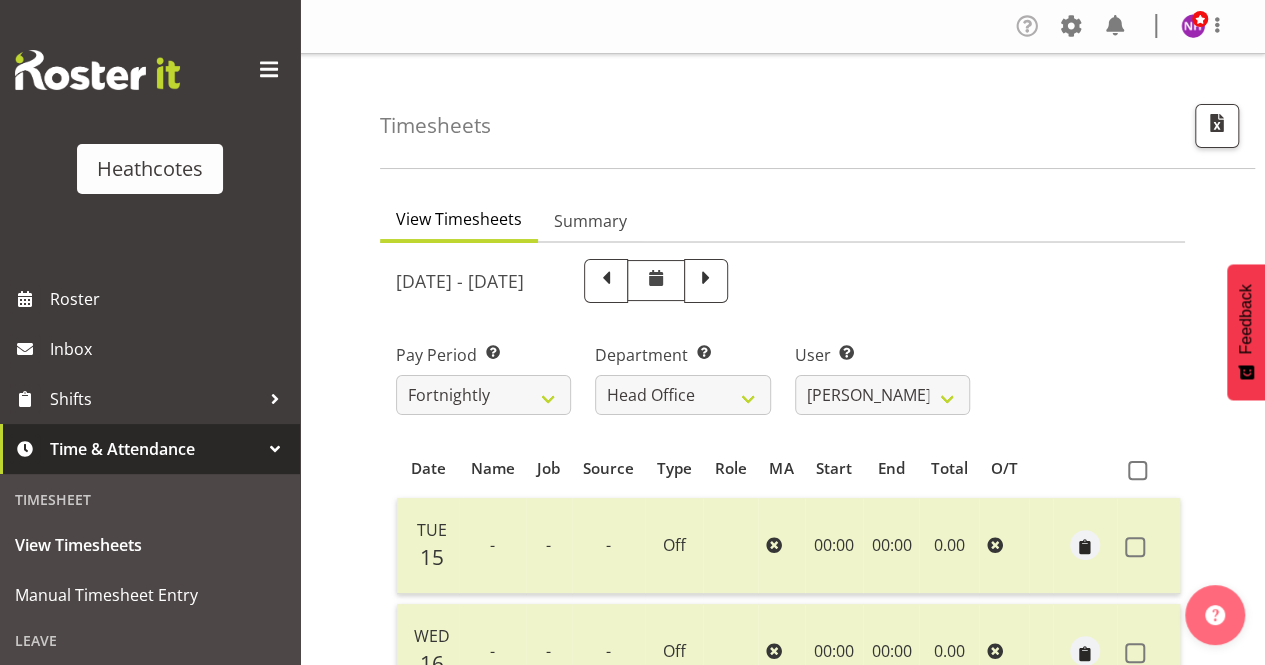click at bounding box center (1027, 26) 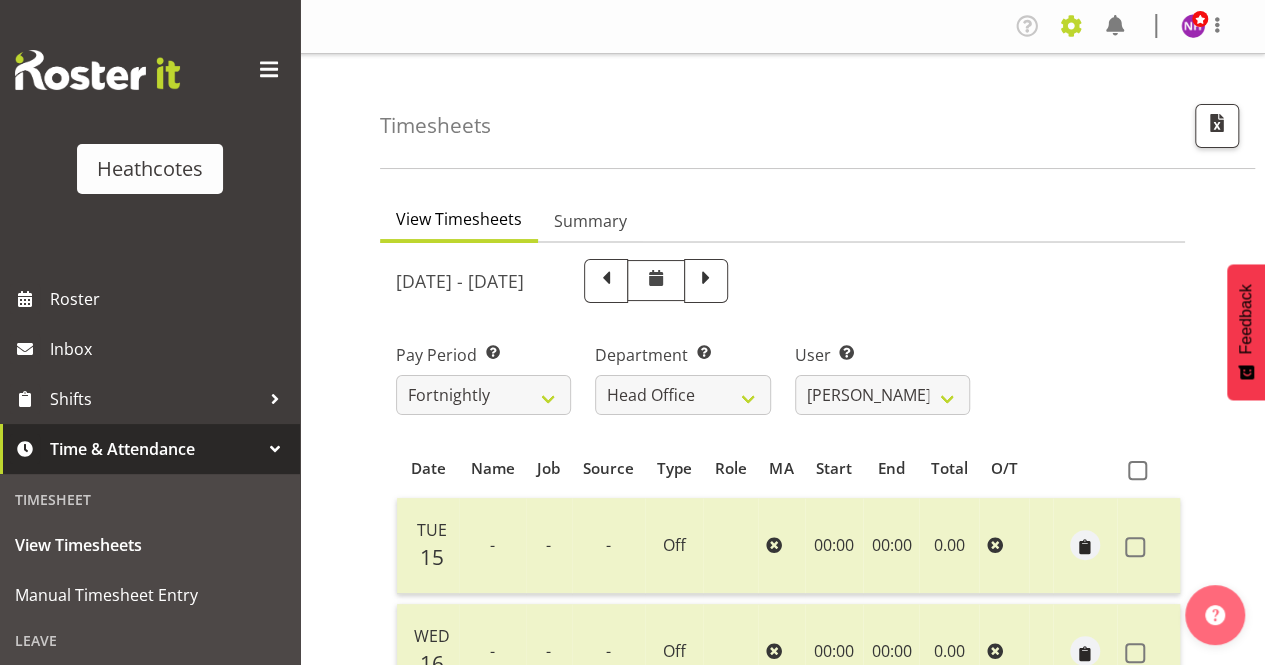 click at bounding box center (1071, 26) 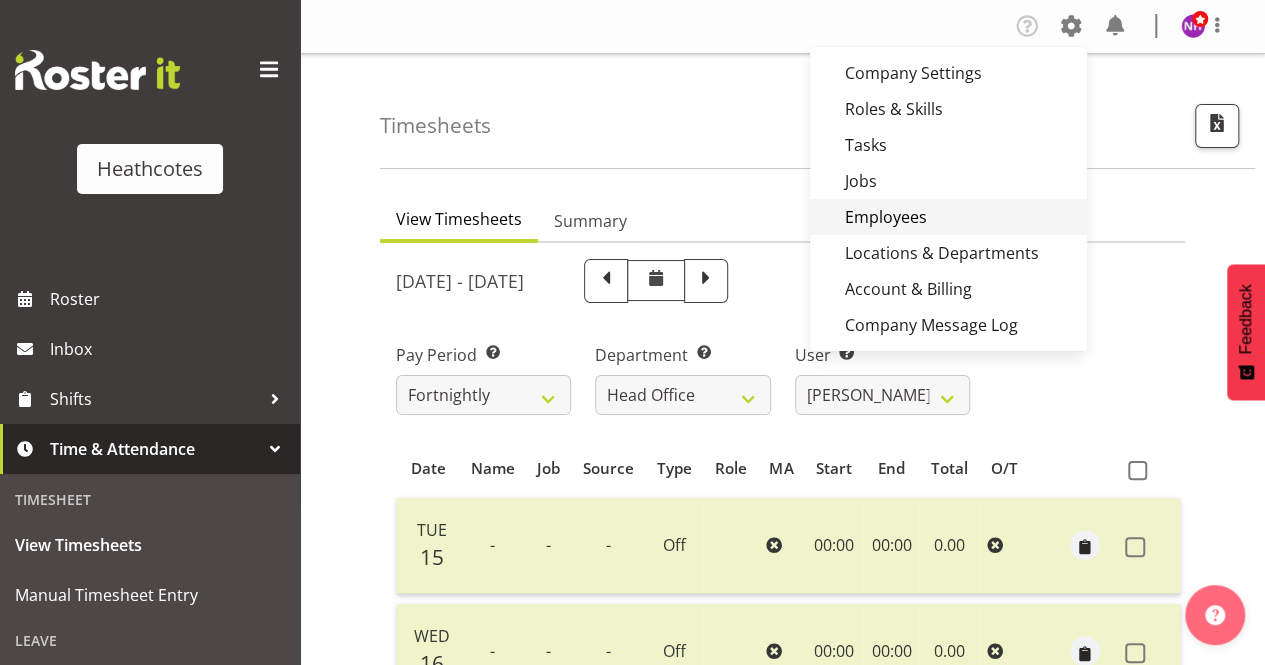 click on "Employees" at bounding box center [948, 217] 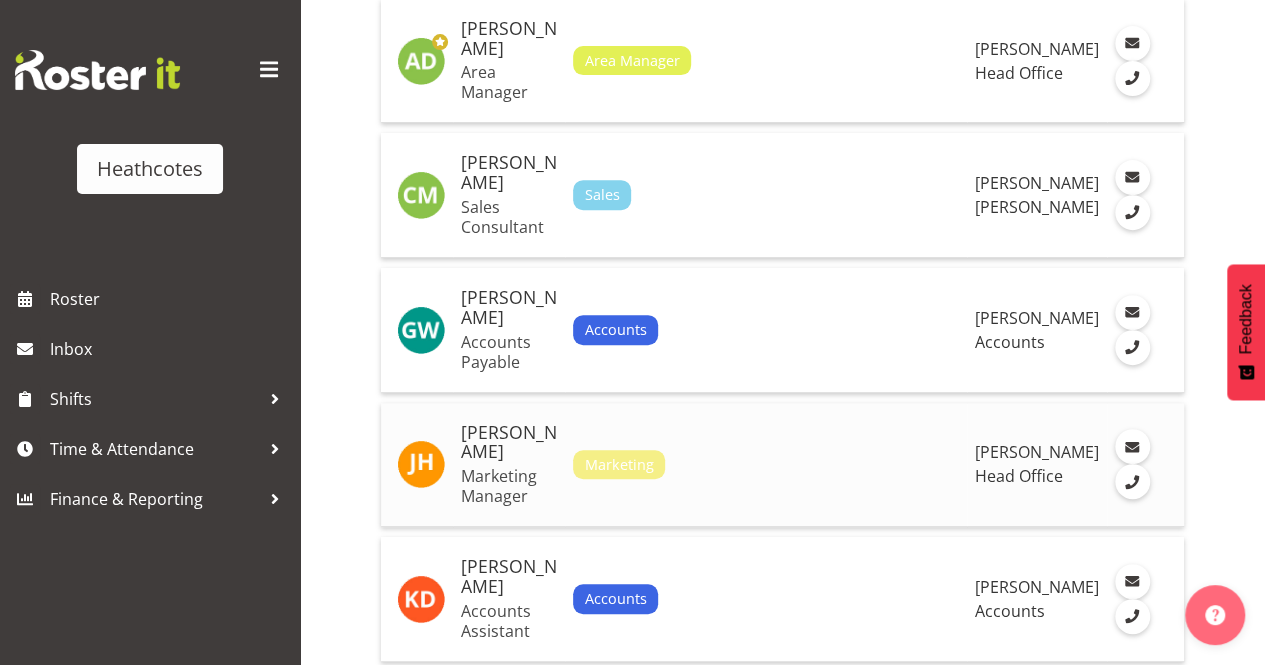 scroll, scrollTop: 0, scrollLeft: 0, axis: both 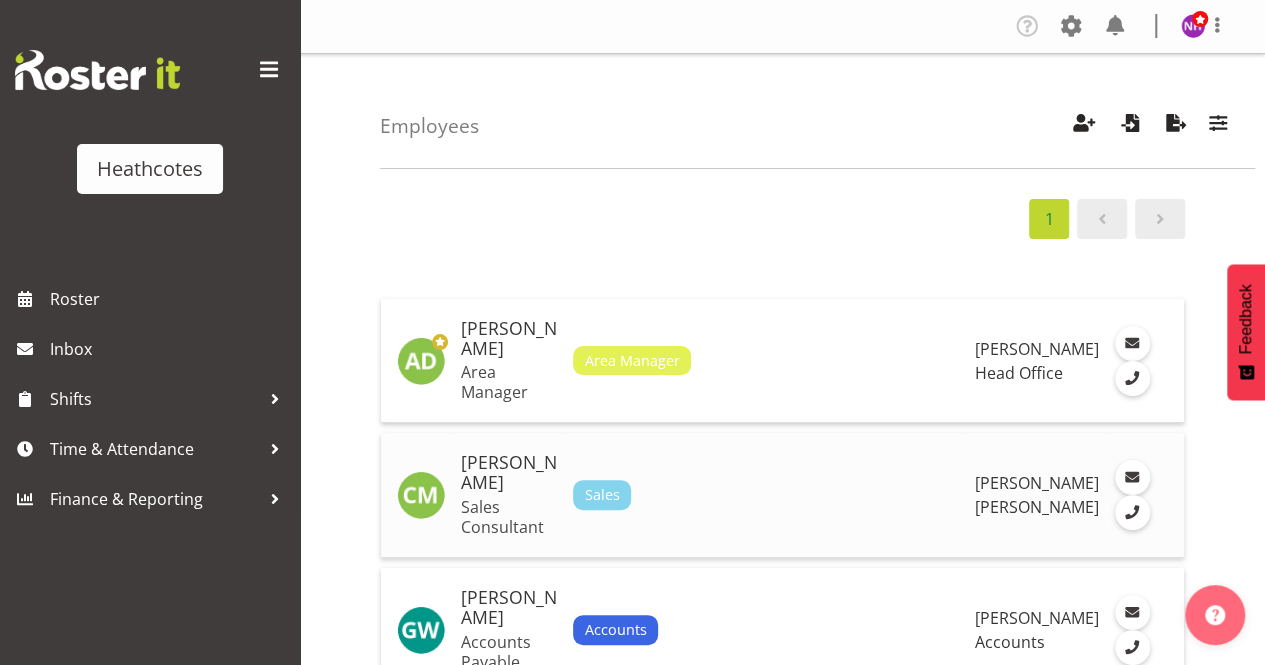 click on "Sales" at bounding box center [766, 495] 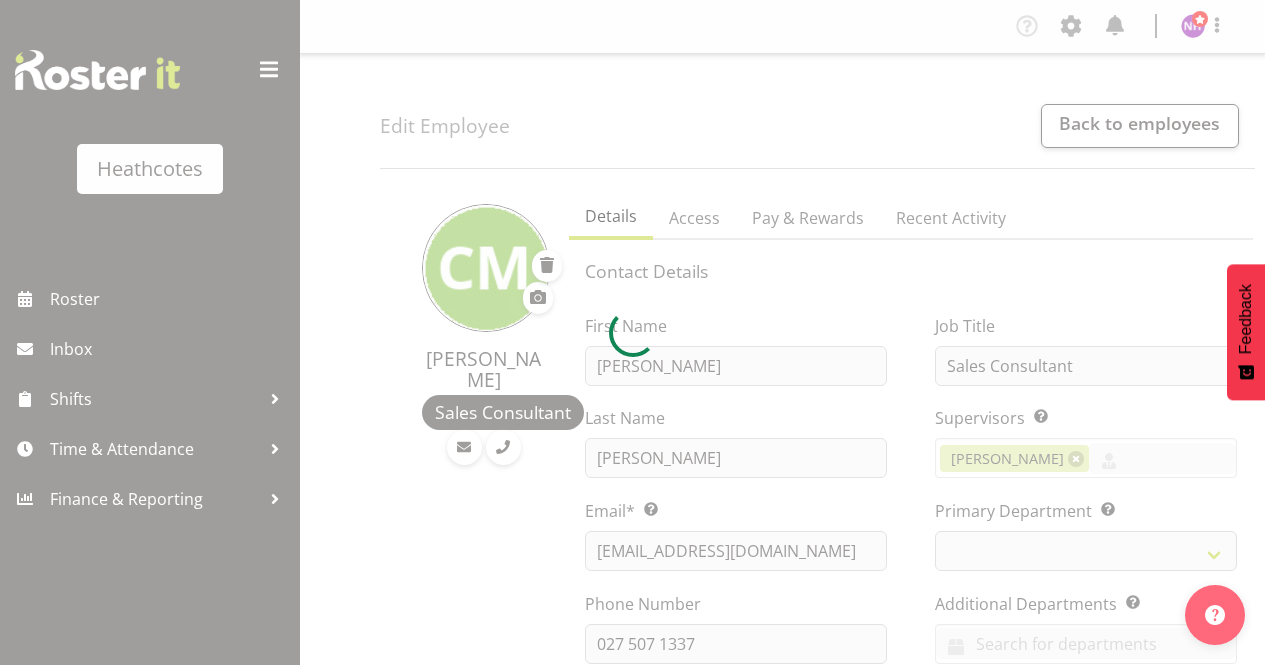scroll, scrollTop: 0, scrollLeft: 0, axis: both 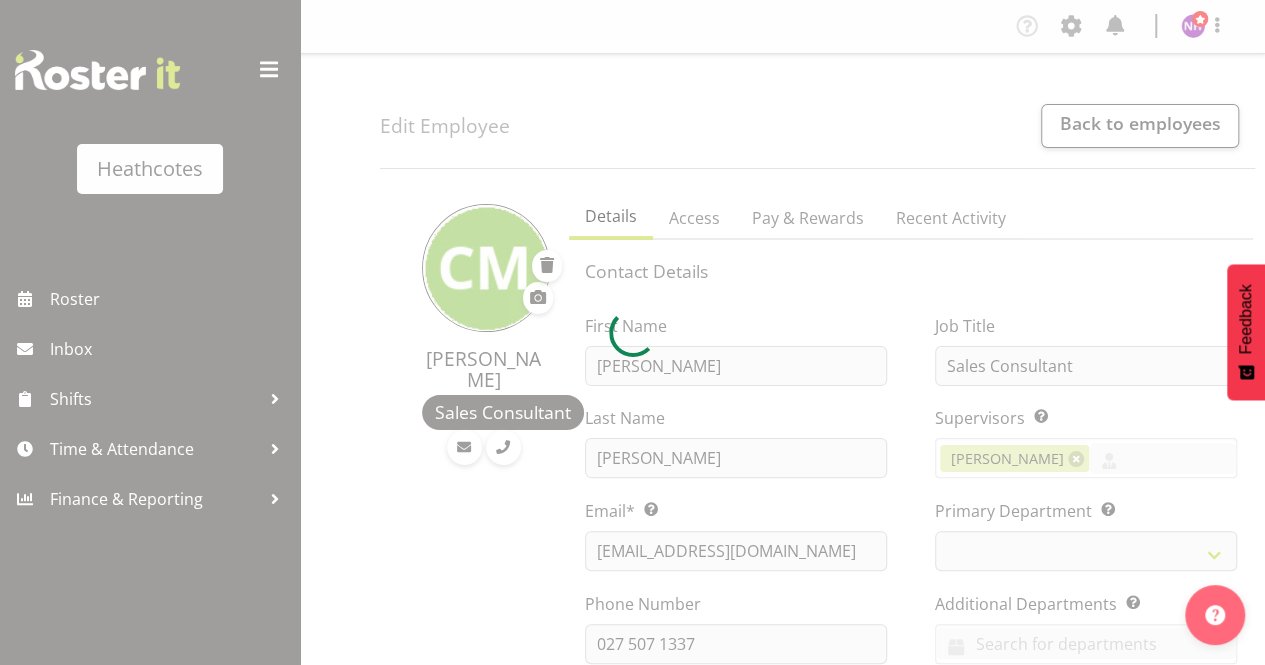 select 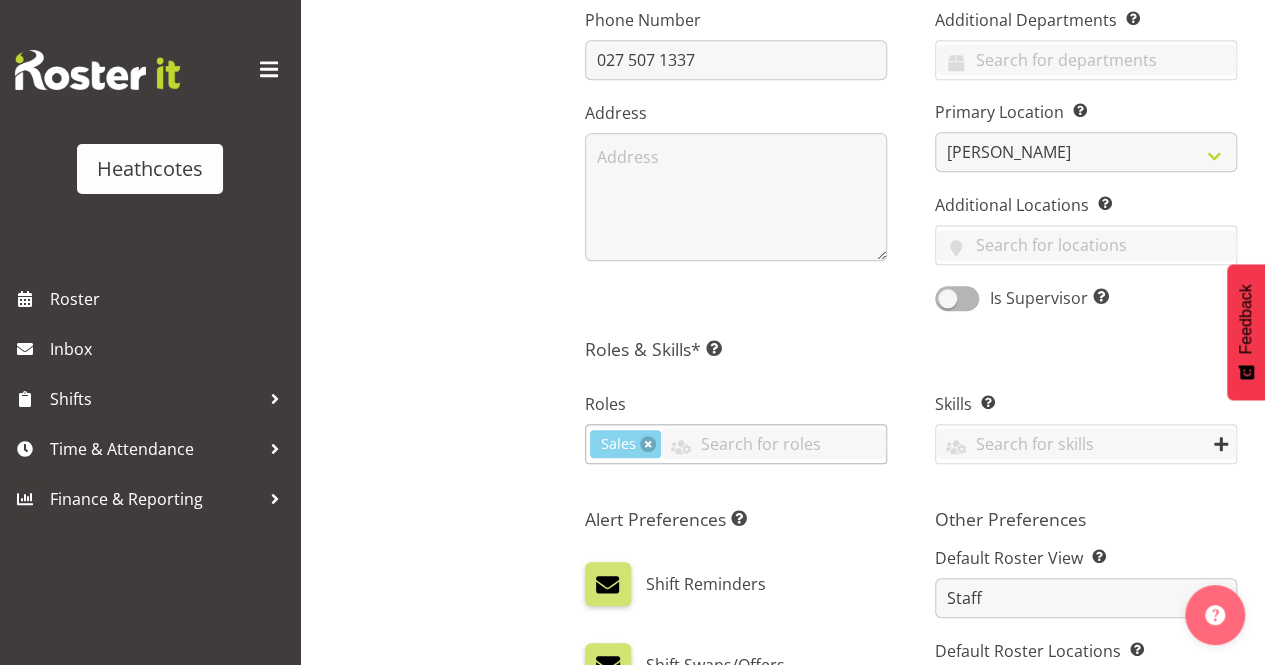 scroll, scrollTop: 84, scrollLeft: 0, axis: vertical 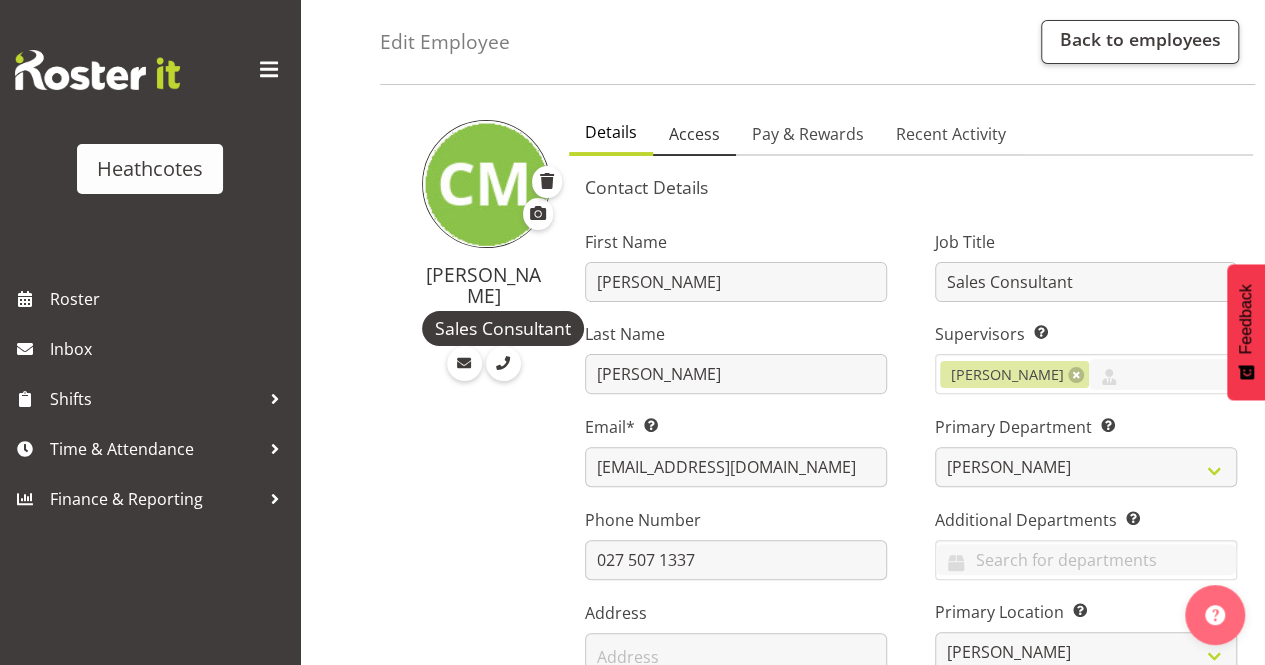 click on "Access" at bounding box center (694, 134) 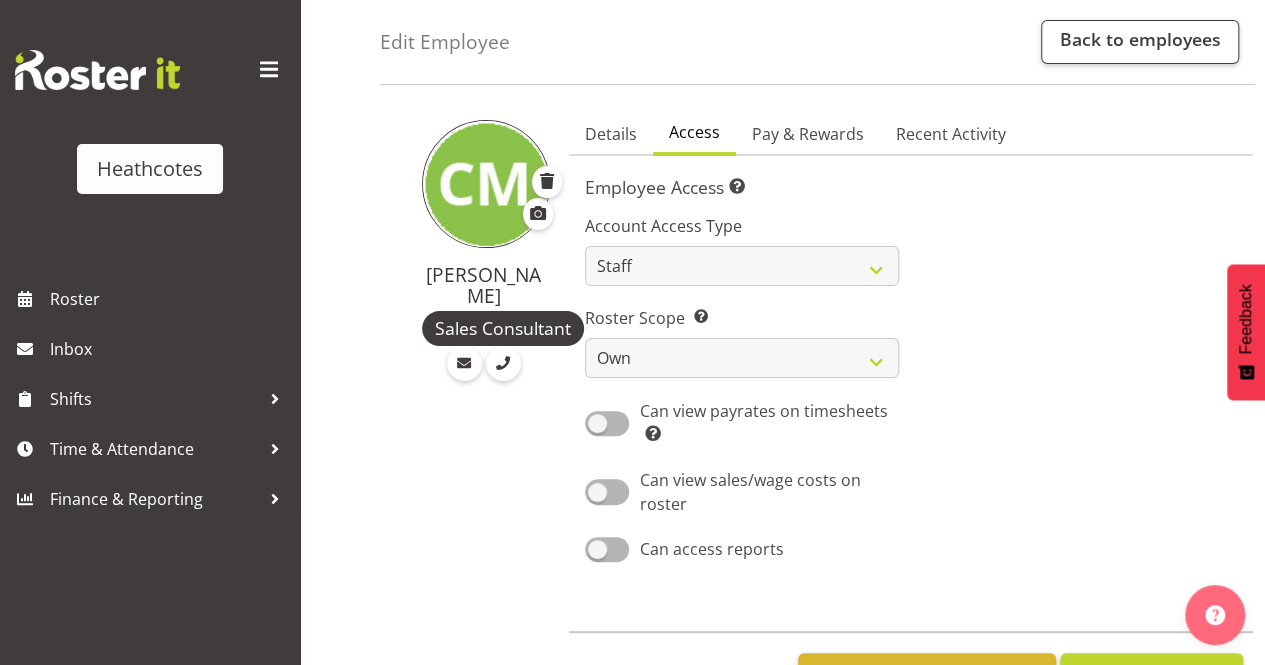 scroll, scrollTop: 162, scrollLeft: 0, axis: vertical 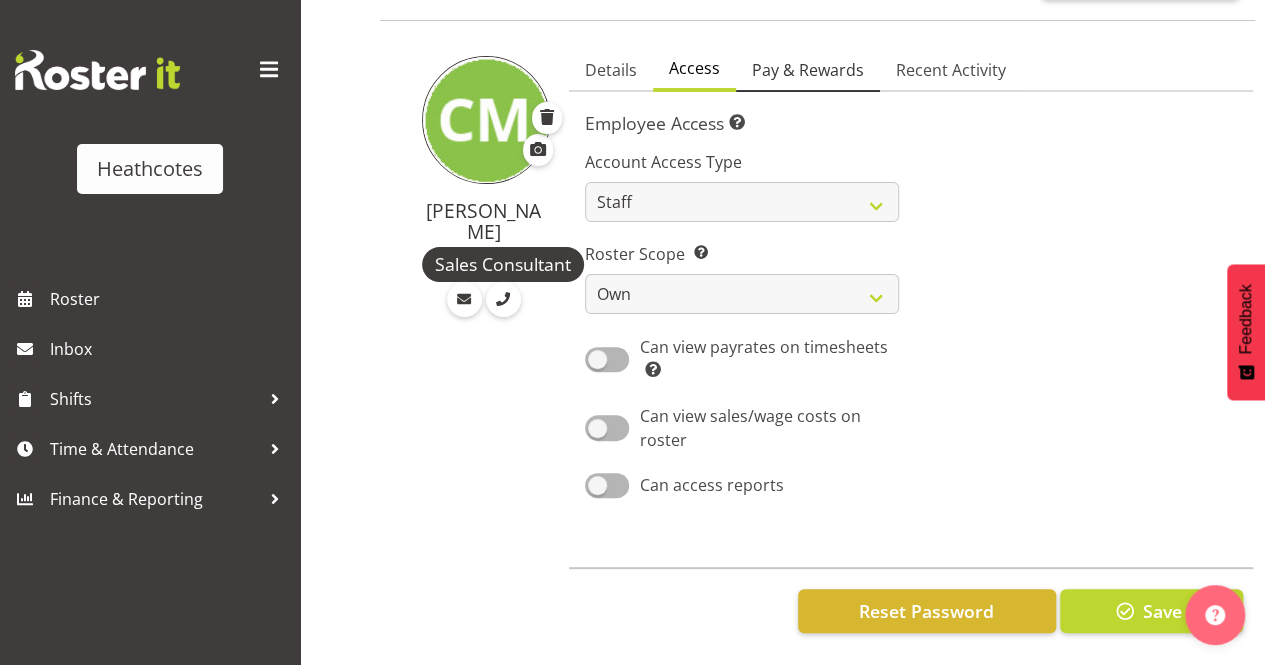 click on "Pay & Rewards" at bounding box center [808, 70] 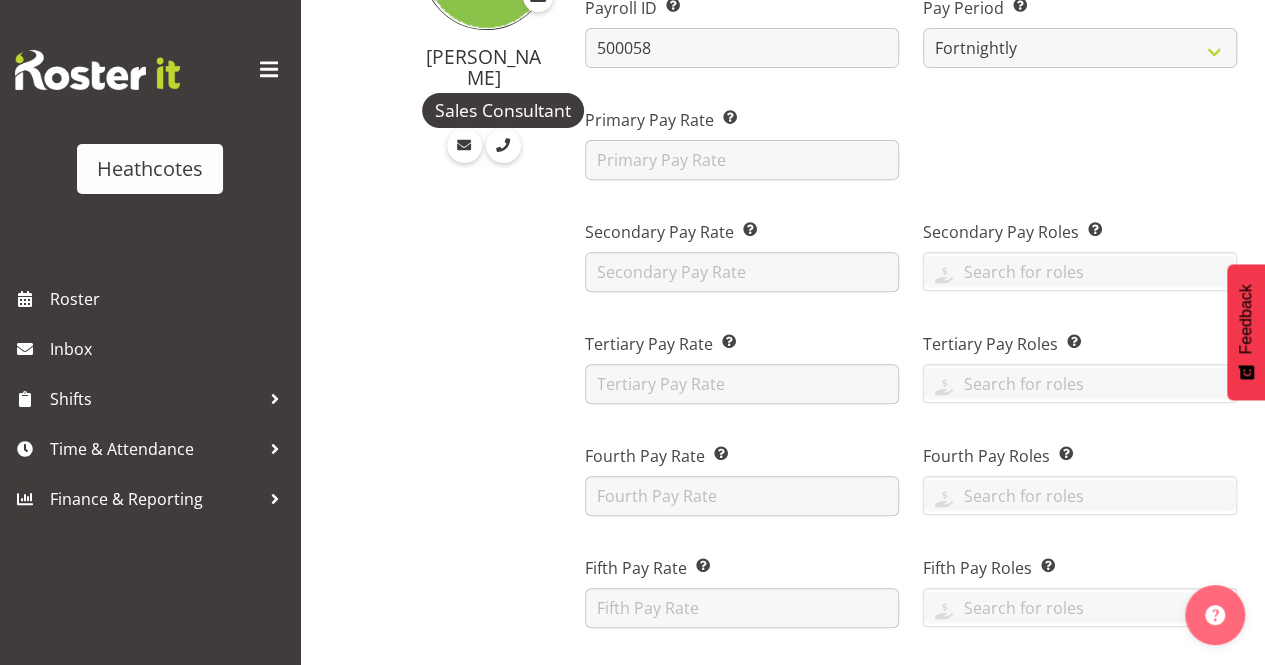 scroll, scrollTop: 262, scrollLeft: 0, axis: vertical 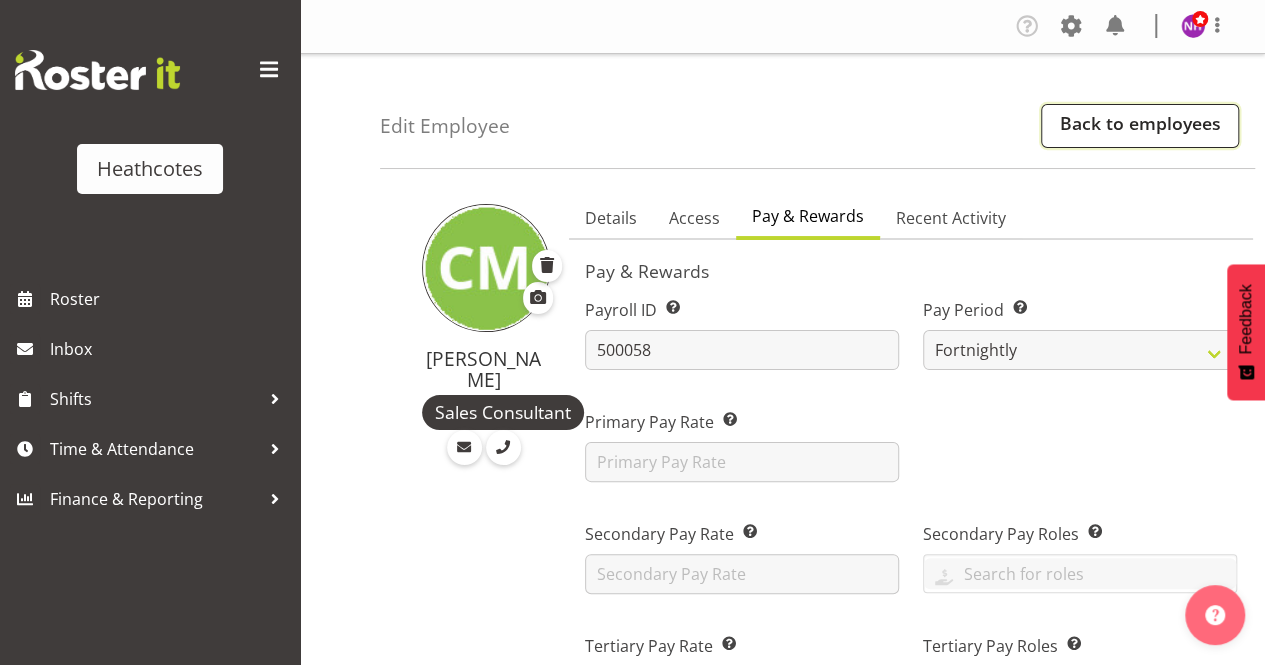click on "Back to employees" at bounding box center [1140, 126] 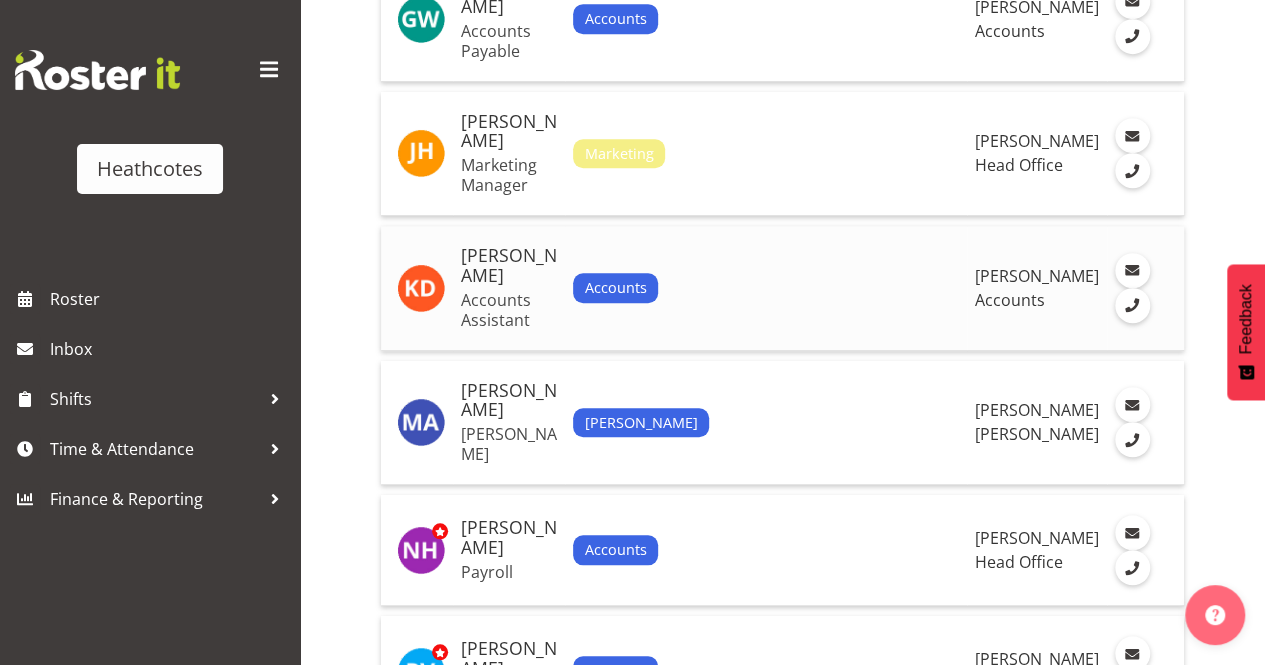 scroll, scrollTop: 700, scrollLeft: 0, axis: vertical 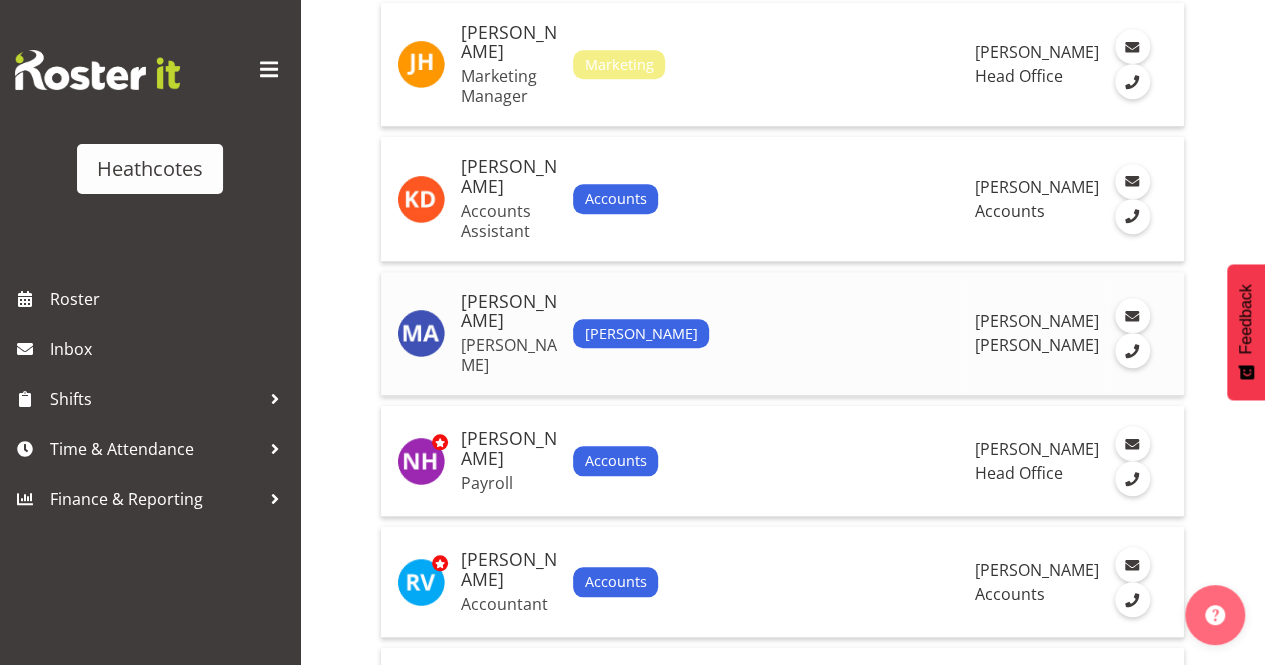 click on "[PERSON_NAME]" at bounding box center (509, 312) 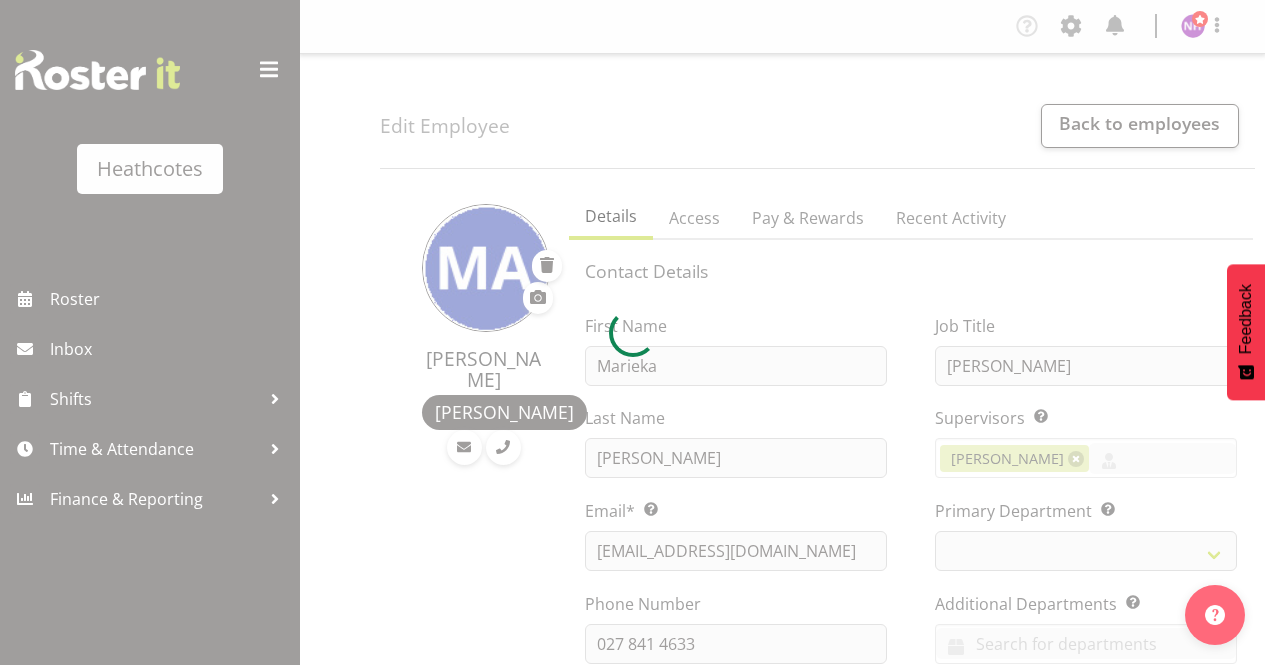 scroll, scrollTop: 0, scrollLeft: 0, axis: both 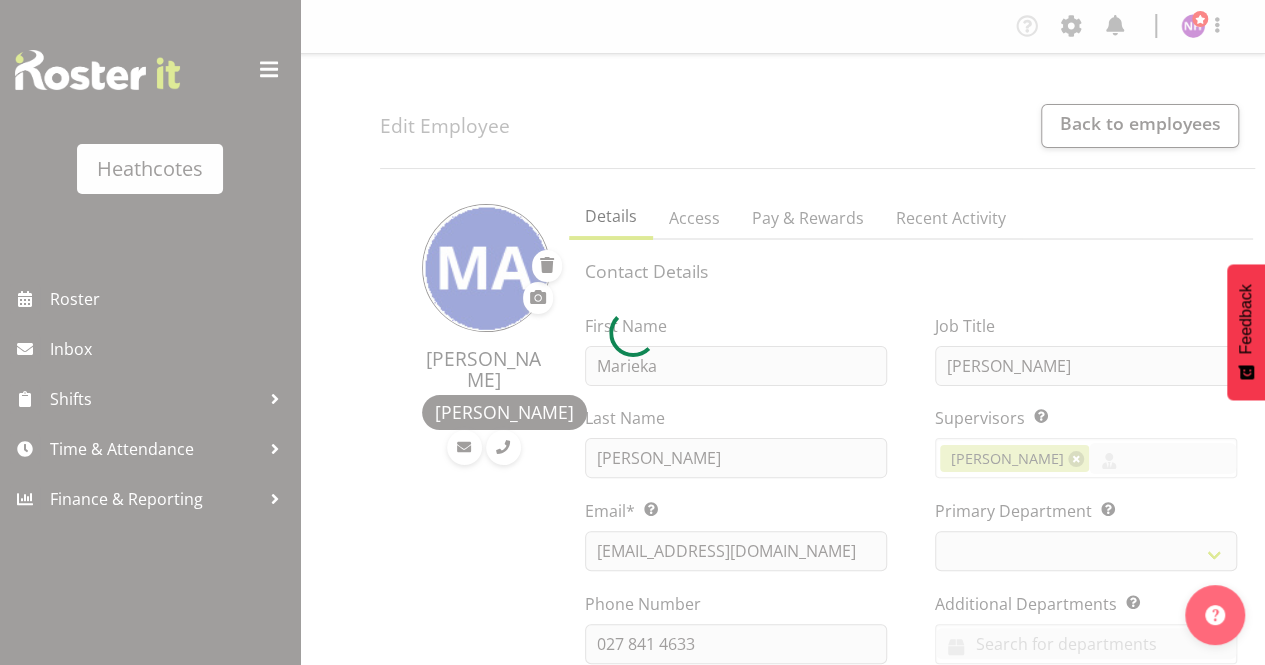select 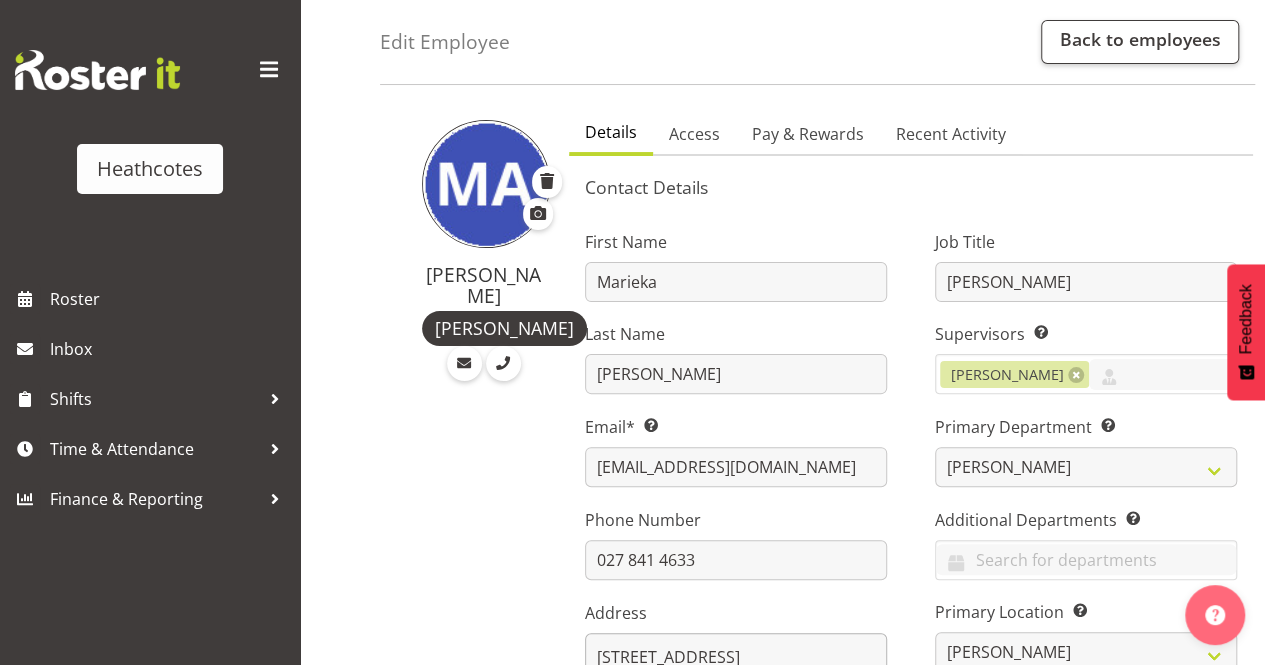 scroll, scrollTop: 84, scrollLeft: 0, axis: vertical 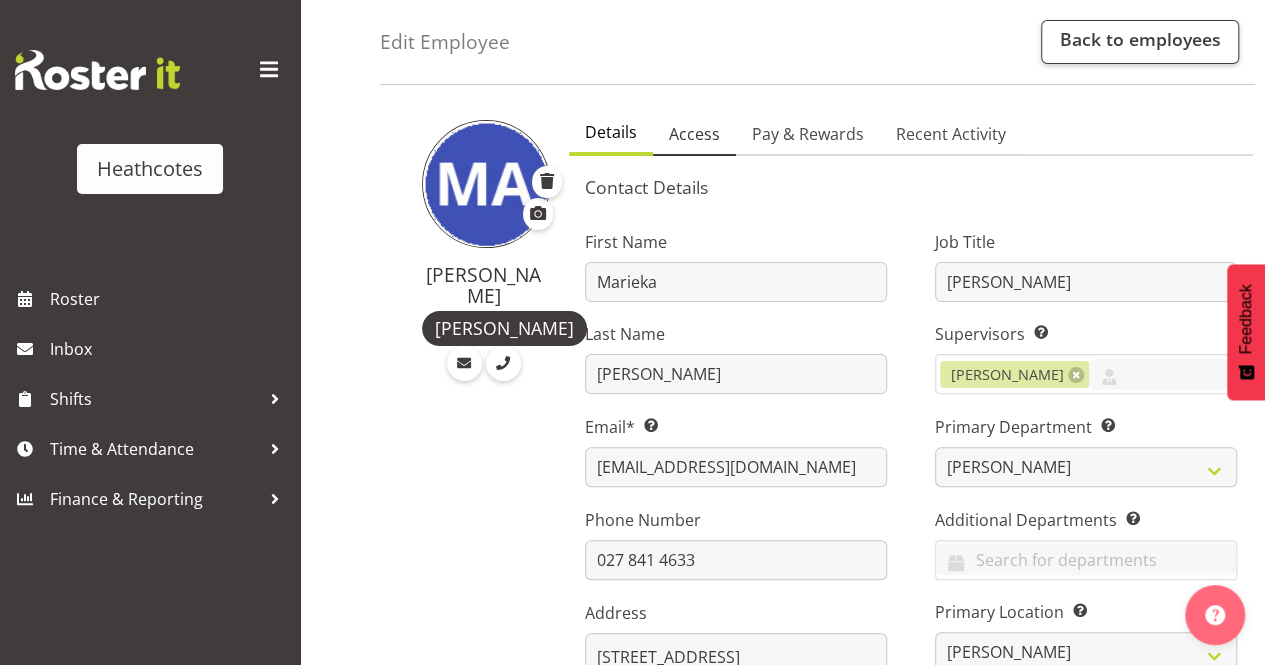 click on "Access" at bounding box center (694, 134) 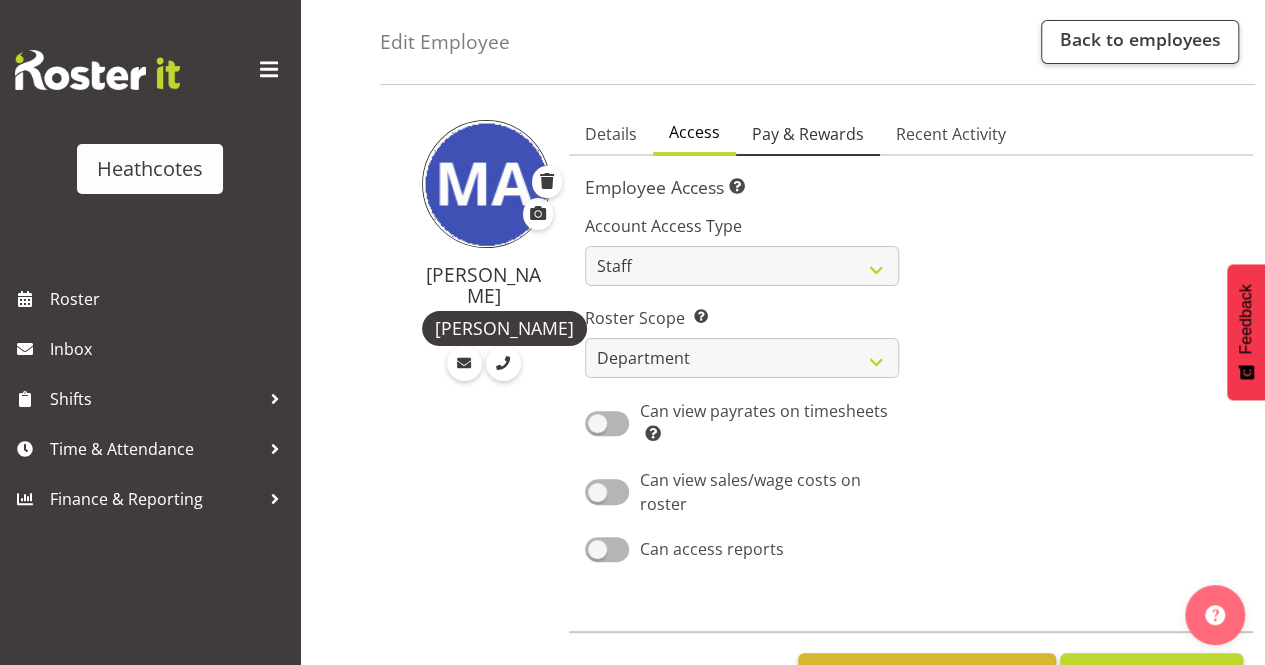 click on "Pay & Rewards" at bounding box center [808, 135] 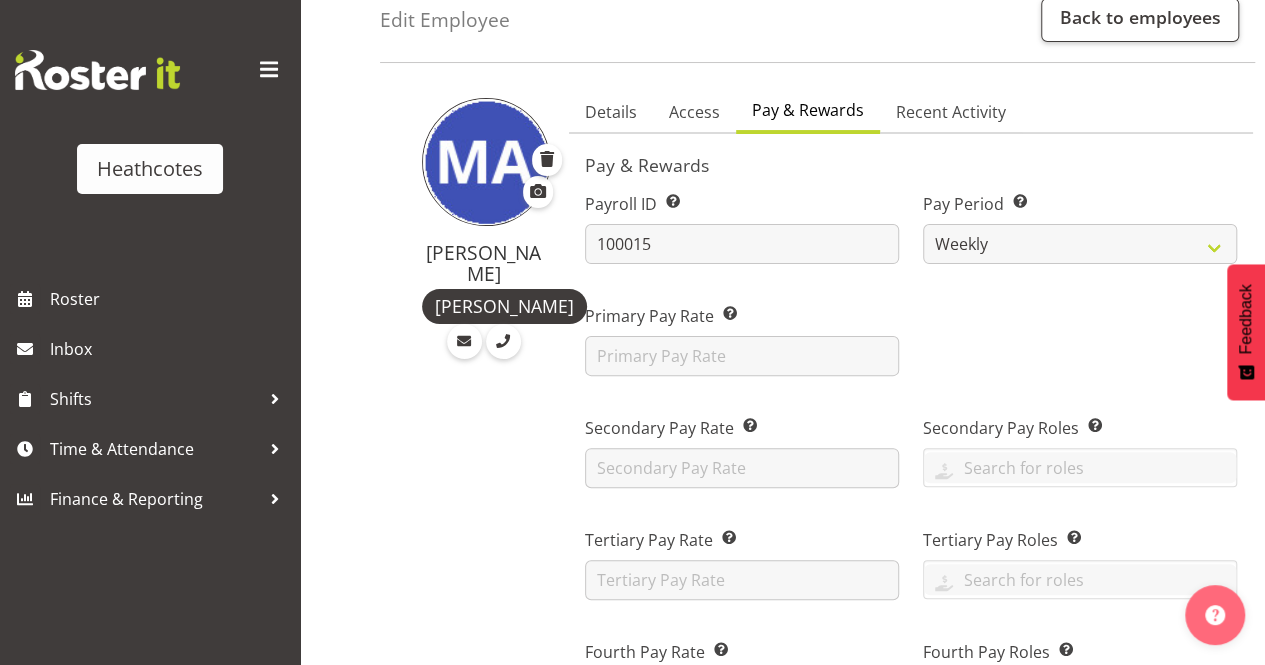 scroll, scrollTop: 0, scrollLeft: 0, axis: both 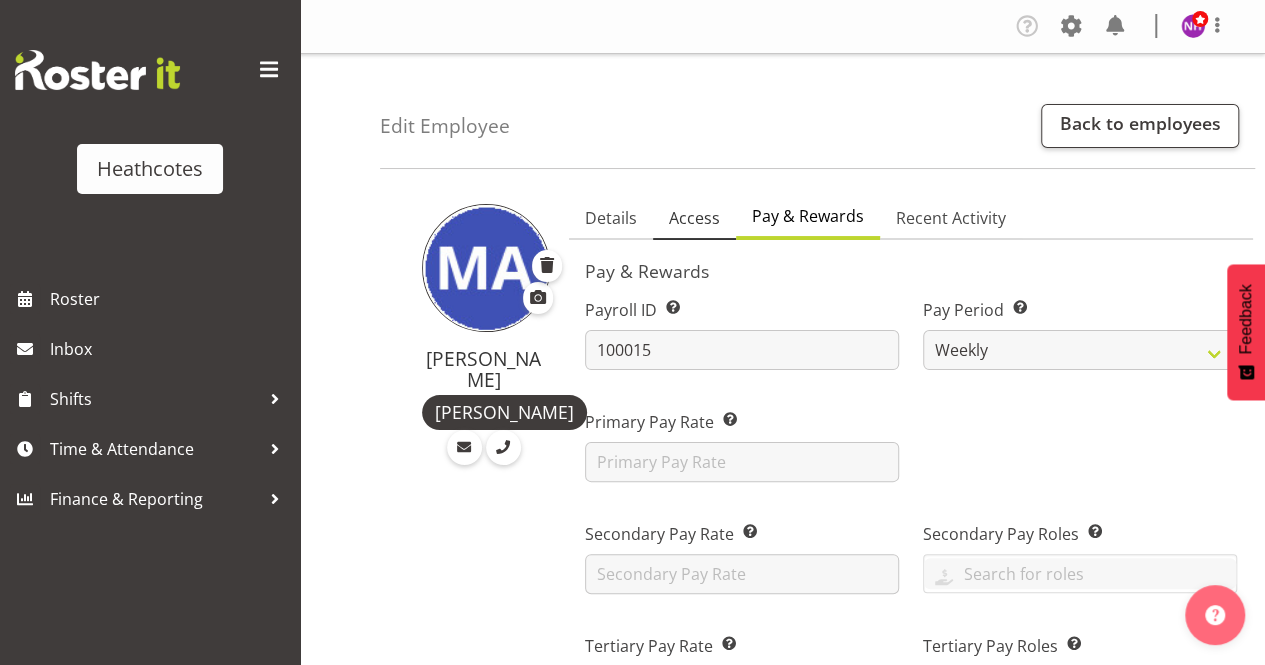 click on "Access" at bounding box center (694, 218) 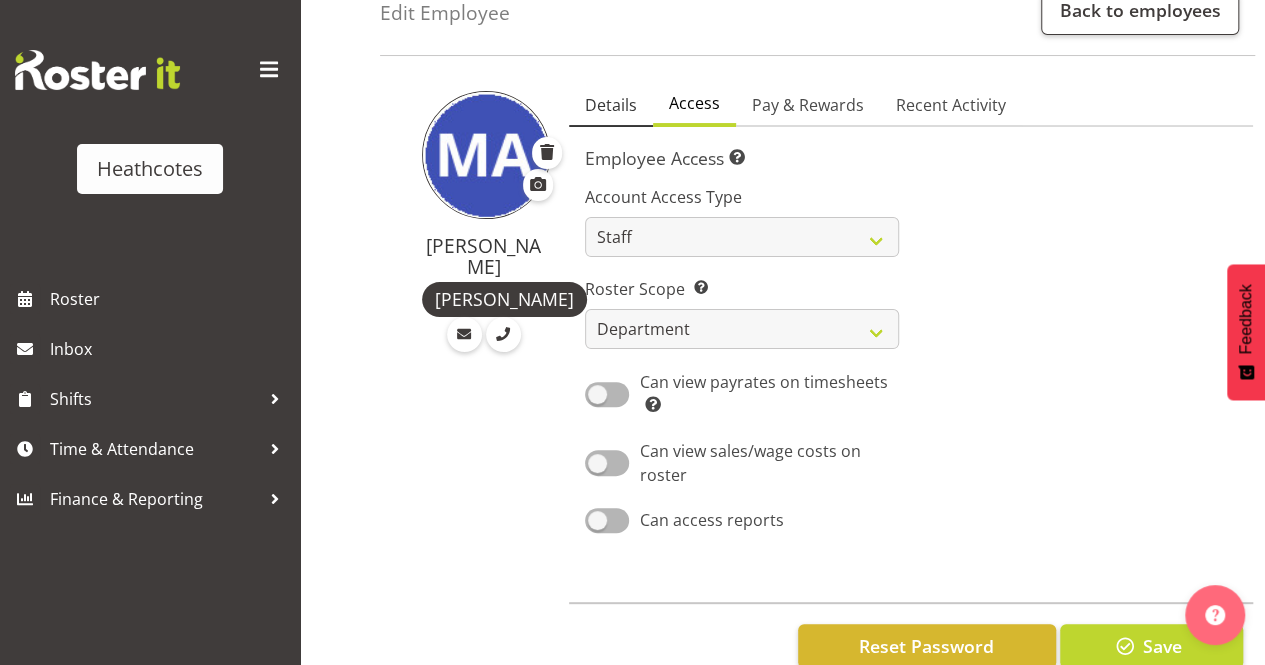 scroll, scrollTop: 0, scrollLeft: 0, axis: both 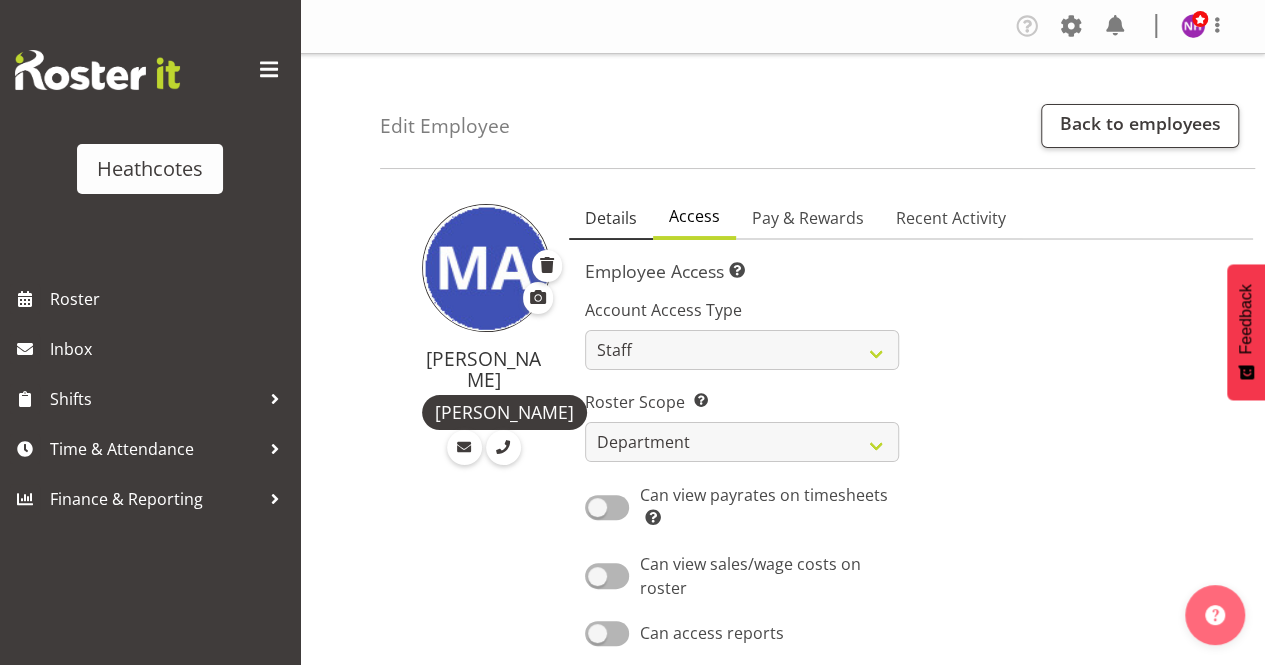 click on "Details" at bounding box center [611, 218] 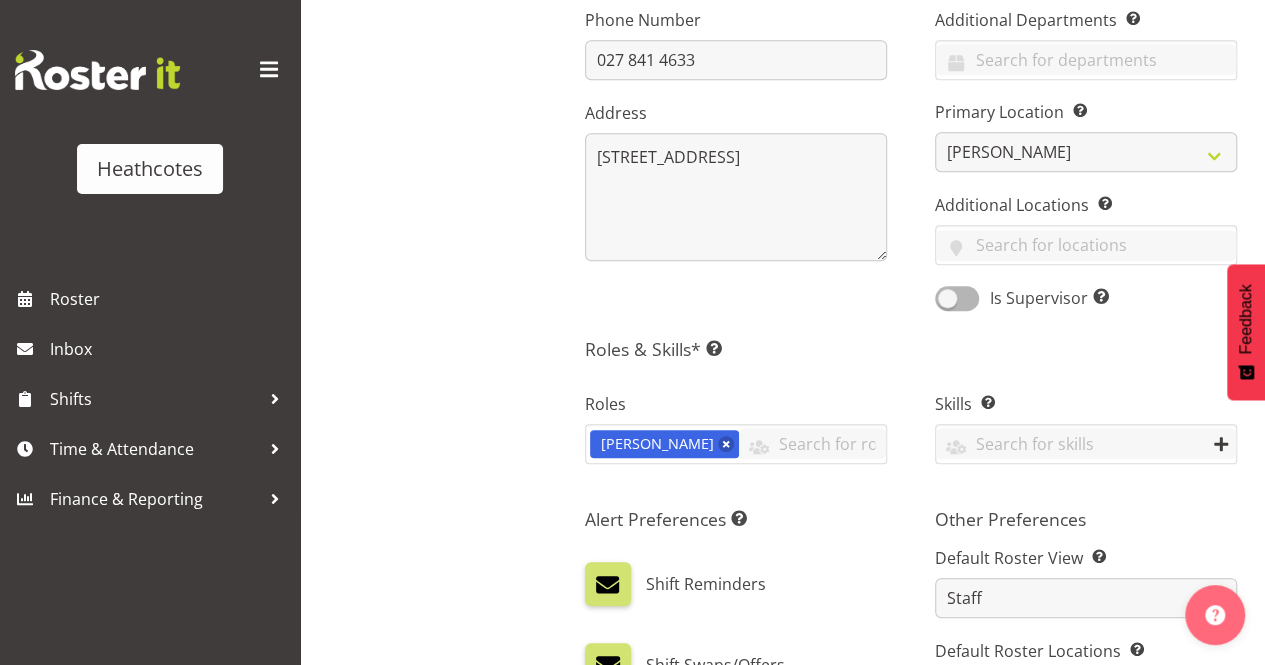 scroll, scrollTop: 84, scrollLeft: 0, axis: vertical 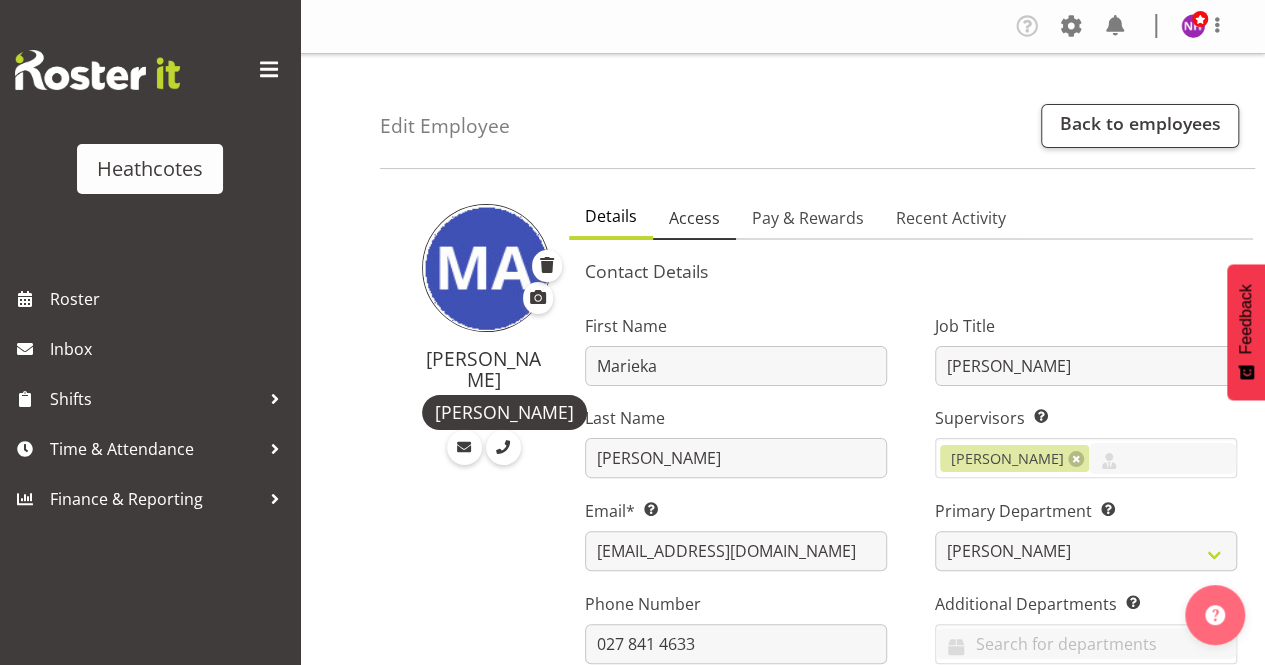 click on "Access" at bounding box center (694, 218) 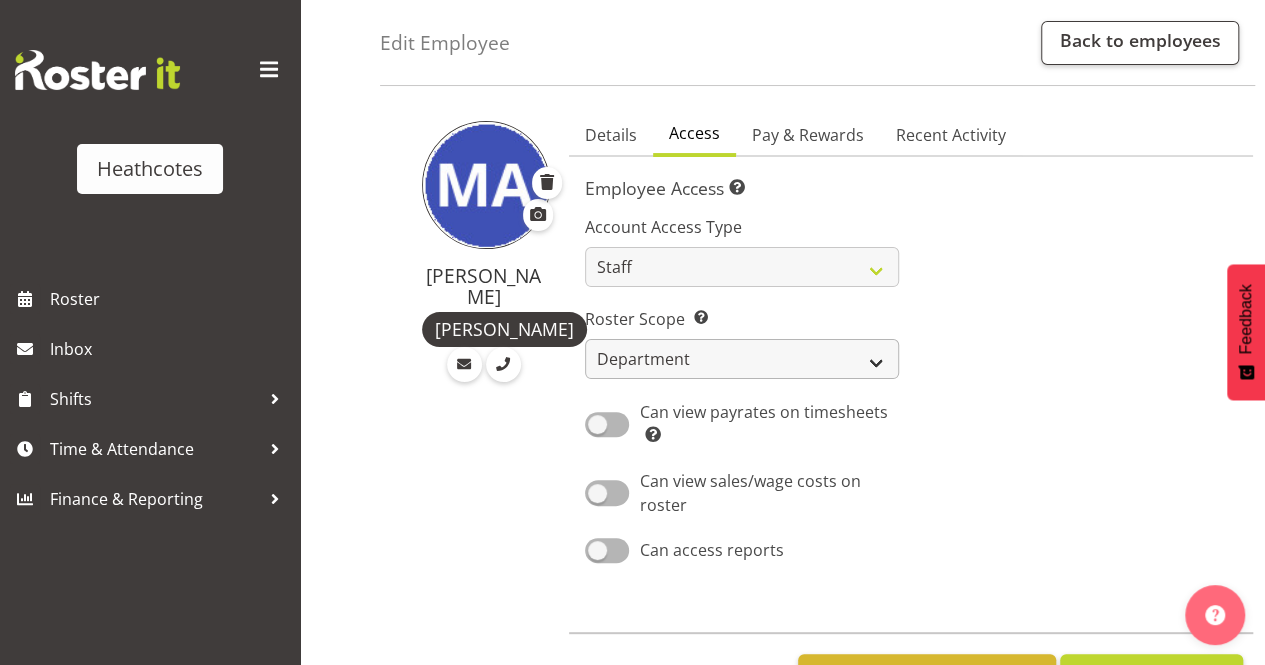 scroll, scrollTop: 162, scrollLeft: 0, axis: vertical 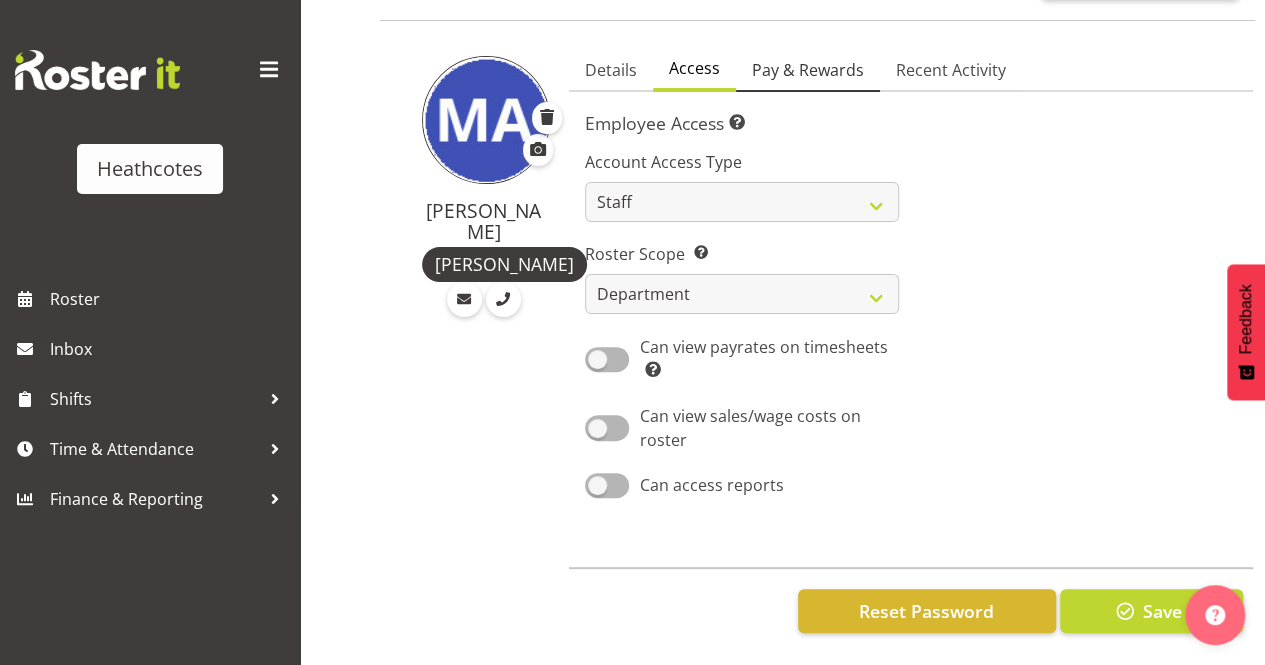 click on "Pay & Rewards" at bounding box center (808, 70) 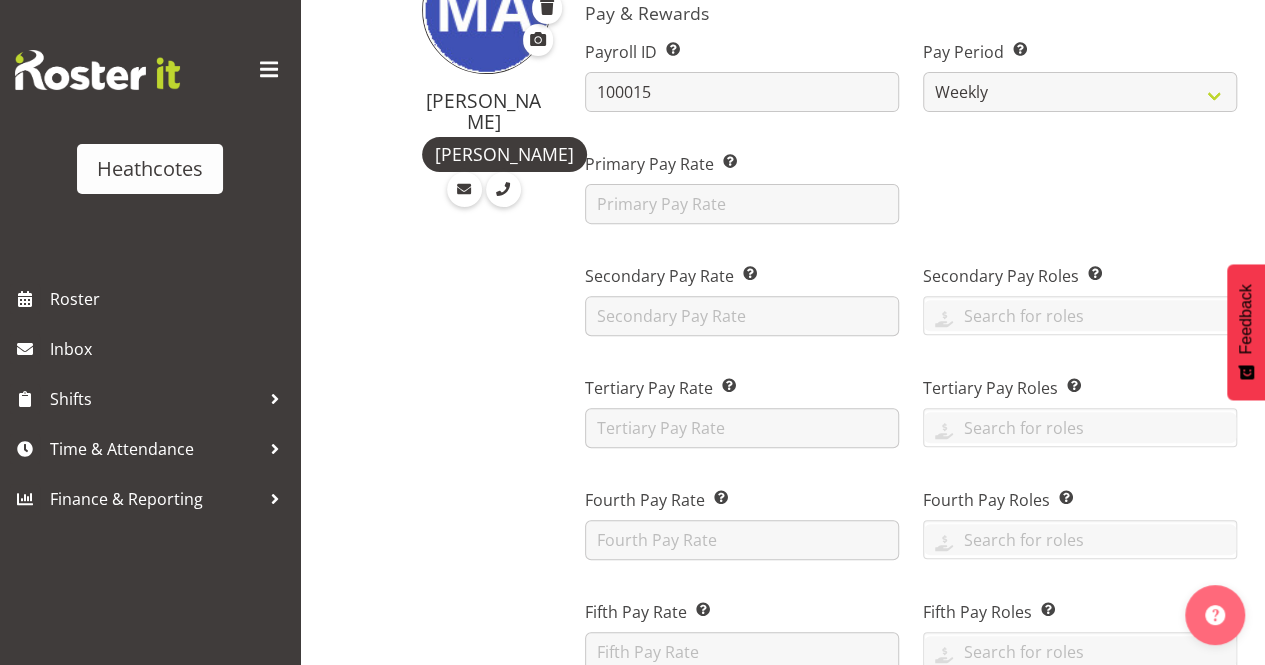scroll, scrollTop: 162, scrollLeft: 0, axis: vertical 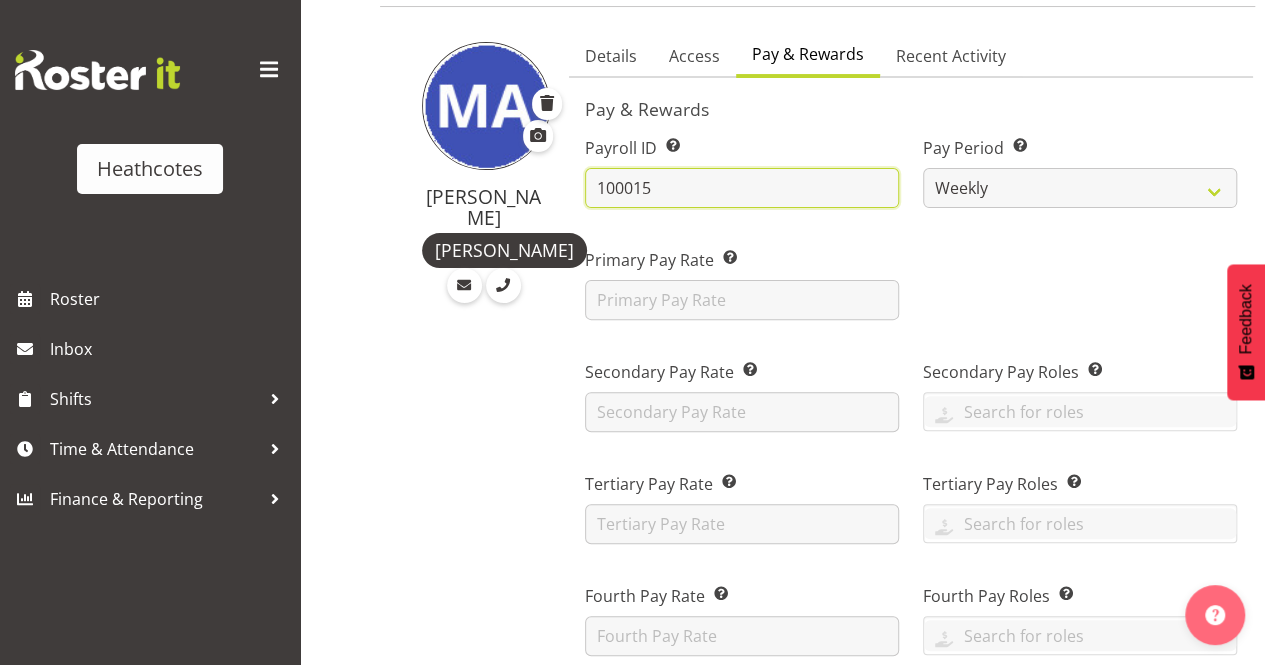click on "100015" at bounding box center (742, 188) 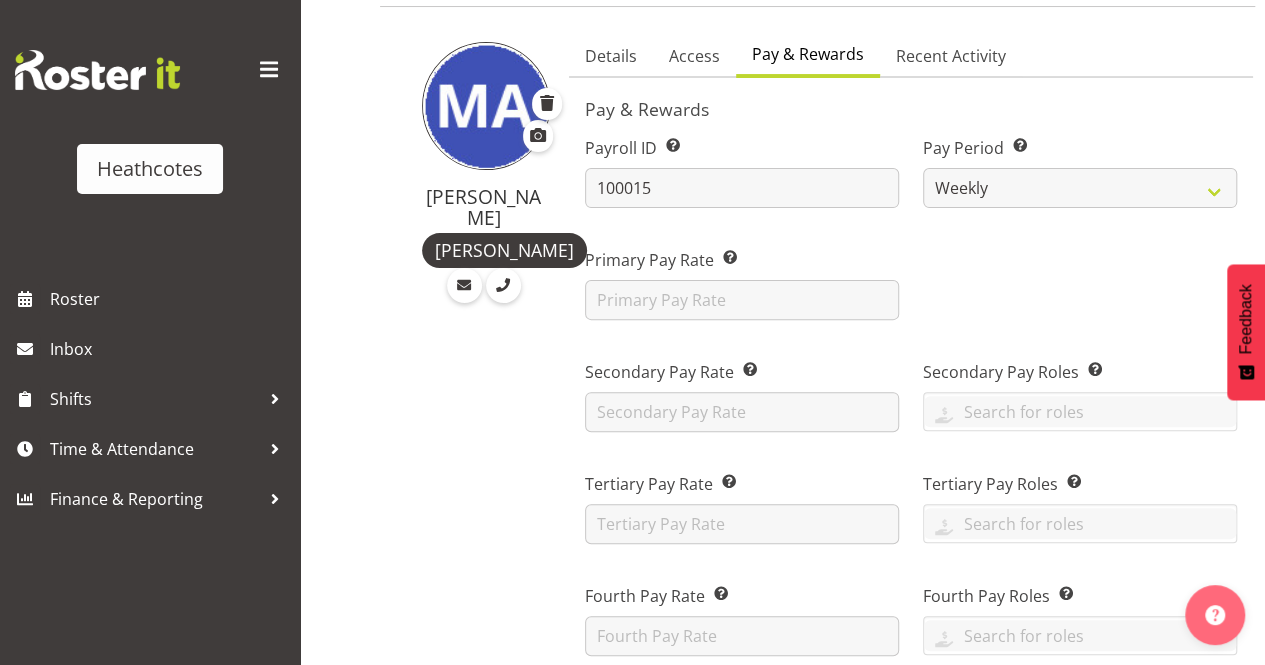 click on "[PERSON_NAME]   [PERSON_NAME]" at bounding box center [468, 1066] 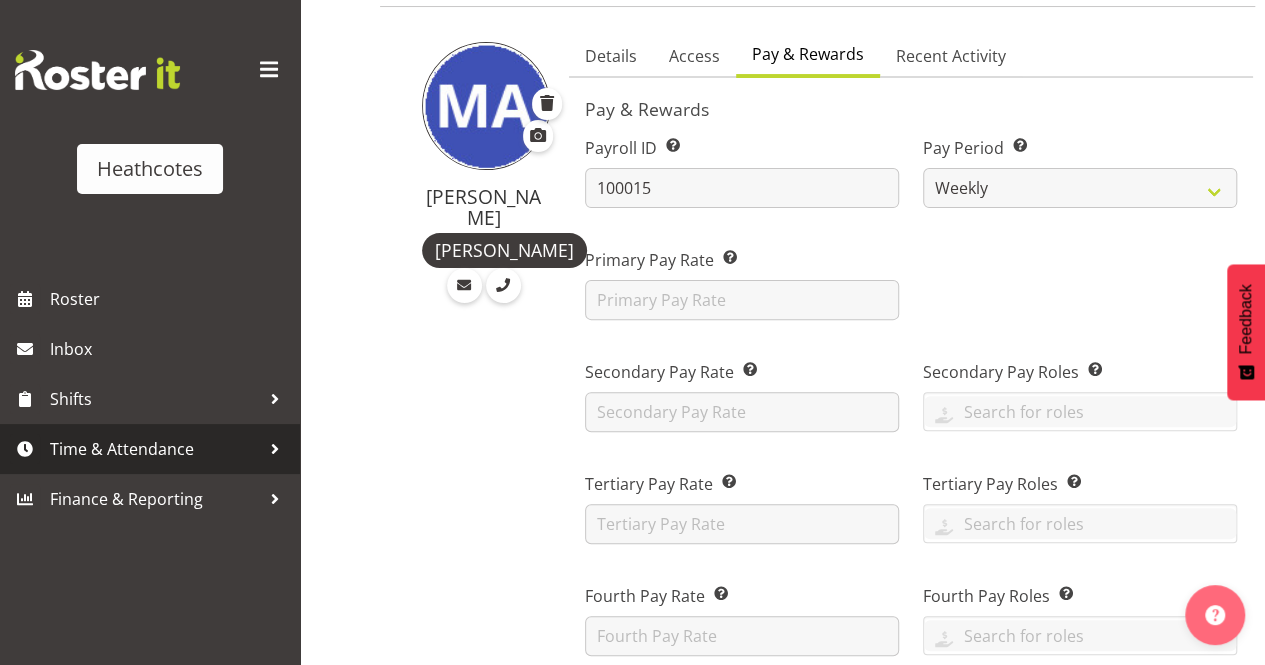 click on "Time & Attendance" at bounding box center (155, 449) 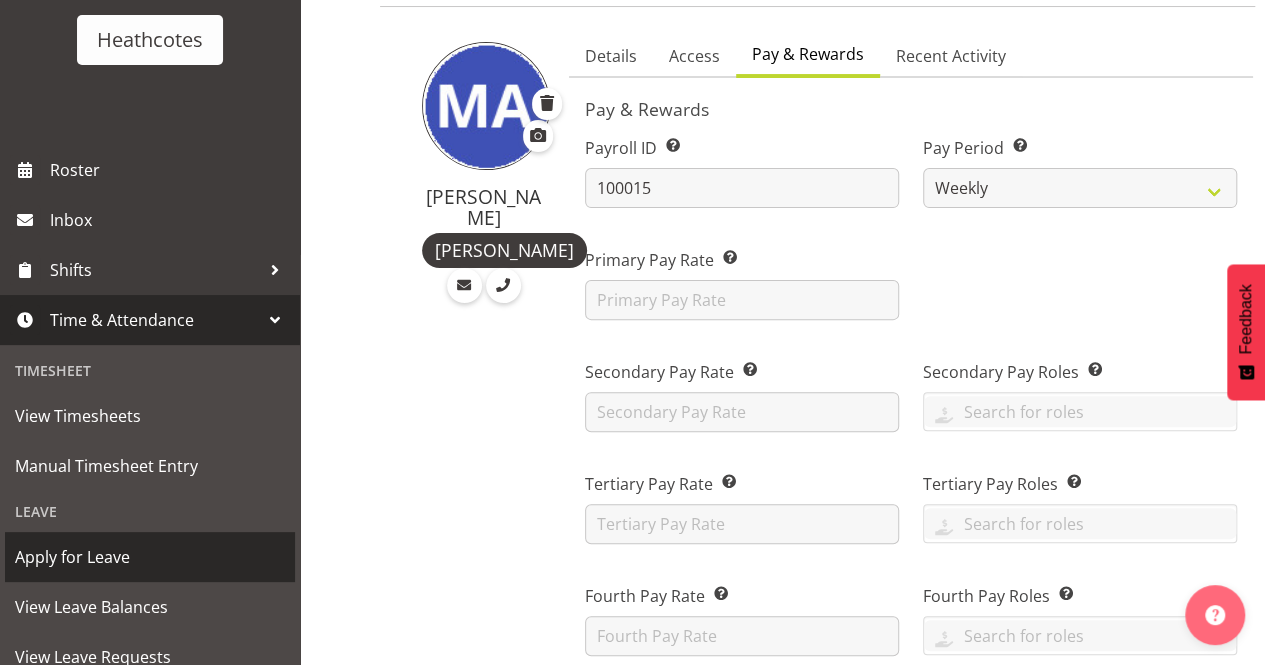 scroll, scrollTop: 200, scrollLeft: 0, axis: vertical 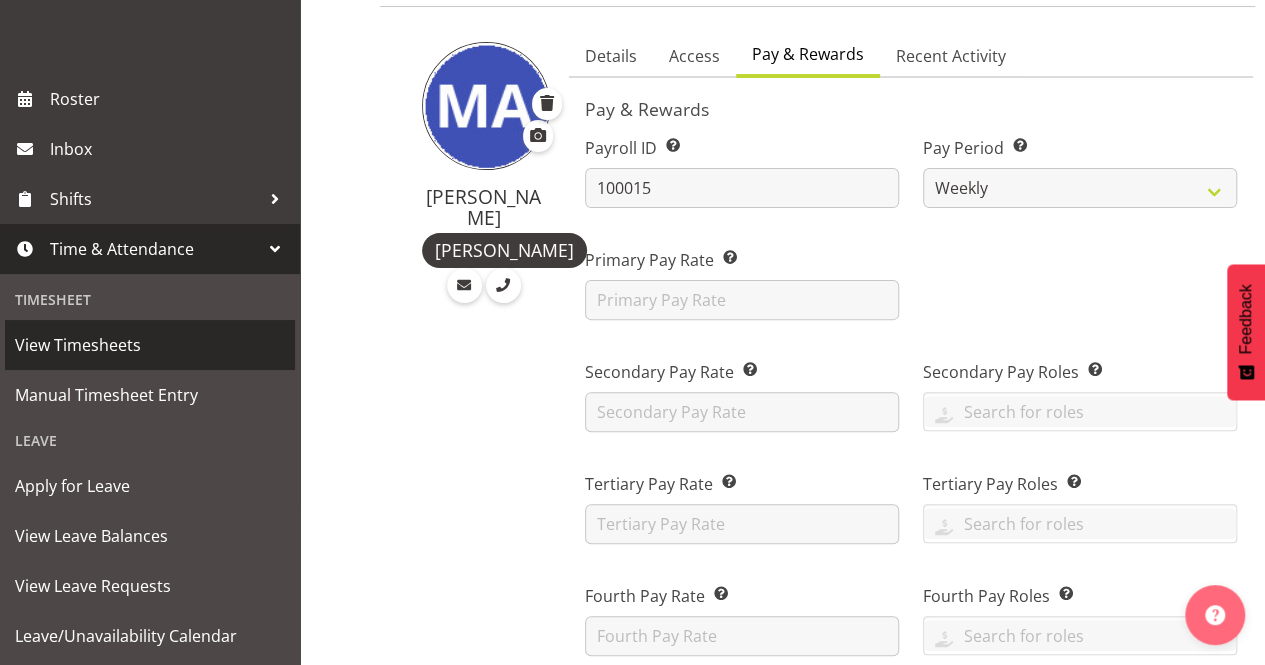 click on "View Timesheets" at bounding box center (150, 345) 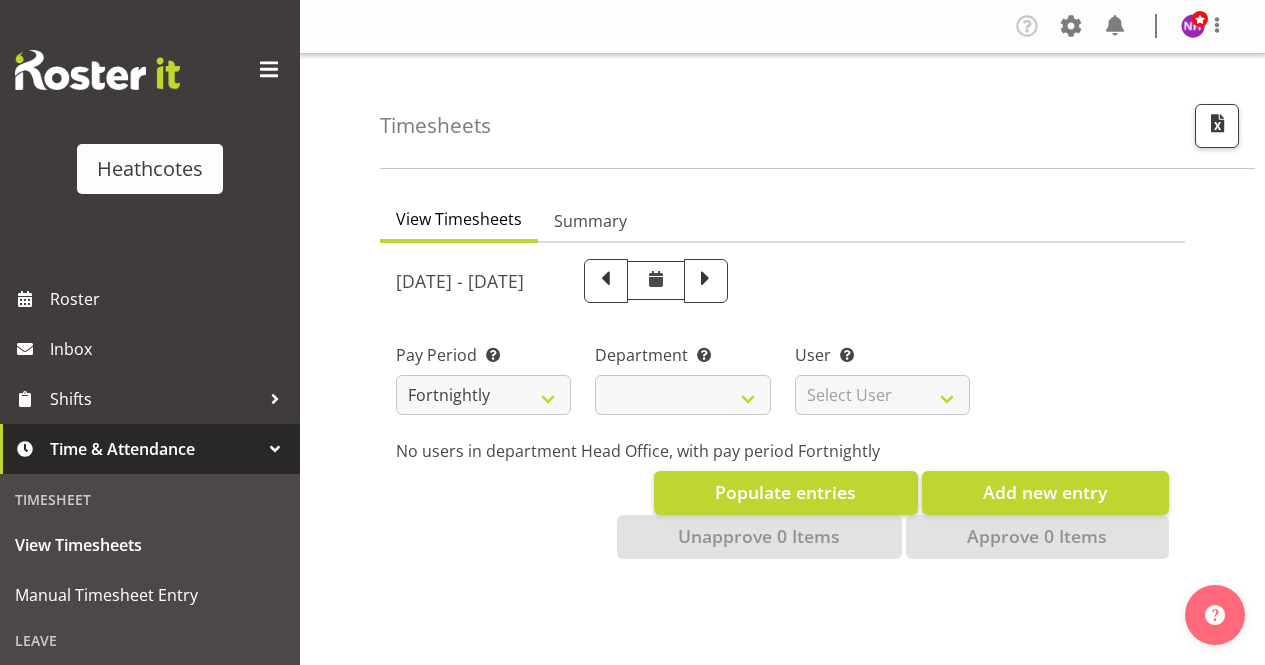 scroll, scrollTop: 0, scrollLeft: 0, axis: both 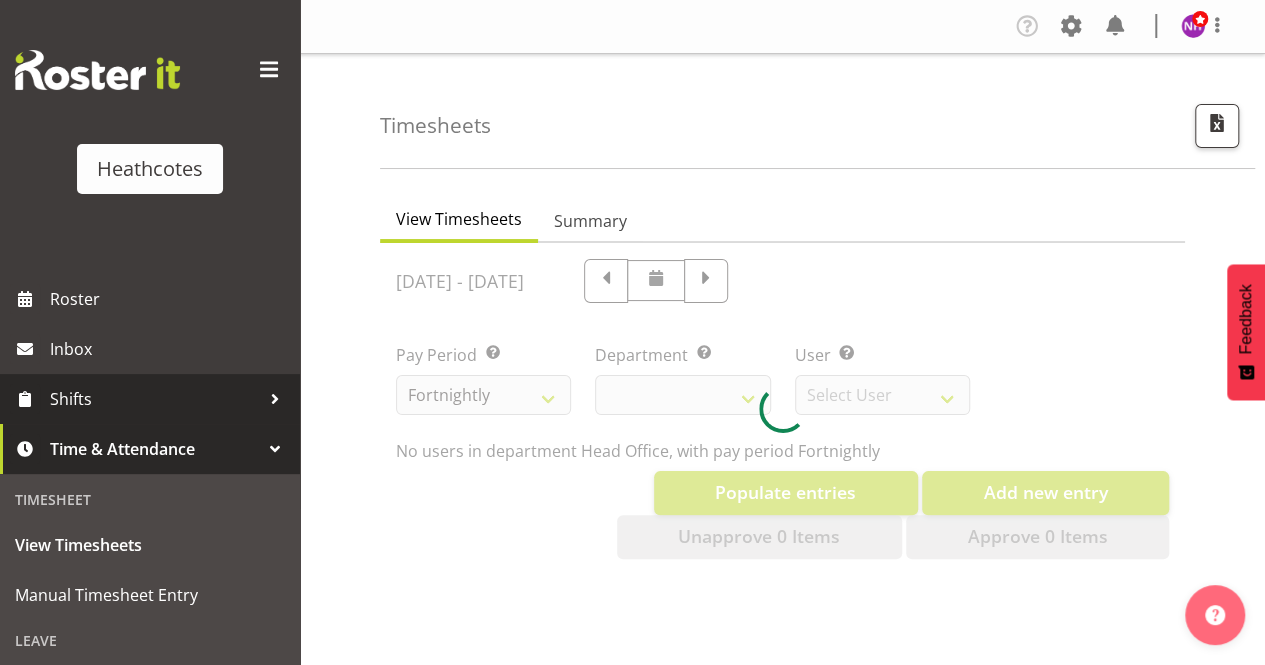select on "788" 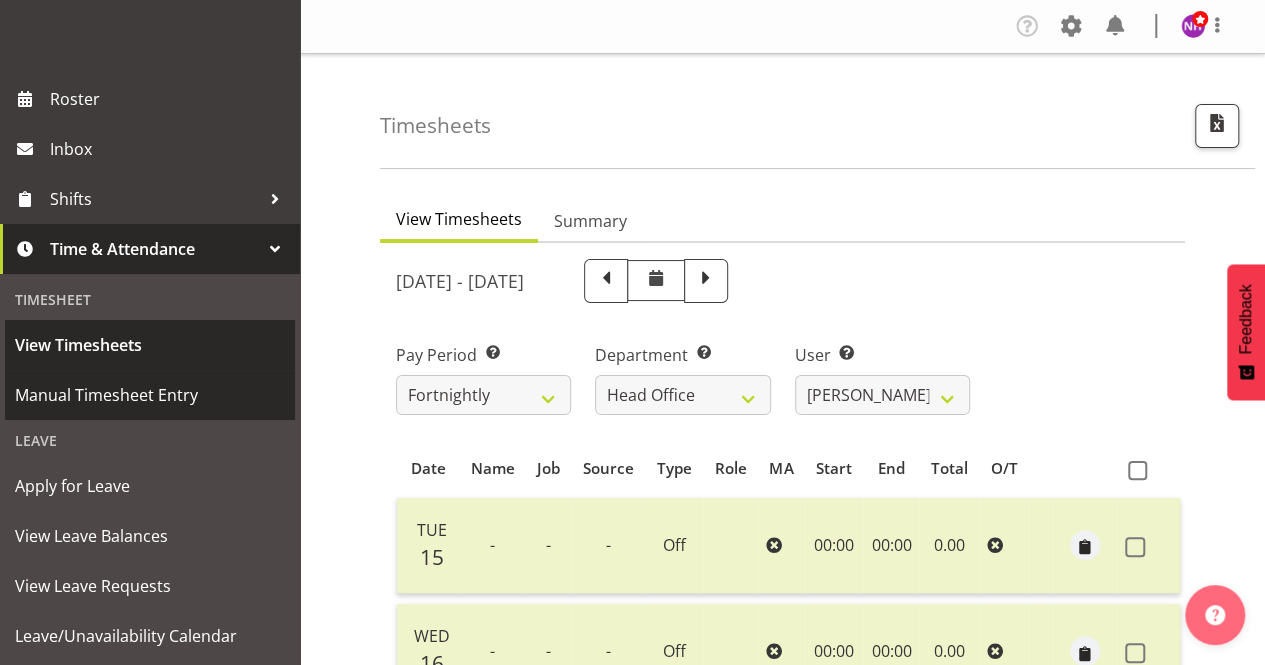 scroll, scrollTop: 250, scrollLeft: 0, axis: vertical 